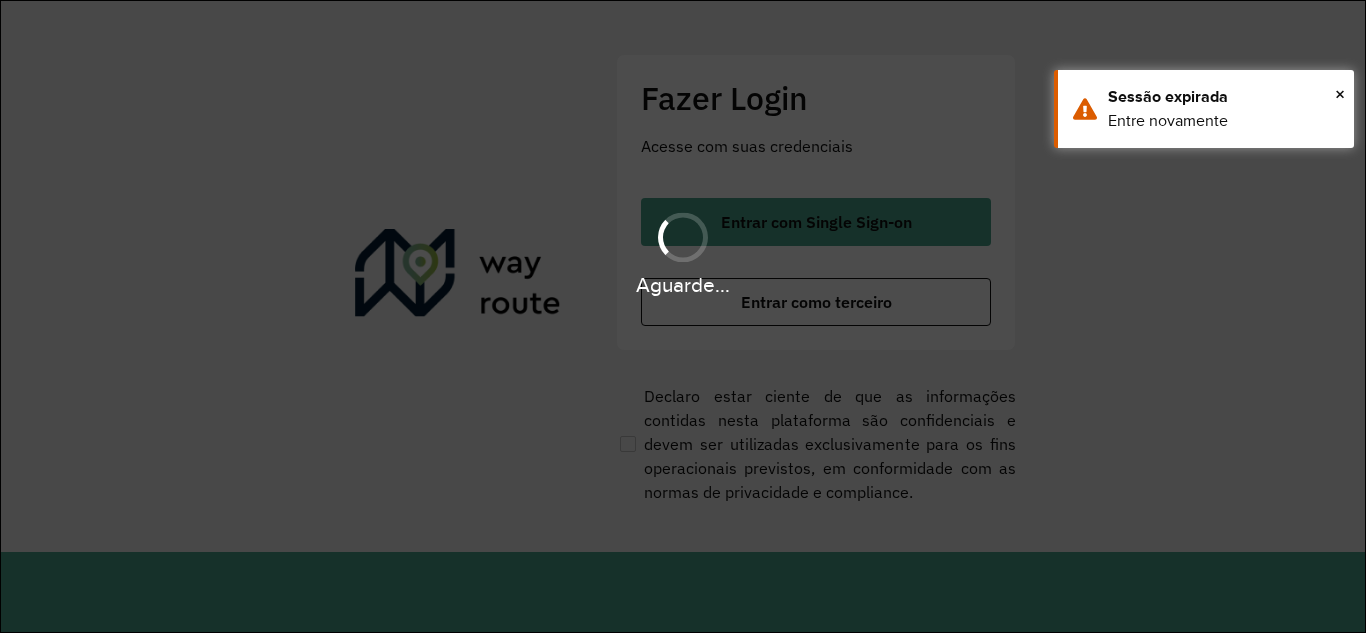 scroll, scrollTop: 0, scrollLeft: 0, axis: both 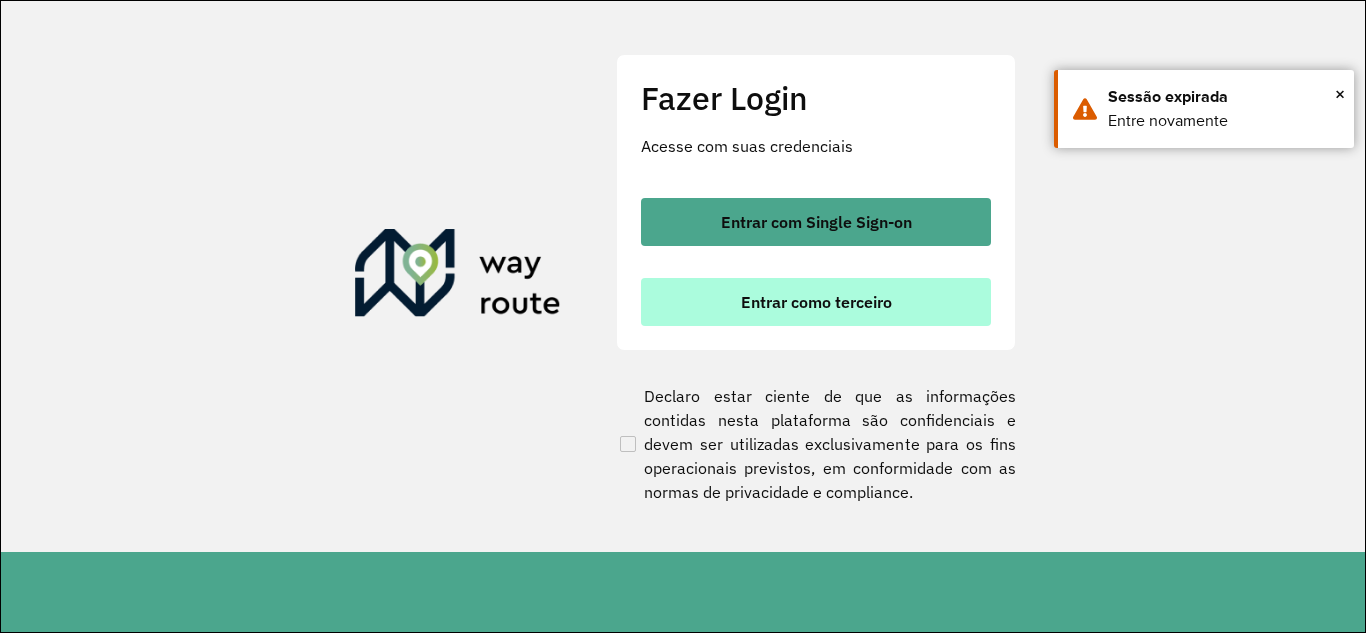 click on "Entrar como terceiro" at bounding box center [816, 302] 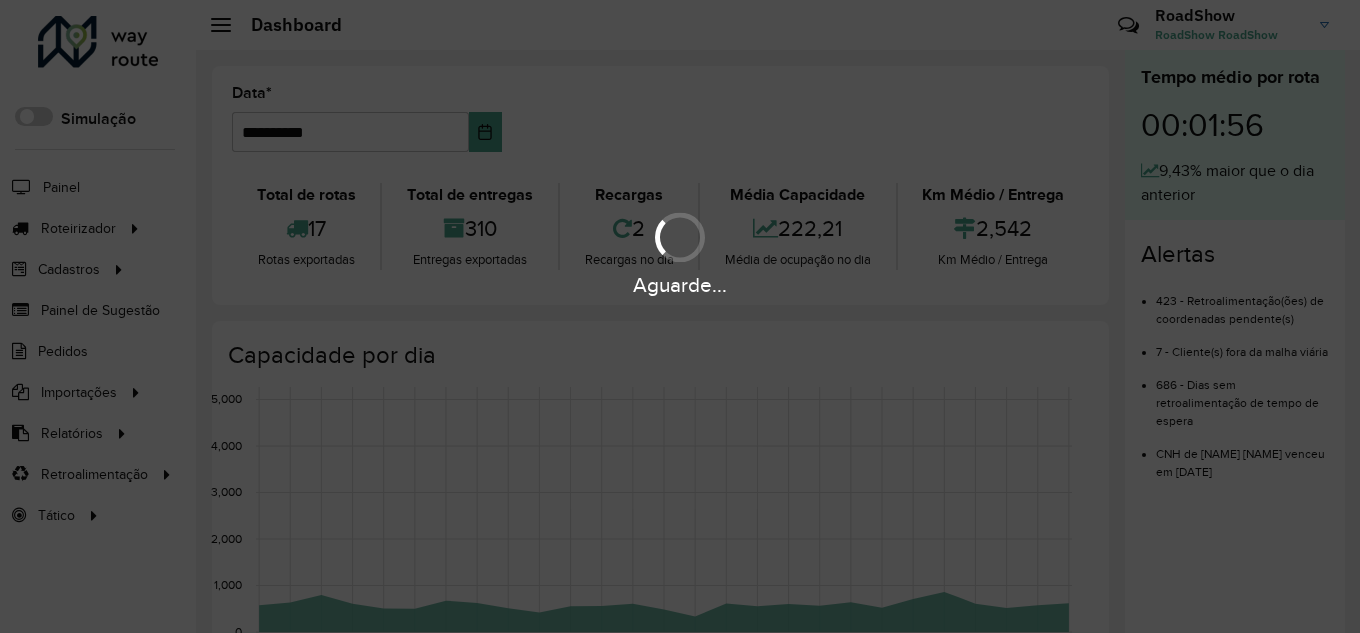 scroll, scrollTop: 0, scrollLeft: 0, axis: both 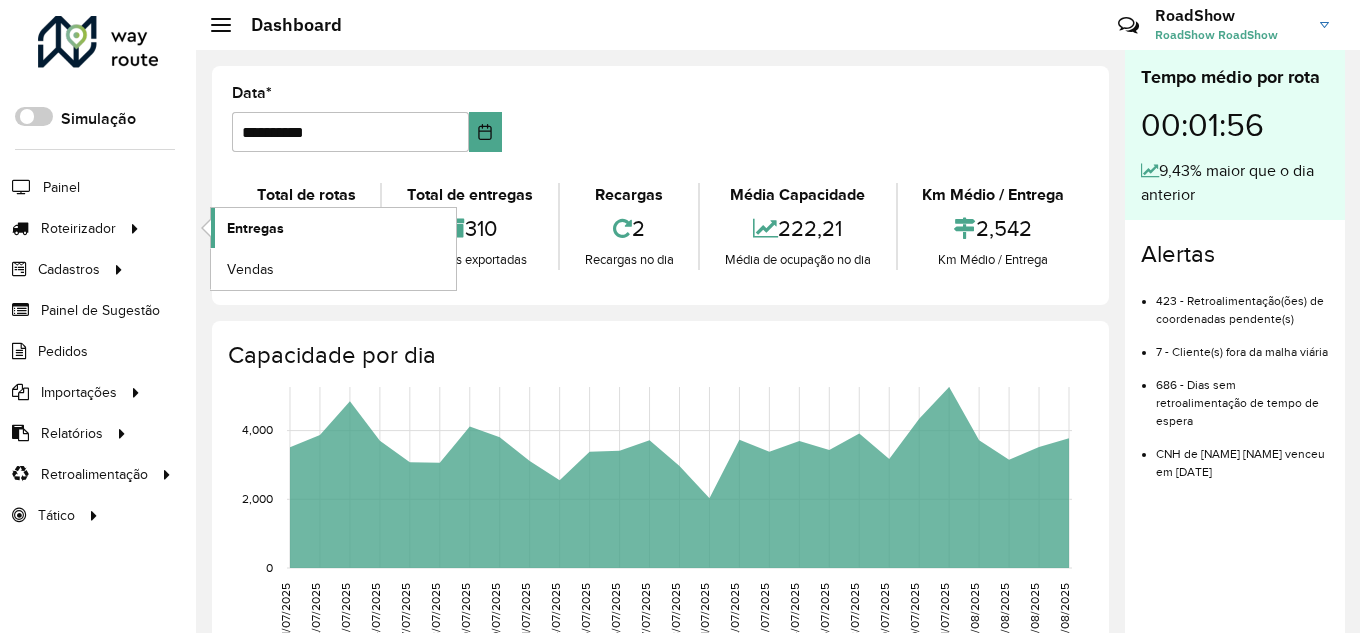 click on "Entregas" 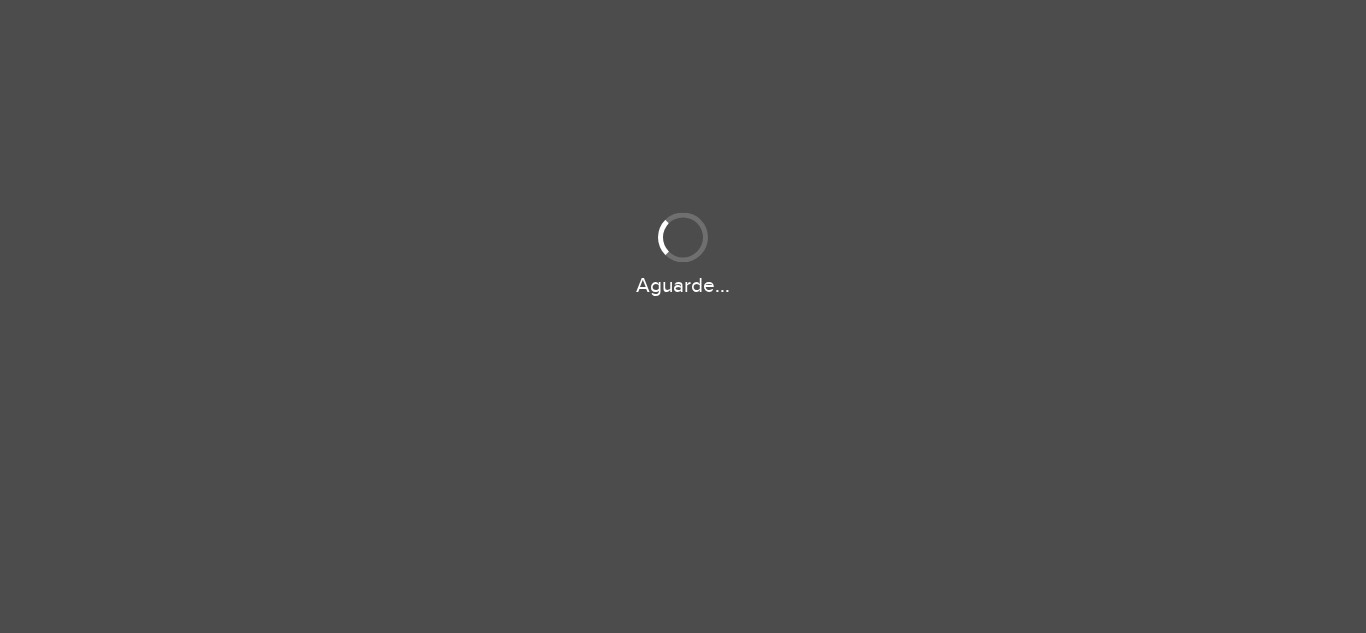 scroll, scrollTop: 0, scrollLeft: 0, axis: both 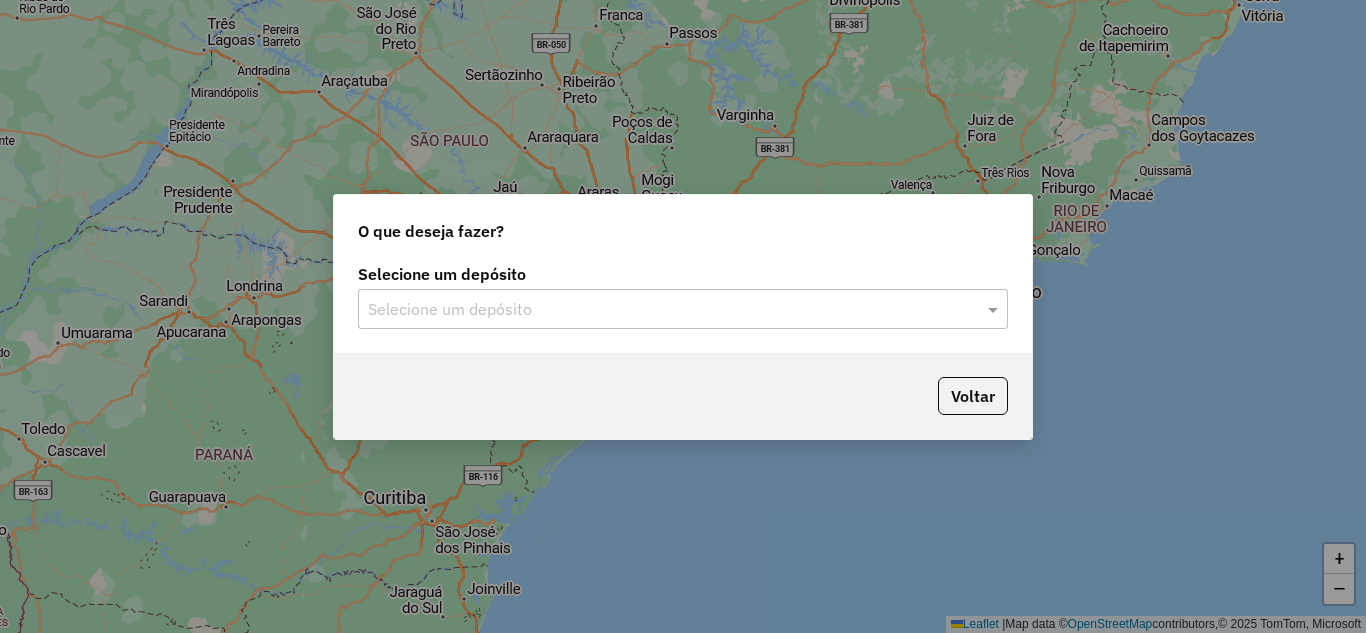 drag, startPoint x: 695, startPoint y: 314, endPoint x: 615, endPoint y: 303, distance: 80.75271 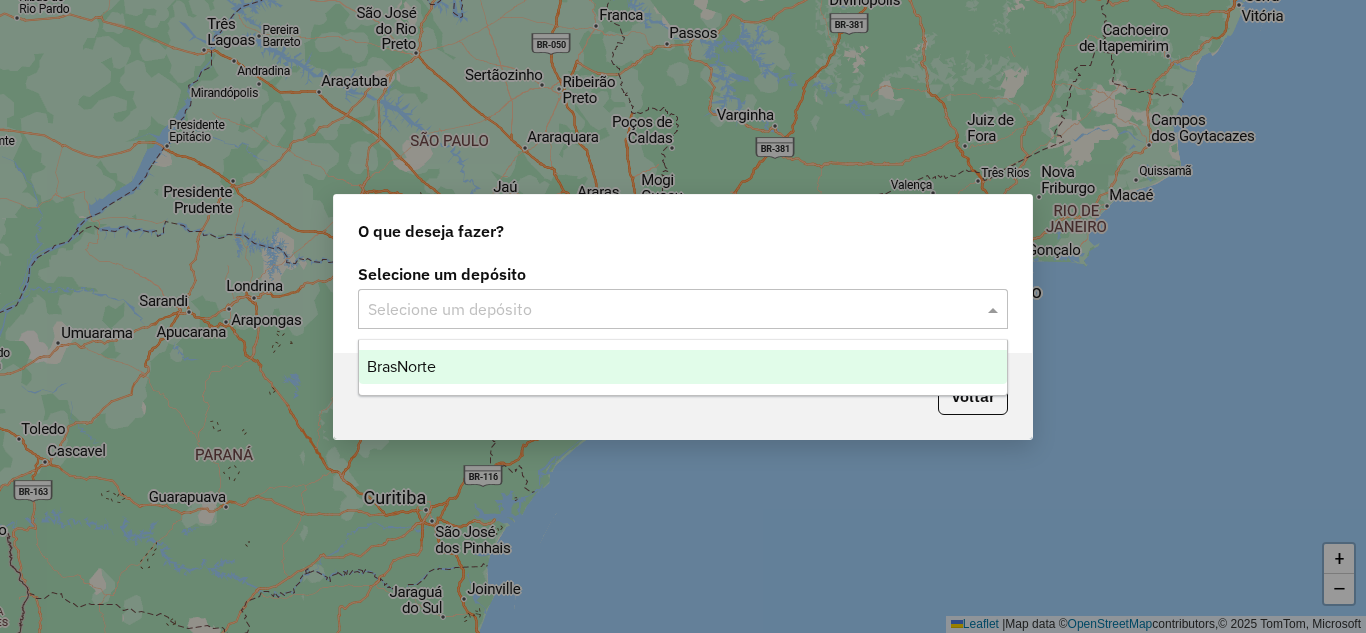 click on "BrasNorte" at bounding box center [683, 367] 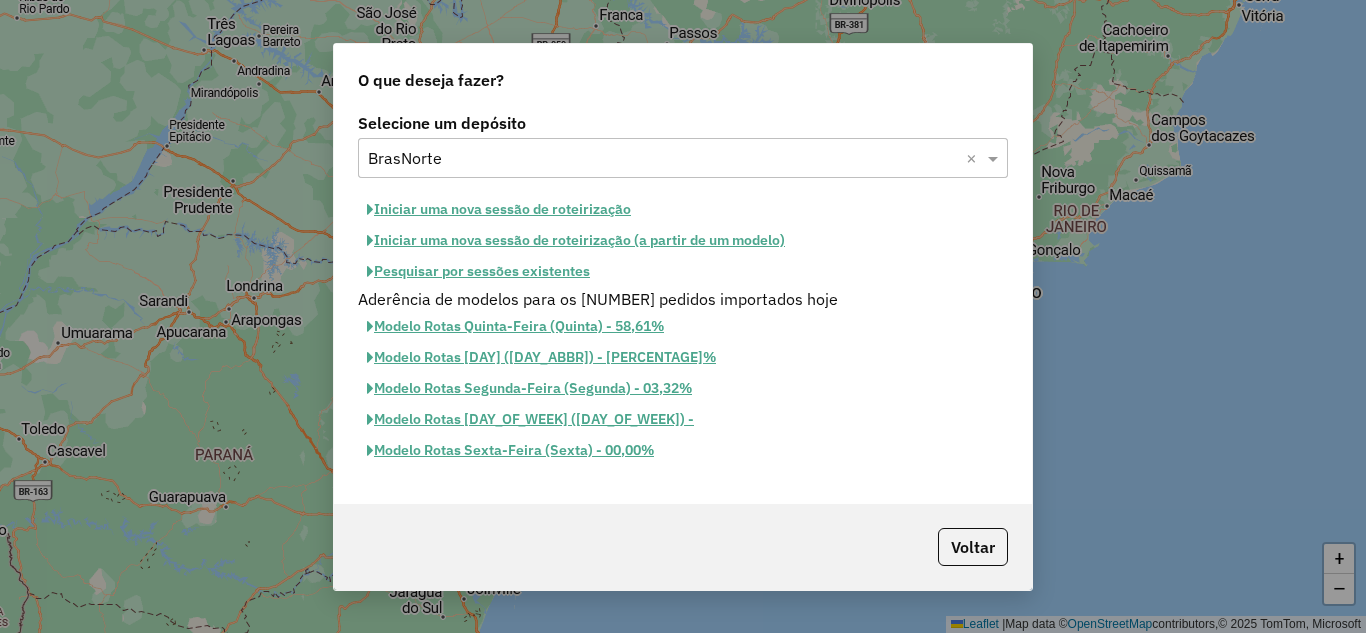 click on "Iniciar uma nova sessão de roteirização" 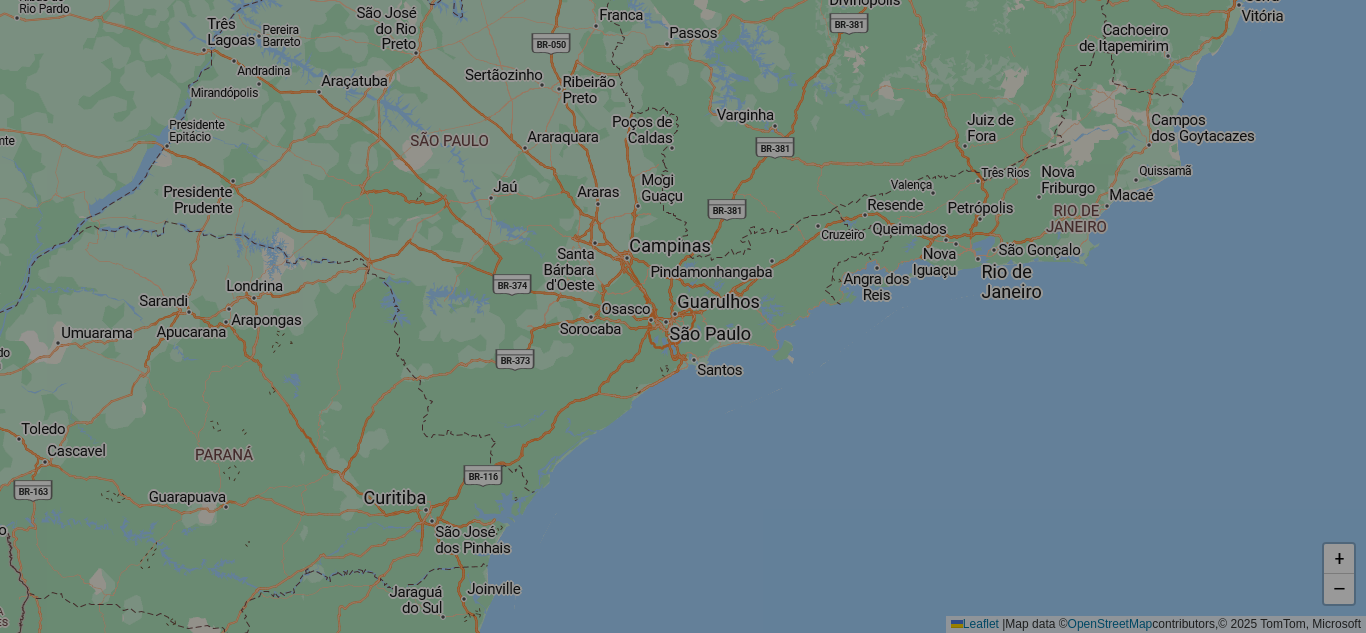select on "*" 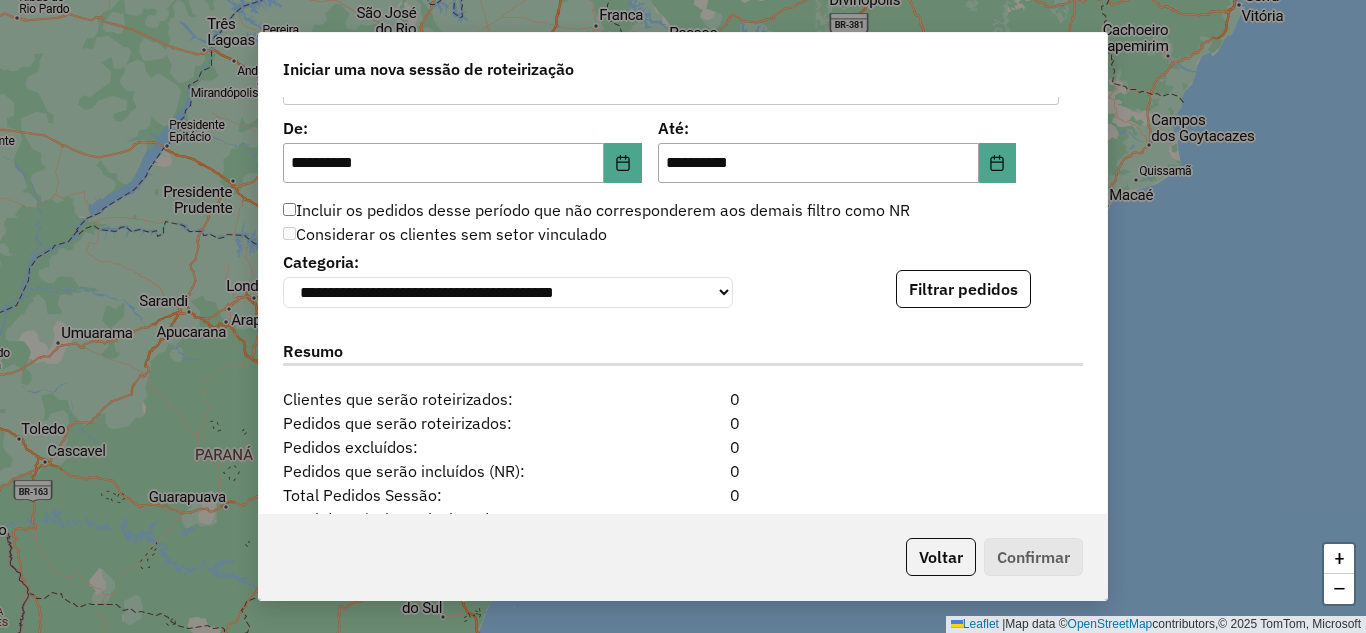 scroll, scrollTop: 1856, scrollLeft: 0, axis: vertical 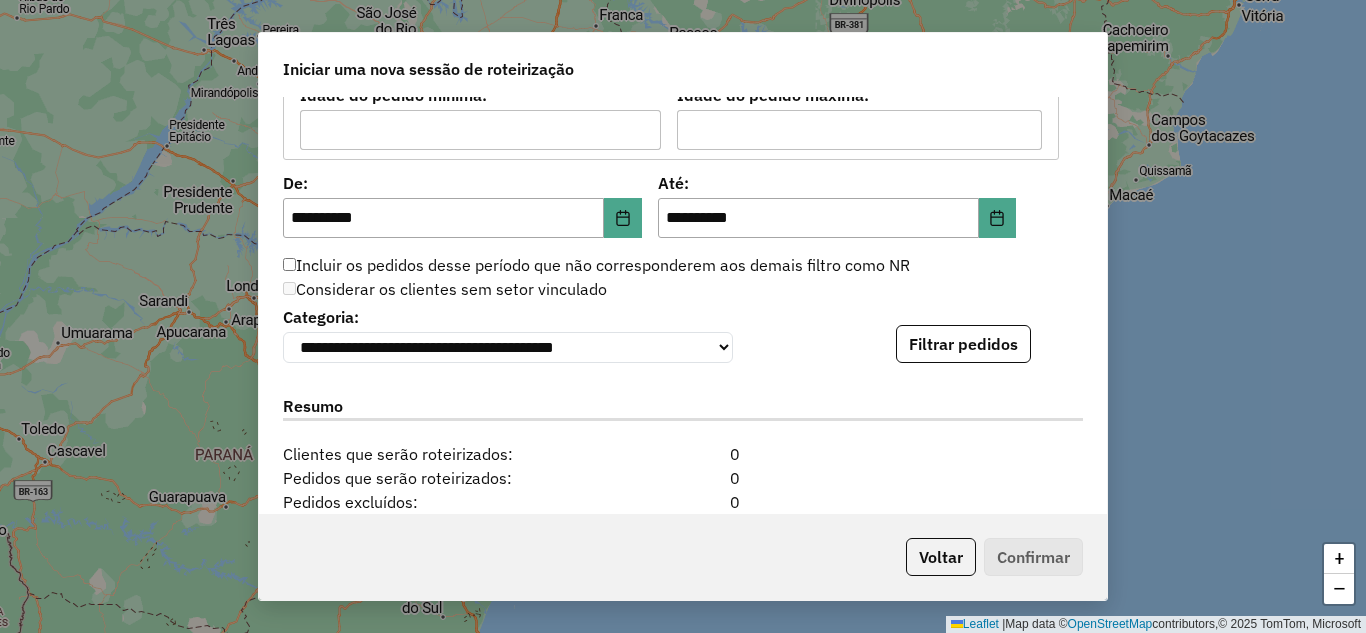 click on "Filtrar pedidos" 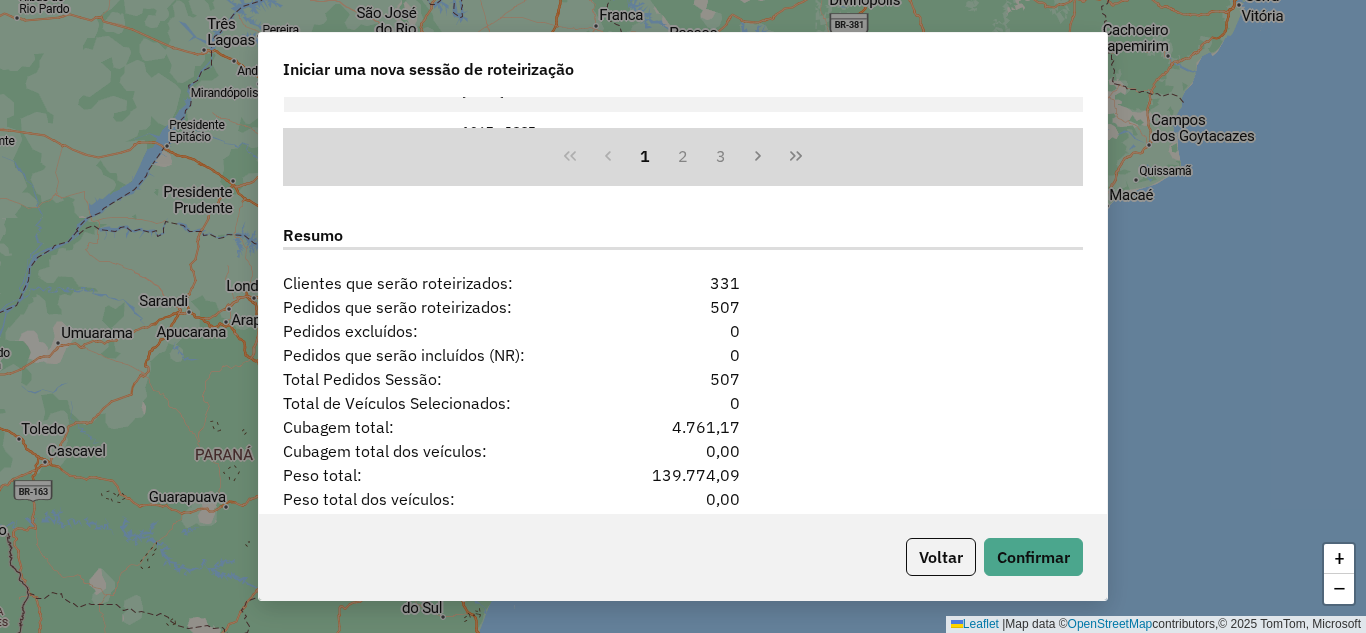 scroll, scrollTop: 2531, scrollLeft: 0, axis: vertical 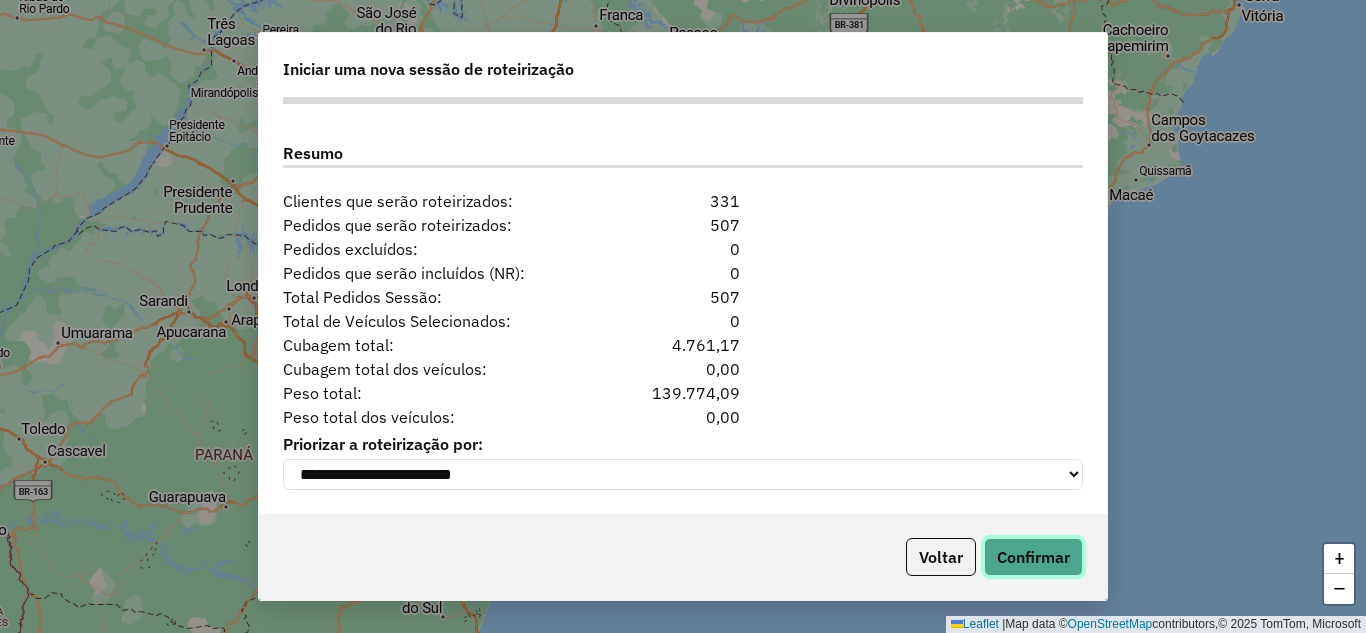 click on "Confirmar" 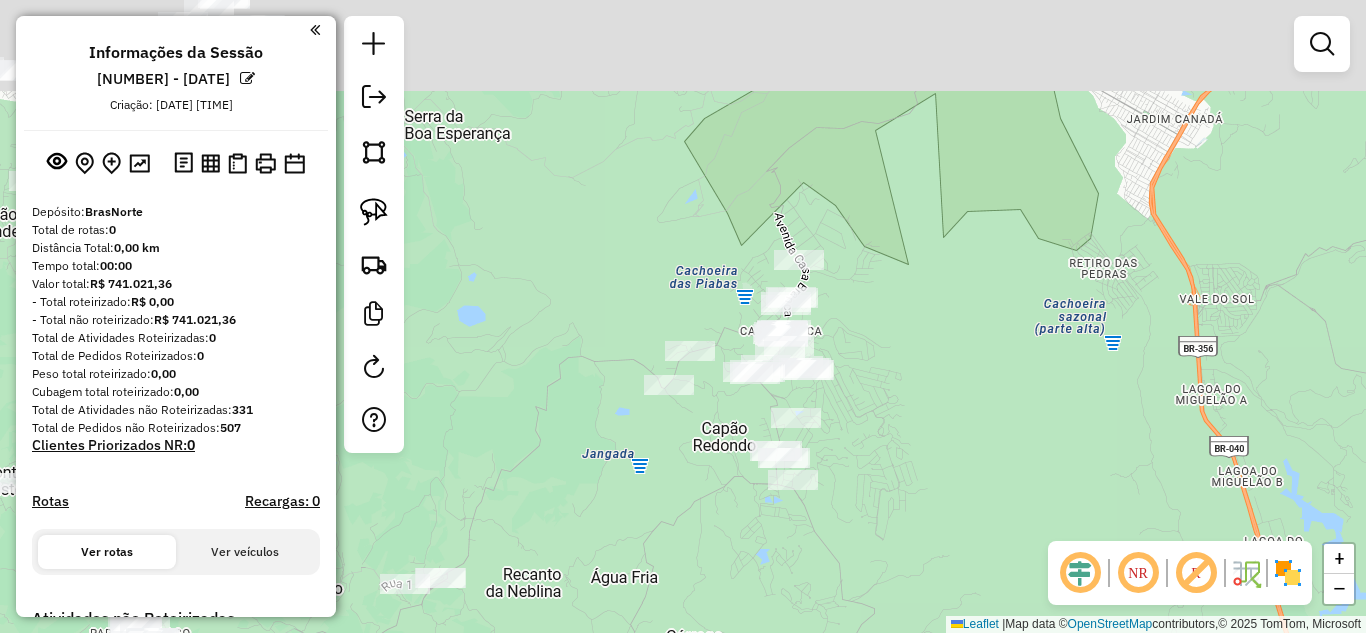 drag, startPoint x: 837, startPoint y: 449, endPoint x: 686, endPoint y: 589, distance: 205.91502 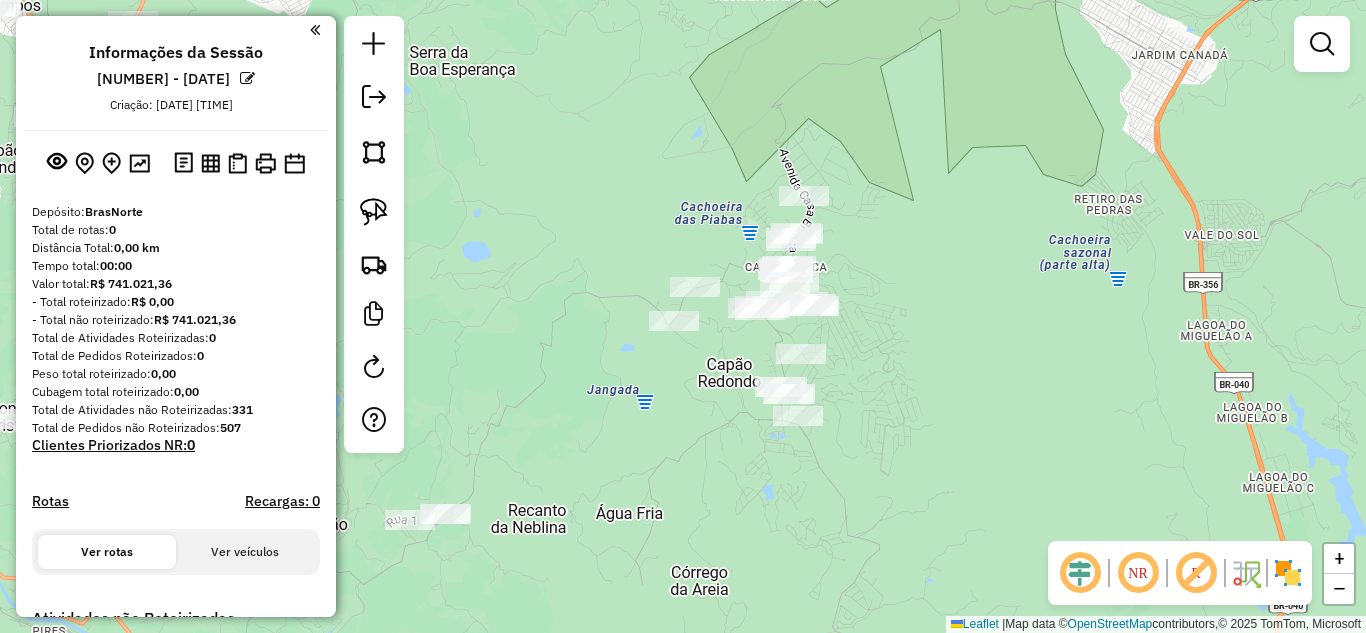 drag, startPoint x: 719, startPoint y: 456, endPoint x: 575, endPoint y: 406, distance: 152.4336 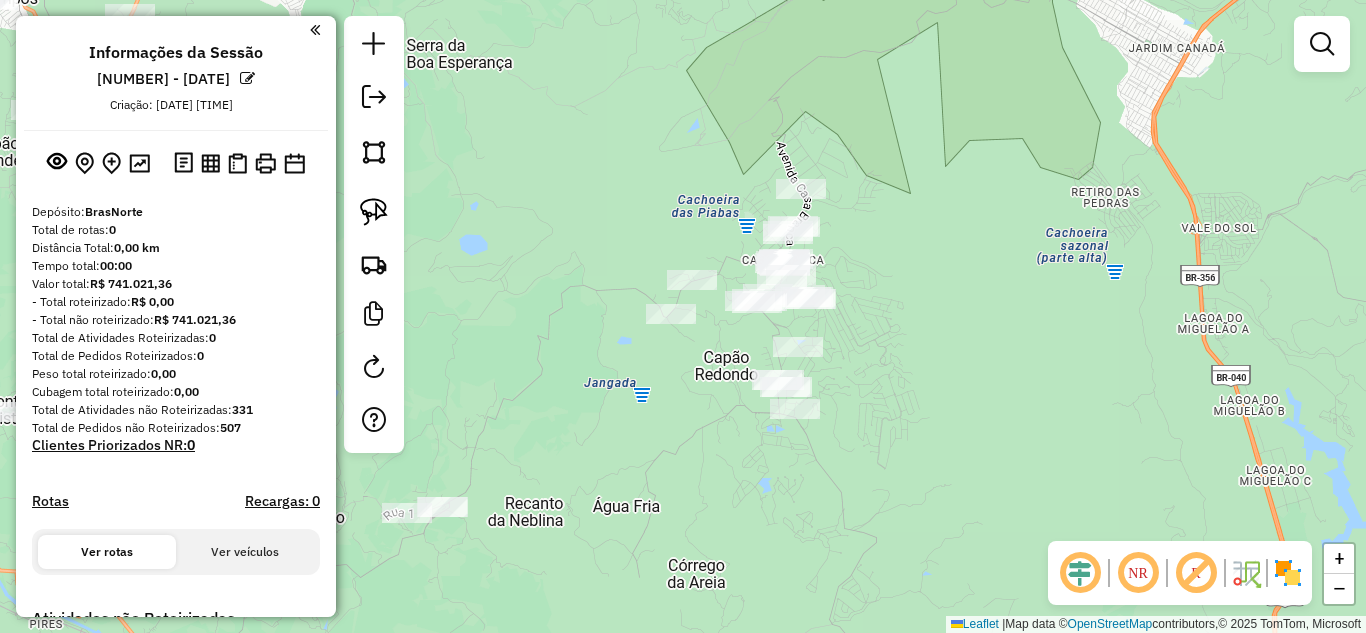 drag, startPoint x: 375, startPoint y: 209, endPoint x: 461, endPoint y: 218, distance: 86.46965 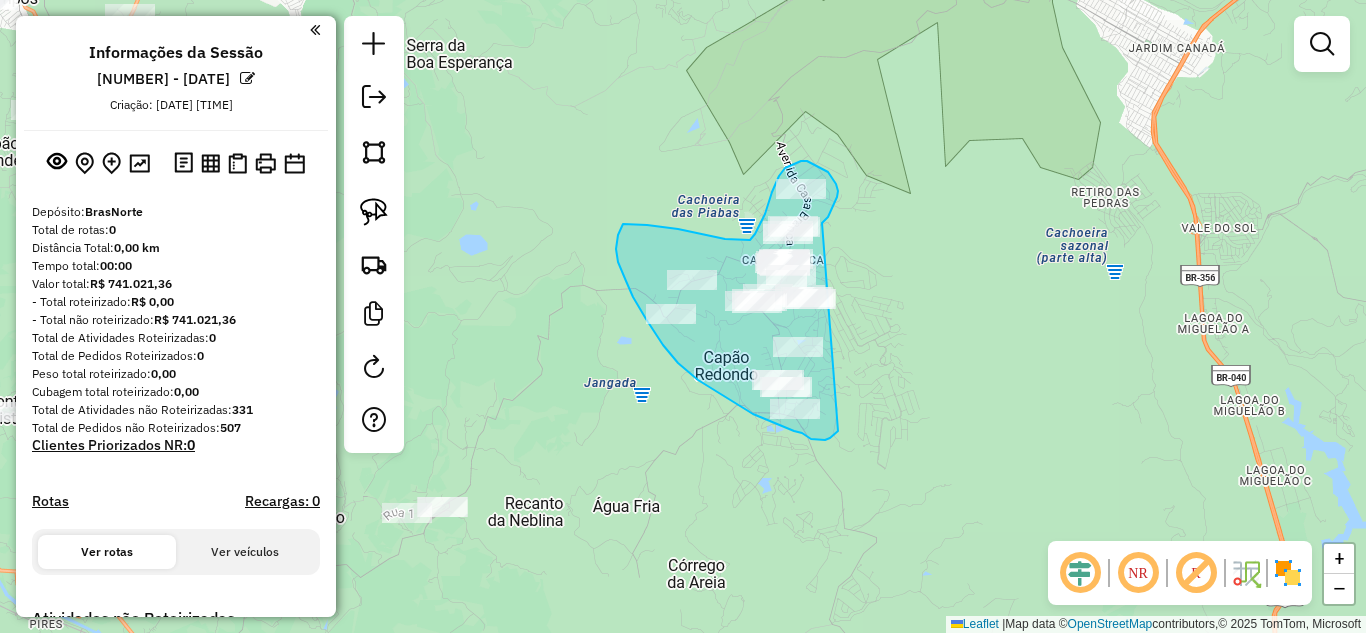 drag, startPoint x: 833, startPoint y: 207, endPoint x: 856, endPoint y: 375, distance: 169.5671 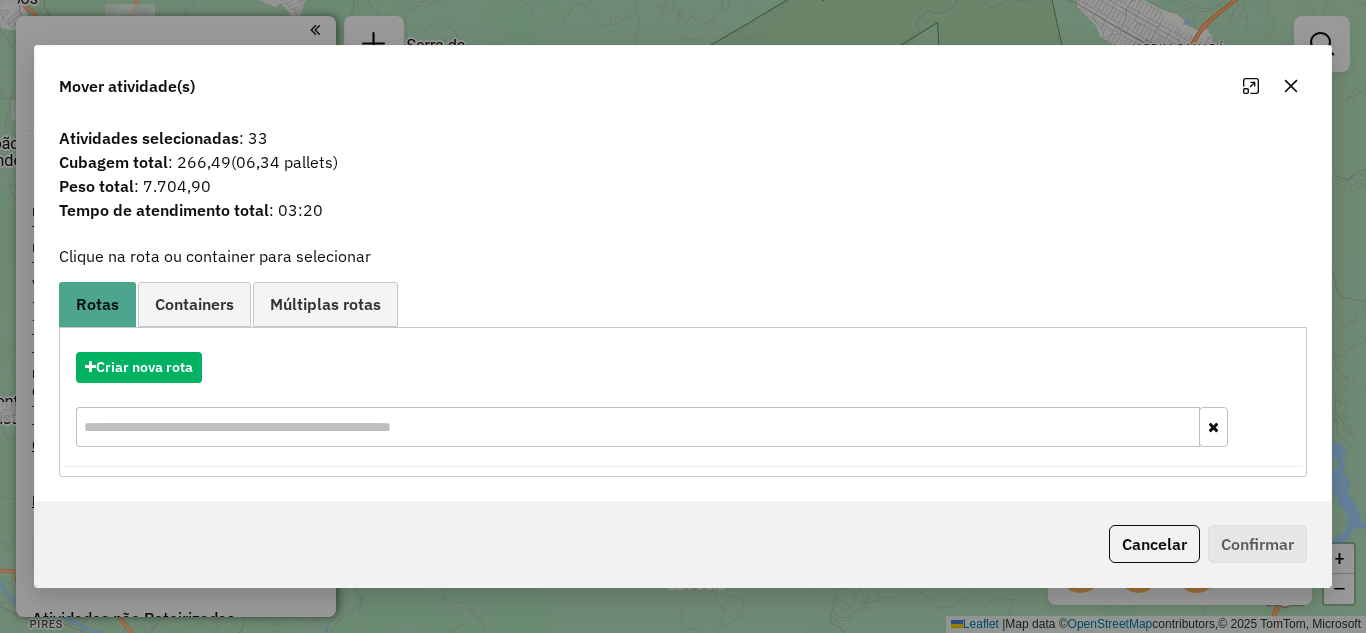 click 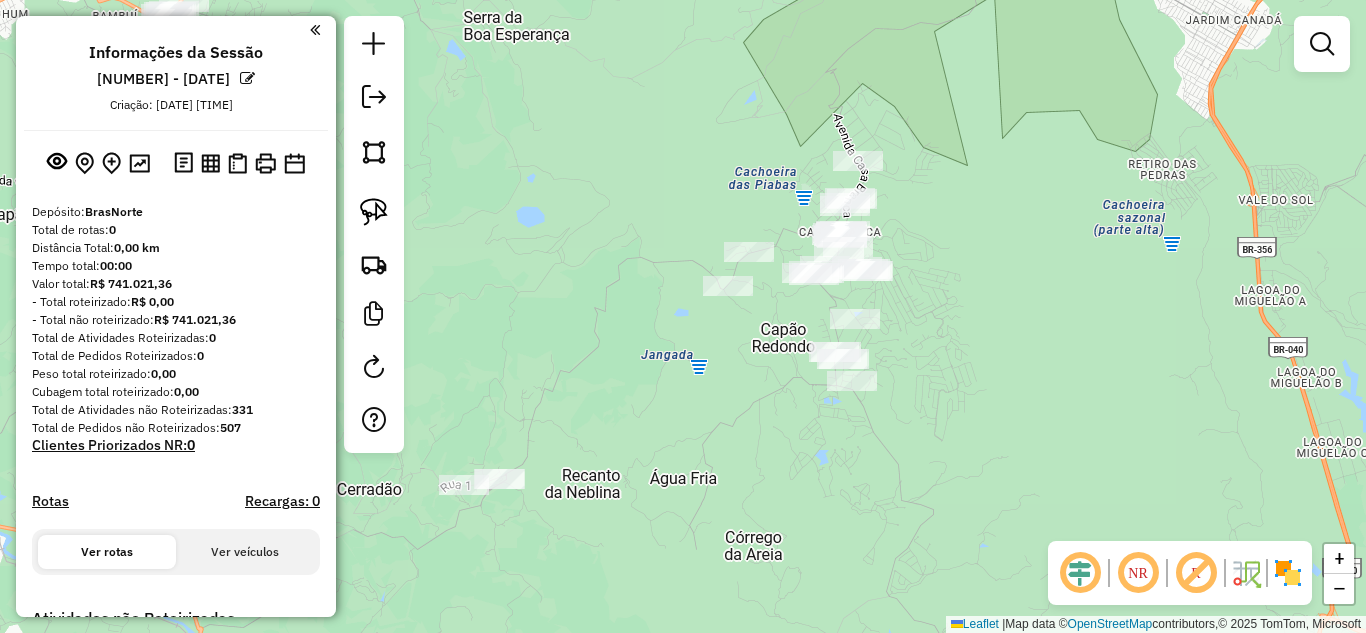 drag, startPoint x: 684, startPoint y: 500, endPoint x: 885, endPoint y: 320, distance: 269.8166 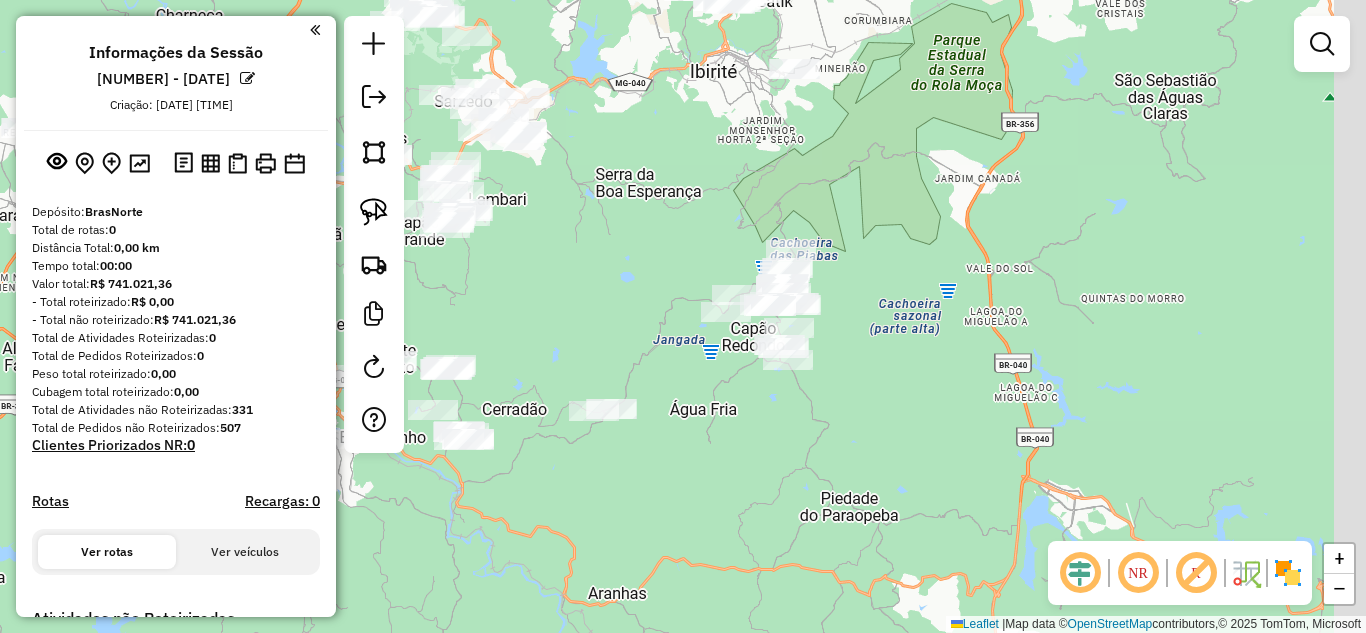 drag, startPoint x: 826, startPoint y: 404, endPoint x: 670, endPoint y: 476, distance: 171.81386 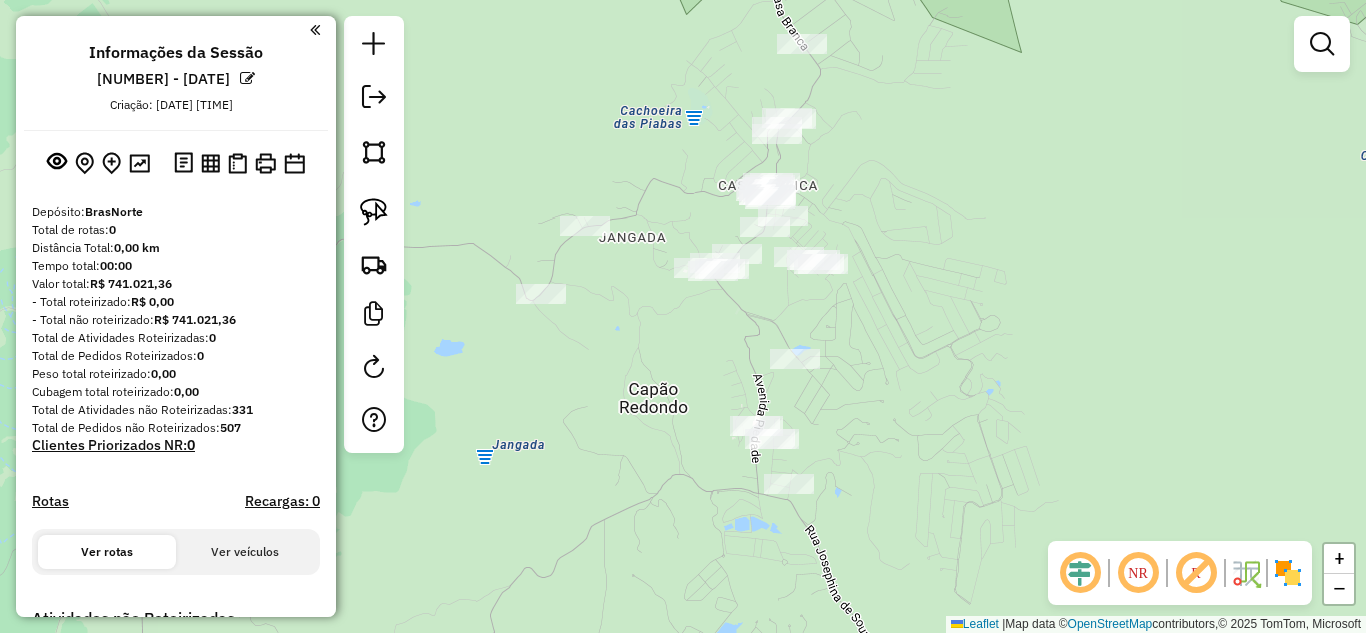 drag, startPoint x: 851, startPoint y: 343, endPoint x: 854, endPoint y: 404, distance: 61.073727 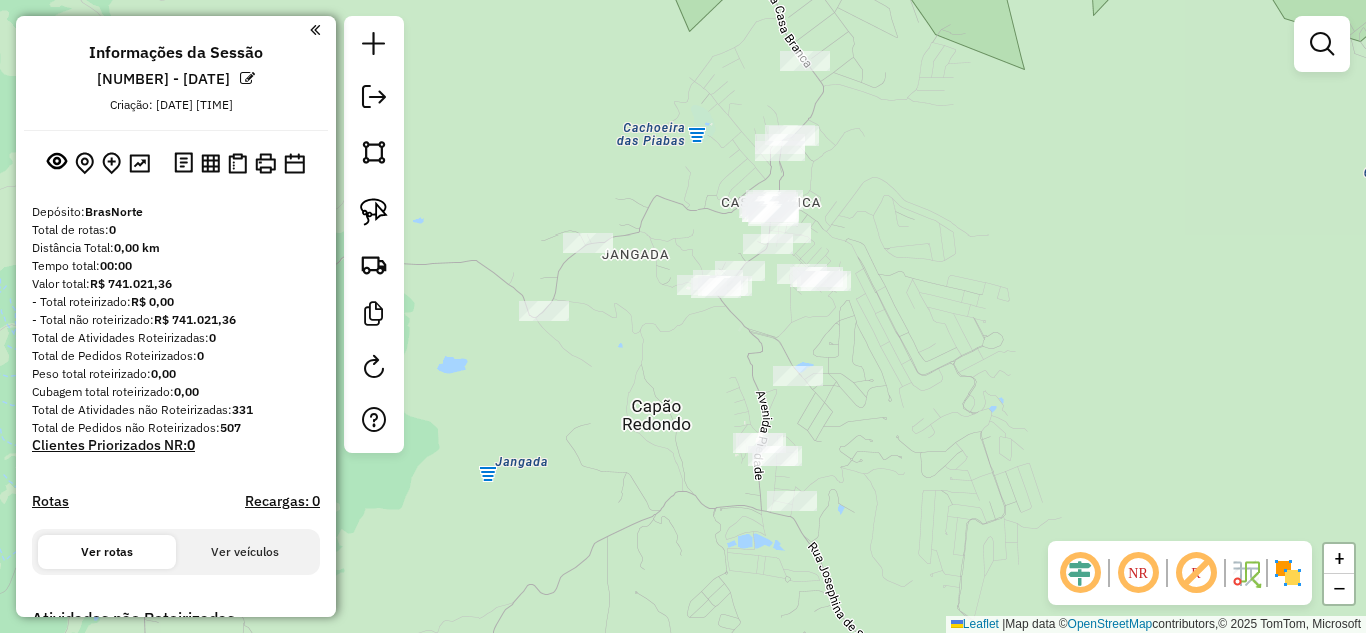 drag, startPoint x: 891, startPoint y: 92, endPoint x: 885, endPoint y: 83, distance: 10.816654 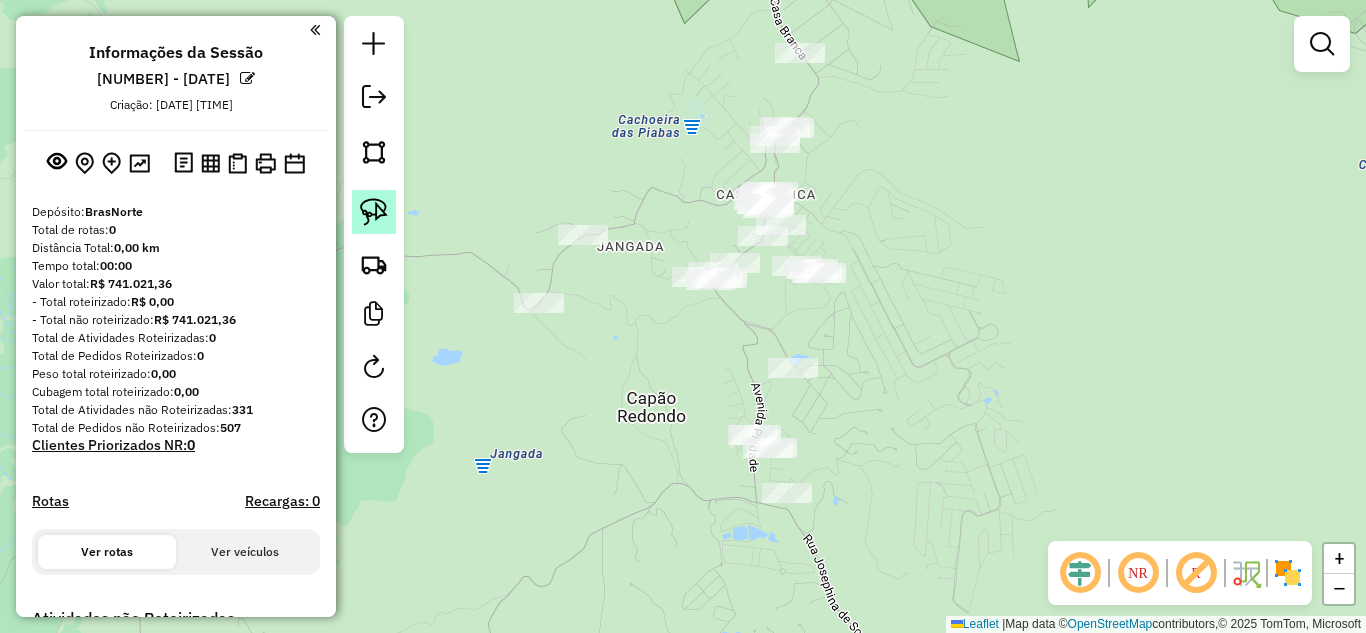 click 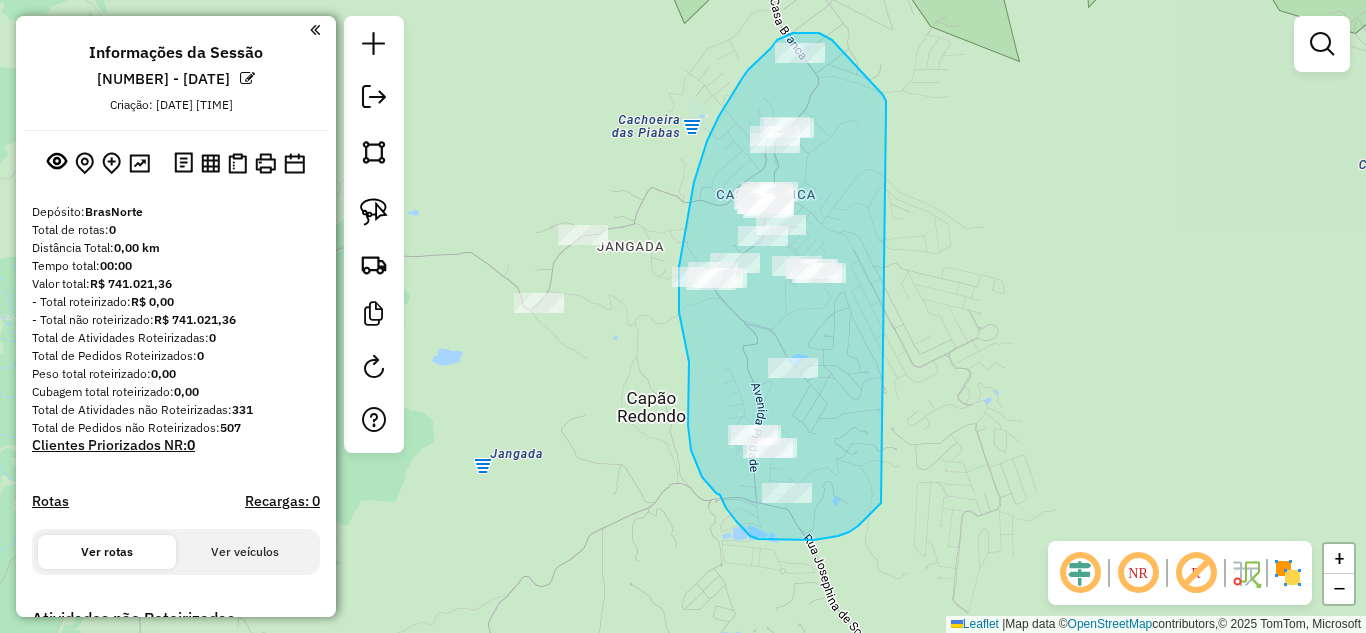 drag, startPoint x: 886, startPoint y: 110, endPoint x: 898, endPoint y: 483, distance: 373.193 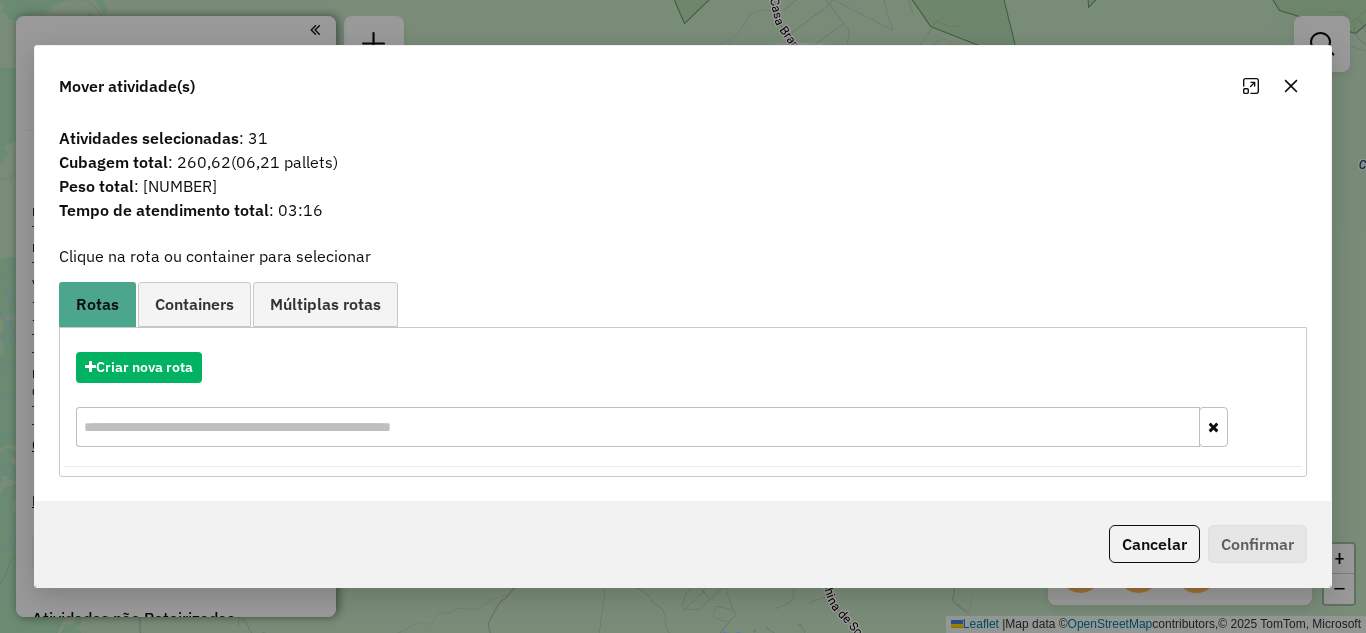 drag, startPoint x: 1288, startPoint y: 87, endPoint x: 1269, endPoint y: 84, distance: 19.235384 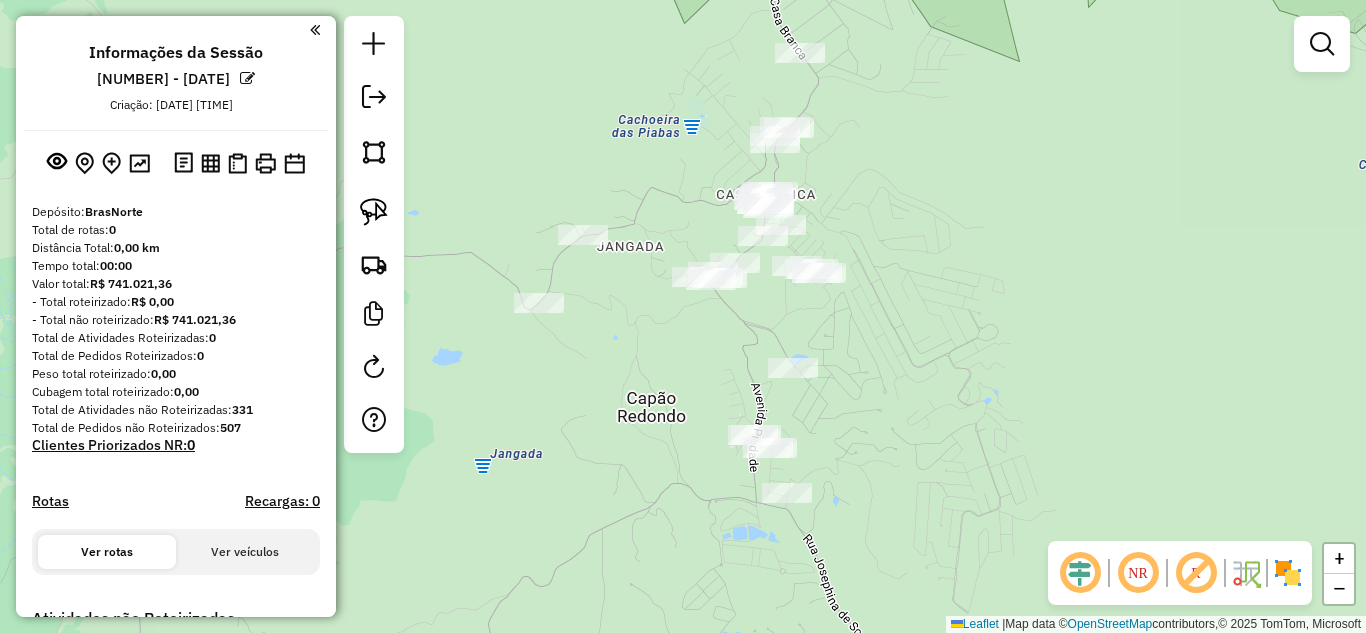 drag, startPoint x: 622, startPoint y: 397, endPoint x: 794, endPoint y: 369, distance: 174.26416 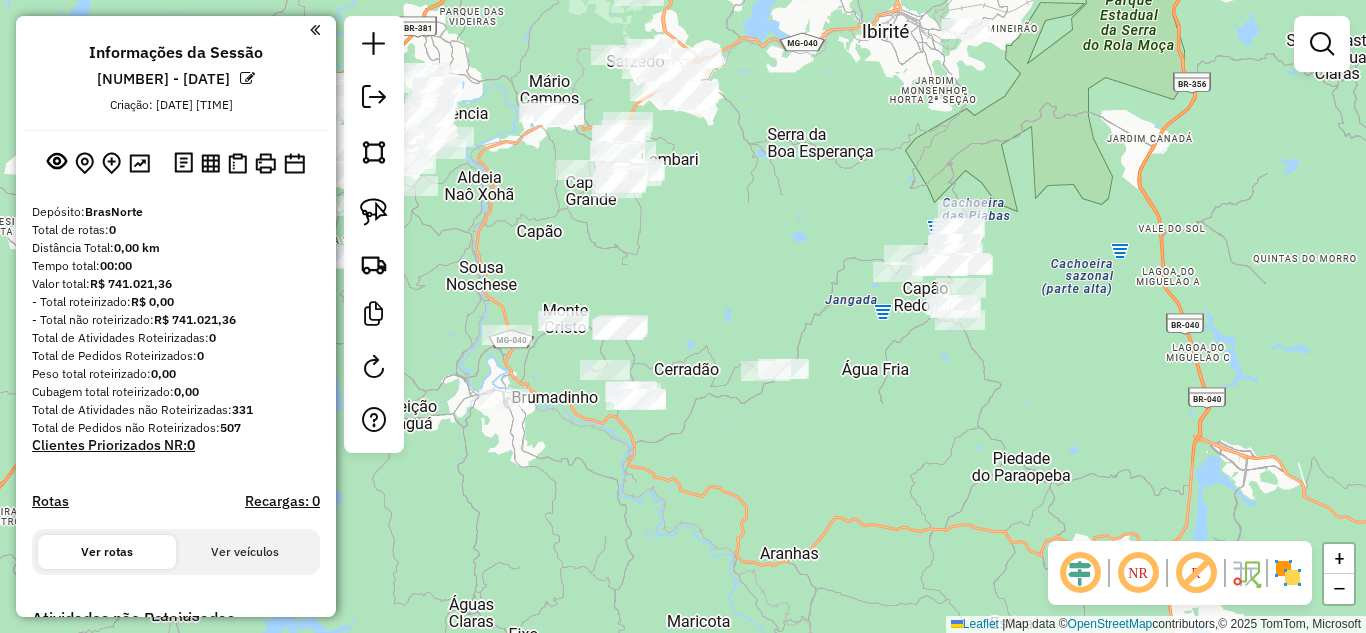 drag, startPoint x: 635, startPoint y: 451, endPoint x: 679, endPoint y: 451, distance: 44 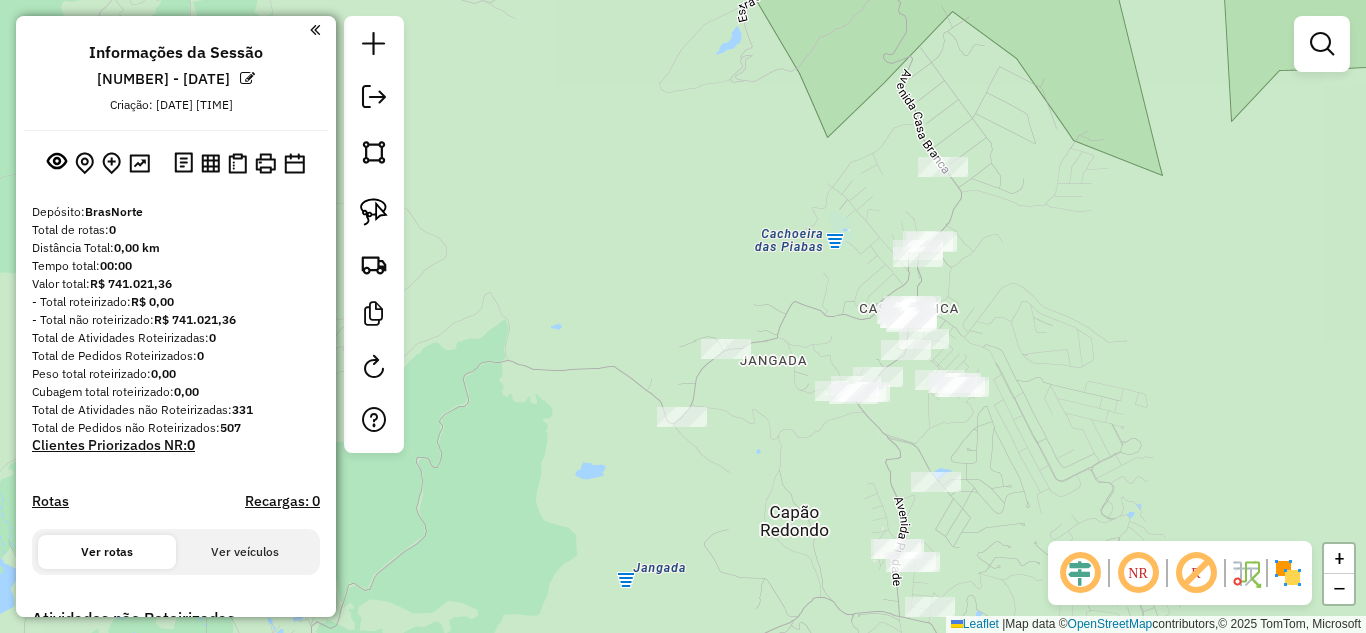 drag, startPoint x: 707, startPoint y: 455, endPoint x: 790, endPoint y: 645, distance: 207.33789 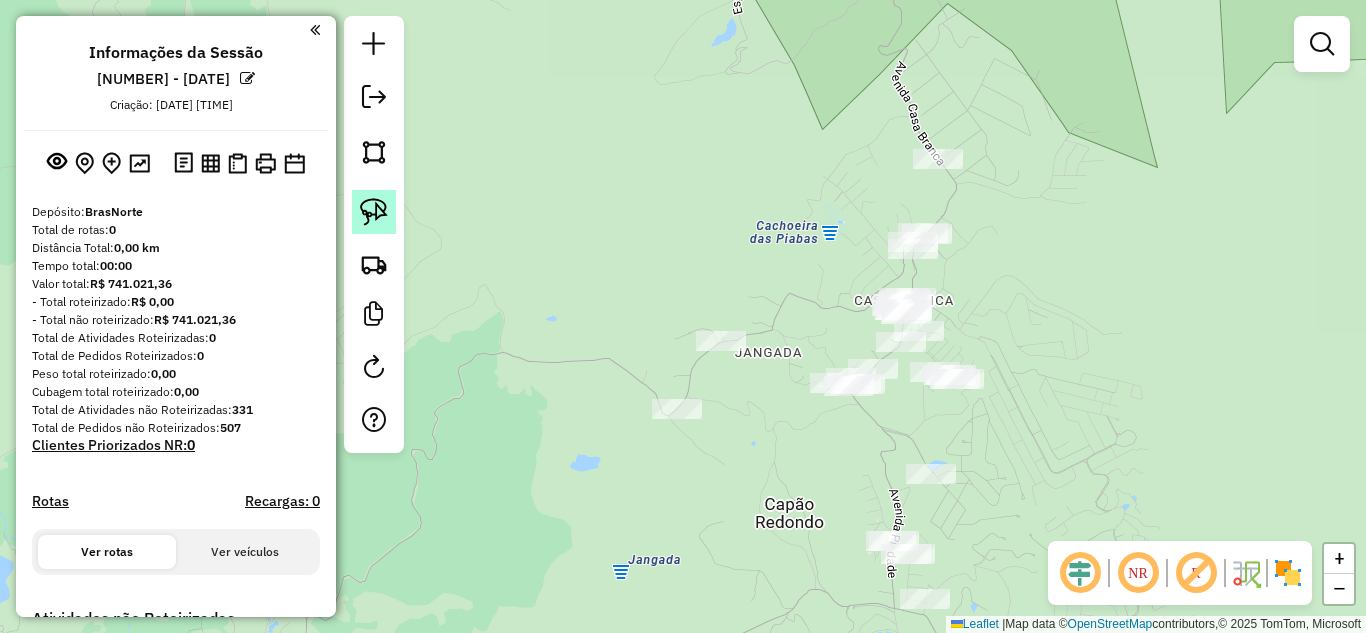 click 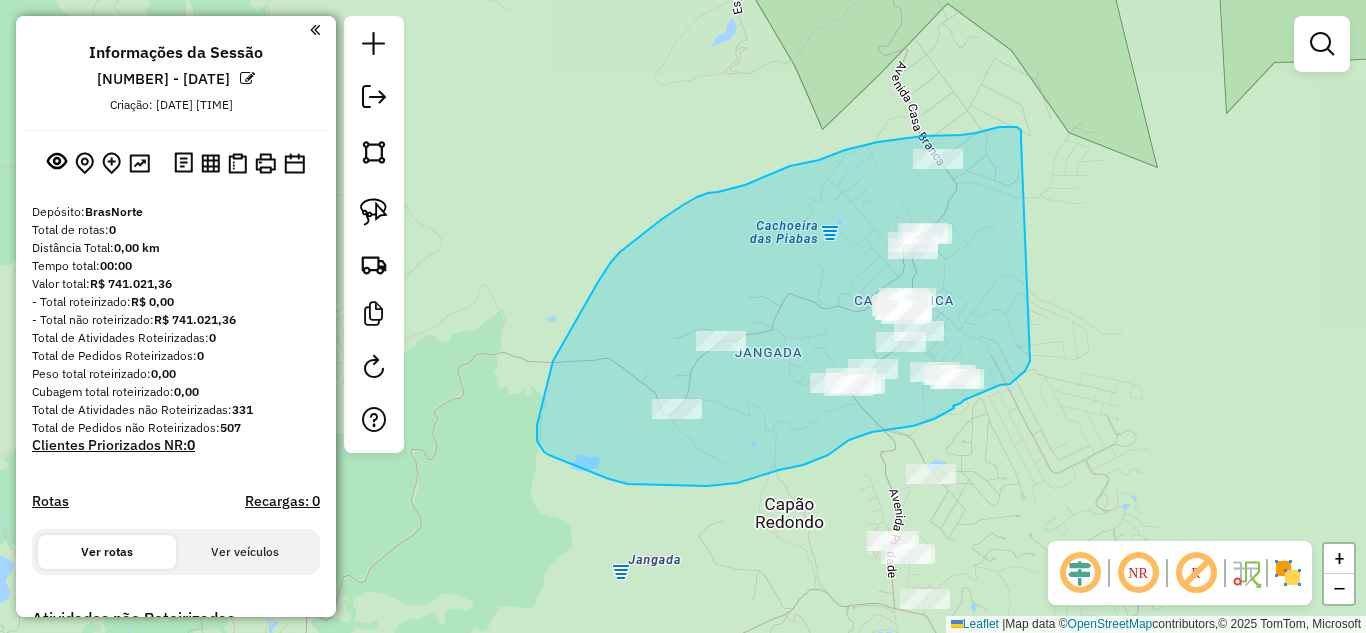 drag, startPoint x: 1021, startPoint y: 130, endPoint x: 1030, endPoint y: 361, distance: 231.17526 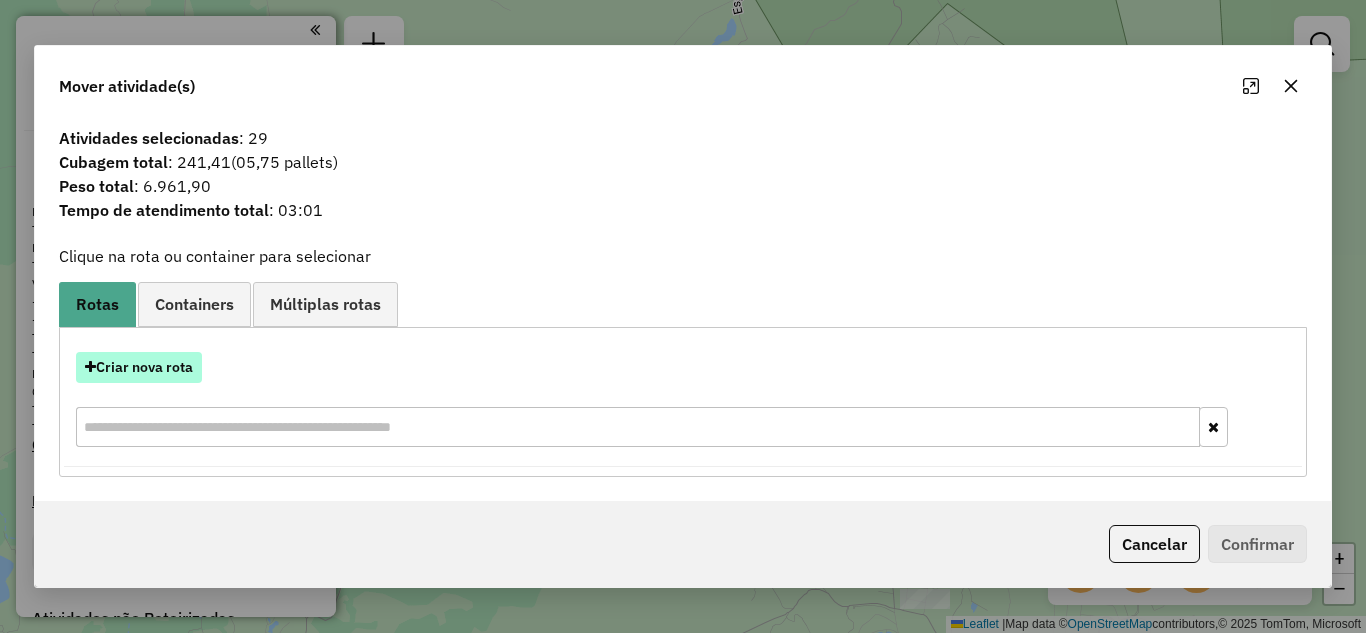 click on "Criar nova rota" at bounding box center [139, 367] 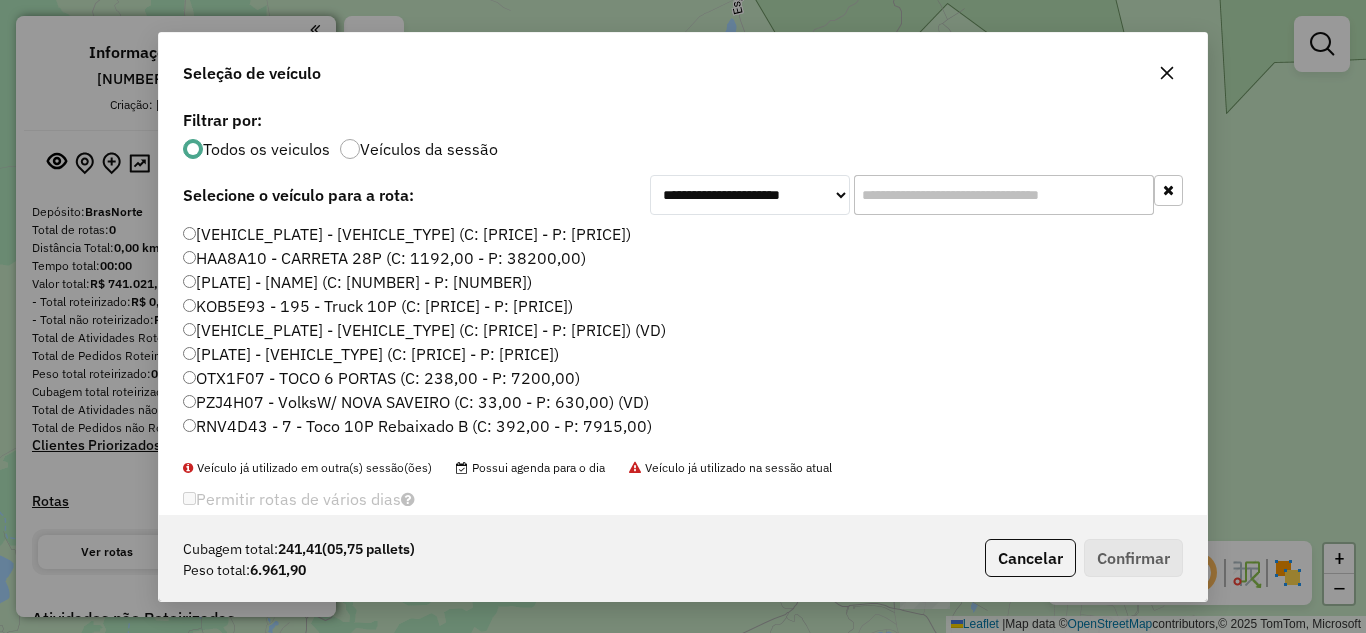 scroll, scrollTop: 11, scrollLeft: 6, axis: both 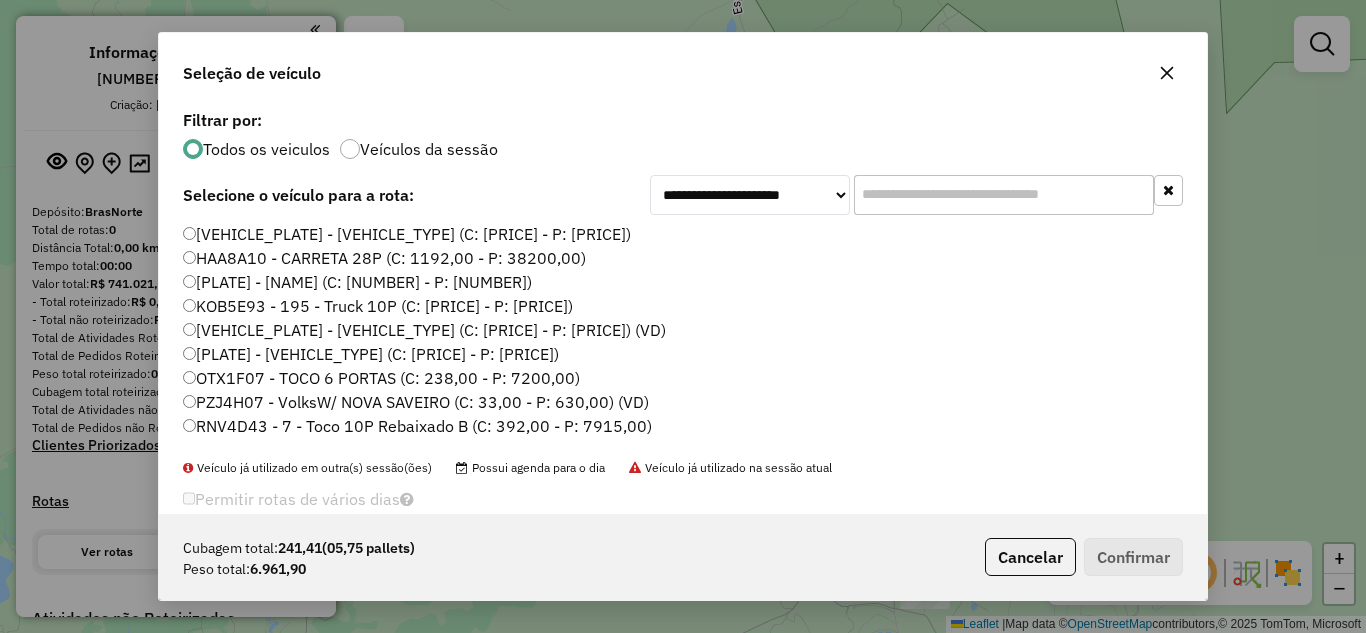 click 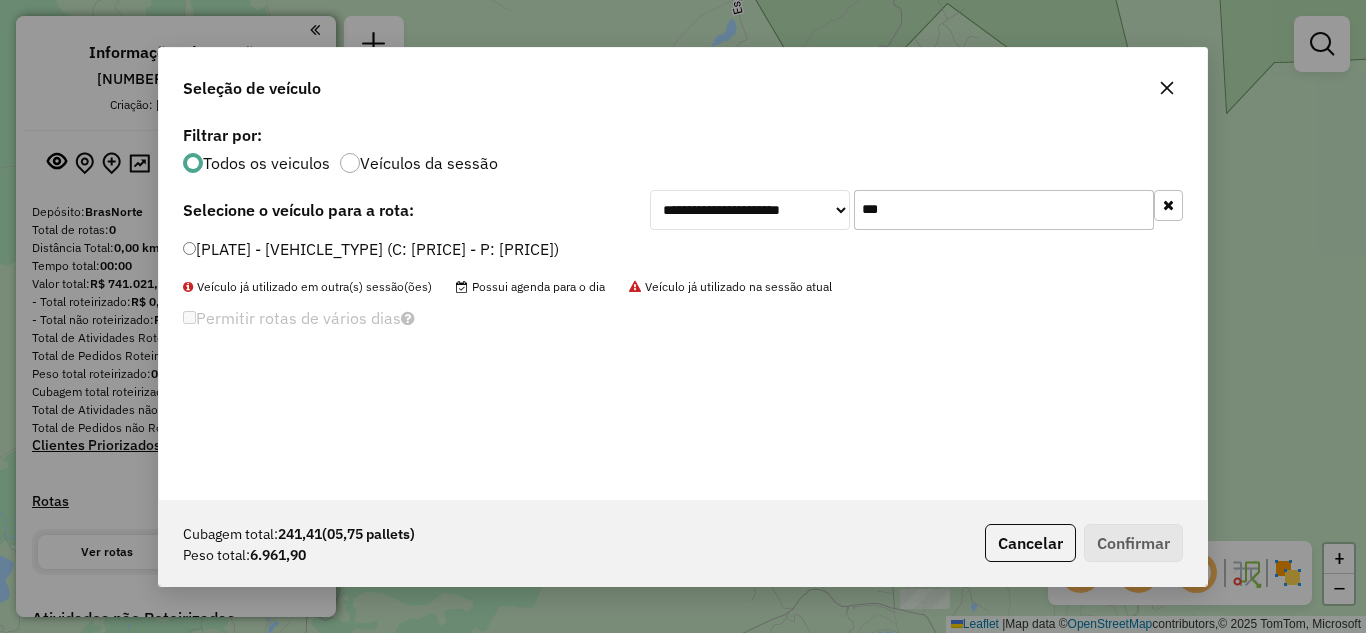 type on "***" 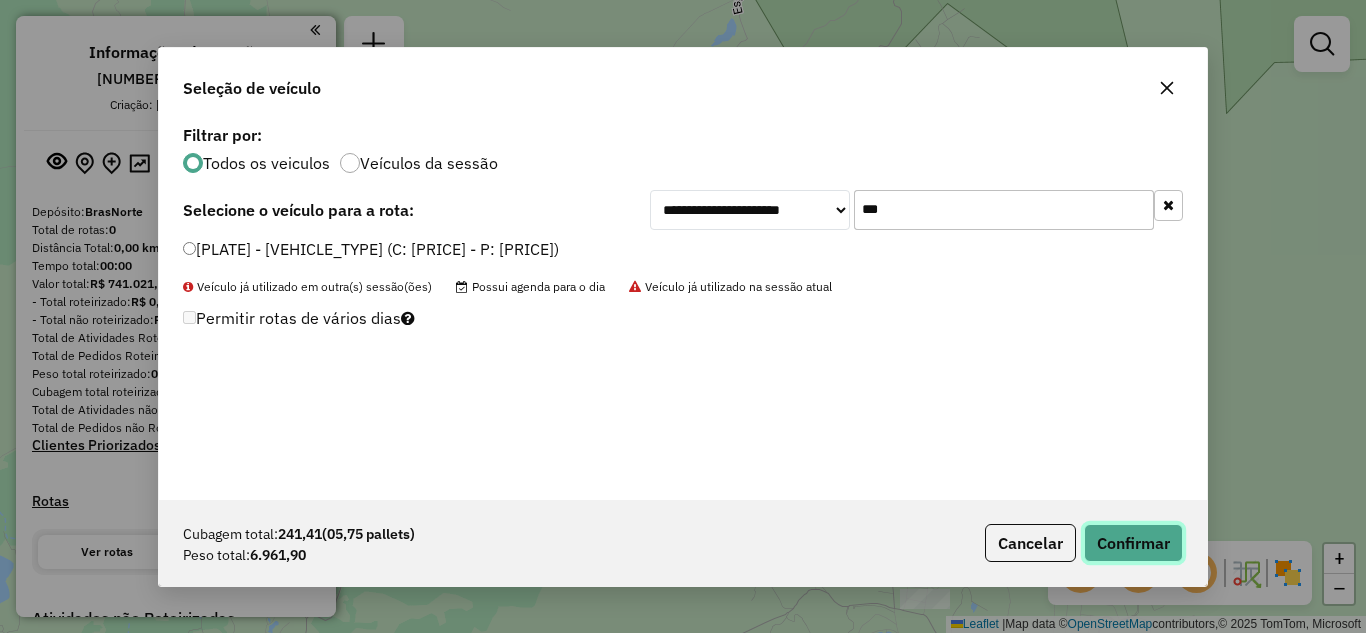 click on "Confirmar" 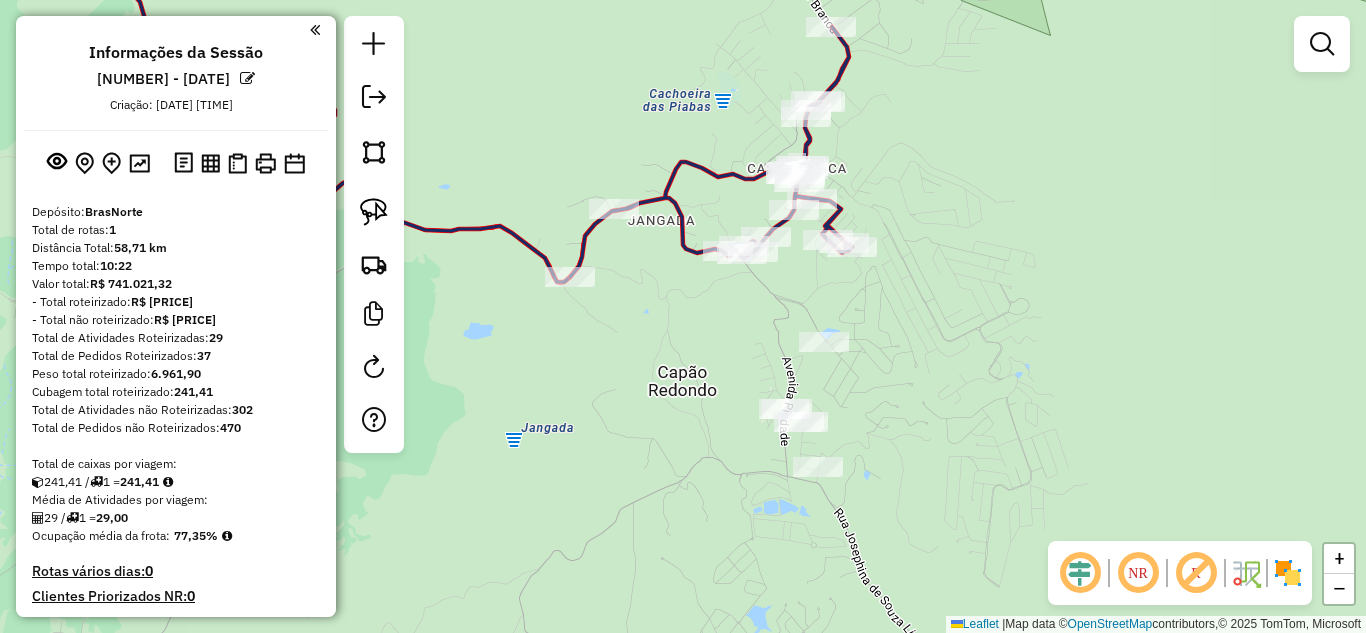 drag, startPoint x: 756, startPoint y: 520, endPoint x: 696, endPoint y: 347, distance: 183.10925 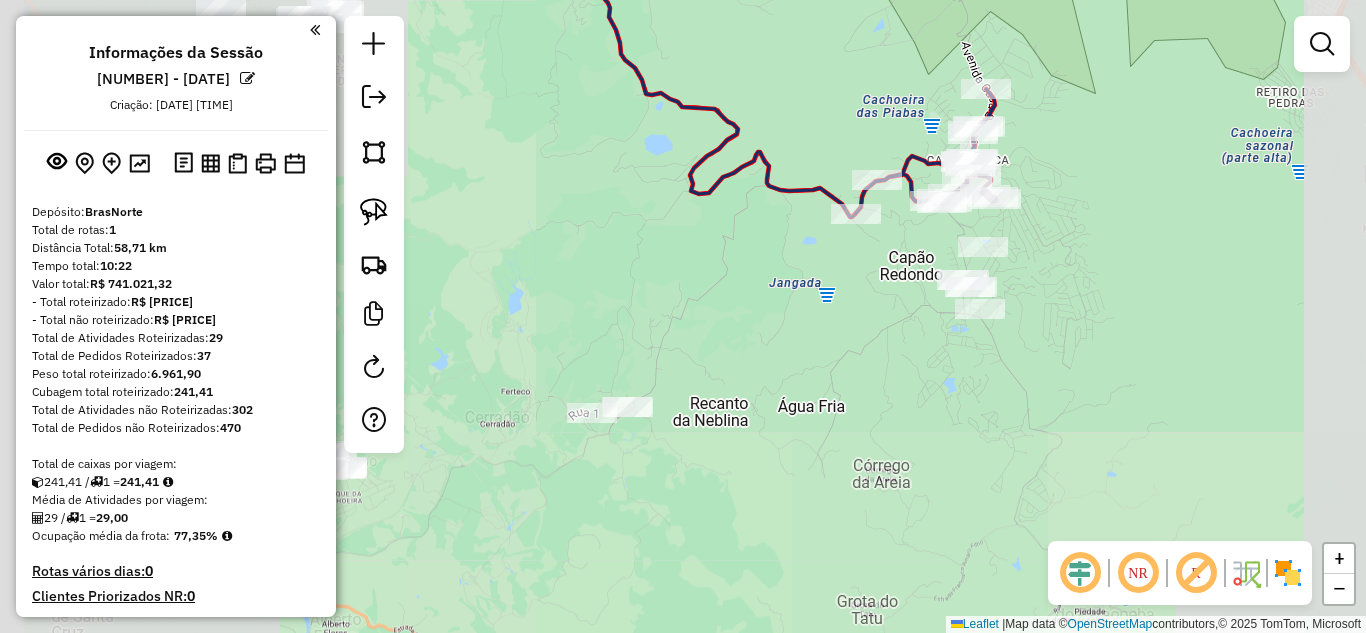 drag, startPoint x: 868, startPoint y: 341, endPoint x: 887, endPoint y: 335, distance: 19.924858 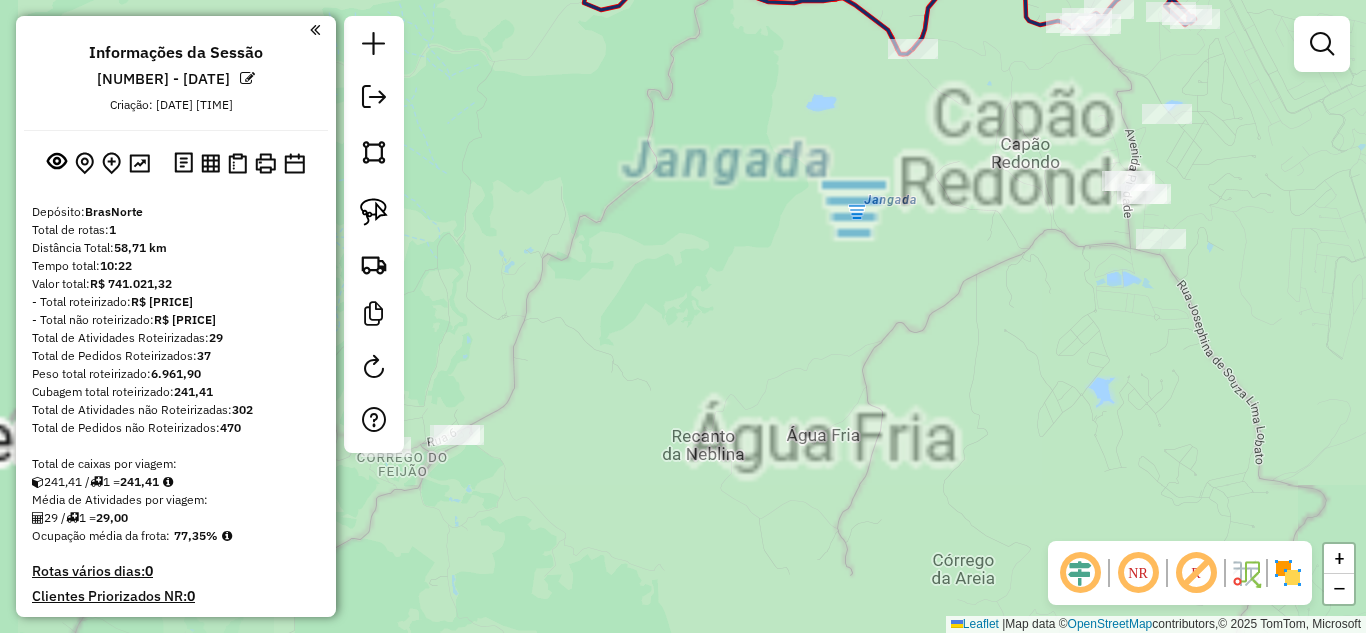 drag, startPoint x: 886, startPoint y: 349, endPoint x: 685, endPoint y: 348, distance: 201.00249 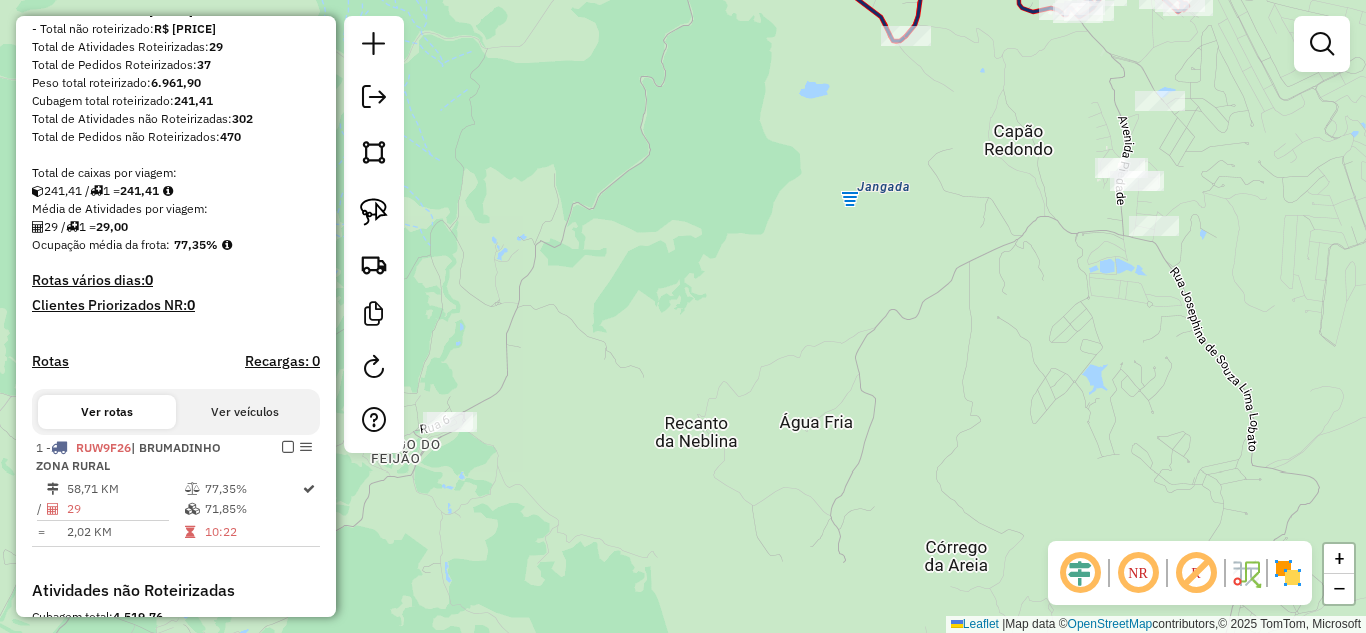 scroll, scrollTop: 400, scrollLeft: 0, axis: vertical 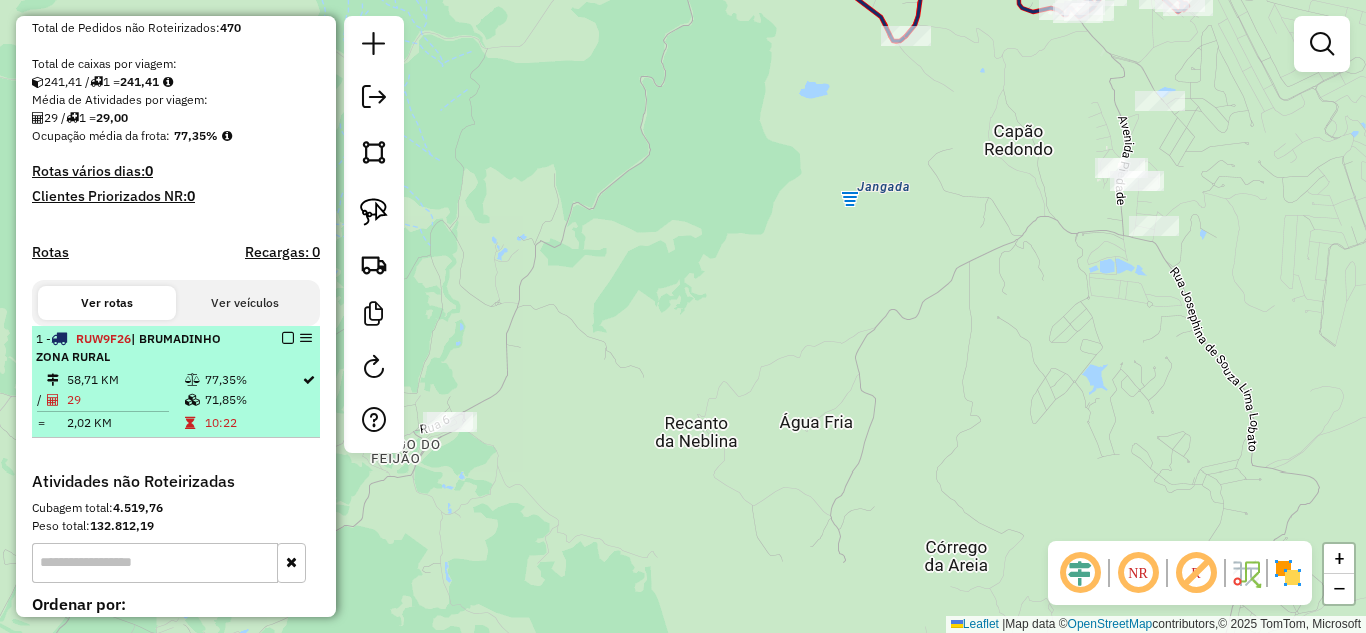 click at bounding box center [288, 338] 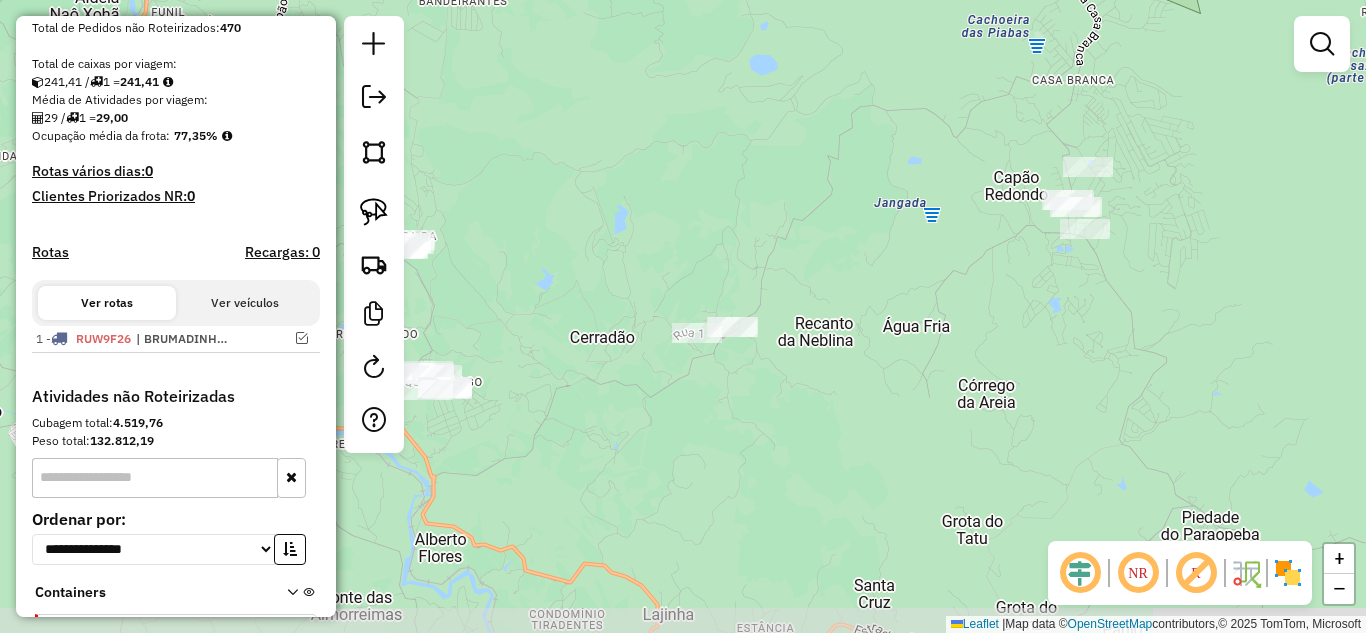 drag, startPoint x: 767, startPoint y: 397, endPoint x: 913, endPoint y: 320, distance: 165.0606 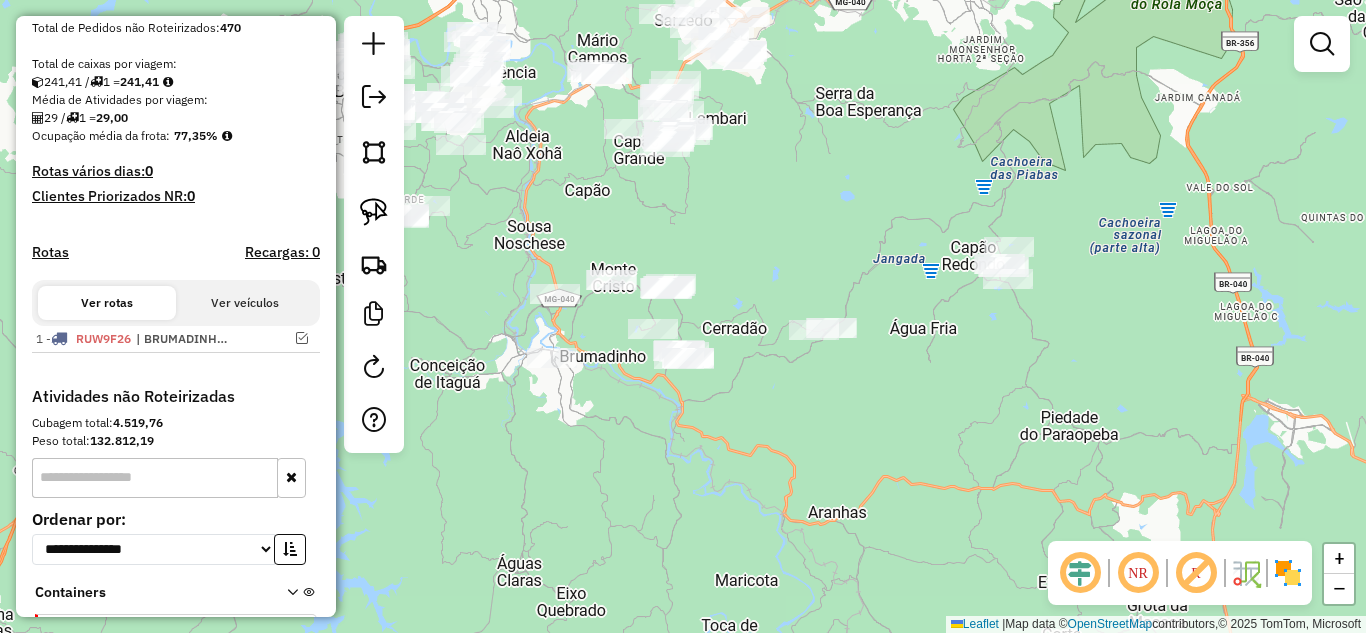drag, startPoint x: 365, startPoint y: 216, endPoint x: 486, endPoint y: 241, distance: 123.55566 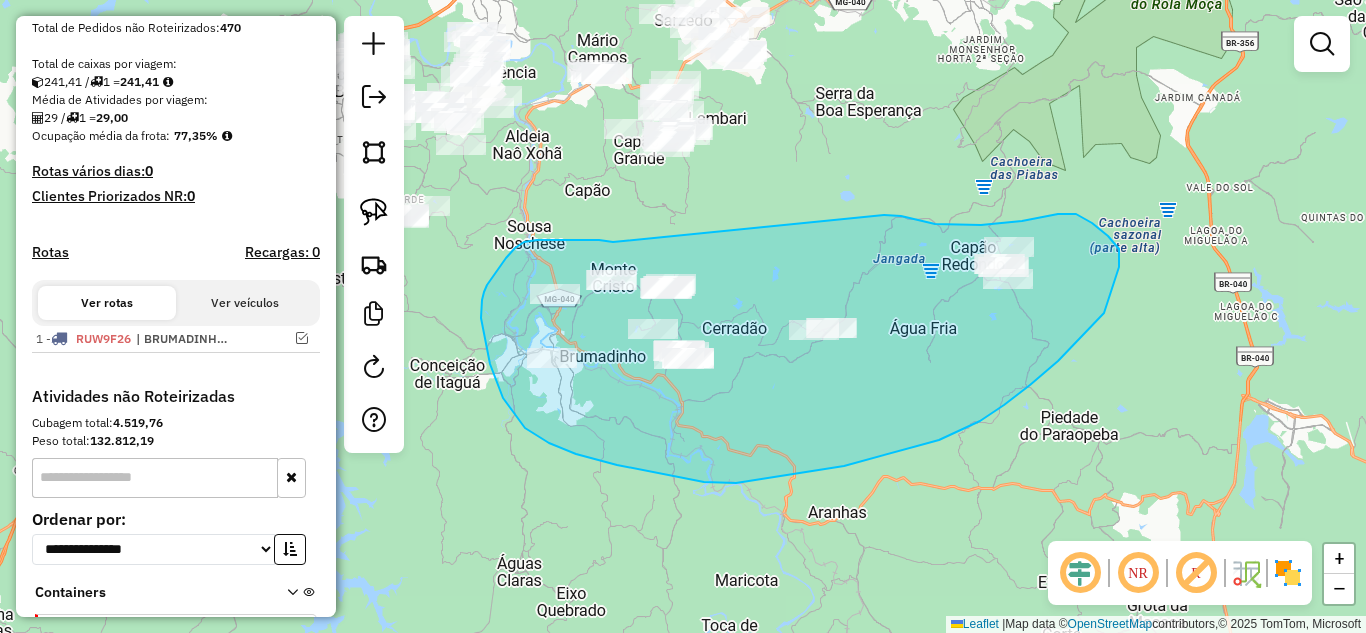 drag, startPoint x: 515, startPoint y: 248, endPoint x: 860, endPoint y: 222, distance: 345.97833 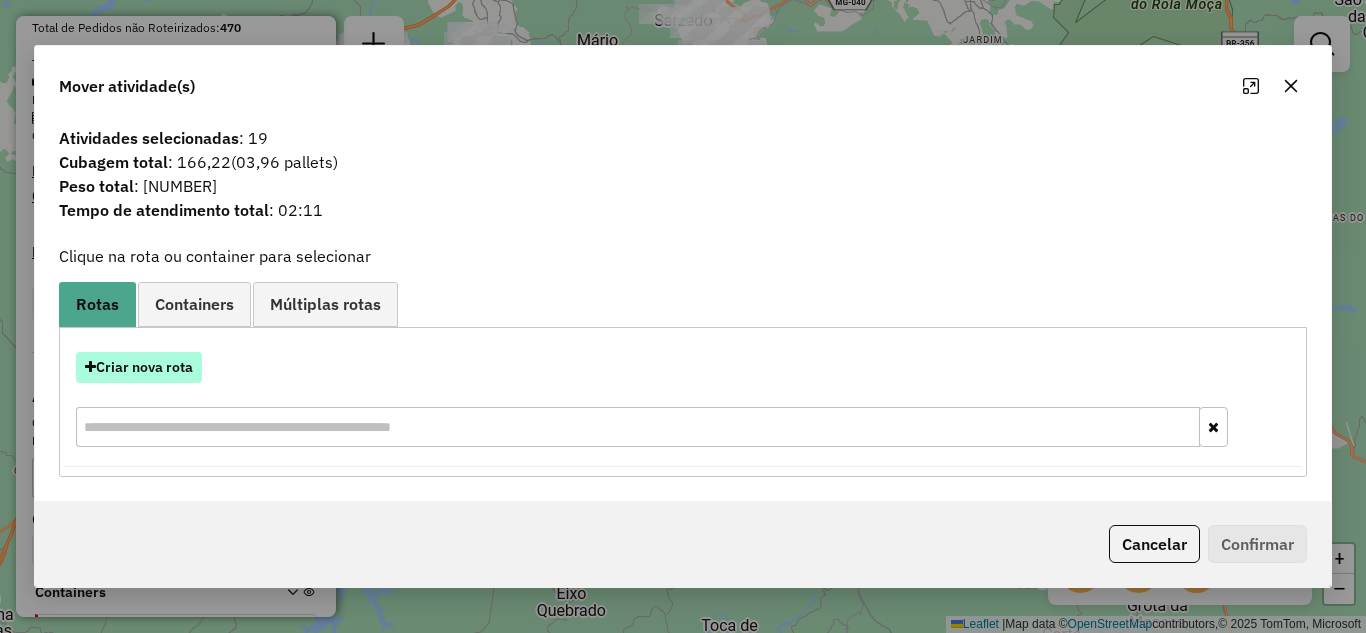 click on "Criar nova rota" at bounding box center [139, 367] 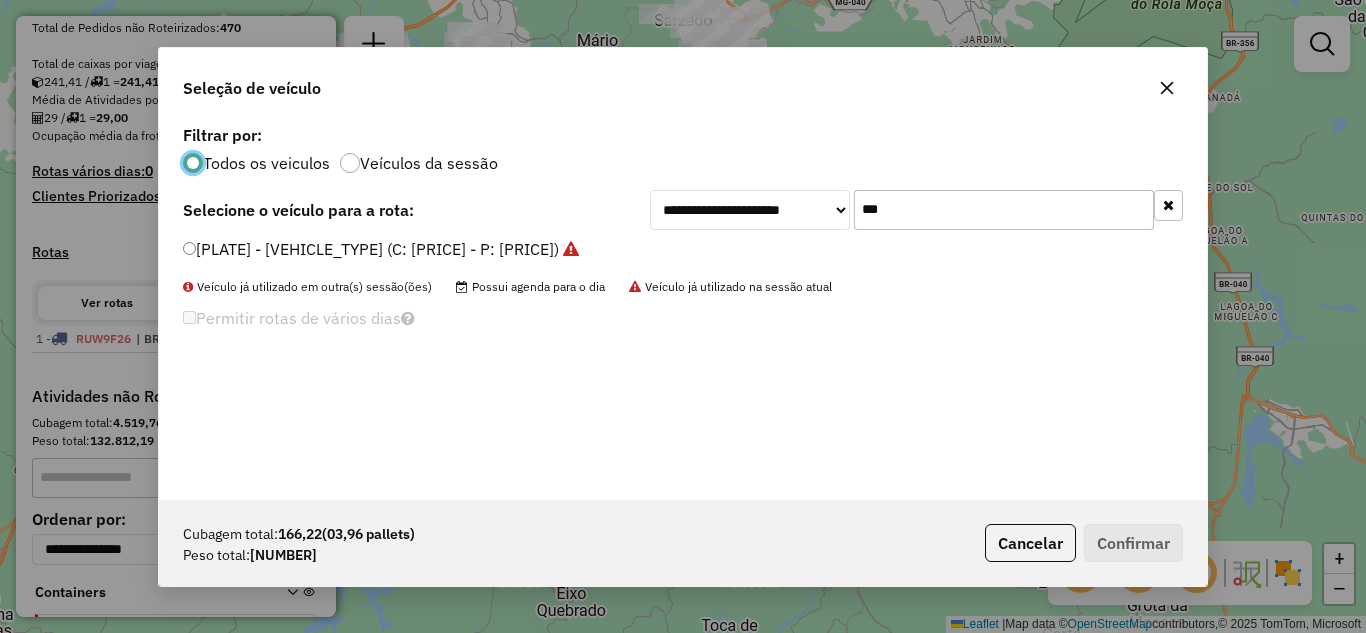 scroll, scrollTop: 11, scrollLeft: 6, axis: both 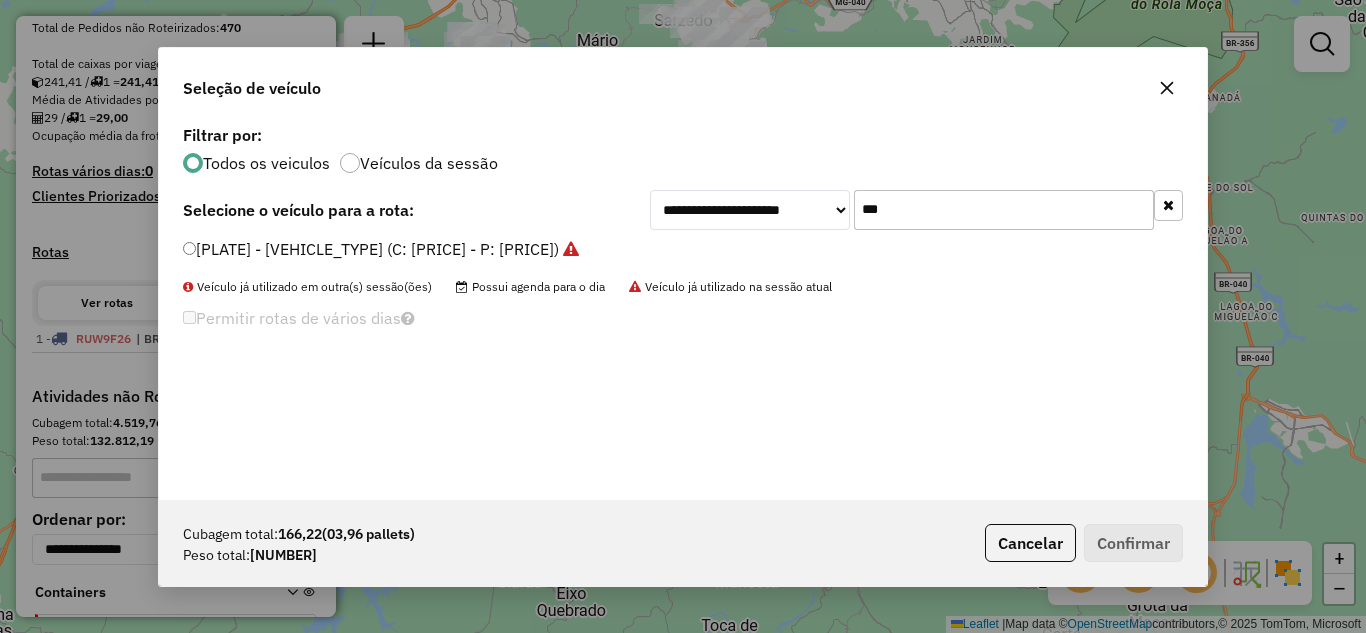 click on "***" 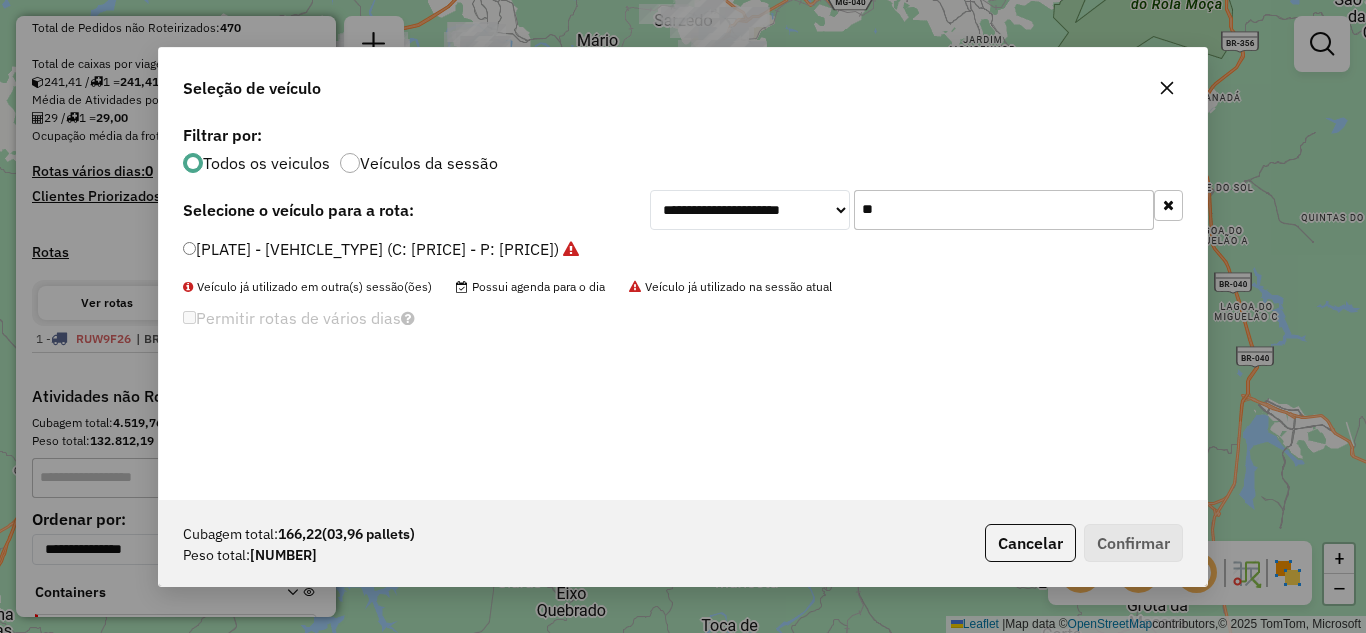 type on "*" 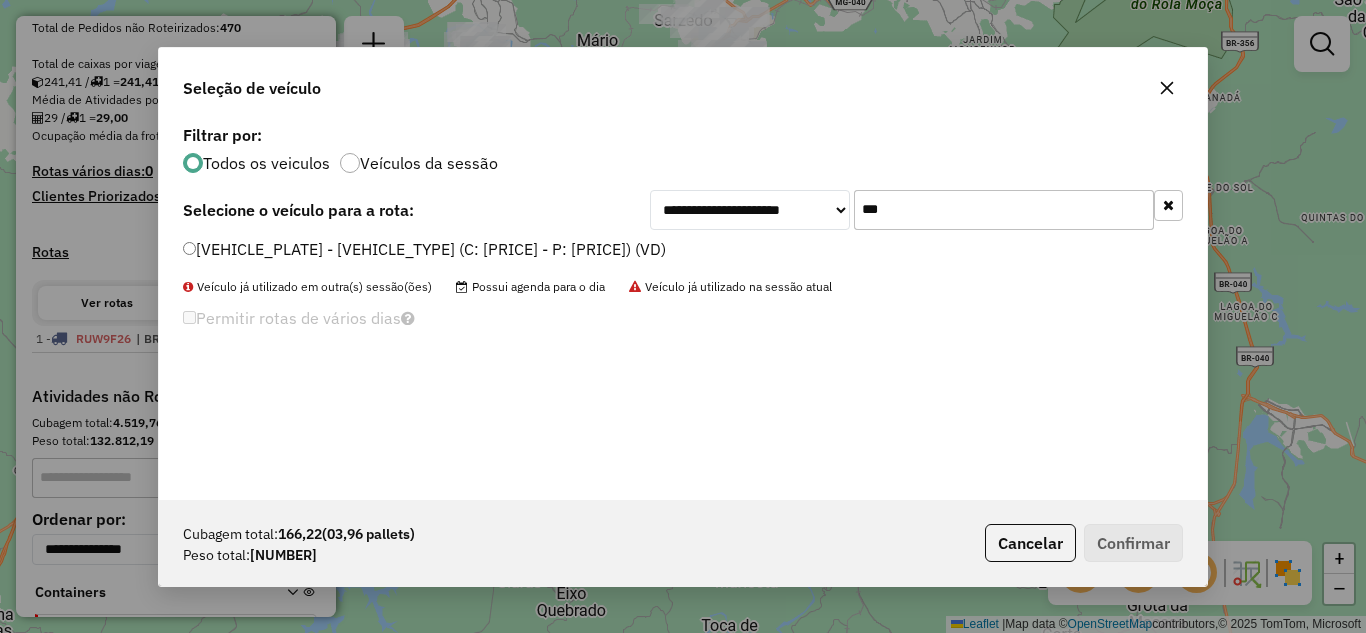 type on "***" 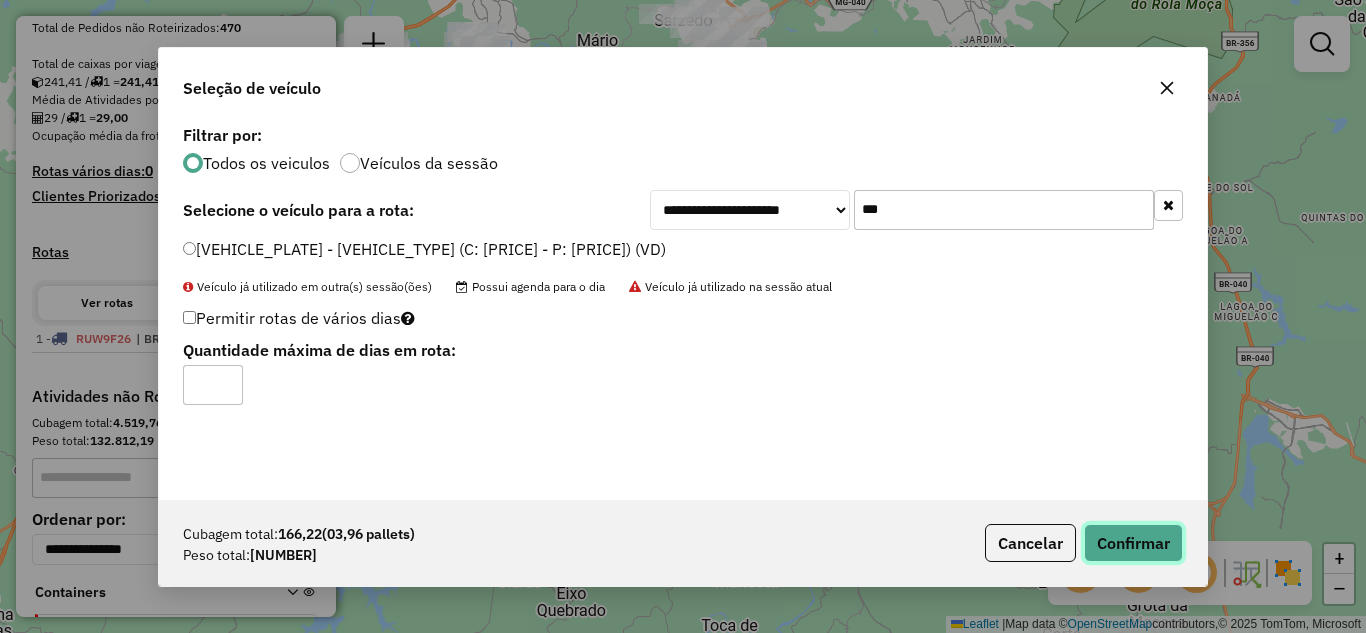click on "Confirmar" 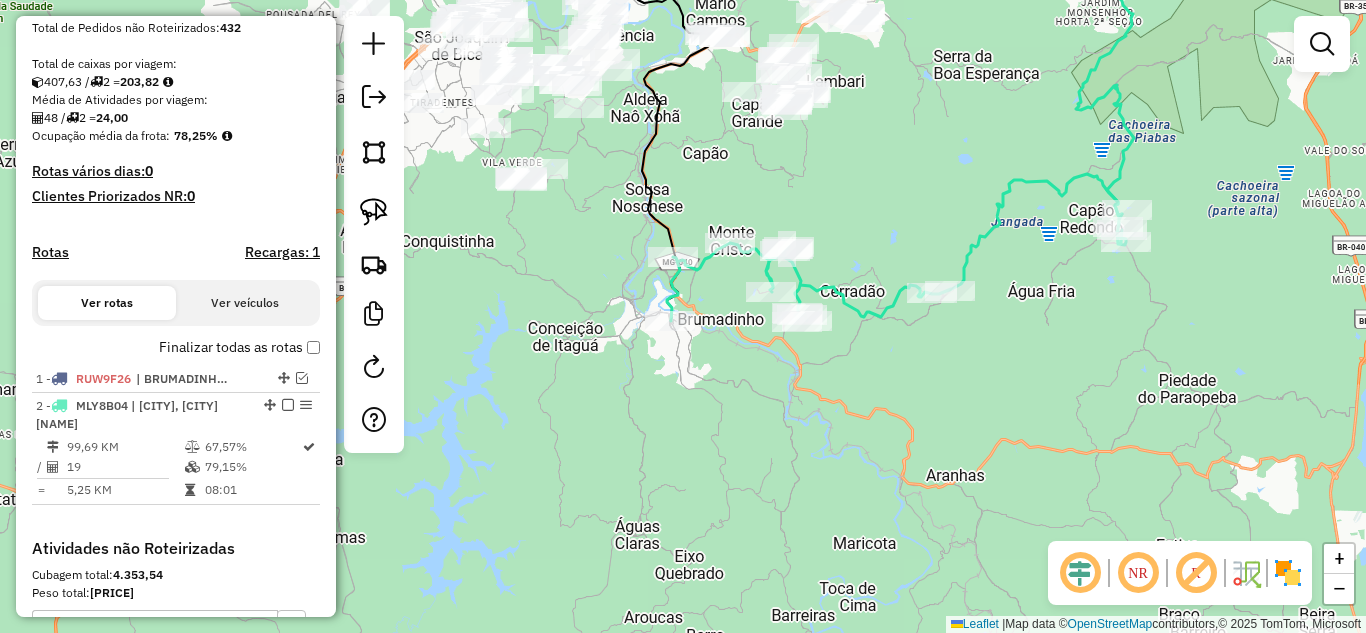 drag, startPoint x: 769, startPoint y: 434, endPoint x: 833, endPoint y: 401, distance: 72.00694 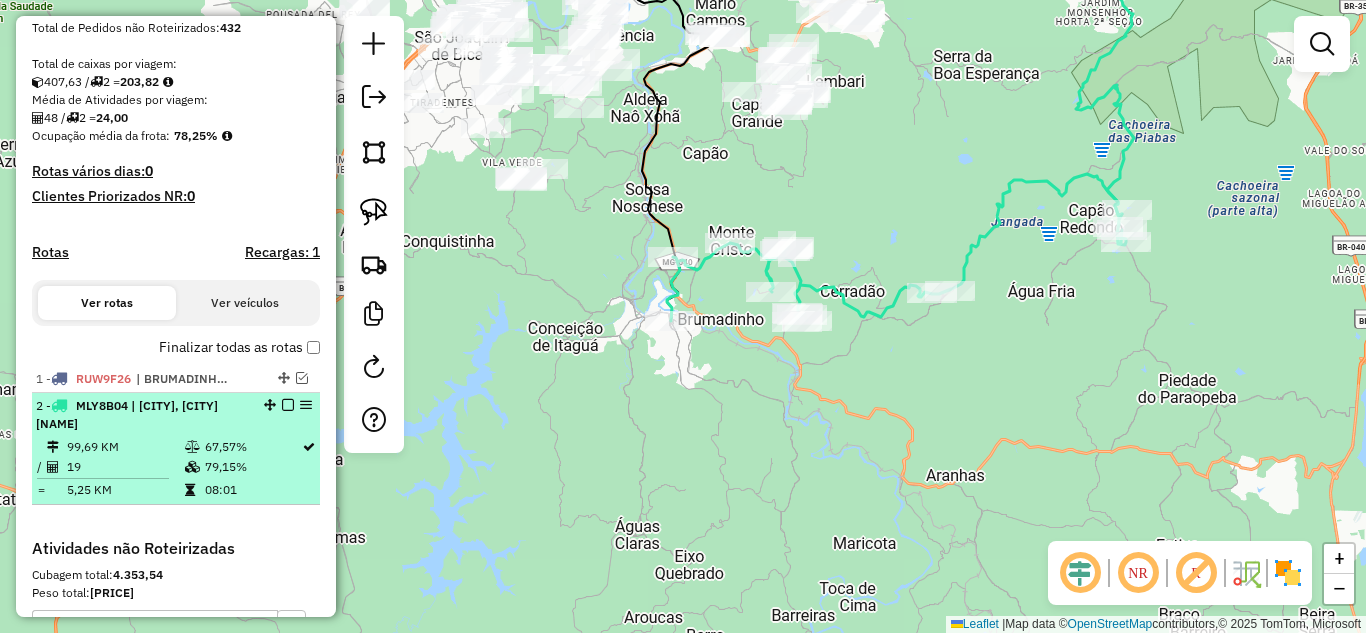 click at bounding box center [288, 405] 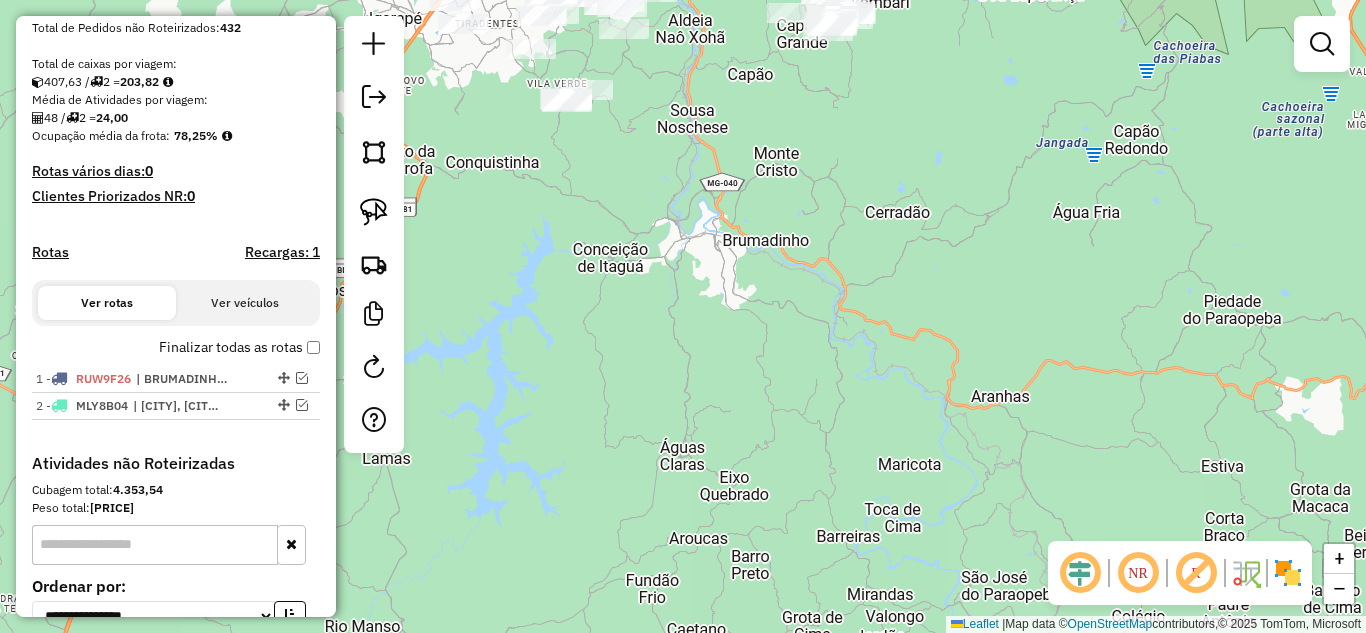drag, startPoint x: 563, startPoint y: 378, endPoint x: 577, endPoint y: 259, distance: 119.8207 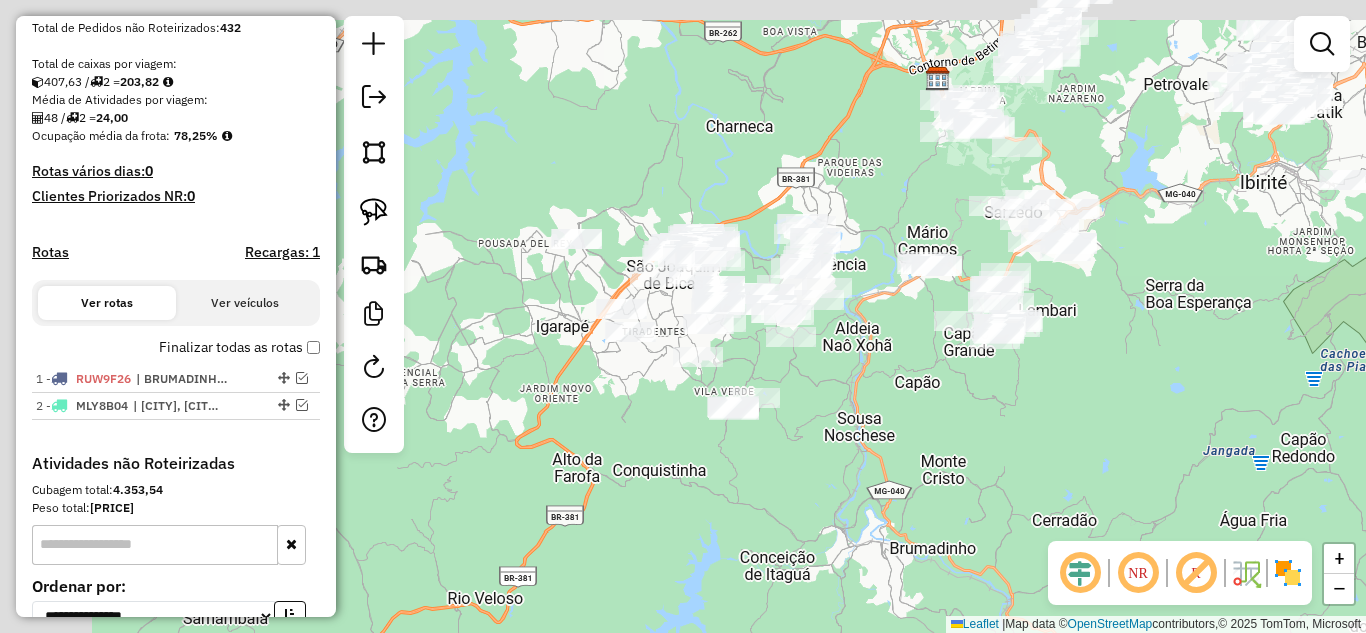 drag, startPoint x: 781, startPoint y: 627, endPoint x: 824, endPoint y: 673, distance: 62.968246 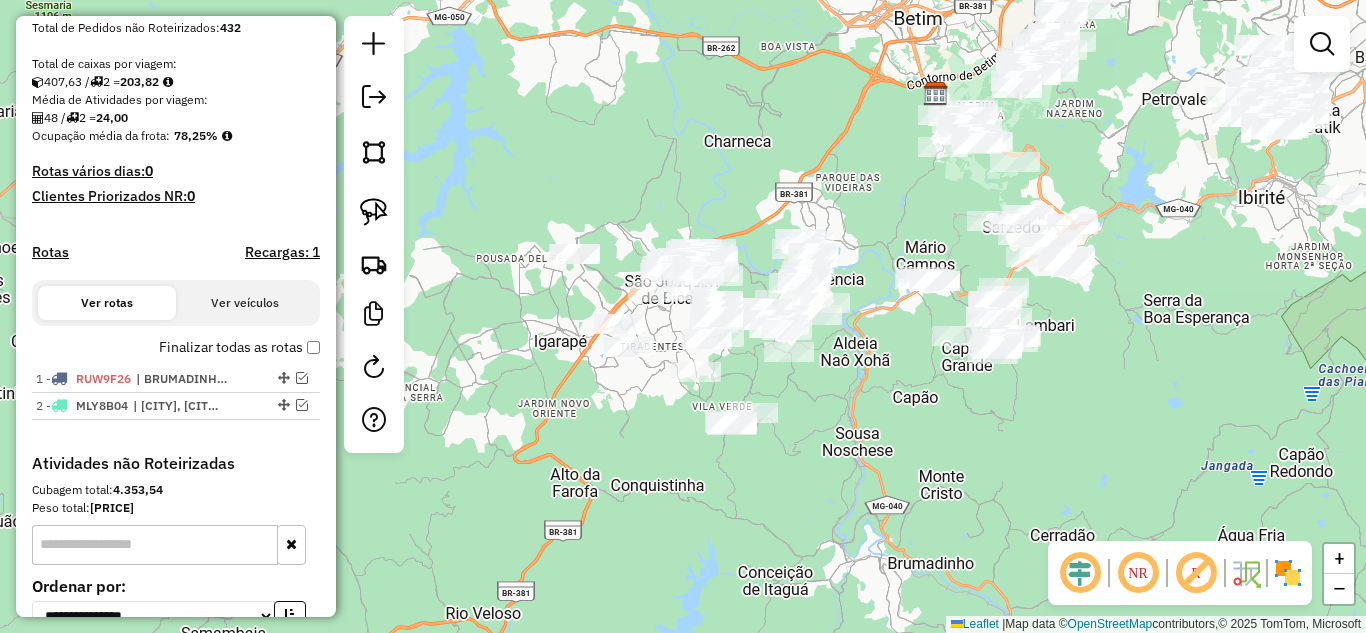 drag, startPoint x: 718, startPoint y: 533, endPoint x: 718, endPoint y: 501, distance: 32 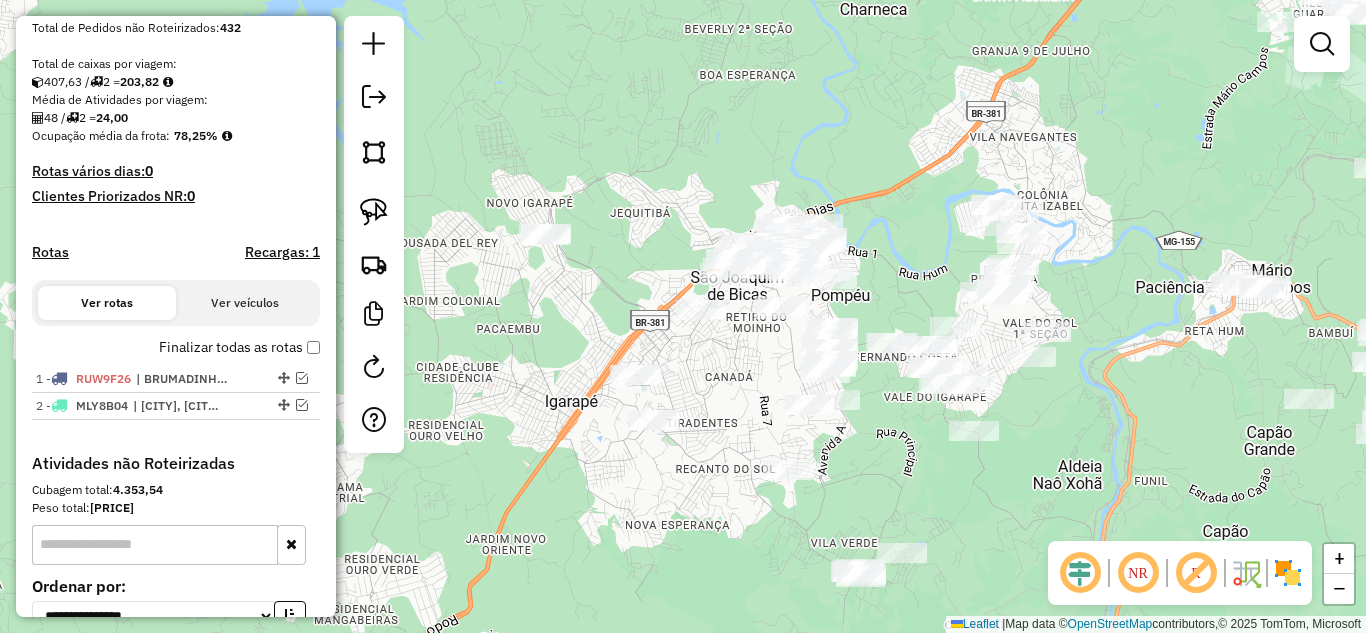 drag, startPoint x: 652, startPoint y: 364, endPoint x: 714, endPoint y: 399, distance: 71.19691 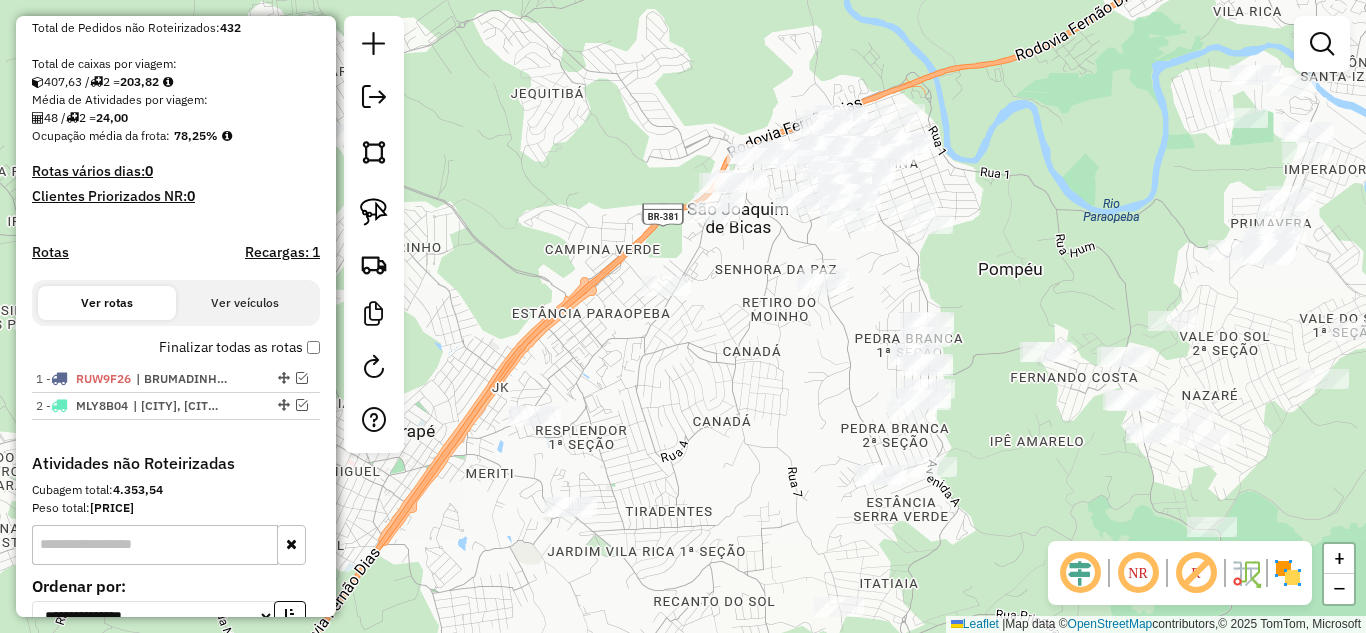drag, startPoint x: 813, startPoint y: 377, endPoint x: 836, endPoint y: 352, distance: 33.970577 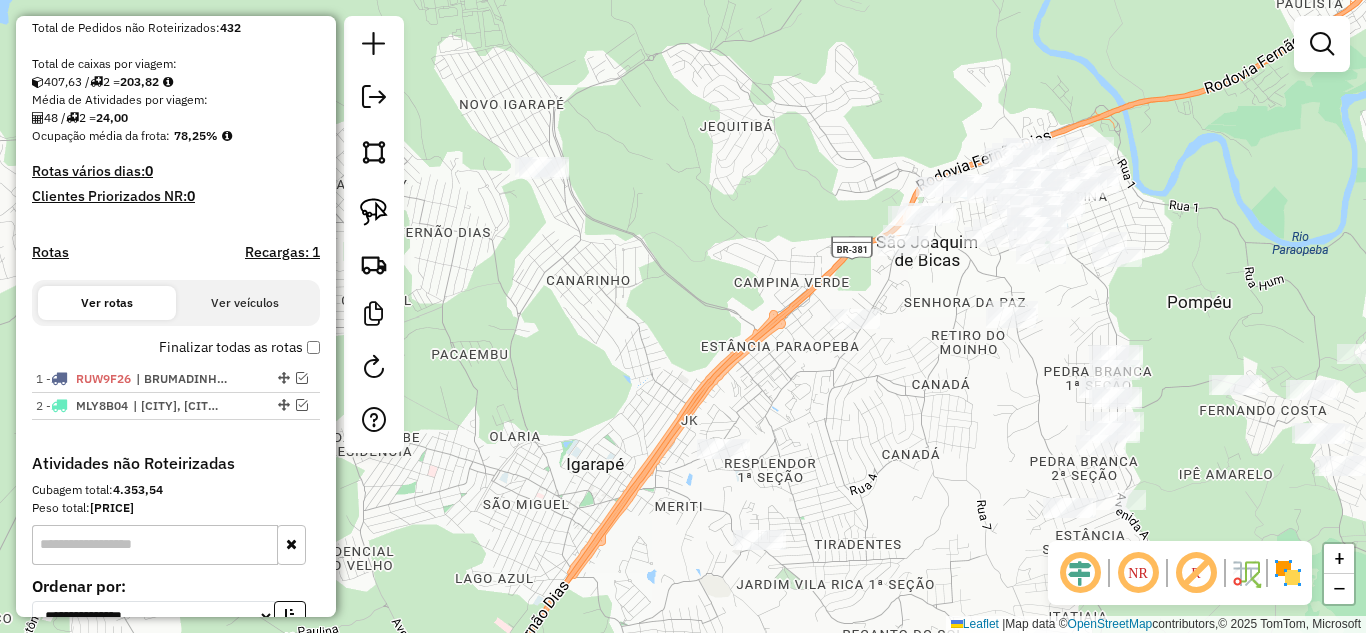 click on "Janela de atendimento Grade de atendimento Capacidade Transportadoras Veículos Cliente Pedidos  Rotas Selecione os dias de semana para filtrar as janelas de atendimento  Seg   Ter   Qua   Qui   Sex   Sáb   Dom  Informe o período da janela de atendimento: De: Até:  Filtrar exatamente a janela do cliente  Considerar janela de atendimento padrão  Selecione os dias de semana para filtrar as grades de atendimento  Seg   Ter   Qua   Qui   Sex   Sáb   Dom   Considerar clientes sem dia de atendimento cadastrado  Clientes fora do dia de atendimento selecionado Filtrar as atividades entre os valores definidos abaixo:  Peso mínimo:   Peso máximo:   Cubagem mínima:   Cubagem máxima:   De:   Até:  Filtrar as atividades entre o tempo de atendimento definido abaixo:  De:   Até:   Considerar capacidade total dos clientes não roteirizados Transportadora: Selecione um ou mais itens Tipo de veículo: Selecione um ou mais itens Veículo: Selecione um ou mais itens Motorista: Selecione um ou mais itens Nome: Rótulo:" 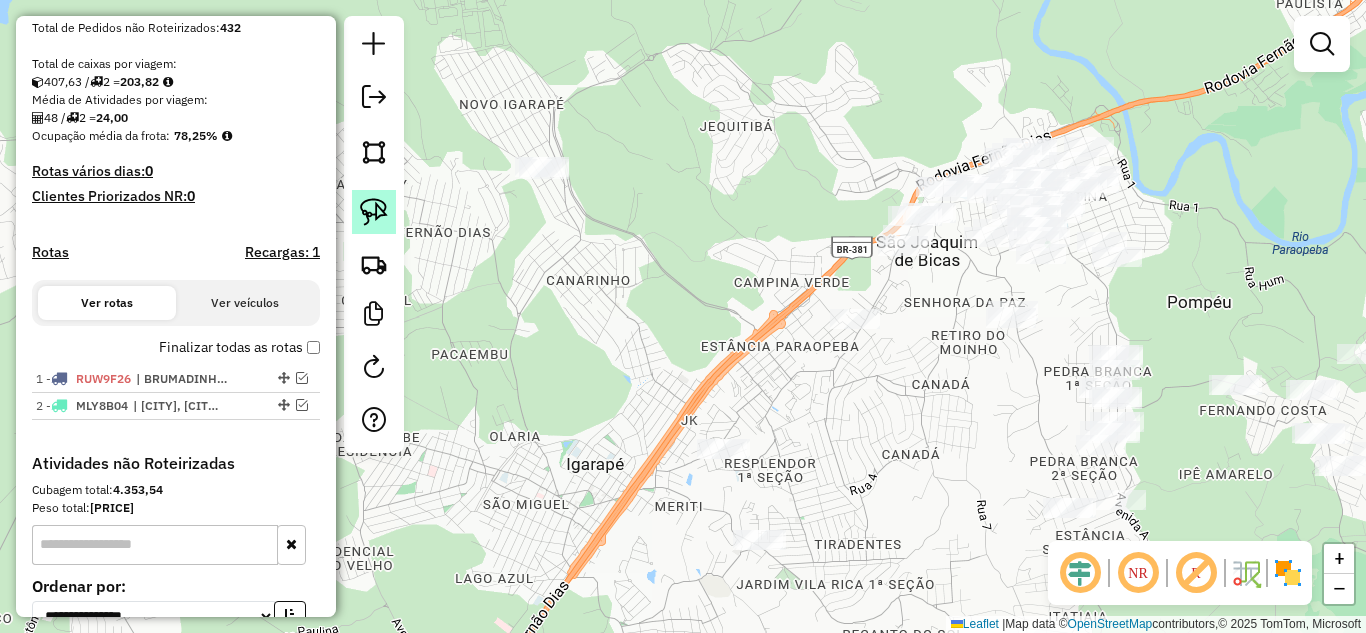 click 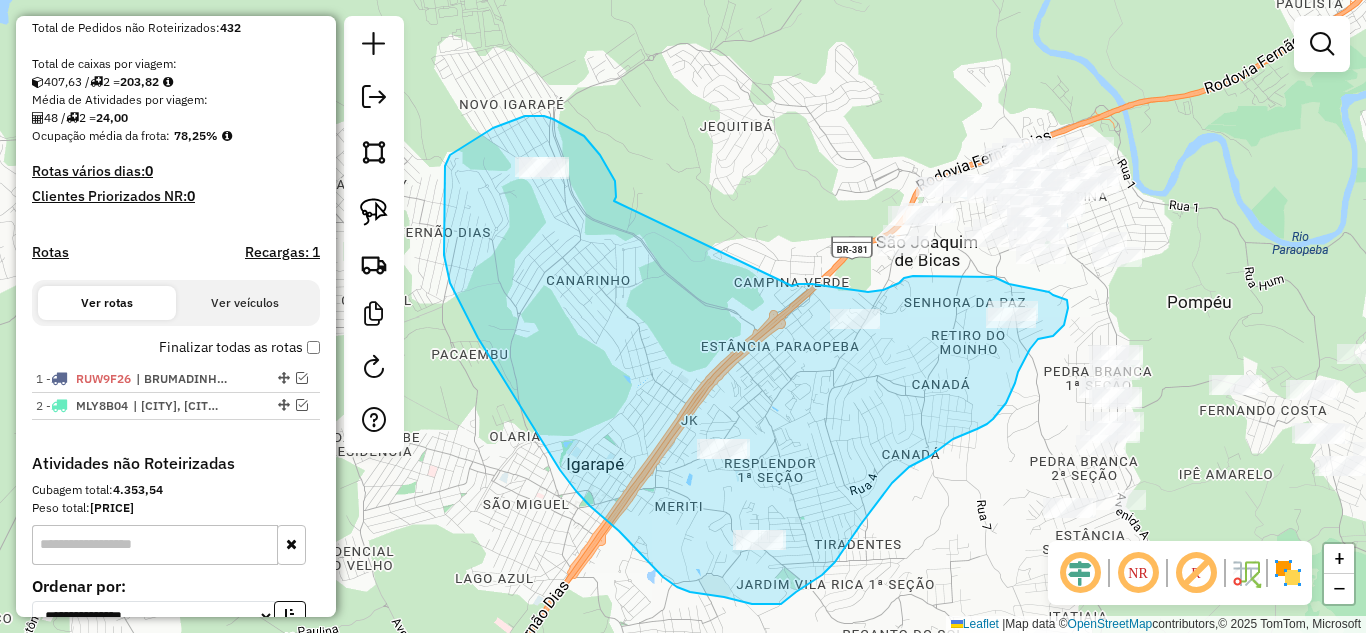 drag, startPoint x: 604, startPoint y: 162, endPoint x: 790, endPoint y: 286, distance: 223.54417 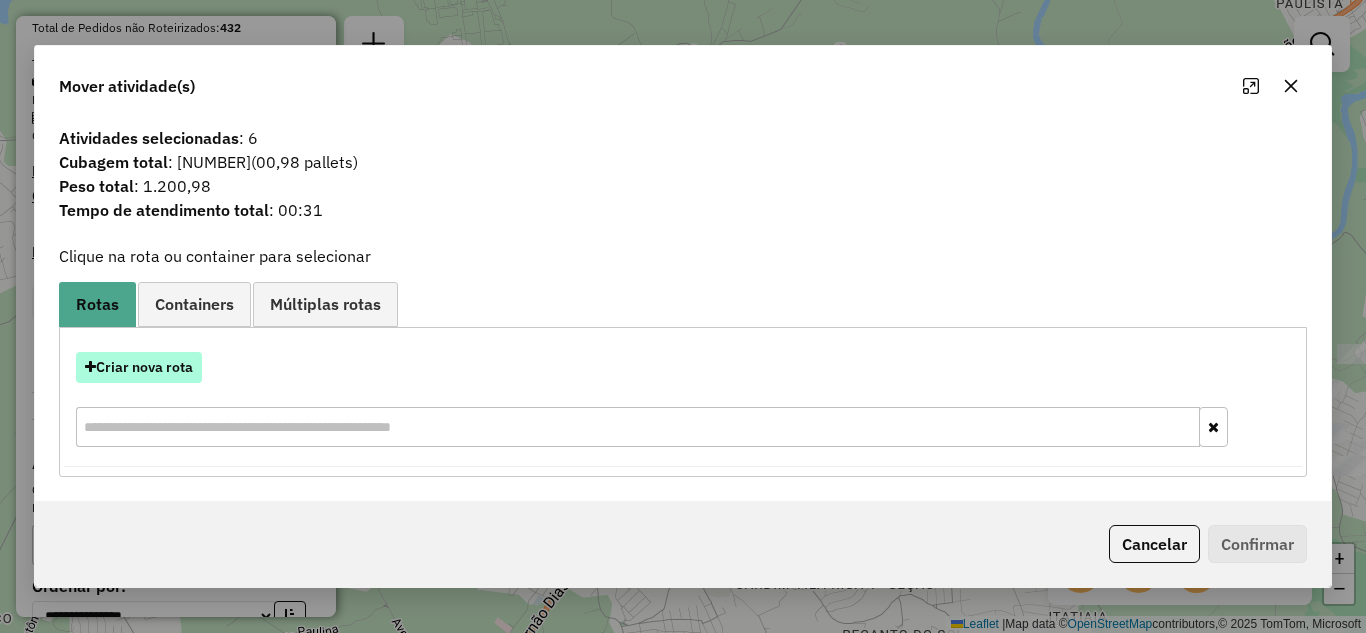 drag, startPoint x: 156, startPoint y: 369, endPoint x: 166, endPoint y: 365, distance: 10.770329 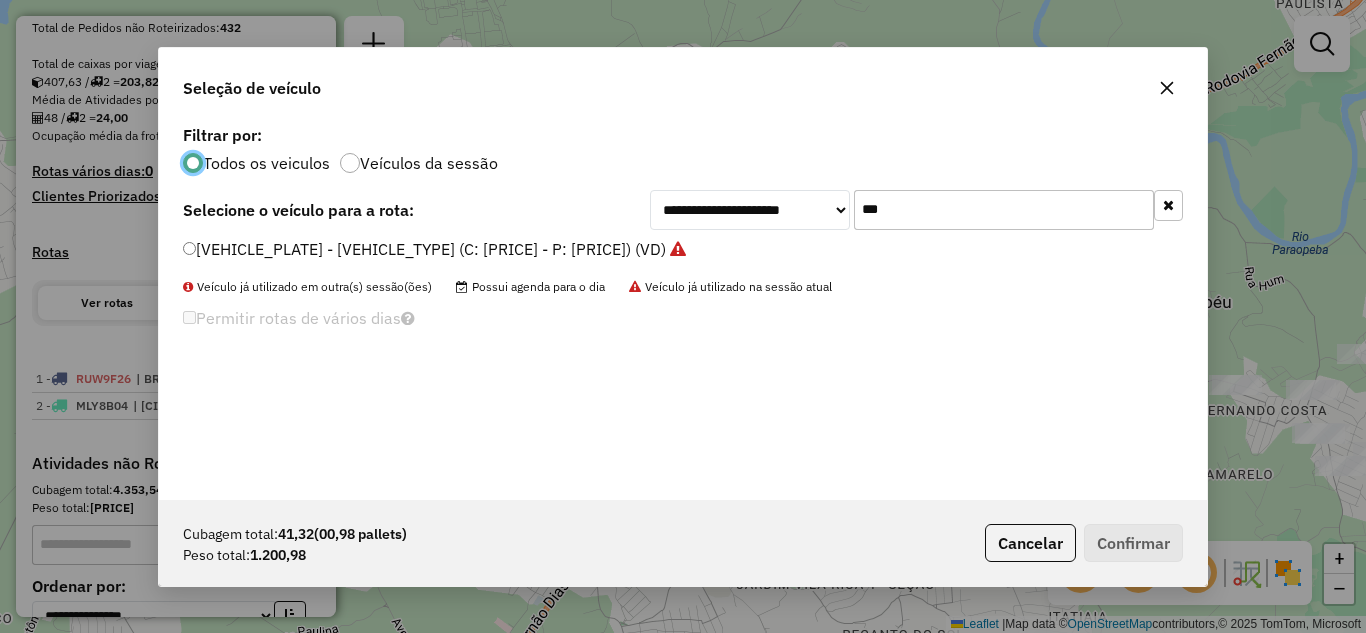 scroll, scrollTop: 11, scrollLeft: 6, axis: both 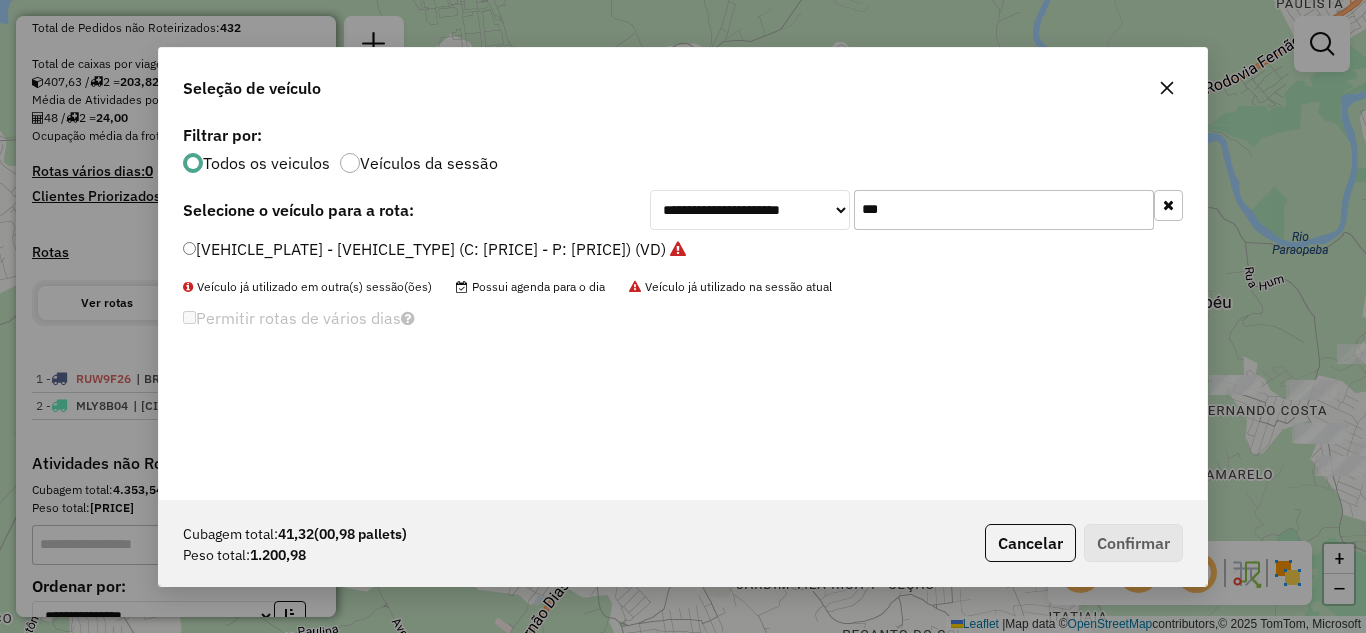 click on "***" 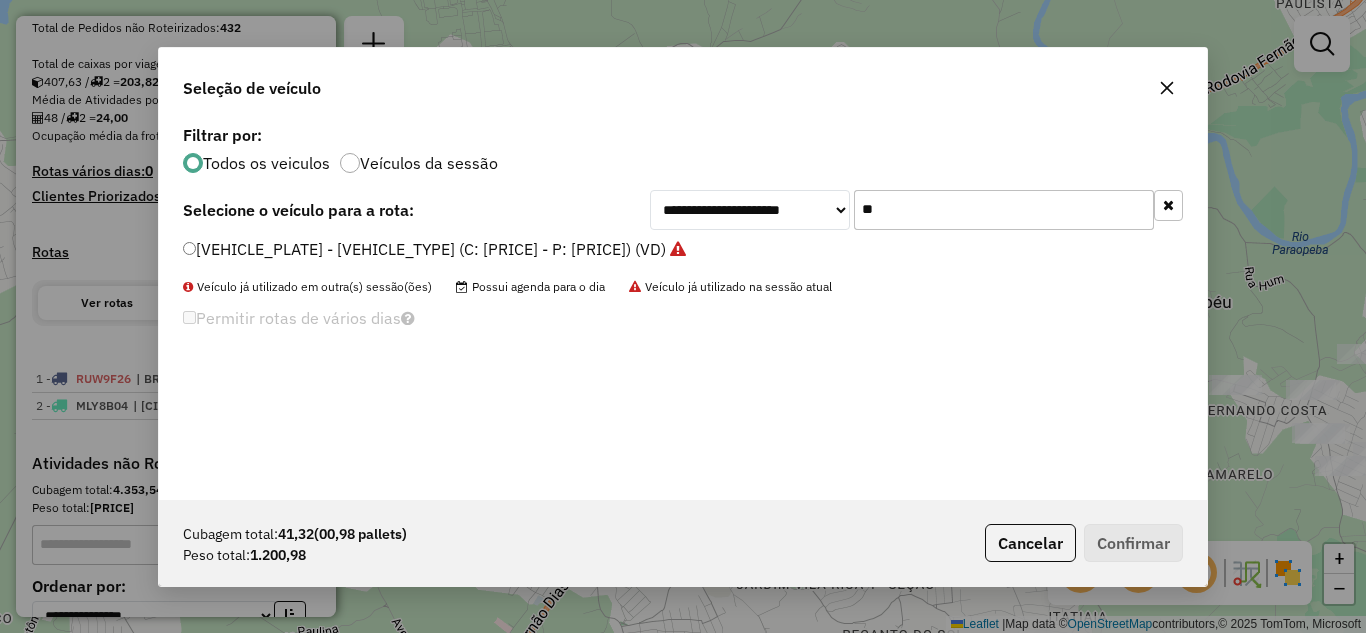 type on "*" 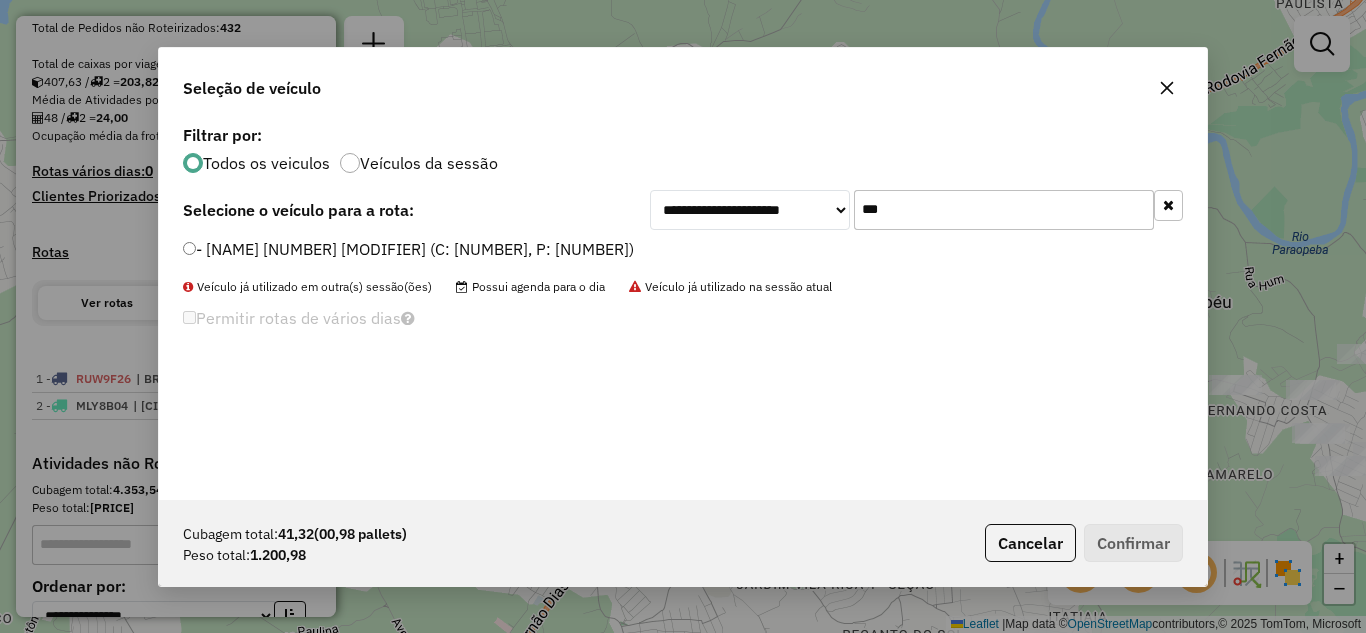 type on "***" 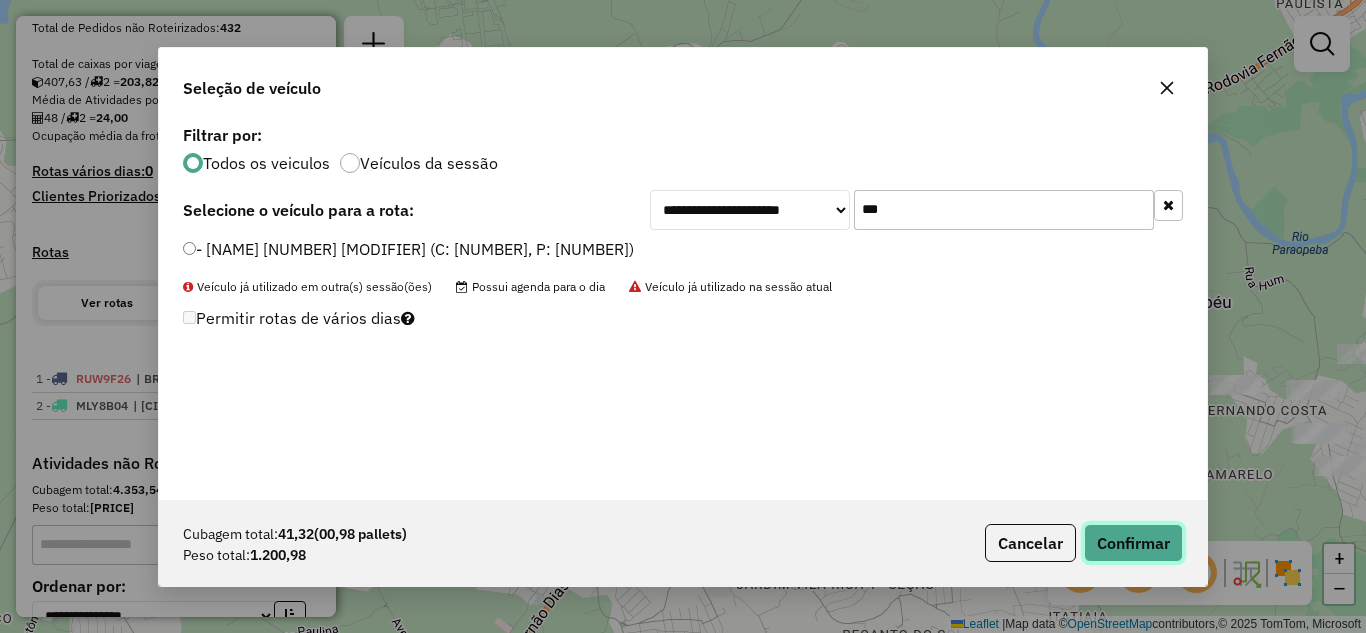 click on "Confirmar" 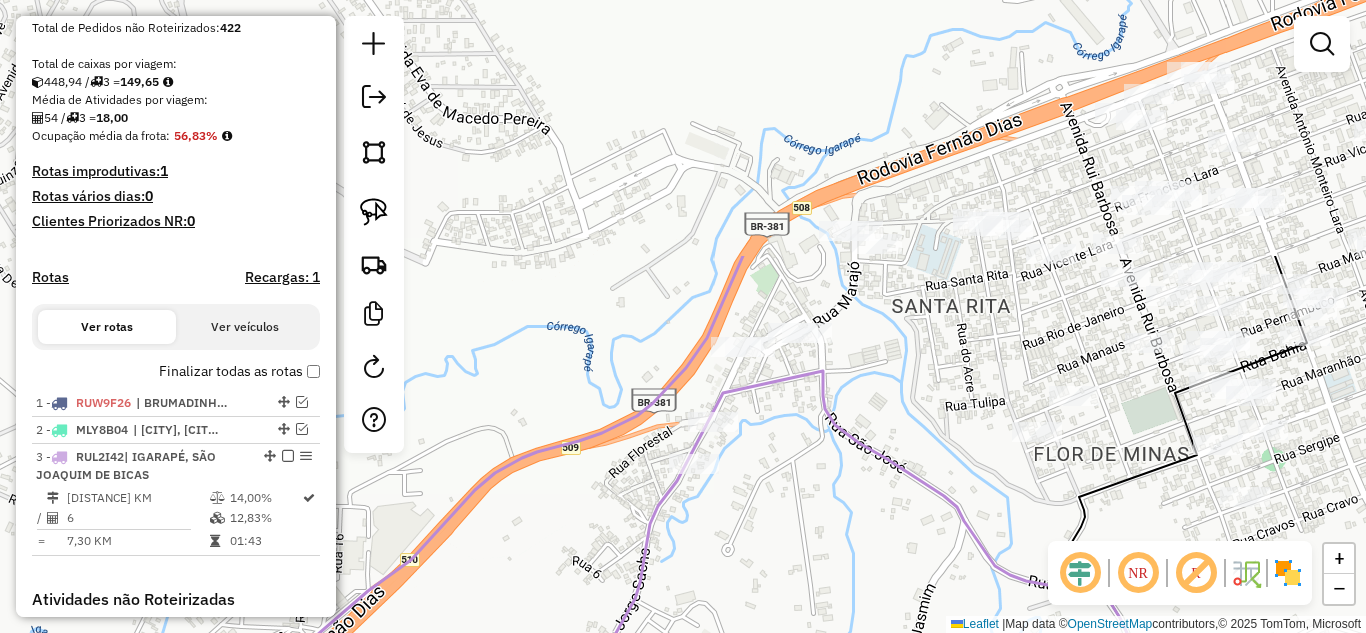 drag, startPoint x: 920, startPoint y: 300, endPoint x: 816, endPoint y: 573, distance: 292.13867 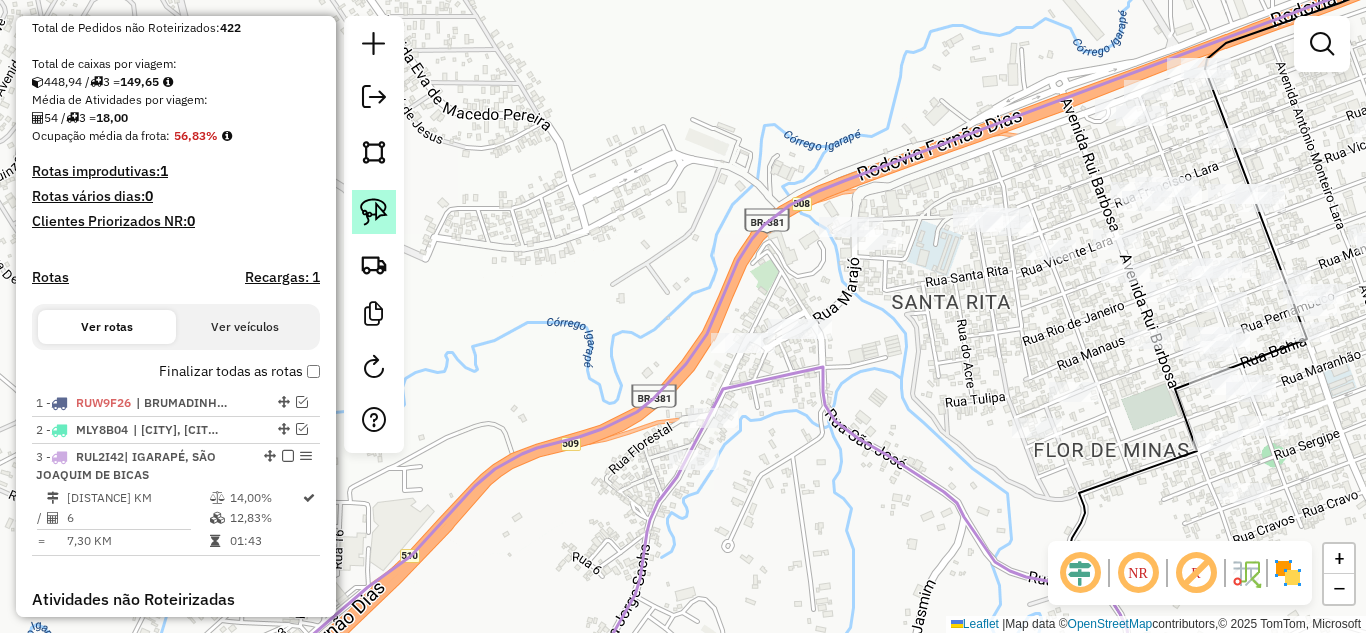 click 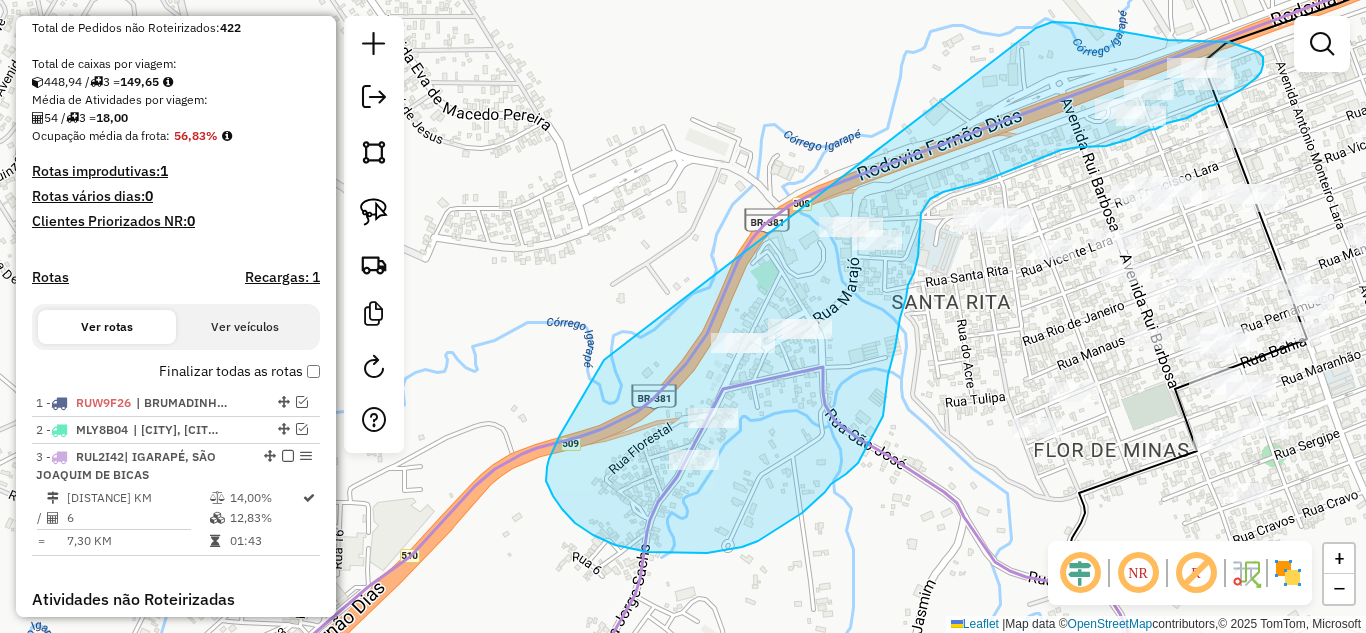drag, startPoint x: 562, startPoint y: 509, endPoint x: 1006, endPoint y: 21, distance: 659.7575 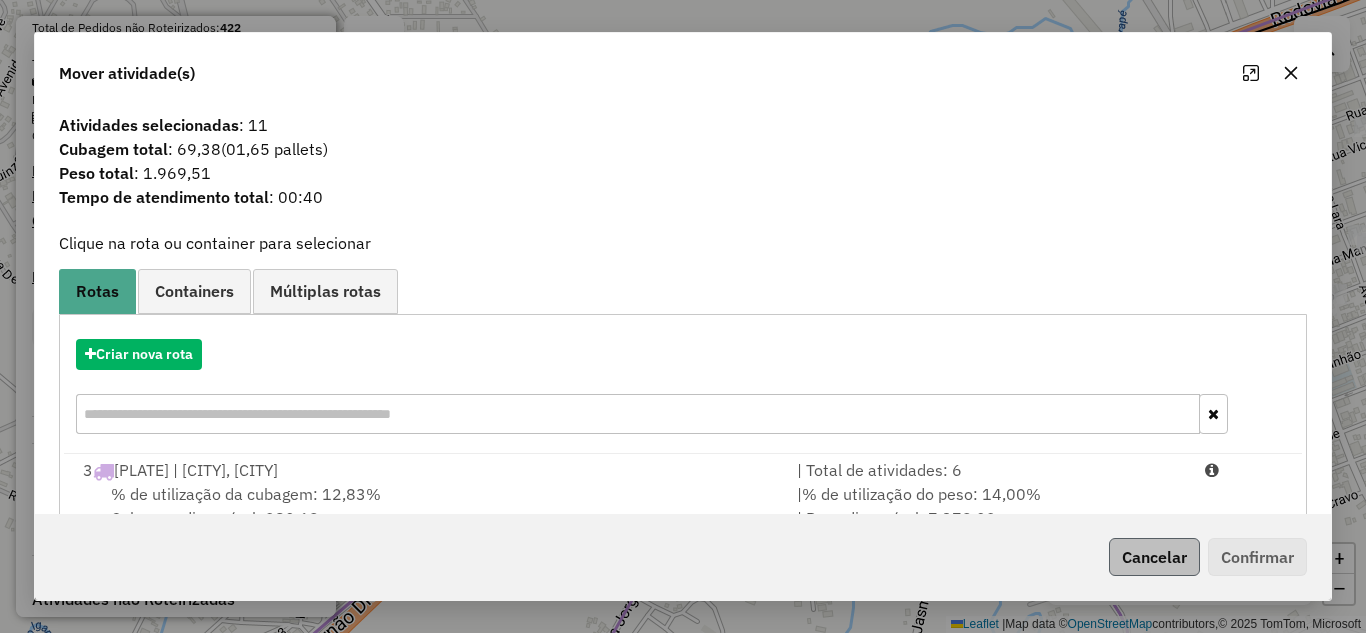 drag, startPoint x: 919, startPoint y: 481, endPoint x: 1189, endPoint y: 561, distance: 281.60257 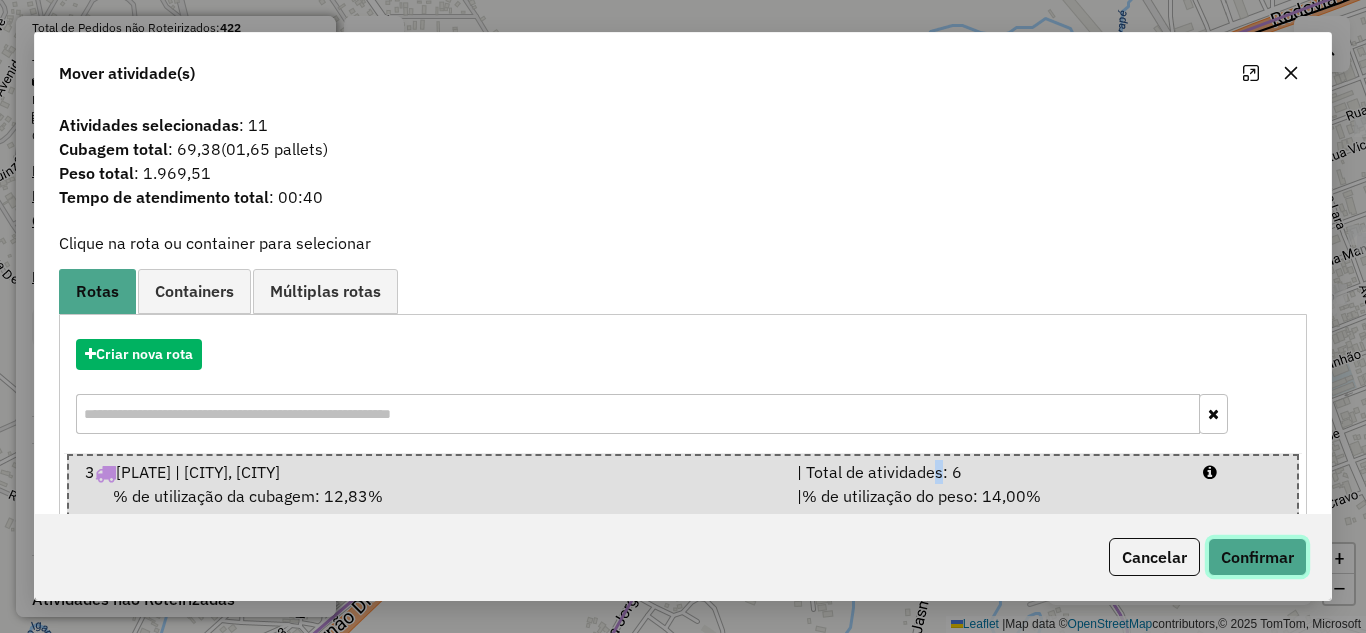 click on "Confirmar" 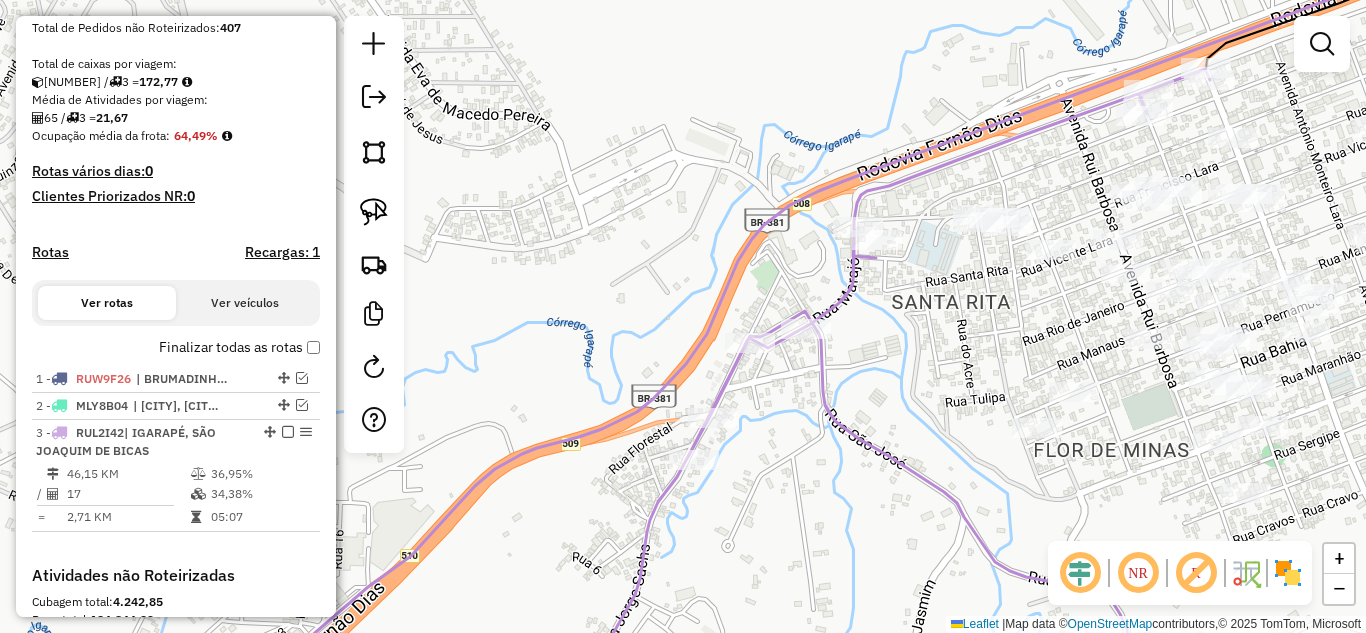 click 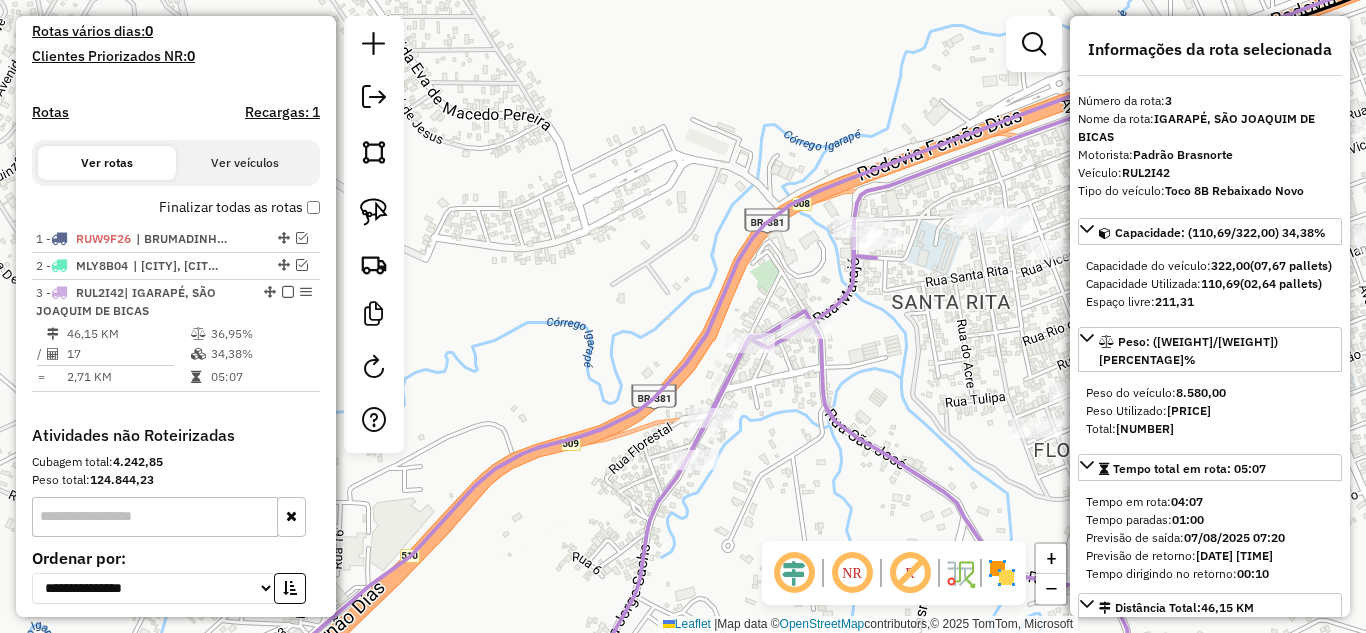 scroll, scrollTop: 708, scrollLeft: 0, axis: vertical 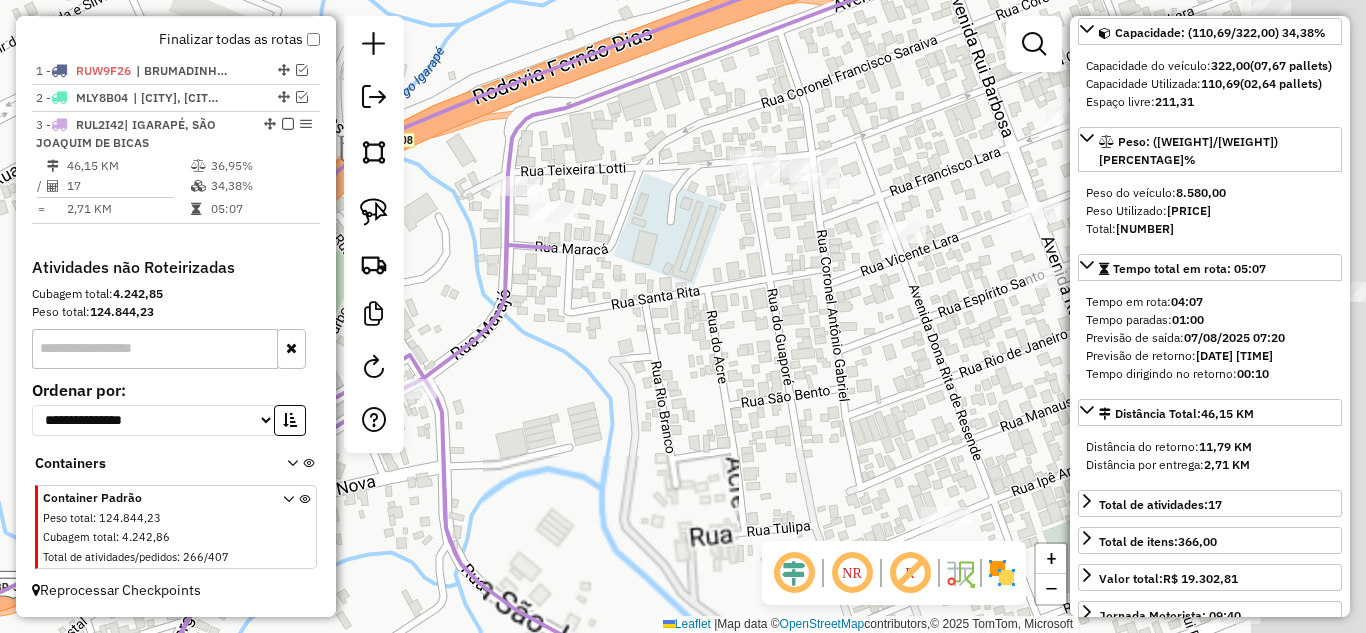 drag, startPoint x: 931, startPoint y: 296, endPoint x: 752, endPoint y: 308, distance: 179.40178 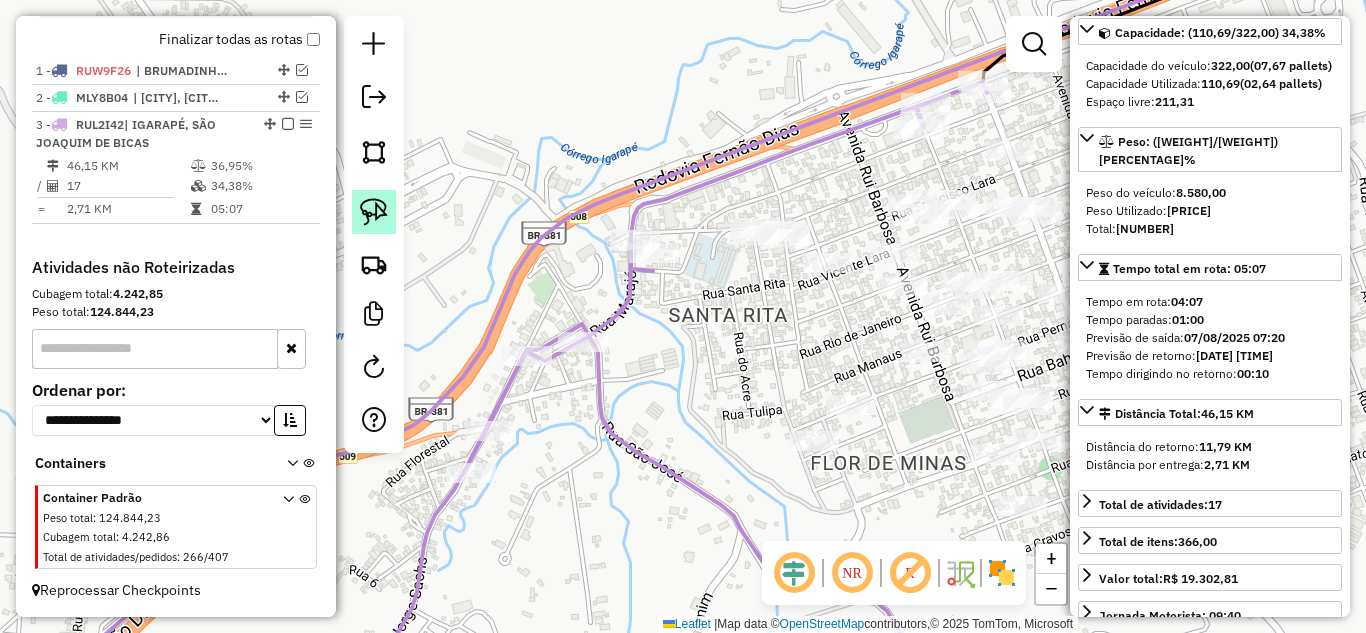 click 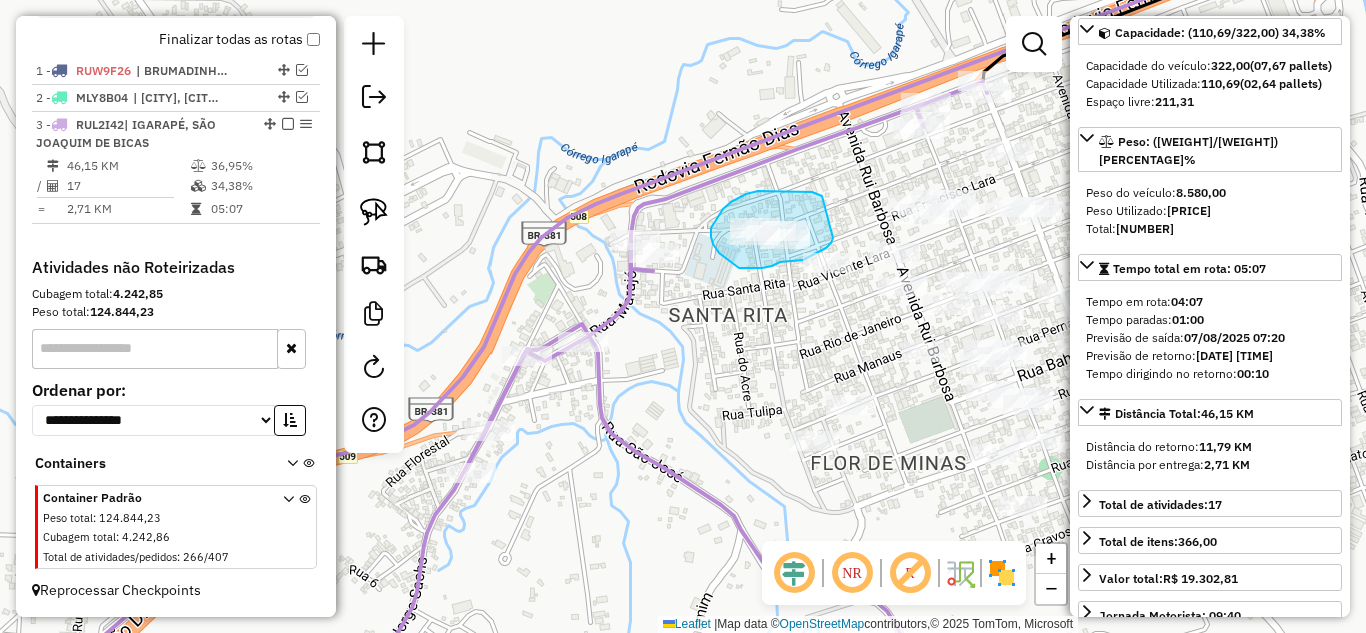drag, startPoint x: 795, startPoint y: 192, endPoint x: 835, endPoint y: 218, distance: 47.707443 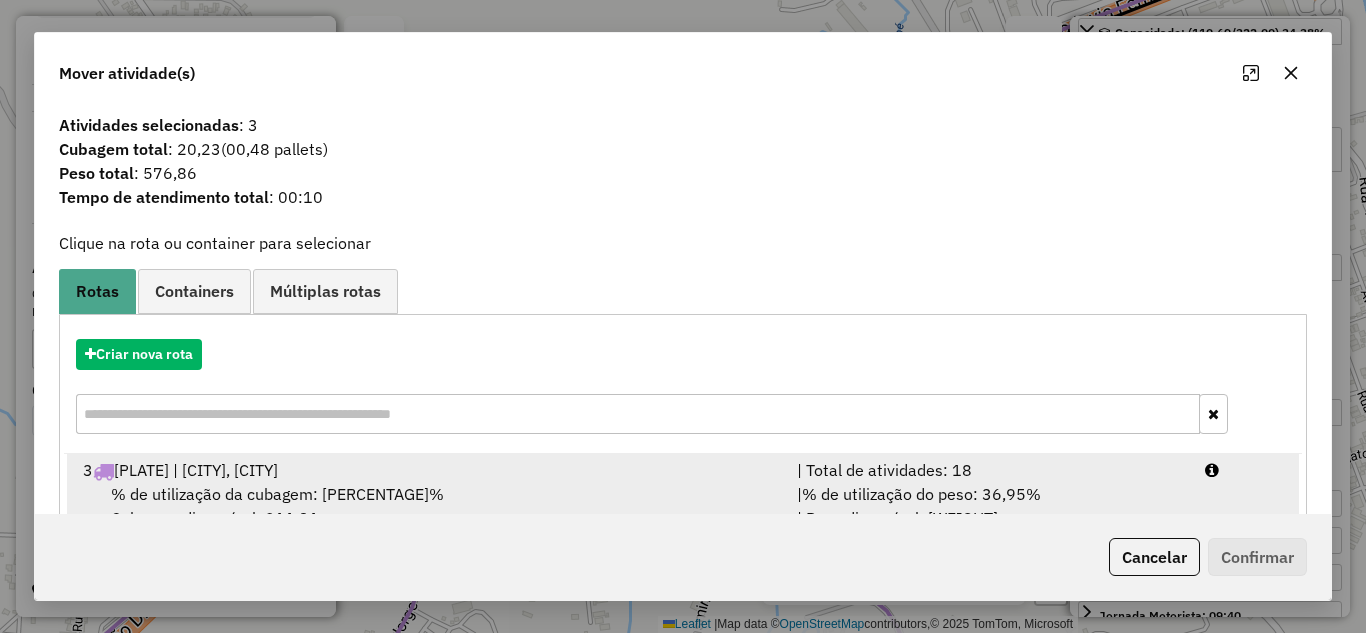 drag, startPoint x: 924, startPoint y: 481, endPoint x: 1081, endPoint y: 512, distance: 160.03125 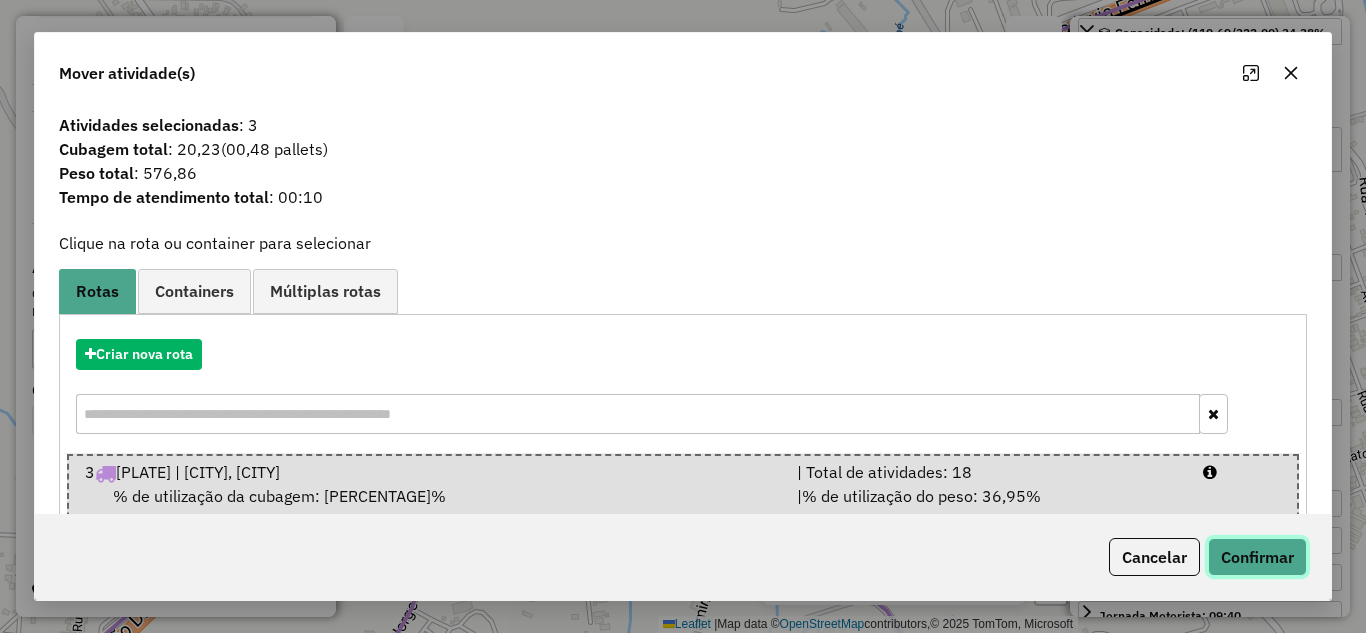 click on "Confirmar" 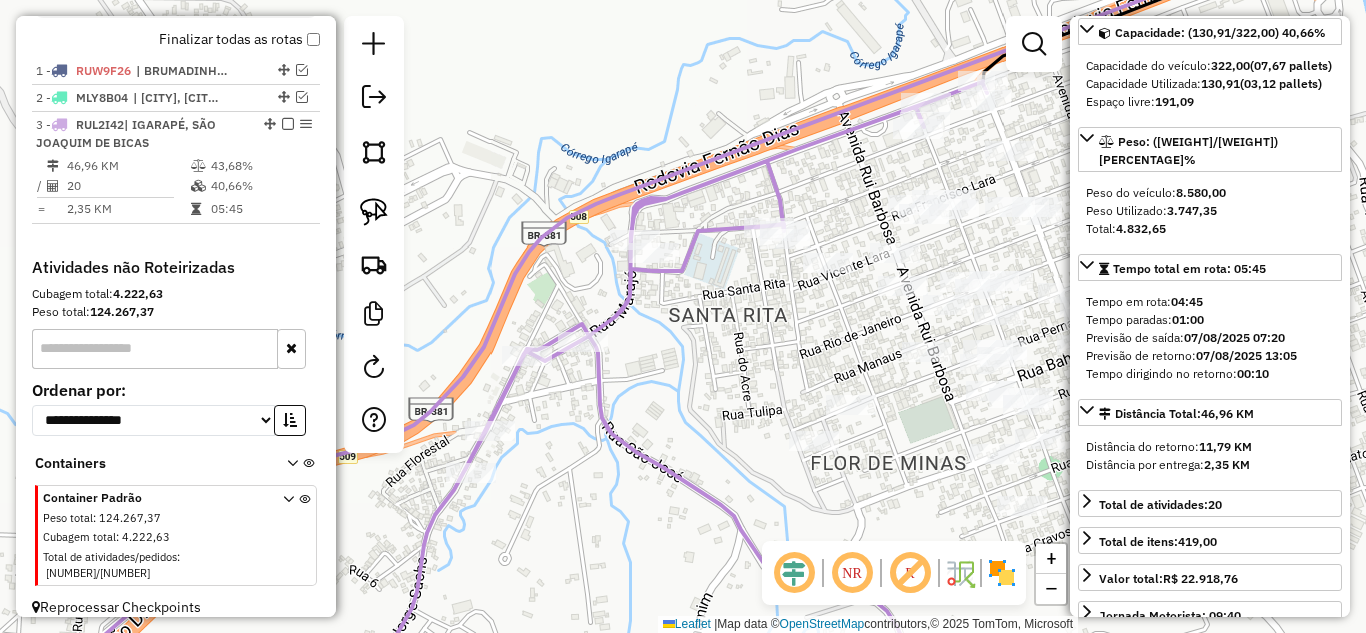 click 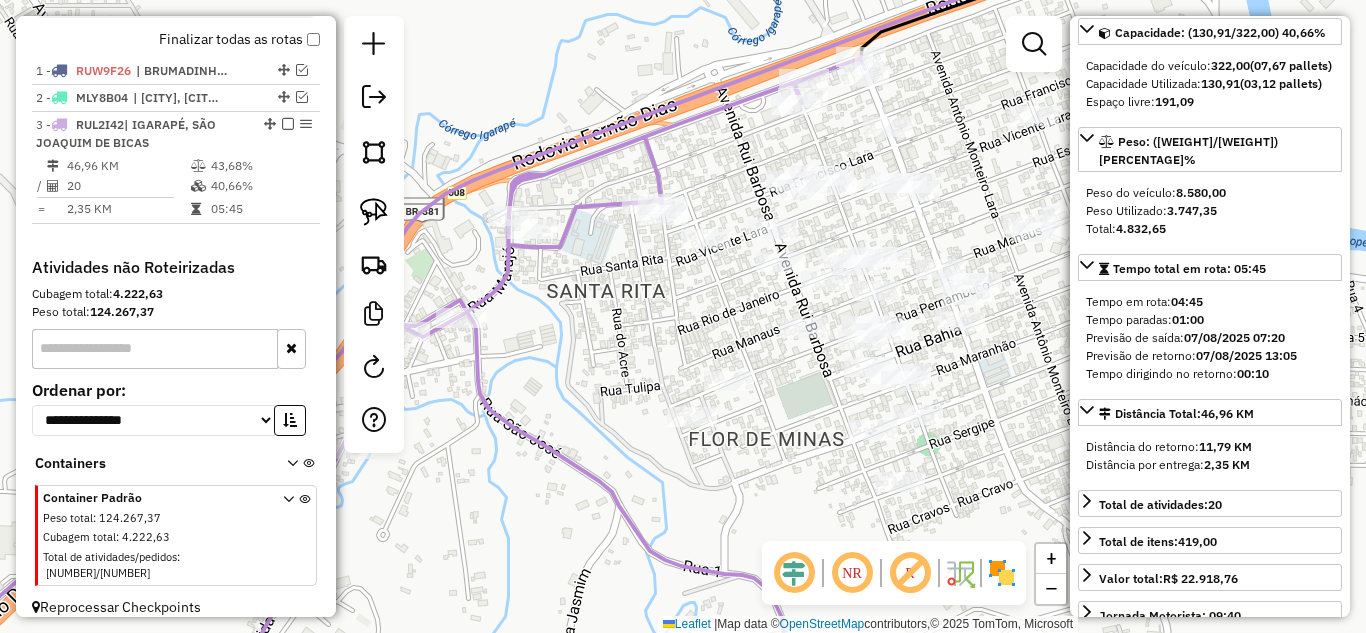 drag, startPoint x: 837, startPoint y: 179, endPoint x: 714, endPoint y: 163, distance: 124.036285 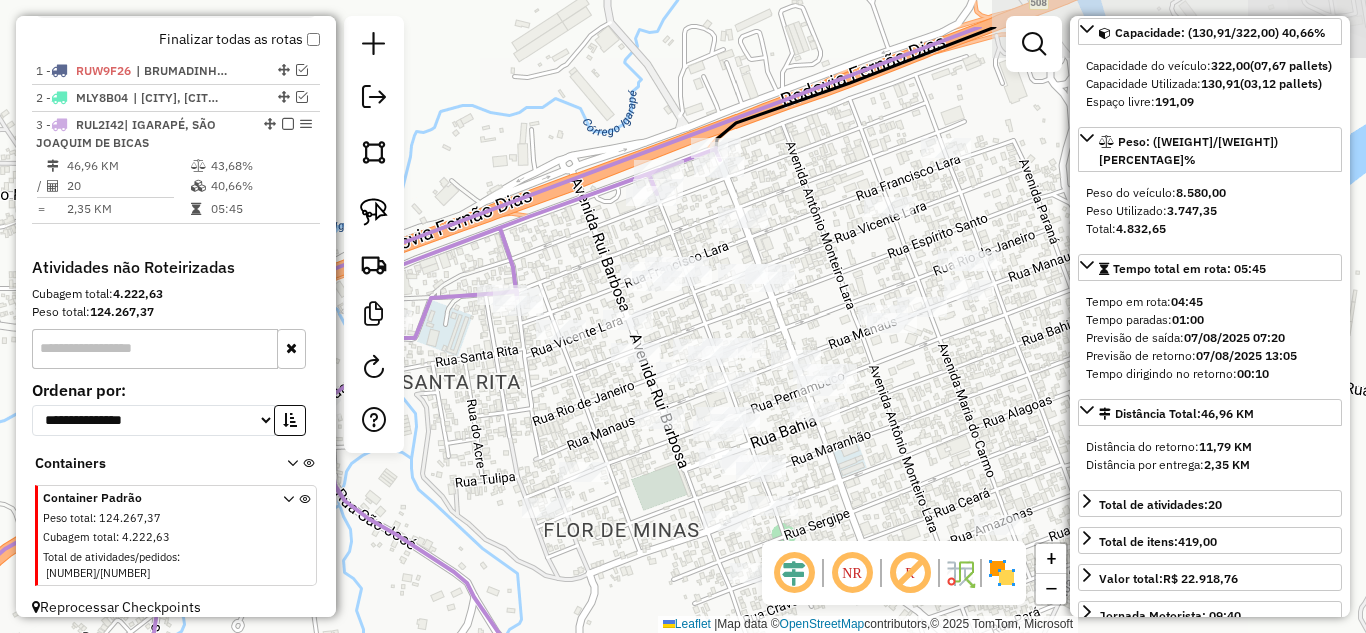 drag, startPoint x: 908, startPoint y: 228, endPoint x: 823, endPoint y: 270, distance: 94.81033 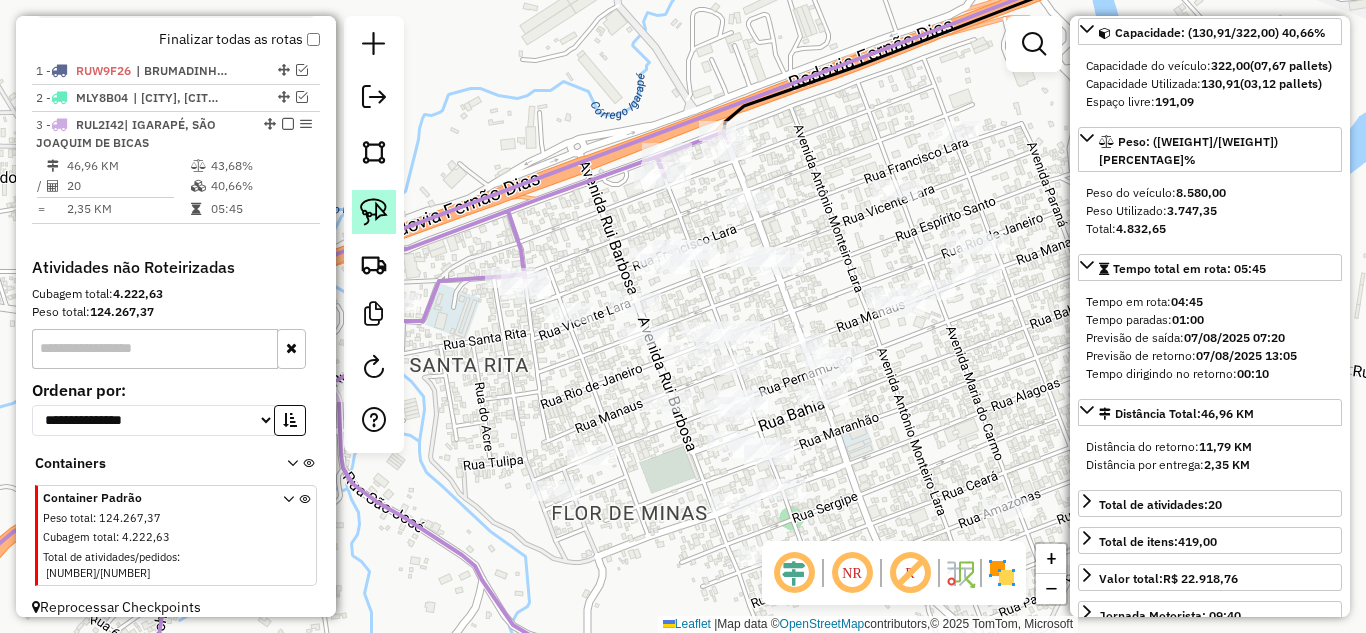 click 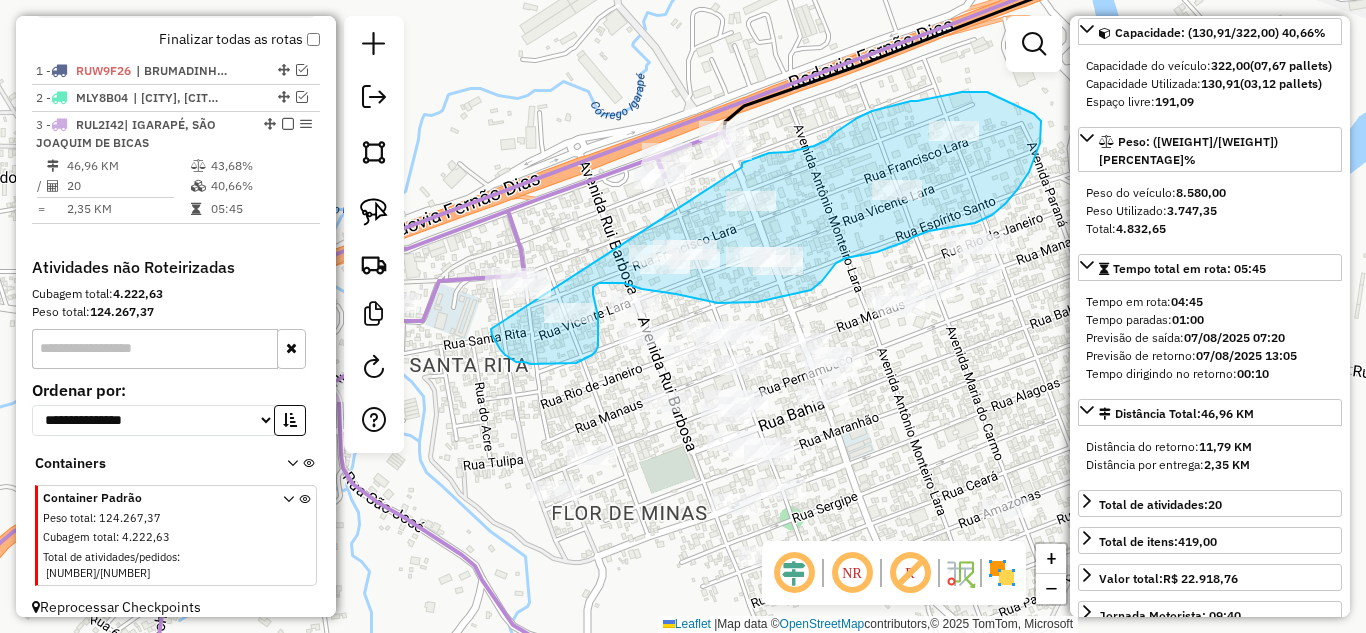 drag, startPoint x: 491, startPoint y: 331, endPoint x: 742, endPoint y: 167, distance: 299.82828 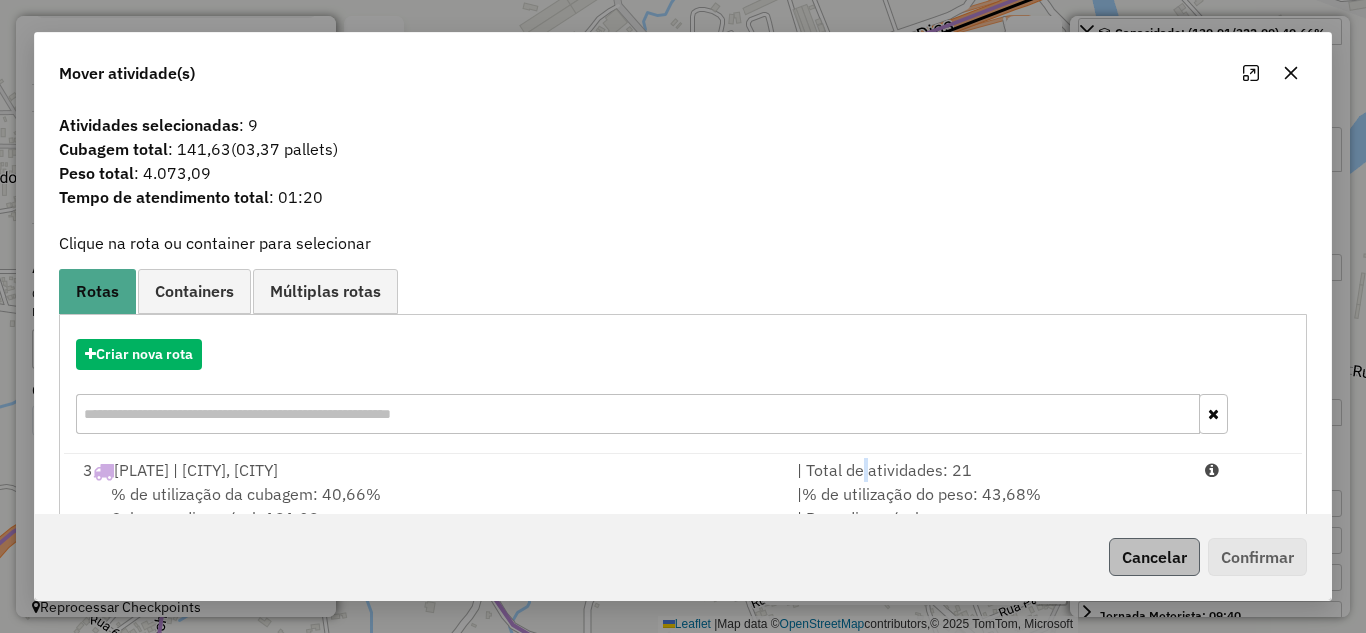 drag, startPoint x: 855, startPoint y: 473, endPoint x: 1150, endPoint y: 556, distance: 306.45392 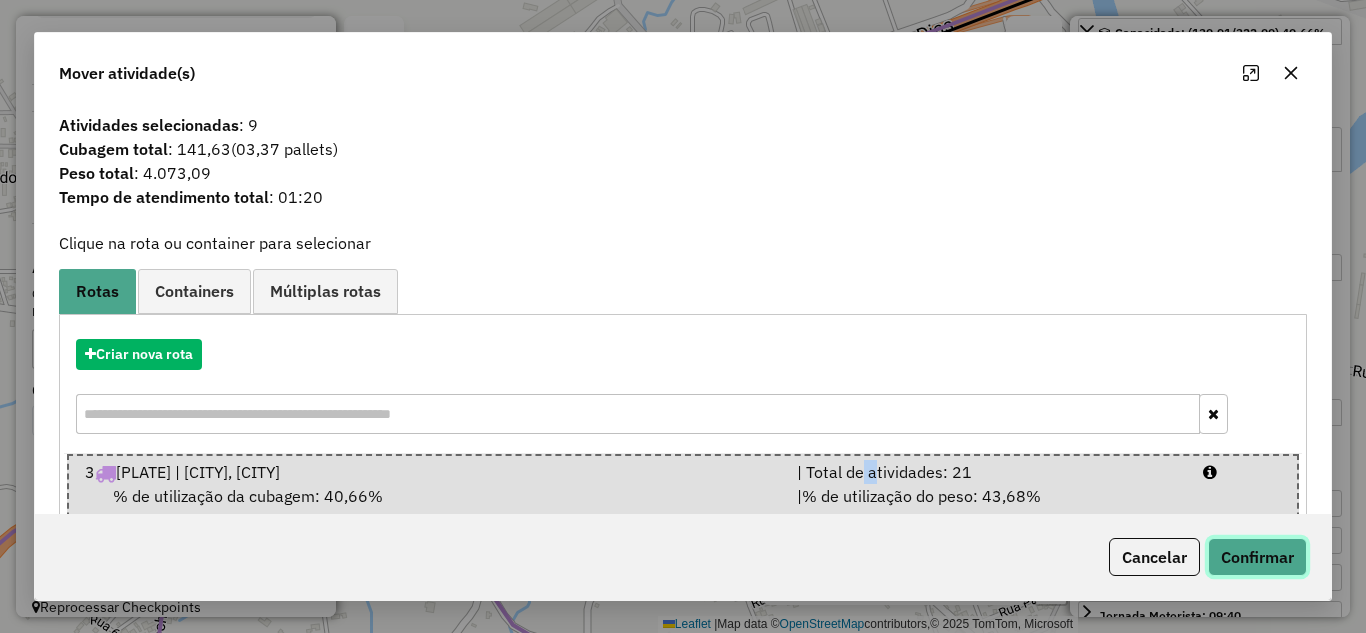 click on "Confirmar" 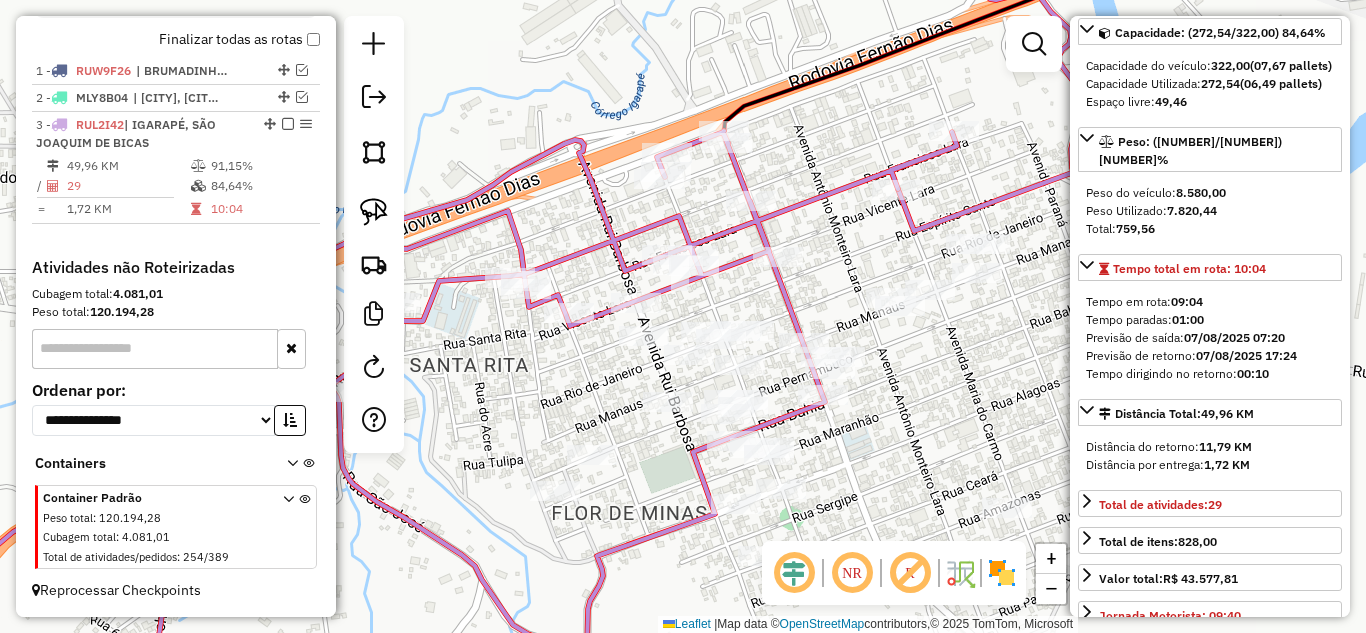 click 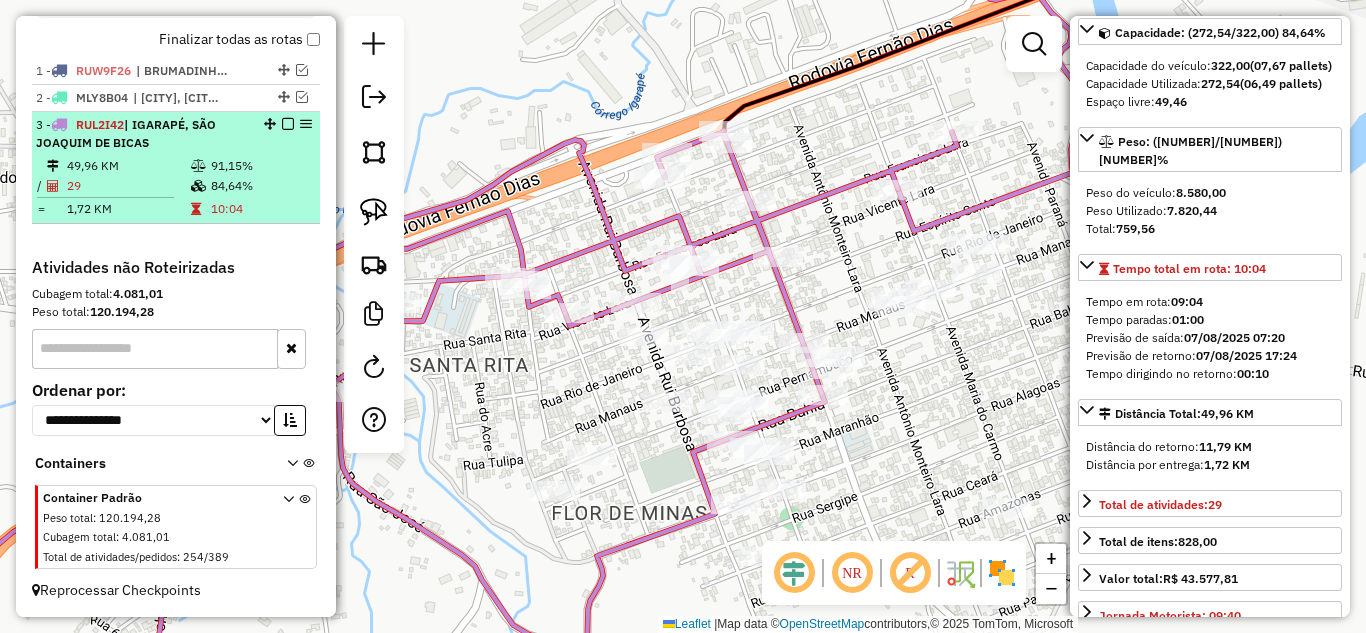 click at bounding box center [288, 124] 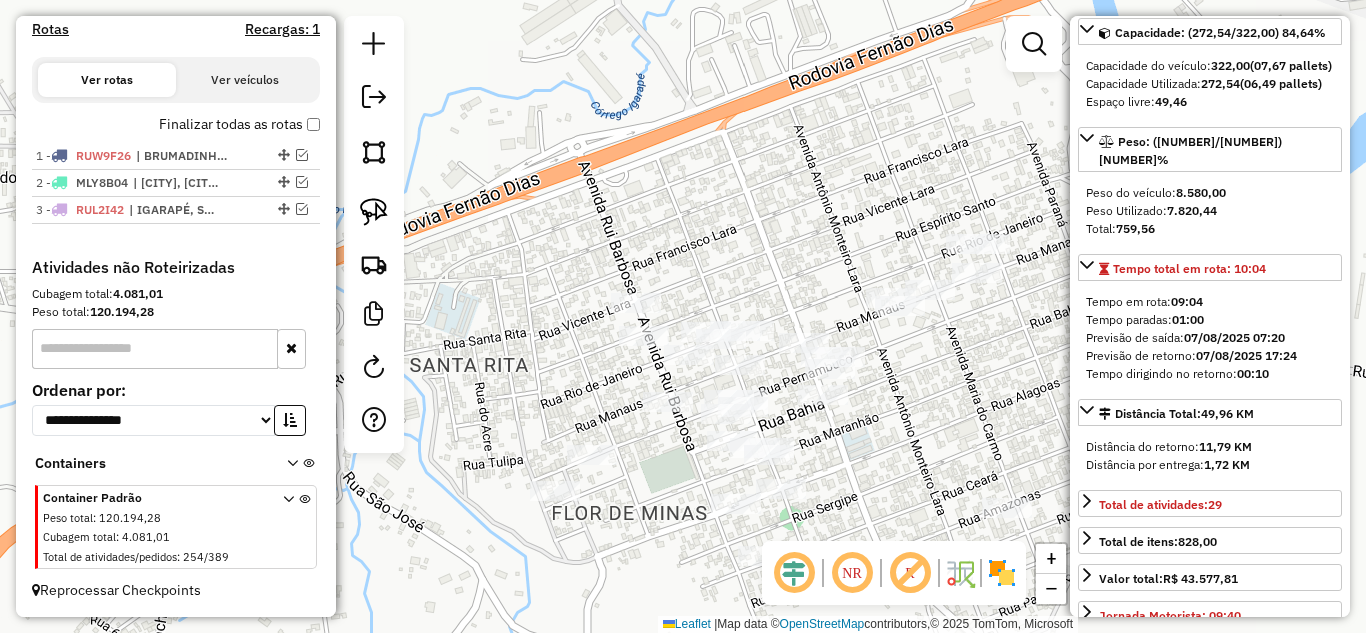 scroll, scrollTop: 623, scrollLeft: 0, axis: vertical 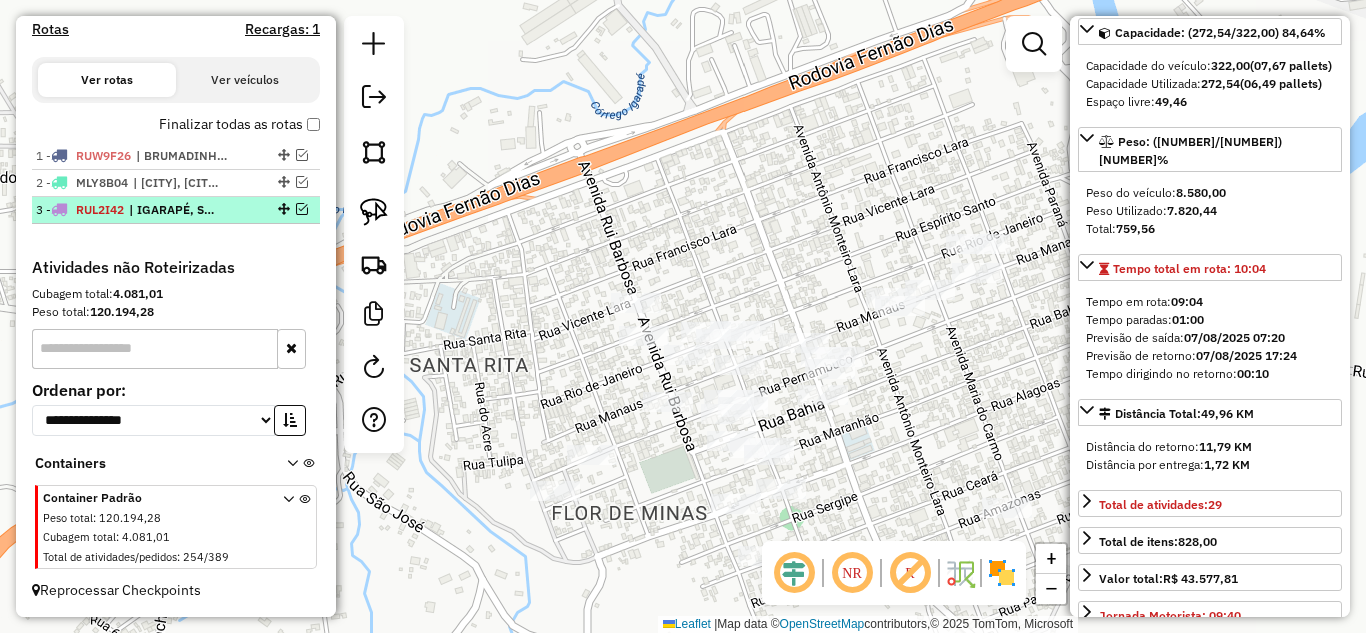 click at bounding box center [302, 209] 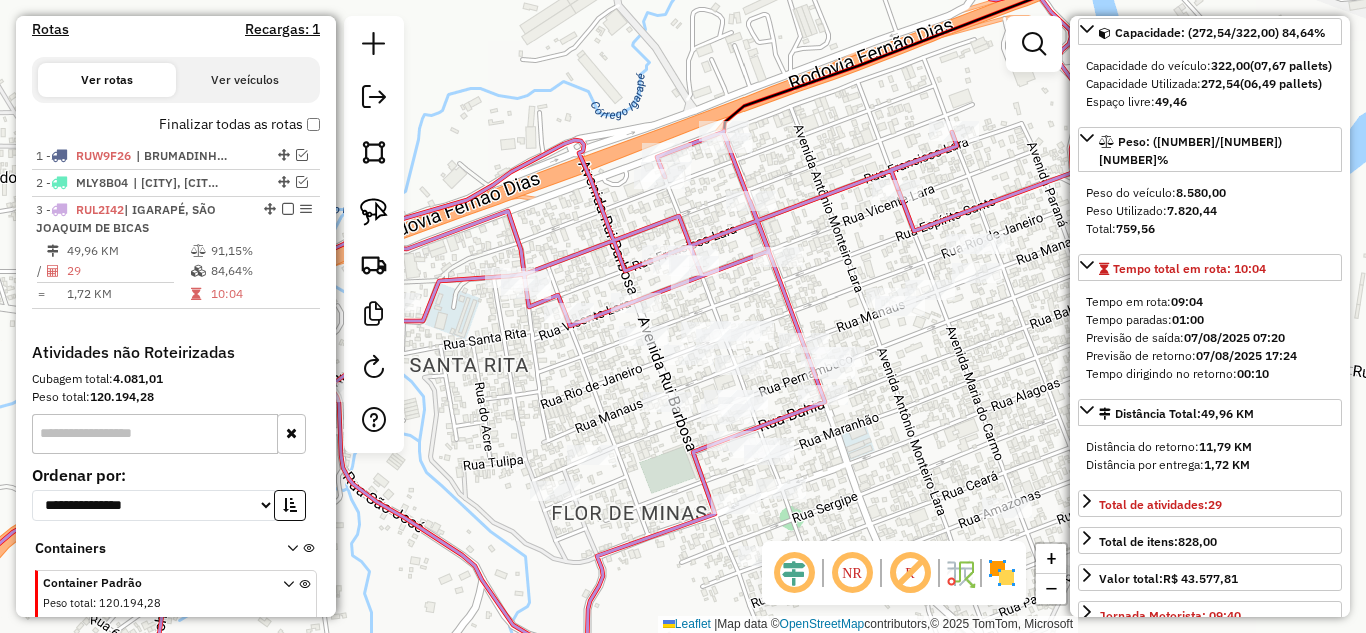 scroll, scrollTop: 708, scrollLeft: 0, axis: vertical 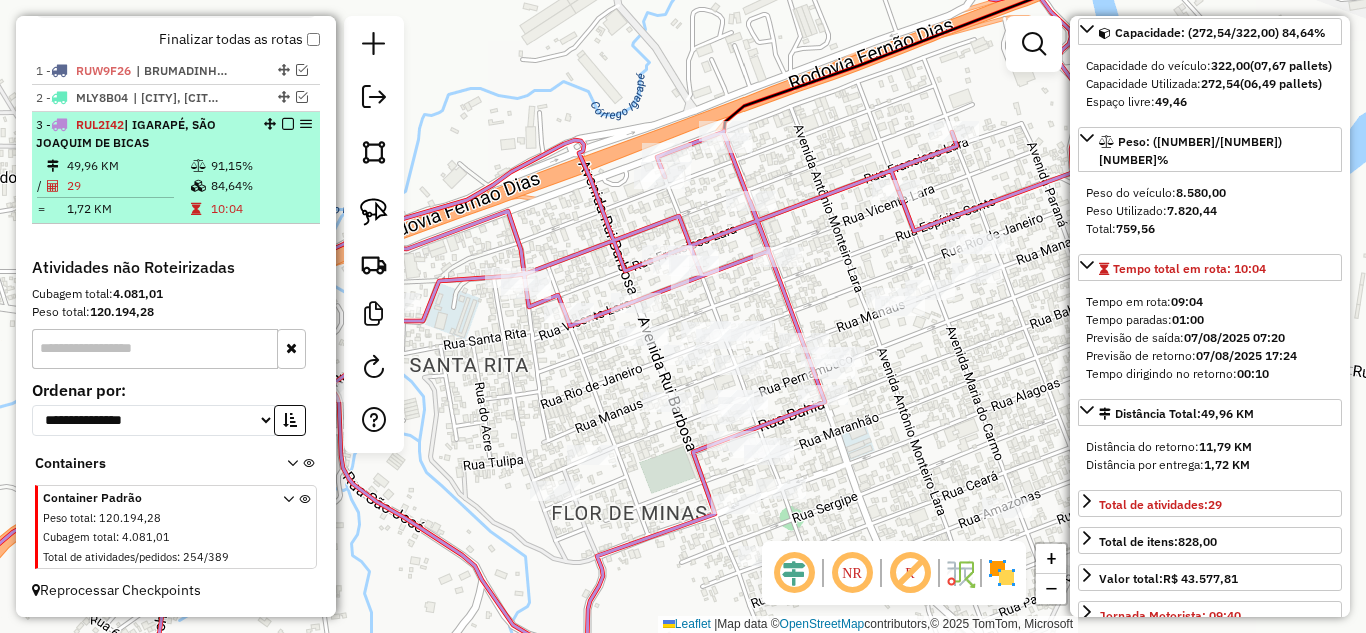 click at bounding box center (288, 124) 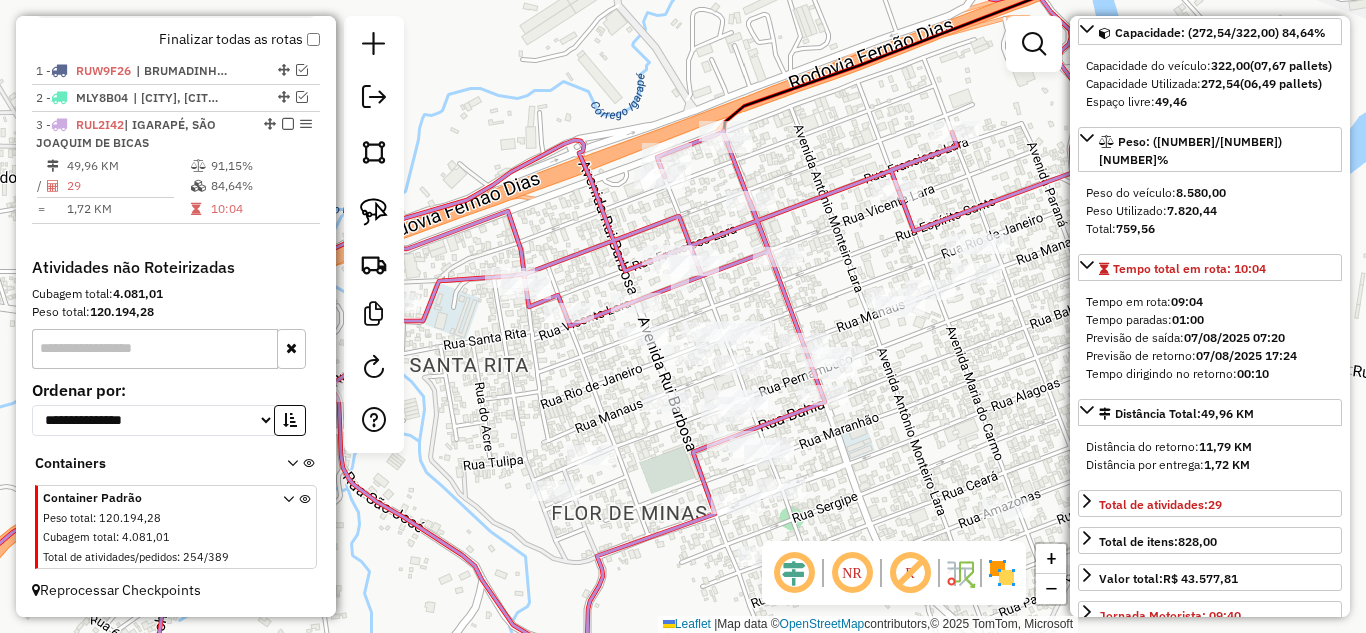 scroll, scrollTop: 623, scrollLeft: 0, axis: vertical 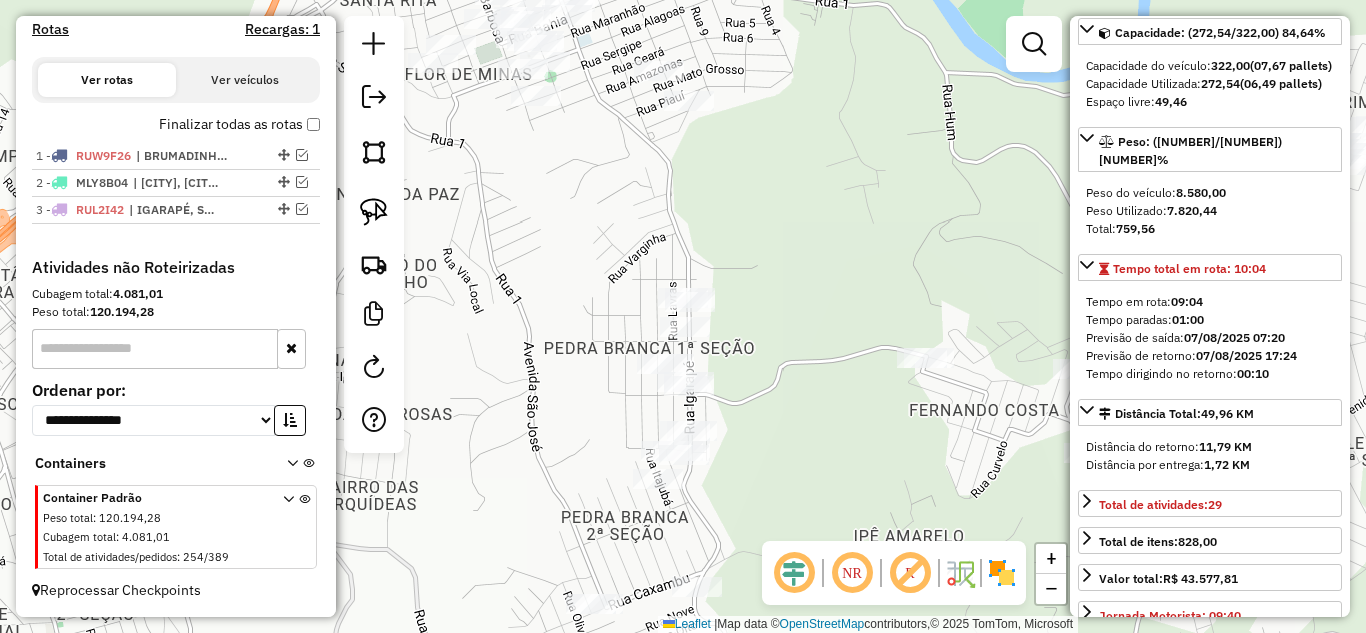 drag, startPoint x: 975, startPoint y: 420, endPoint x: 617, endPoint y: 62, distance: 506.28845 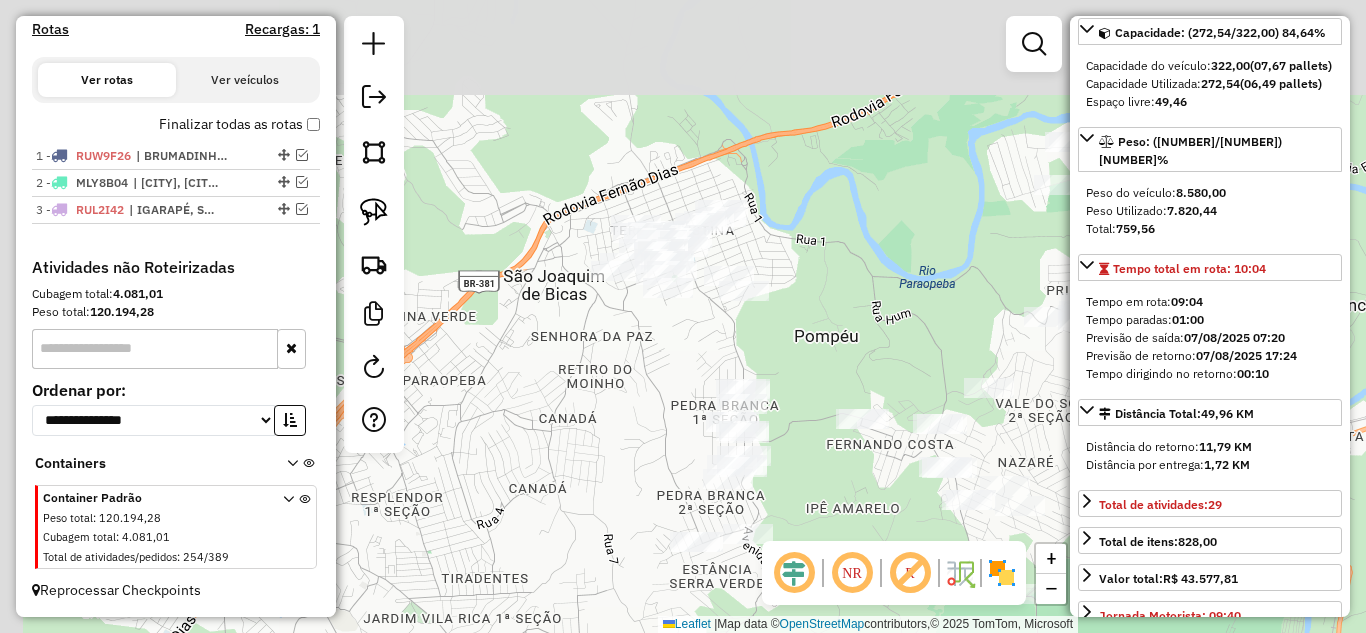 drag, startPoint x: 727, startPoint y: 208, endPoint x: 824, endPoint y: 368, distance: 187.10692 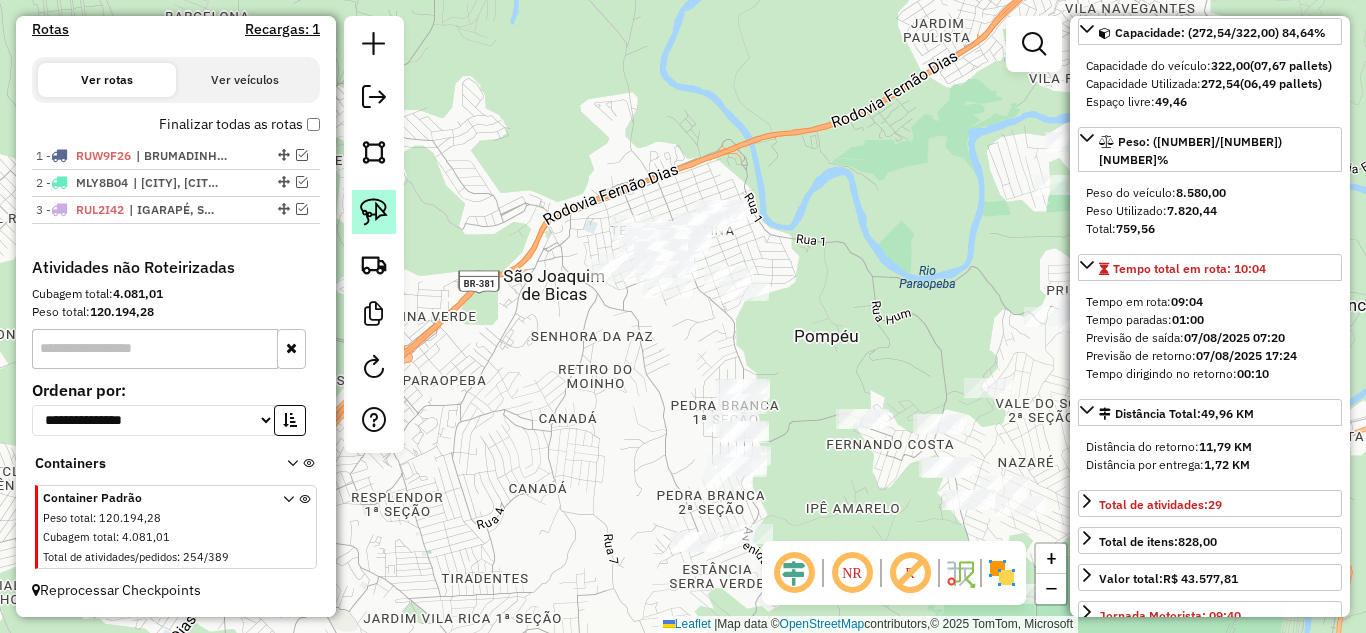 click 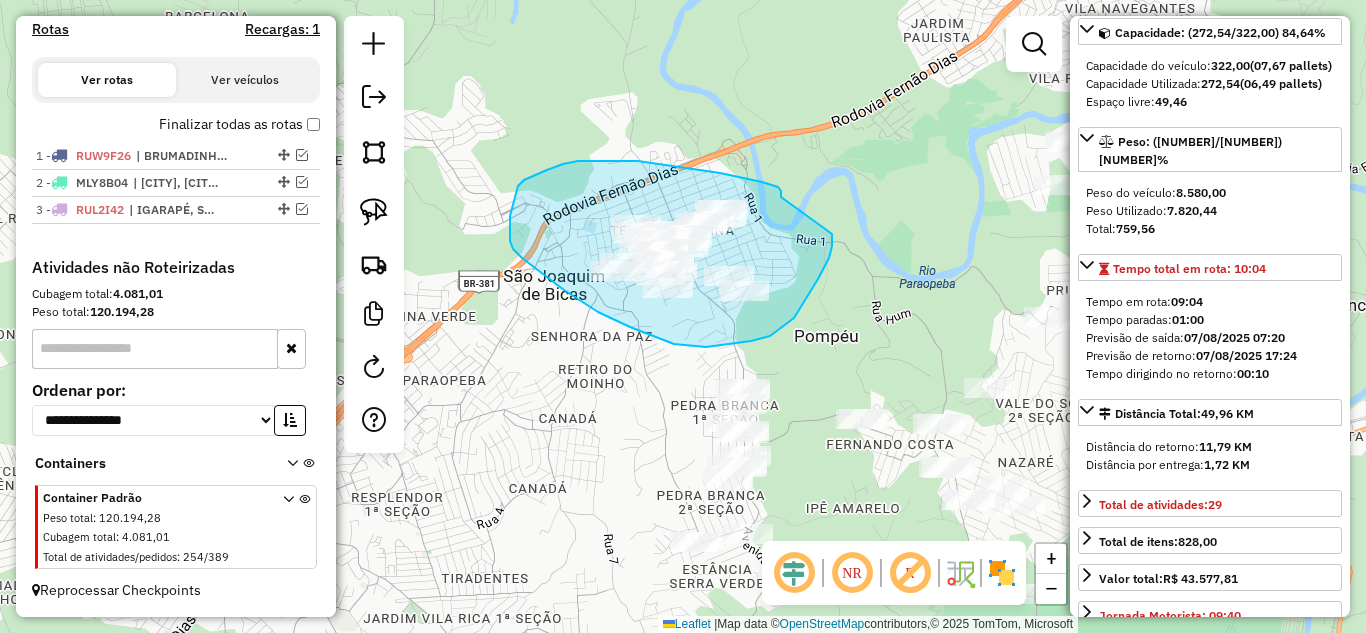drag, startPoint x: 780, startPoint y: 189, endPoint x: 832, endPoint y: 232, distance: 67.47592 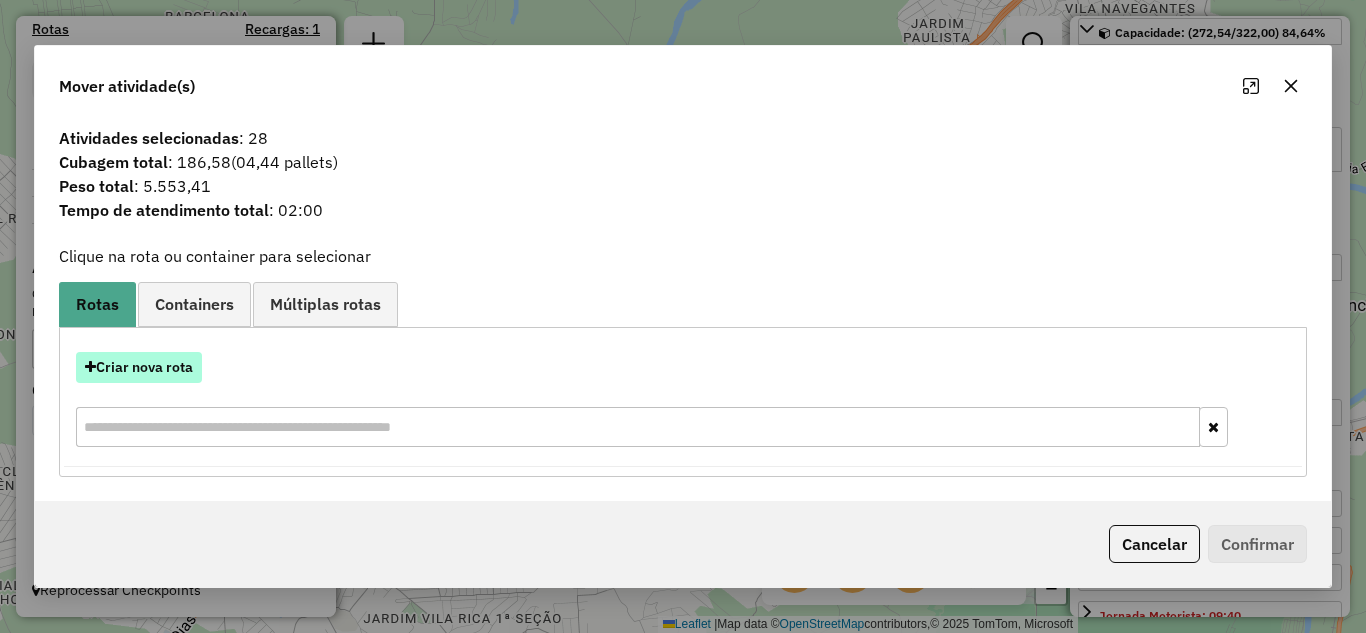 click on "Criar nova rota" at bounding box center [139, 367] 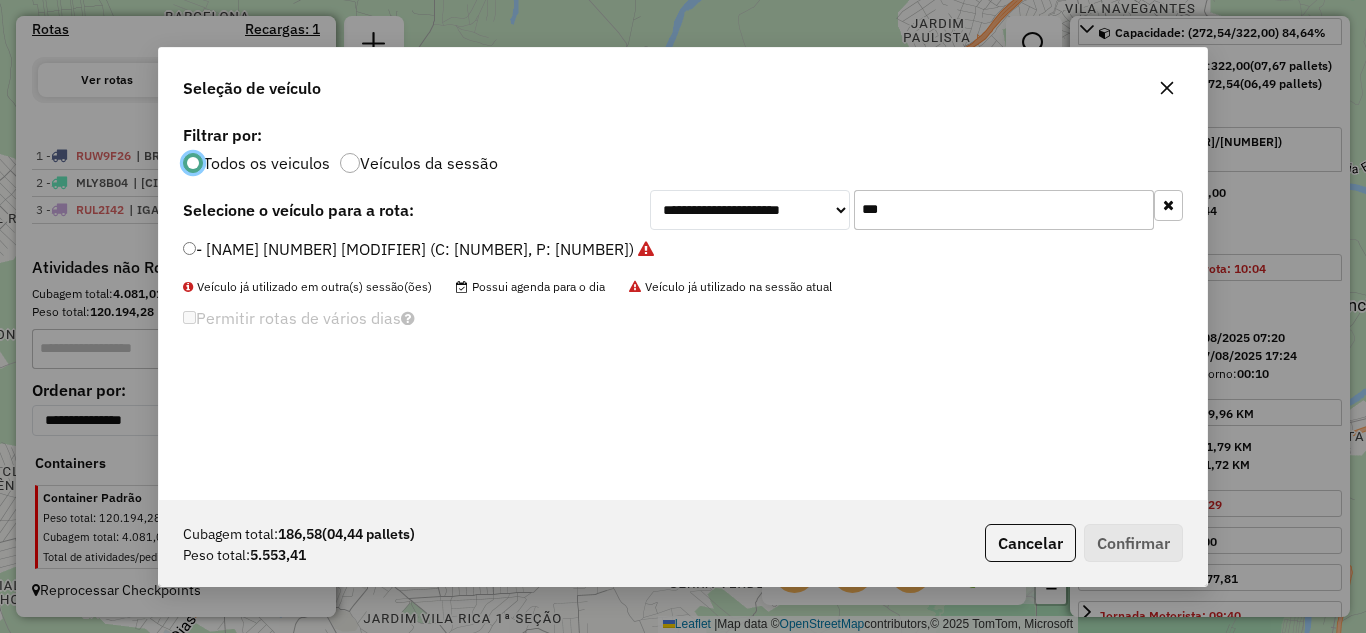 scroll, scrollTop: 11, scrollLeft: 6, axis: both 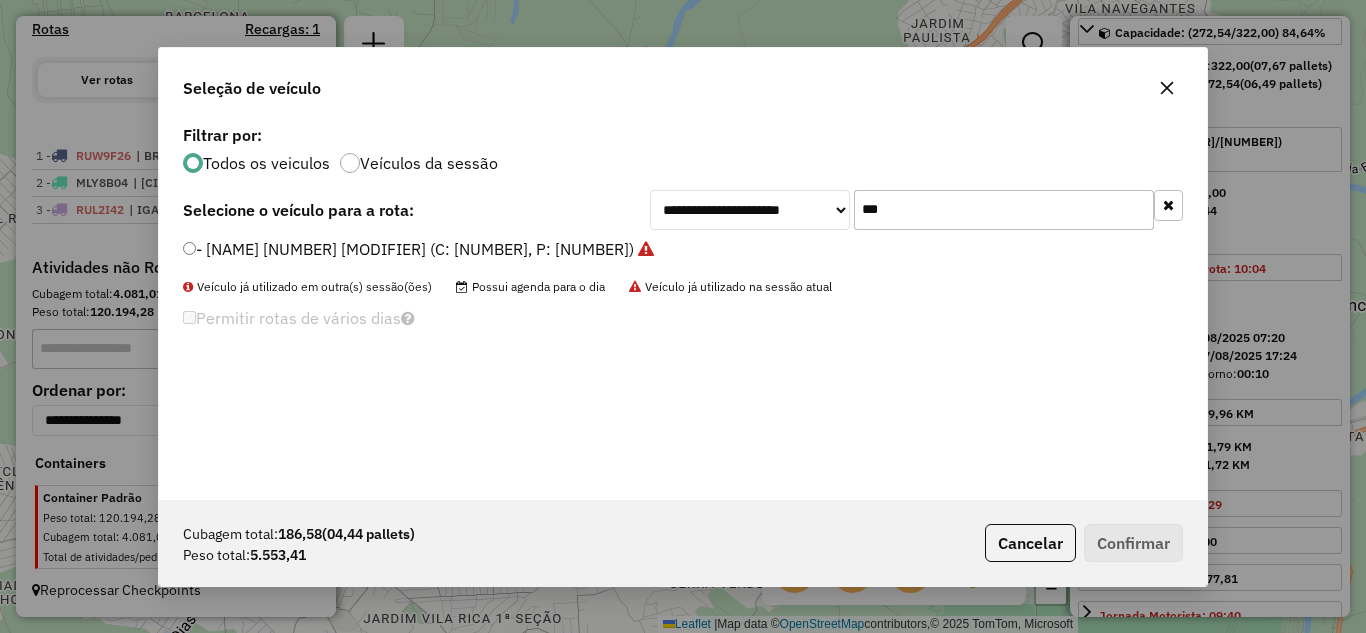 click on "***" 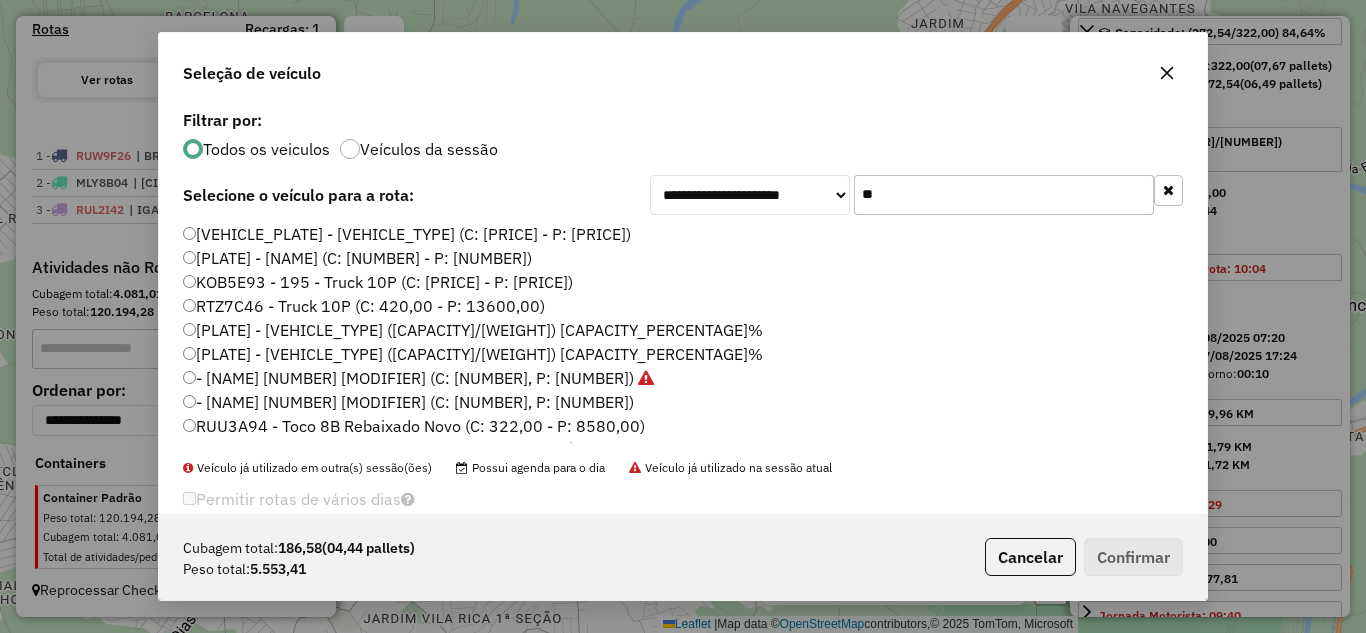 type on "*" 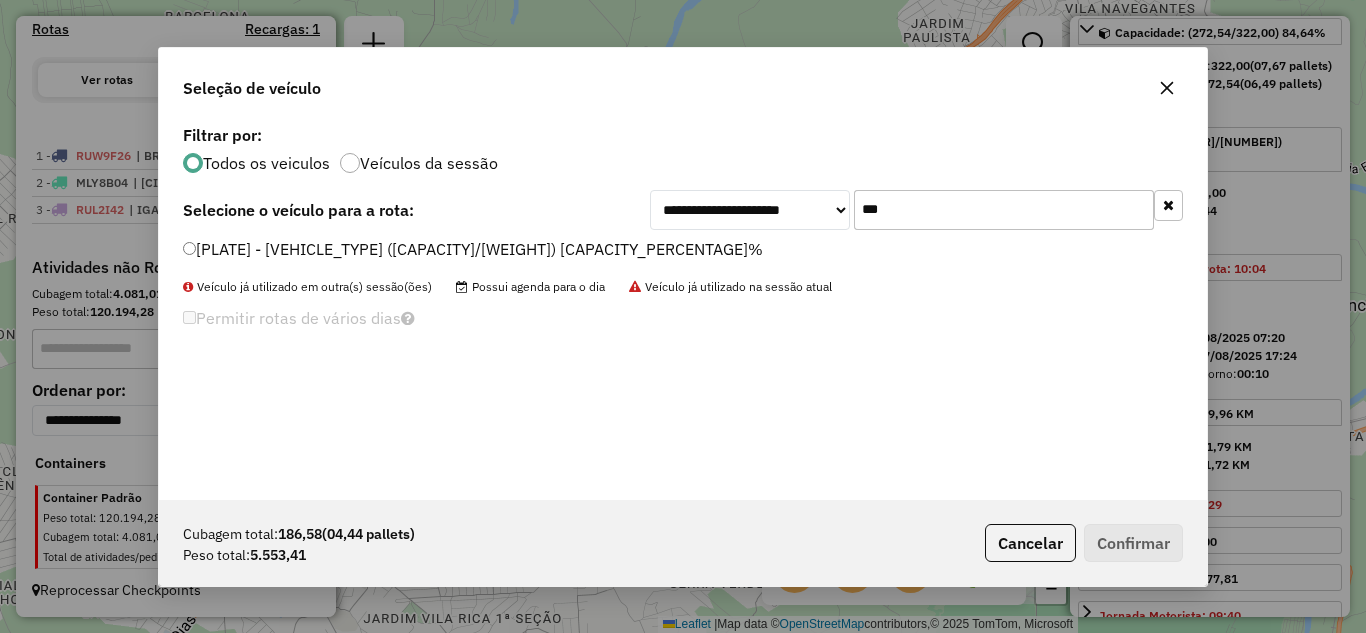type on "***" 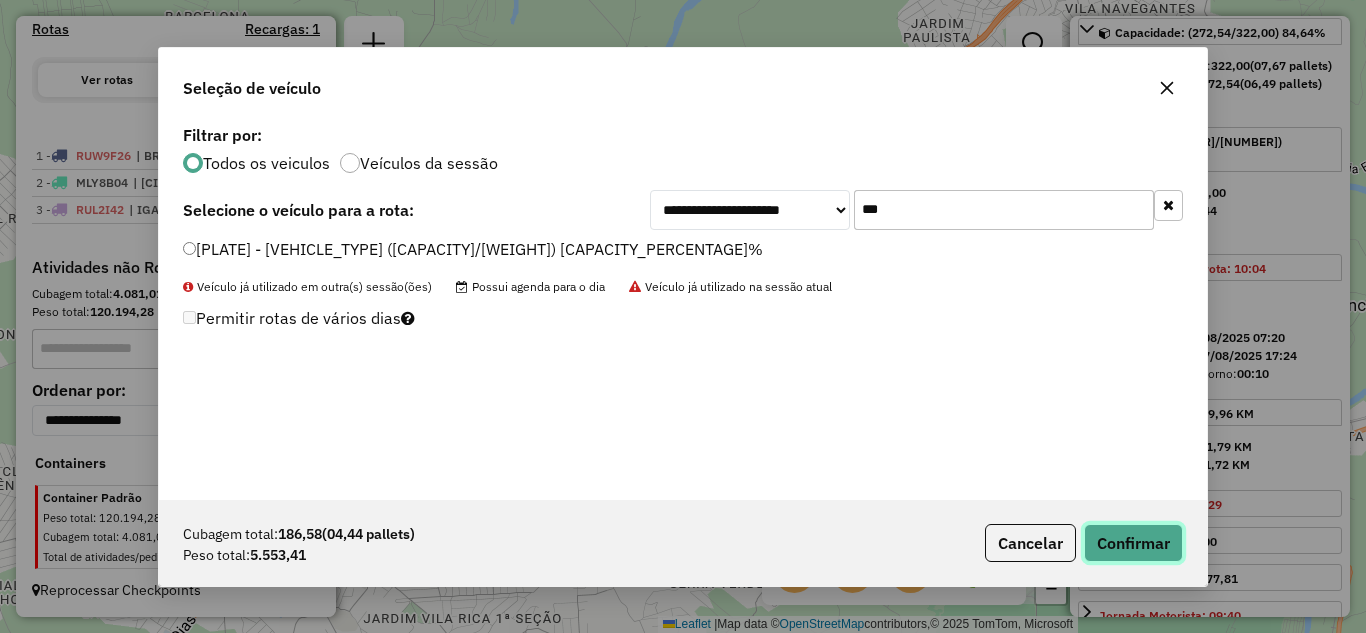 click on "Confirmar" 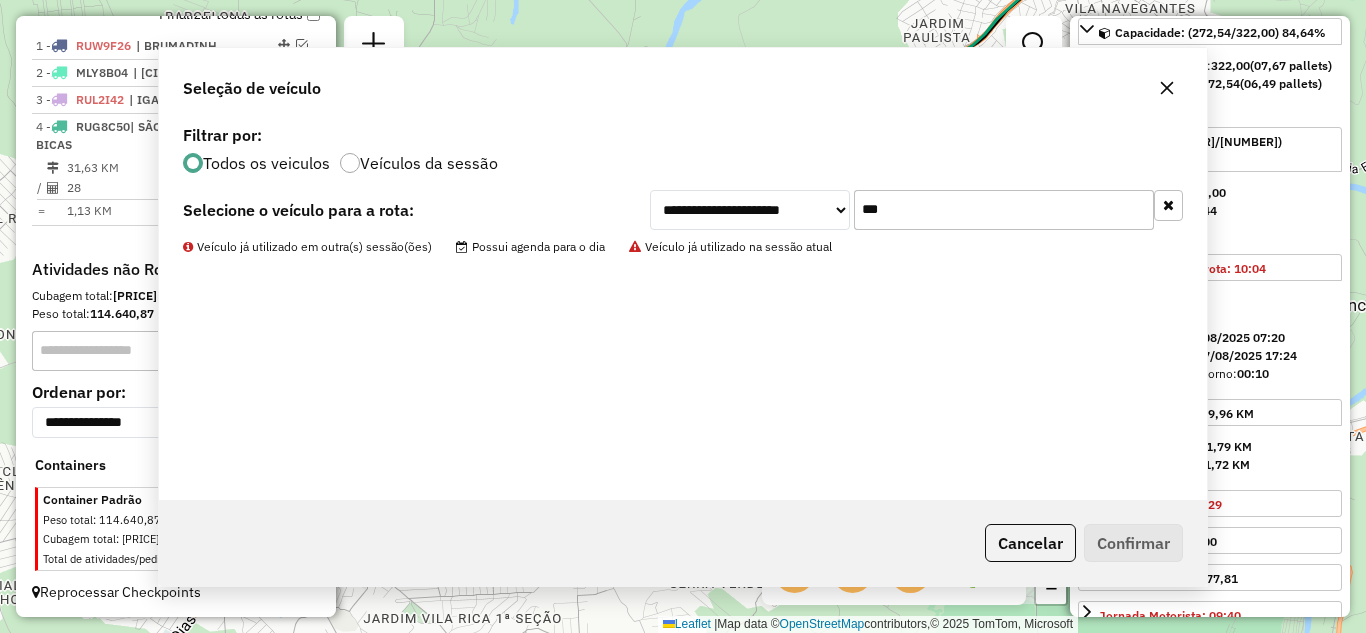 scroll, scrollTop: 735, scrollLeft: 0, axis: vertical 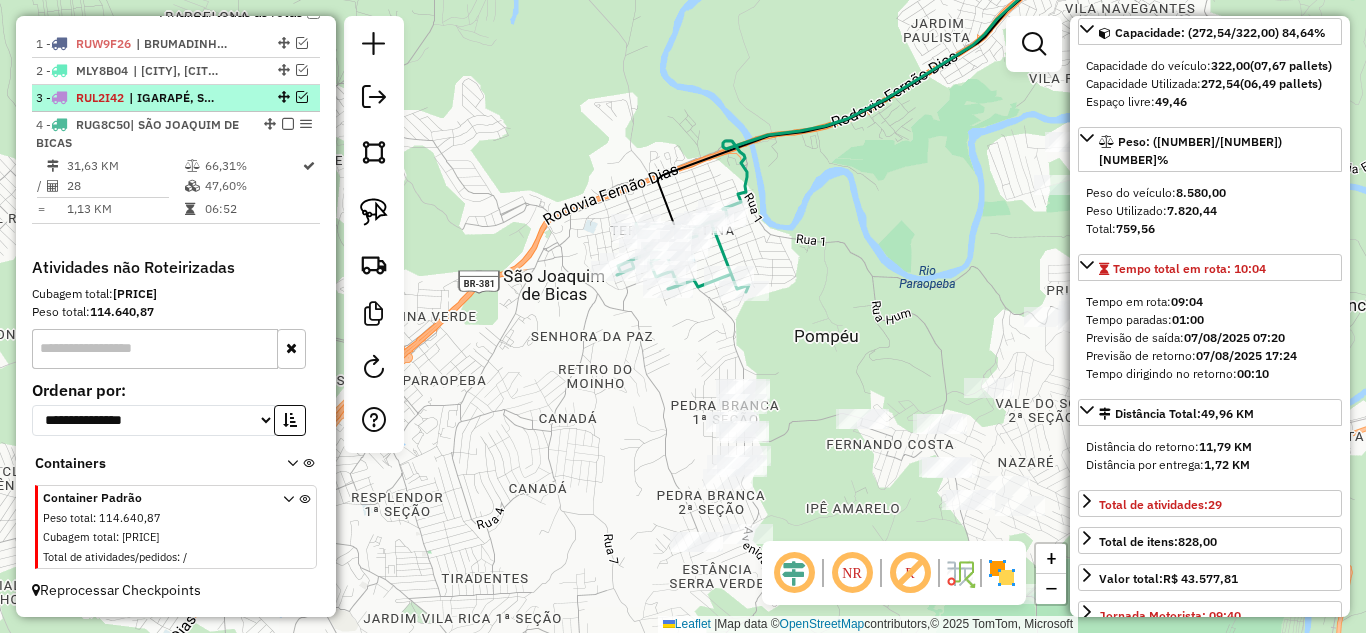click at bounding box center (302, 97) 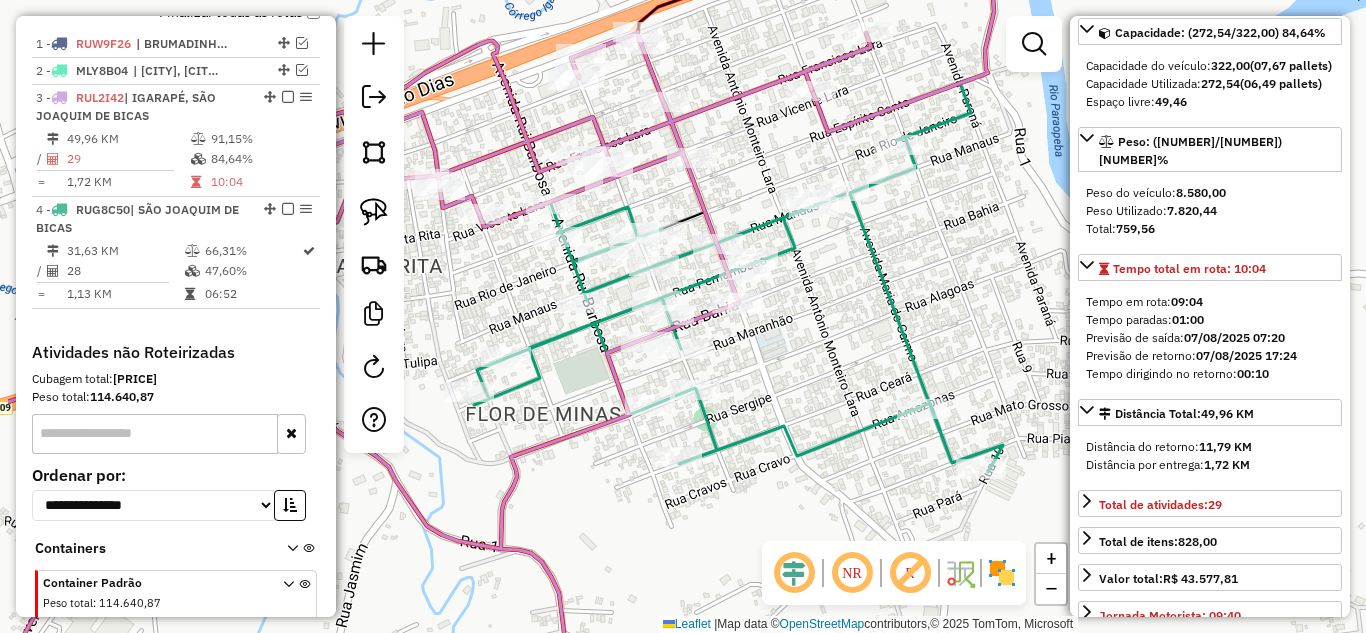 drag, startPoint x: 628, startPoint y: 195, endPoint x: 738, endPoint y: 159, distance: 115.74109 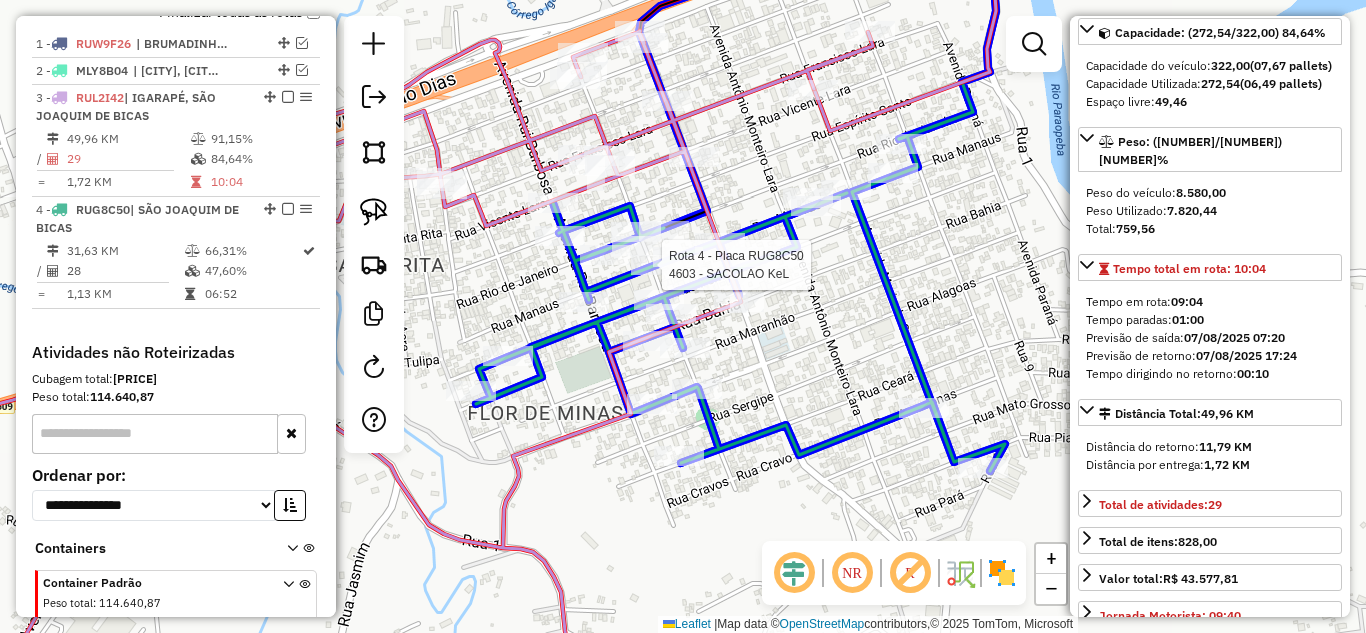 click 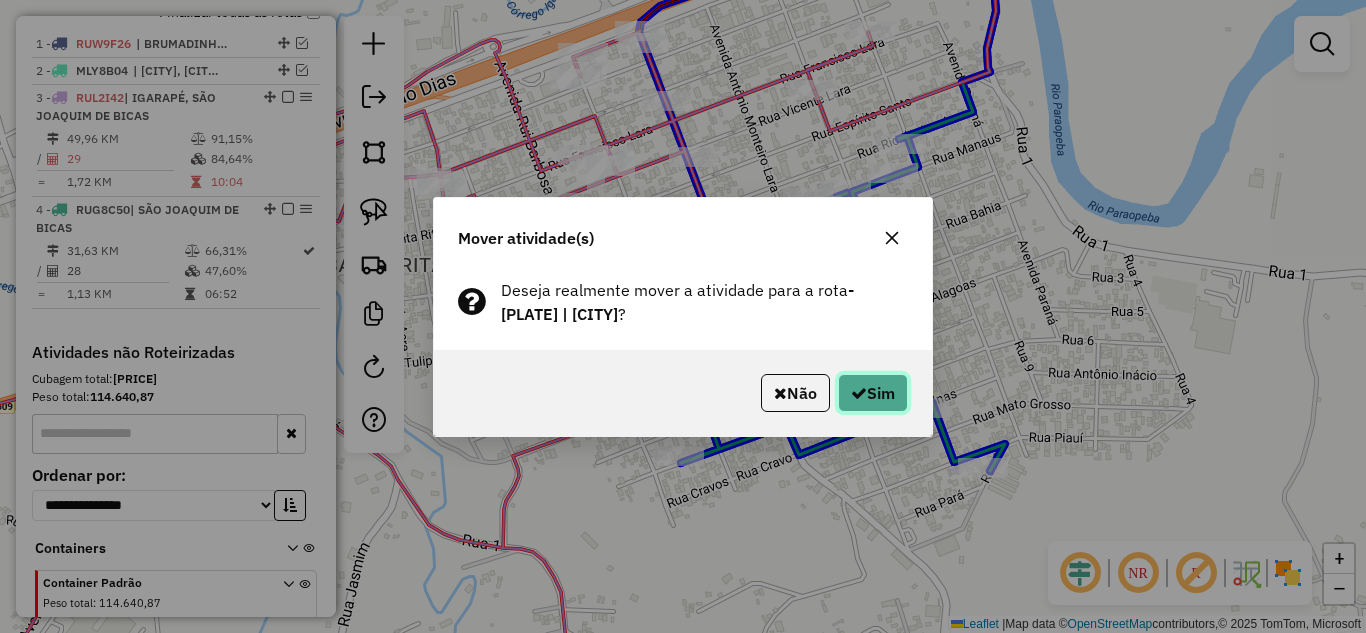 click on "Sim" 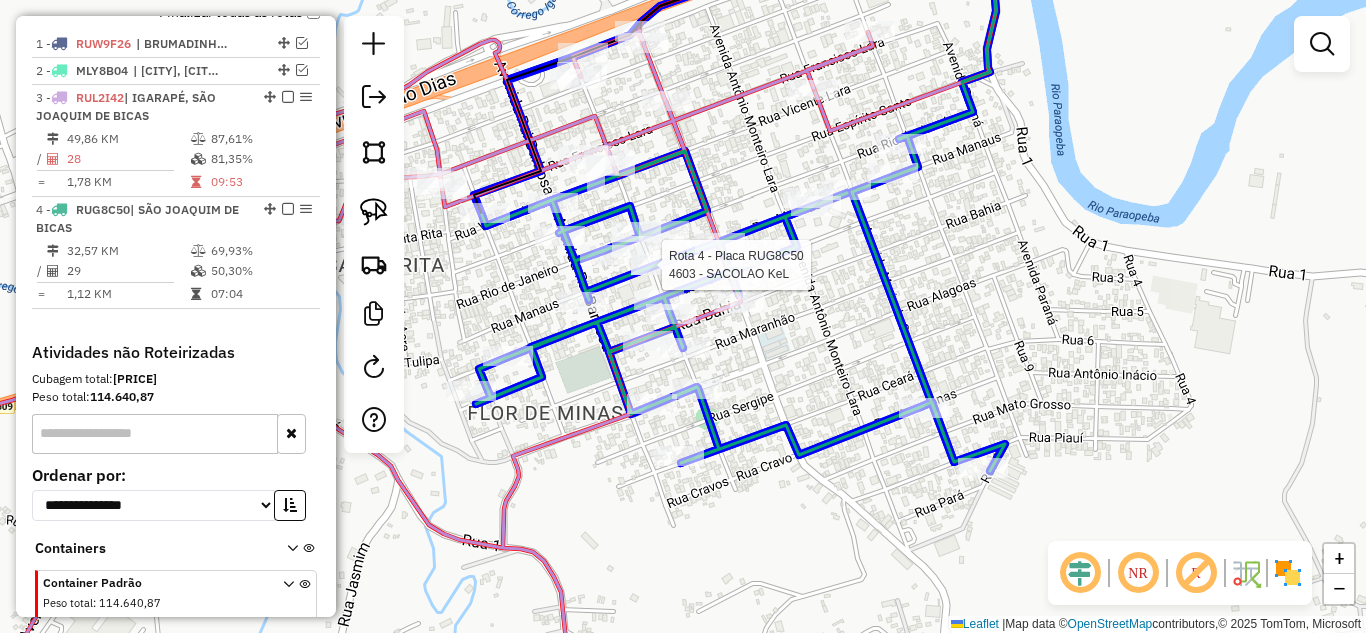 click 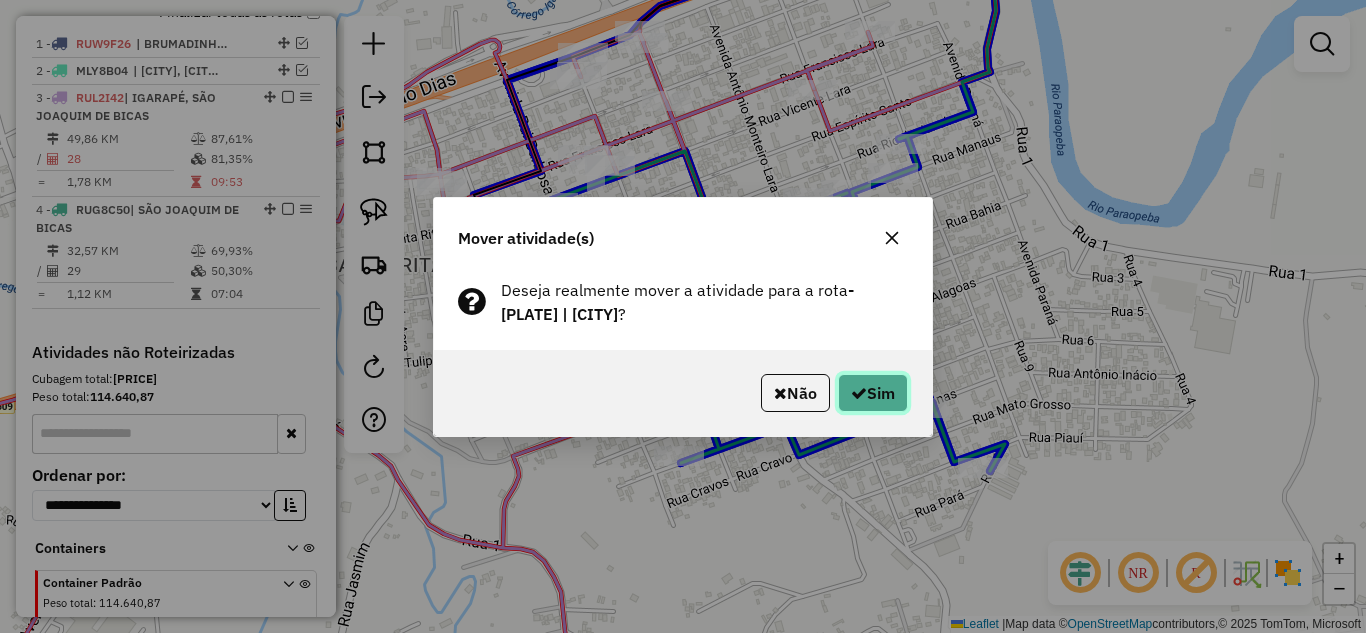 click 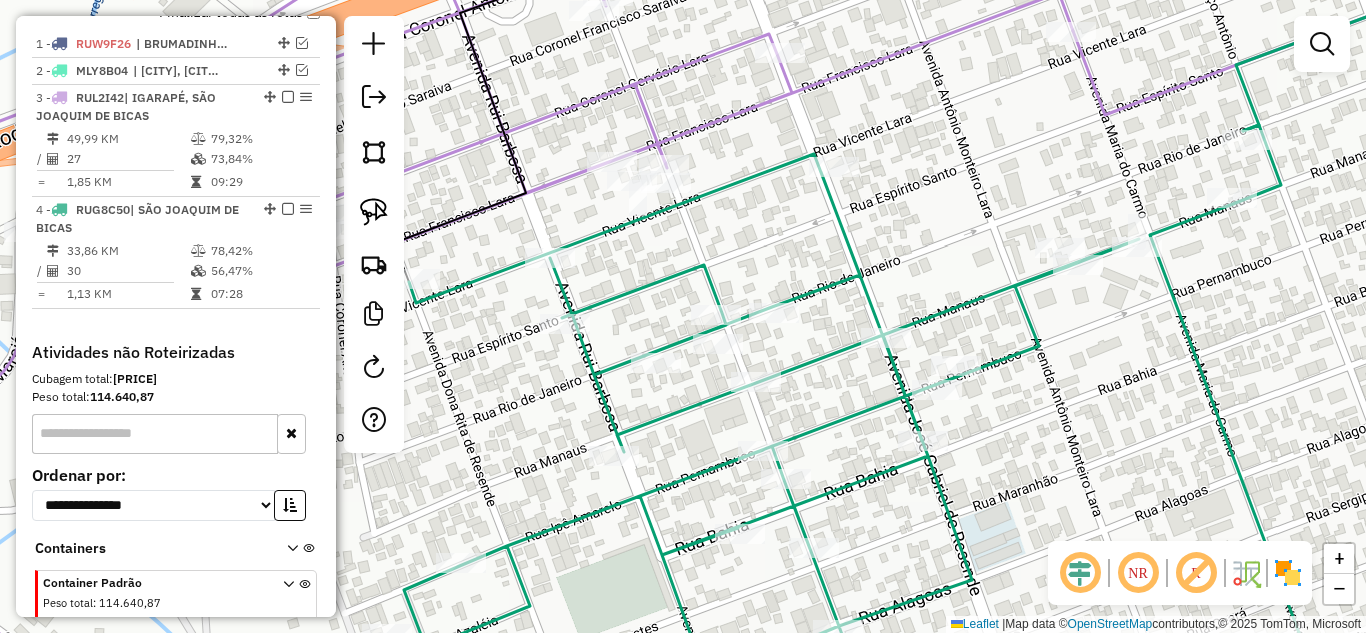 drag, startPoint x: 654, startPoint y: 215, endPoint x: 724, endPoint y: 235, distance: 72.8011 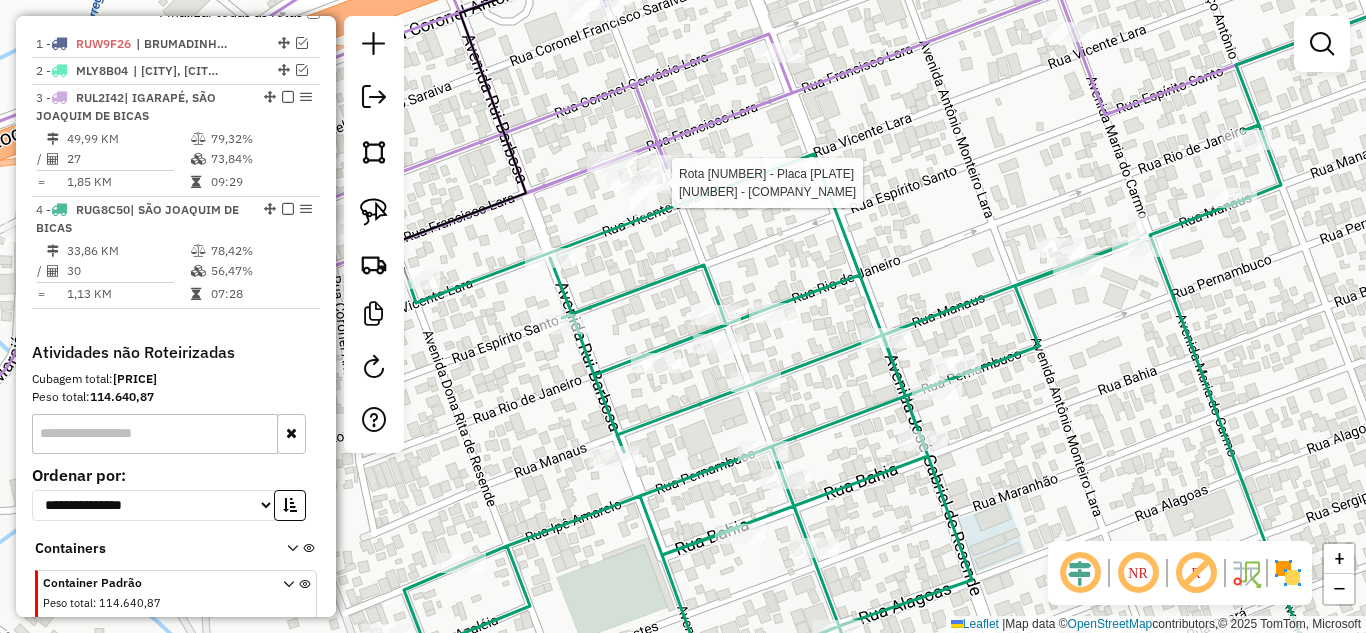 select on "**********" 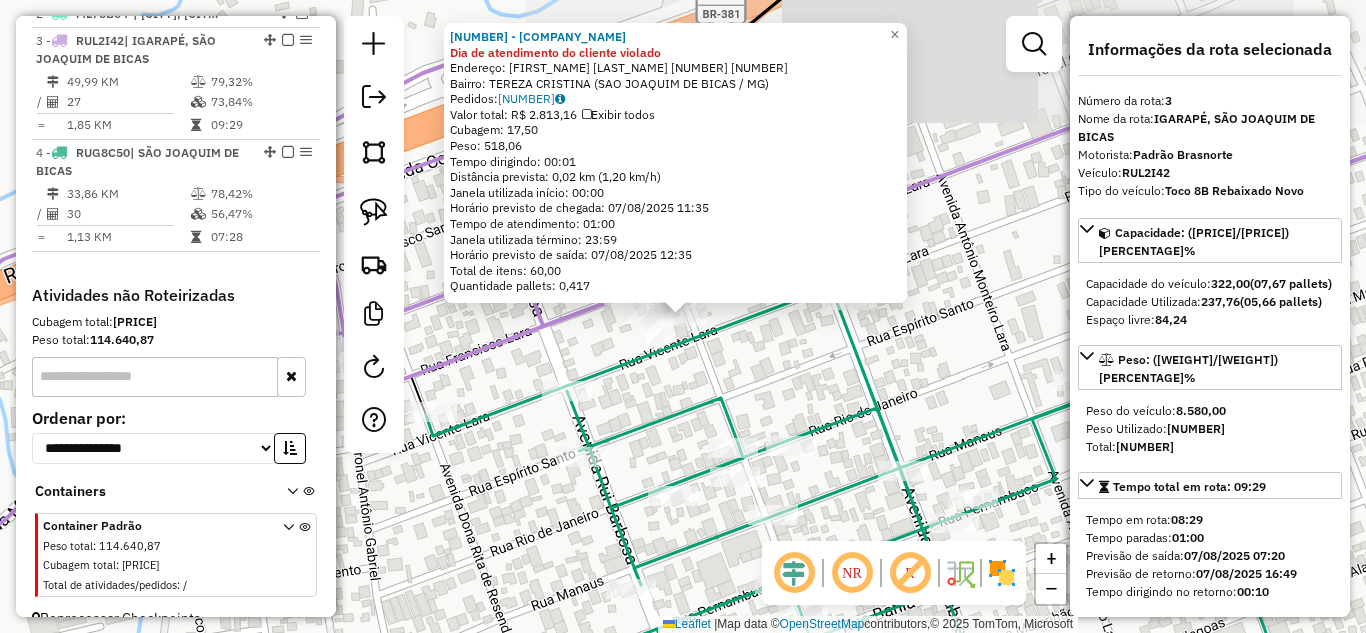scroll, scrollTop: 804, scrollLeft: 0, axis: vertical 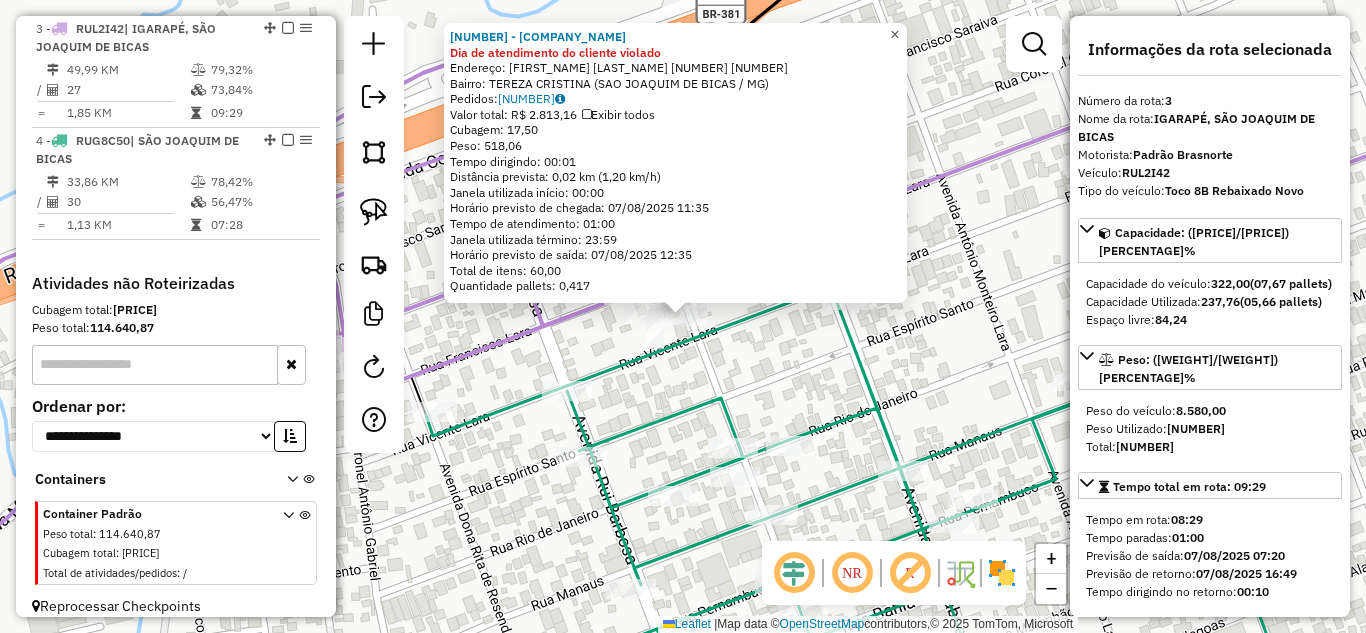 click on "×" 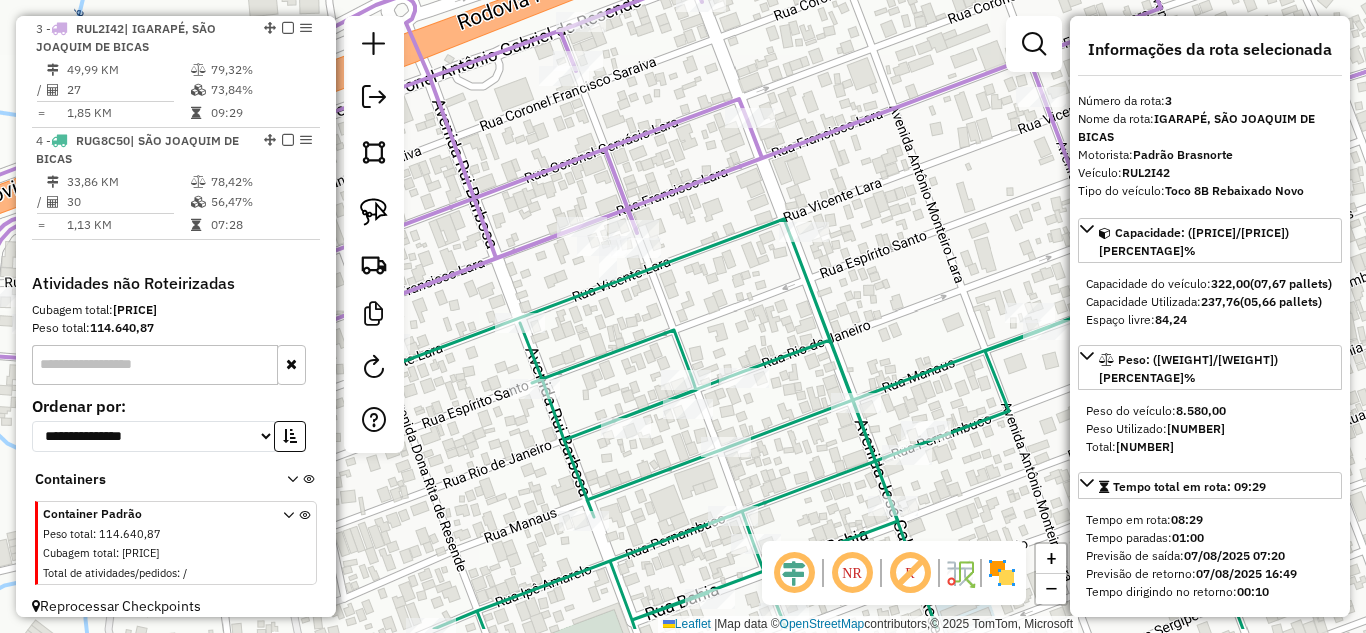 drag, startPoint x: 613, startPoint y: 284, endPoint x: 567, endPoint y: 216, distance: 82.0975 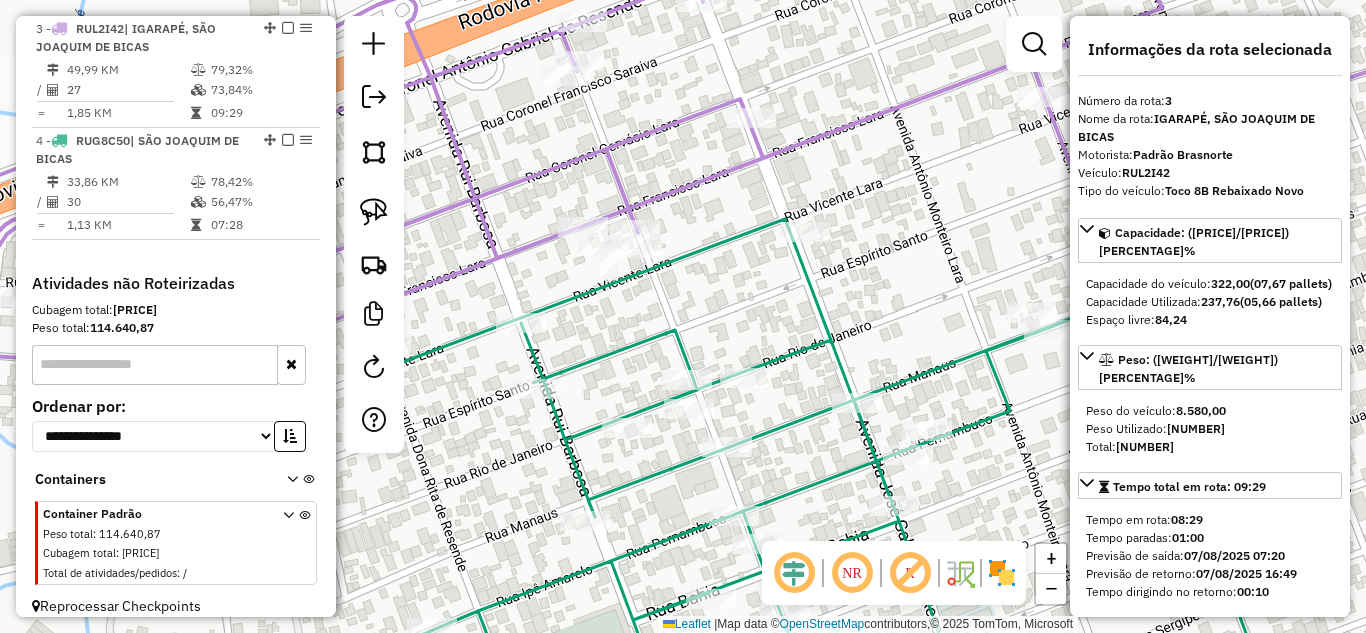 click 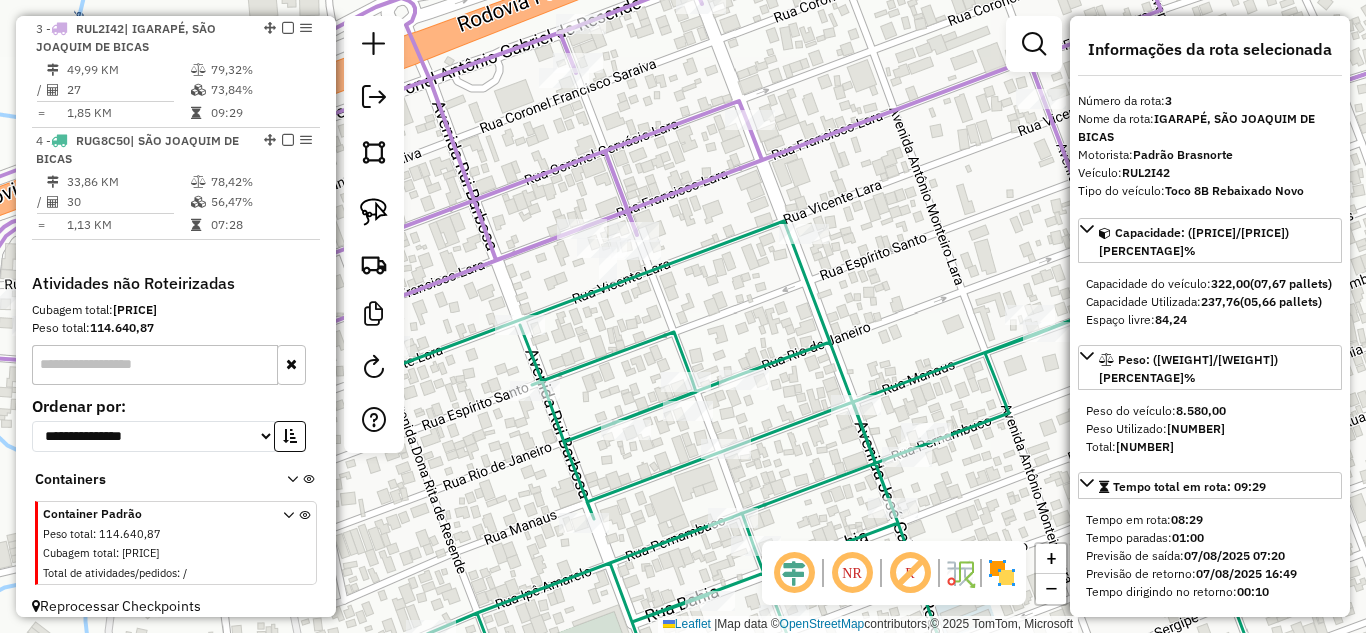 scroll, scrollTop: 100, scrollLeft: 0, axis: vertical 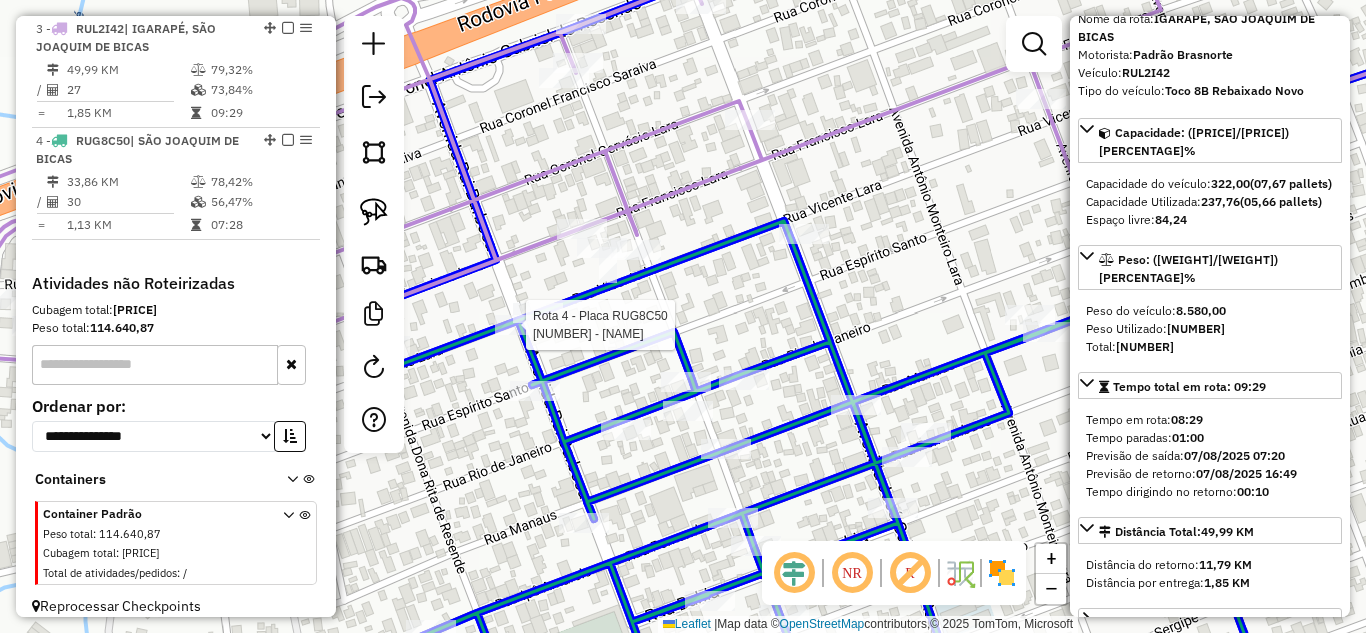 click 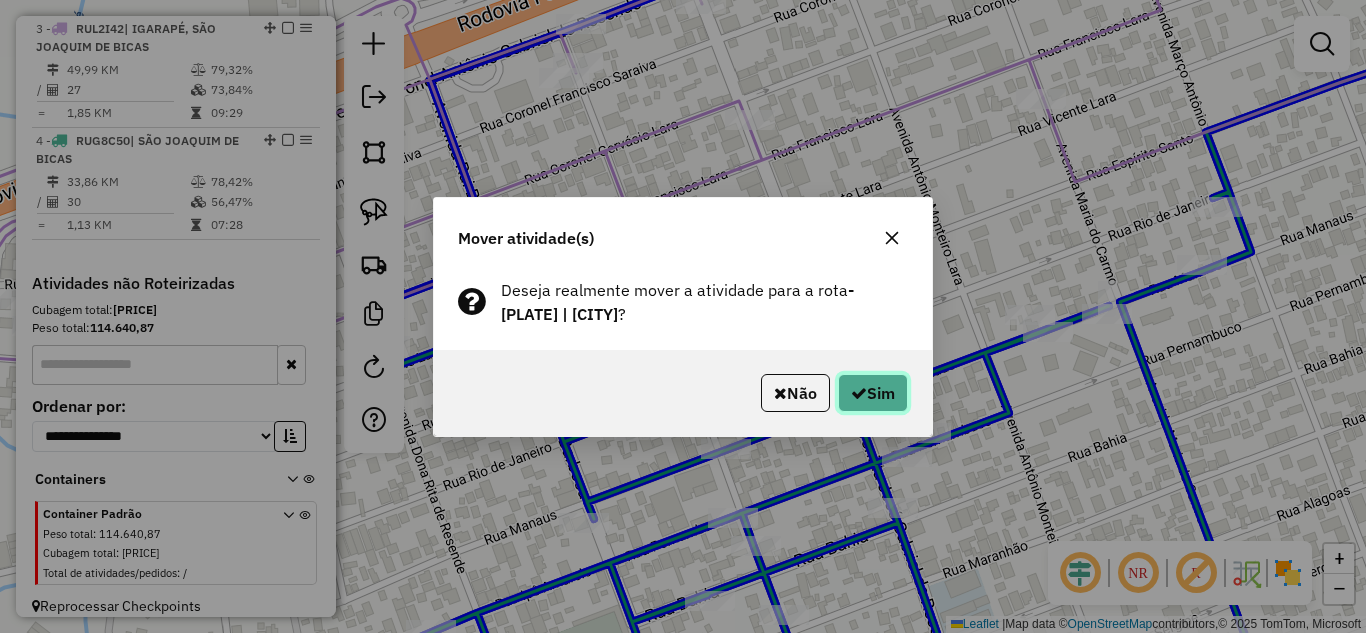 click on "Sim" 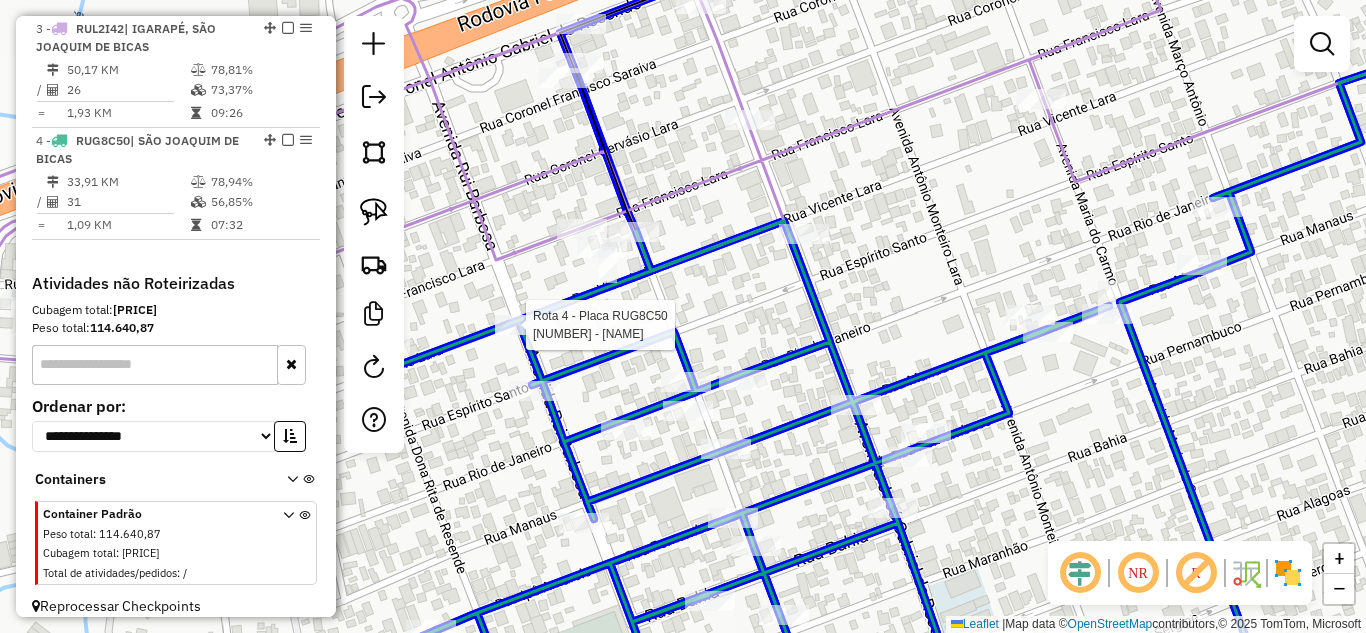 click 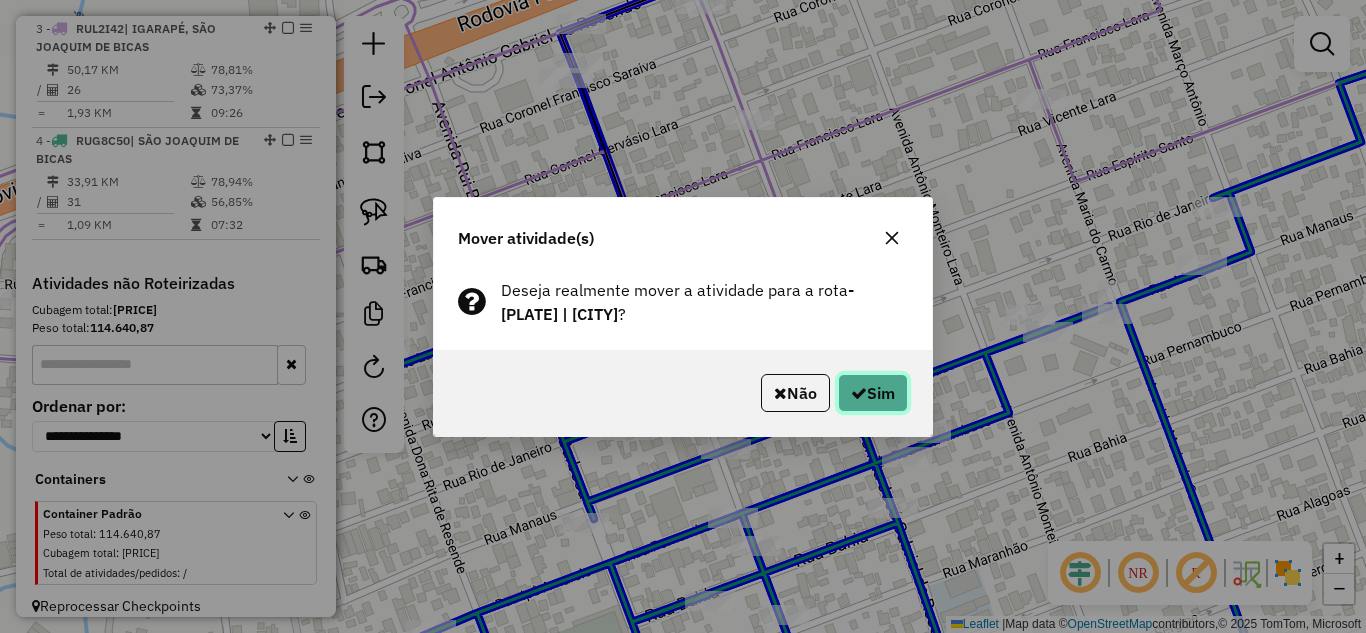 click on "Sim" 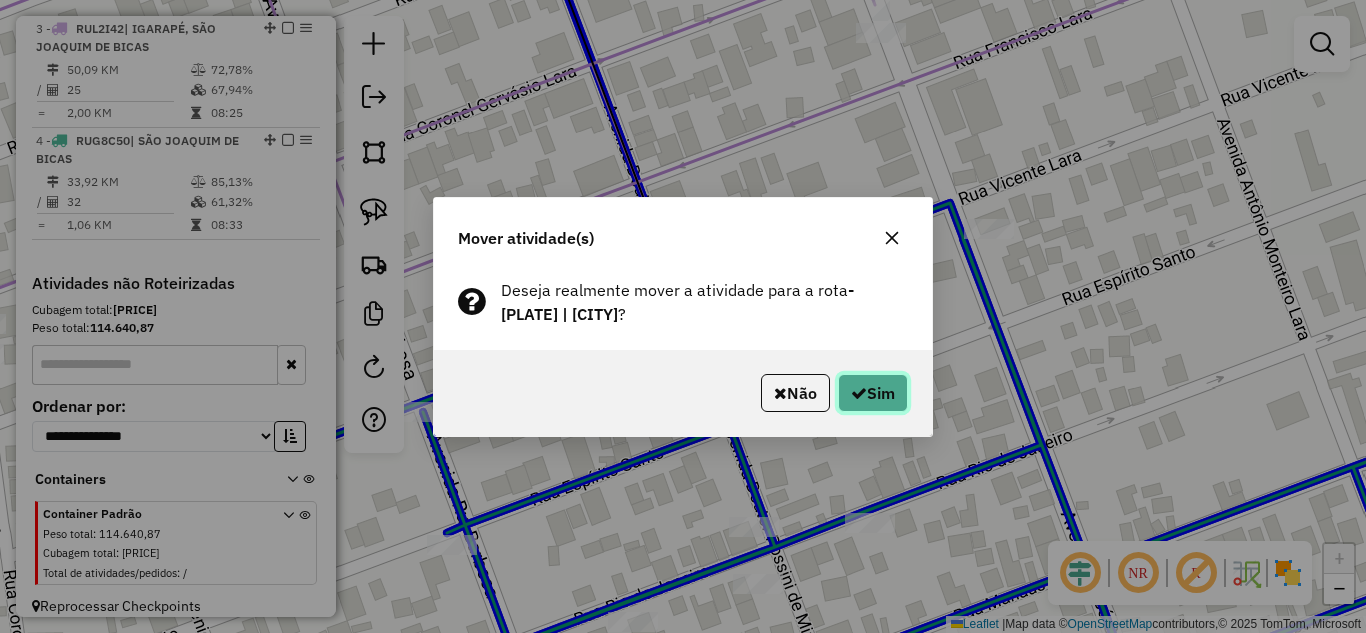 click on "Sim" 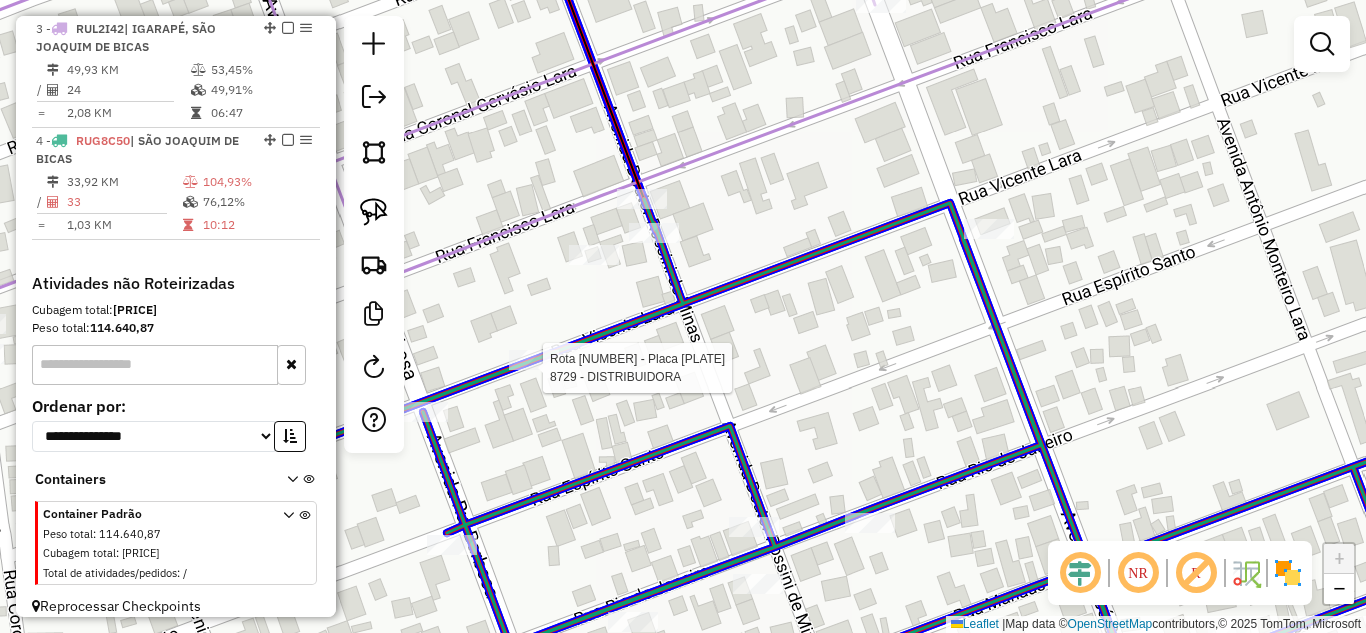 click 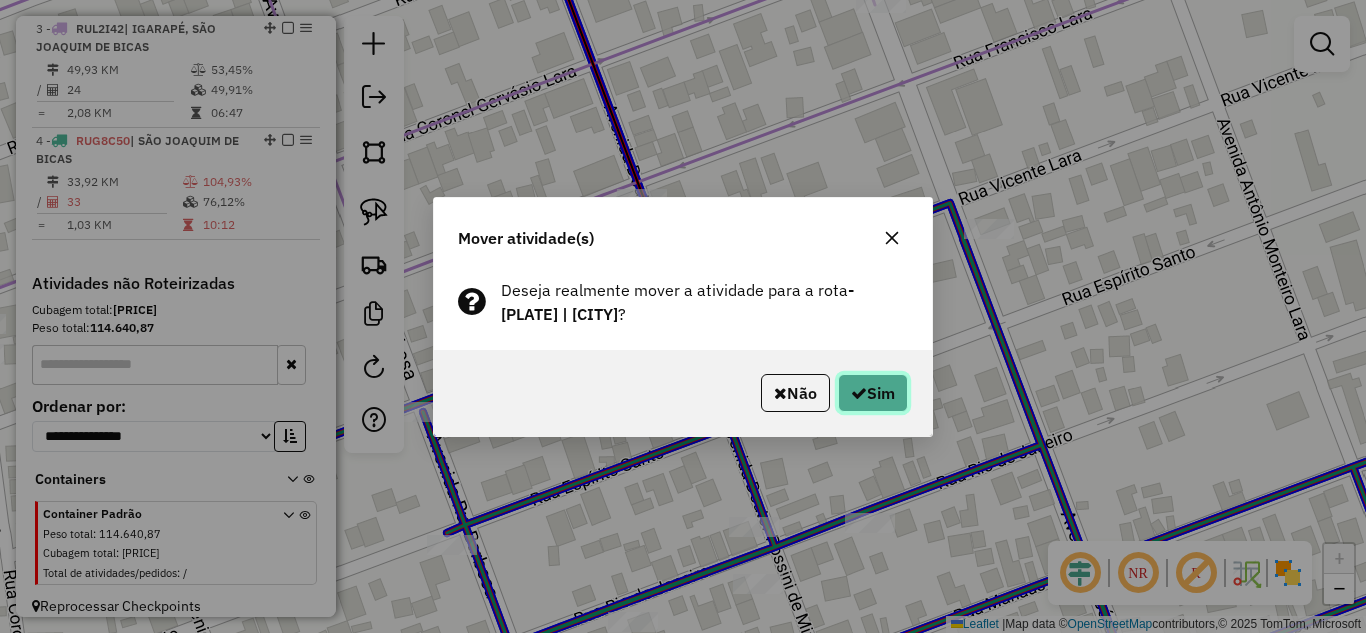 click on "Sim" 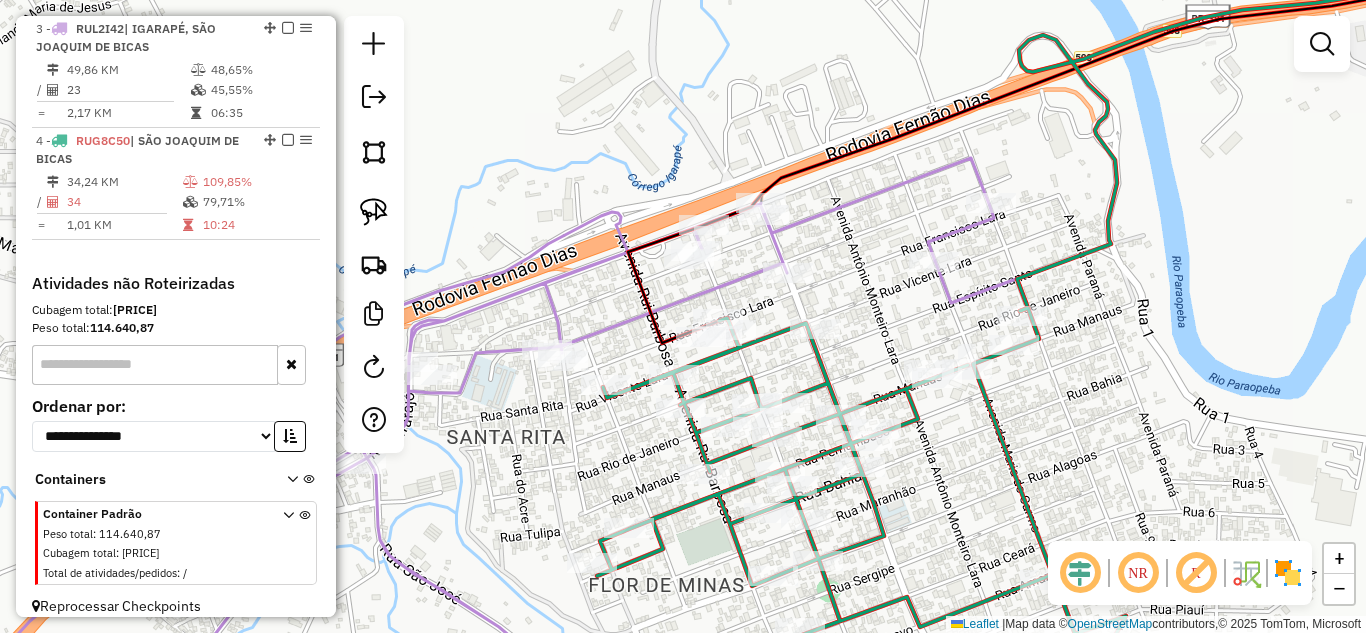 click 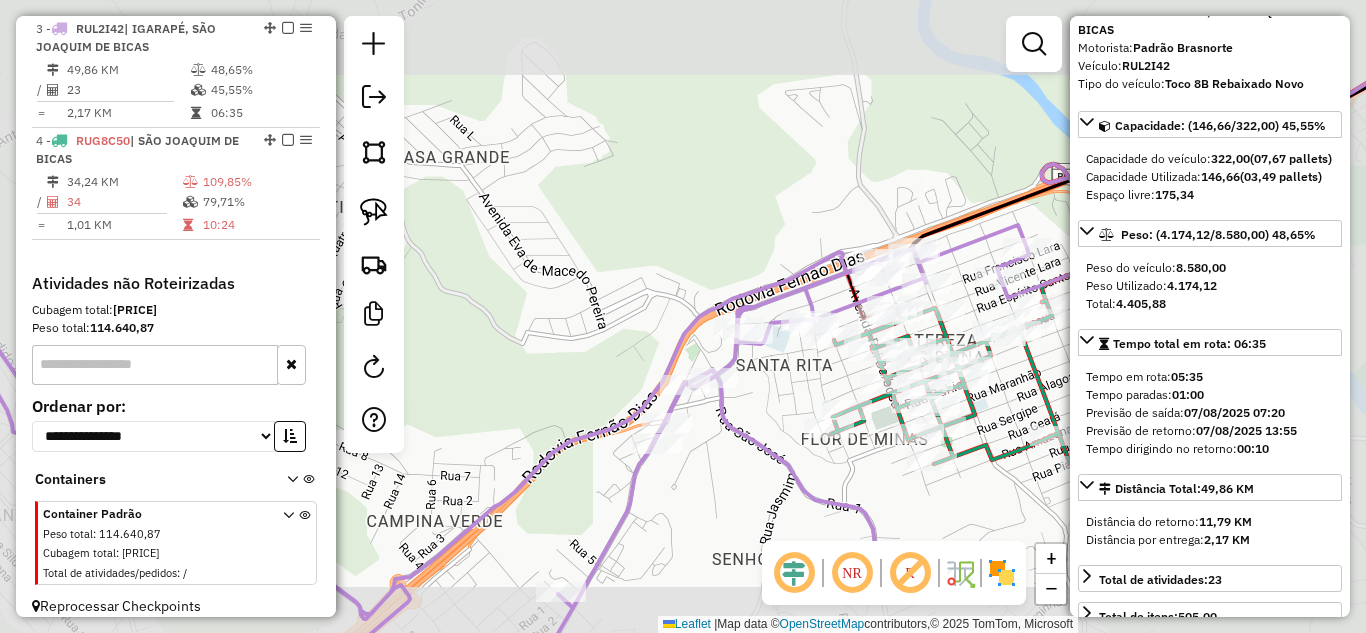 scroll, scrollTop: 200, scrollLeft: 0, axis: vertical 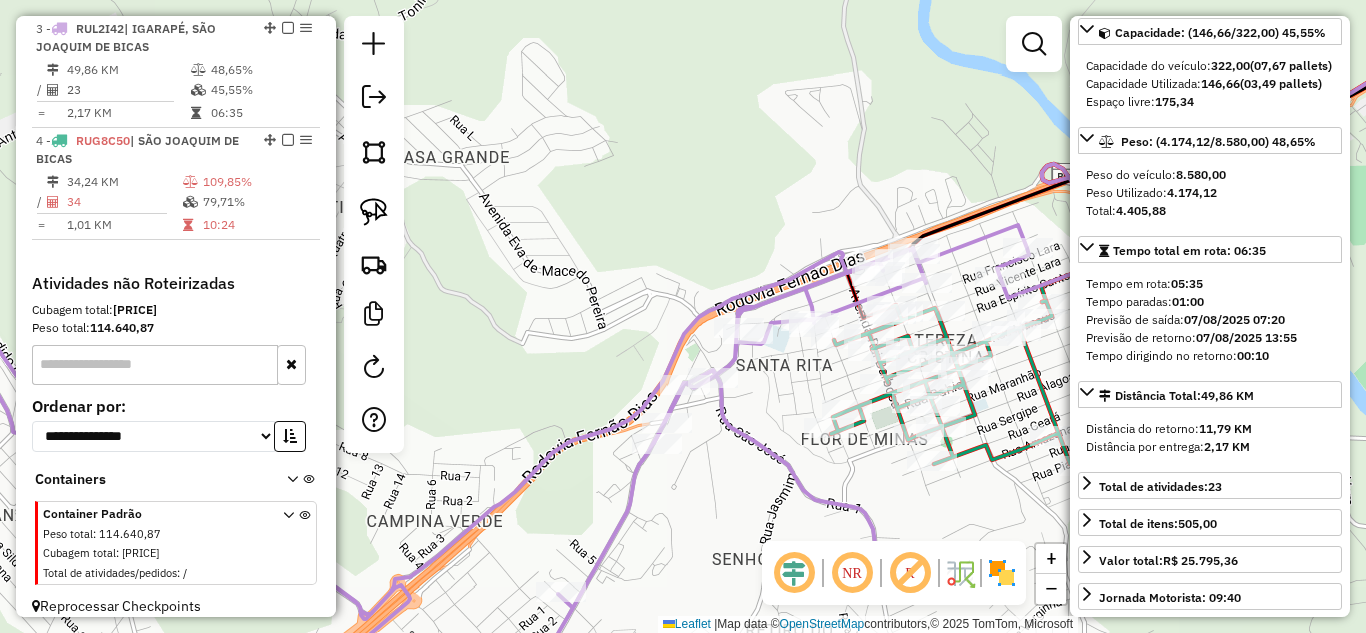 click 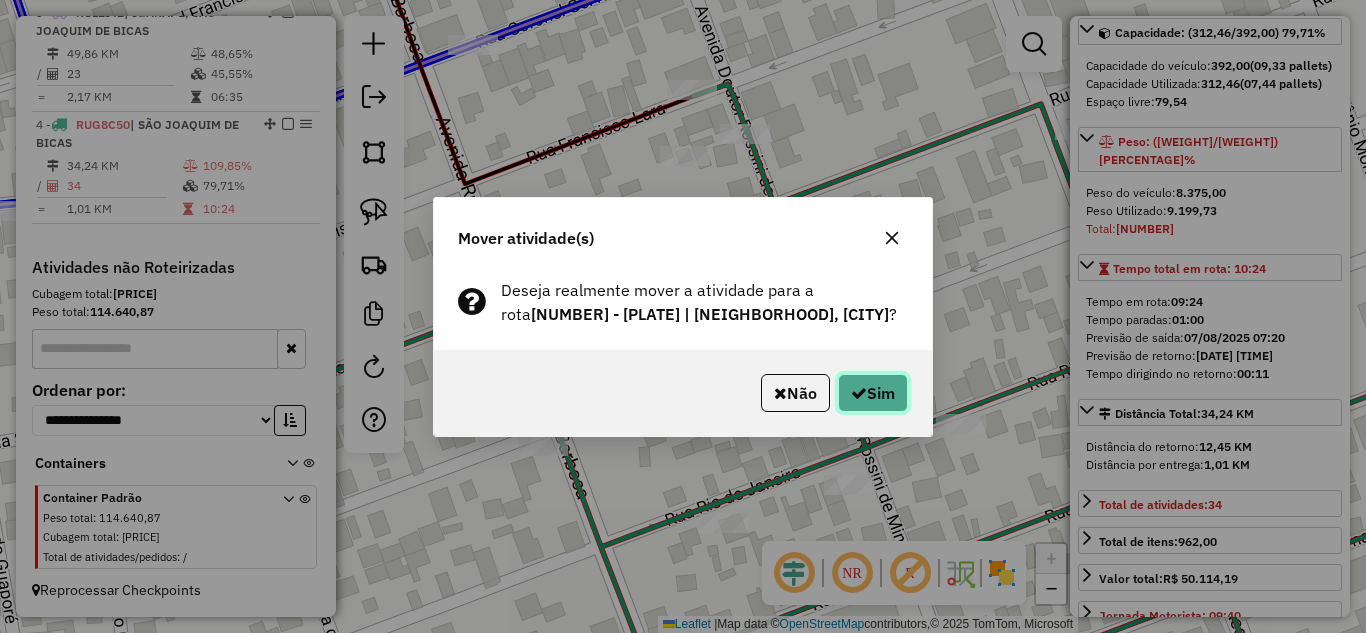 click on "Sim" 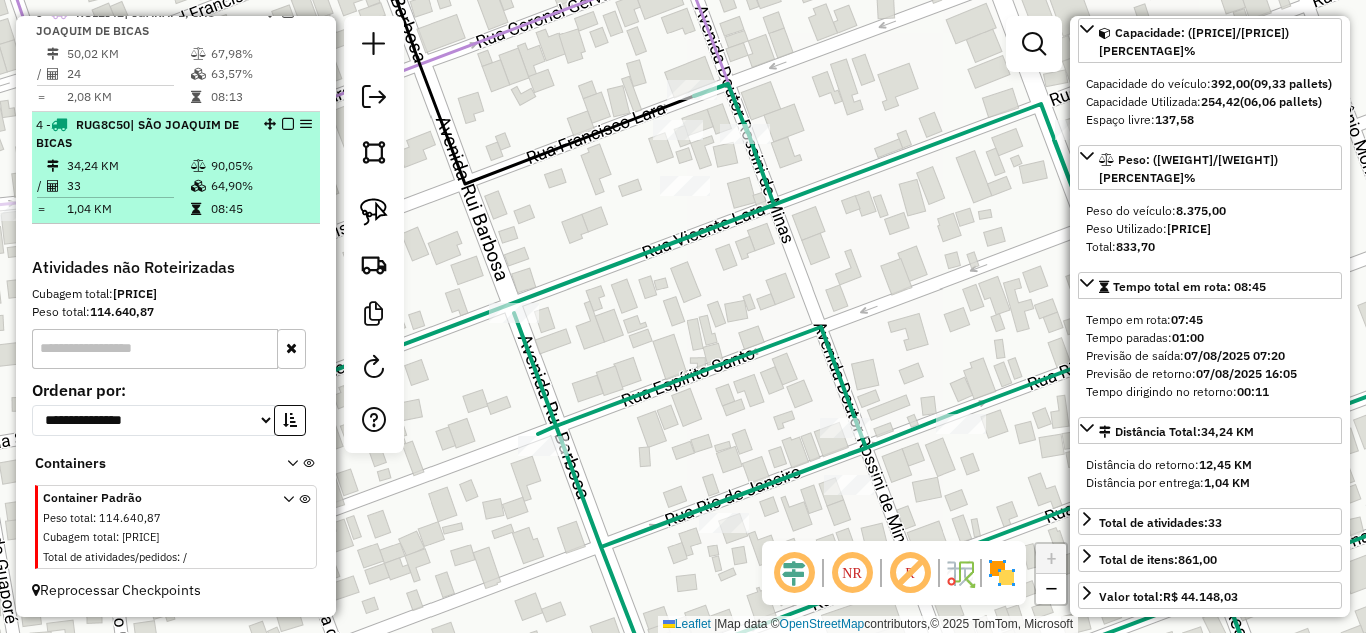click at bounding box center [288, 124] 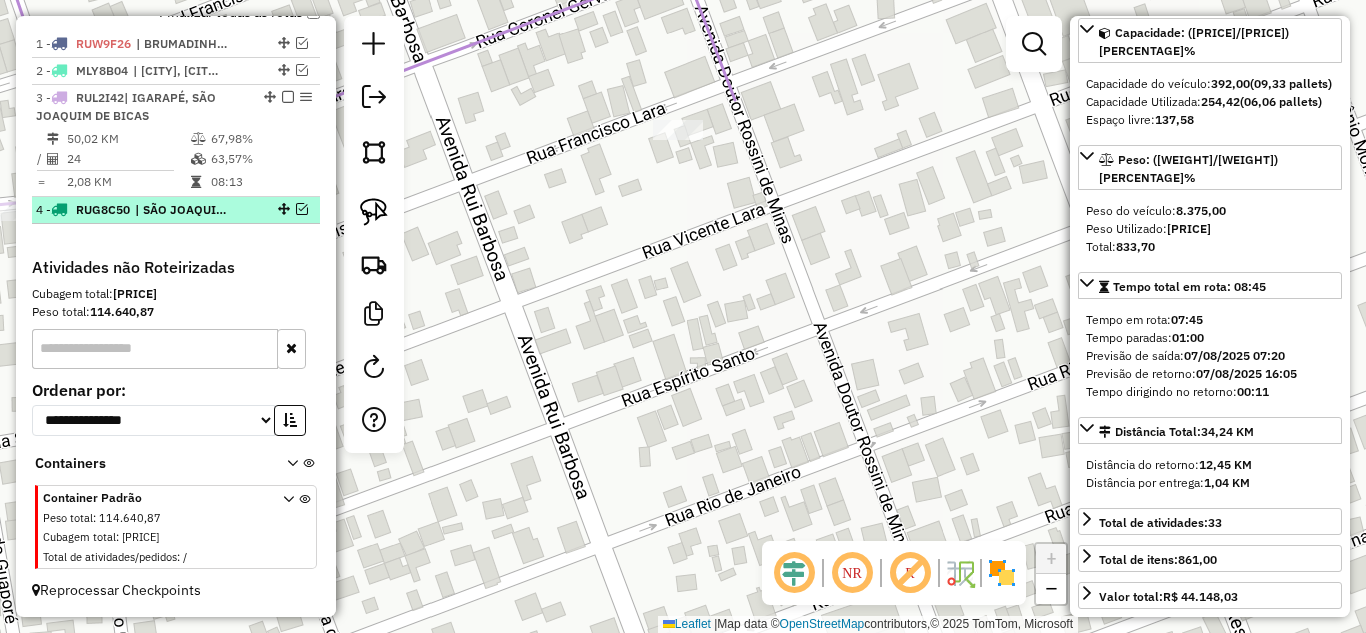 scroll, scrollTop: 735, scrollLeft: 0, axis: vertical 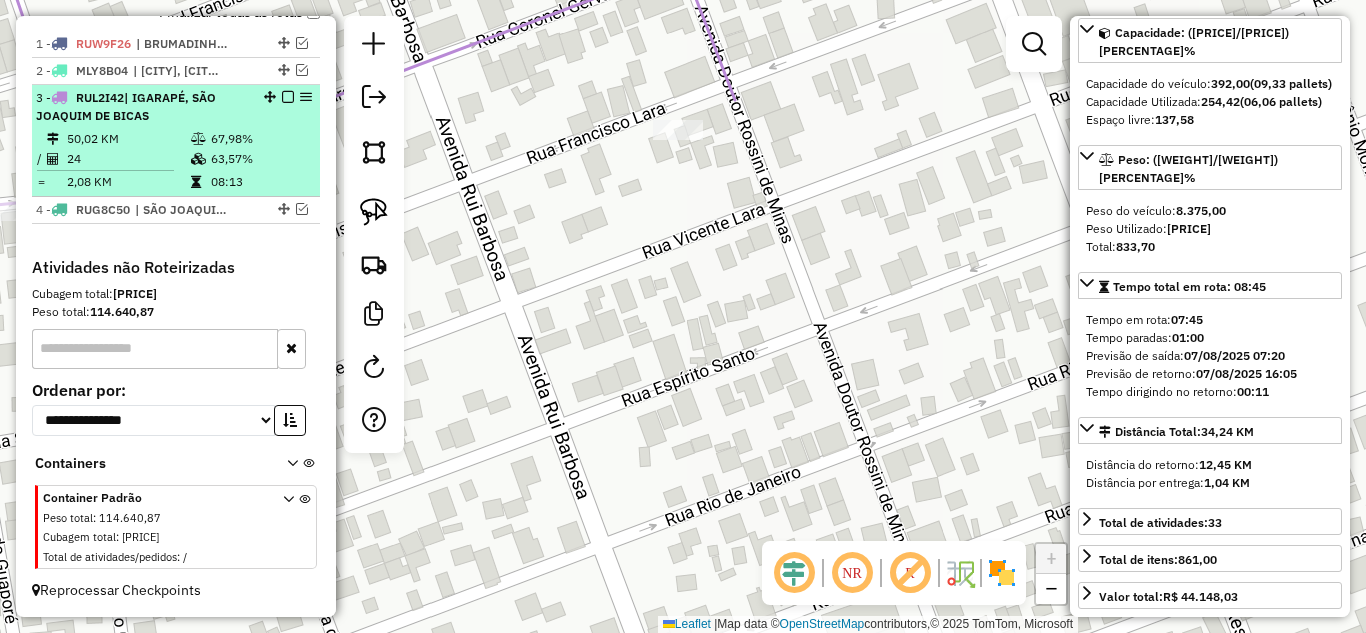 click at bounding box center (288, 97) 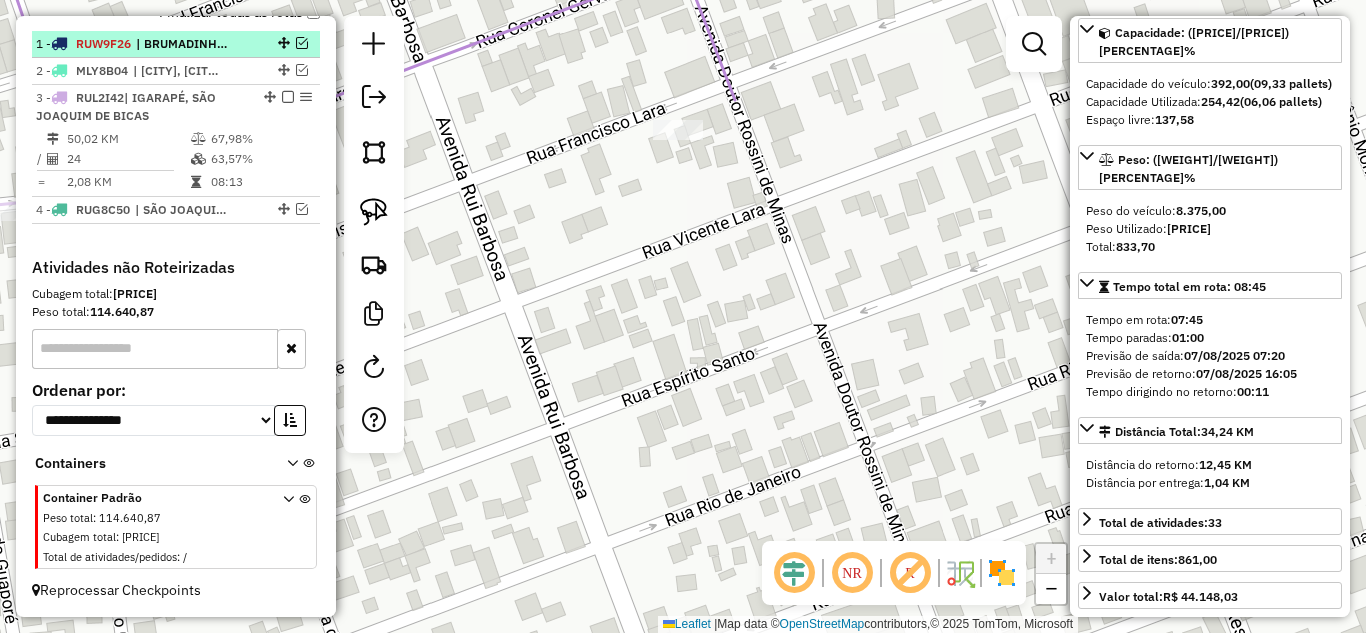 scroll, scrollTop: 650, scrollLeft: 0, axis: vertical 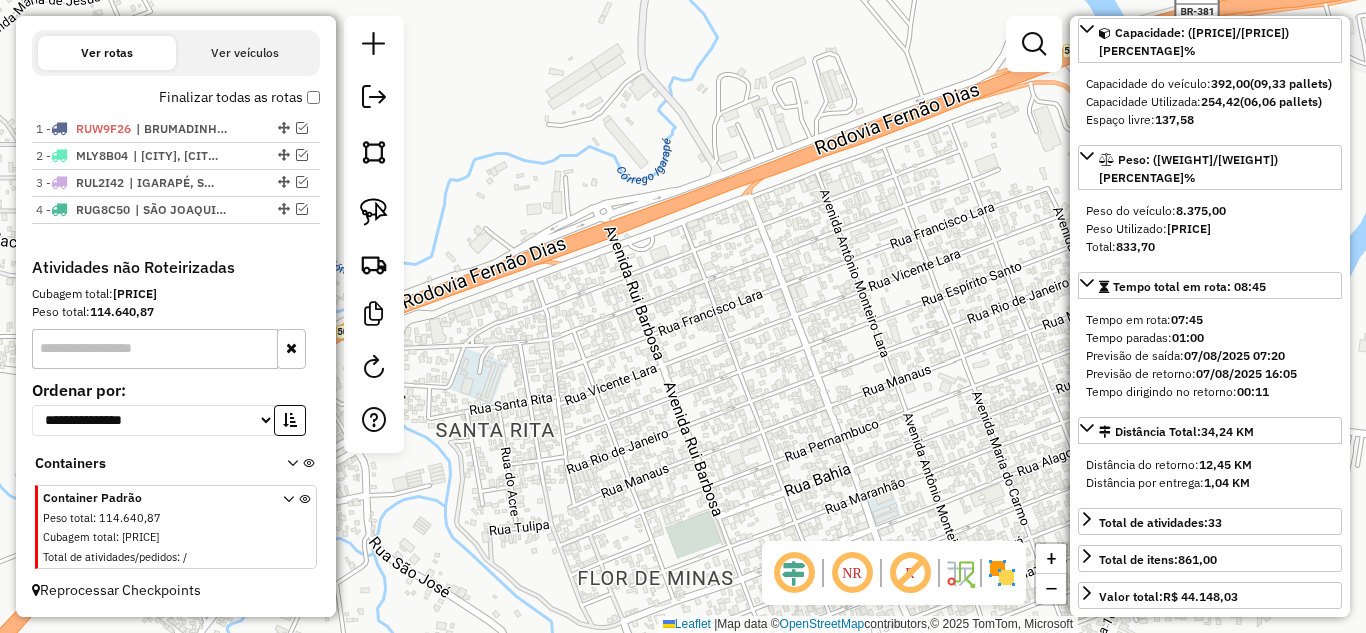 drag, startPoint x: 777, startPoint y: 378, endPoint x: 756, endPoint y: 367, distance: 23.70654 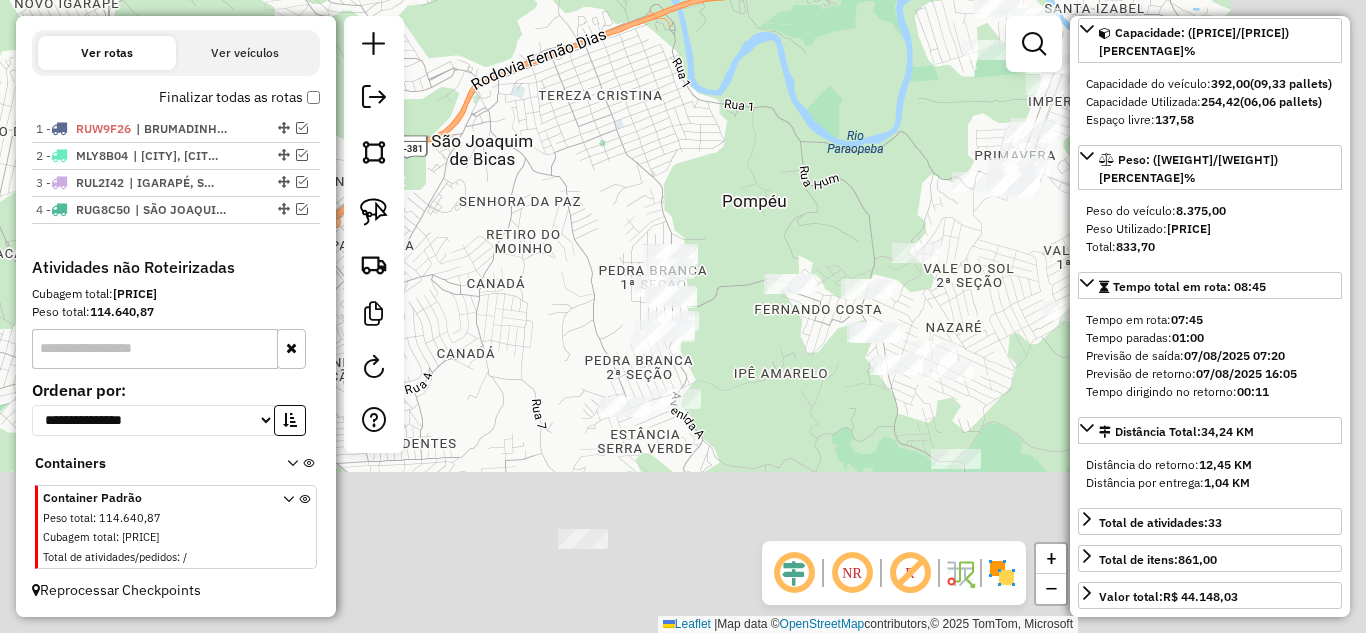 drag, startPoint x: 789, startPoint y: 374, endPoint x: 705, endPoint y: 195, distance: 197.72961 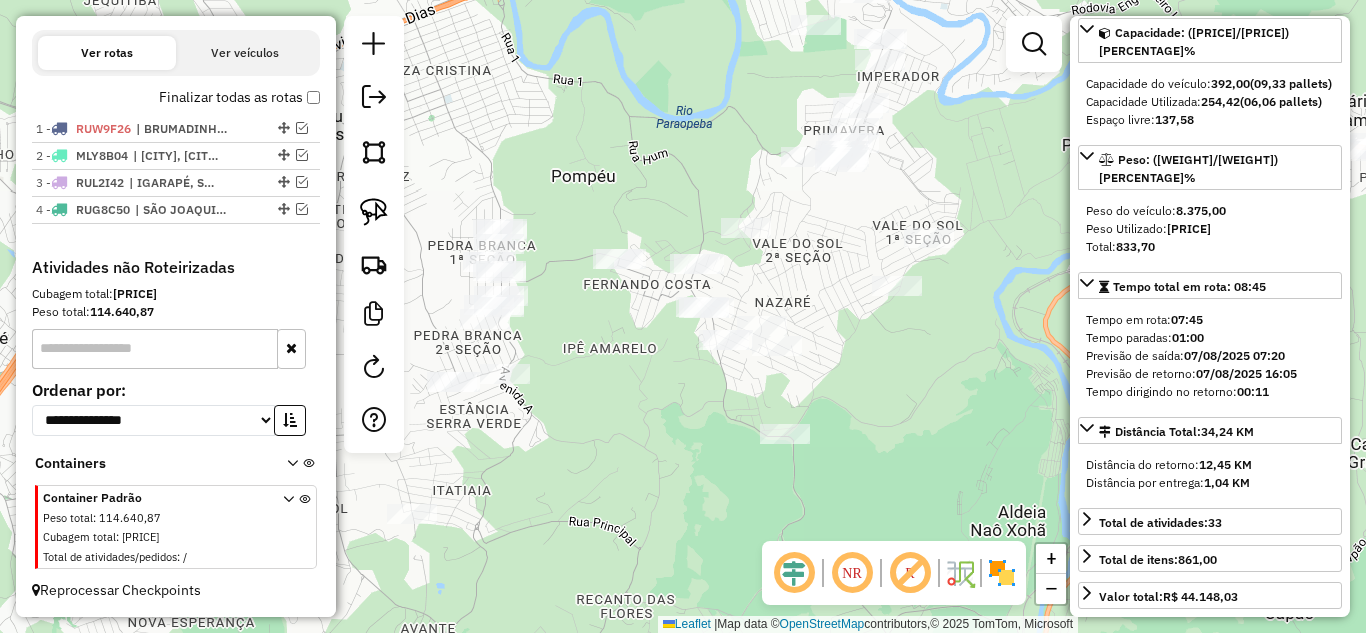 drag, startPoint x: 679, startPoint y: 431, endPoint x: 600, endPoint y: 380, distance: 94.031906 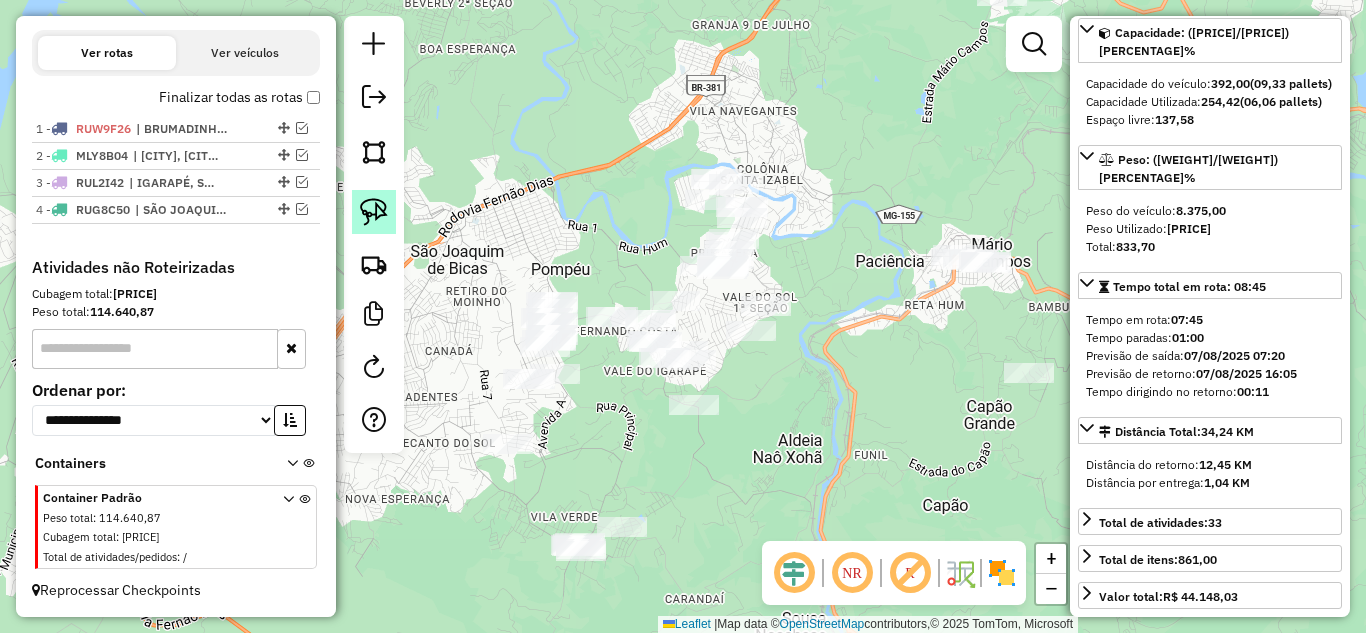 click 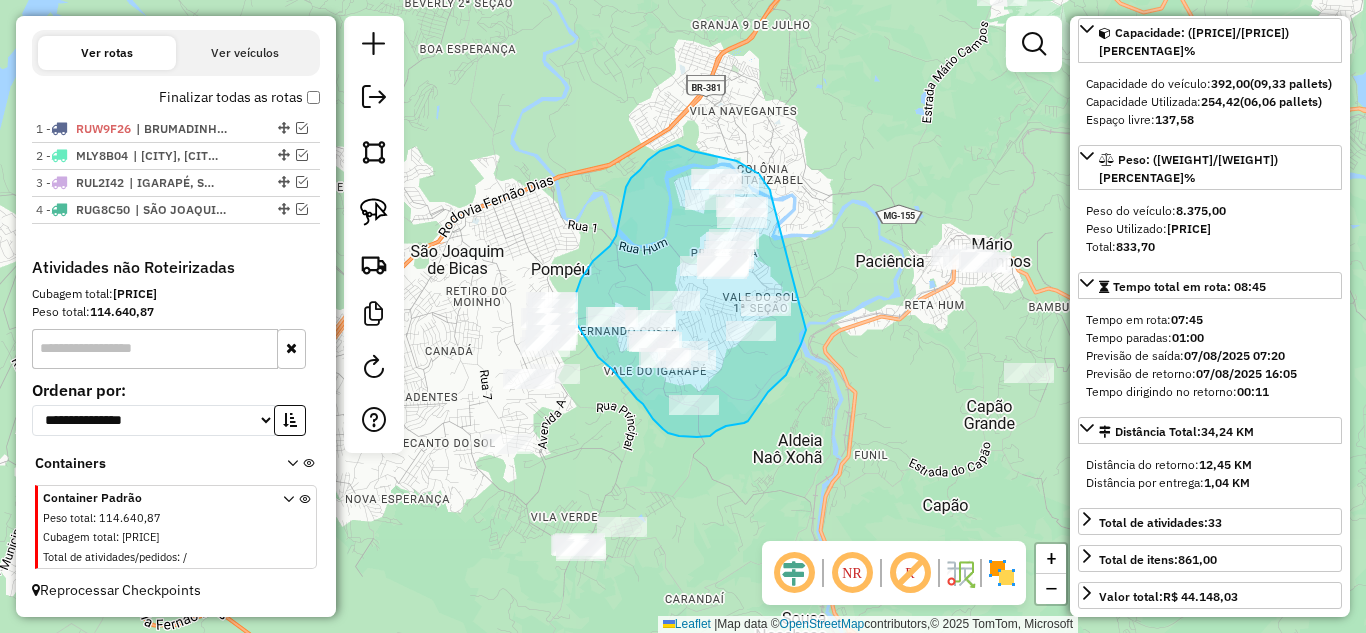 drag, startPoint x: 771, startPoint y: 195, endPoint x: 814, endPoint y: 306, distance: 119.03781 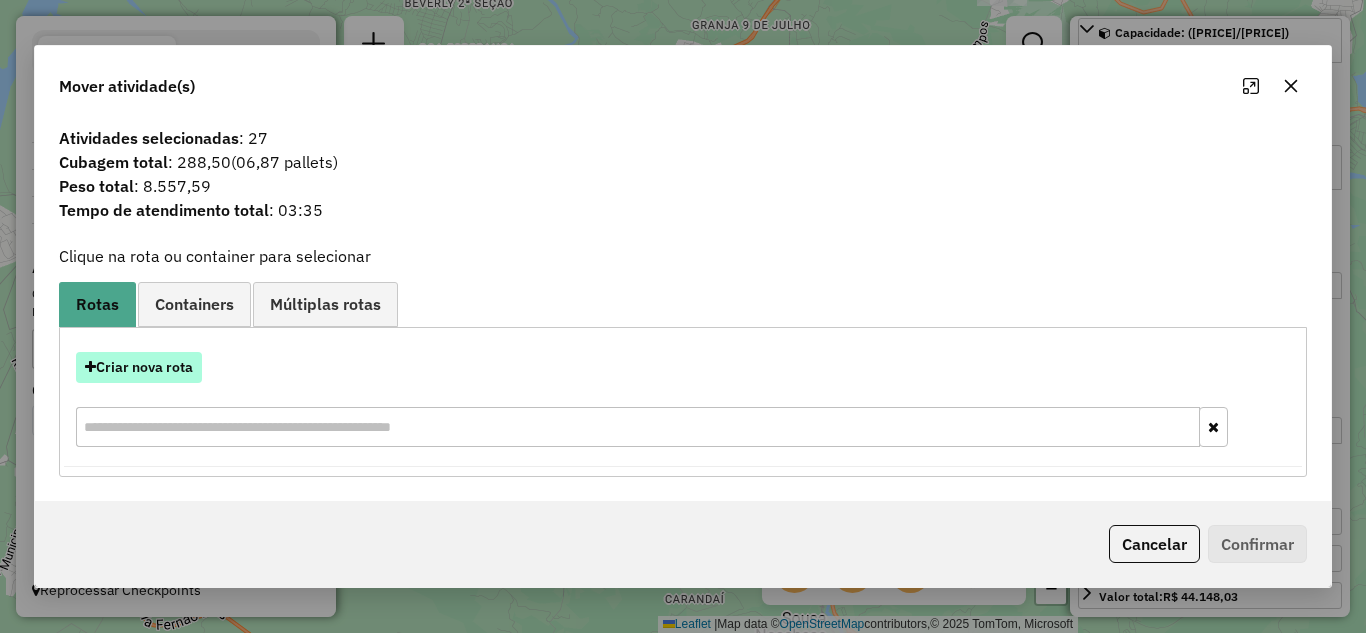click on "Criar nova rota" at bounding box center [139, 367] 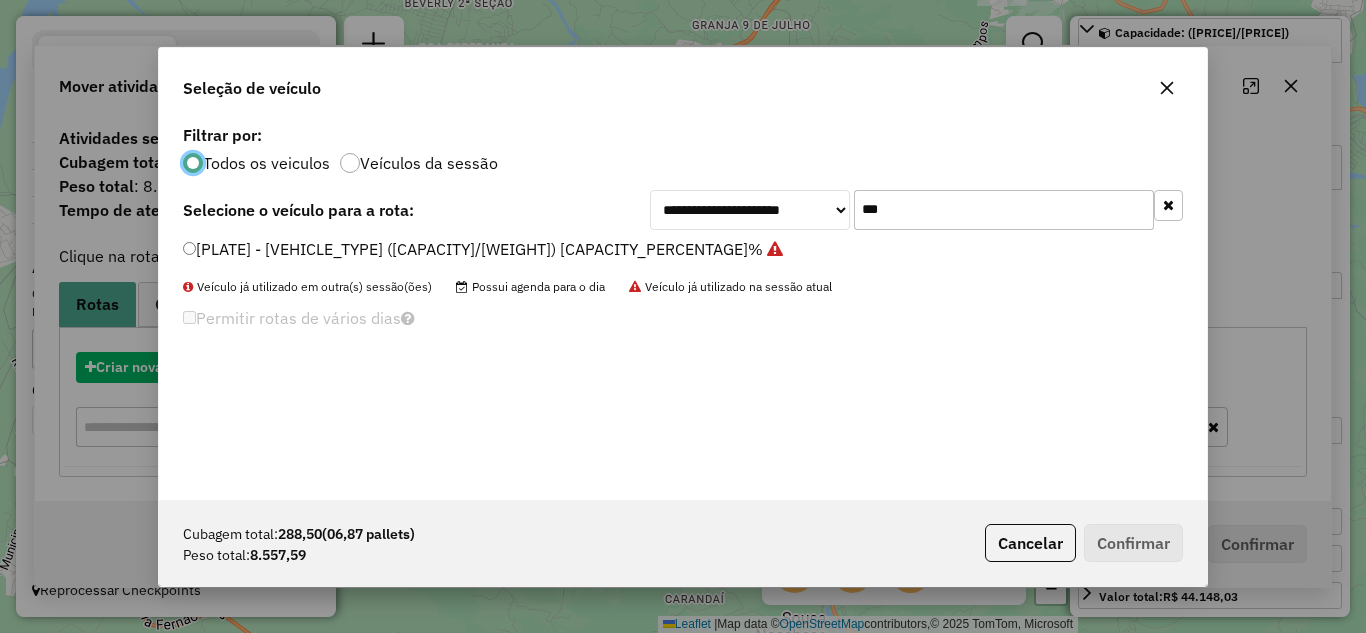 scroll, scrollTop: 11, scrollLeft: 6, axis: both 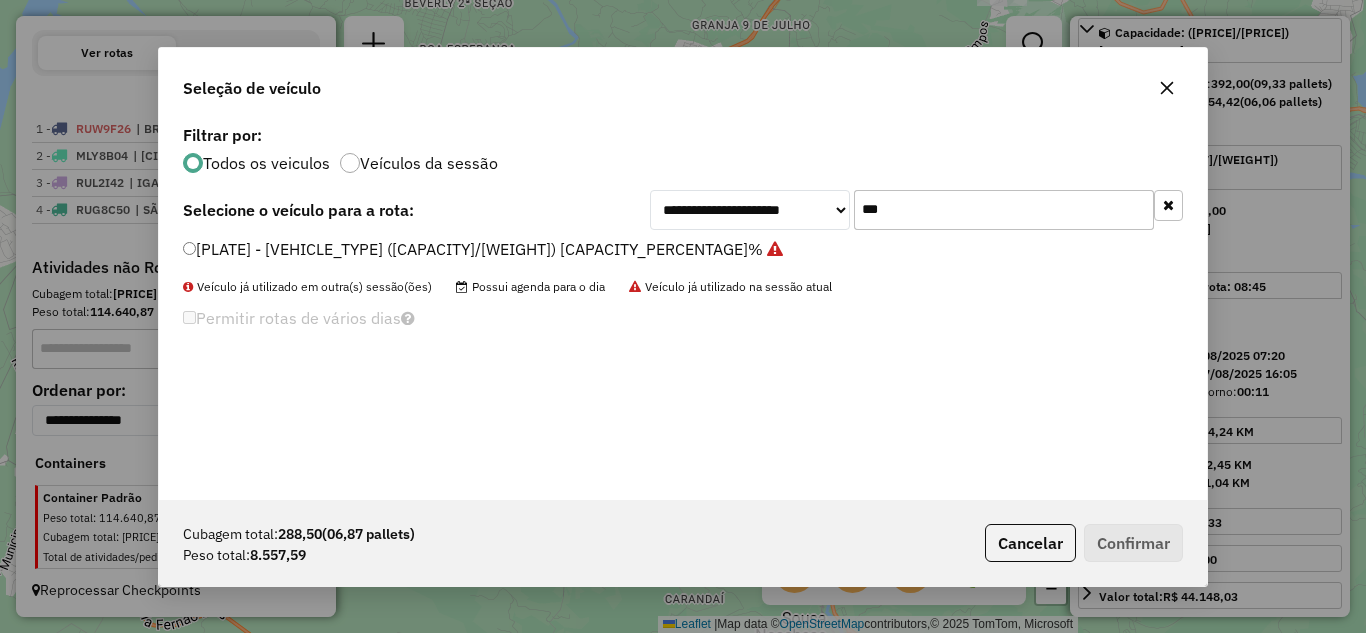click on "***" 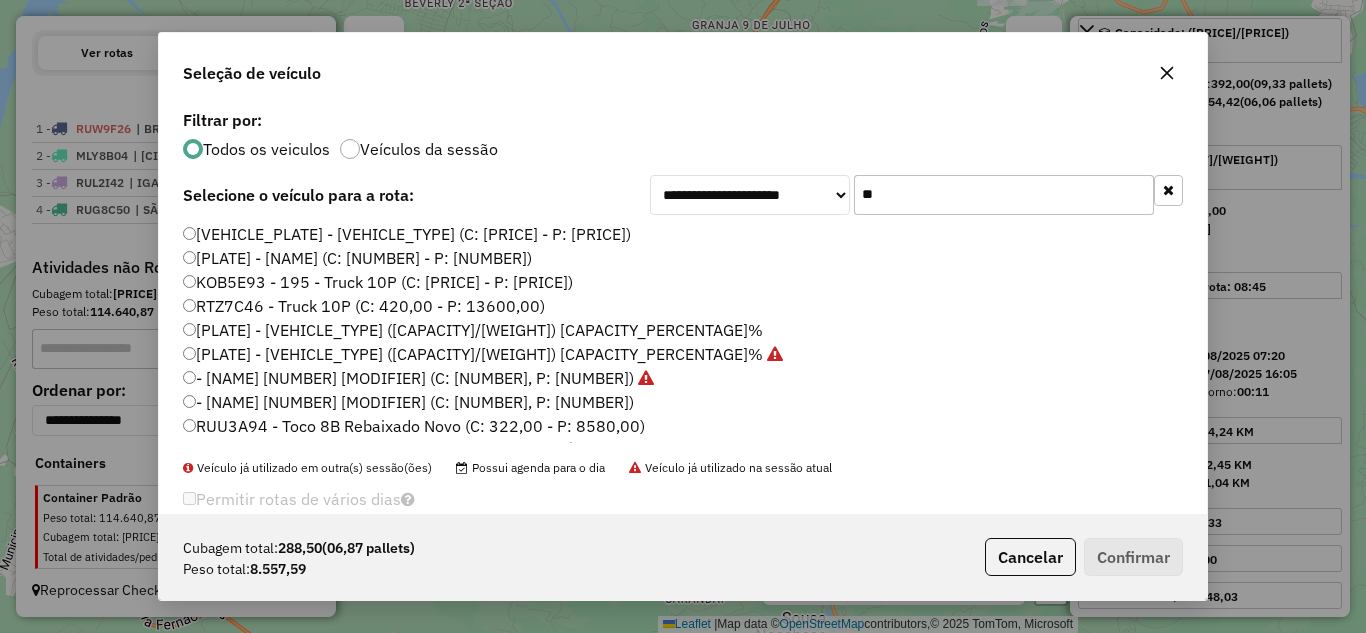 type on "*" 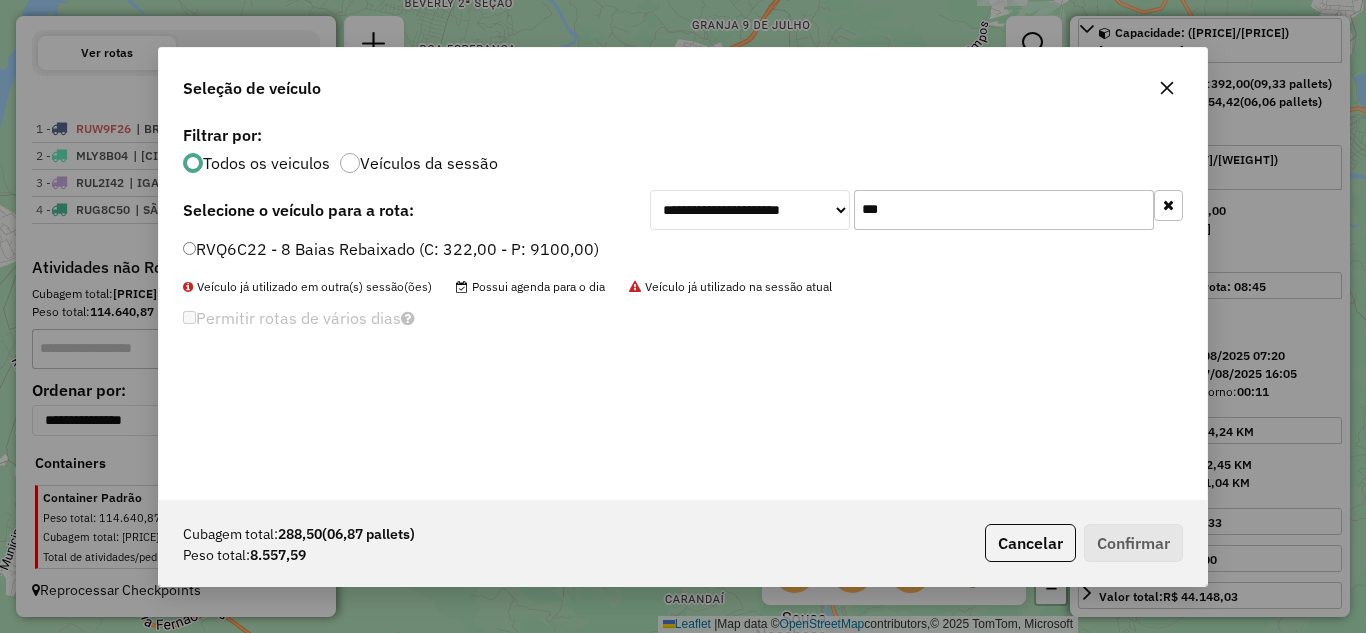 type on "***" 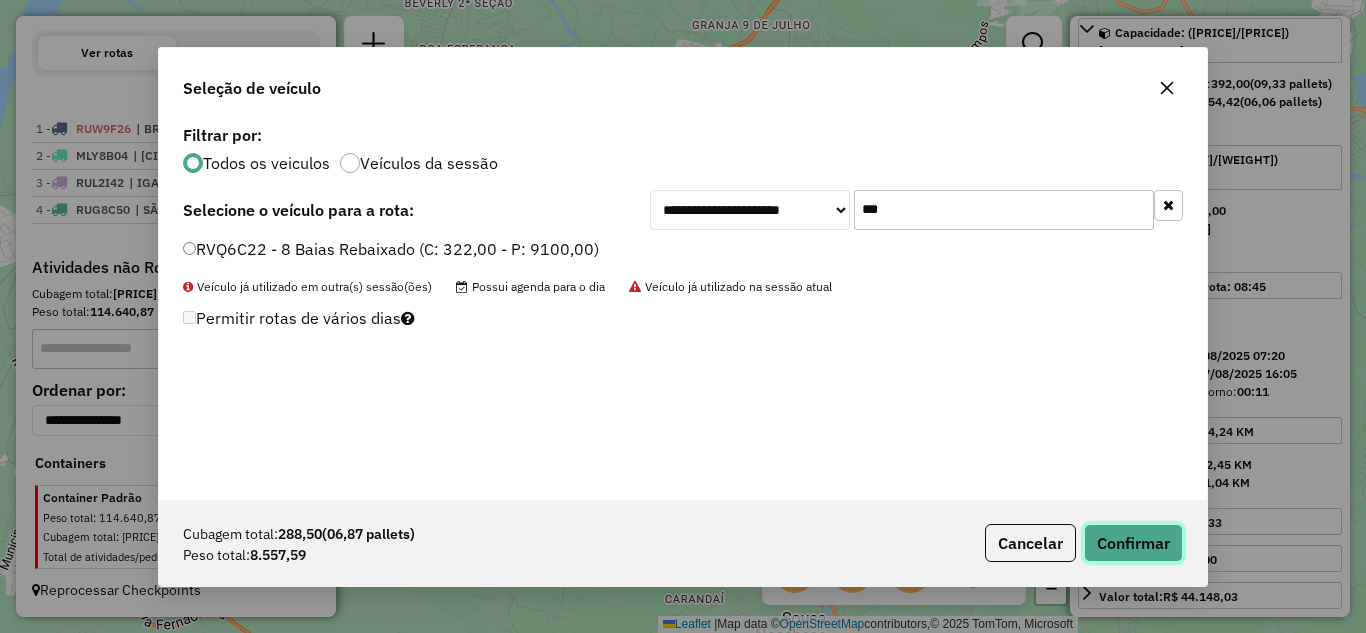 drag, startPoint x: 1148, startPoint y: 539, endPoint x: 1133, endPoint y: 545, distance: 16.155495 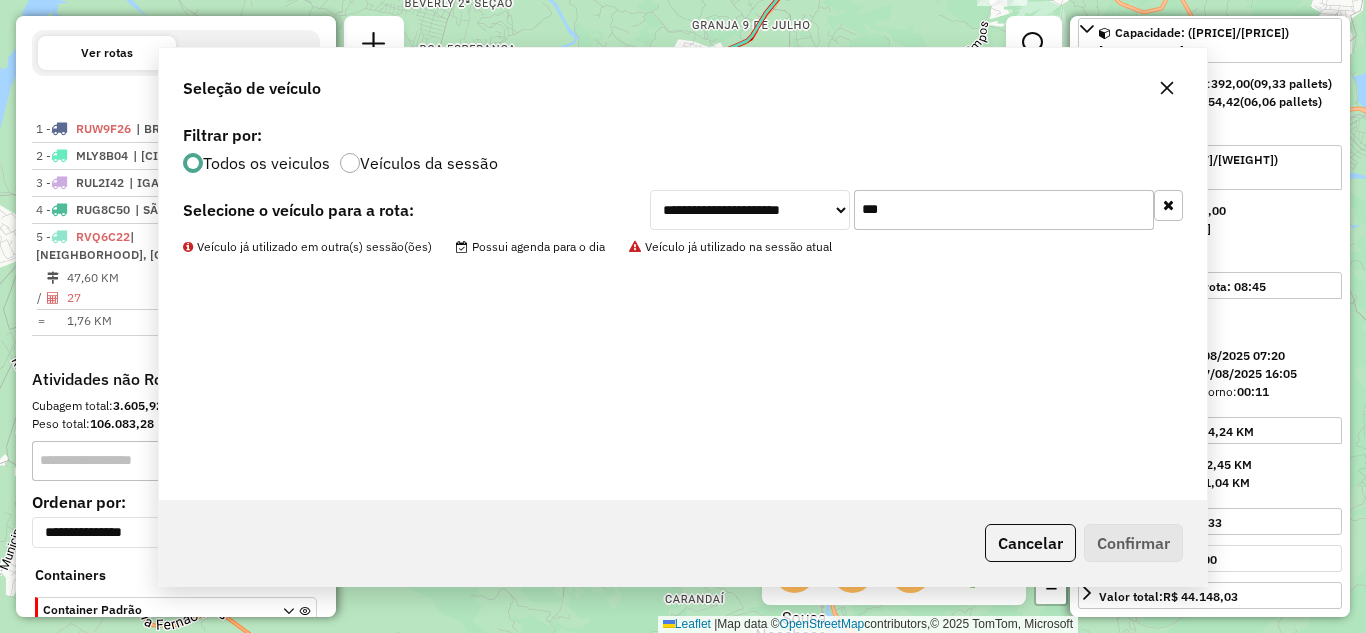 scroll, scrollTop: 762, scrollLeft: 0, axis: vertical 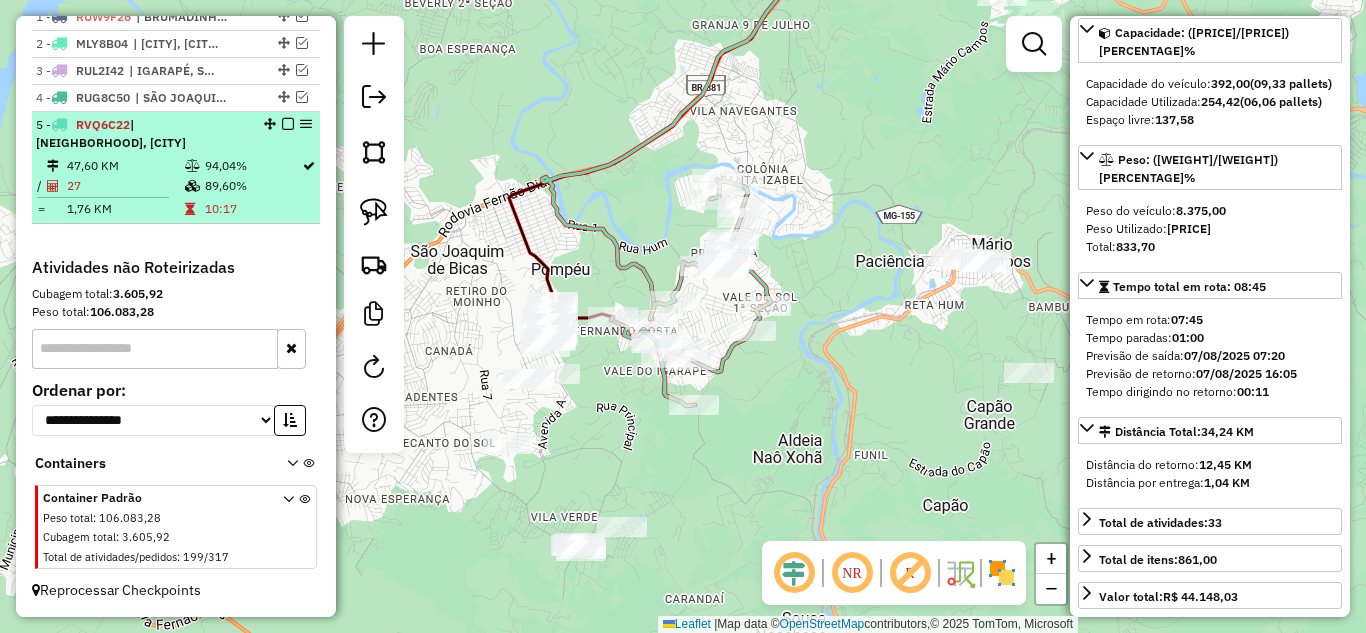 click at bounding box center [288, 124] 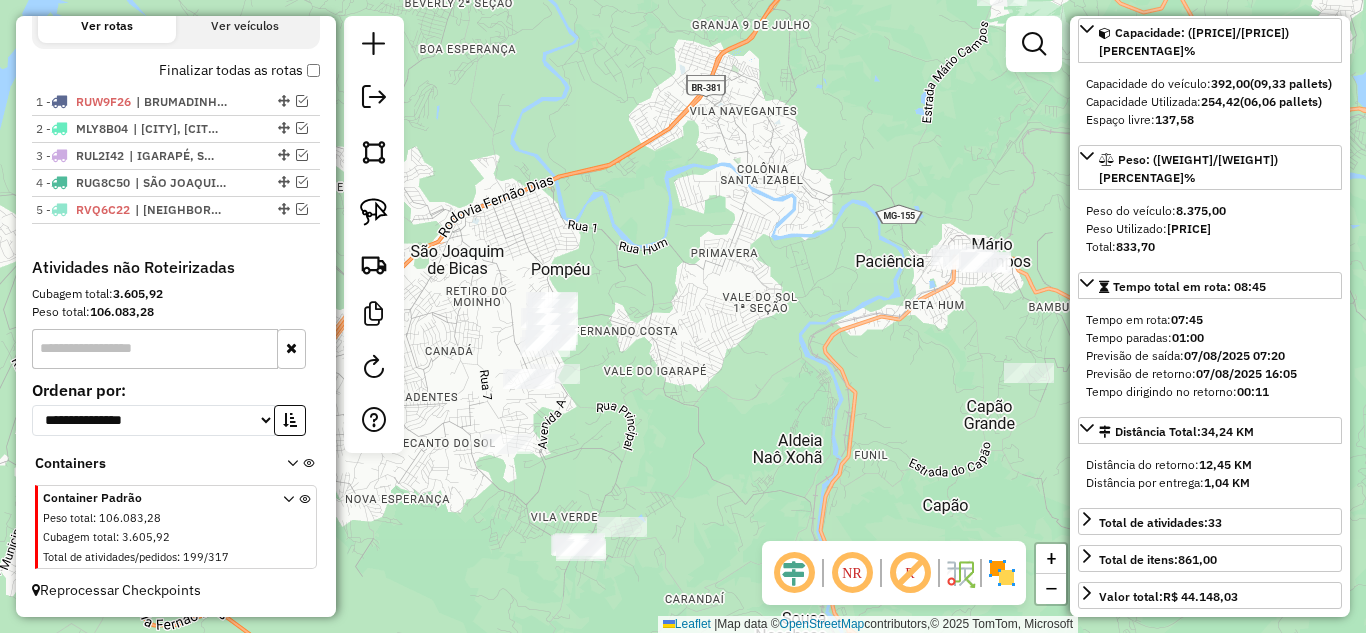 scroll, scrollTop: 677, scrollLeft: 0, axis: vertical 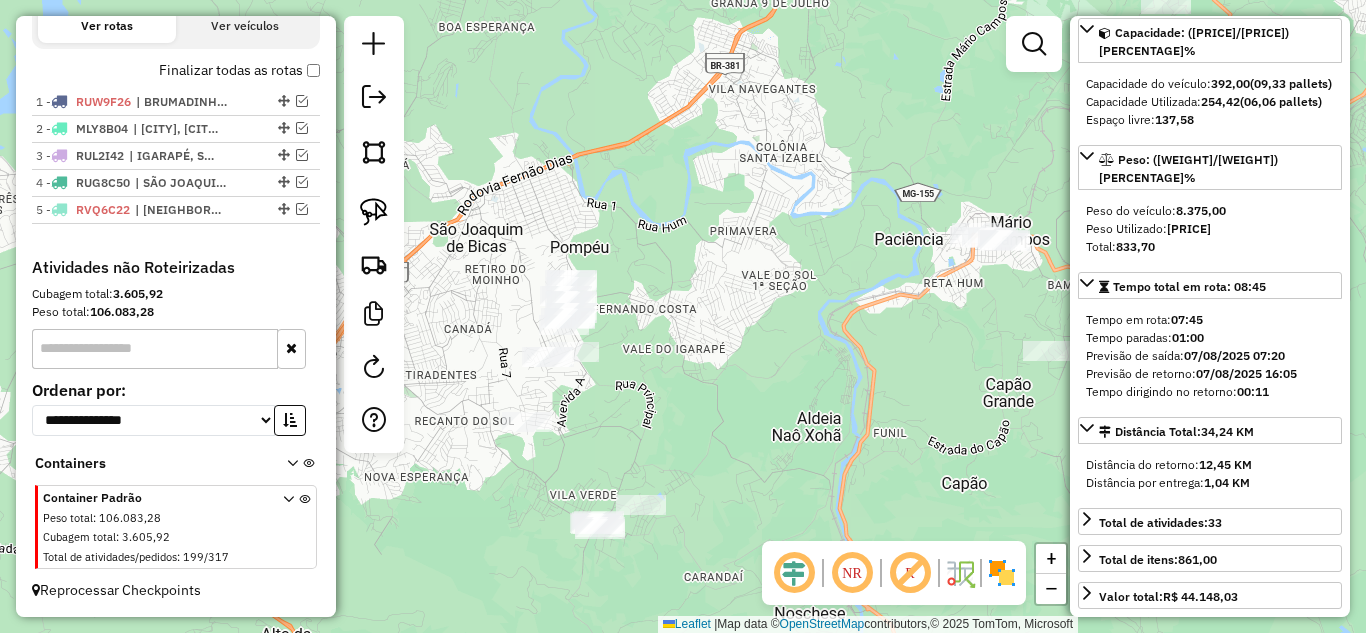 drag, startPoint x: 688, startPoint y: 283, endPoint x: 711, endPoint y: 216, distance: 70.837845 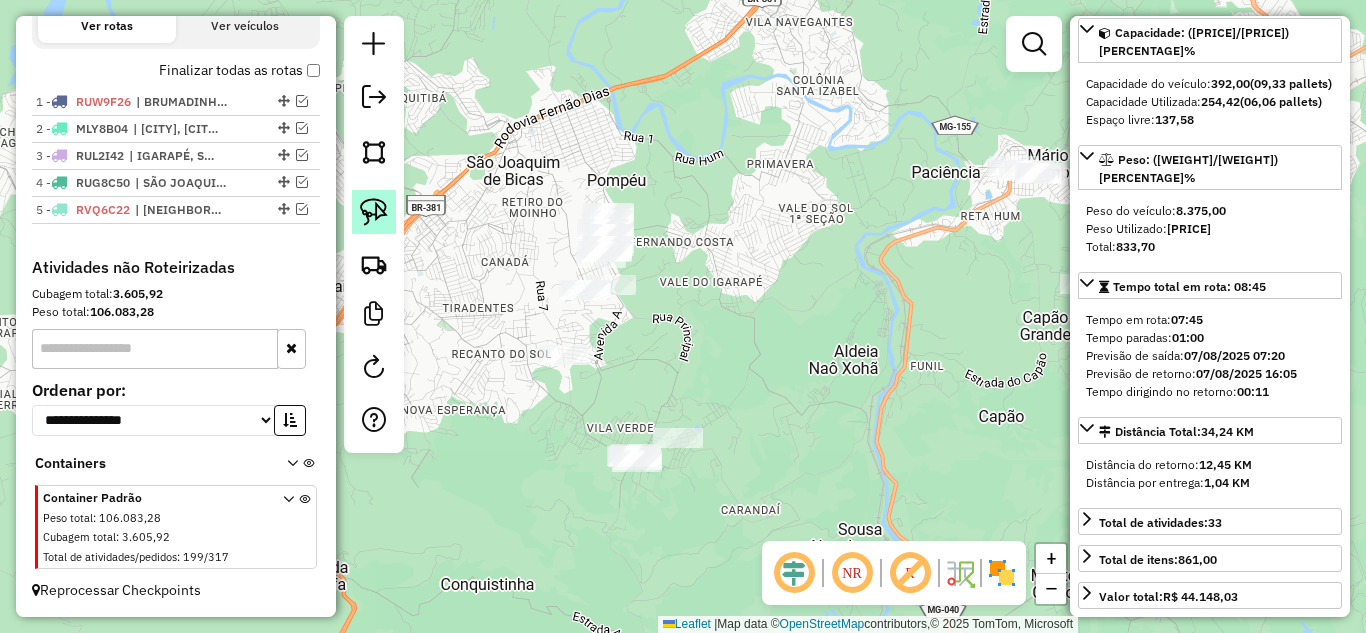 click 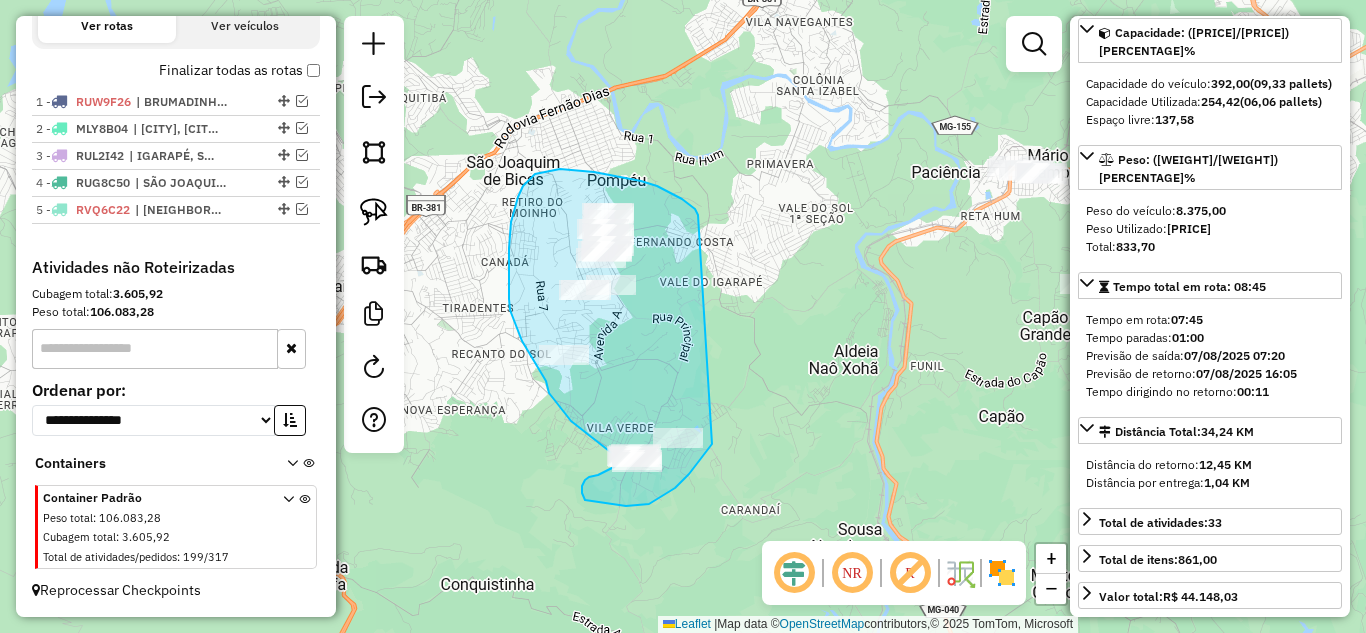 drag, startPoint x: 698, startPoint y: 213, endPoint x: 732, endPoint y: 394, distance: 184.16568 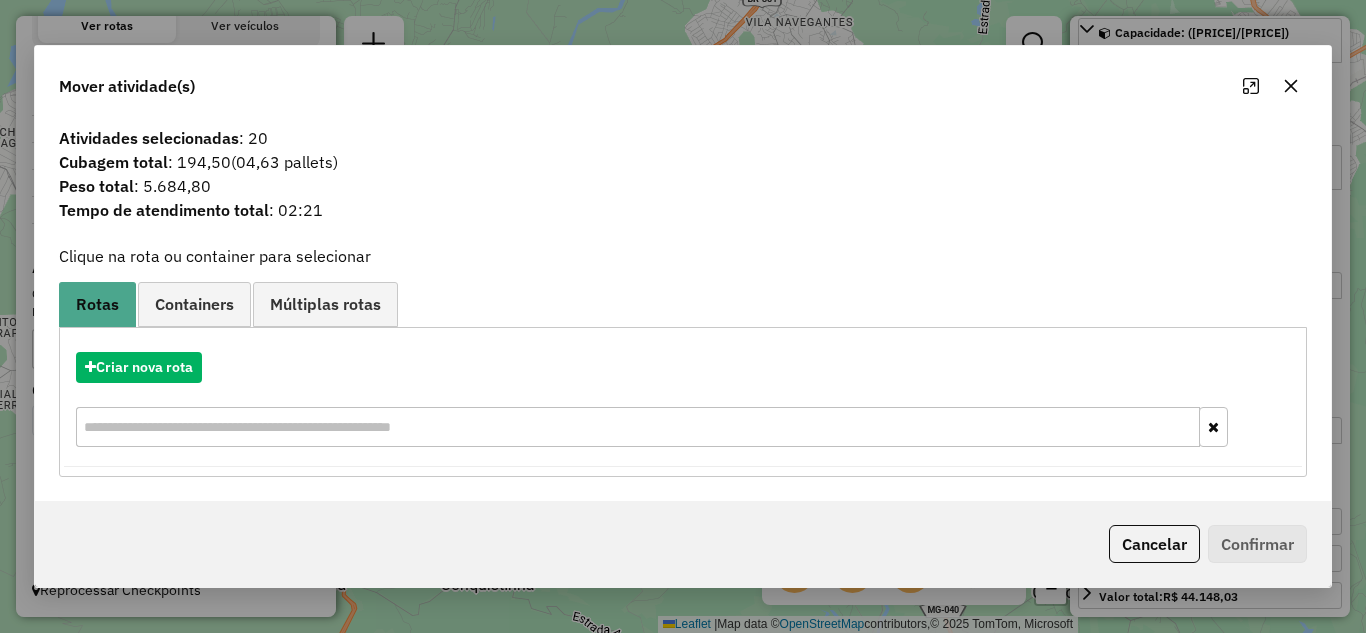 click 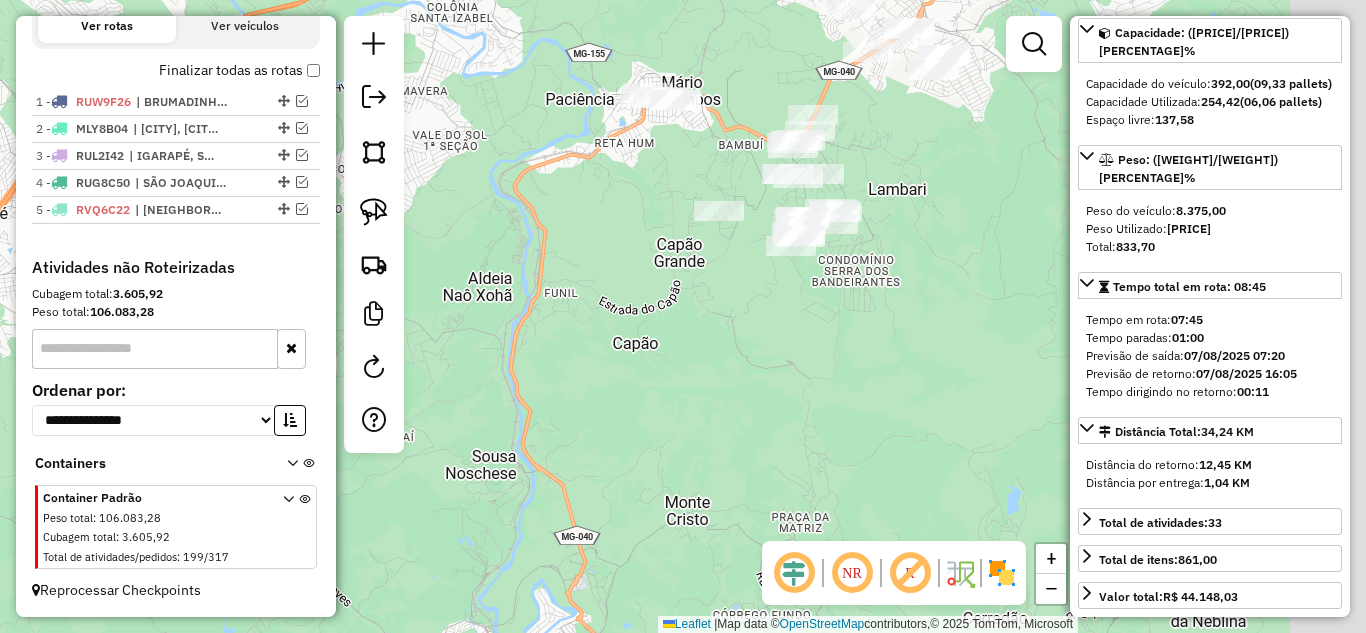 drag, startPoint x: 720, startPoint y: 272, endPoint x: 560, endPoint y: 213, distance: 170.53152 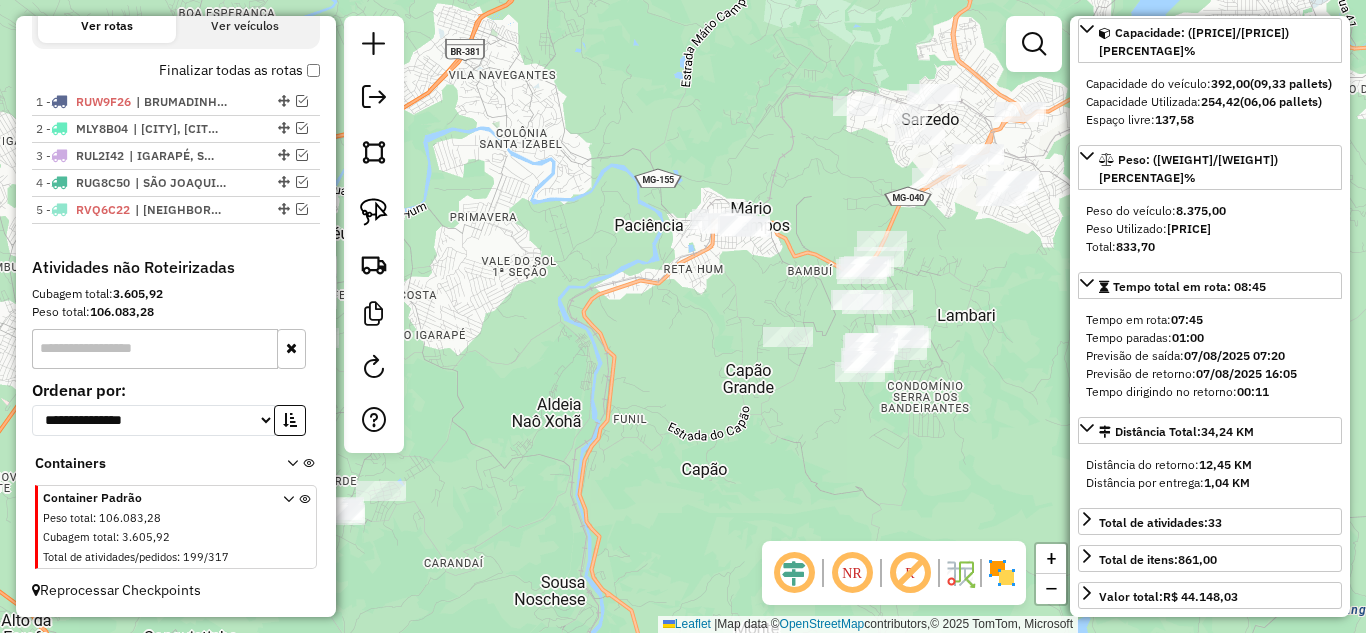 drag, startPoint x: 759, startPoint y: 426, endPoint x: 936, endPoint y: 416, distance: 177.28226 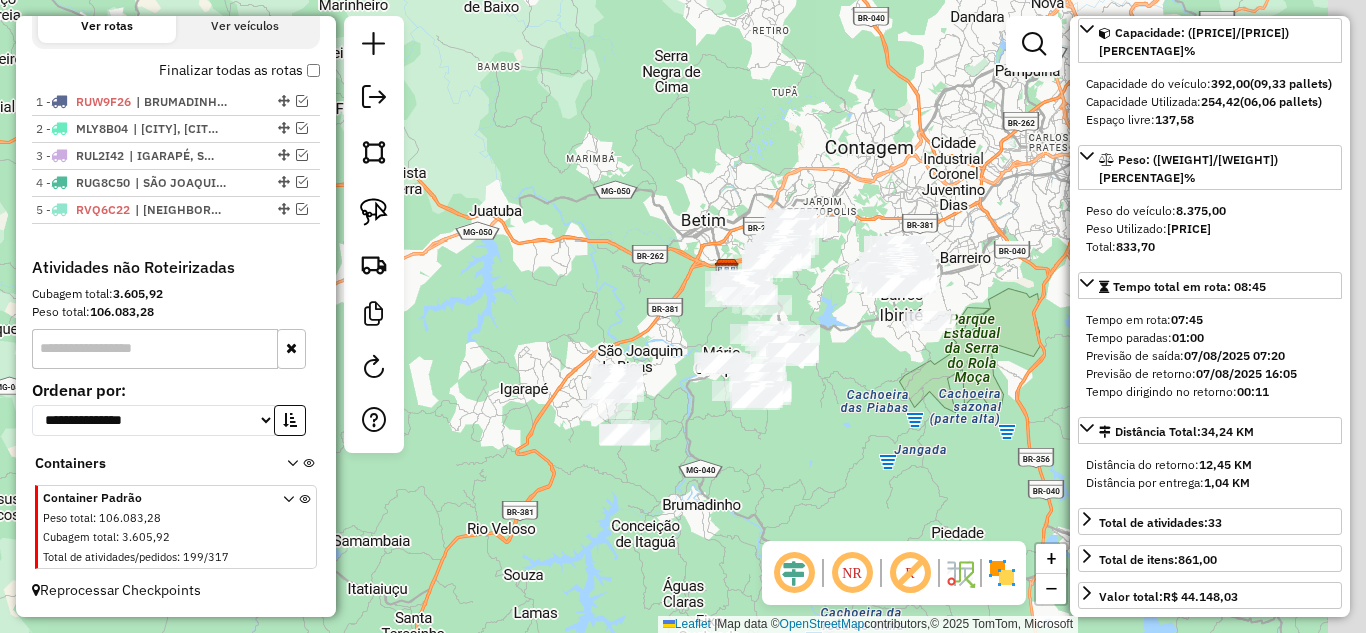drag, startPoint x: 817, startPoint y: 441, endPoint x: 472, endPoint y: 411, distance: 346.30188 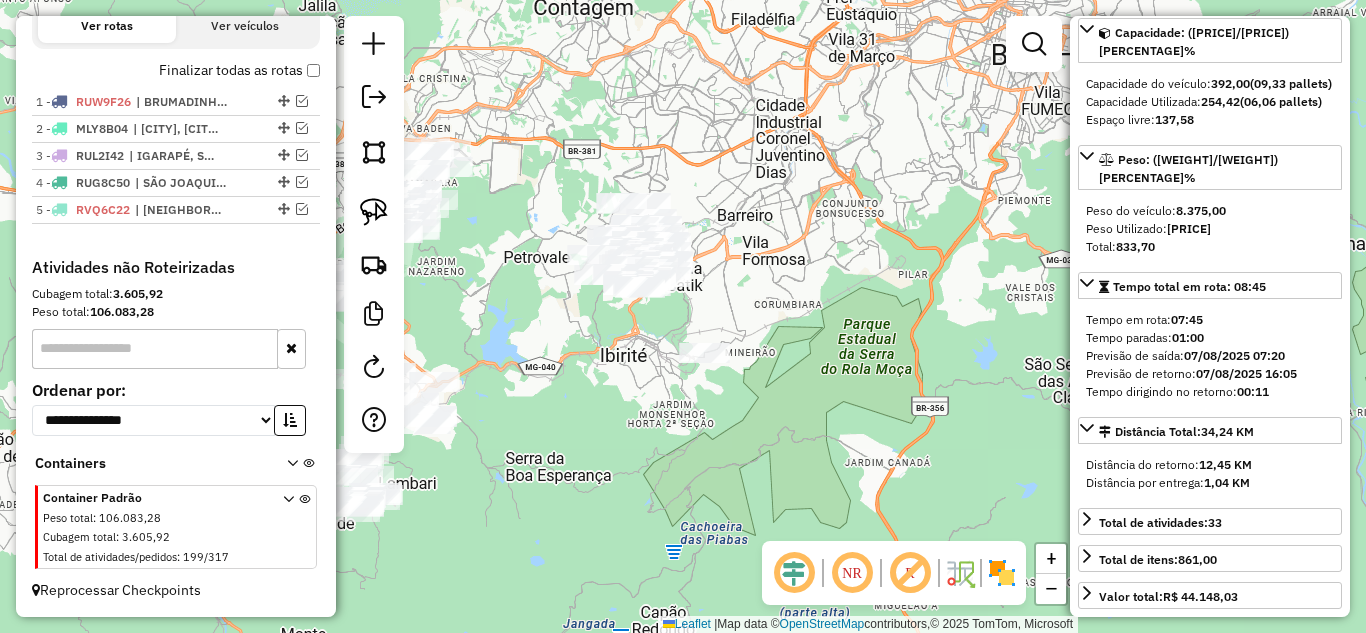 drag, startPoint x: 628, startPoint y: 476, endPoint x: 605, endPoint y: 502, distance: 34.713108 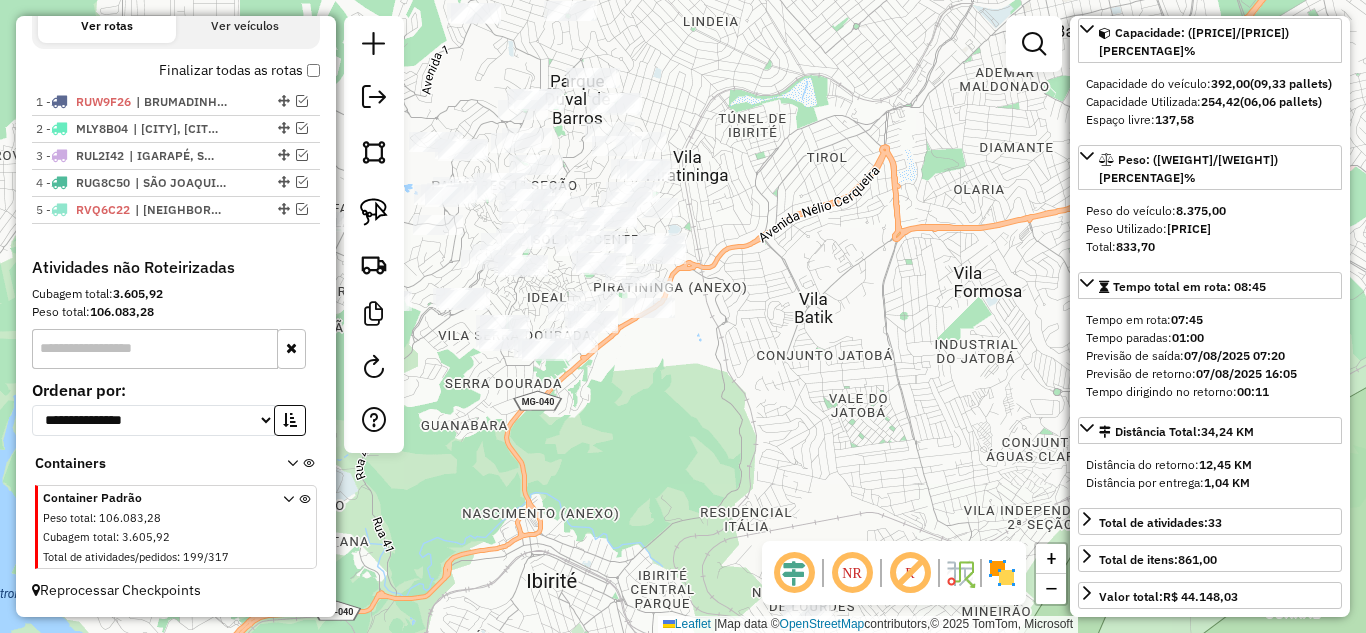 drag, startPoint x: 668, startPoint y: 381, endPoint x: 788, endPoint y: 433, distance: 130.78226 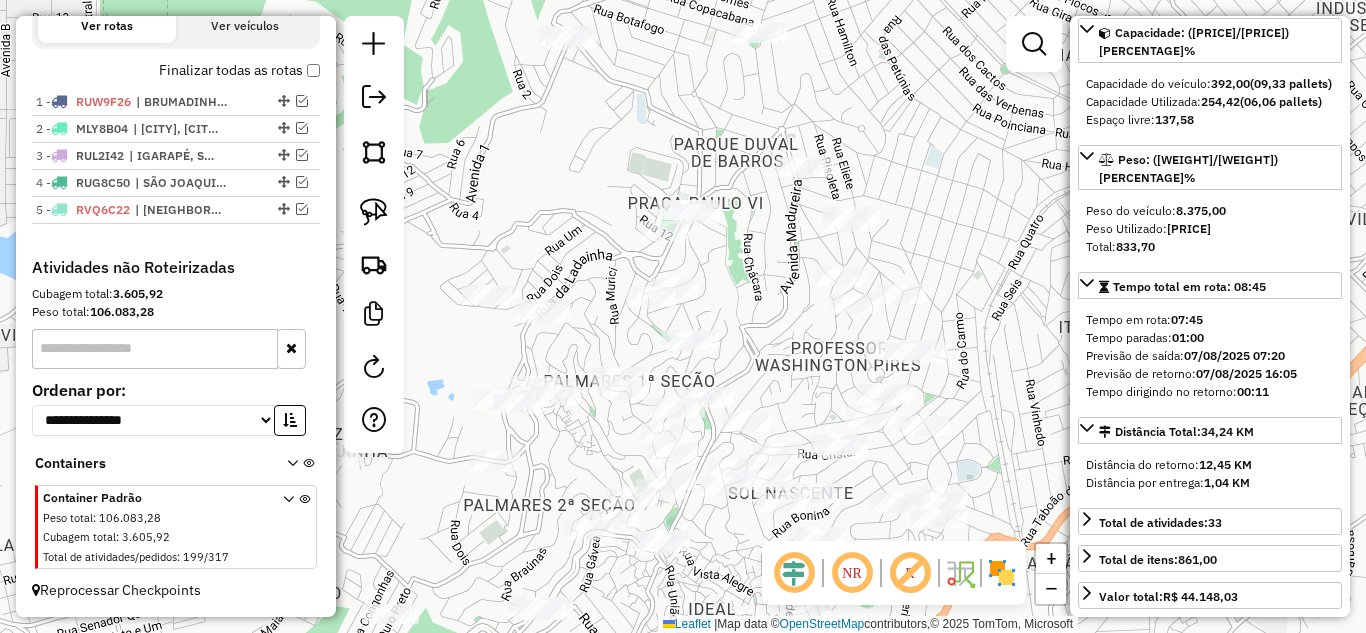 drag, startPoint x: 707, startPoint y: 393, endPoint x: 841, endPoint y: 514, distance: 180.54639 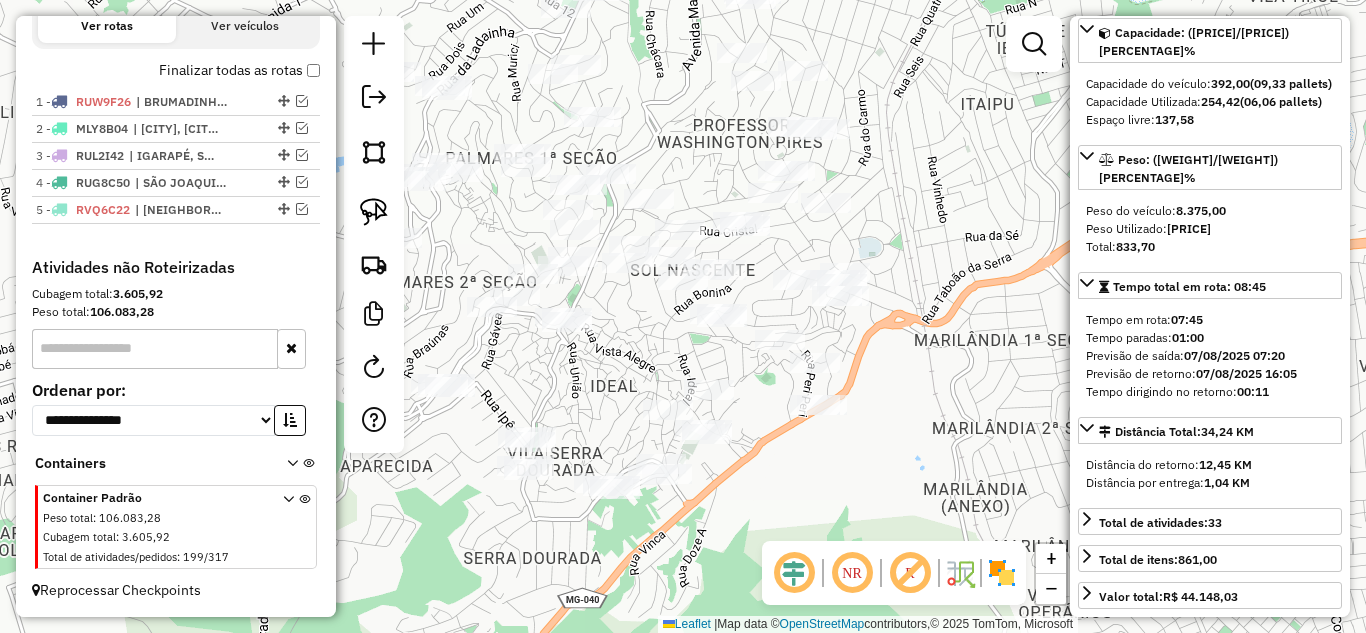 drag, startPoint x: 755, startPoint y: 329, endPoint x: 683, endPoint y: 129, distance: 212.56528 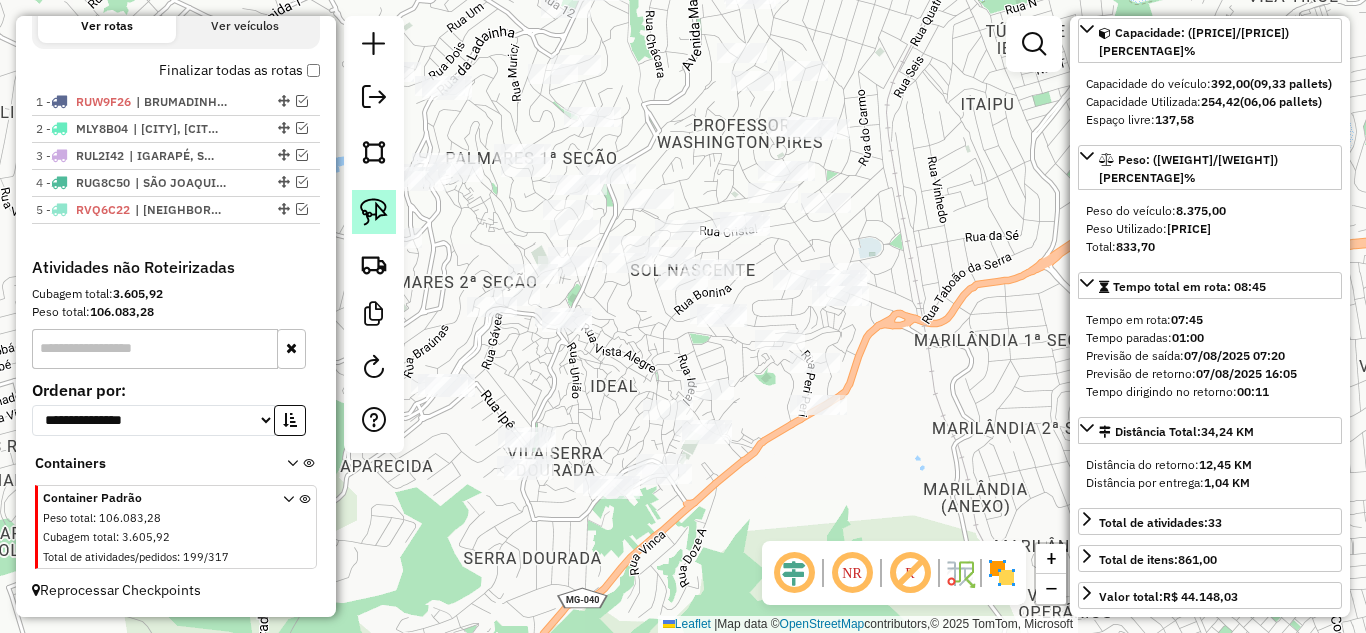 click 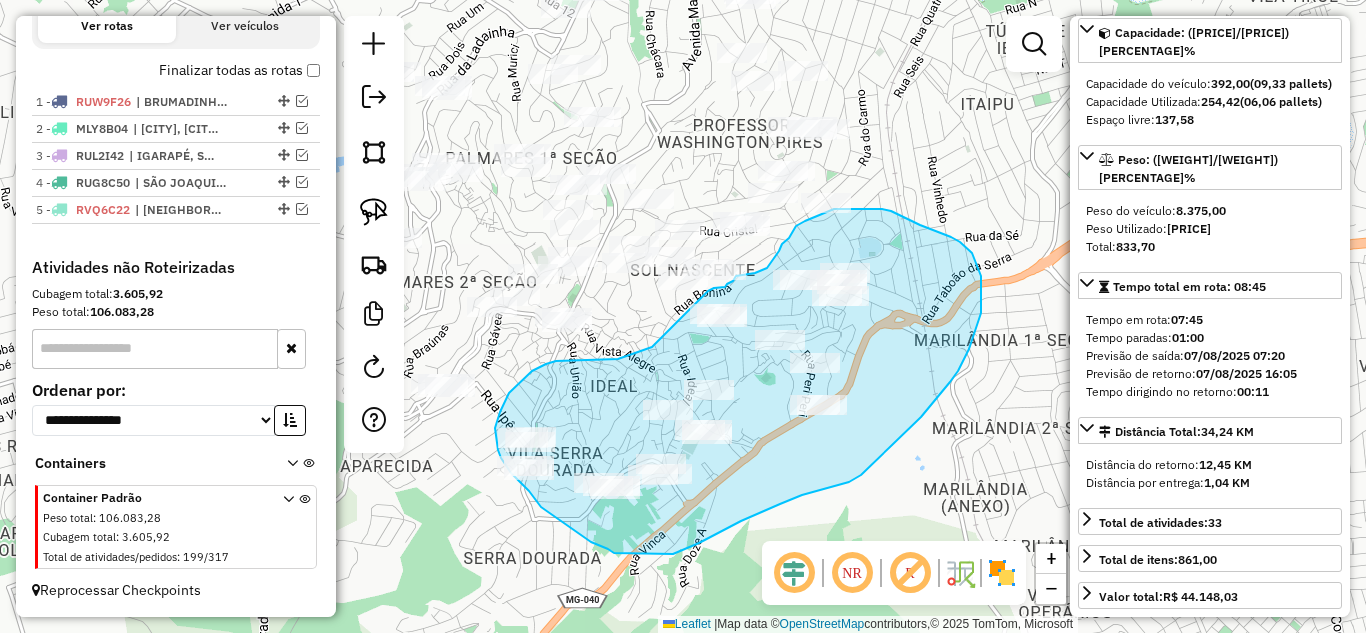 drag, startPoint x: 646, startPoint y: 349, endPoint x: 708, endPoint y: 291, distance: 84.89994 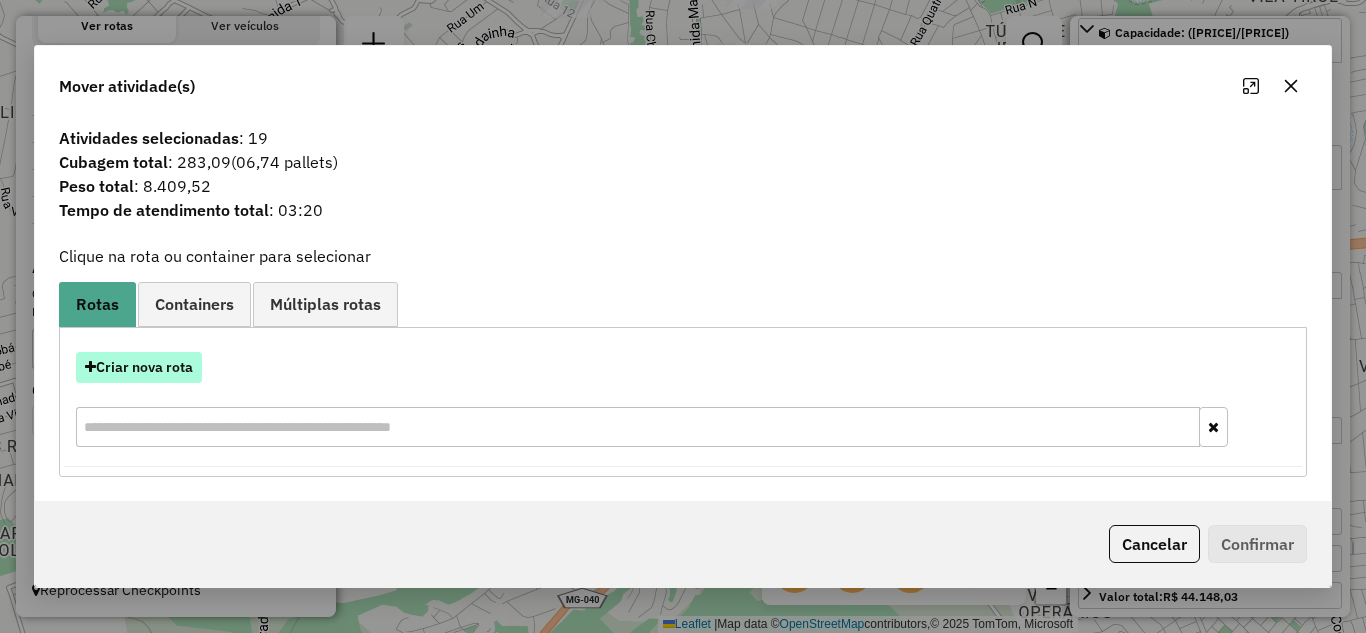 click on "Criar nova rota" at bounding box center [139, 367] 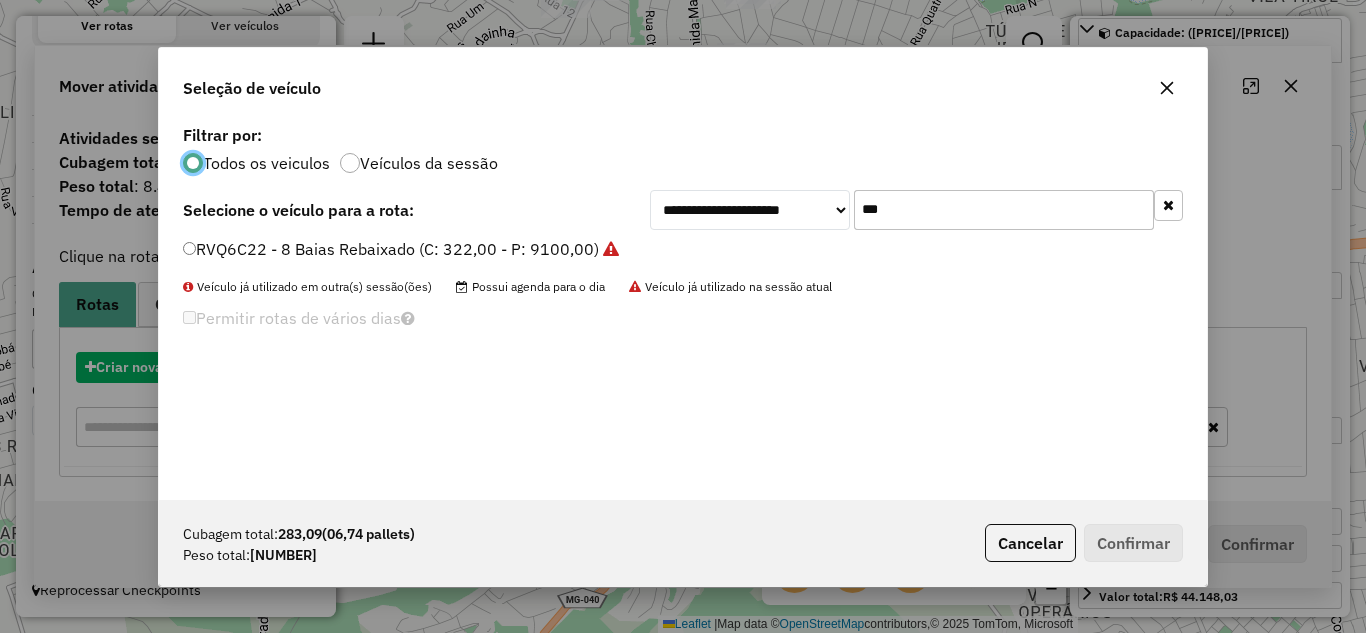 scroll, scrollTop: 11, scrollLeft: 6, axis: both 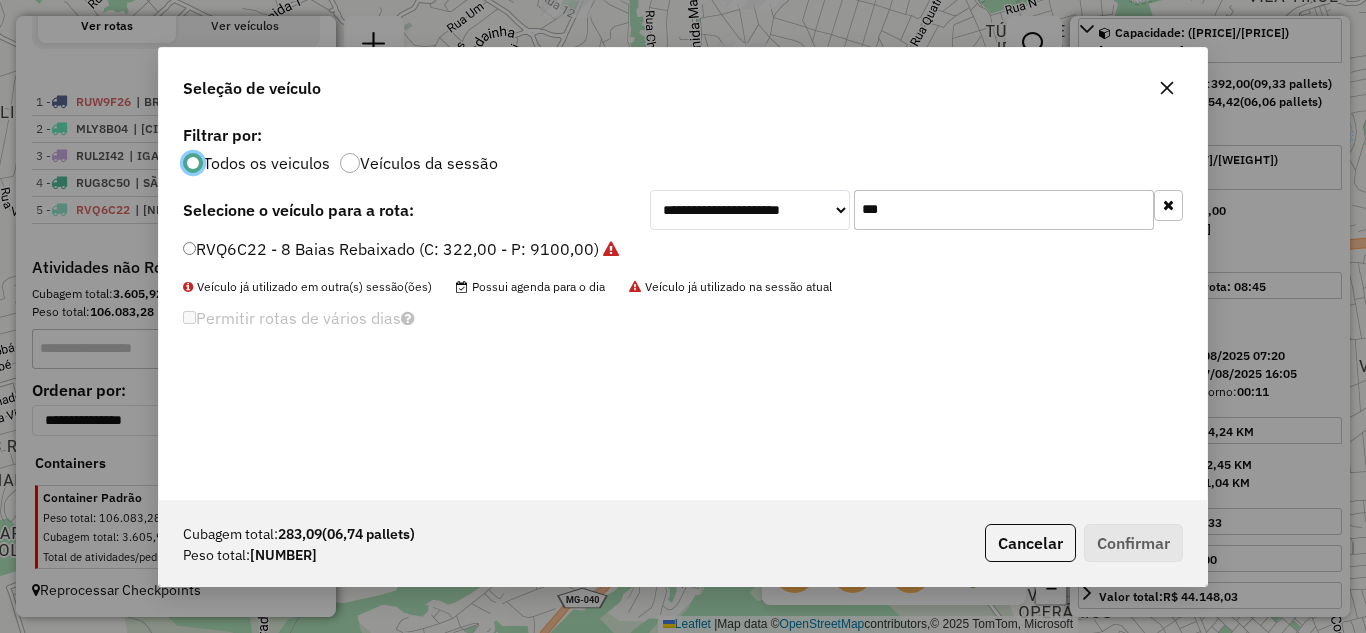 click on "***" 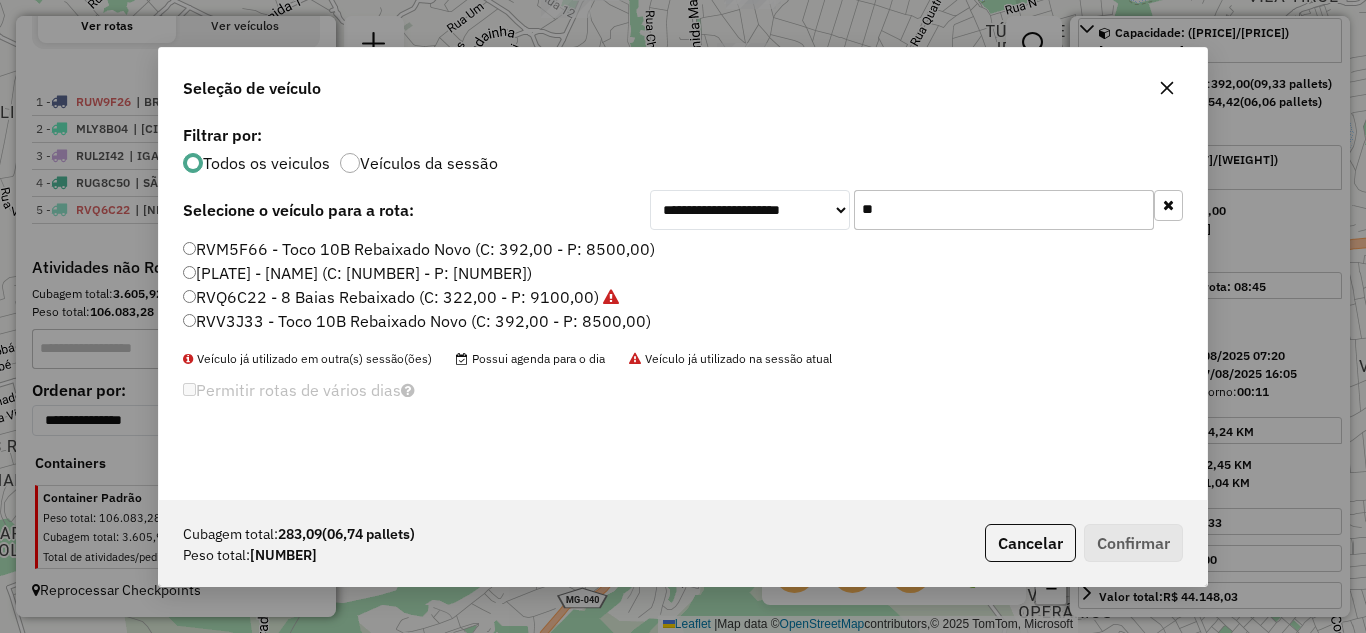type on "*" 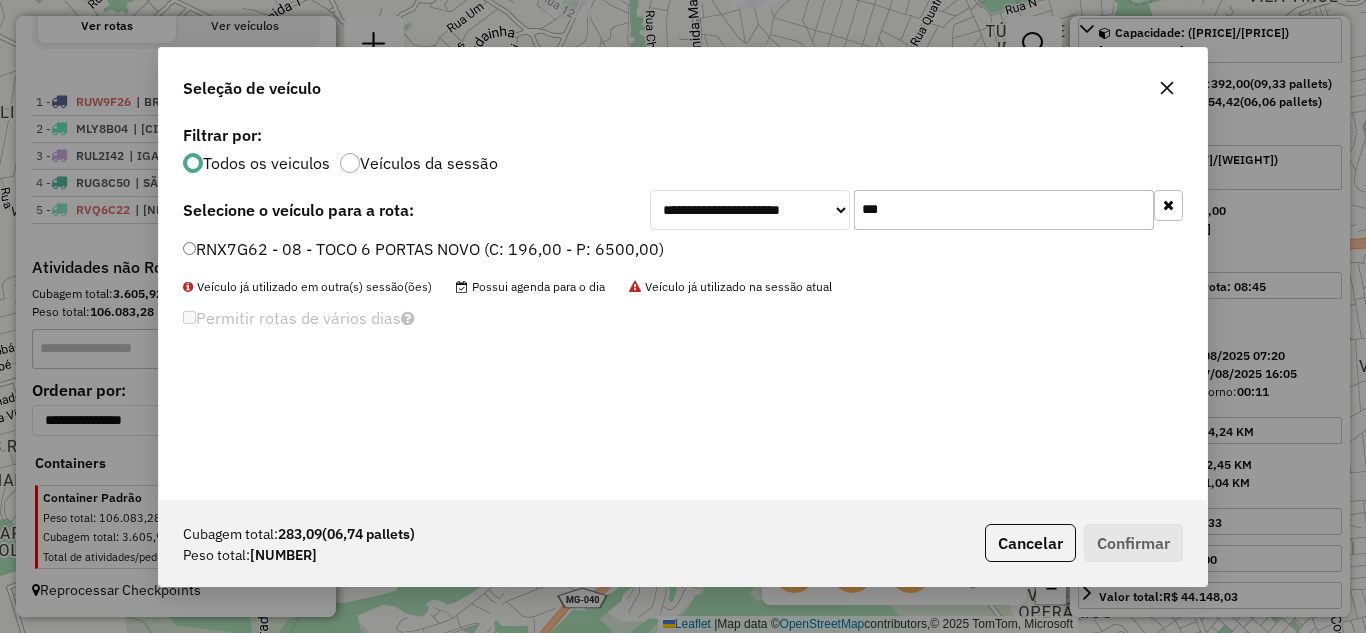 type on "***" 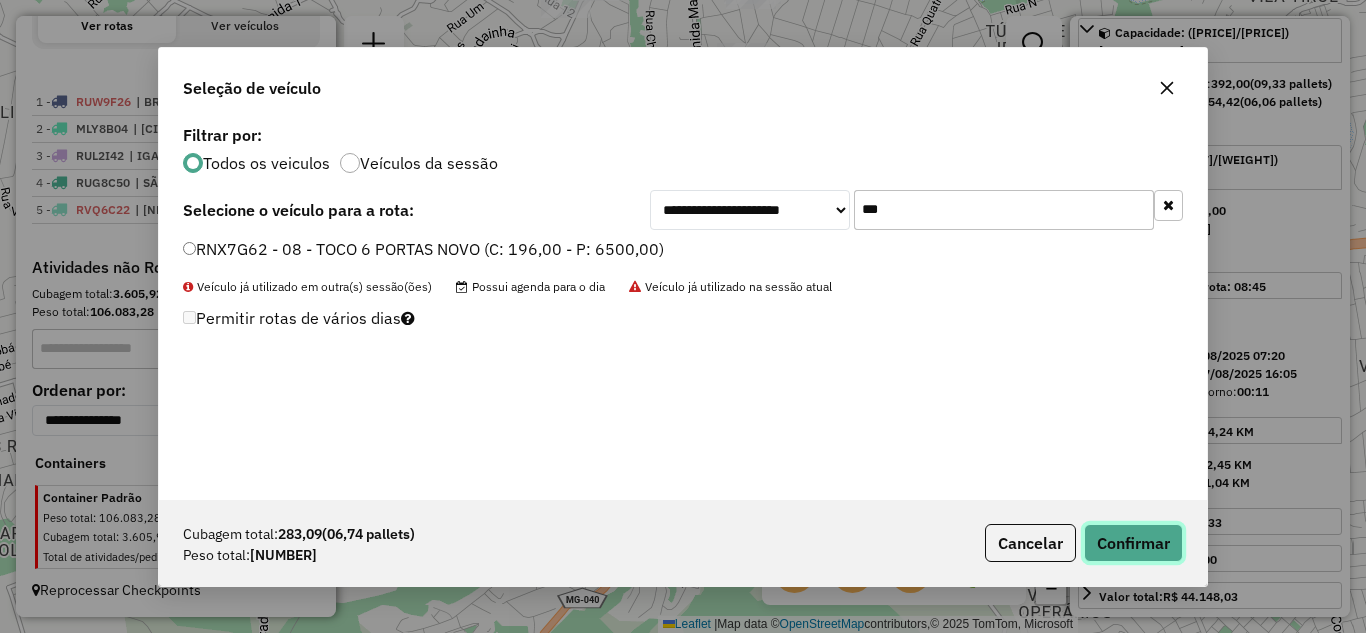 click on "Confirmar" 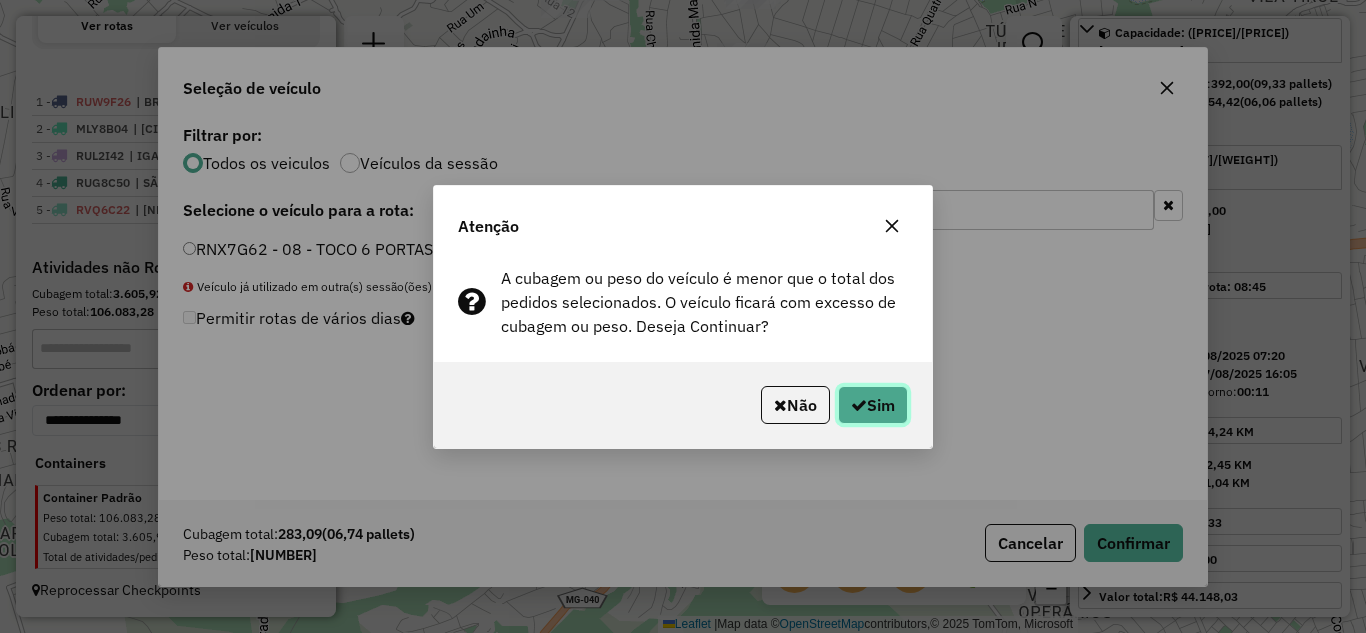click on "Sim" 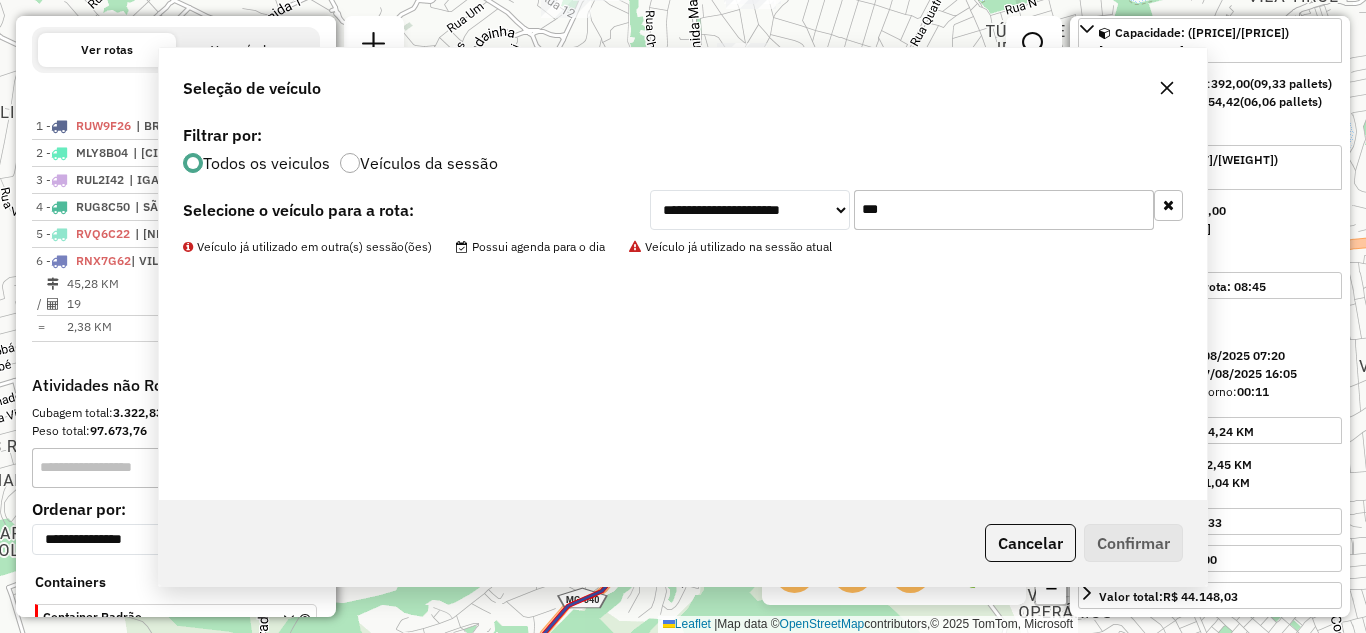 scroll, scrollTop: 796, scrollLeft: 0, axis: vertical 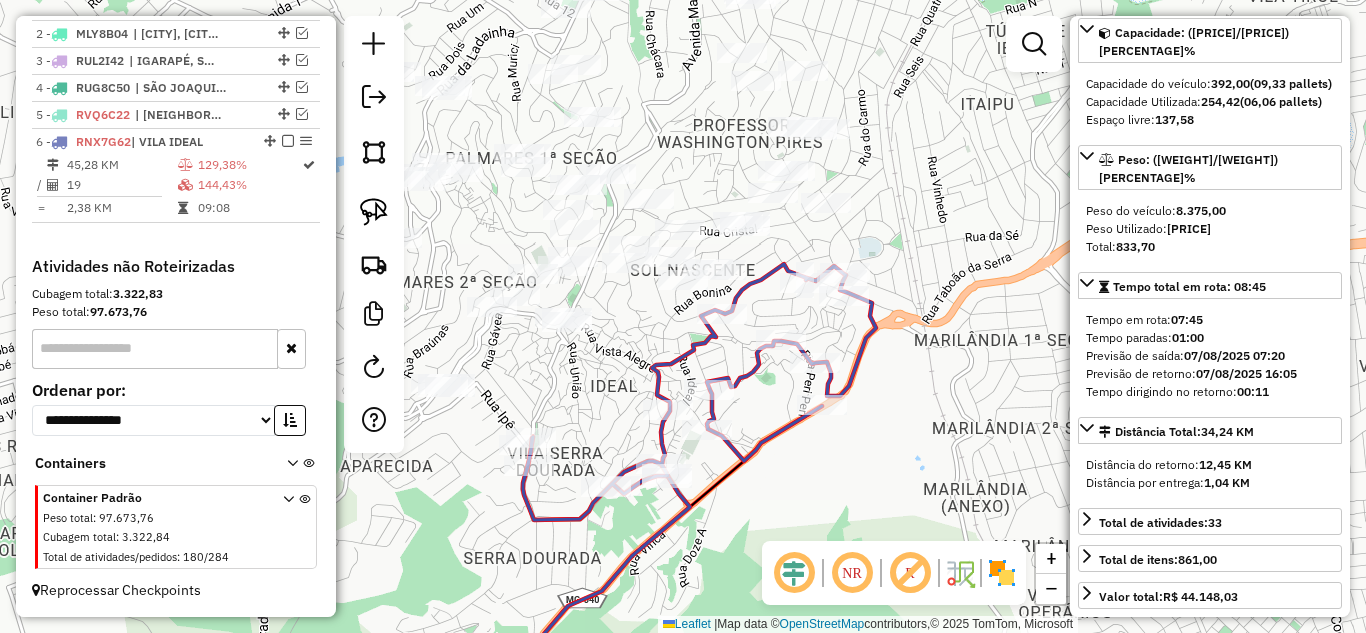 click 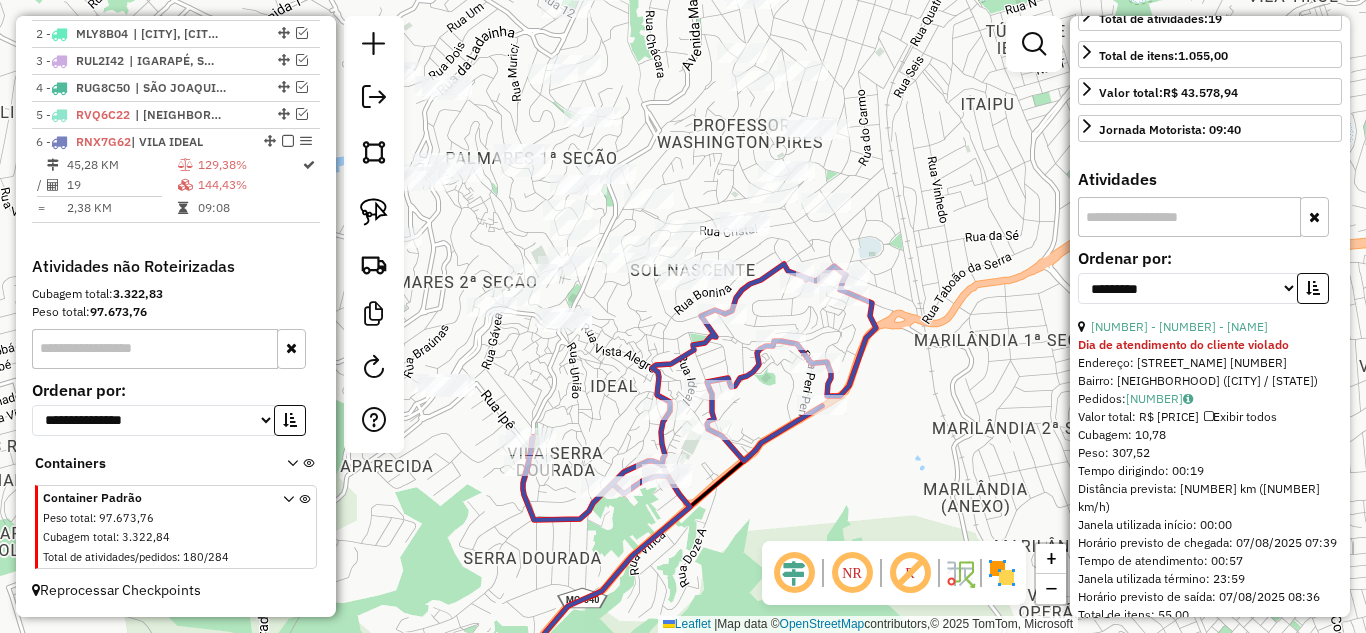 scroll, scrollTop: 800, scrollLeft: 0, axis: vertical 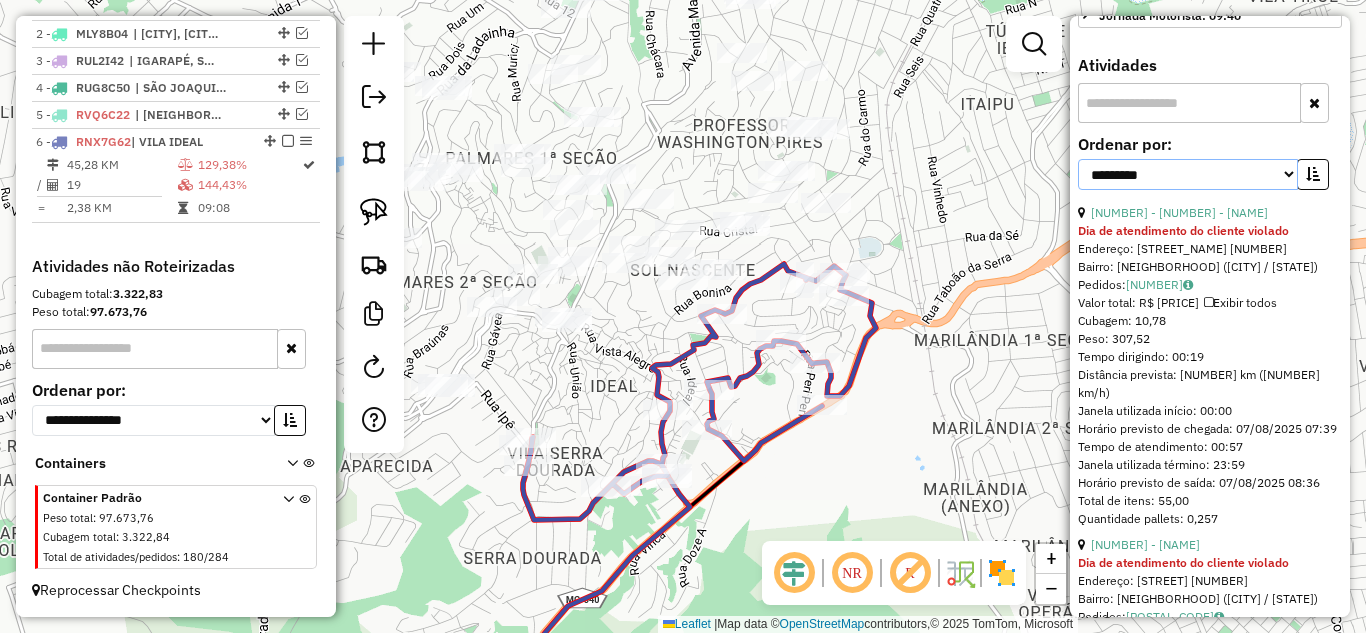 click on "**********" at bounding box center (1188, 174) 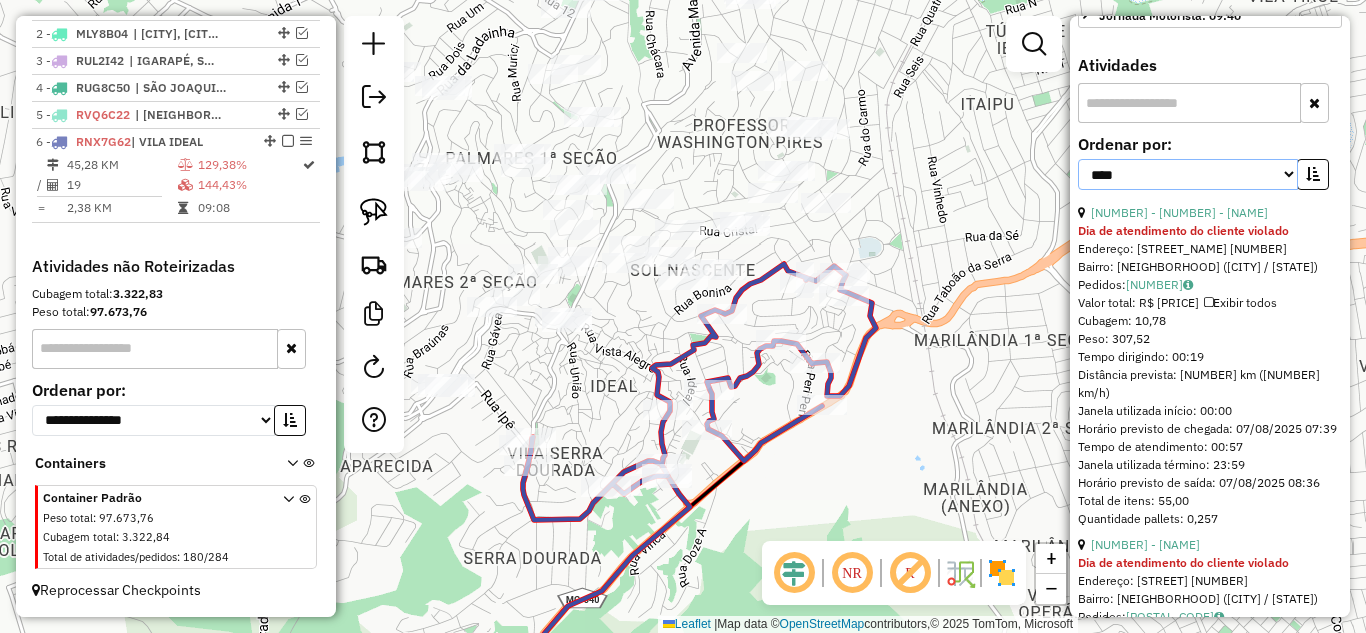 click on "**********" at bounding box center (1188, 174) 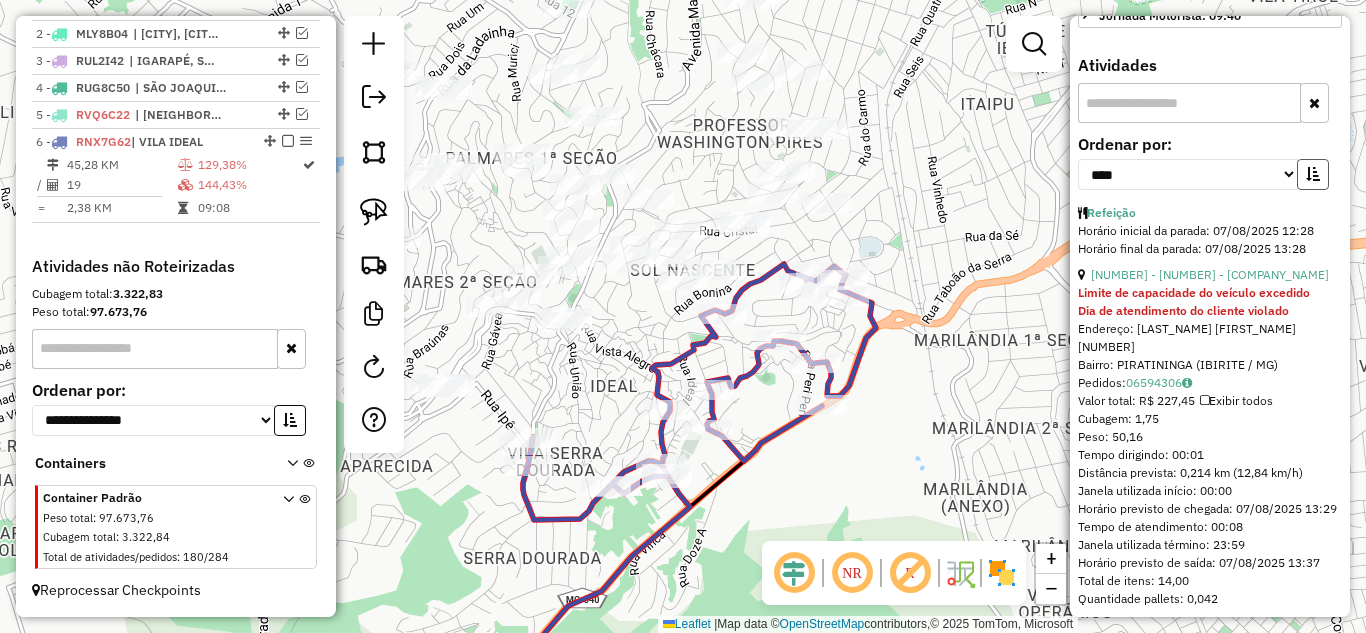 click at bounding box center (1313, 174) 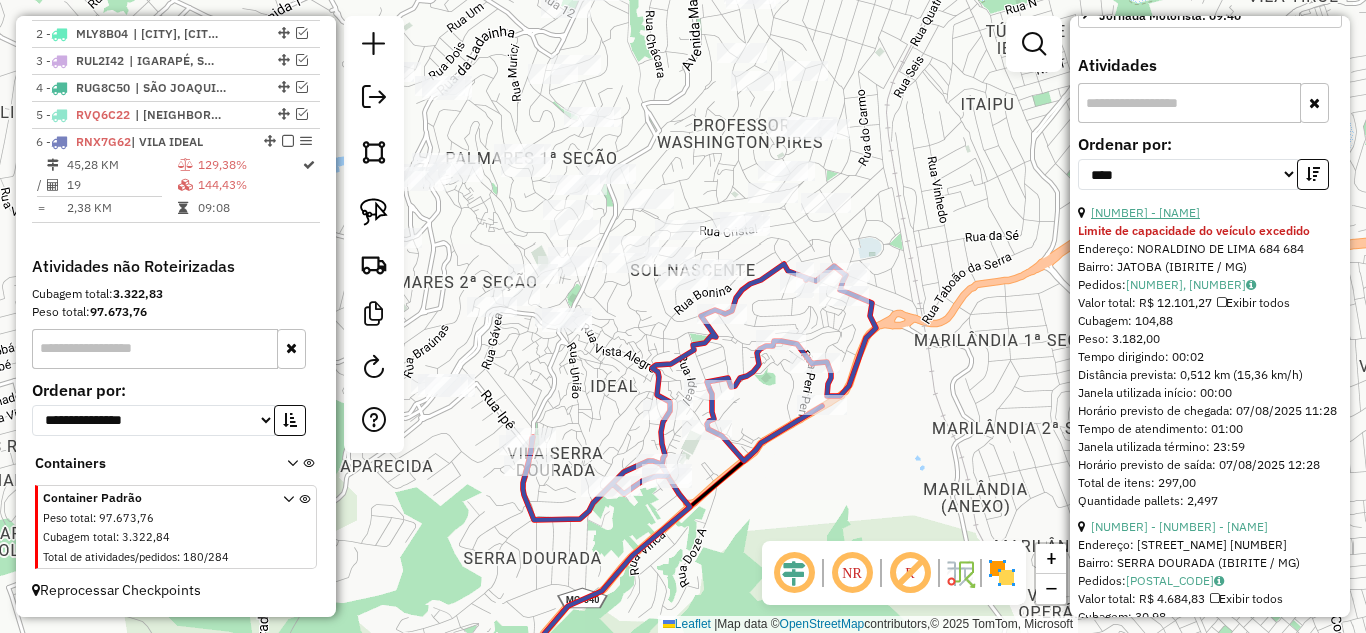 click on "[NUMBER] - [NAME]" at bounding box center (1145, 212) 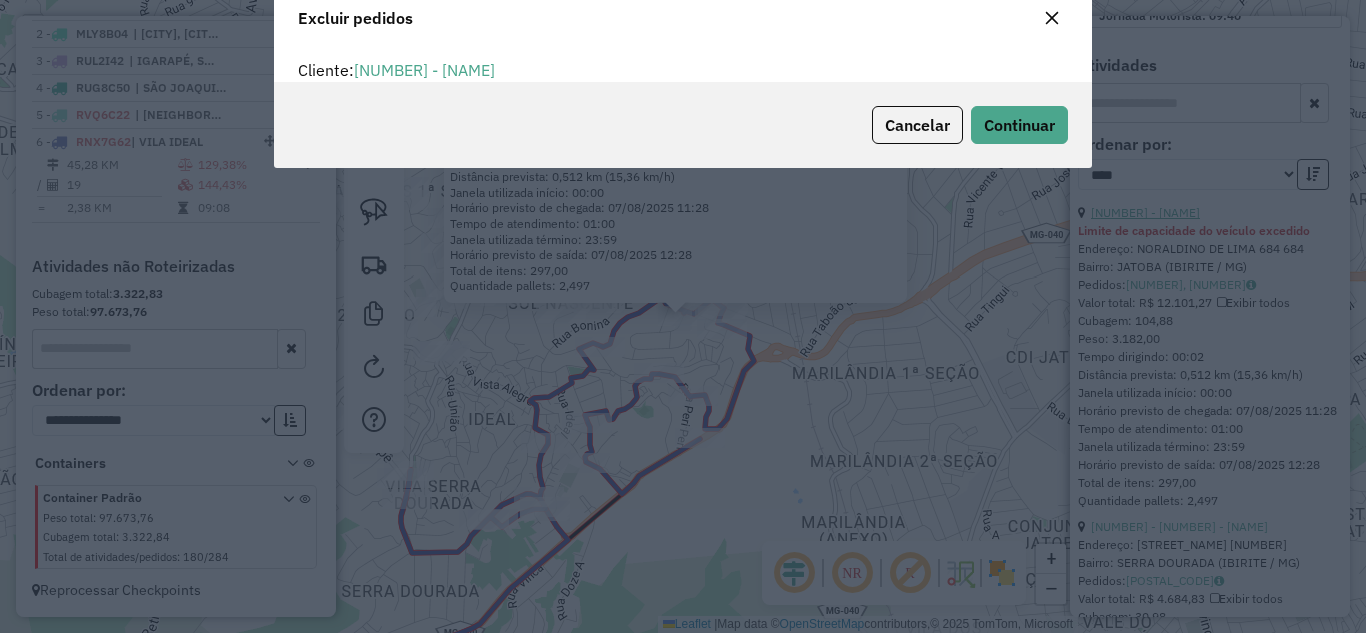 scroll, scrollTop: 82, scrollLeft: 0, axis: vertical 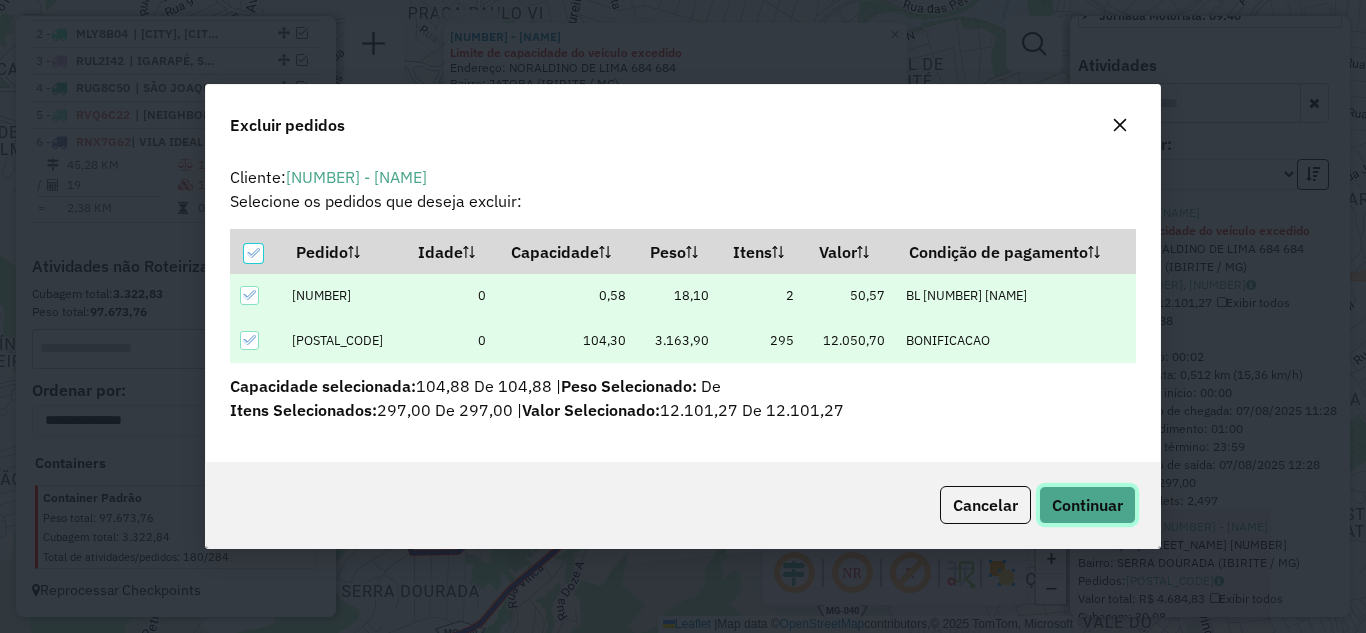 click on "Continuar" 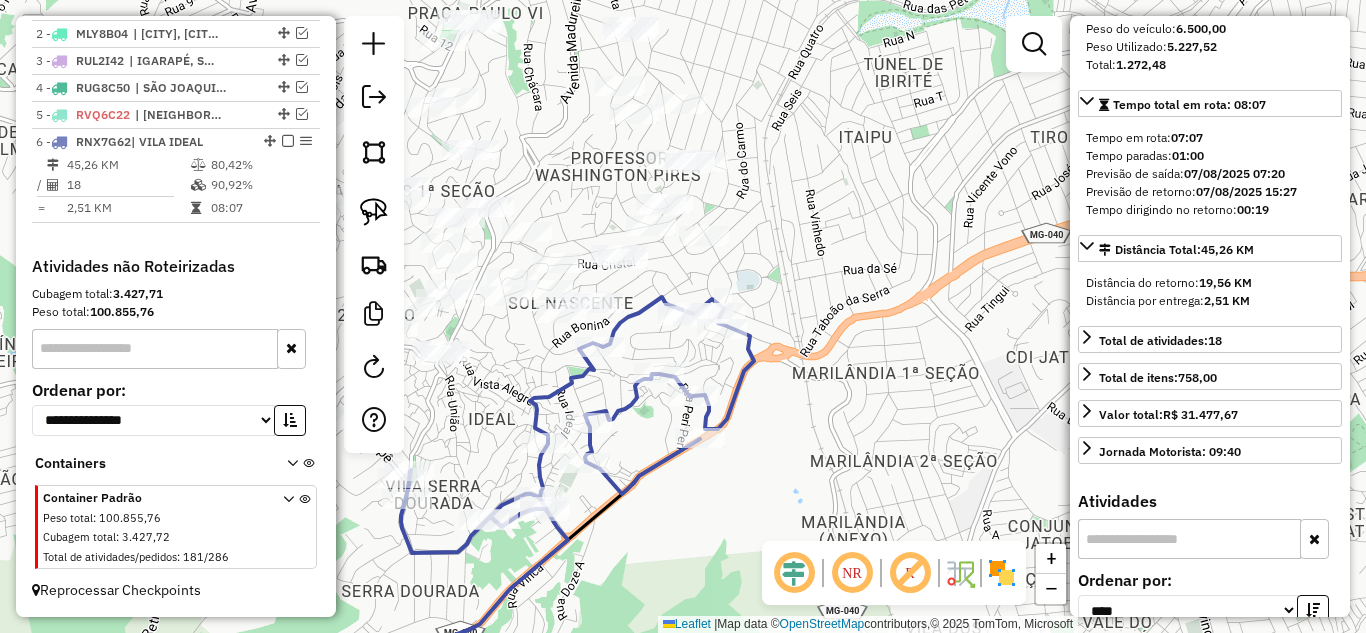 scroll, scrollTop: 282, scrollLeft: 0, axis: vertical 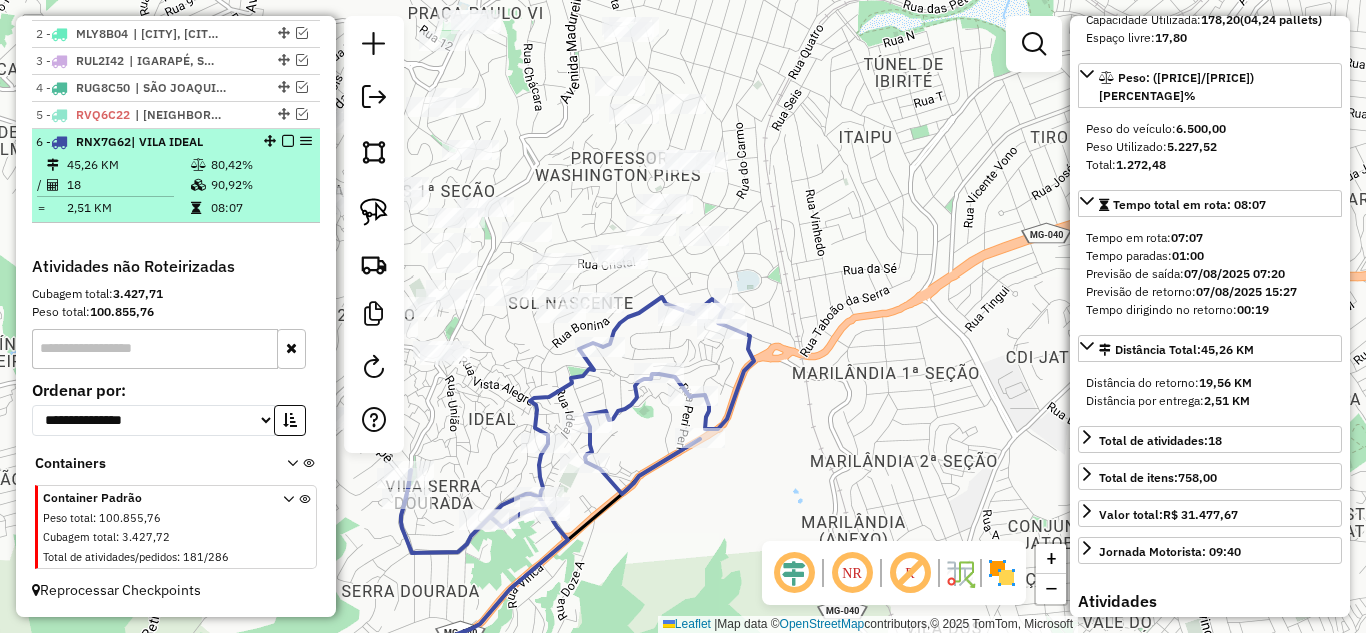 click at bounding box center [288, 141] 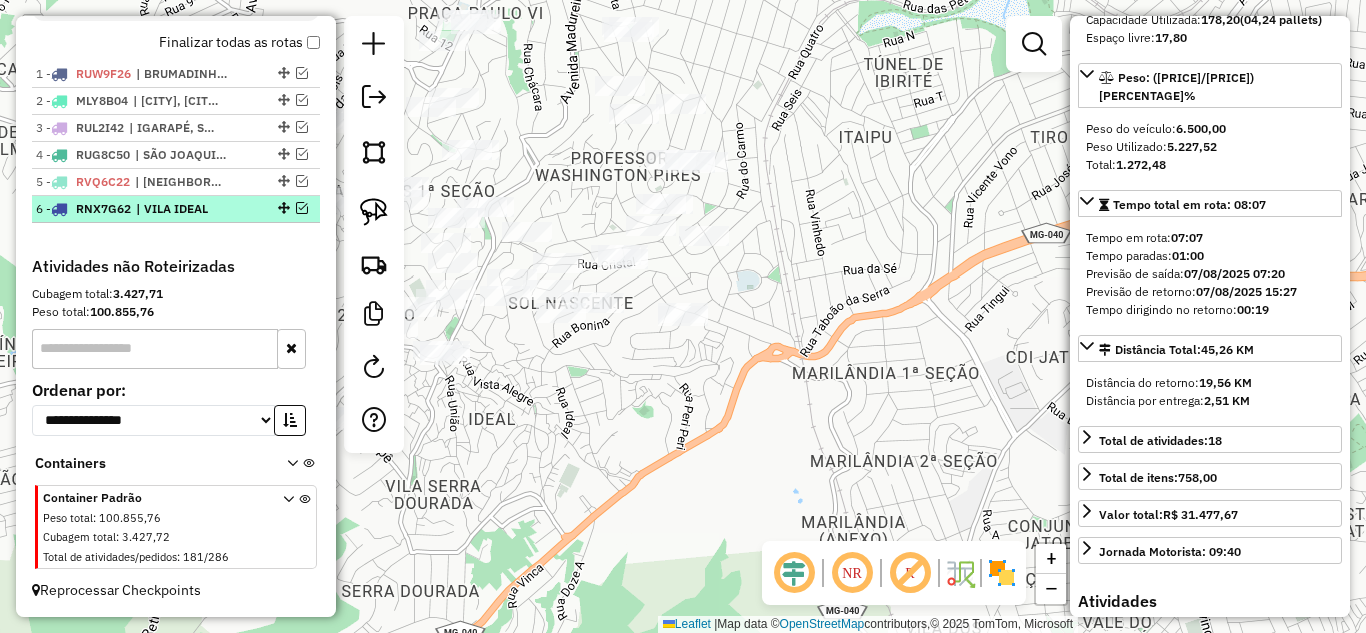 scroll, scrollTop: 729, scrollLeft: 0, axis: vertical 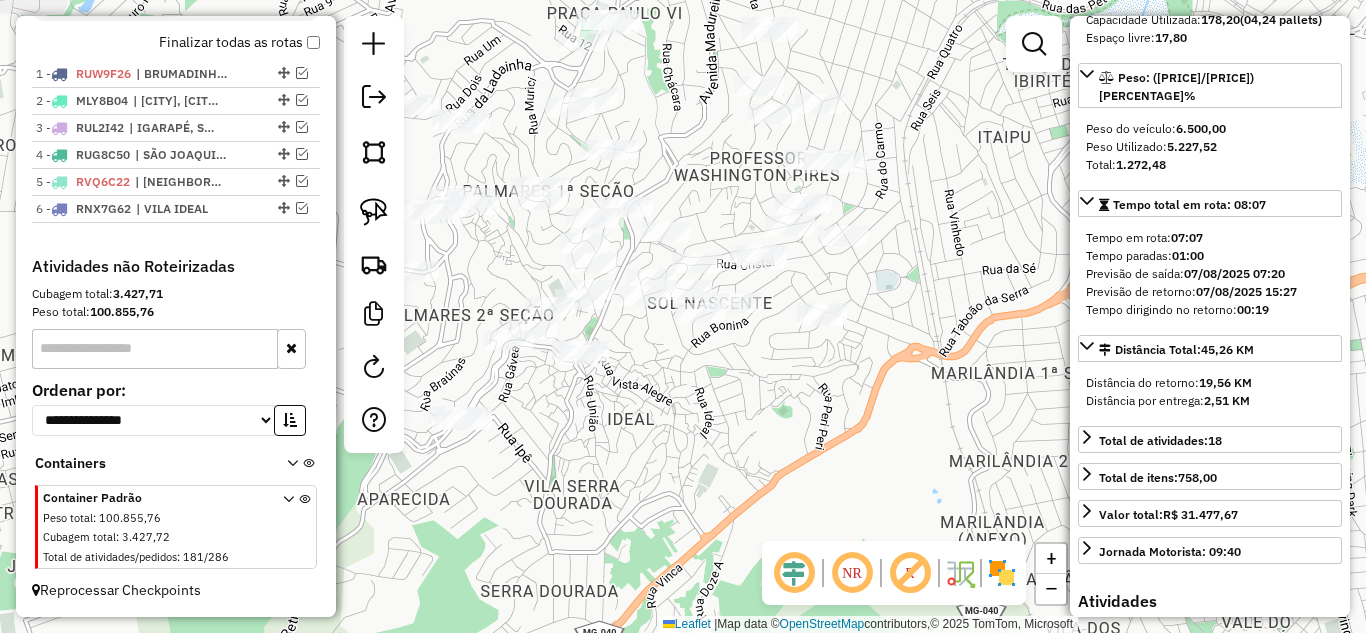 drag, startPoint x: 663, startPoint y: 392, endPoint x: 687, endPoint y: 392, distance: 24 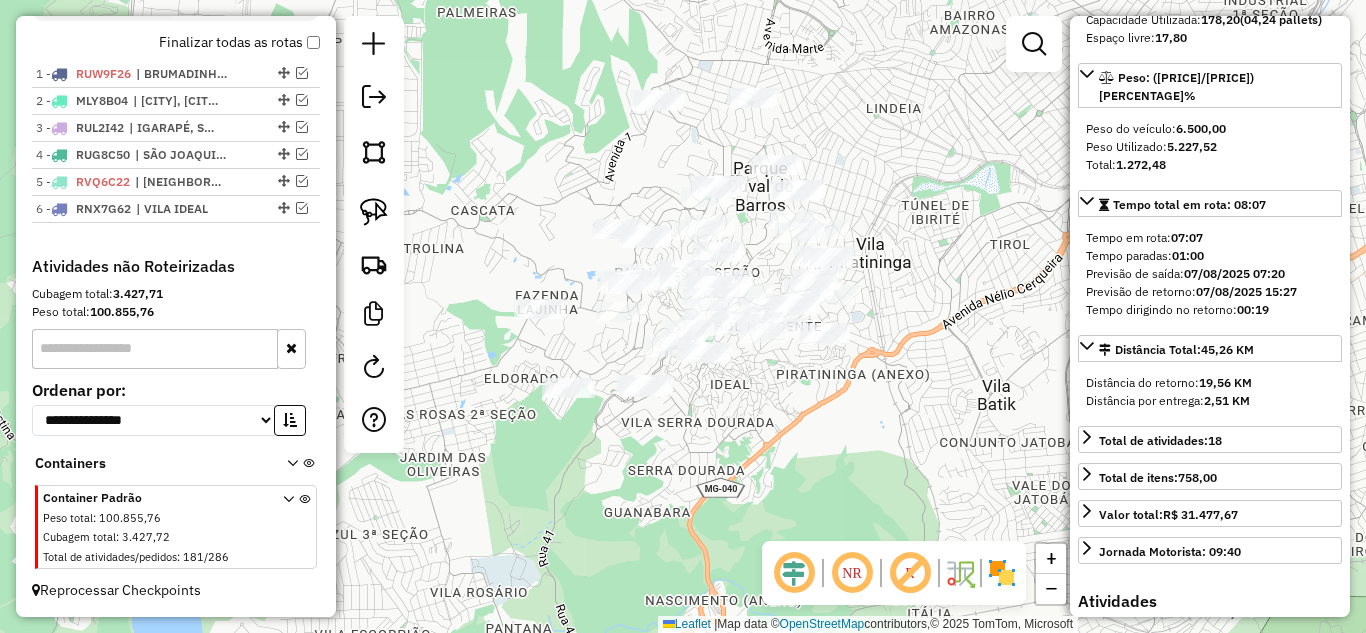 drag, startPoint x: 647, startPoint y: 417, endPoint x: 728, endPoint y: 382, distance: 88.23831 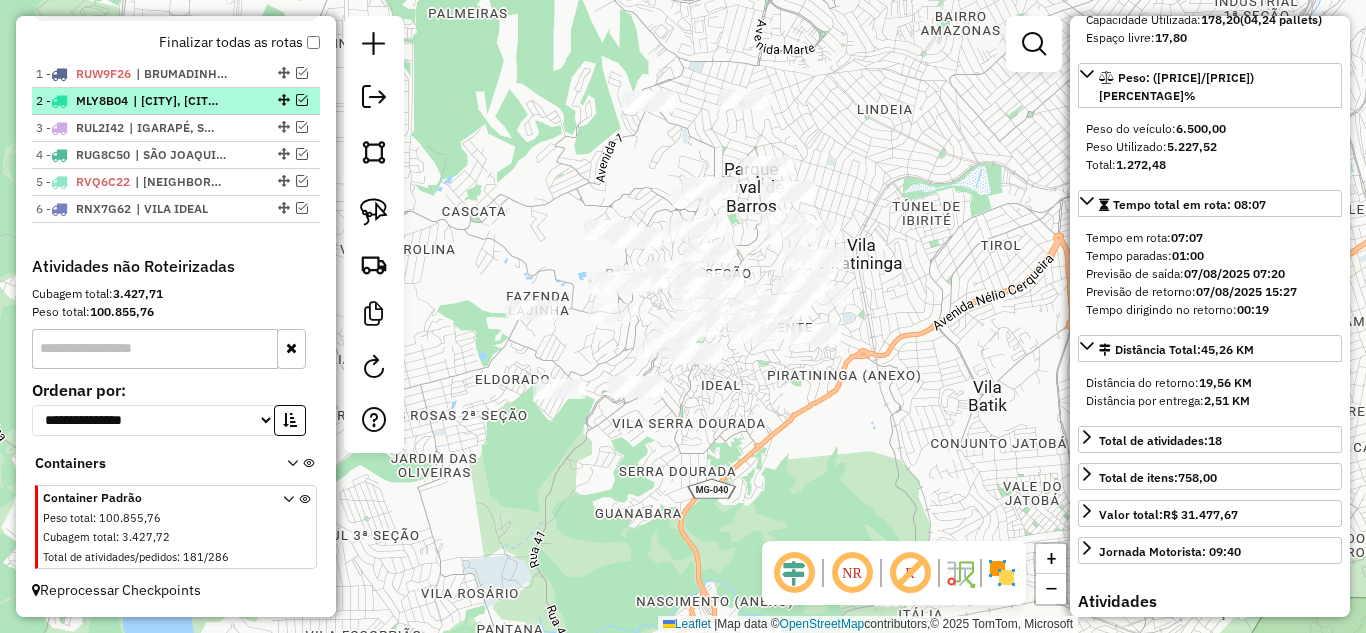 click at bounding box center (302, 100) 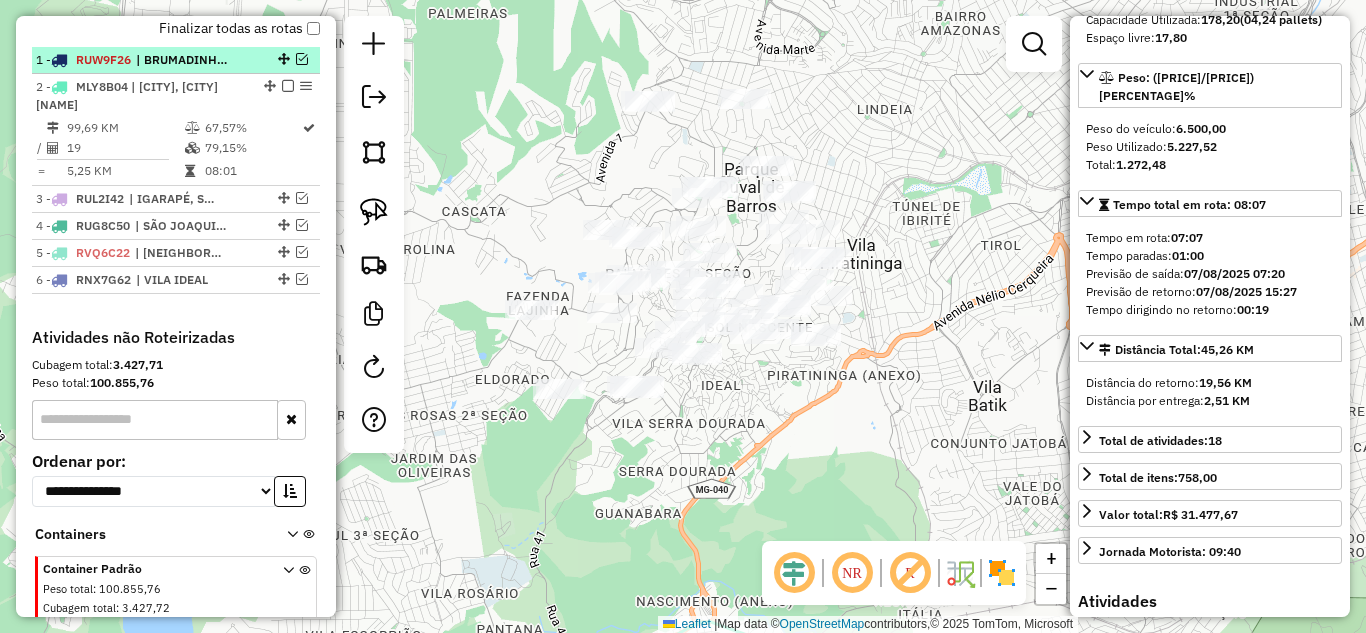 scroll, scrollTop: 714, scrollLeft: 0, axis: vertical 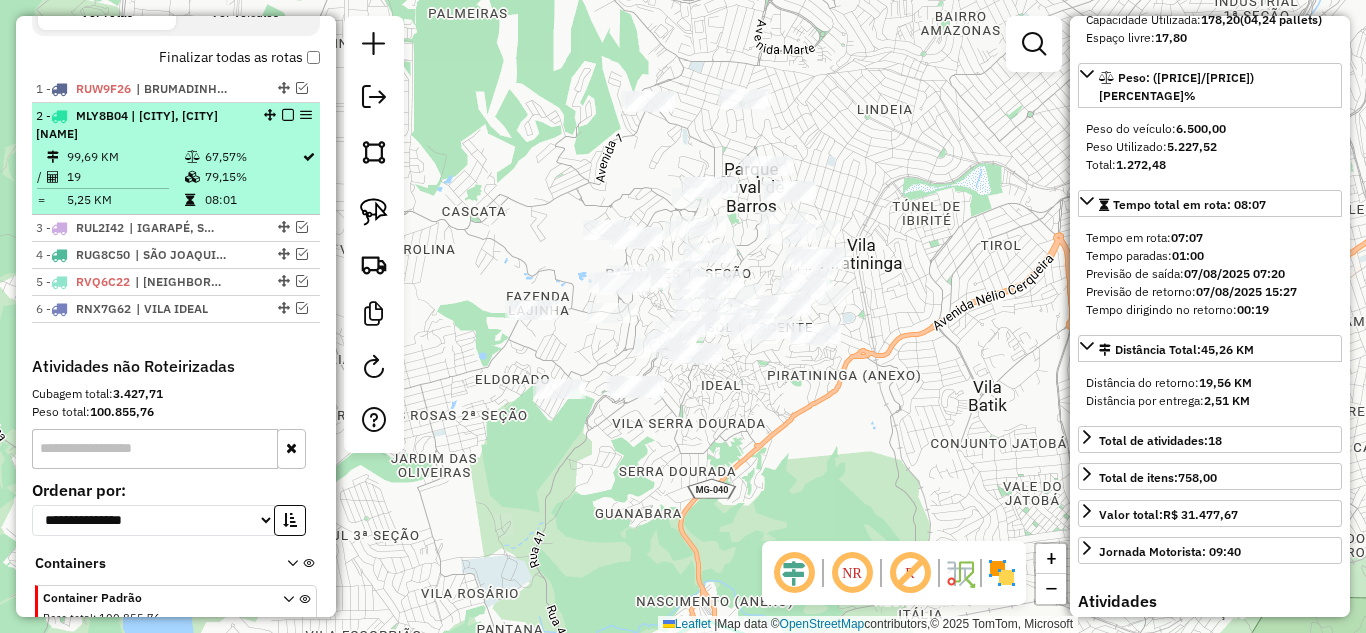 click at bounding box center [288, 115] 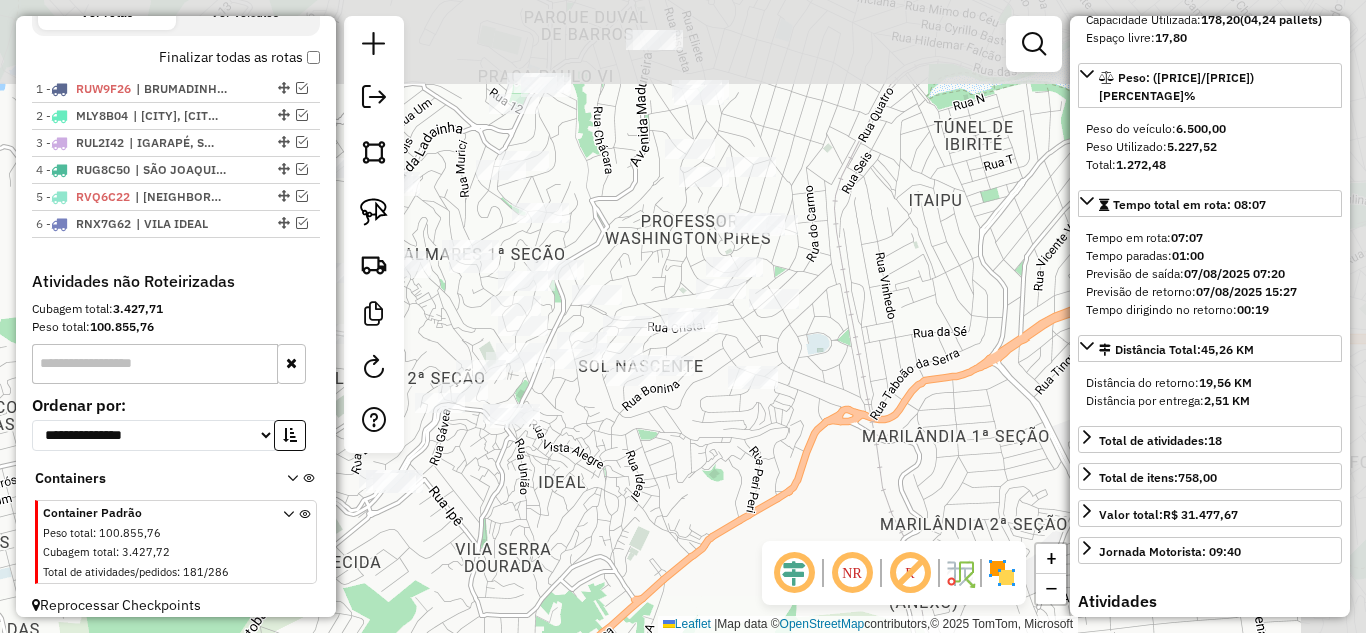 drag, startPoint x: 863, startPoint y: 373, endPoint x: 727, endPoint y: 460, distance: 161.44658 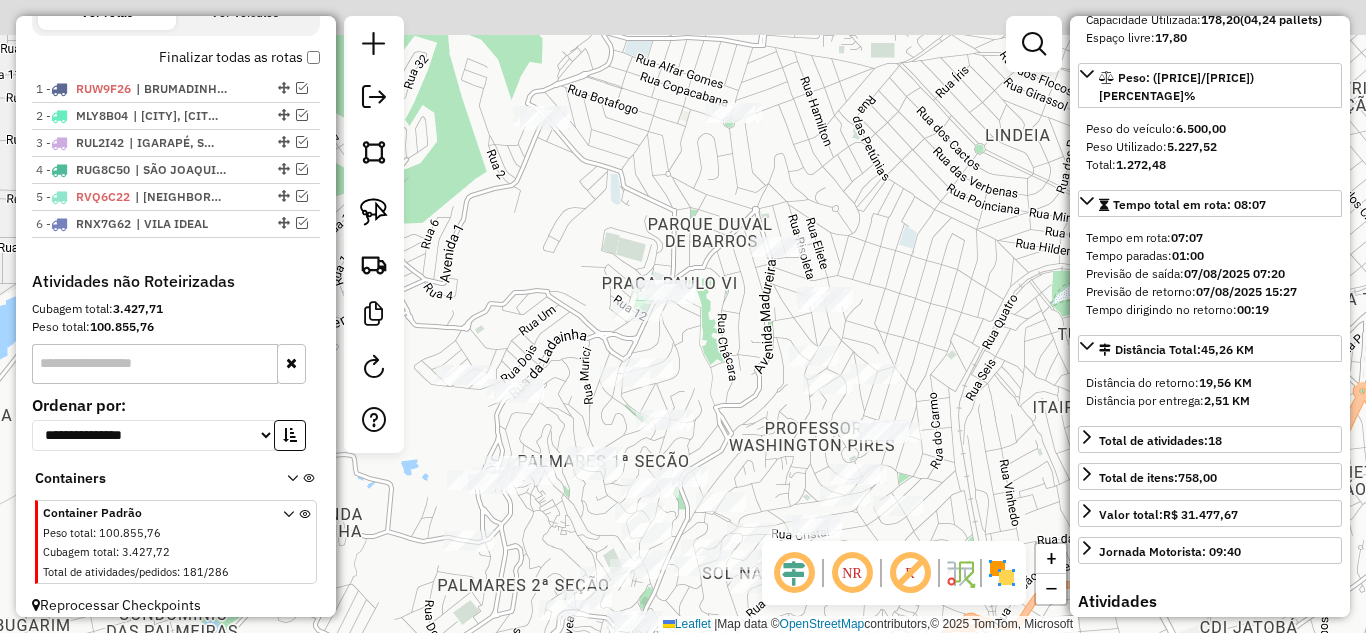 drag, startPoint x: 691, startPoint y: 271, endPoint x: 817, endPoint y: 440, distance: 210.80086 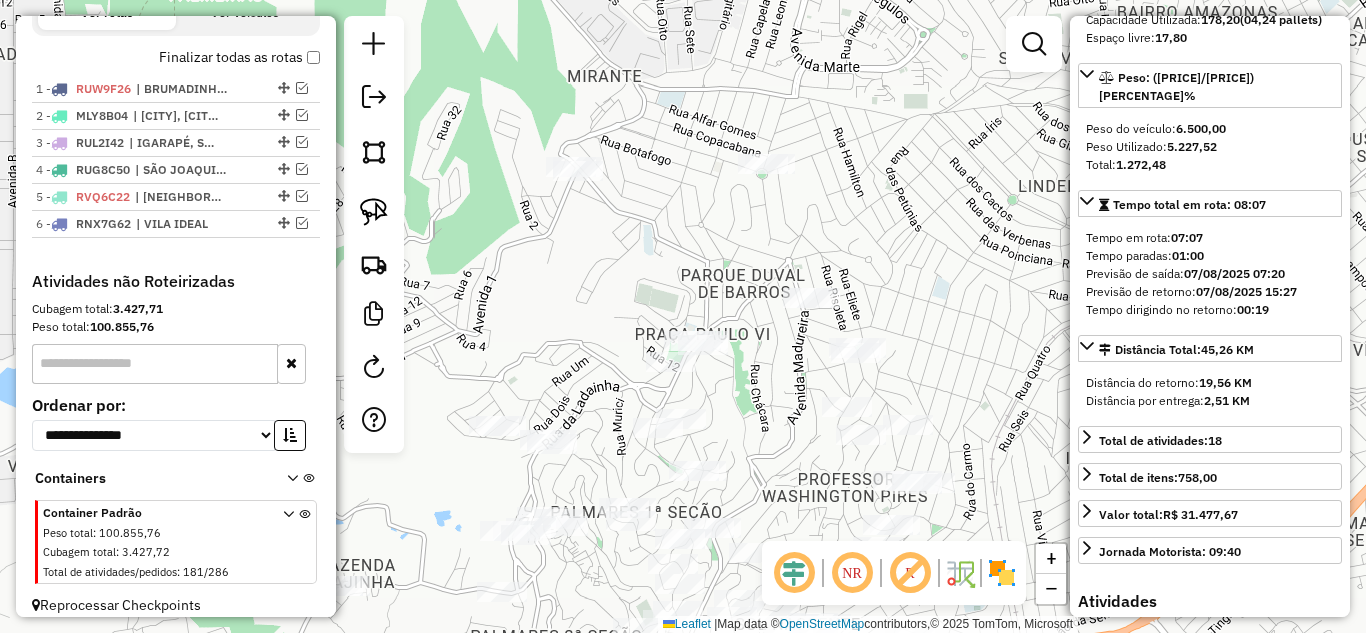 drag, startPoint x: 699, startPoint y: 404, endPoint x: 772, endPoint y: 392, distance: 73.97973 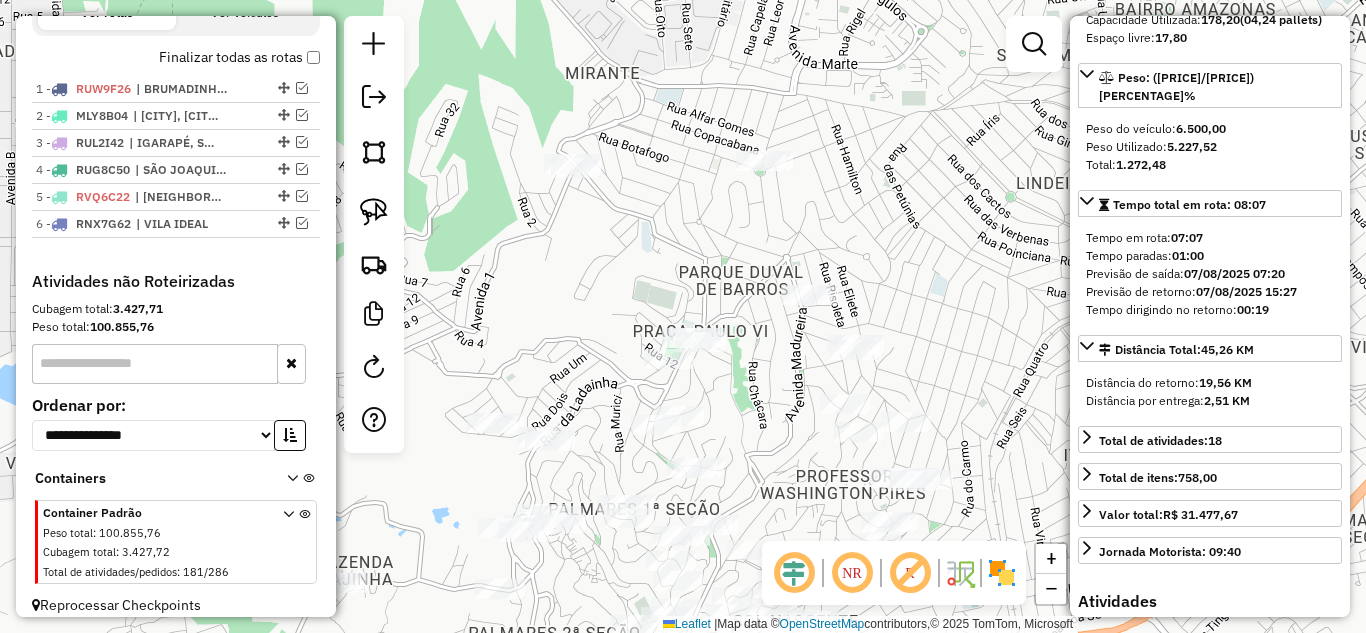 drag, startPoint x: 371, startPoint y: 219, endPoint x: 597, endPoint y: 222, distance: 226.01991 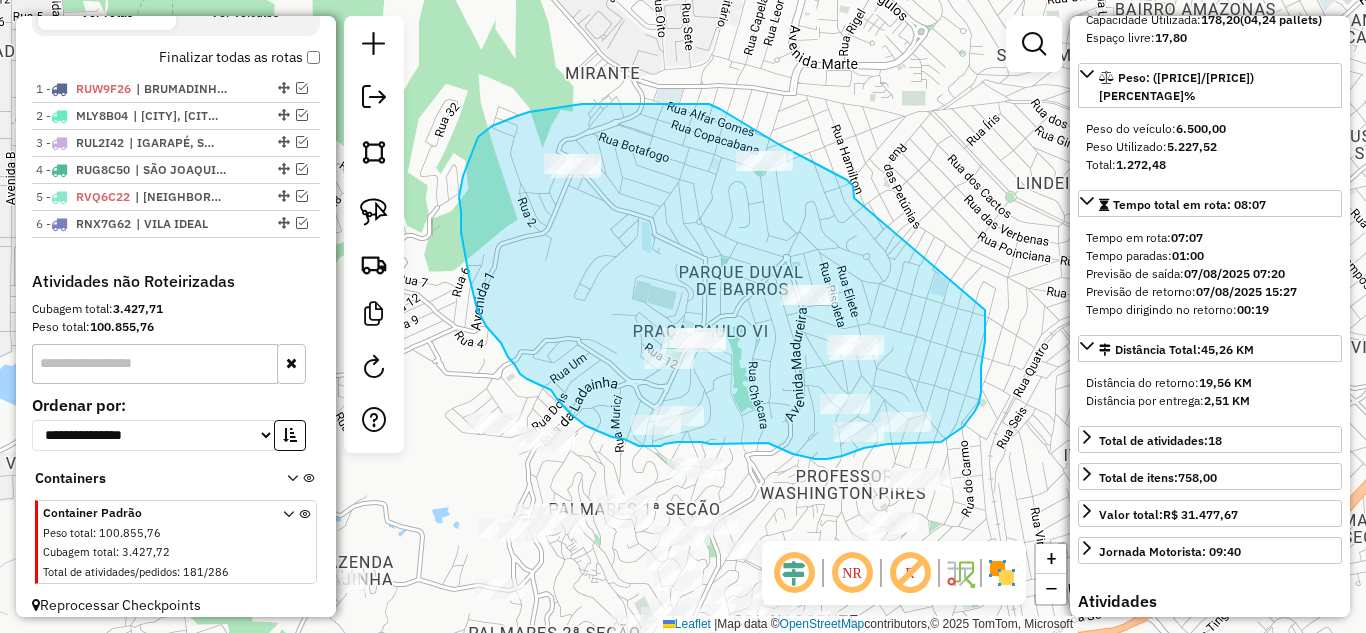 drag, startPoint x: 847, startPoint y: 180, endPoint x: 985, endPoint y: 310, distance: 189.58904 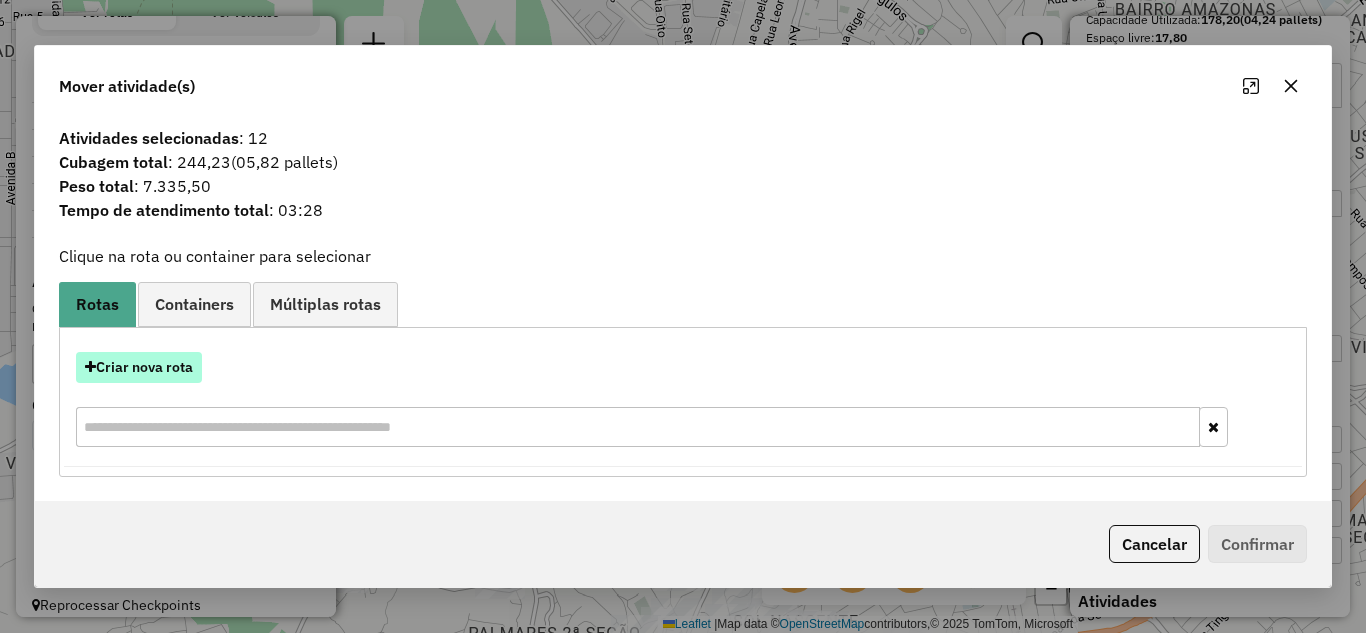 click on "Criar nova rota" at bounding box center (139, 367) 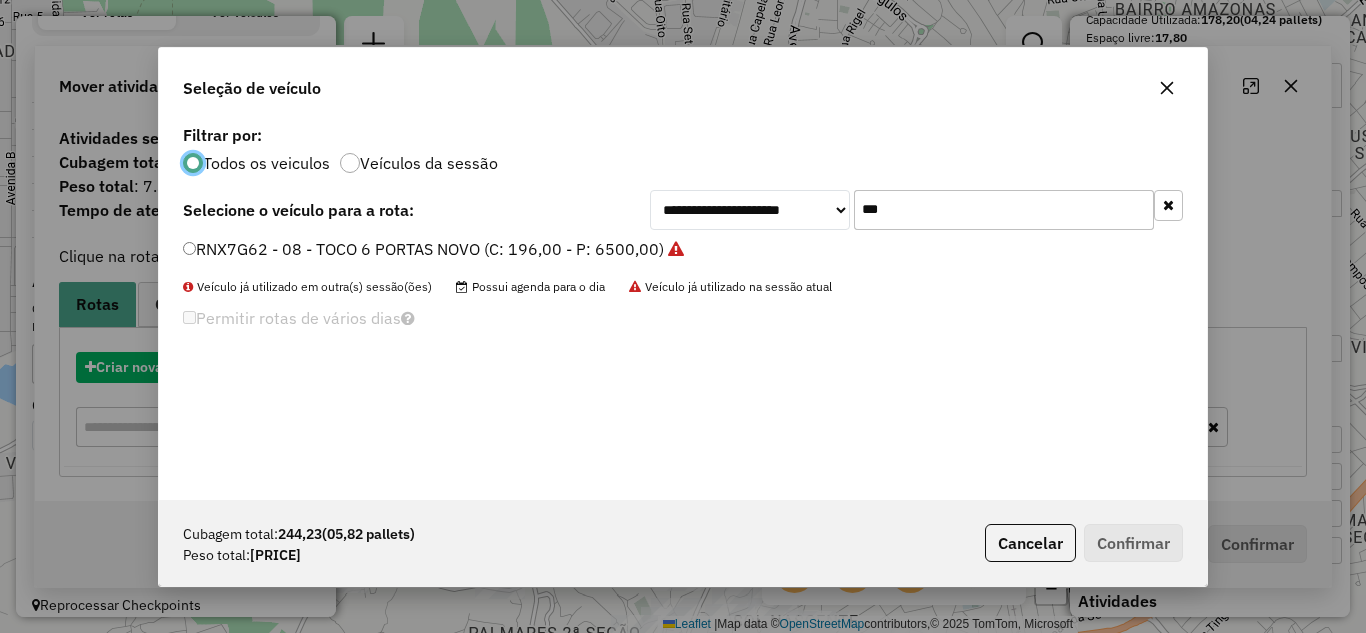 scroll, scrollTop: 11, scrollLeft: 6, axis: both 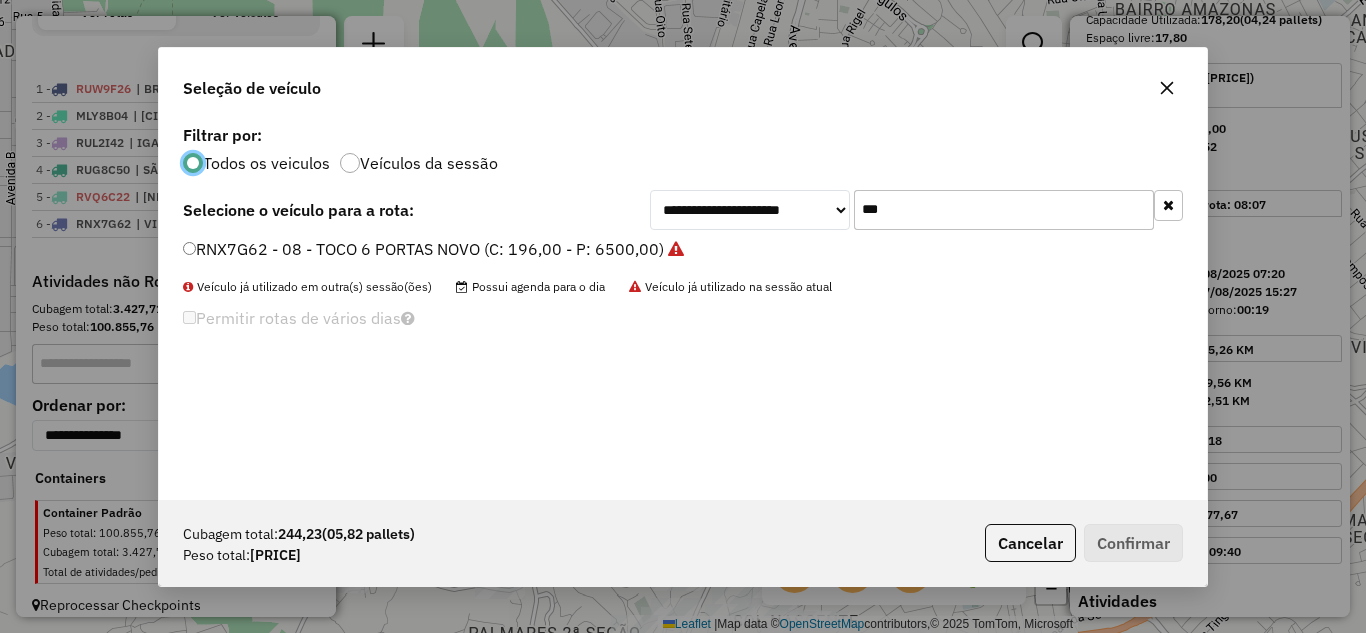 click on "***" 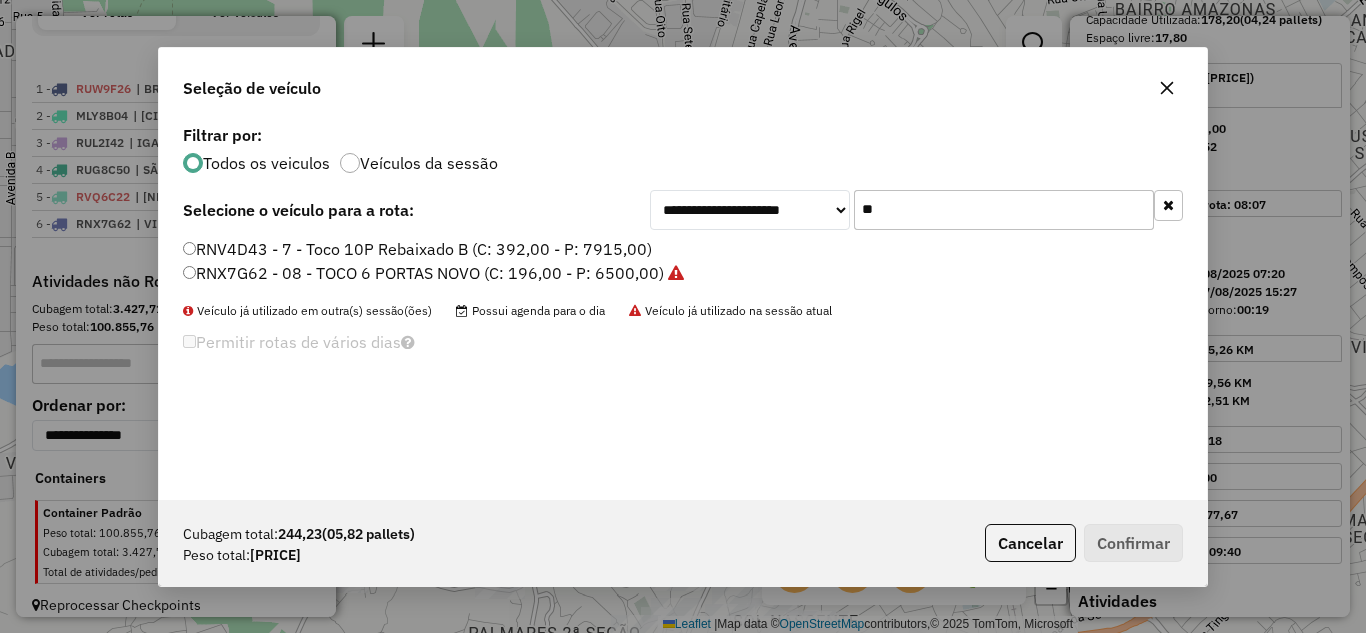 type on "*" 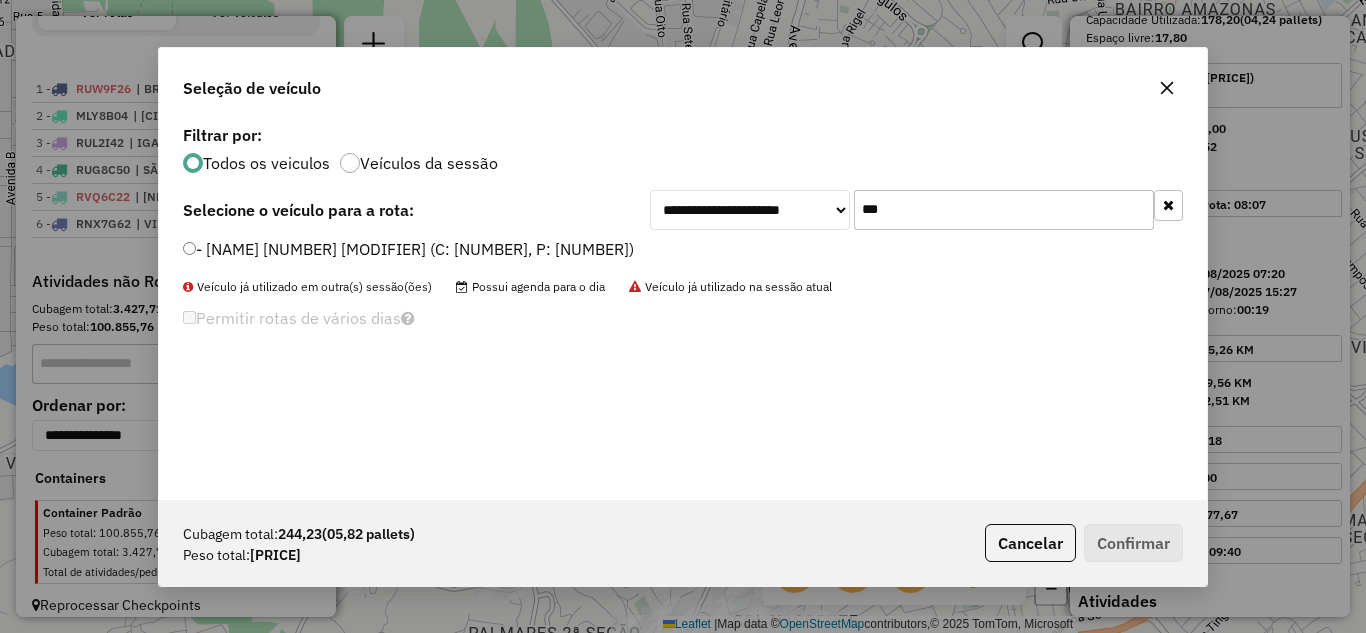type on "***" 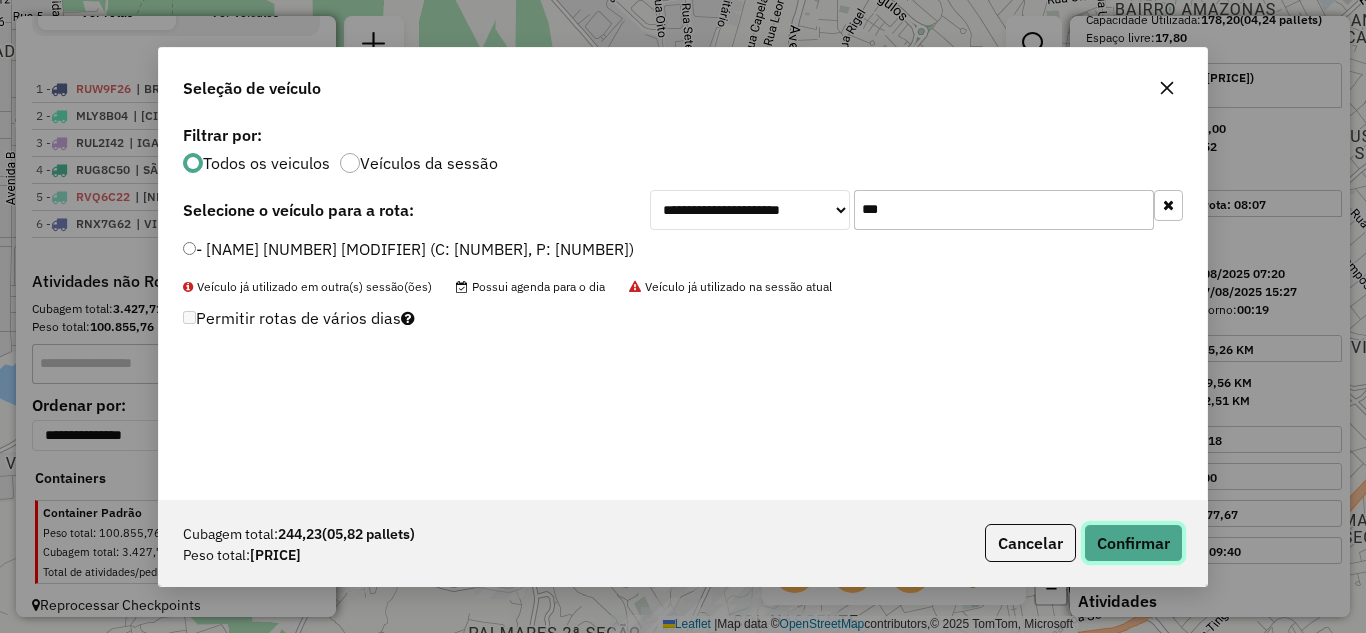 click on "Confirmar" 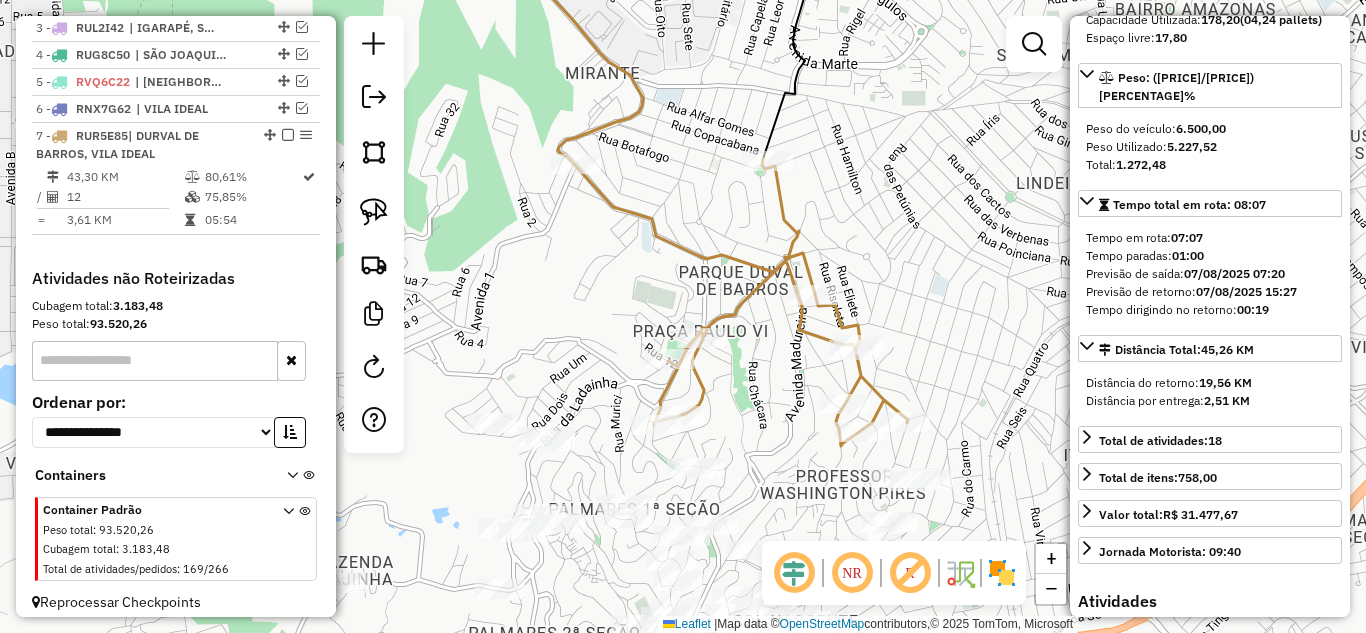 scroll, scrollTop: 841, scrollLeft: 0, axis: vertical 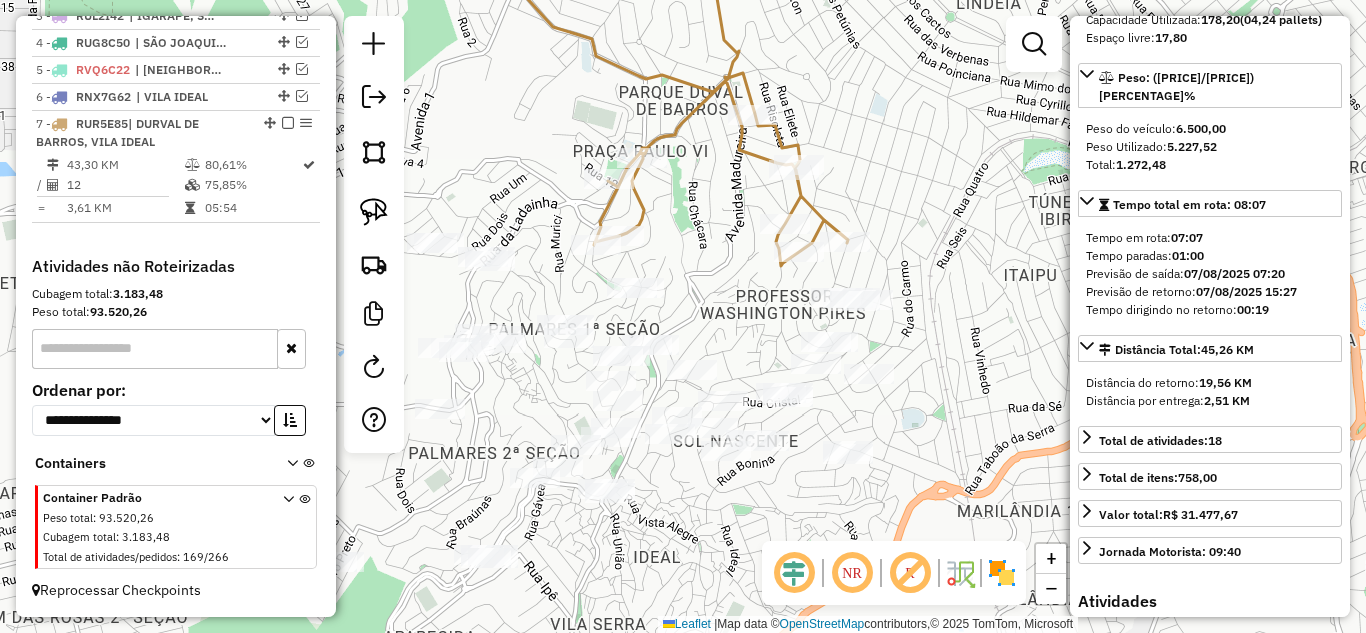 drag, startPoint x: 591, startPoint y: 337, endPoint x: 531, endPoint y: 159, distance: 187.84036 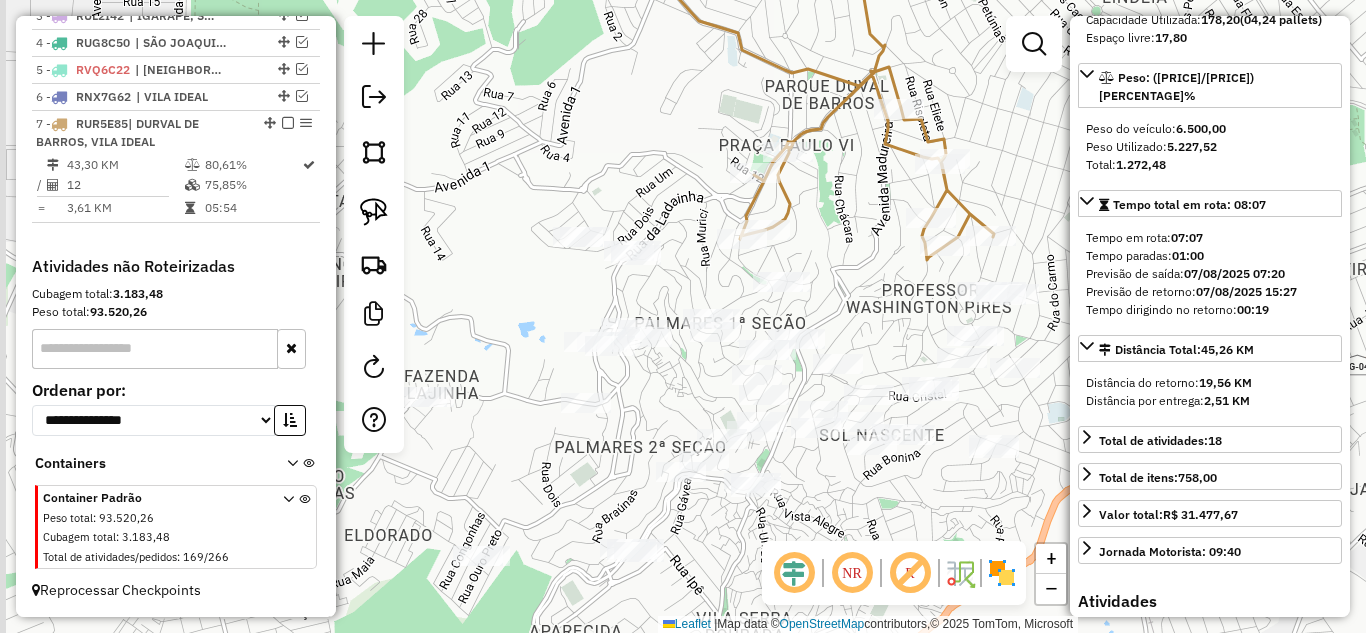 drag, startPoint x: 617, startPoint y: 189, endPoint x: 641, endPoint y: 182, distance: 25 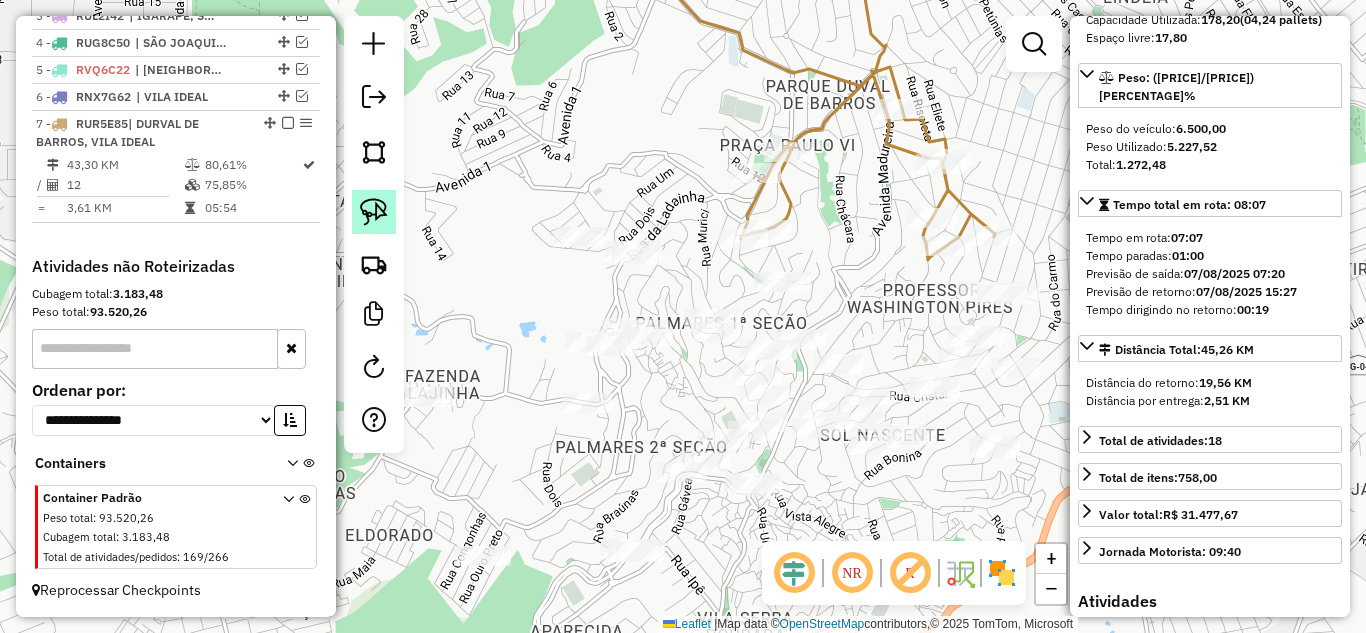 click 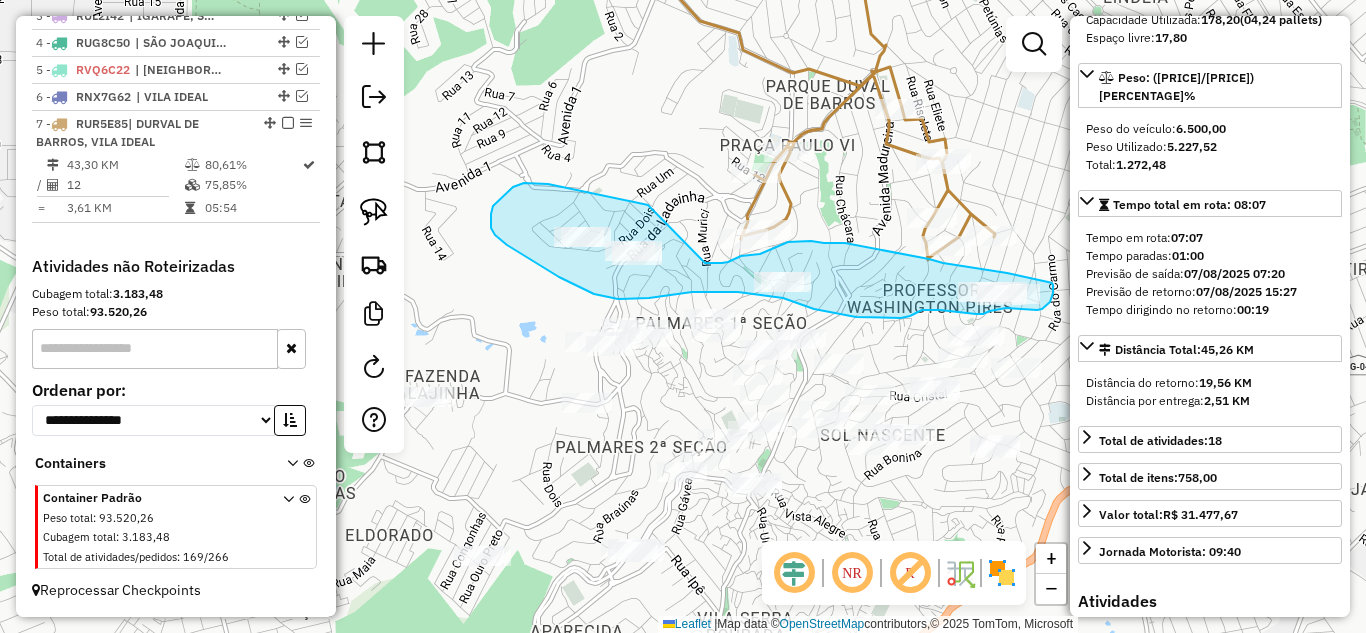 drag, startPoint x: 648, startPoint y: 205, endPoint x: 704, endPoint y: 263, distance: 80.622574 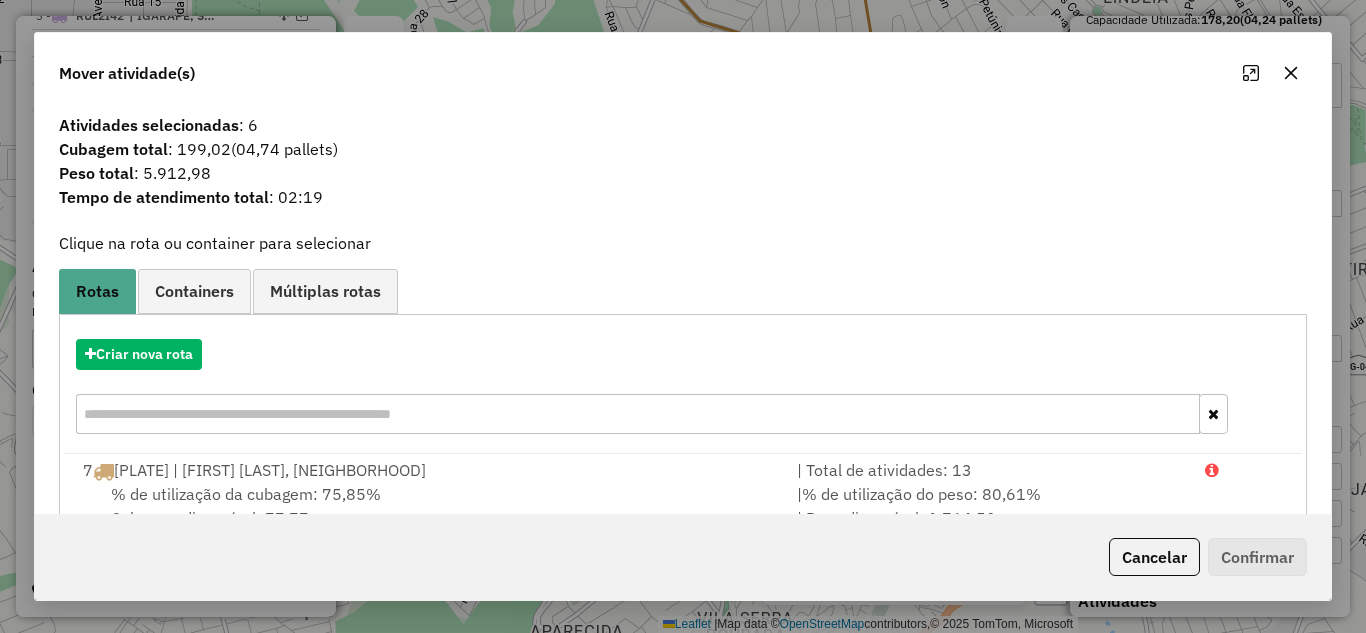 click 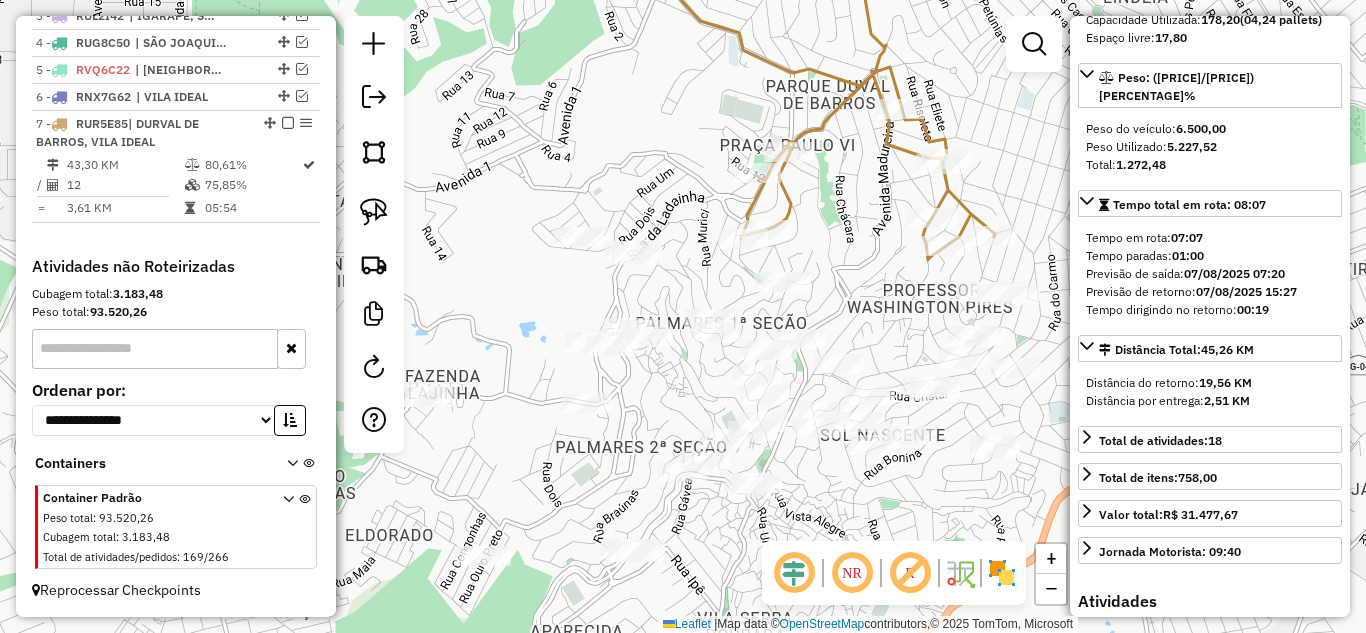 drag, startPoint x: 366, startPoint y: 210, endPoint x: 505, endPoint y: 239, distance: 141.99295 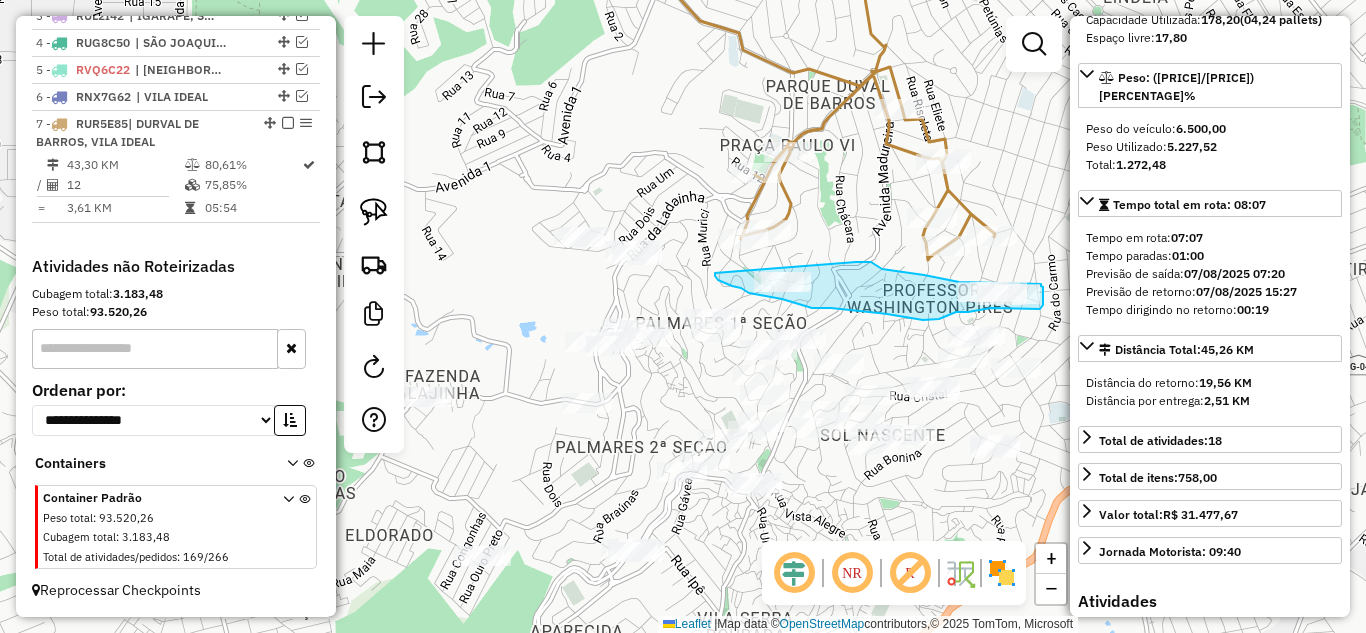 drag, startPoint x: 715, startPoint y: 273, endPoint x: 852, endPoint y: 262, distance: 137.4409 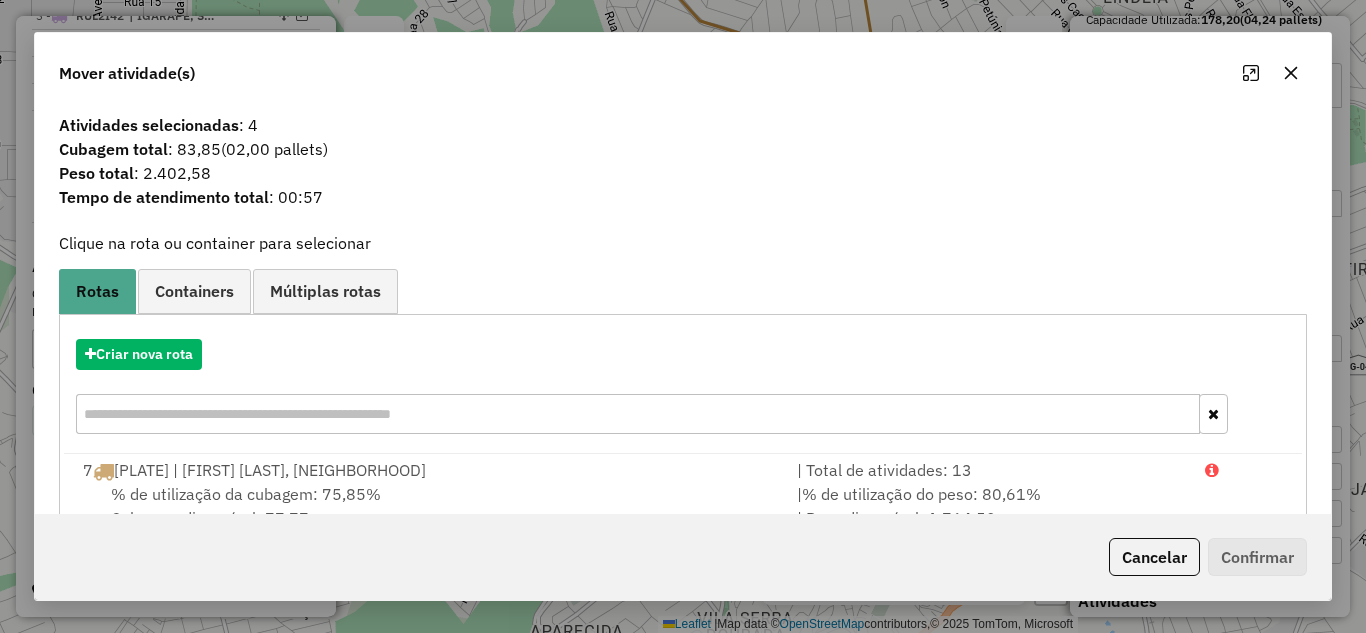 click 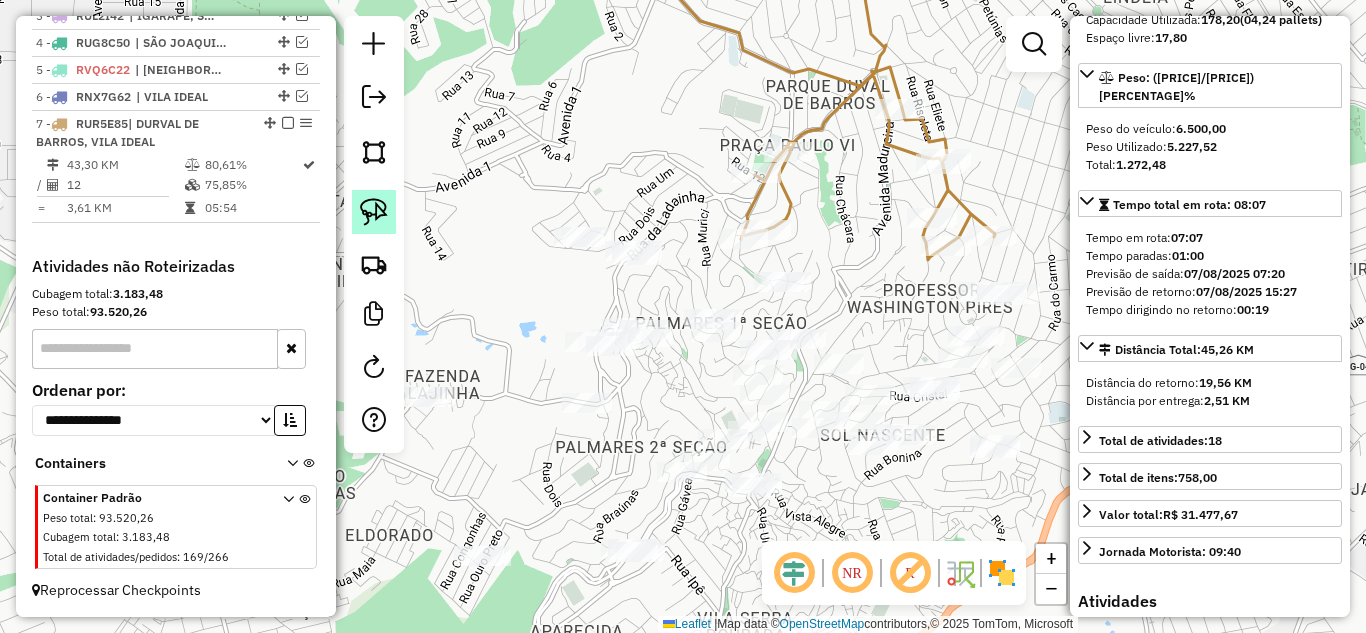 click 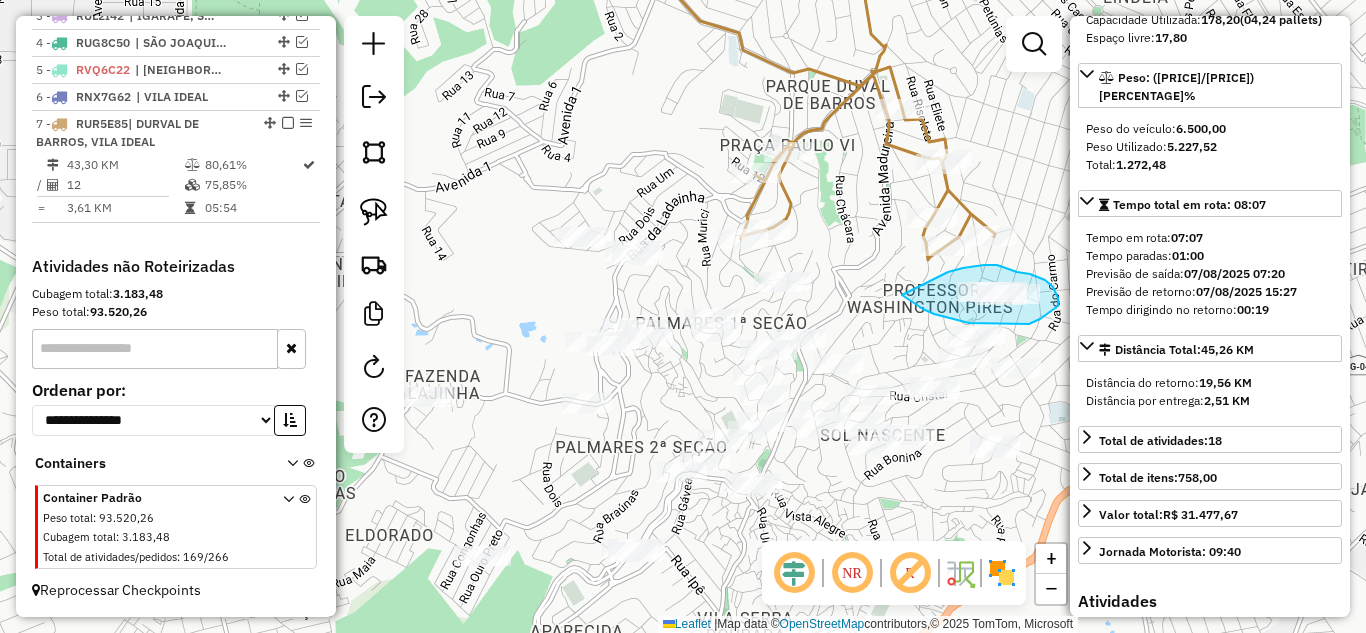 drag, startPoint x: 902, startPoint y: 295, endPoint x: 944, endPoint y: 273, distance: 47.41308 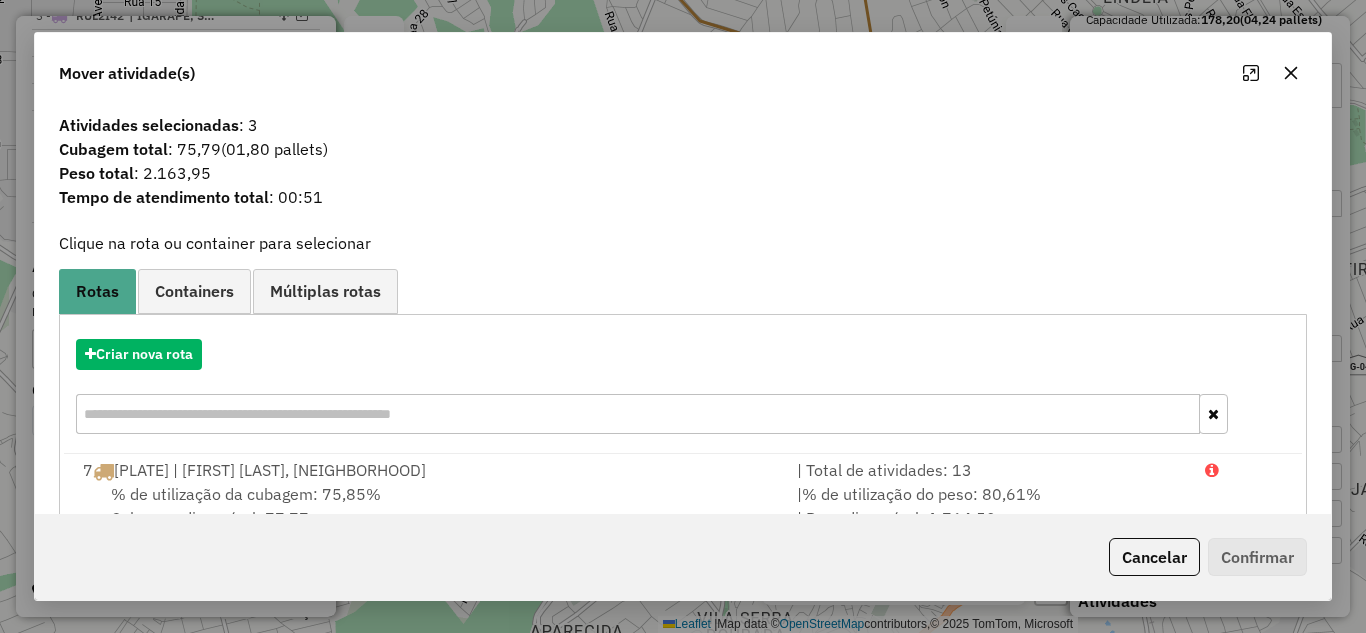drag, startPoint x: 1289, startPoint y: 73, endPoint x: 1214, endPoint y: 118, distance: 87.46428 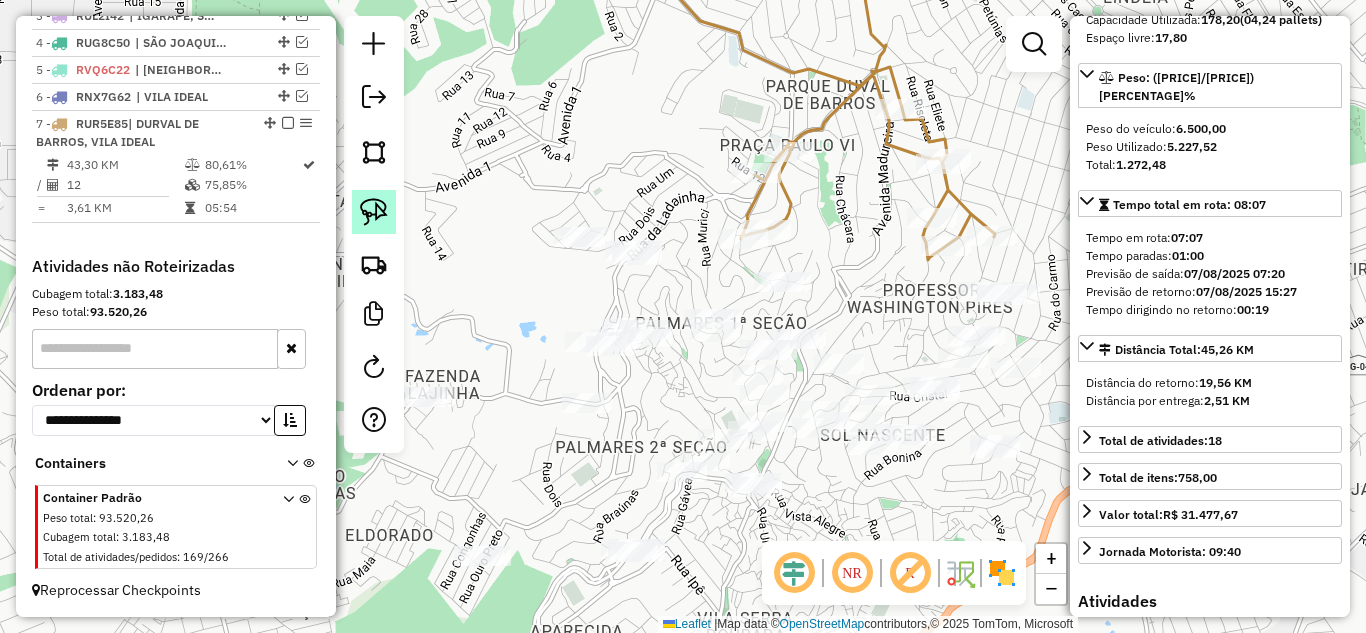 click 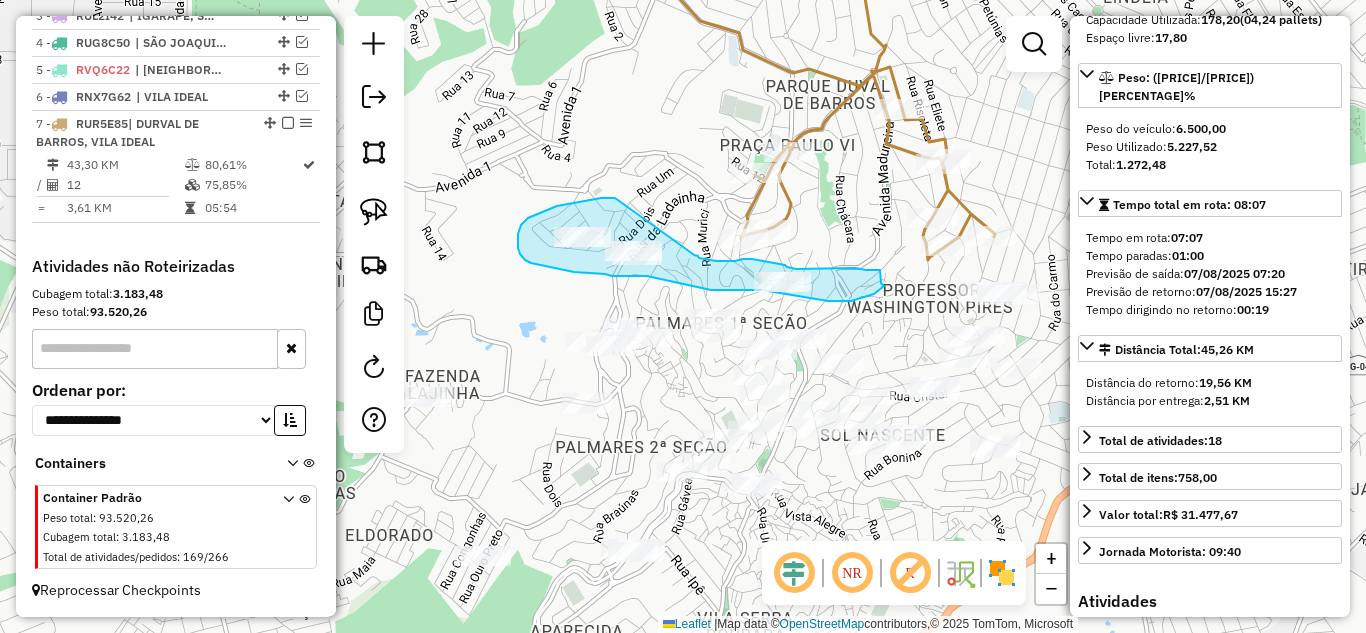 drag, startPoint x: 615, startPoint y: 198, endPoint x: 683, endPoint y: 249, distance: 85 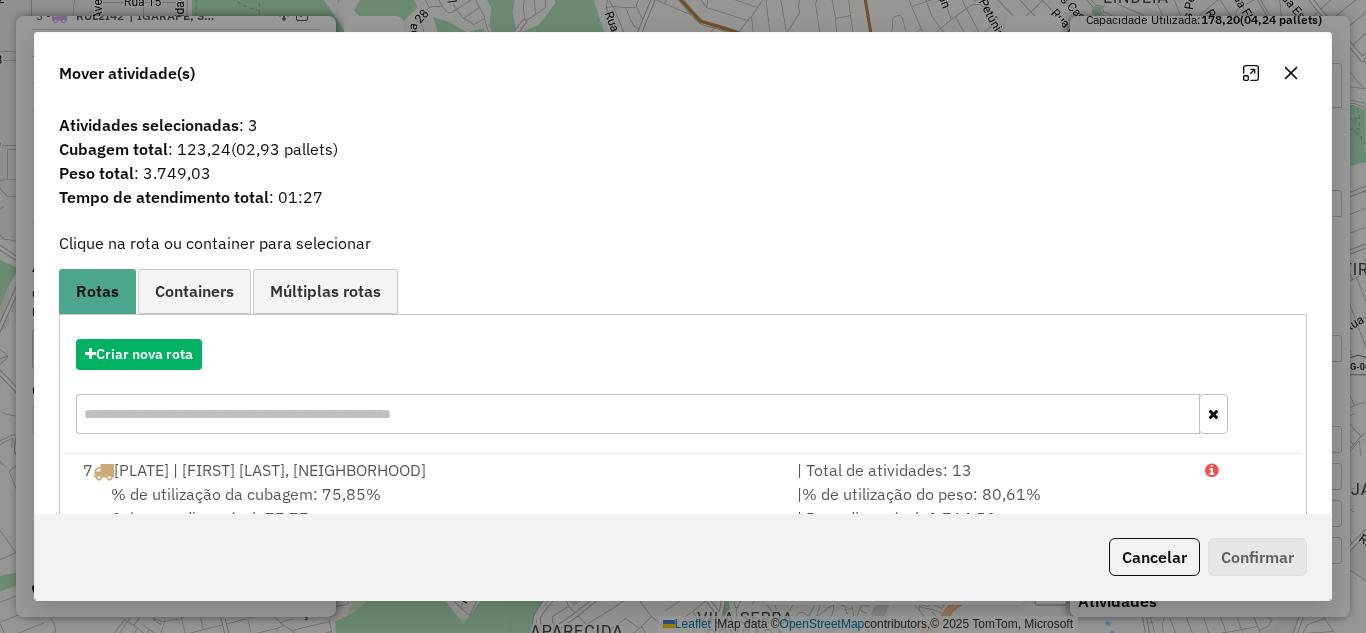 click 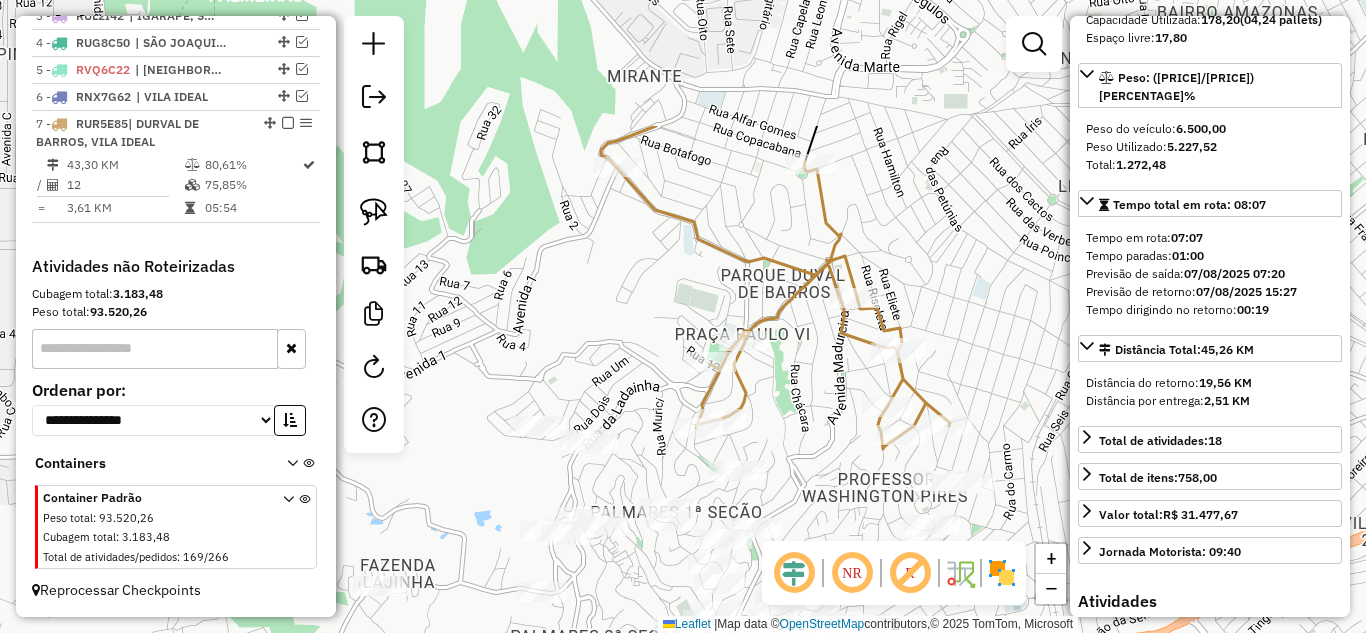 drag, startPoint x: 884, startPoint y: 270, endPoint x: 837, endPoint y: 450, distance: 186.03494 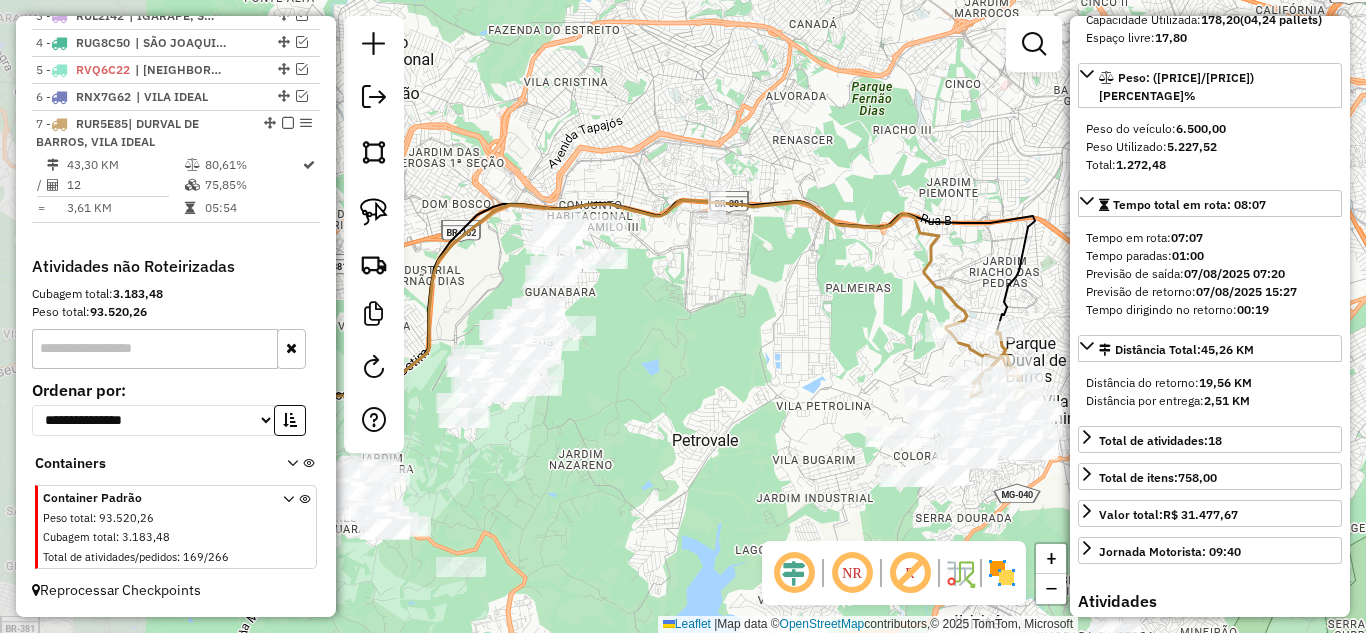 drag, startPoint x: 773, startPoint y: 335, endPoint x: 805, endPoint y: 303, distance: 45.254833 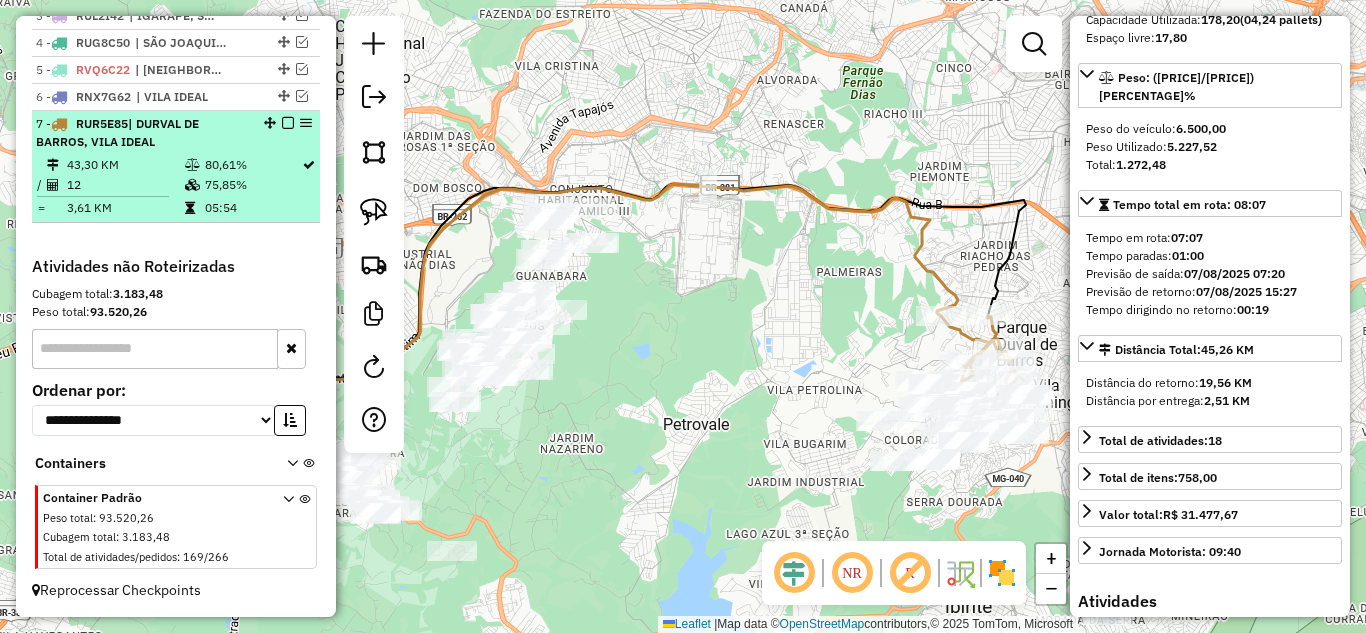 click at bounding box center [288, 123] 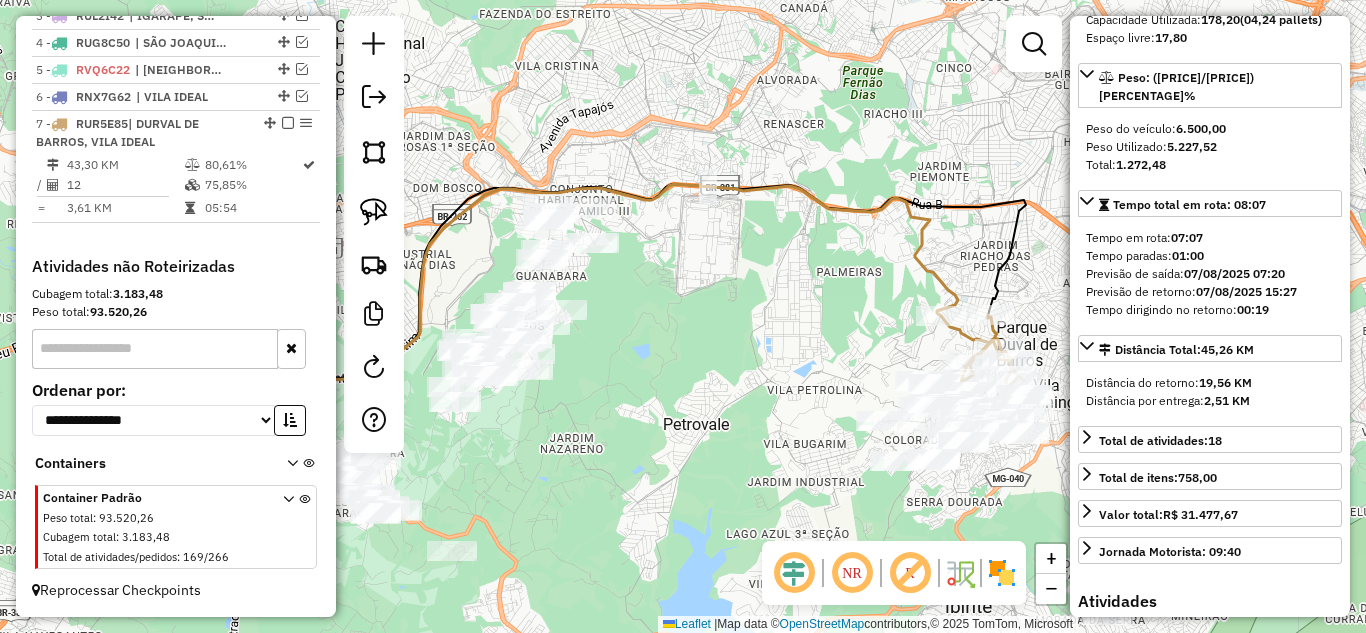 scroll, scrollTop: 756, scrollLeft: 0, axis: vertical 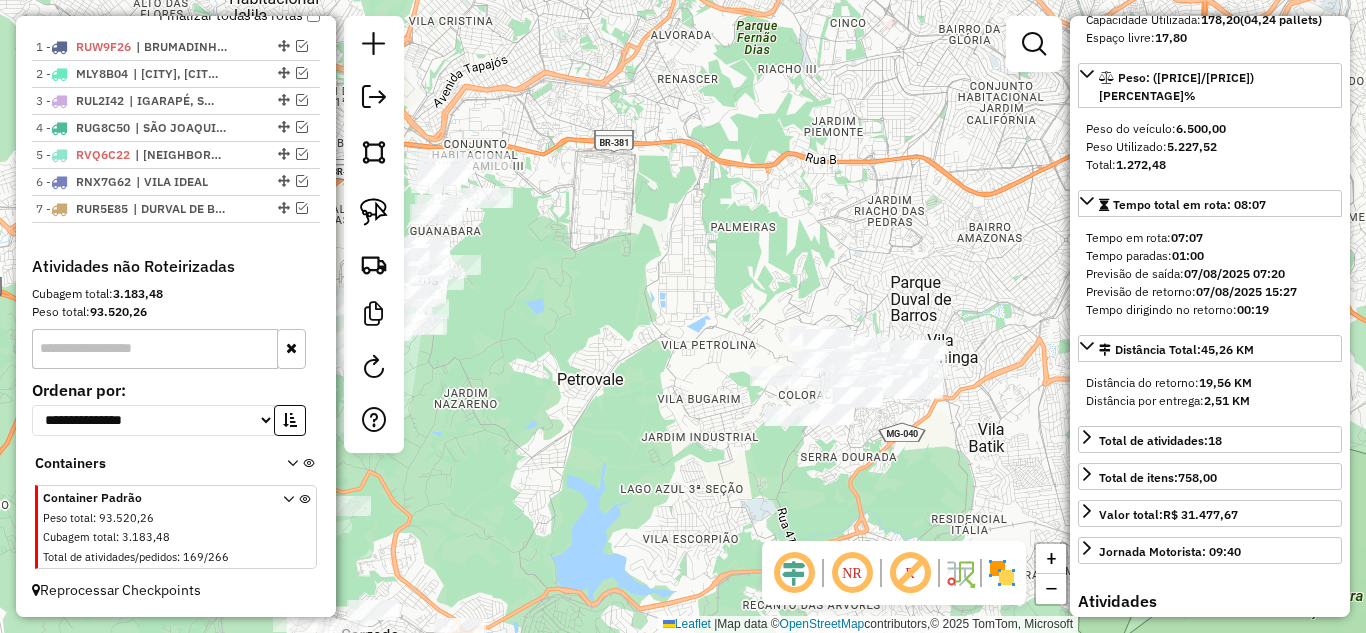 drag, startPoint x: 817, startPoint y: 281, endPoint x: 710, endPoint y: 293, distance: 107.67079 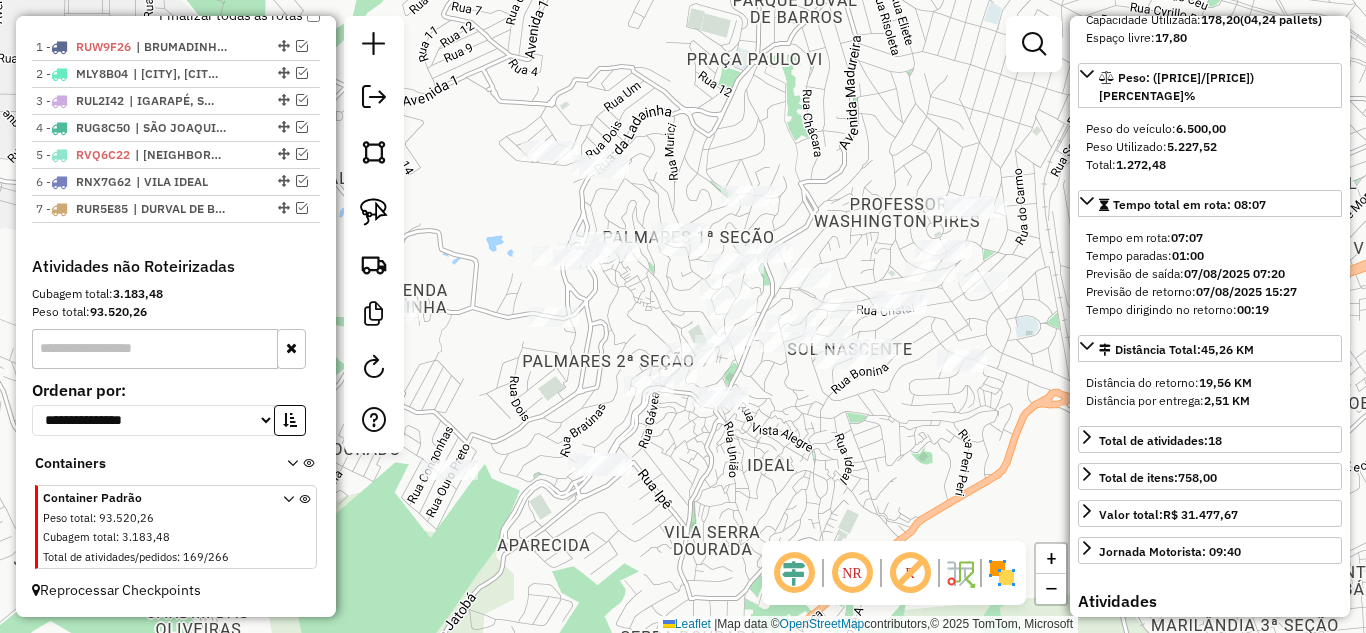 drag, startPoint x: 684, startPoint y: 403, endPoint x: 858, endPoint y: 159, distance: 299.6865 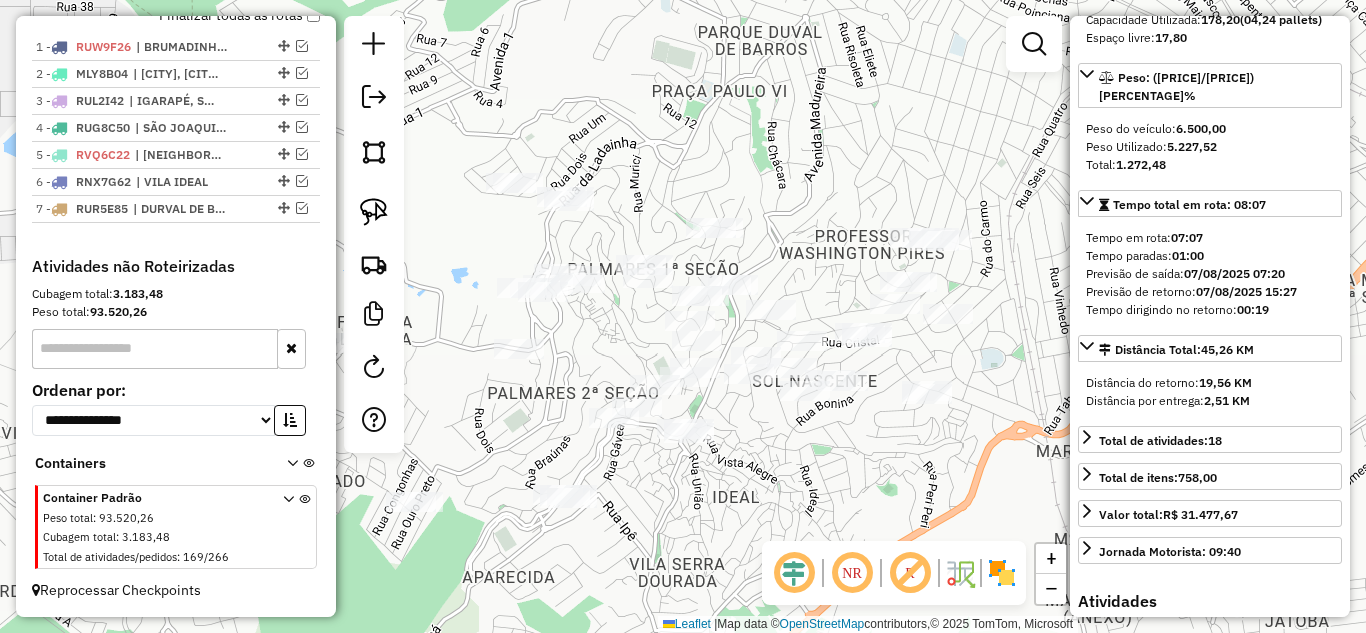 drag, startPoint x: 686, startPoint y: 365, endPoint x: 555, endPoint y: 337, distance: 133.95895 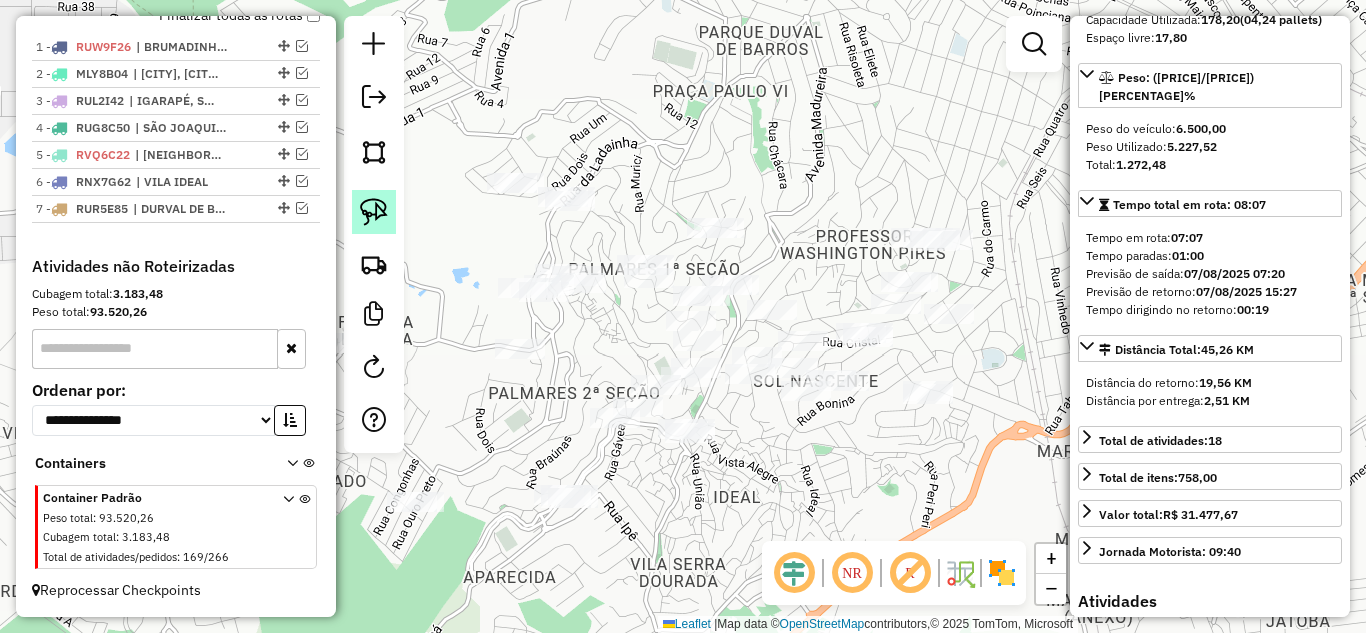 click 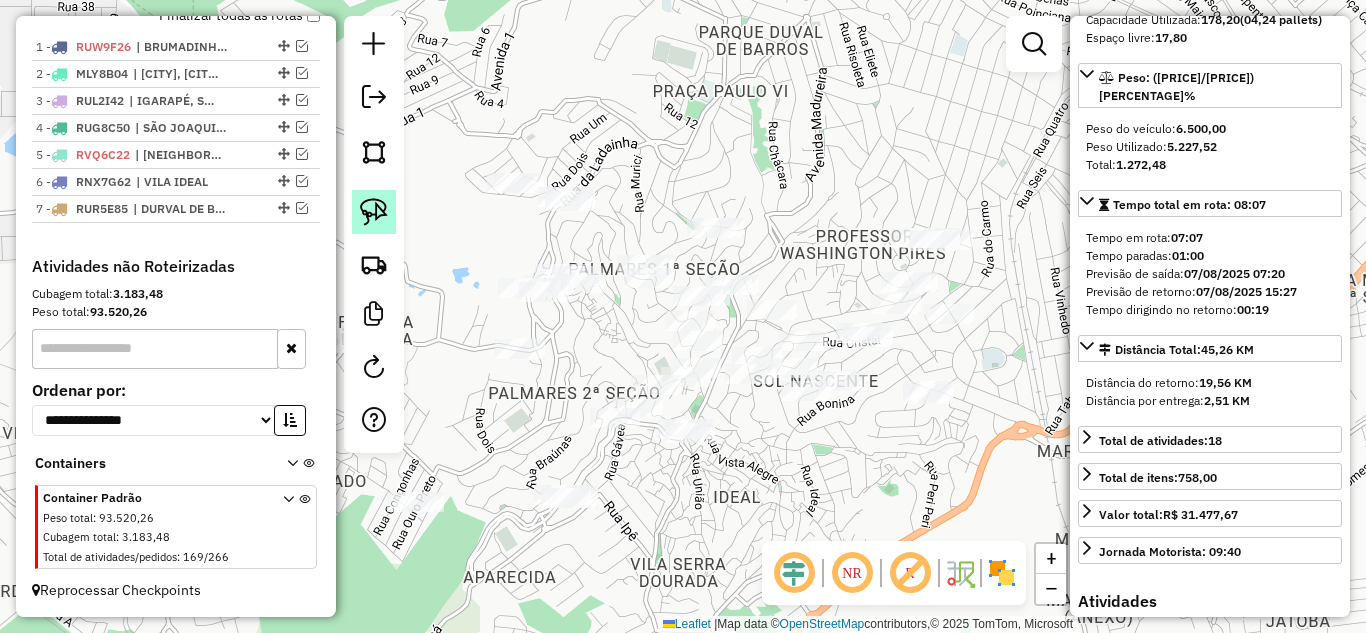 click 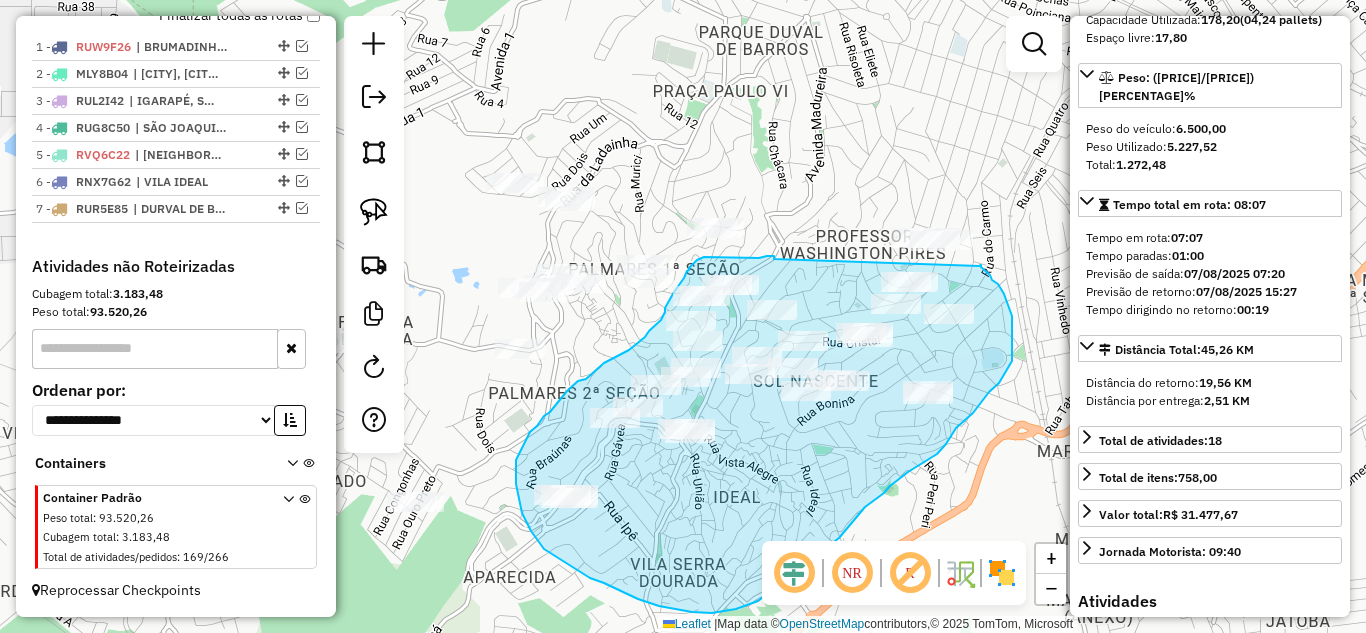 drag, startPoint x: 774, startPoint y: 259, endPoint x: 979, endPoint y: 266, distance: 205.11948 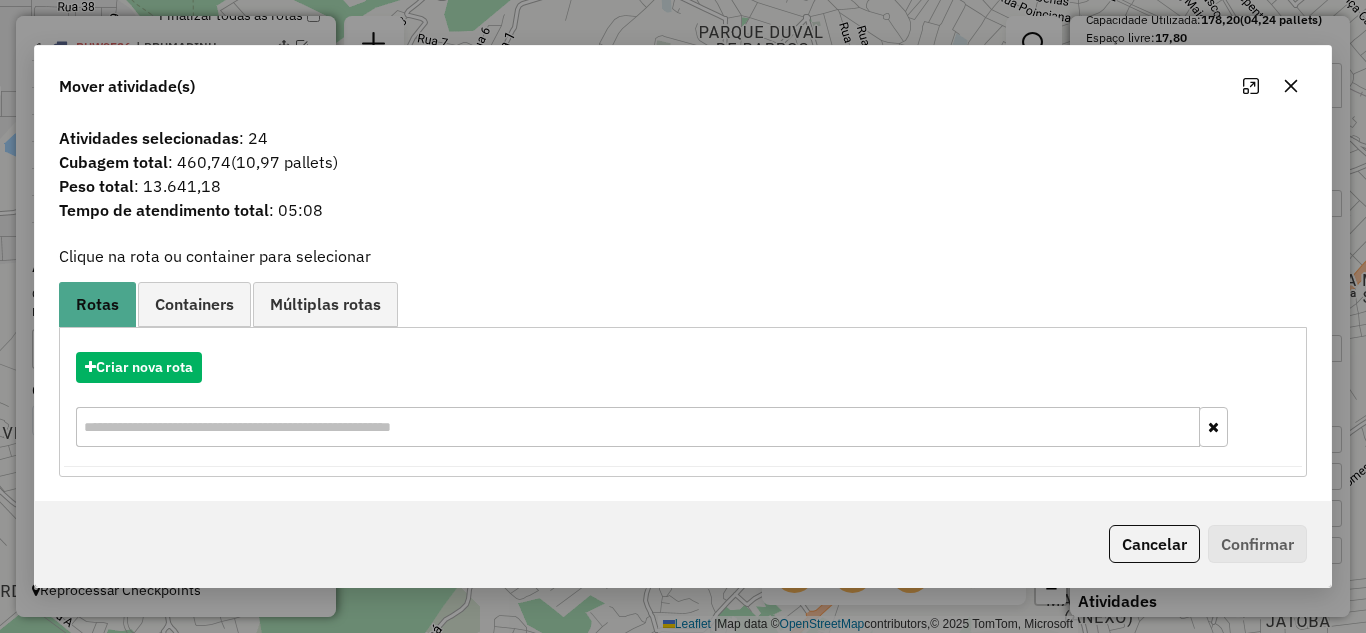 click 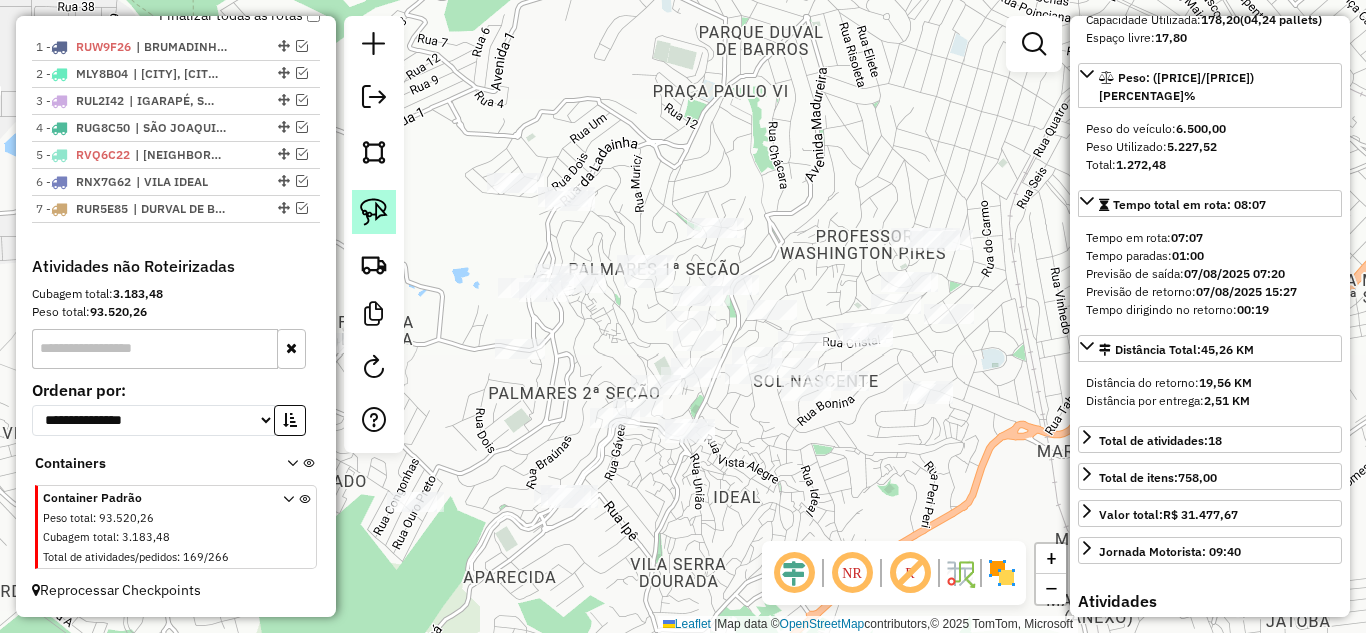 click 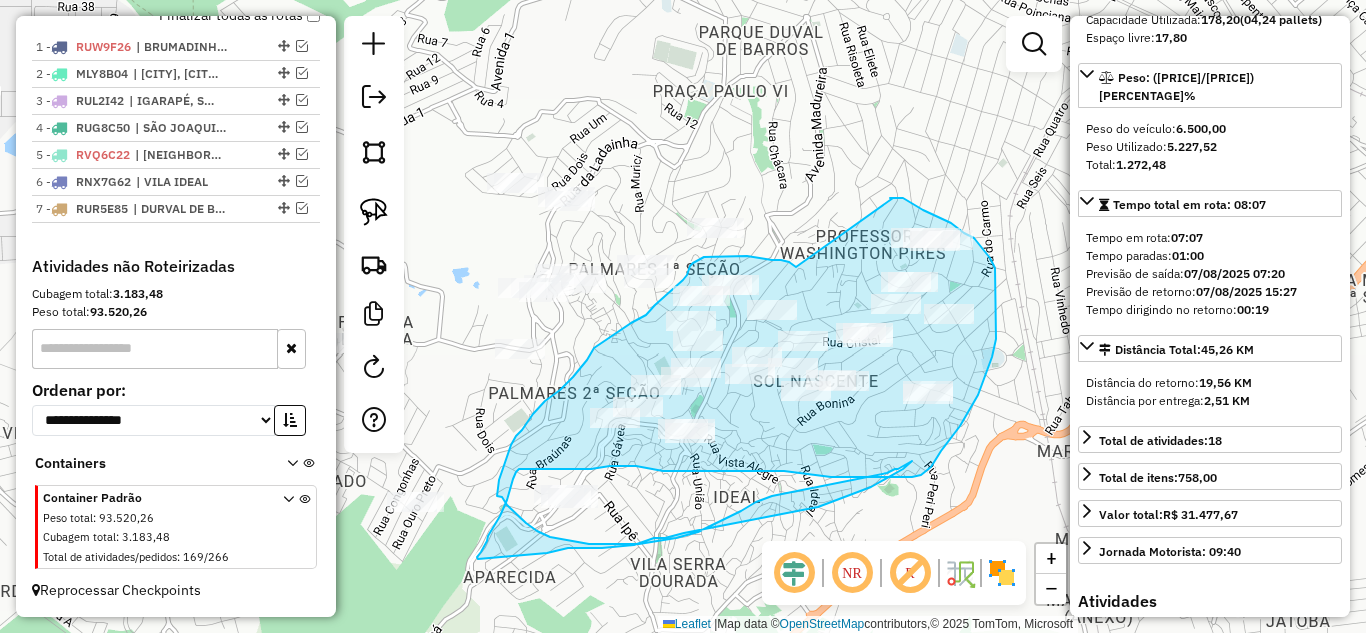 drag, startPoint x: 789, startPoint y: 262, endPoint x: 893, endPoint y: 198, distance: 122.1147 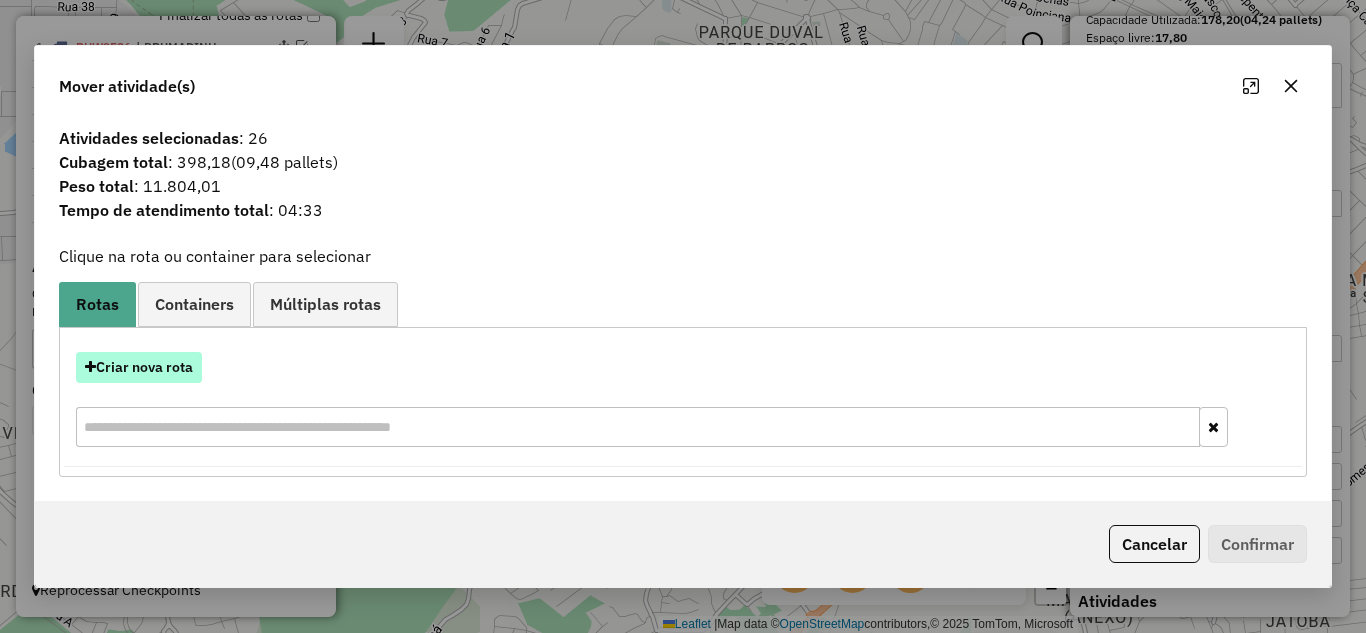 click on "Criar nova rota" at bounding box center (139, 367) 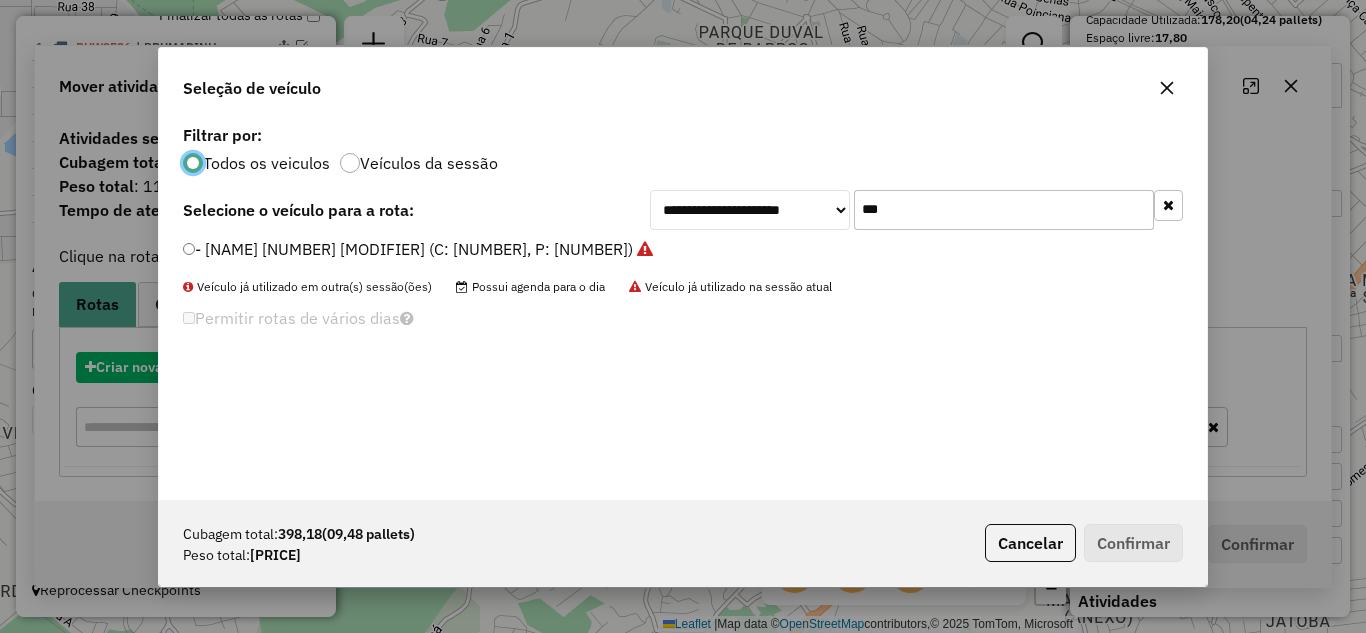 scroll, scrollTop: 11, scrollLeft: 6, axis: both 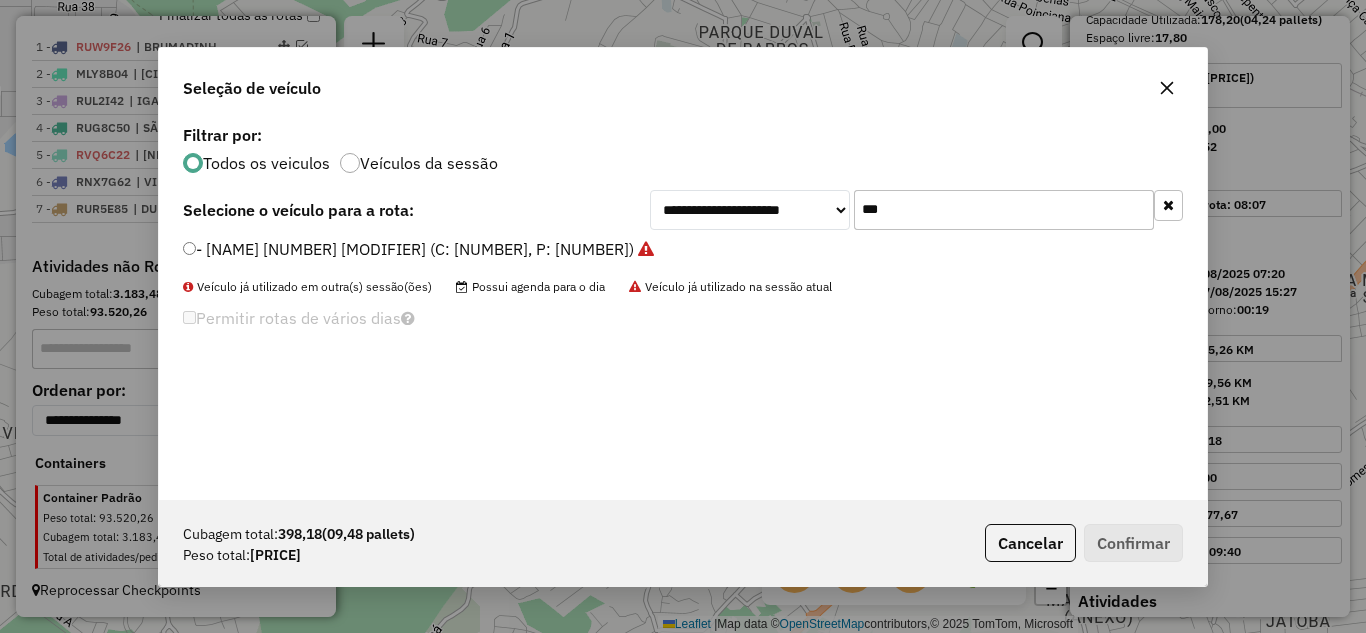 drag, startPoint x: 935, startPoint y: 212, endPoint x: 933, endPoint y: 200, distance: 12.165525 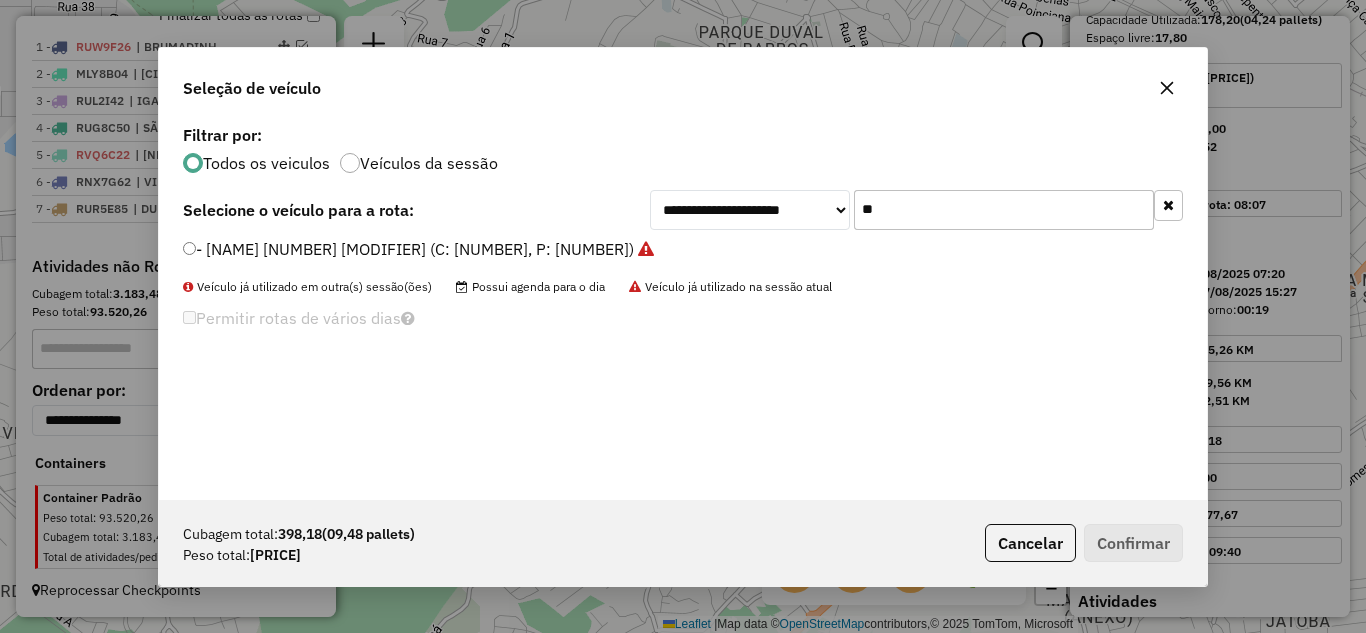 type on "*" 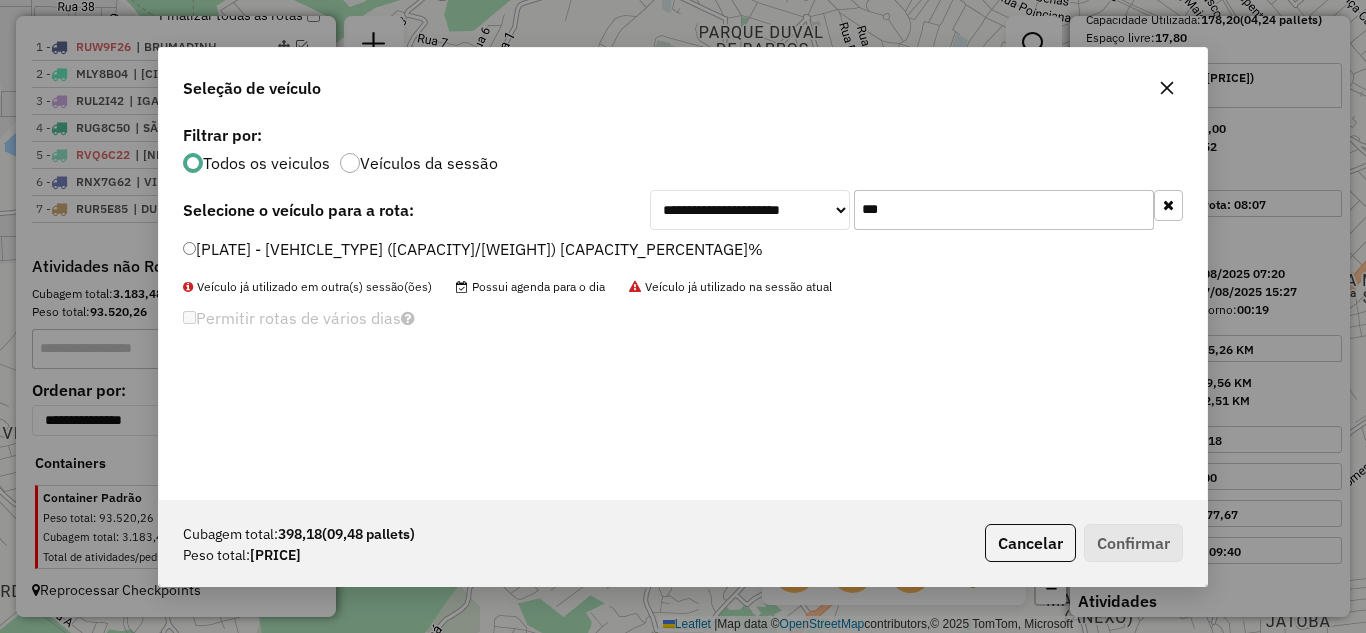 type on "***" 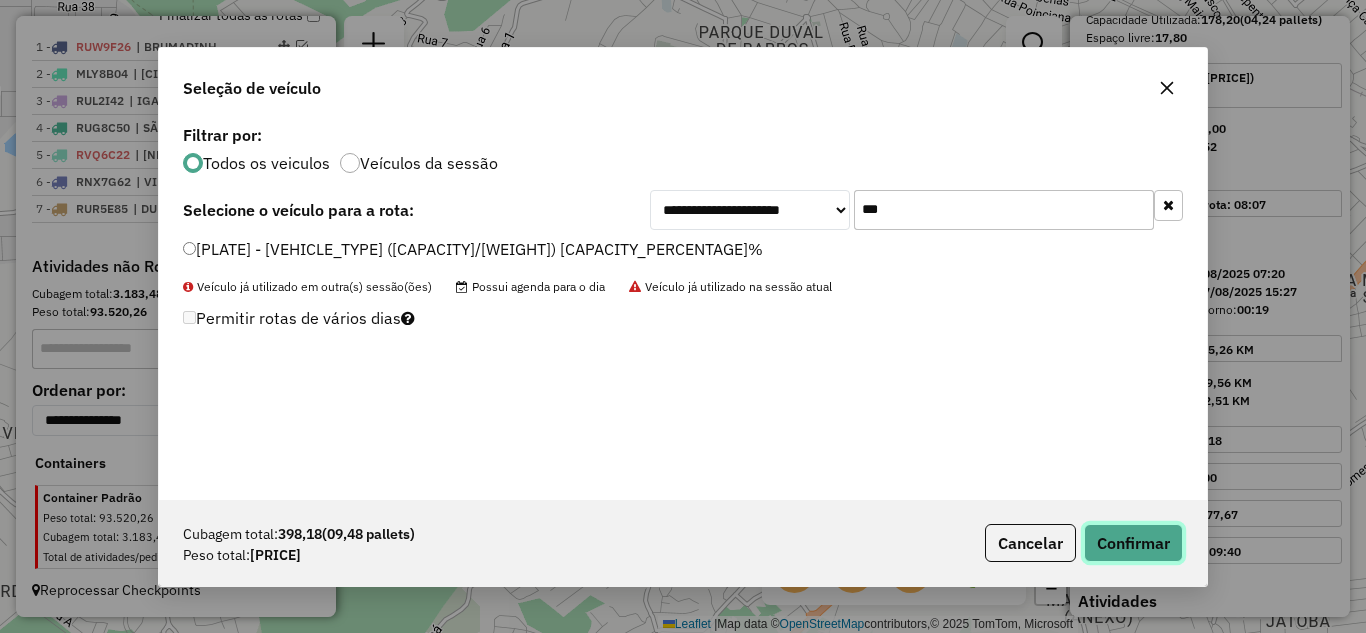click on "Confirmar" 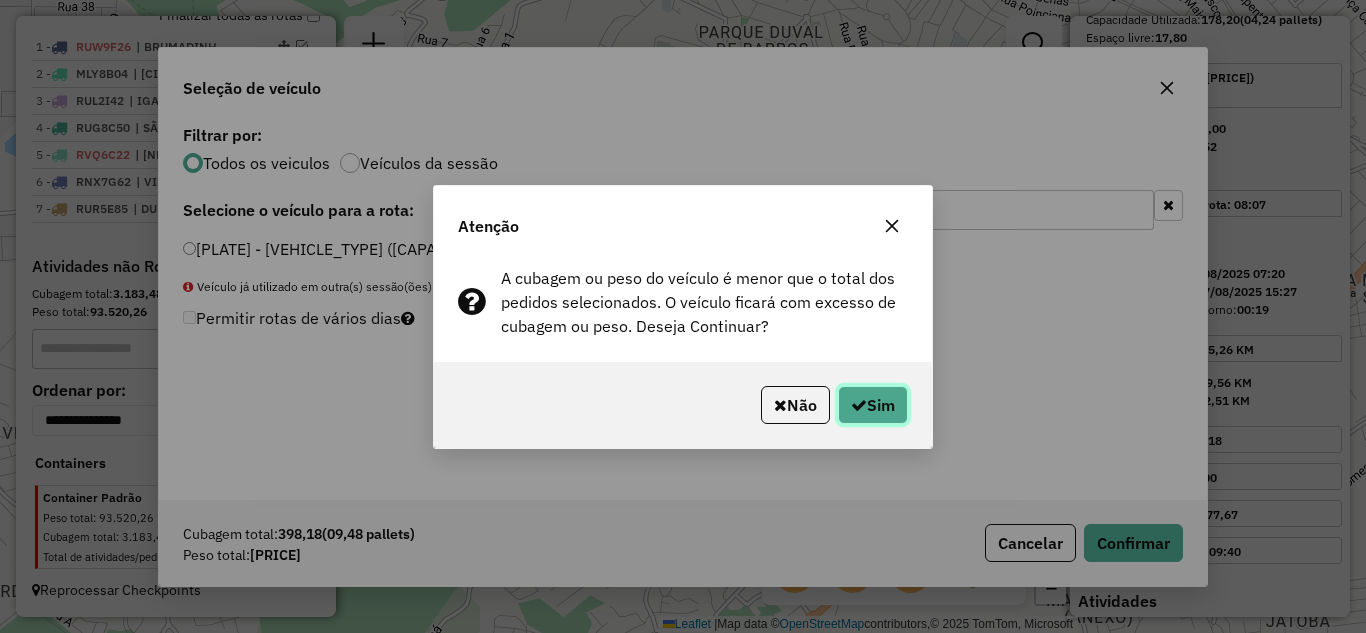 click on "Sim" 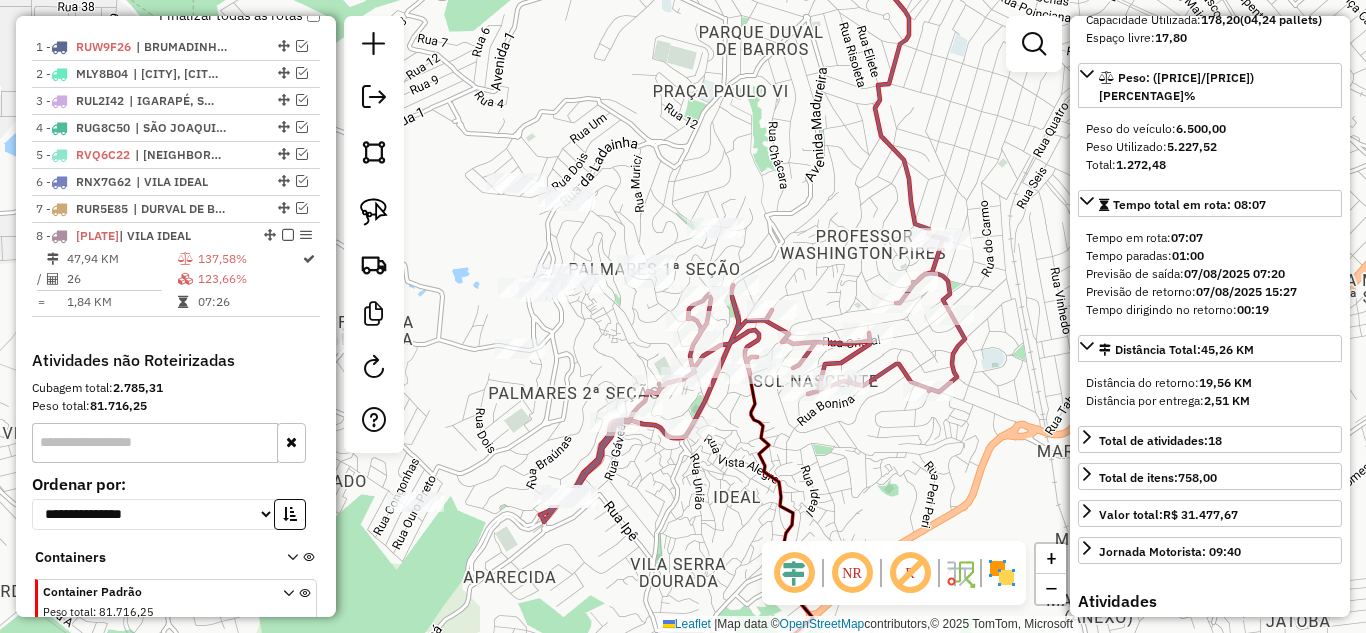 scroll, scrollTop: 850, scrollLeft: 0, axis: vertical 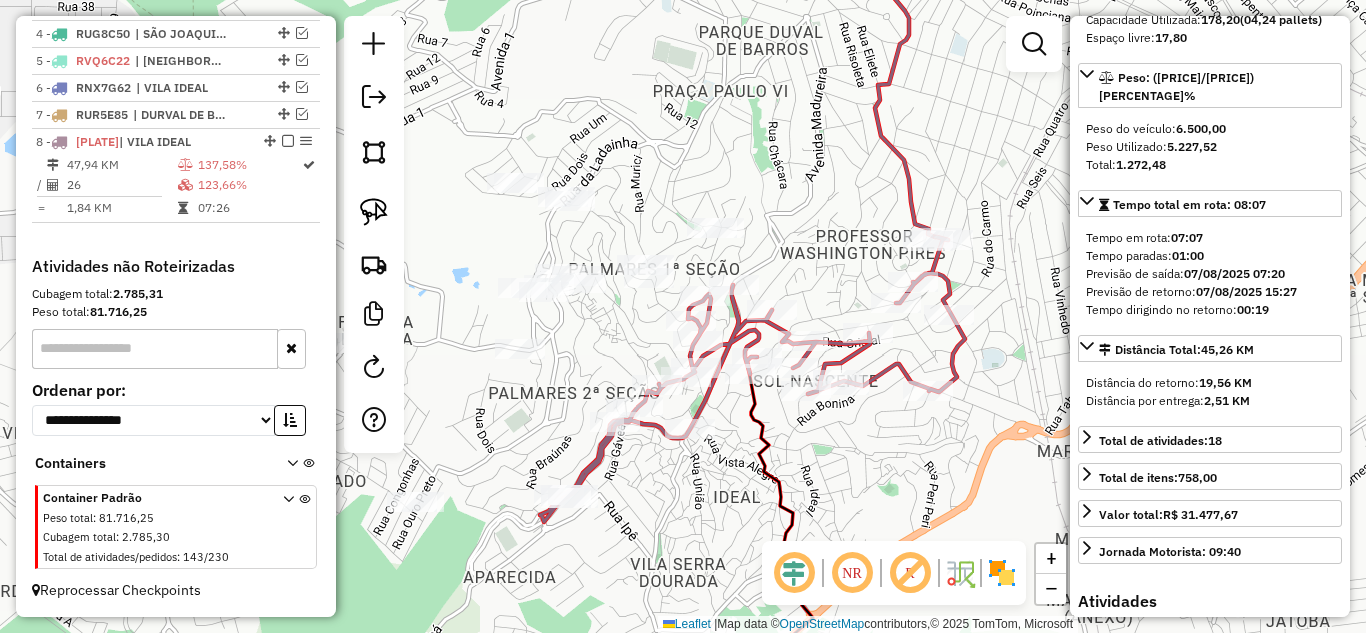 click 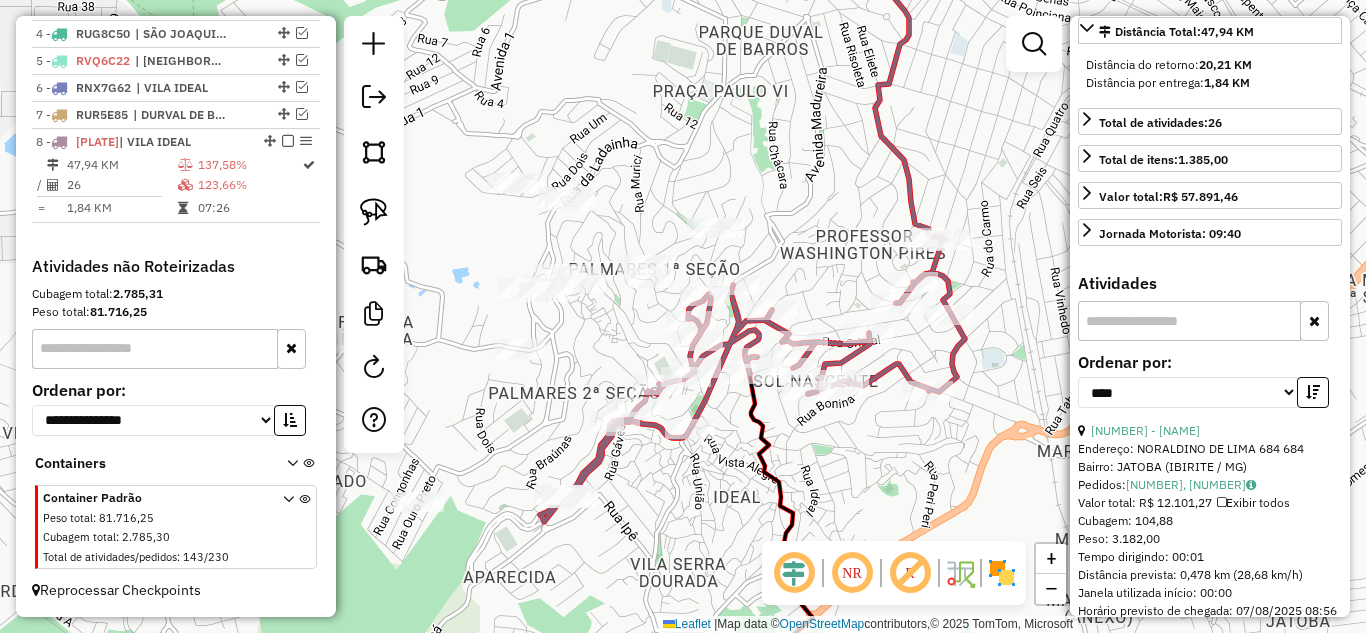 scroll, scrollTop: 682, scrollLeft: 0, axis: vertical 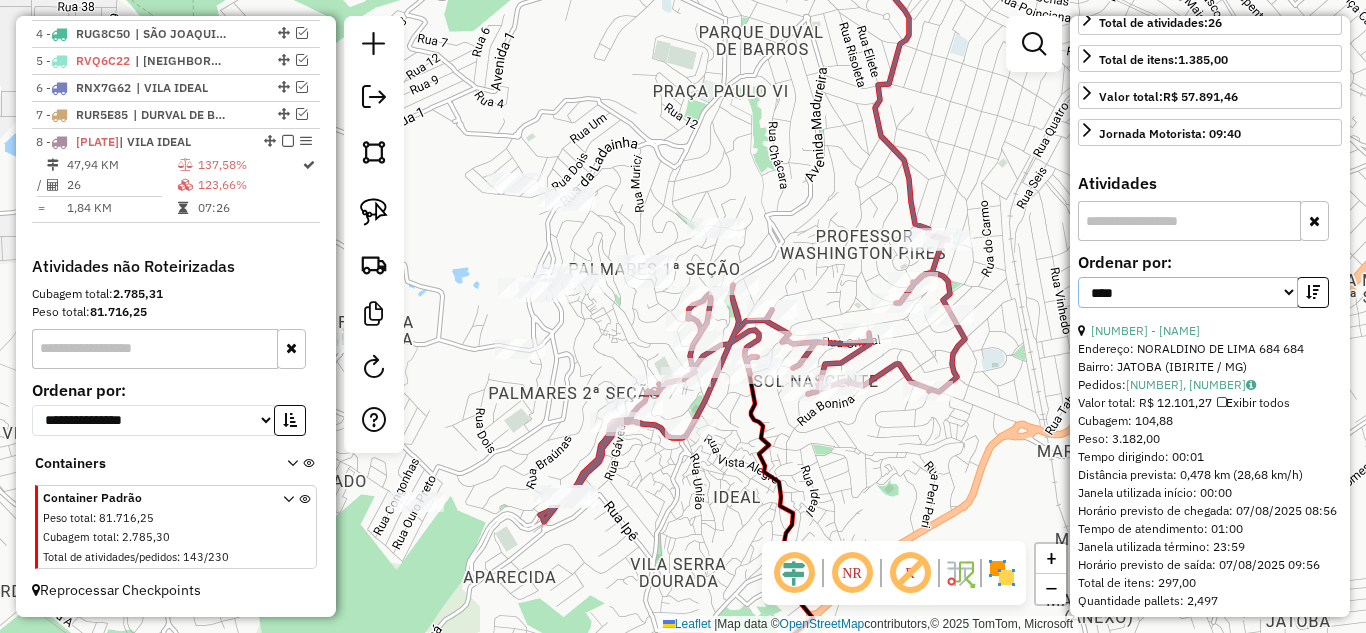 click on "**********" at bounding box center (1188, 292) 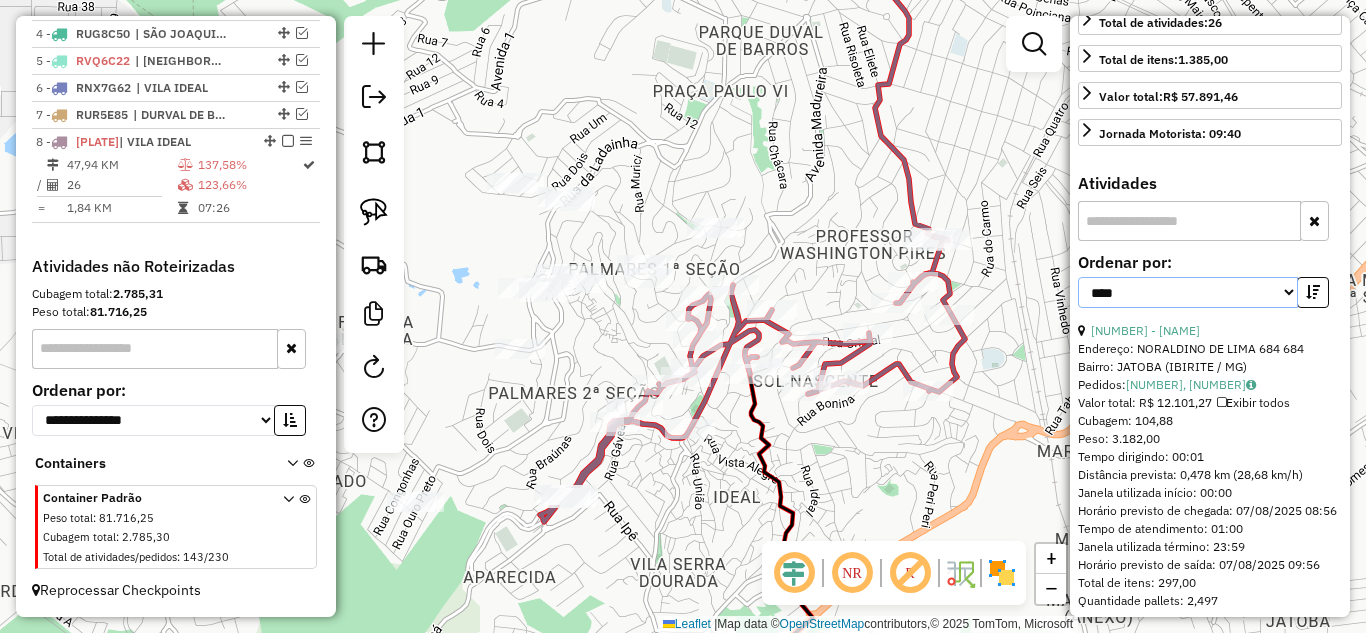 click on "**********" at bounding box center (1188, 292) 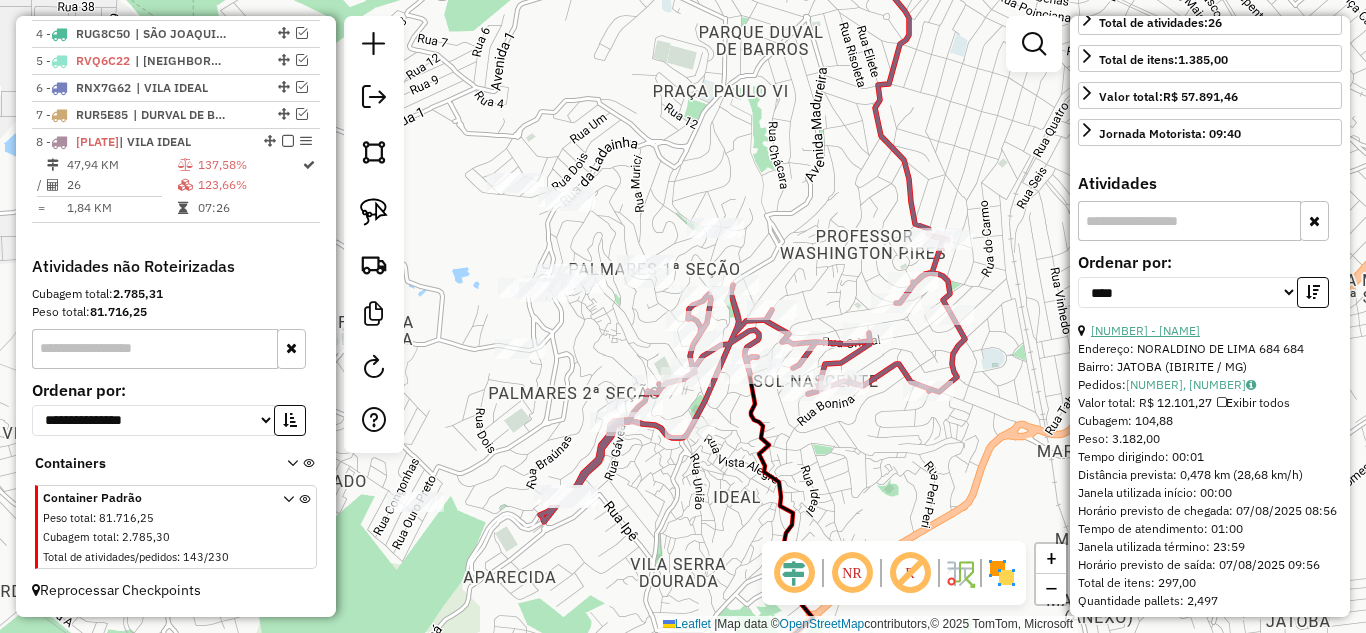 click on "[NUMBER] - [NAME]" at bounding box center [1145, 330] 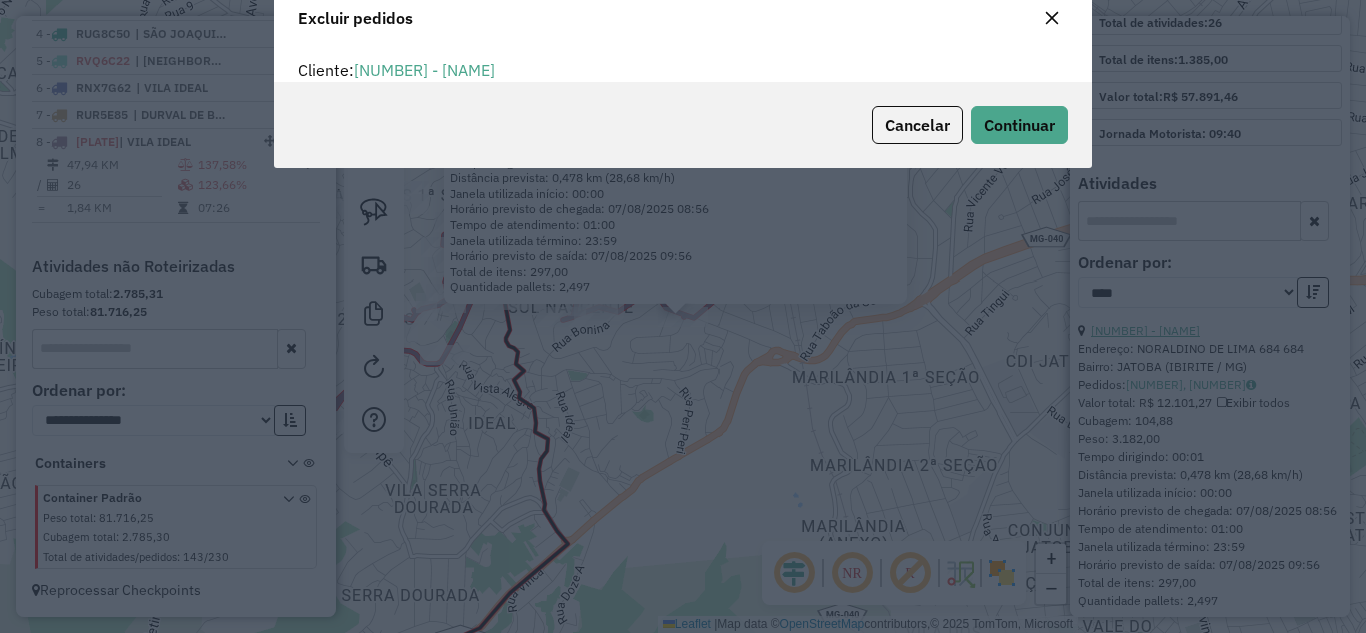 scroll, scrollTop: 82, scrollLeft: 0, axis: vertical 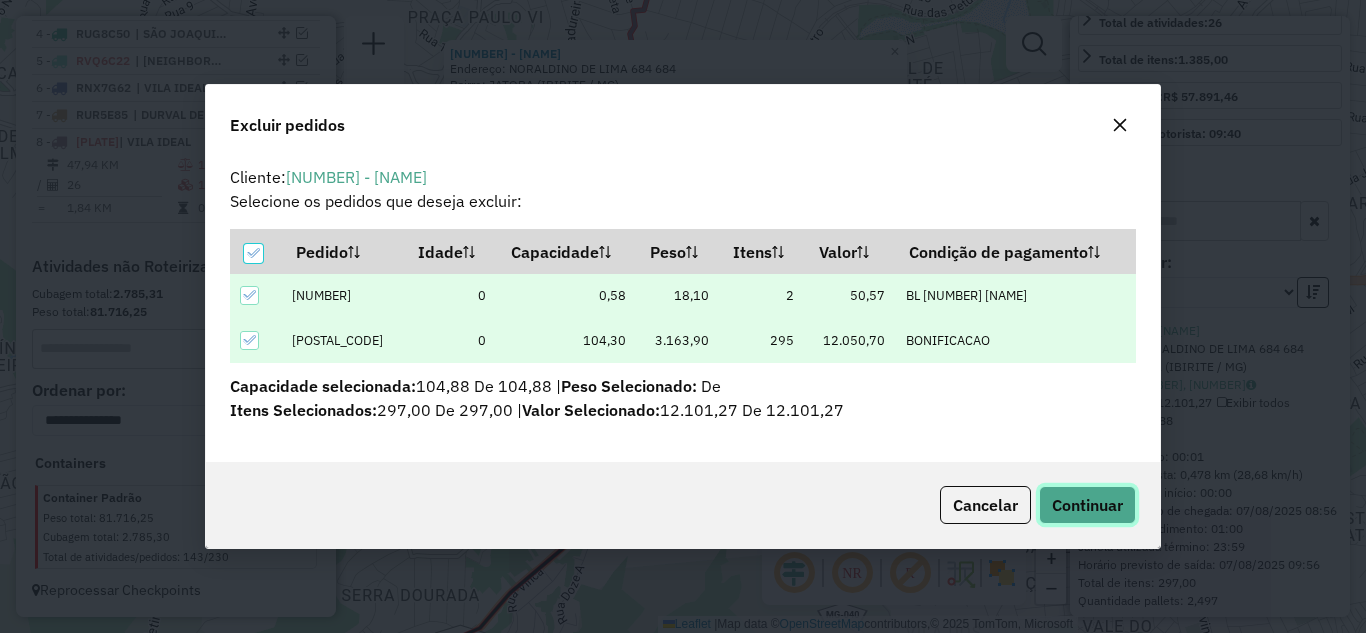 click on "Continuar" 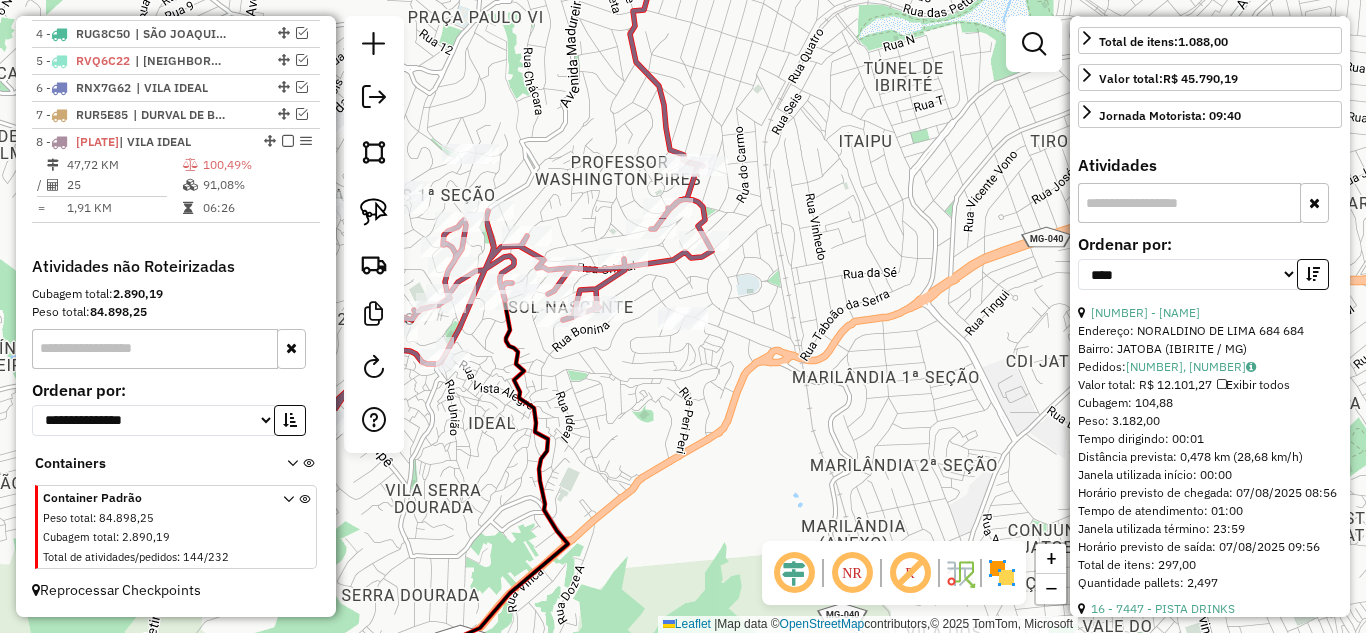 scroll, scrollTop: 664, scrollLeft: 0, axis: vertical 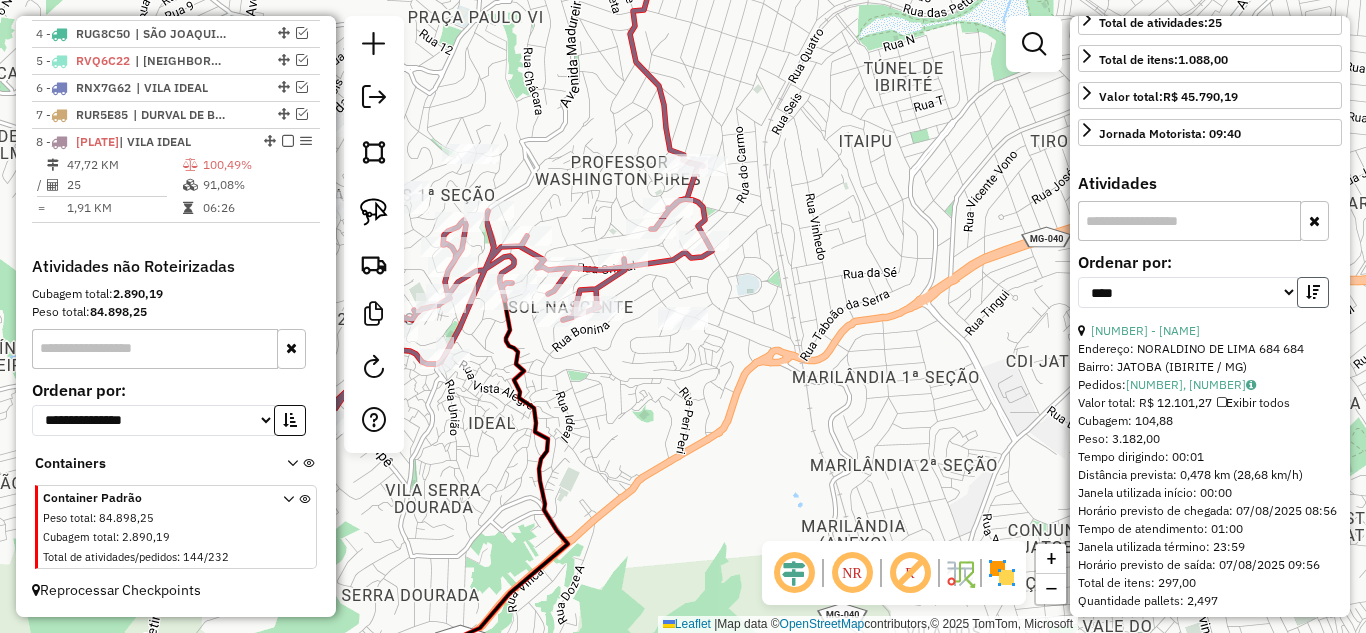 click at bounding box center [1313, 292] 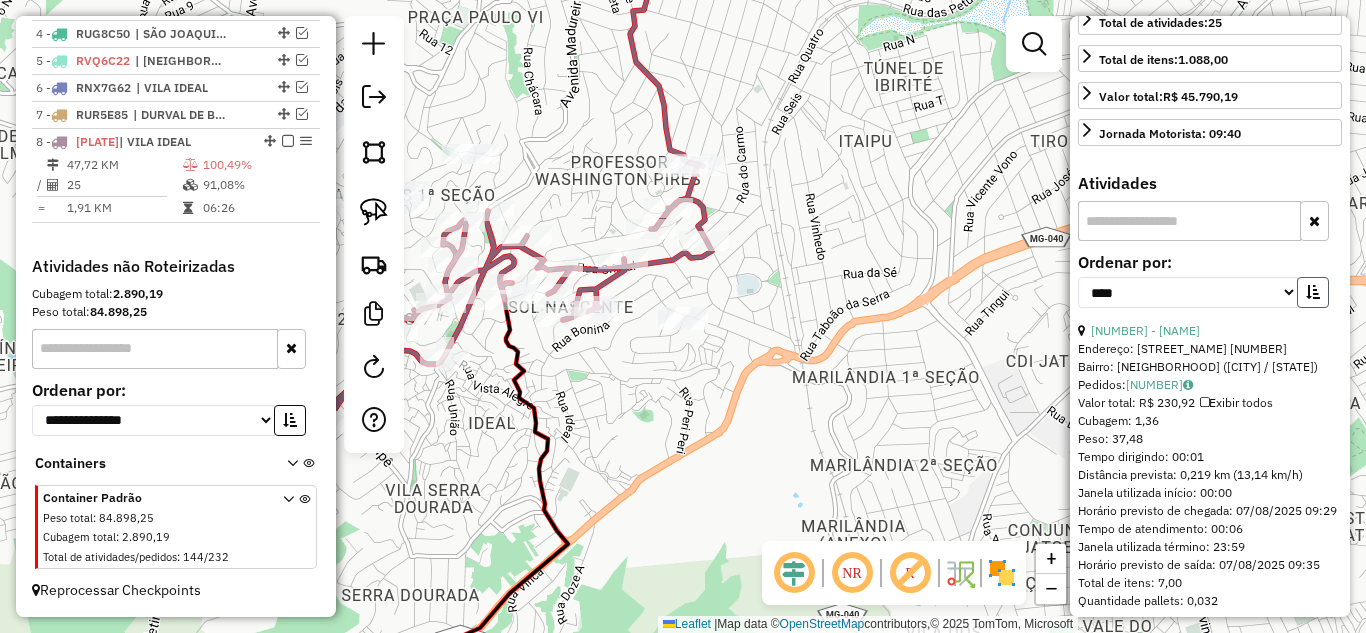 click at bounding box center (1313, 292) 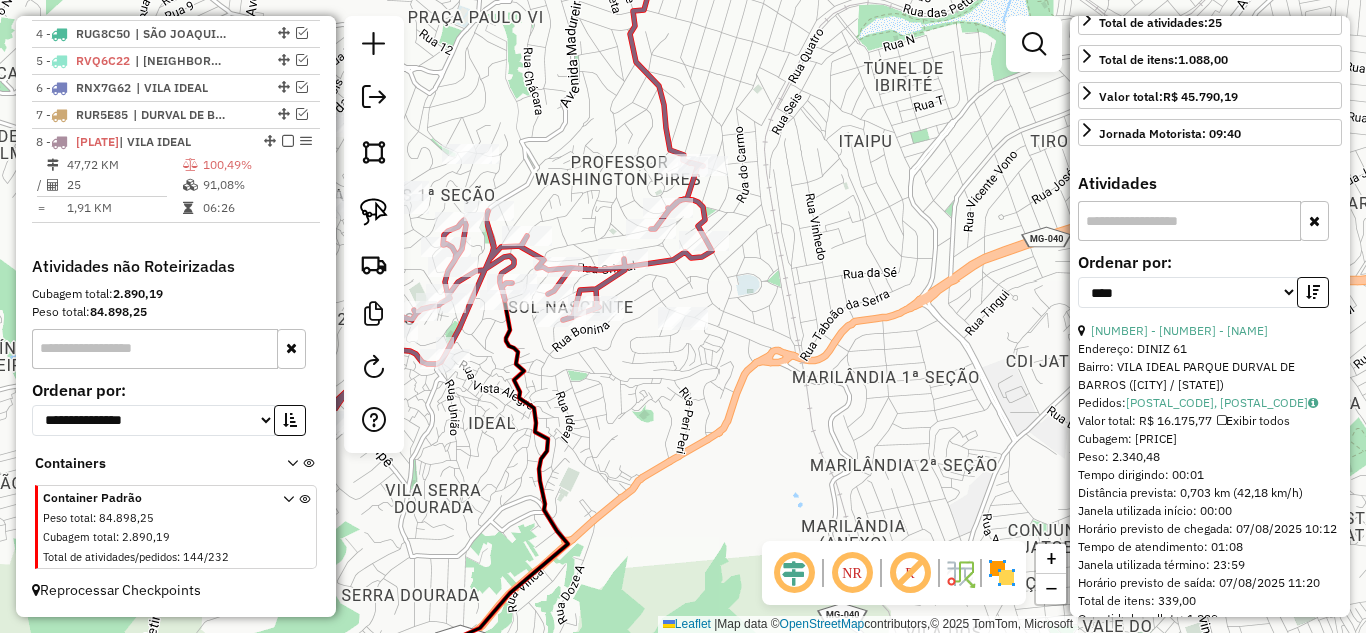 click 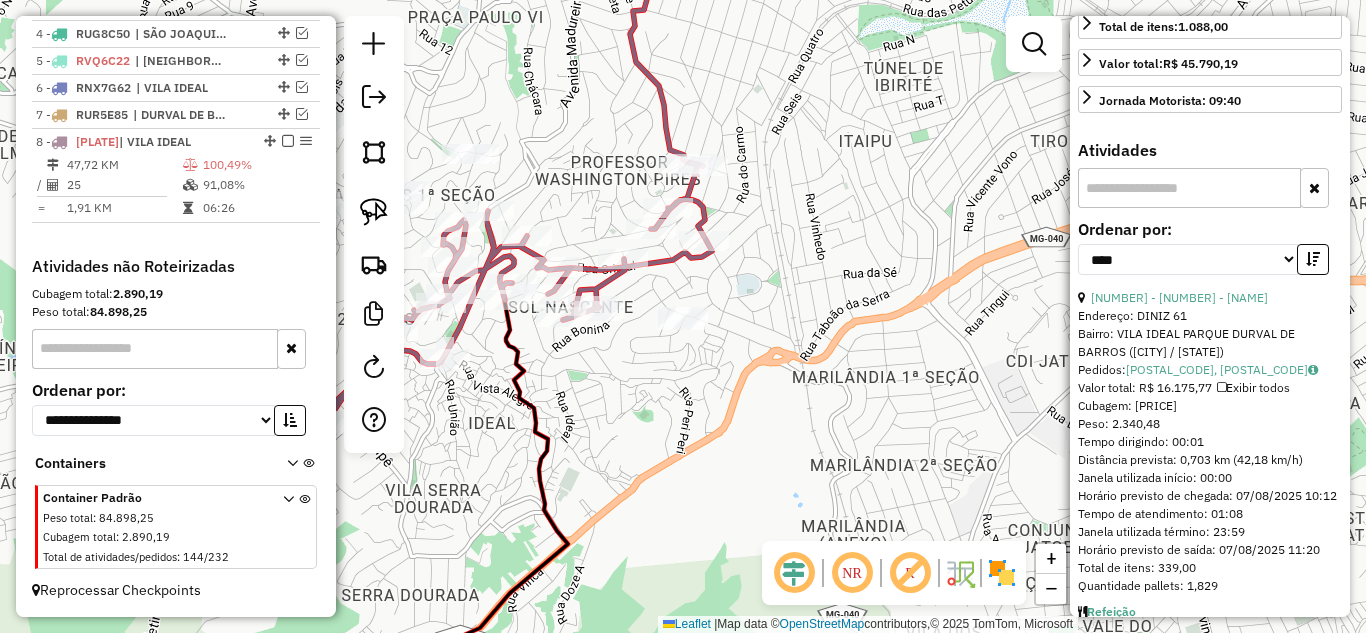 scroll, scrollTop: 864, scrollLeft: 0, axis: vertical 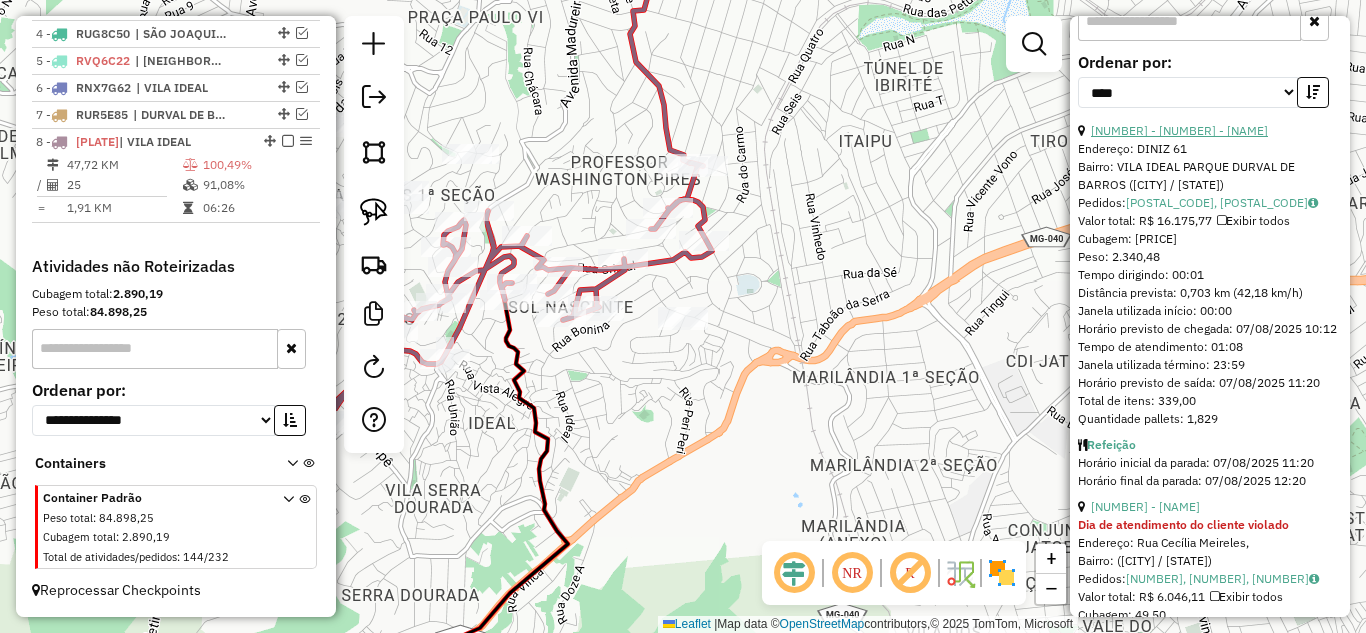 click on "[NUMBER] - [NUMBER] - [NAME]" at bounding box center [1179, 130] 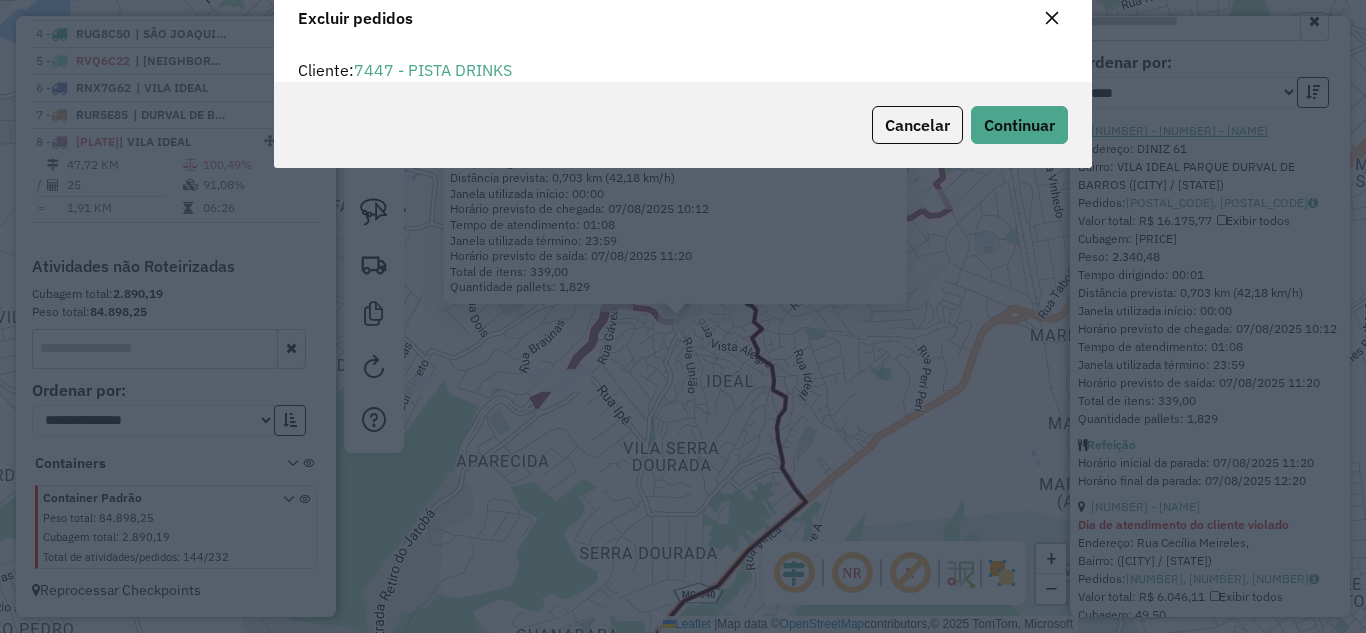 scroll, scrollTop: 82, scrollLeft: 0, axis: vertical 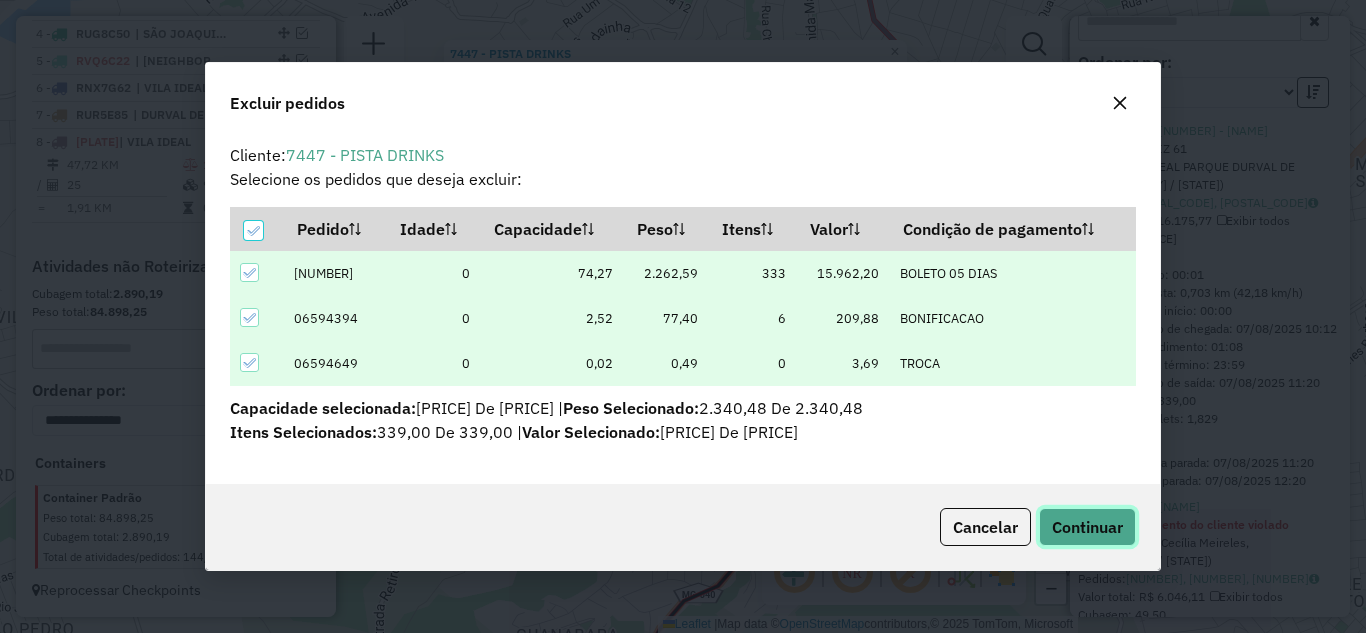 click on "Continuar" 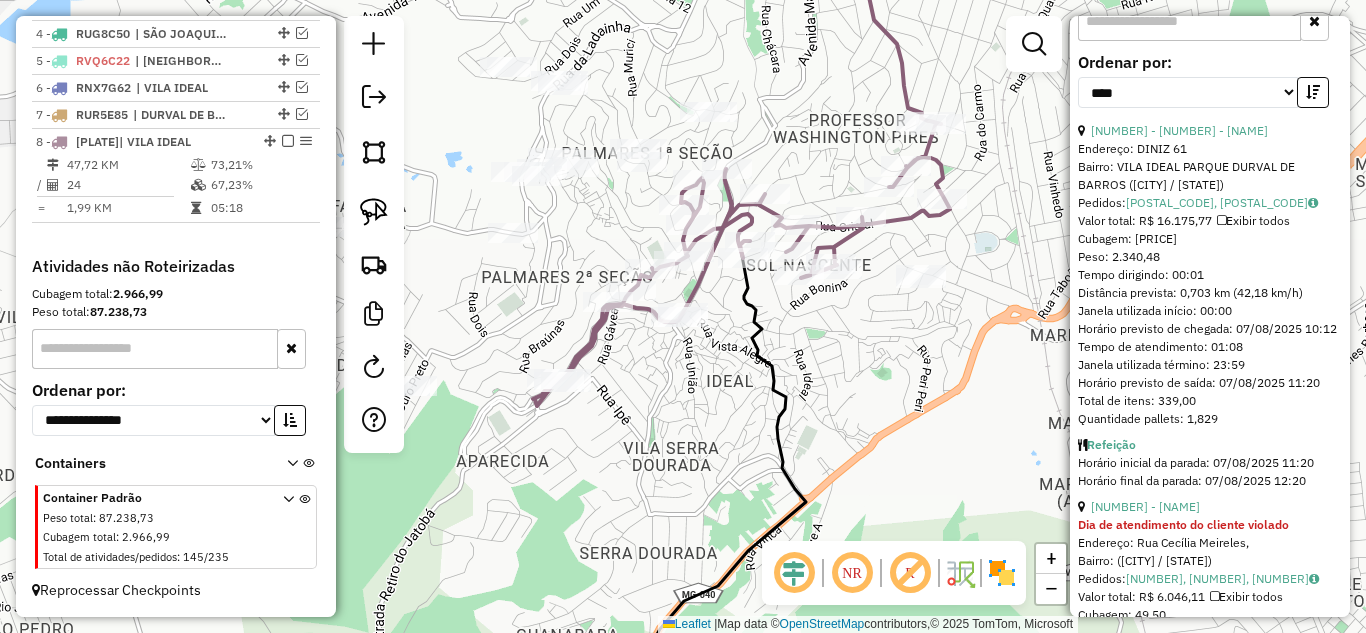 click 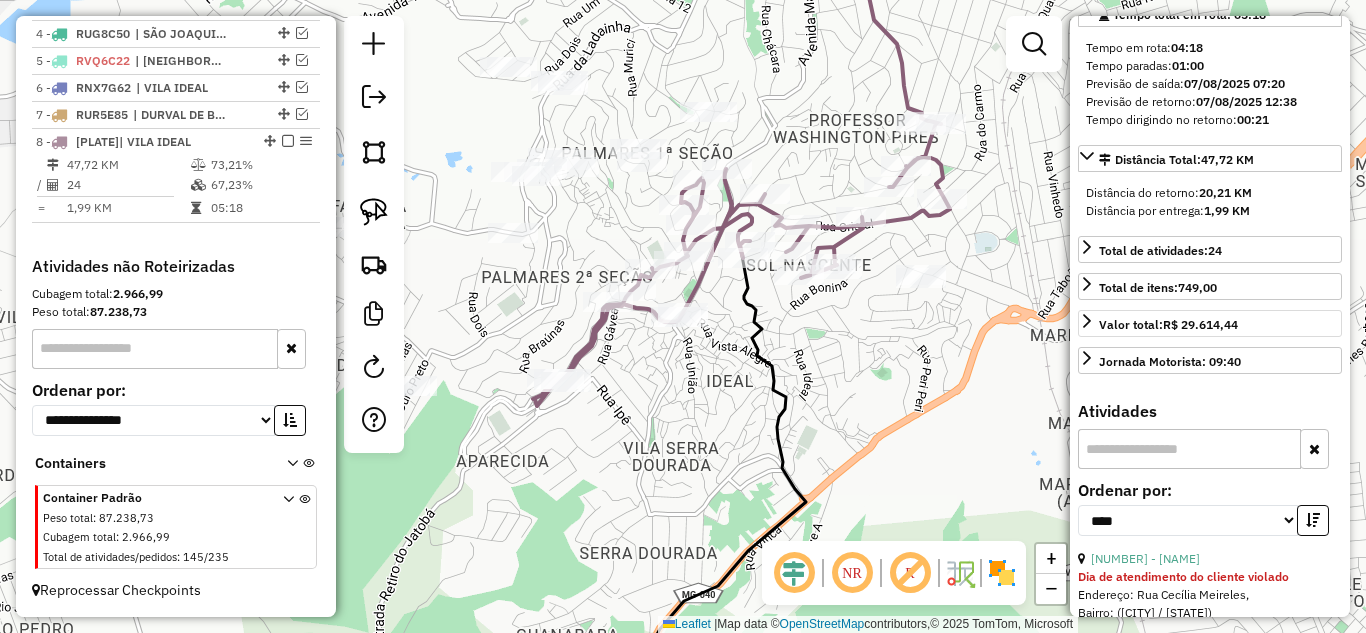 scroll, scrollTop: 264, scrollLeft: 0, axis: vertical 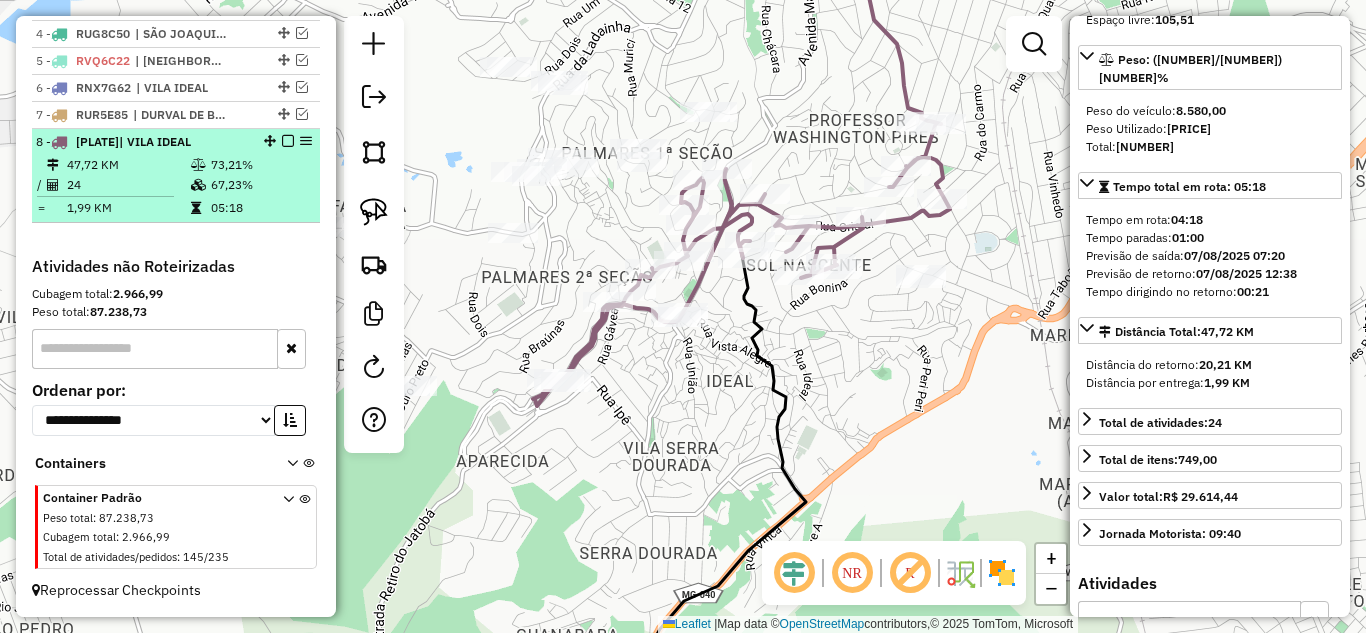 click at bounding box center (288, 141) 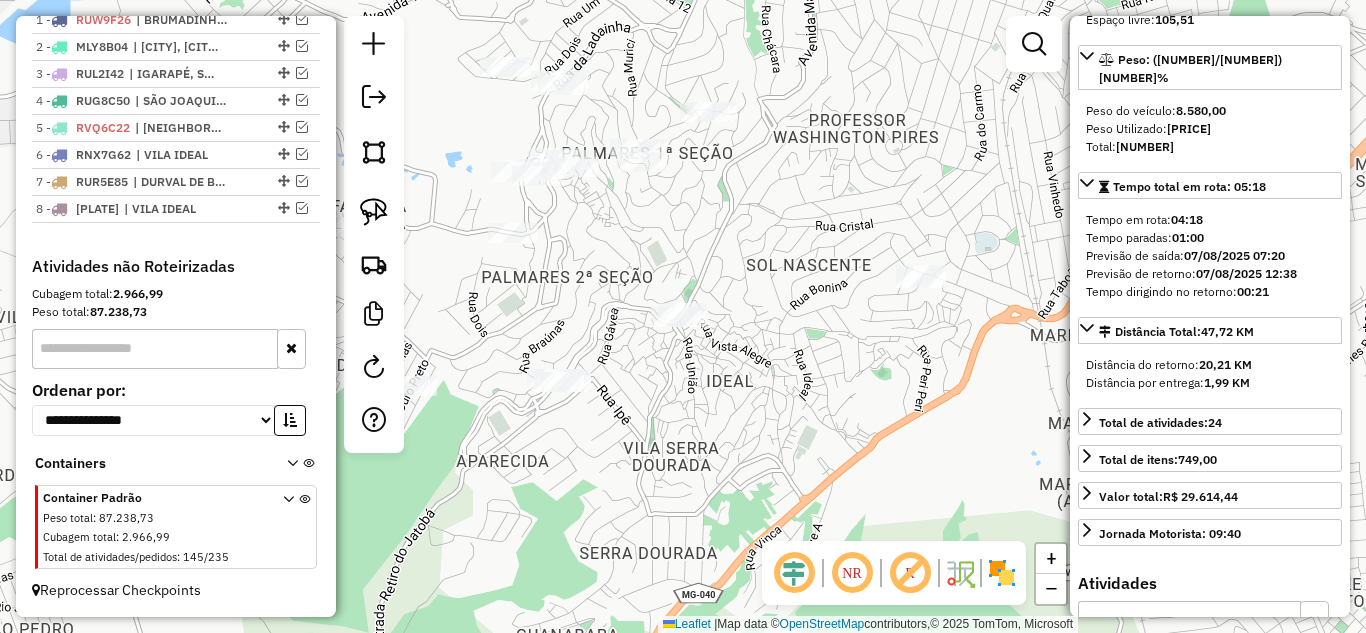 scroll, scrollTop: 783, scrollLeft: 0, axis: vertical 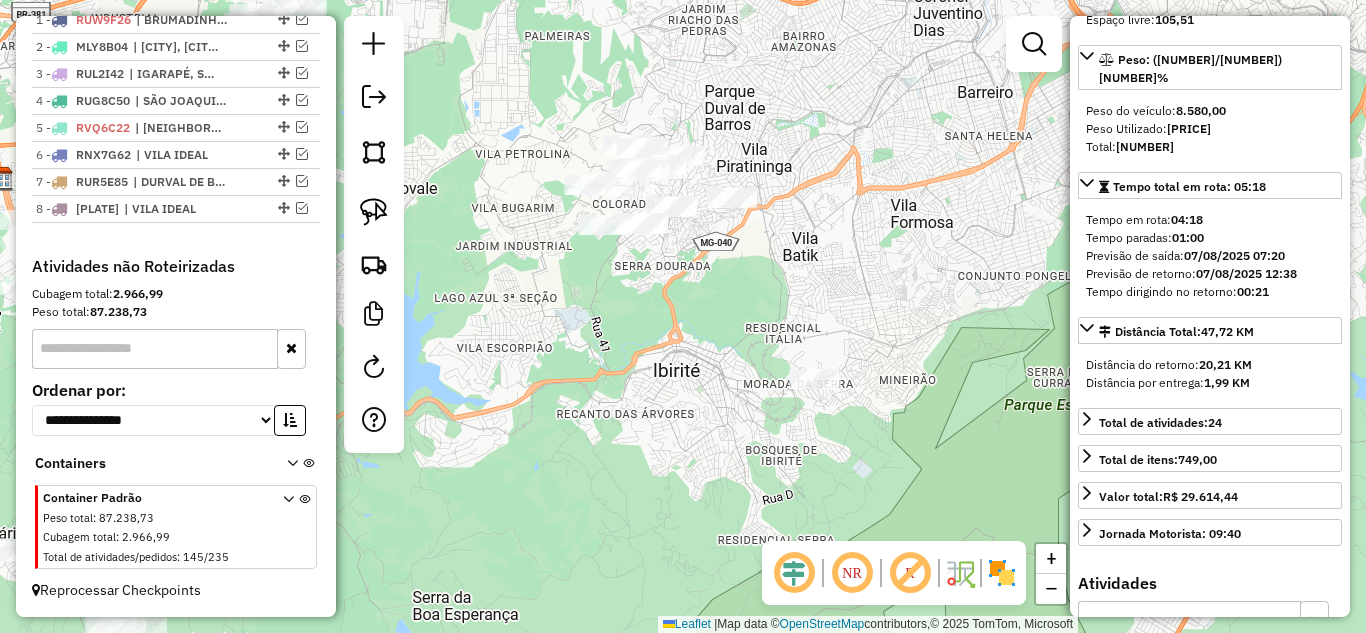 drag, startPoint x: 675, startPoint y: 345, endPoint x: 765, endPoint y: 355, distance: 90.55385 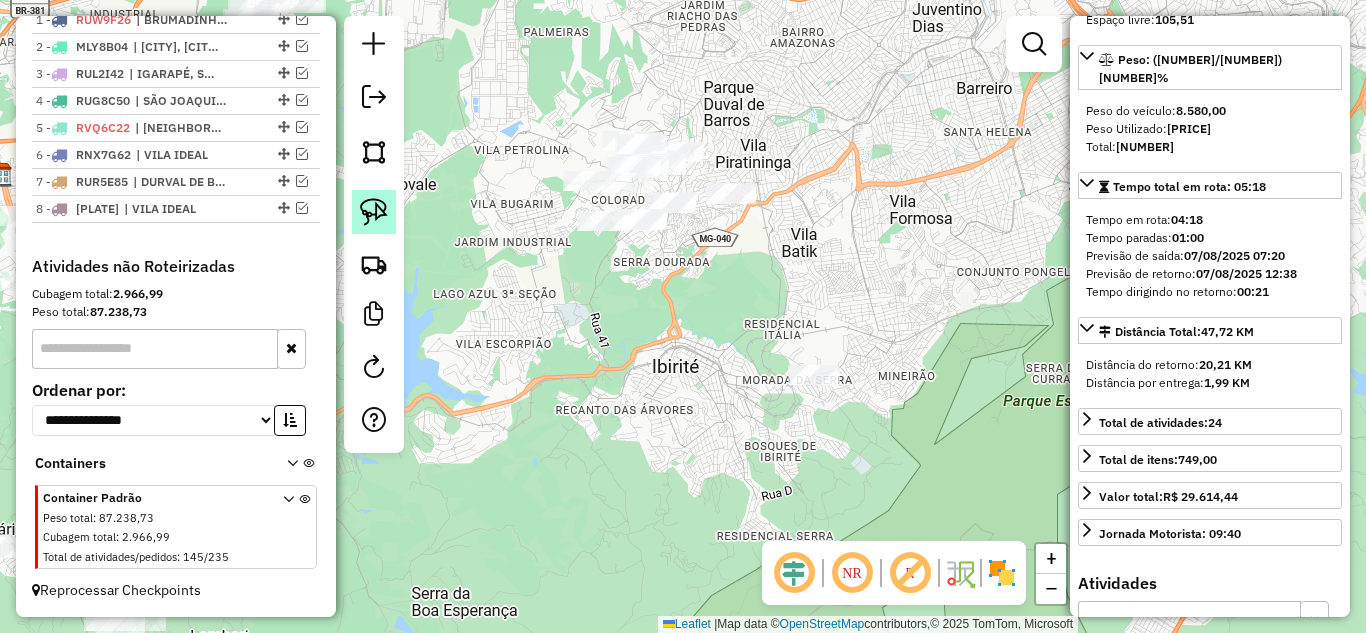 click 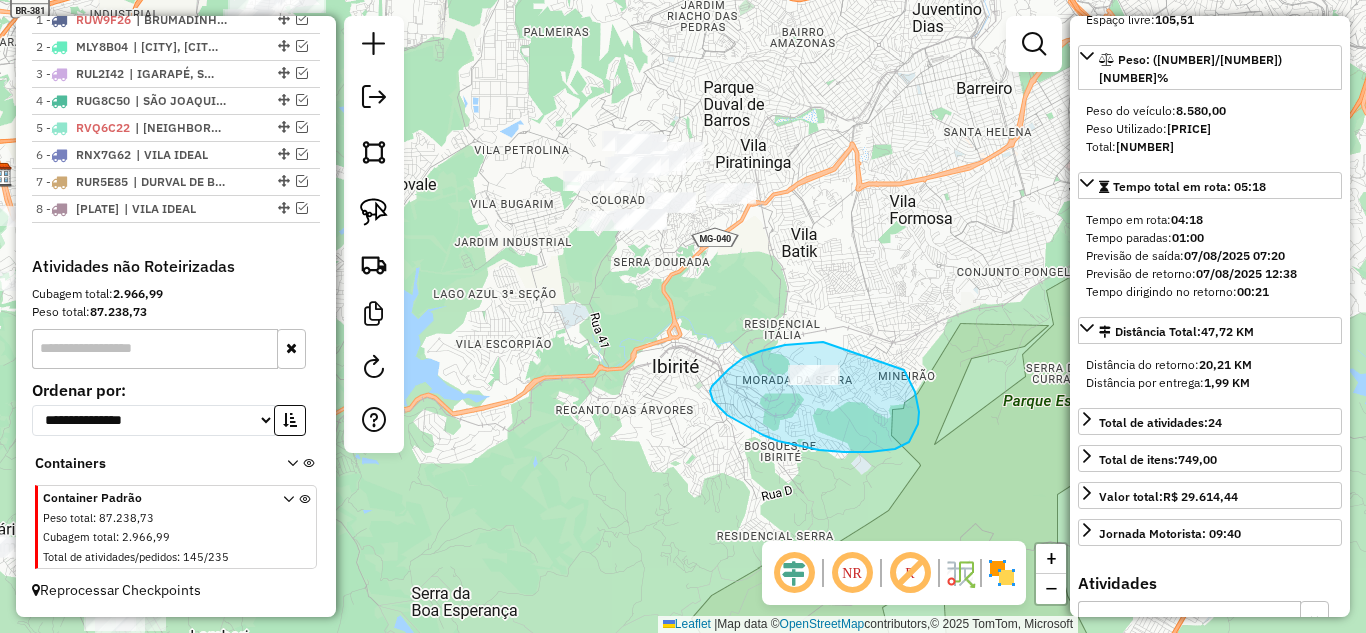 drag, startPoint x: 785, startPoint y: 345, endPoint x: 842, endPoint y: 265, distance: 98.229324 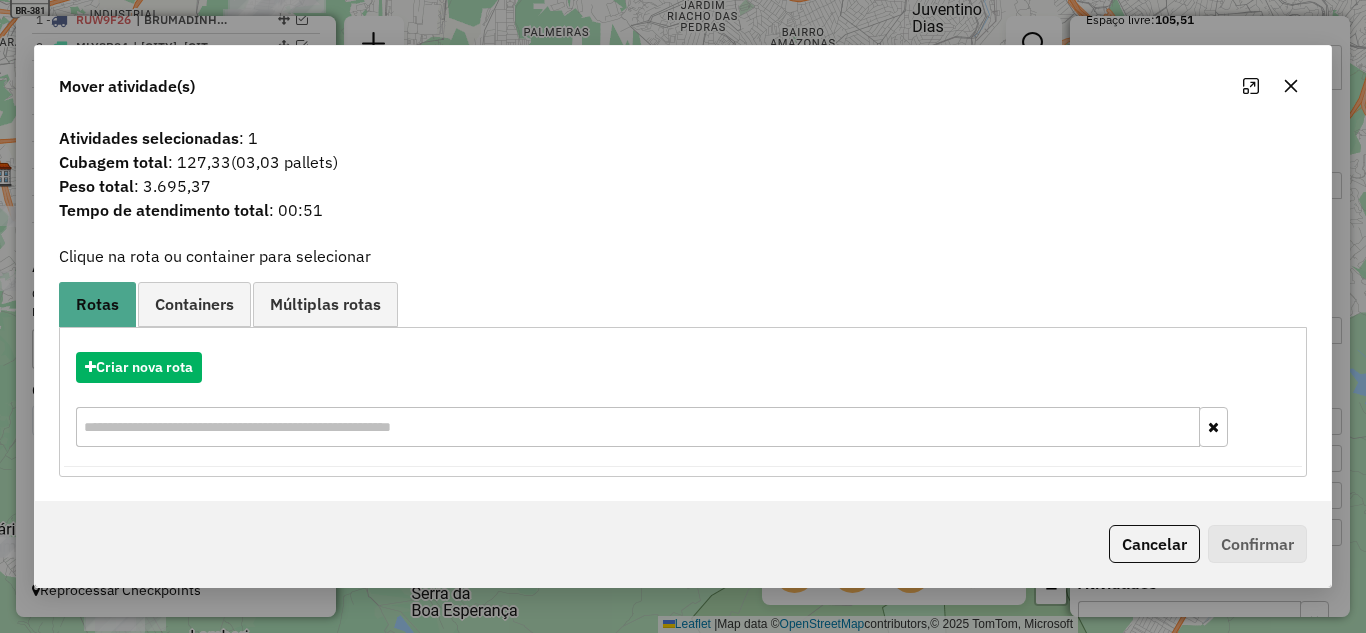 click 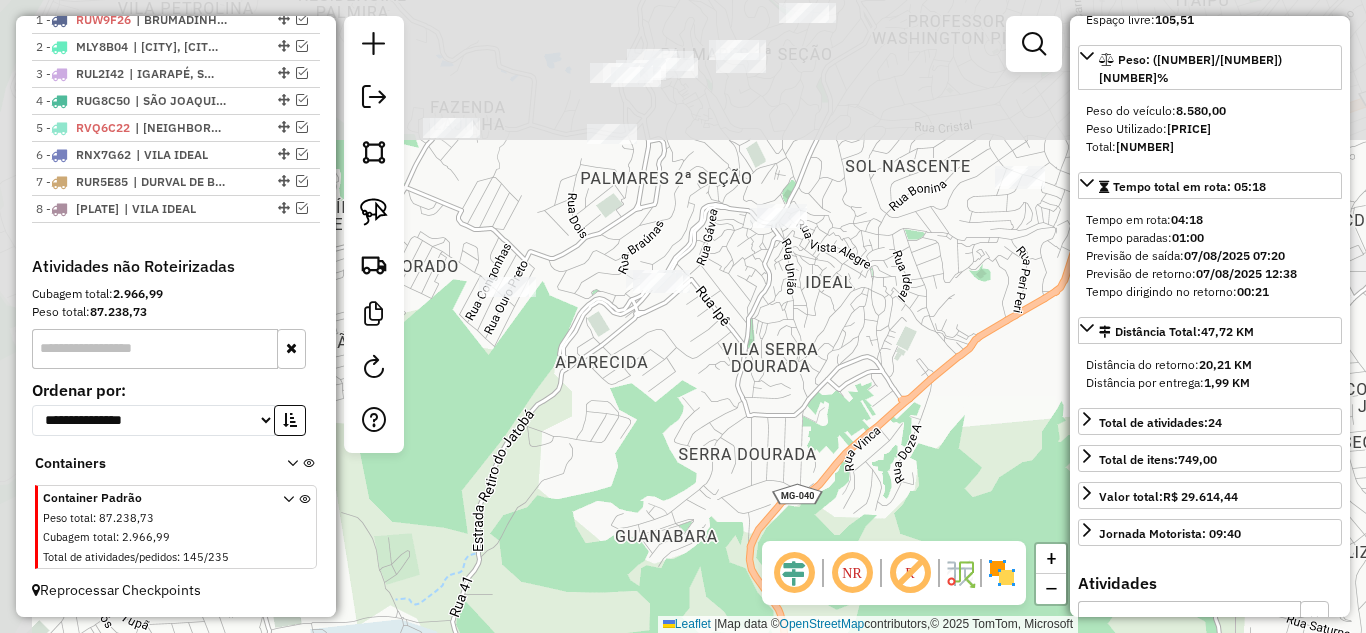 drag, startPoint x: 576, startPoint y: 297, endPoint x: 674, endPoint y: 512, distance: 236.28162 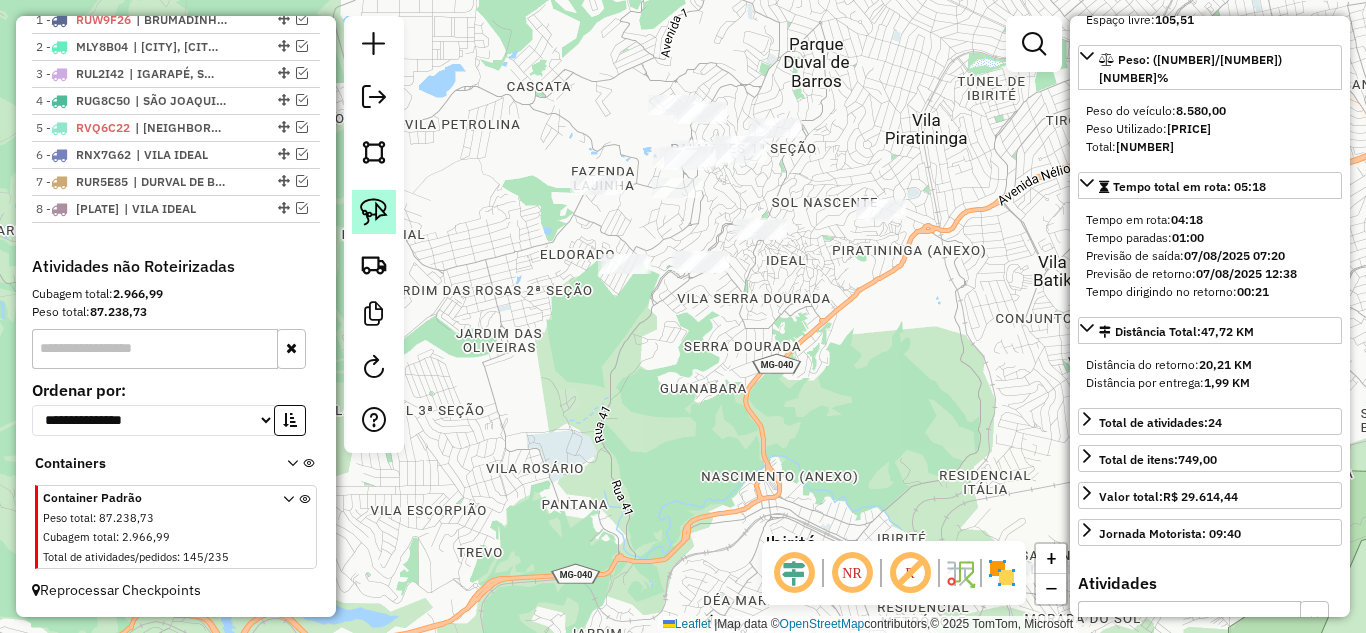 click 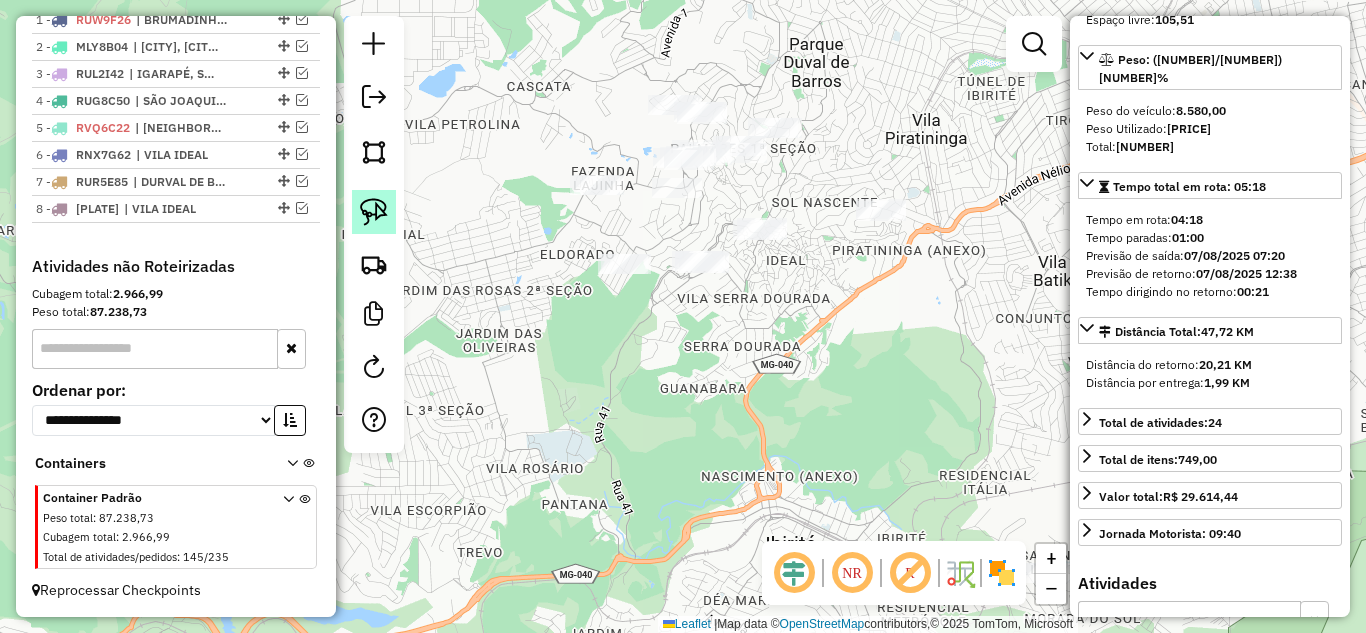 click 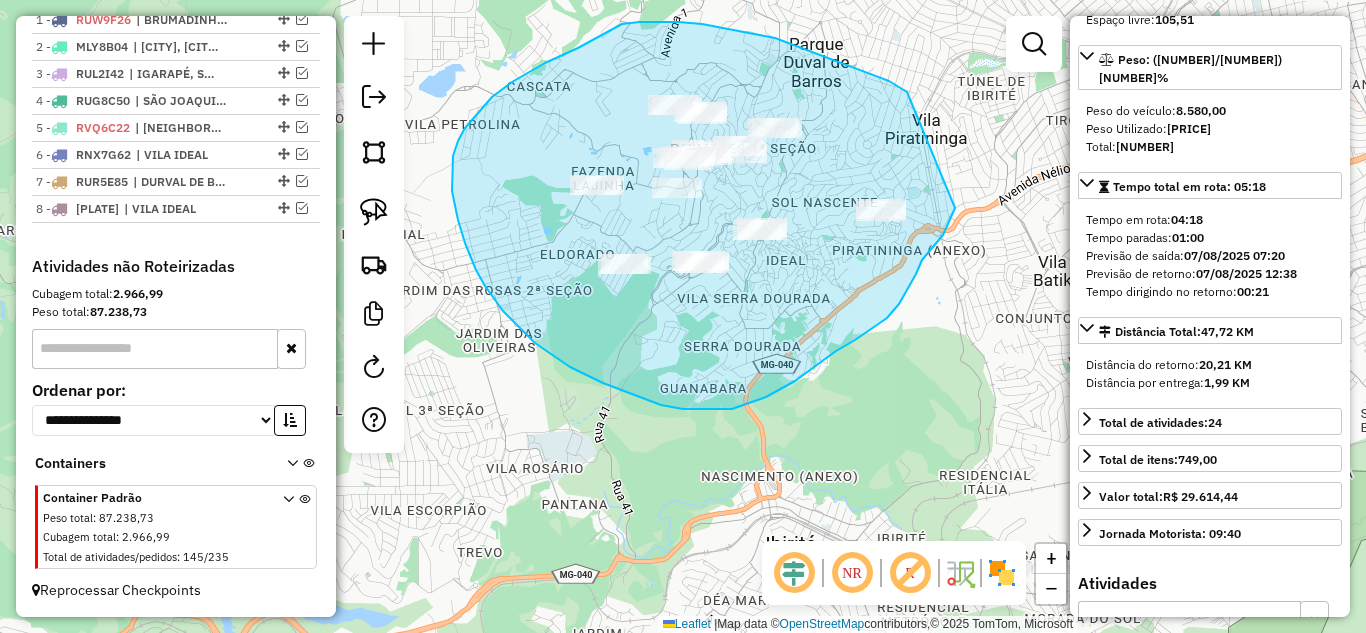 drag, startPoint x: 775, startPoint y: 38, endPoint x: 955, endPoint y: 208, distance: 247.58836 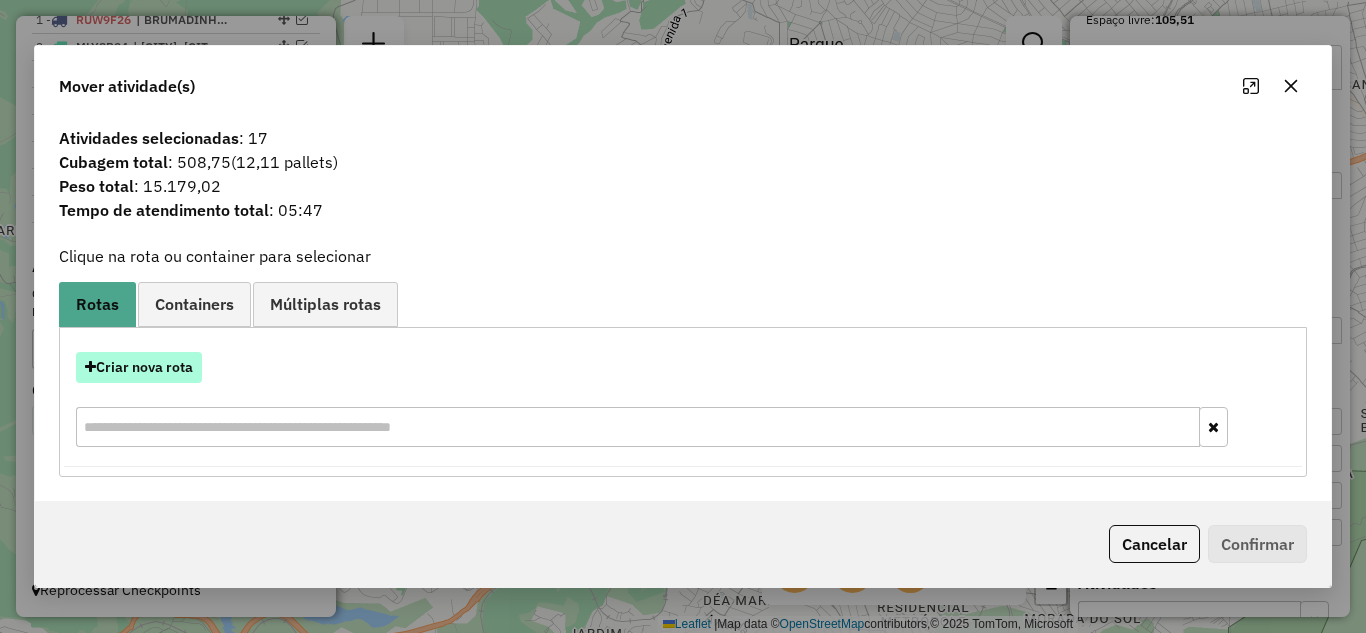 drag, startPoint x: 157, startPoint y: 368, endPoint x: 166, endPoint y: 362, distance: 10.816654 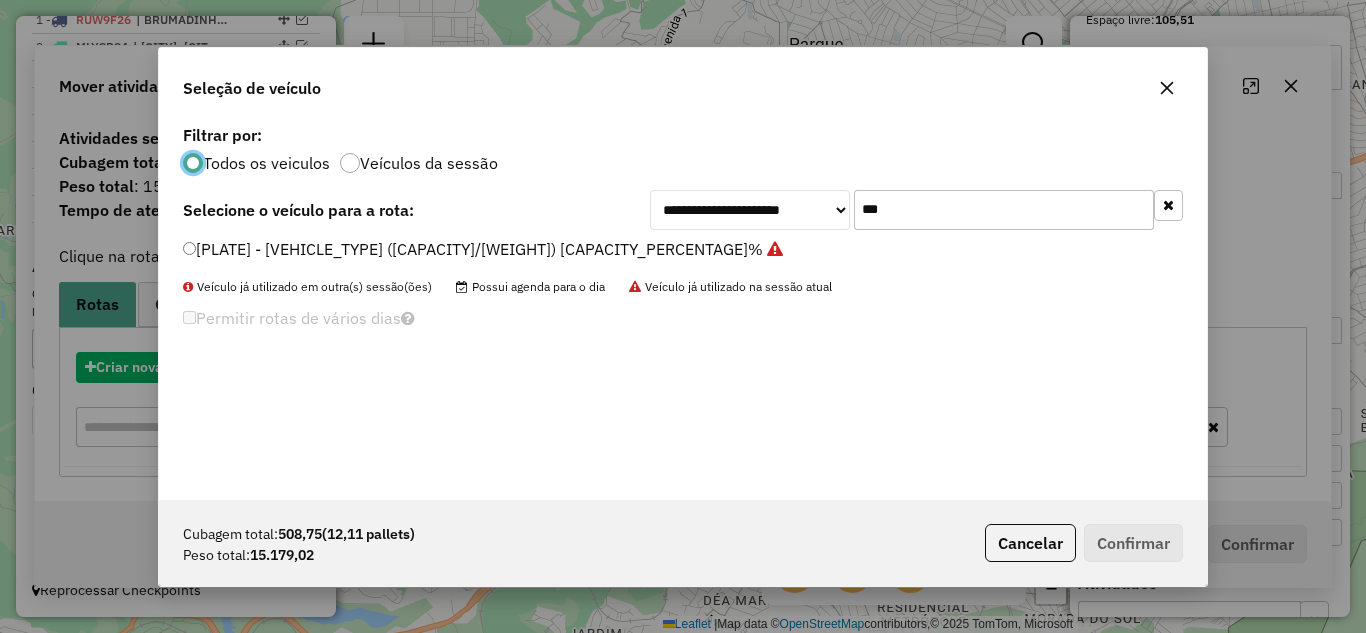scroll, scrollTop: 11, scrollLeft: 6, axis: both 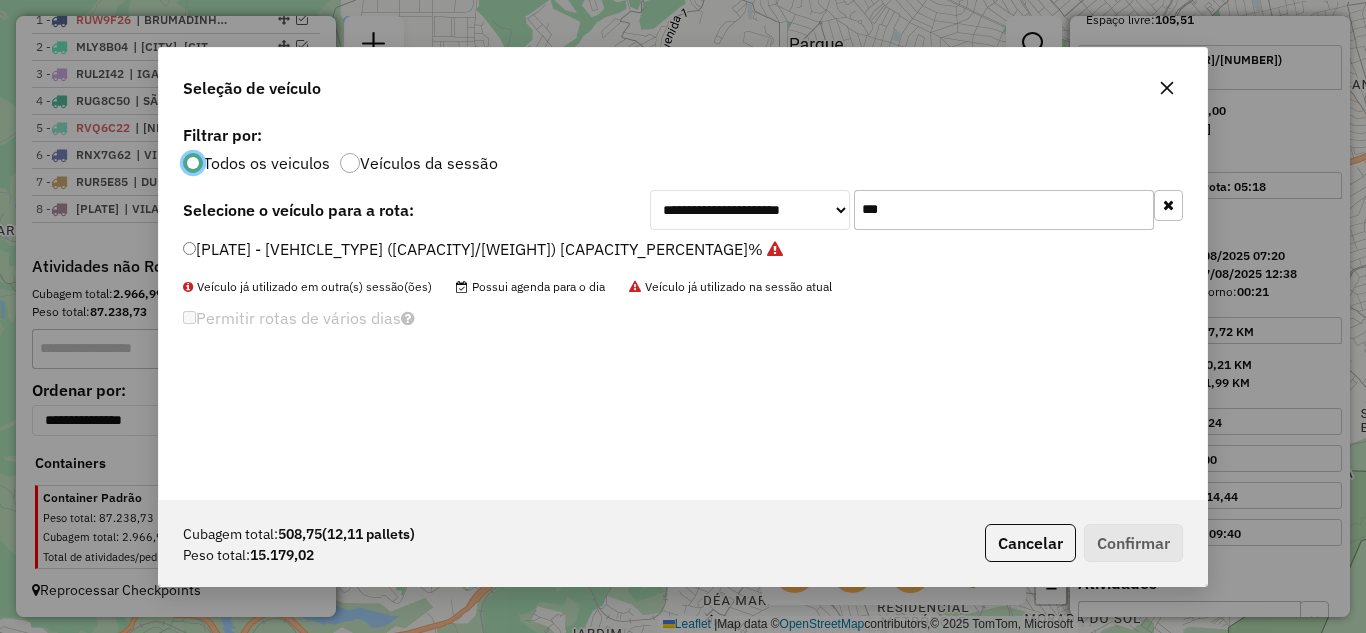 click on "***" 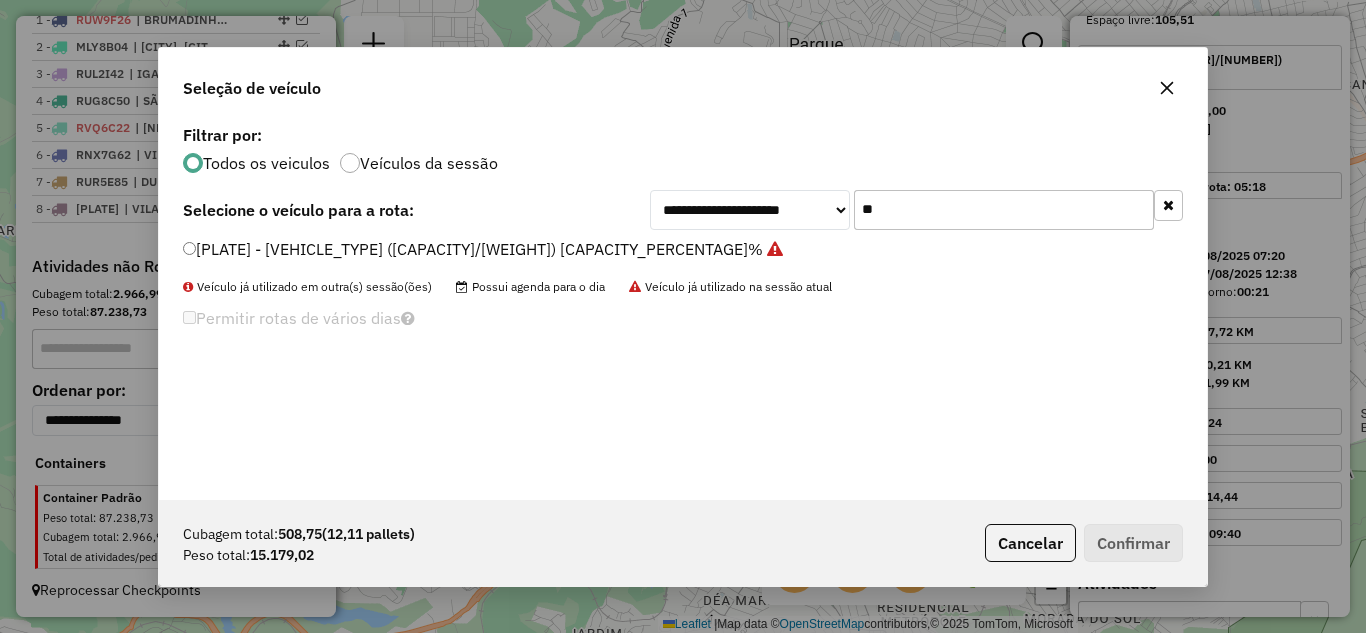 type on "*" 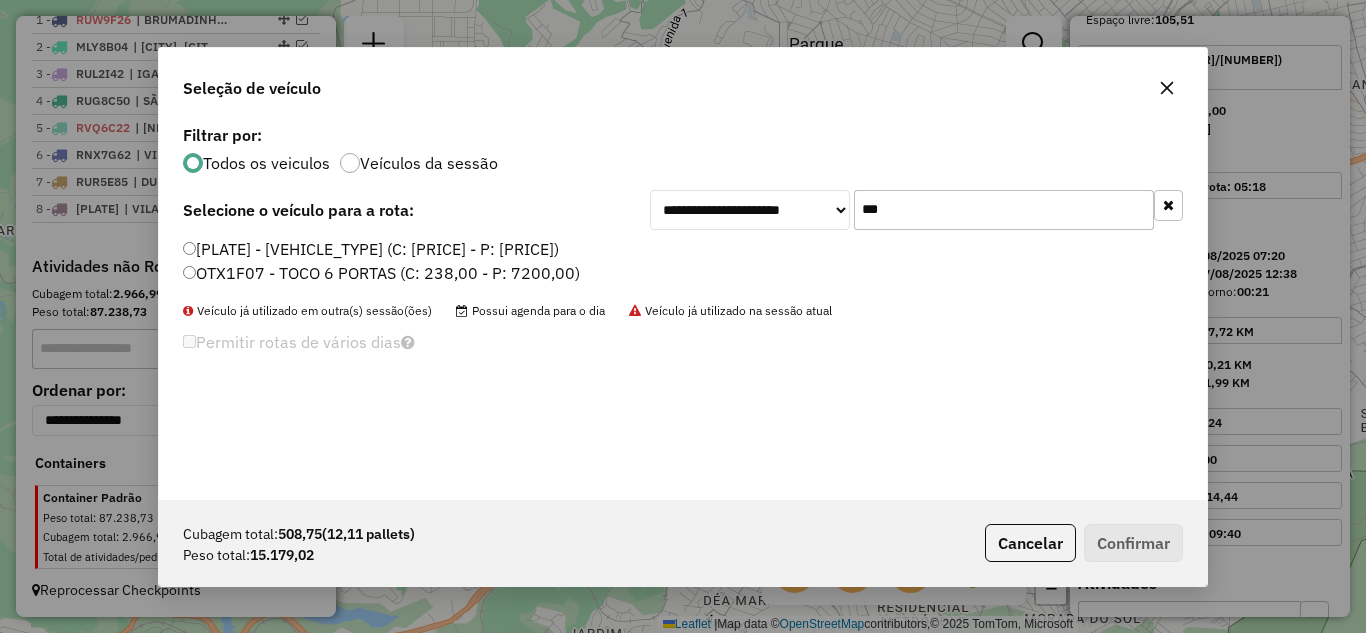 type on "***" 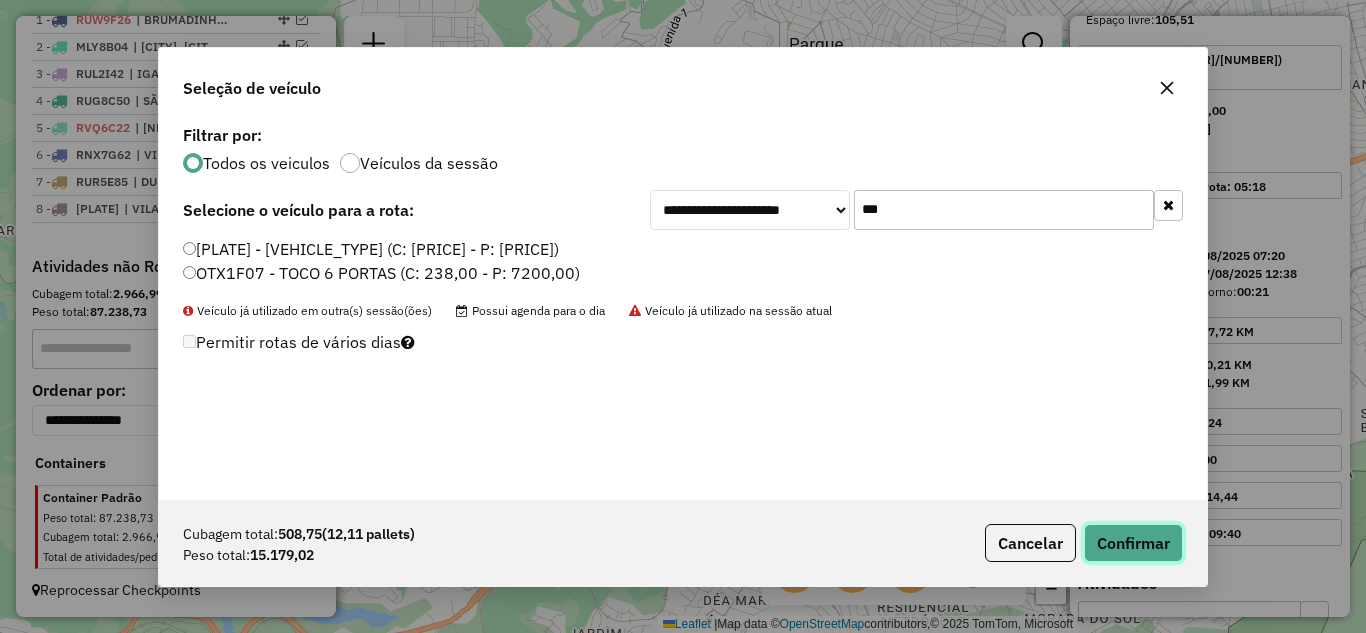 click on "Confirmar" 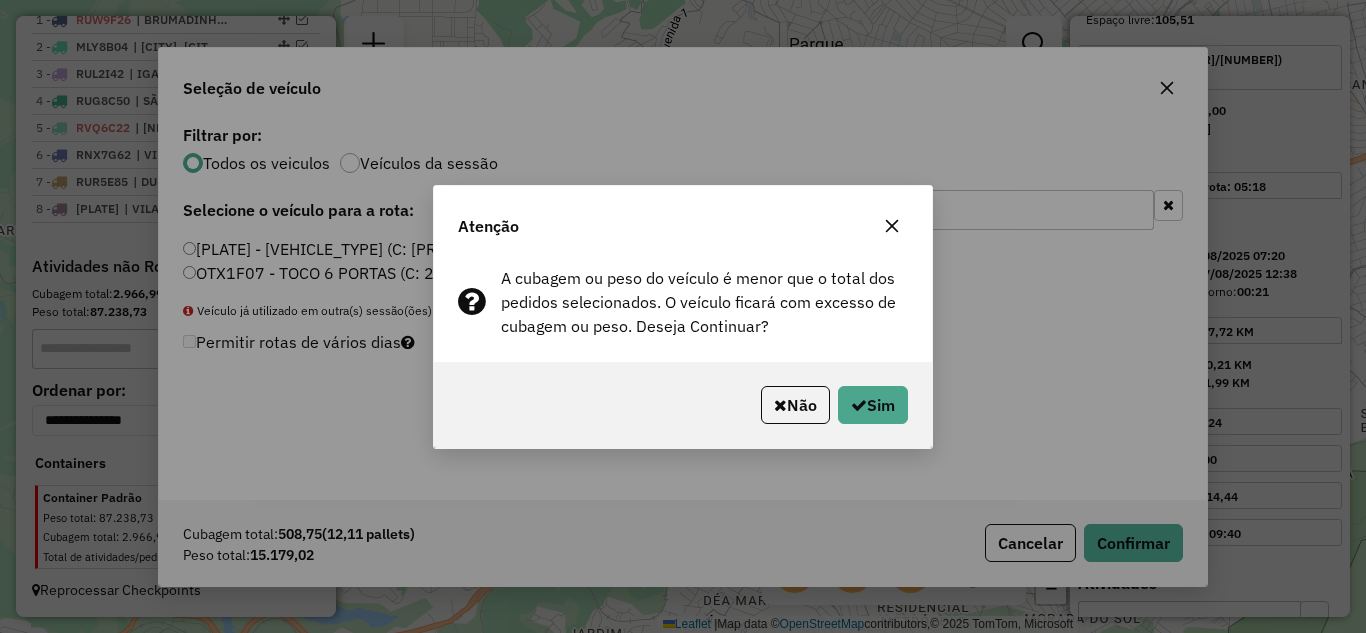 click on "Não   Sim" 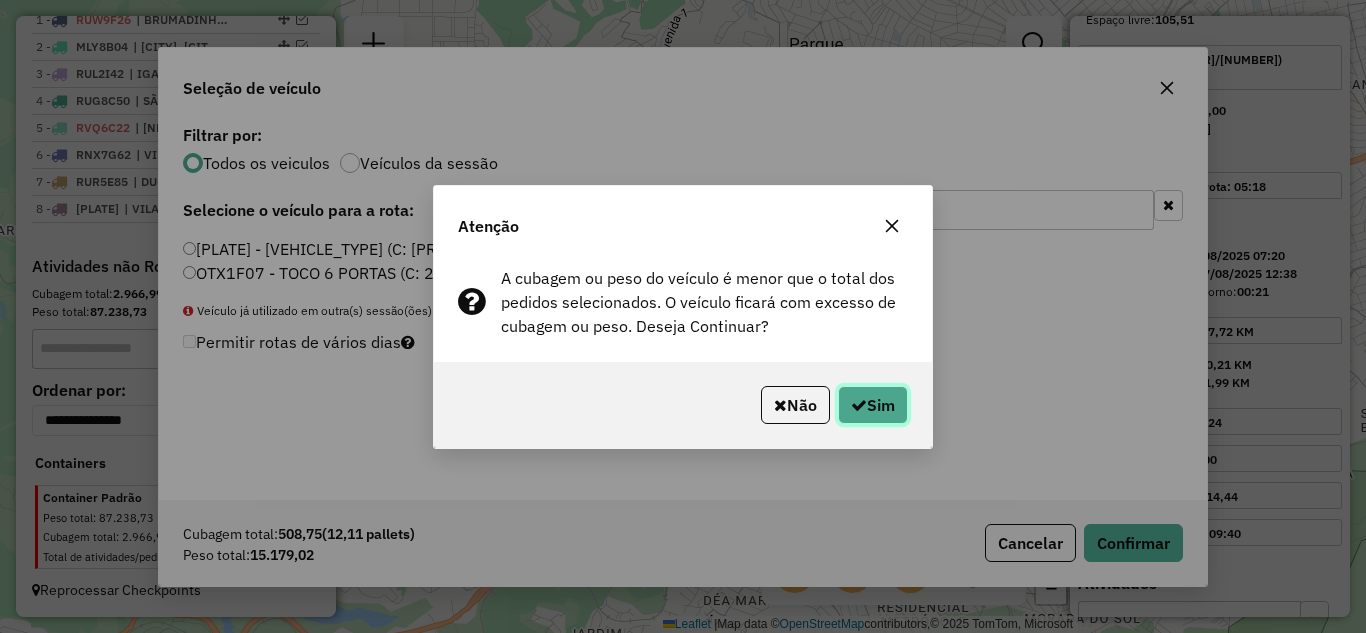 click on "Sim" 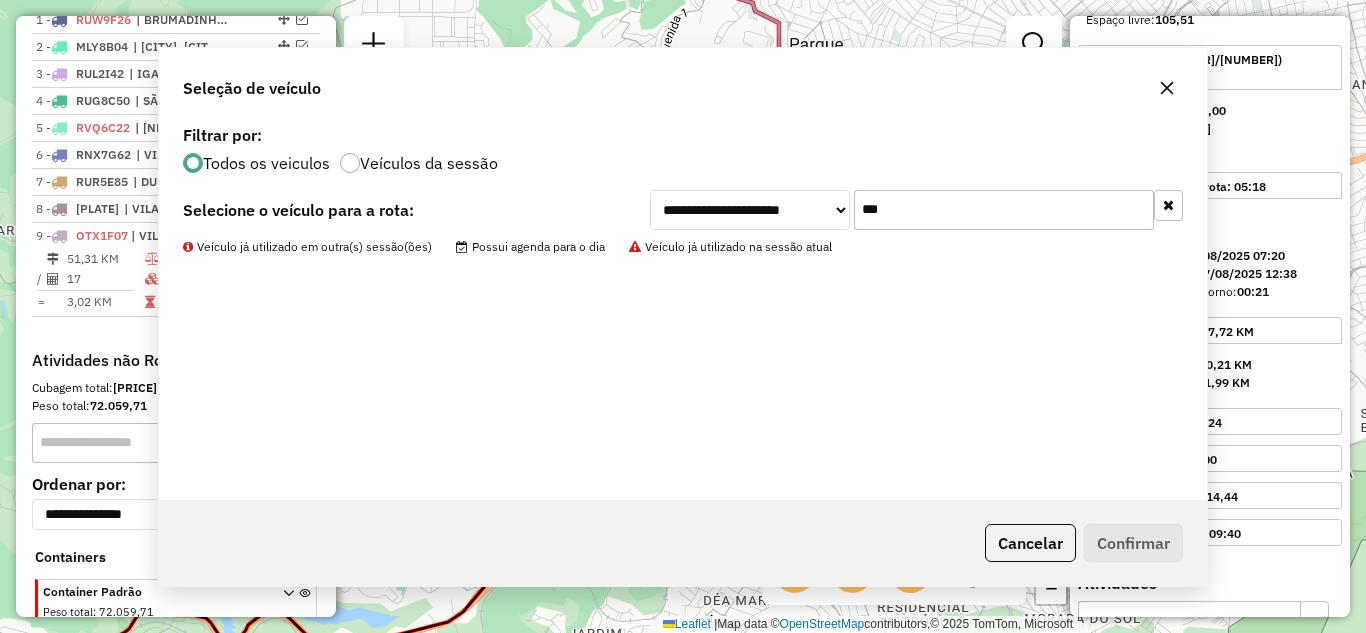 scroll, scrollTop: 877, scrollLeft: 0, axis: vertical 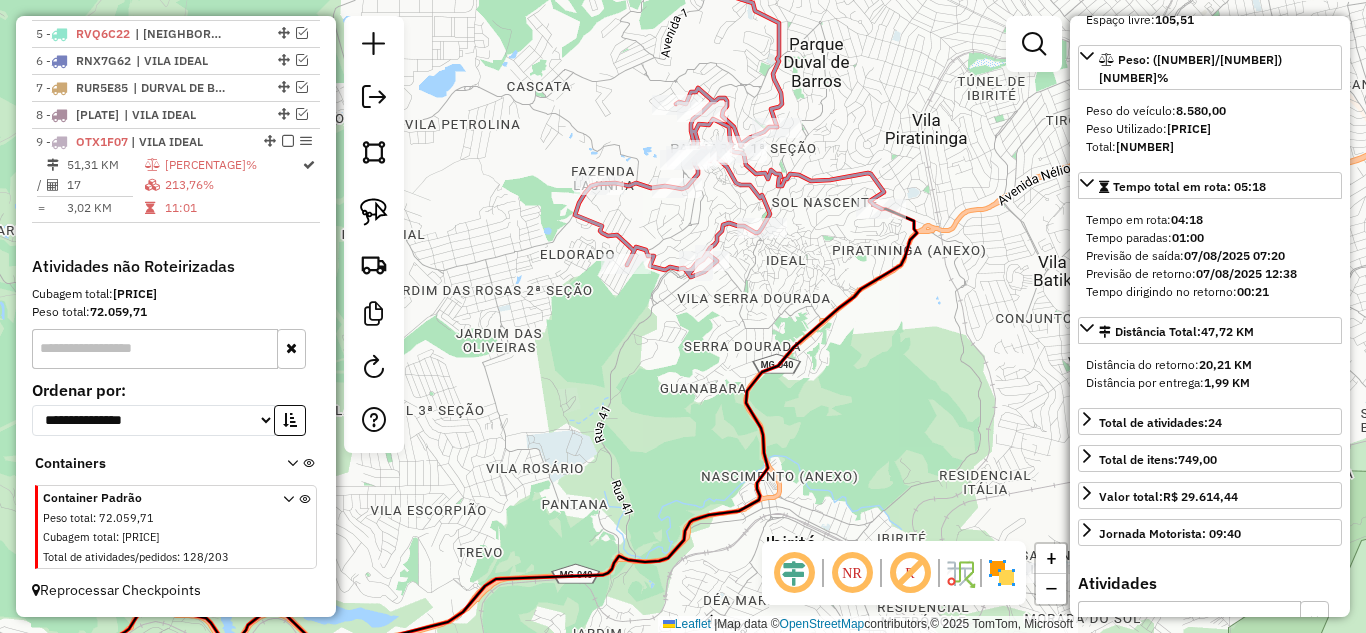 click 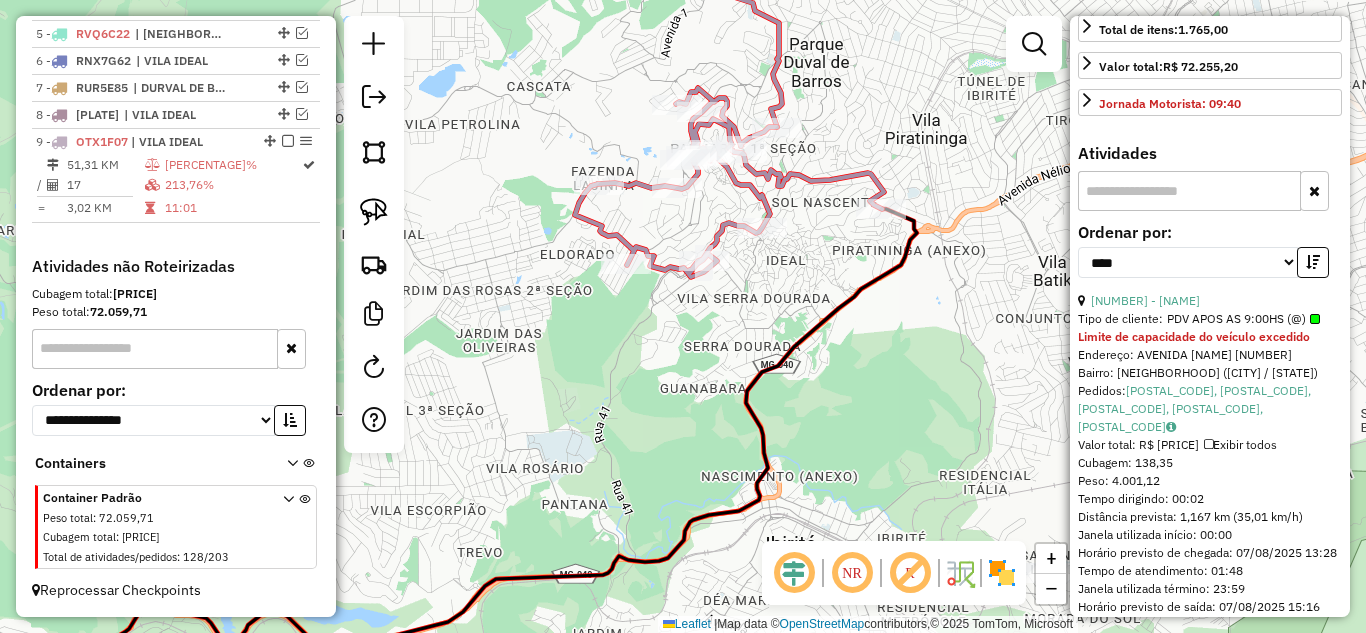 scroll, scrollTop: 782, scrollLeft: 0, axis: vertical 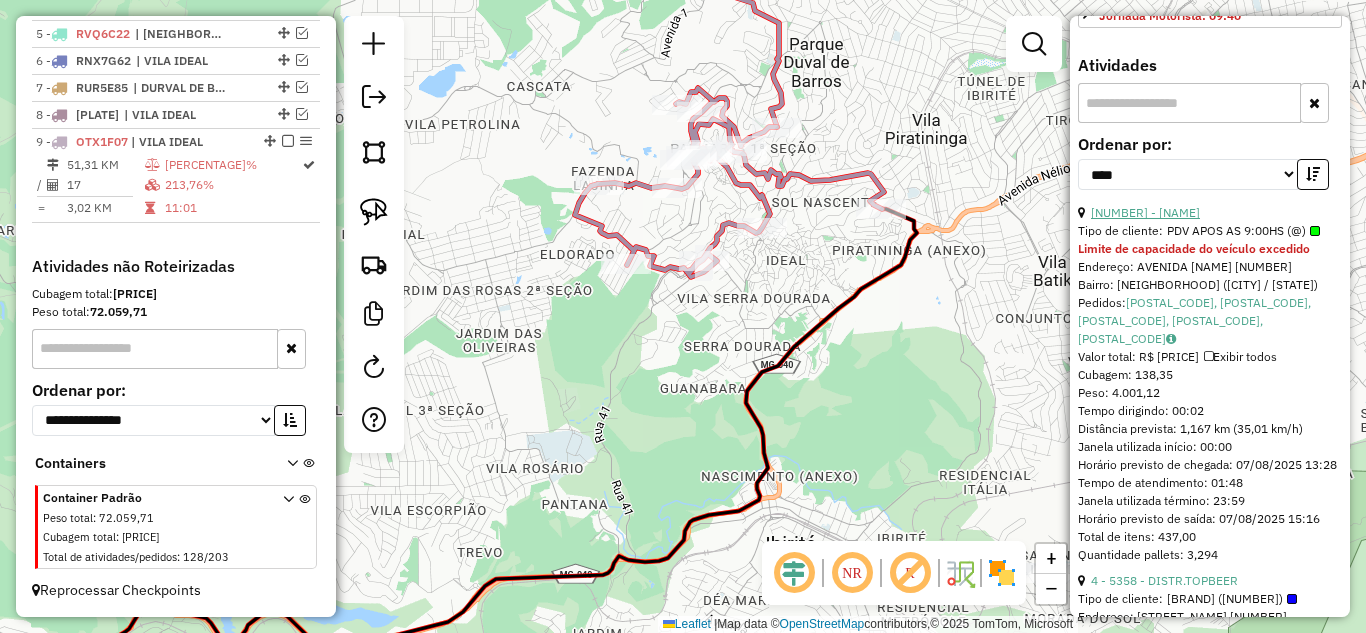 click on "[NUMBER] - [NAME]" at bounding box center [1145, 212] 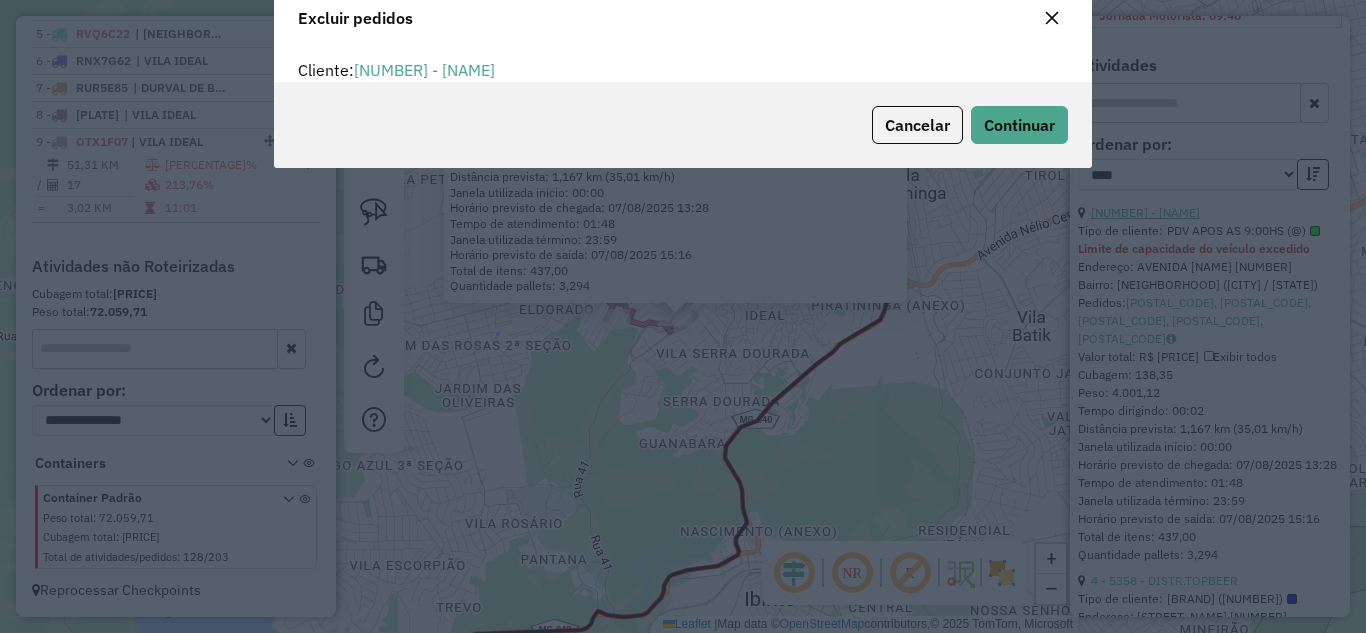 scroll, scrollTop: 82, scrollLeft: 0, axis: vertical 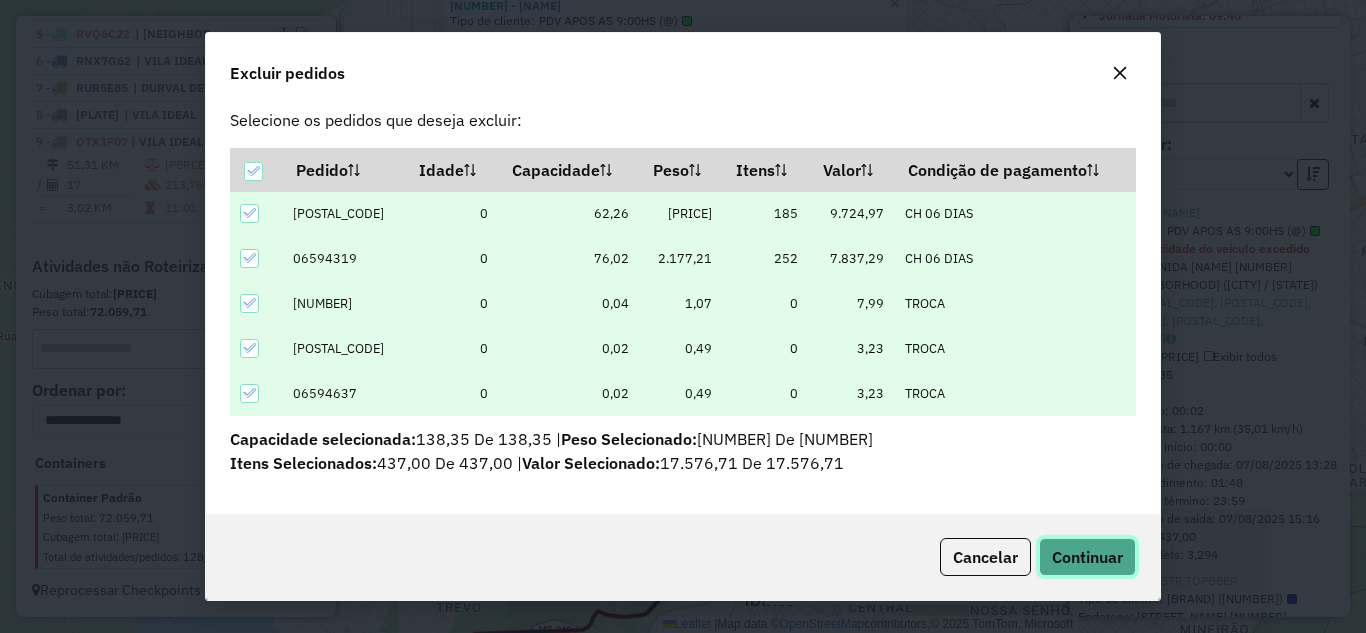 click on "Continuar" 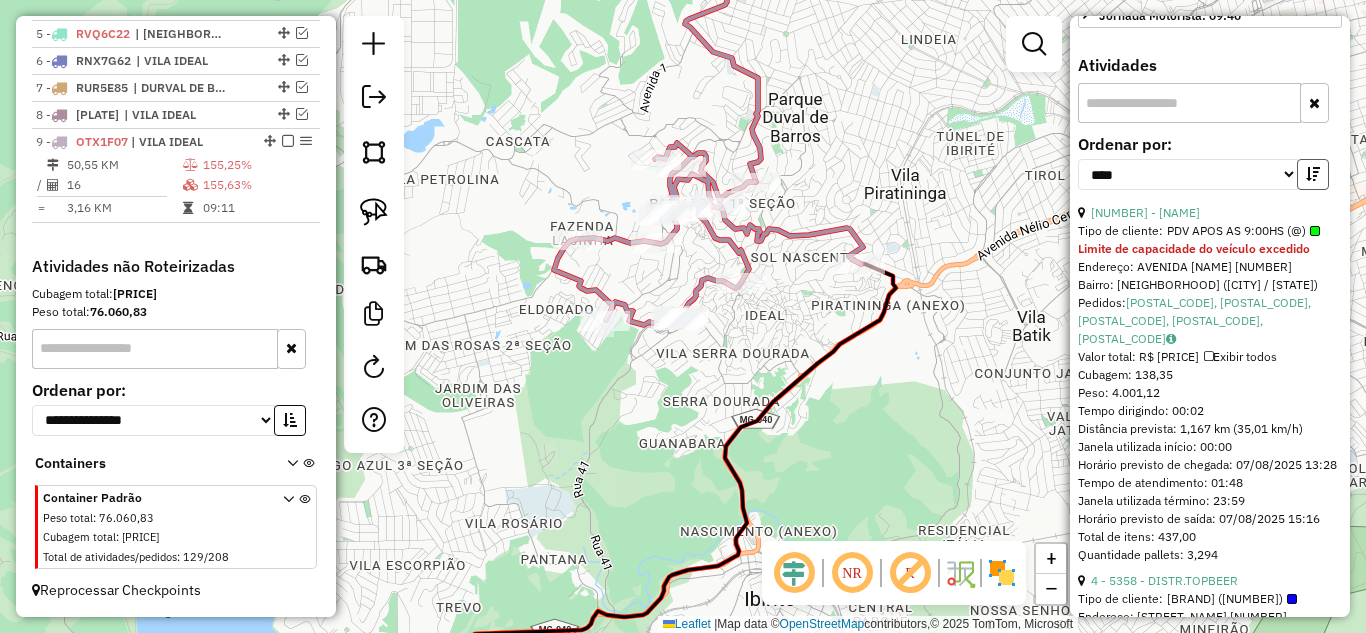 click at bounding box center (1313, 174) 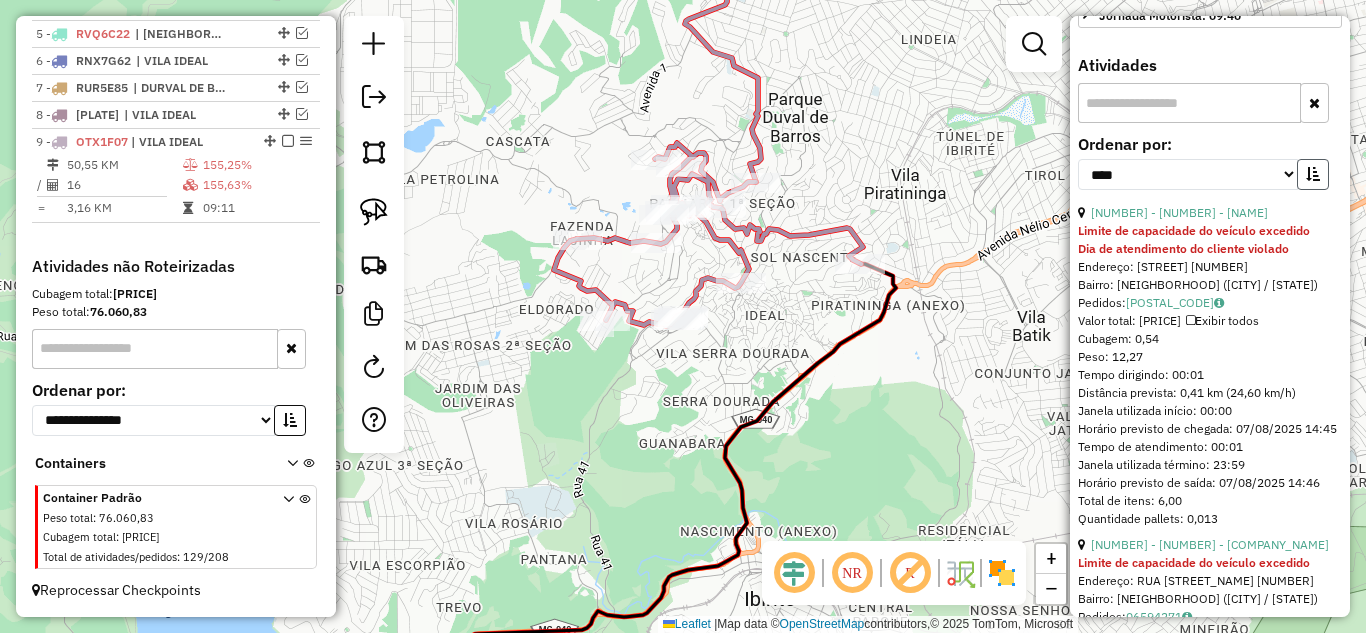 click at bounding box center (1313, 174) 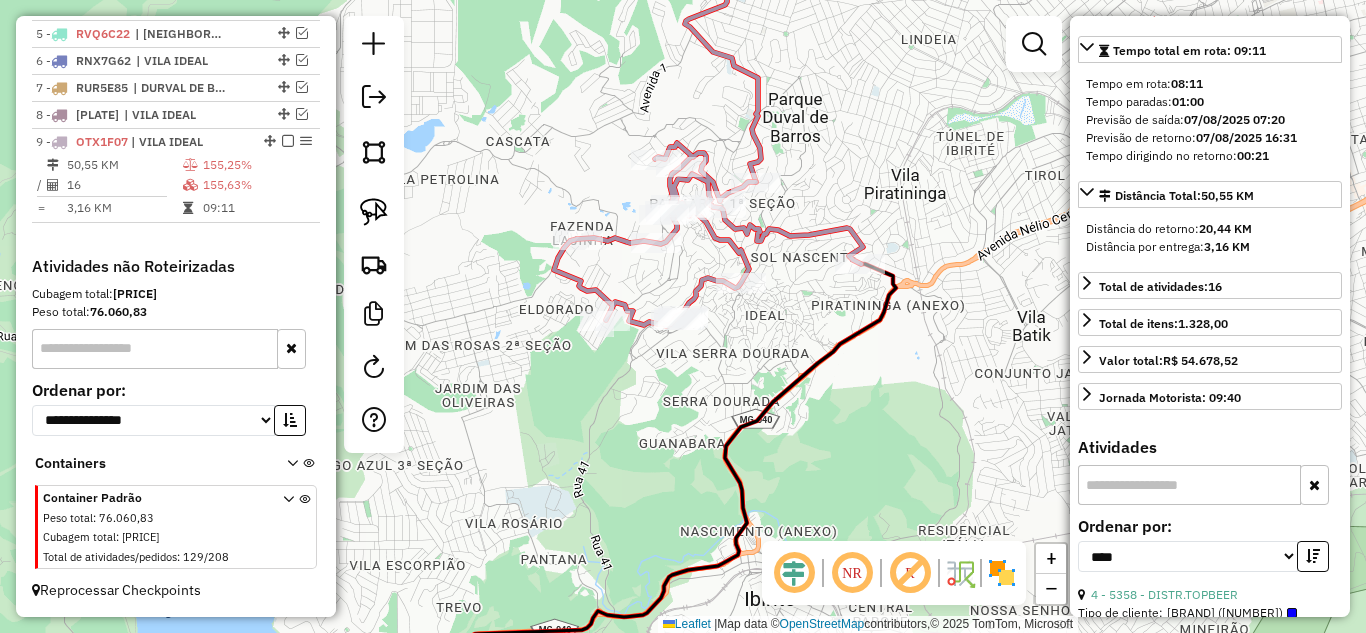 scroll, scrollTop: 482, scrollLeft: 0, axis: vertical 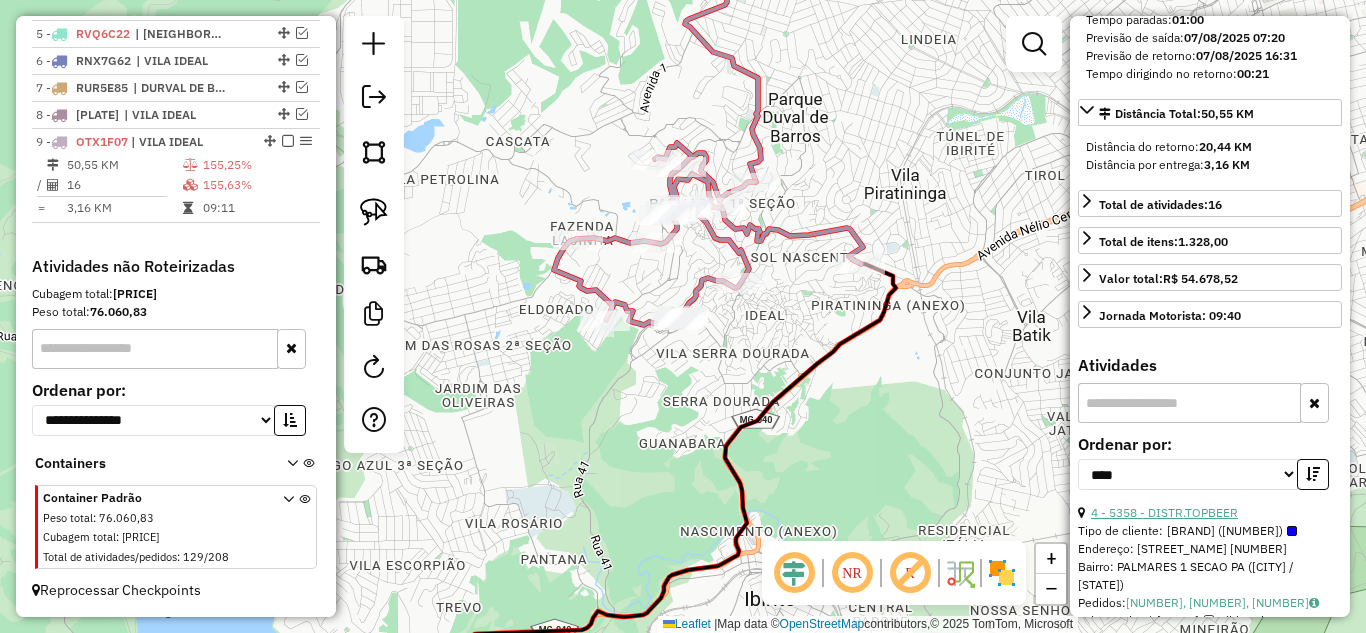 click on "4 - 5358 - DISTR.TOPBEER" at bounding box center (1164, 512) 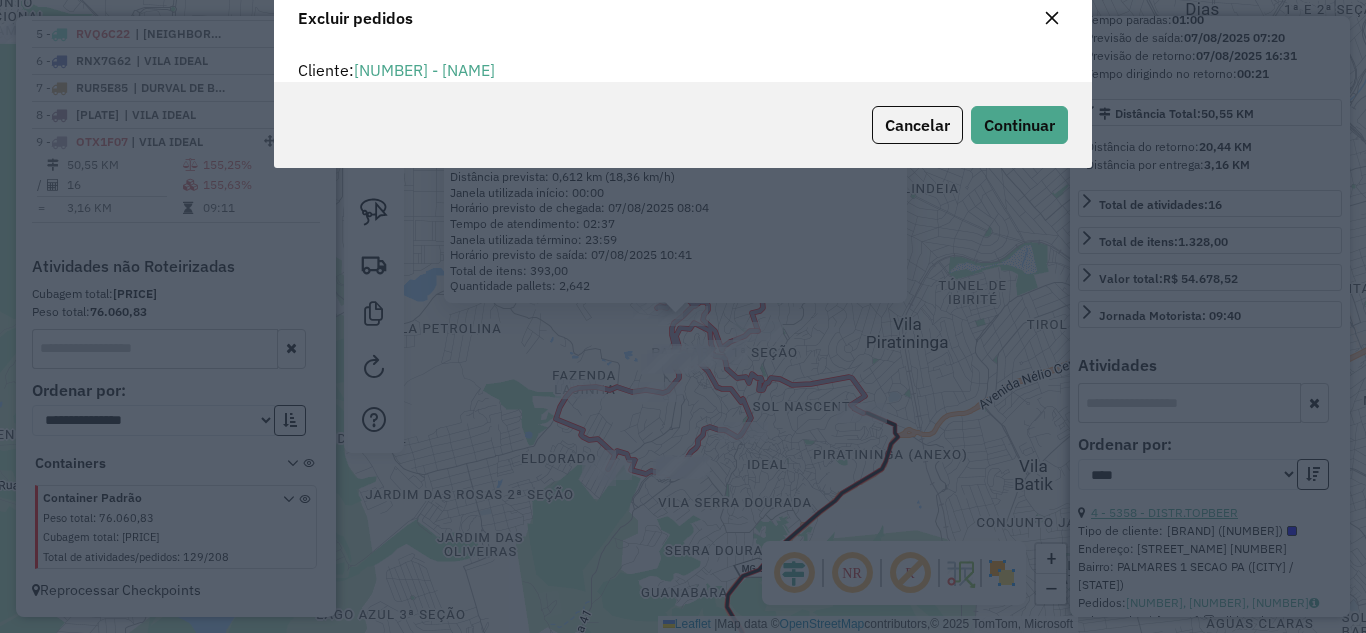 scroll, scrollTop: 82, scrollLeft: 0, axis: vertical 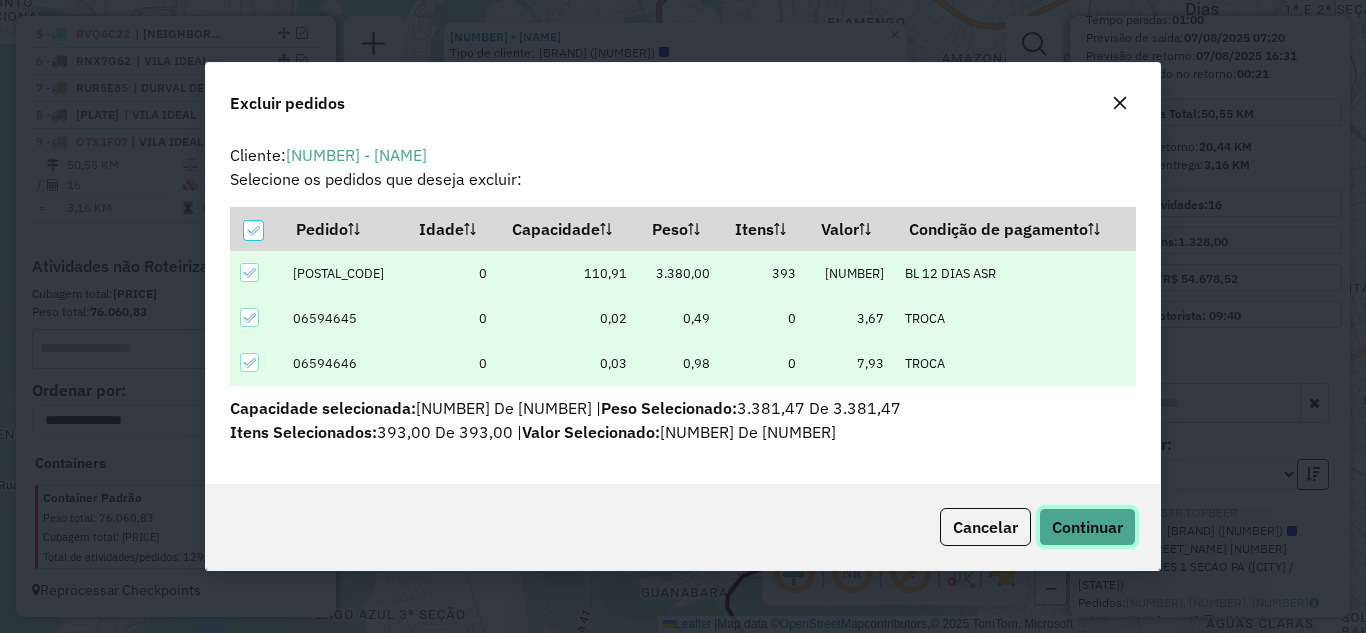 click on "Continuar" 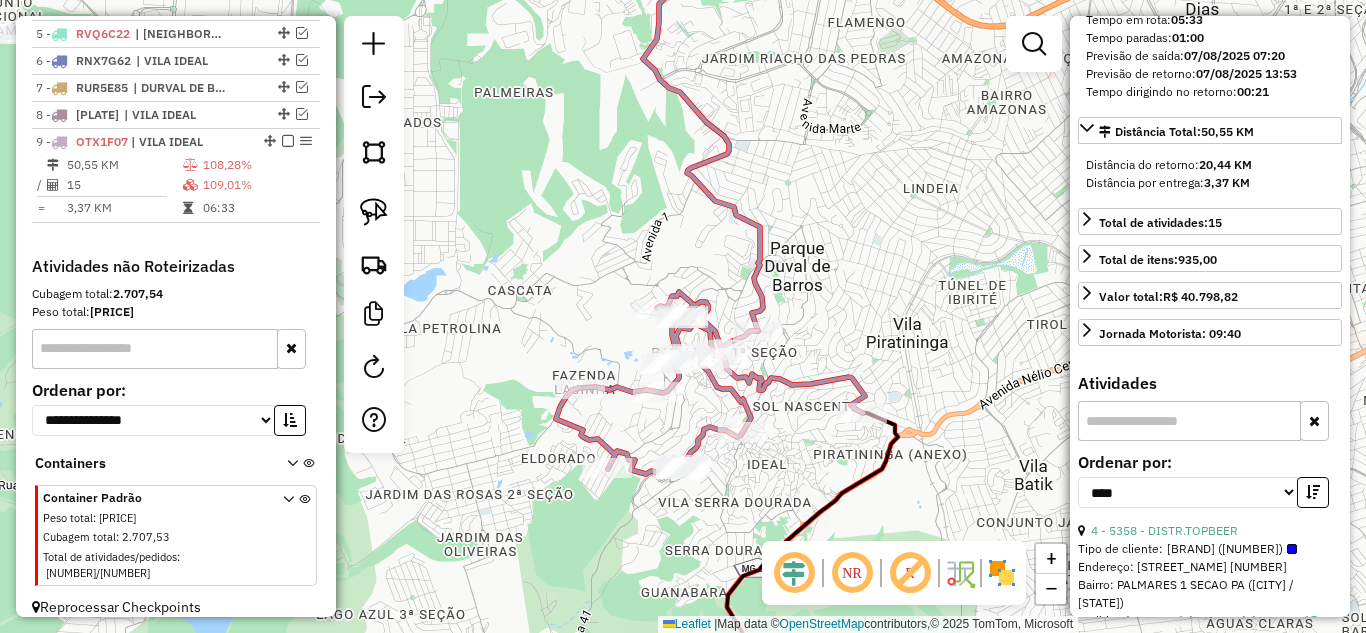 click at bounding box center [1313, 492] 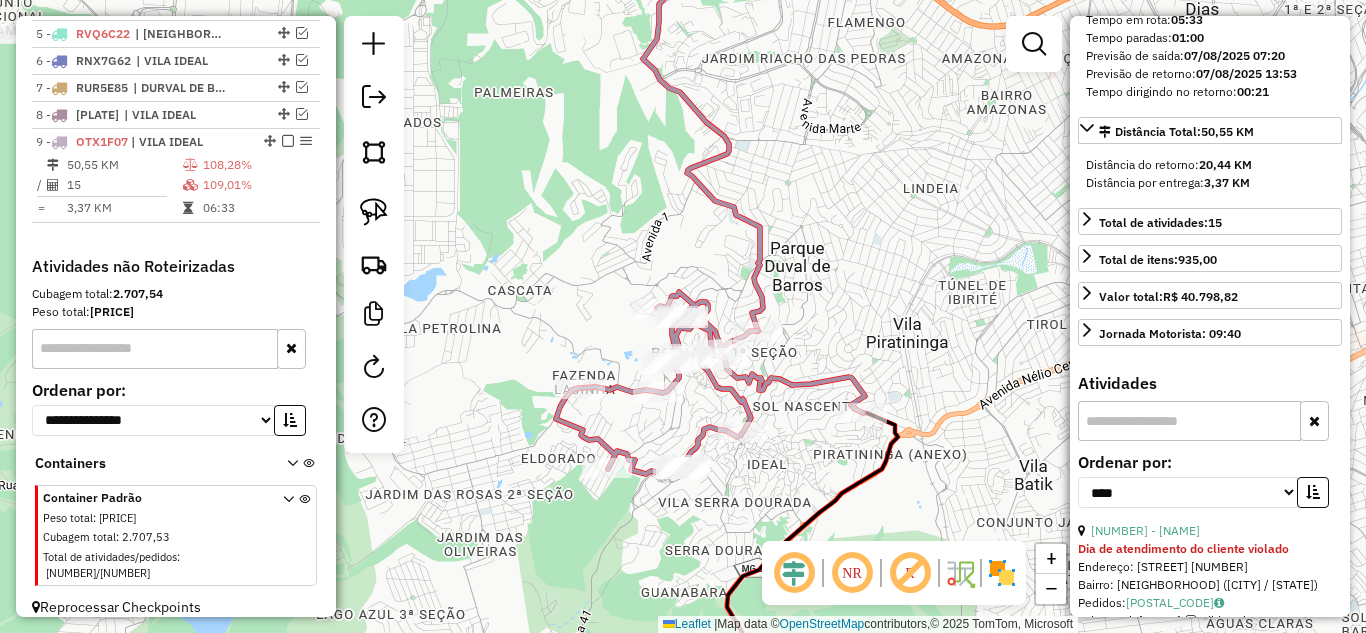 click at bounding box center [1313, 492] 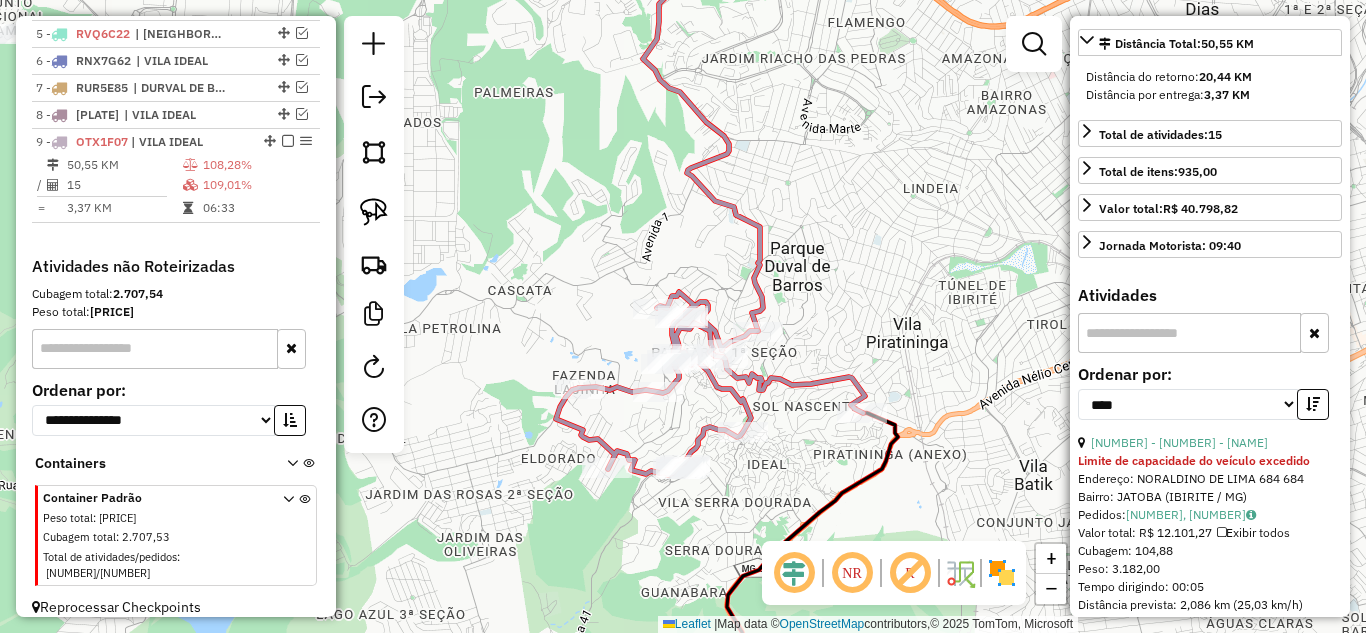 scroll, scrollTop: 582, scrollLeft: 0, axis: vertical 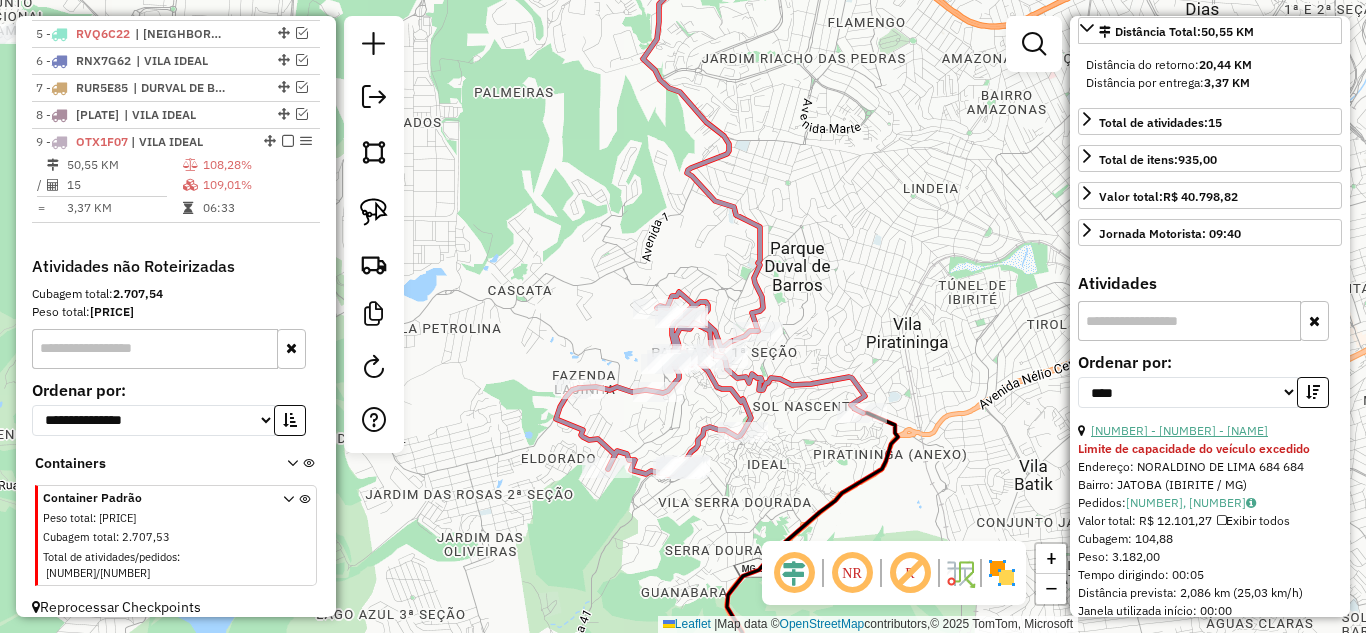 click on "[NUMBER] - [NUMBER] - [NAME]" at bounding box center (1179, 430) 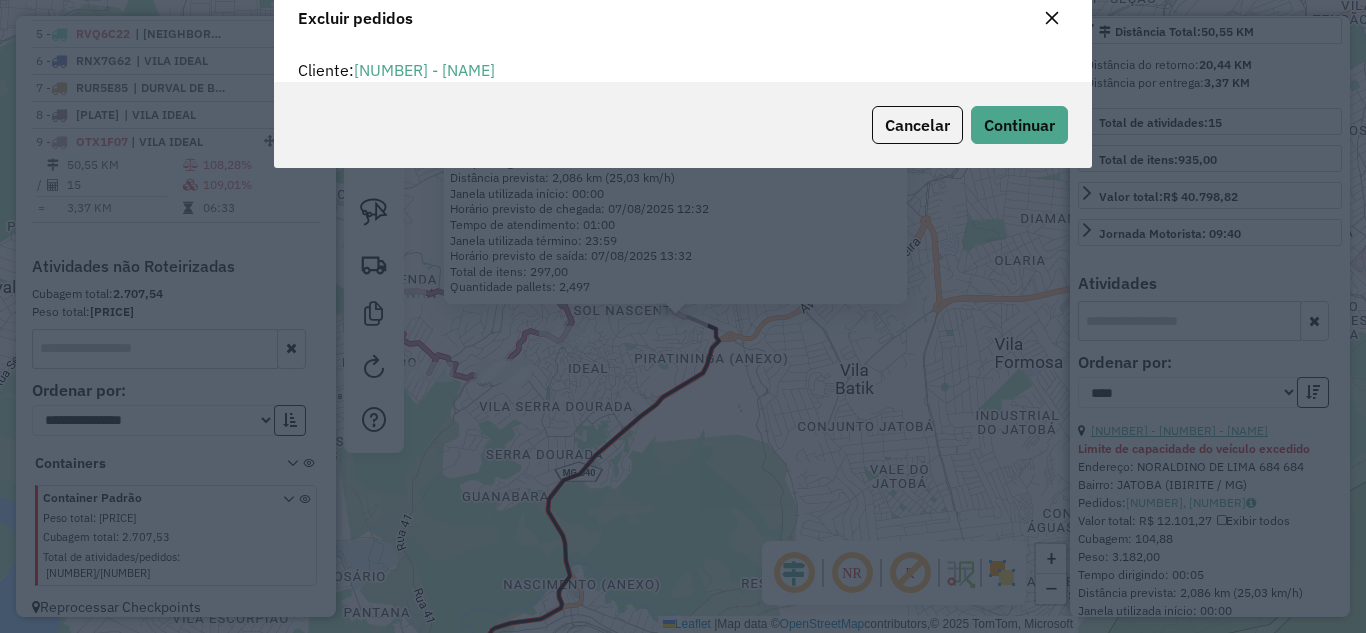 scroll, scrollTop: 82, scrollLeft: 0, axis: vertical 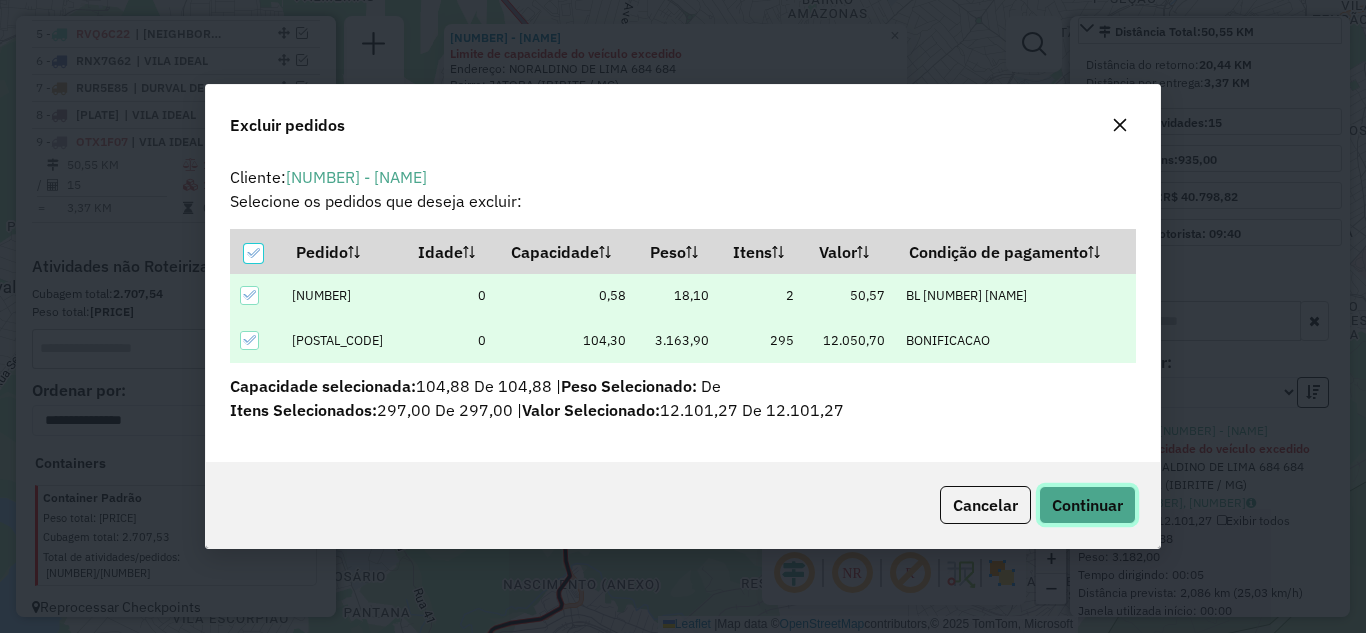 click on "Continuar" 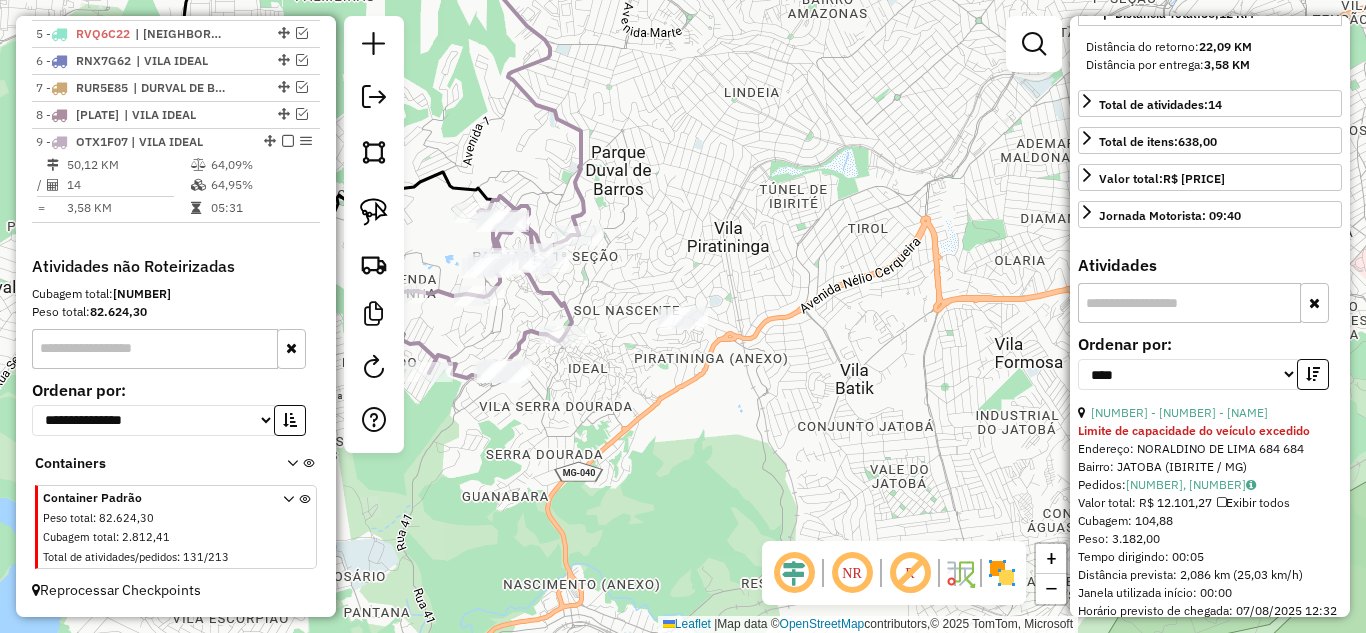scroll, scrollTop: 564, scrollLeft: 0, axis: vertical 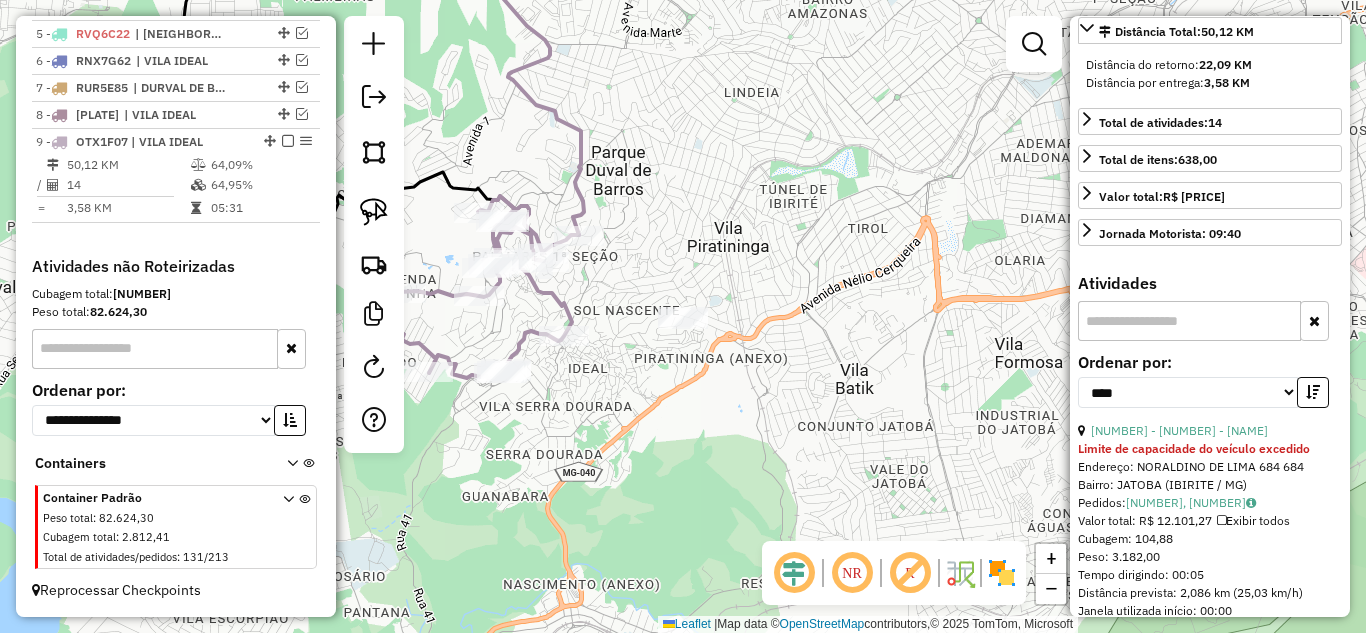 click at bounding box center (1313, 392) 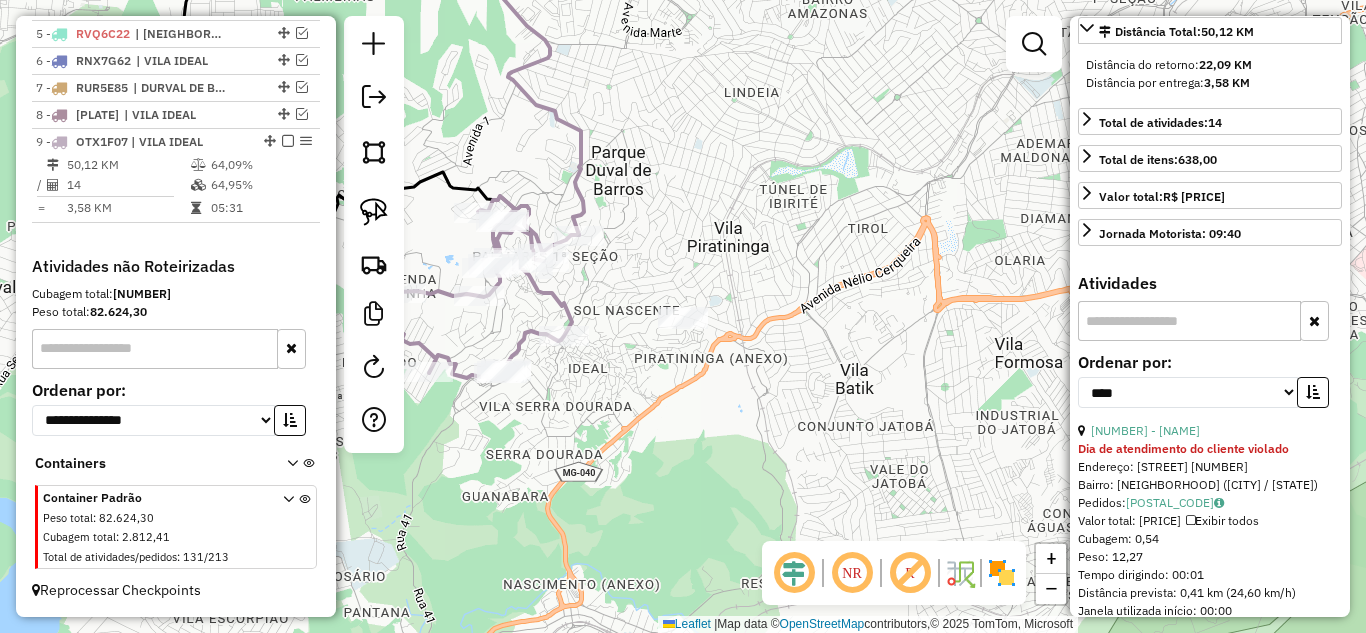 click at bounding box center (1313, 392) 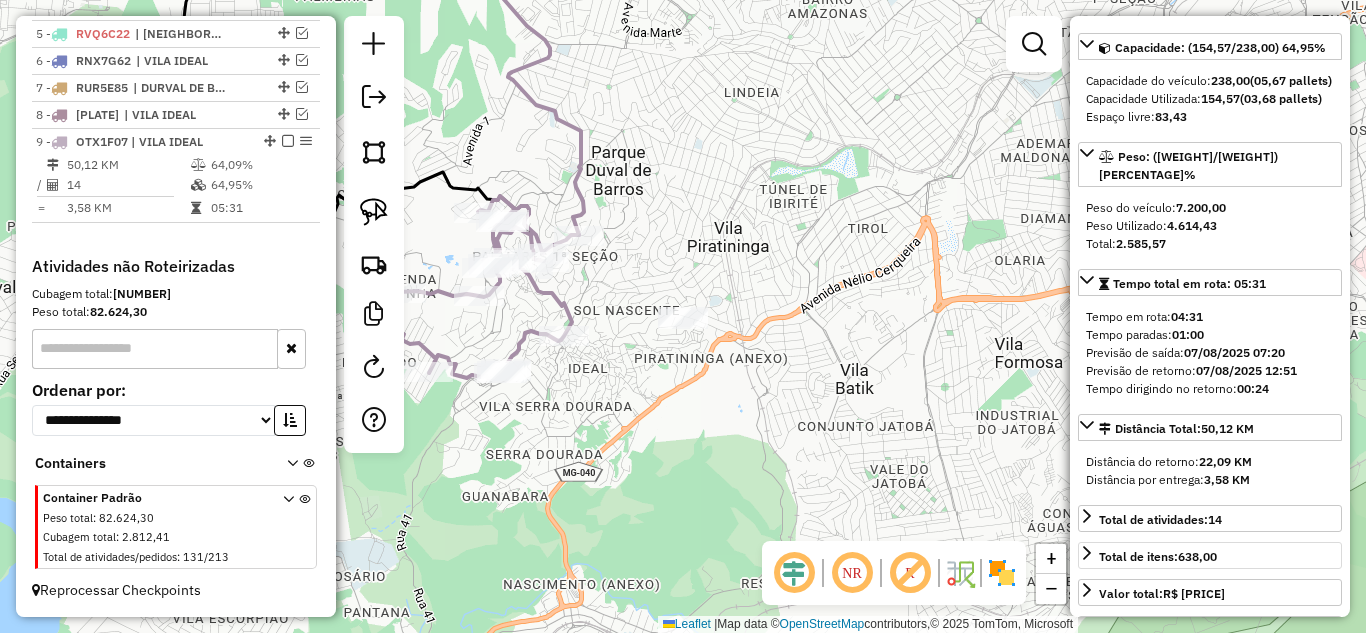 scroll, scrollTop: 164, scrollLeft: 0, axis: vertical 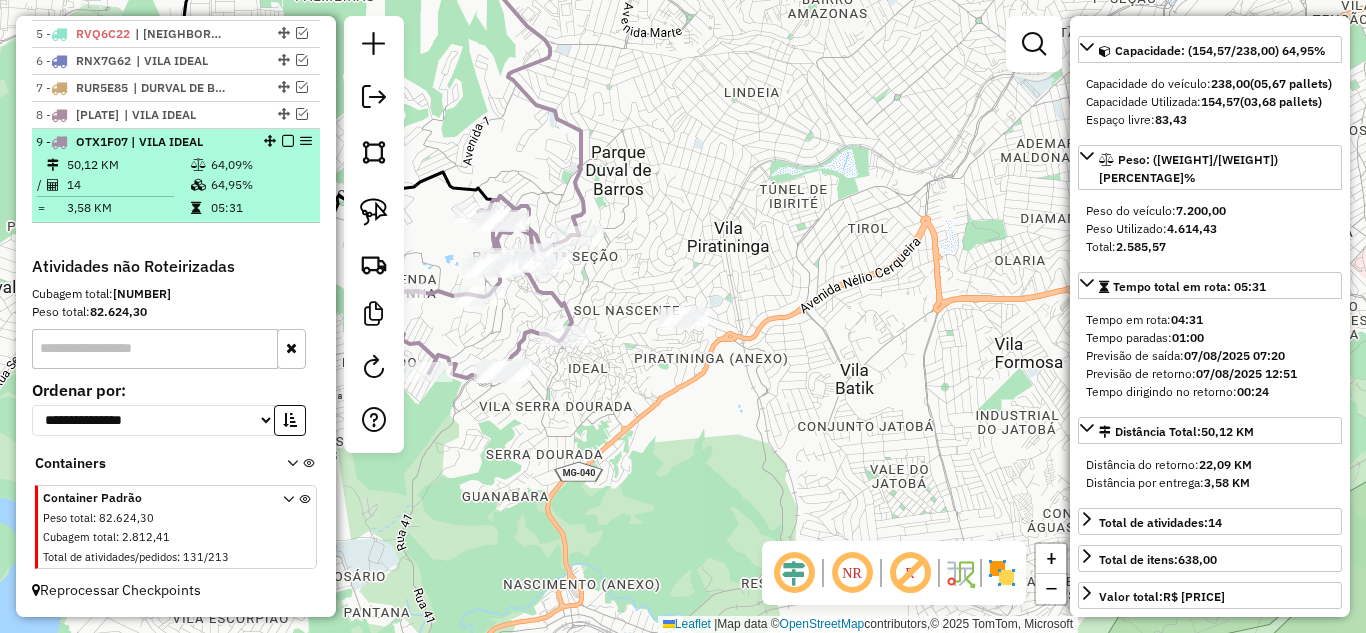 click at bounding box center [288, 141] 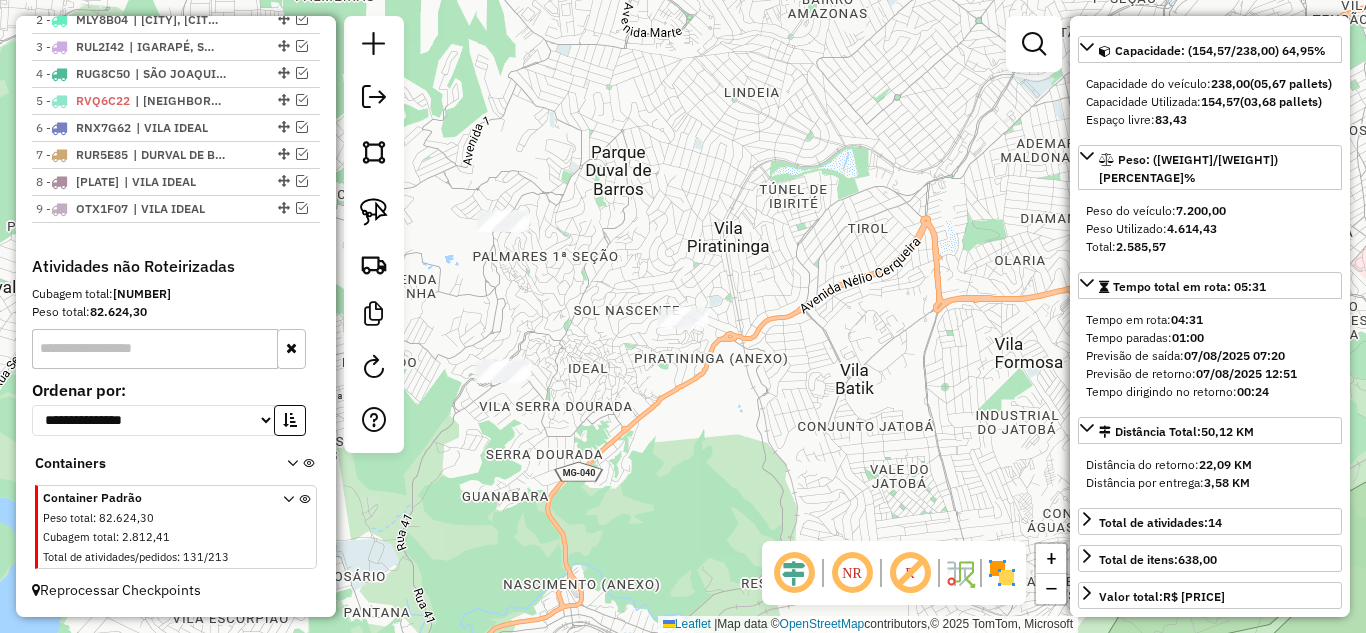 scroll, scrollTop: 810, scrollLeft: 0, axis: vertical 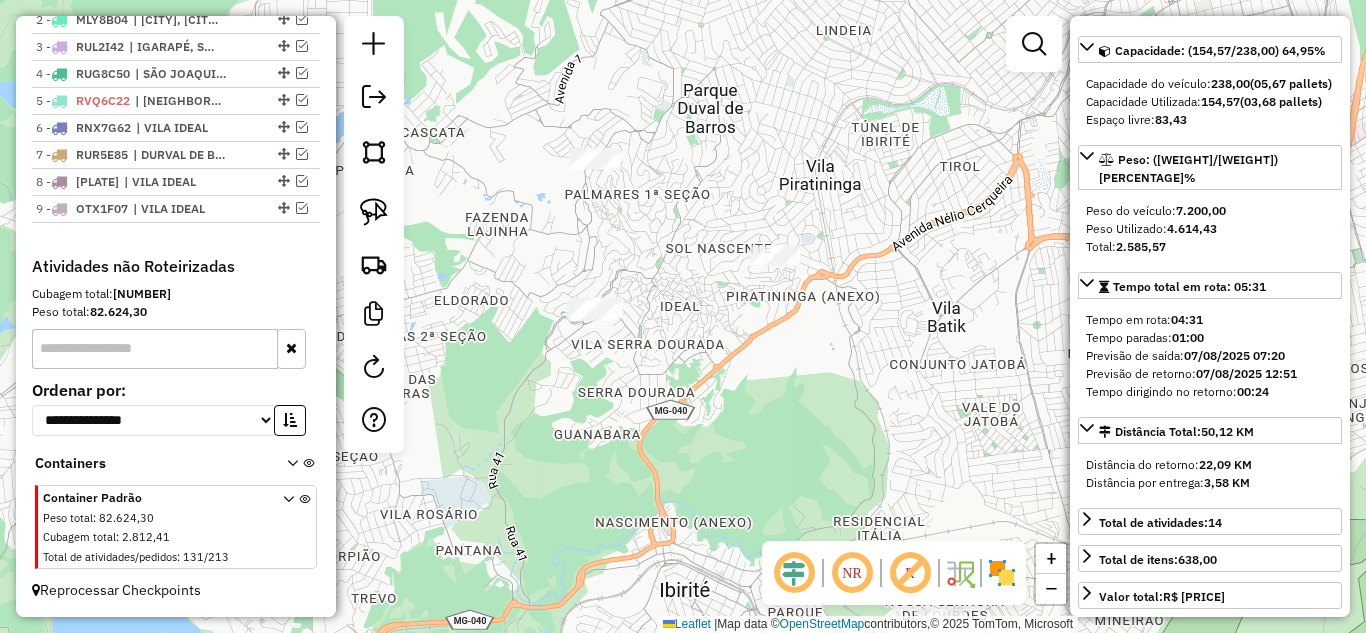 drag, startPoint x: 640, startPoint y: 378, endPoint x: 738, endPoint y: 303, distance: 123.40584 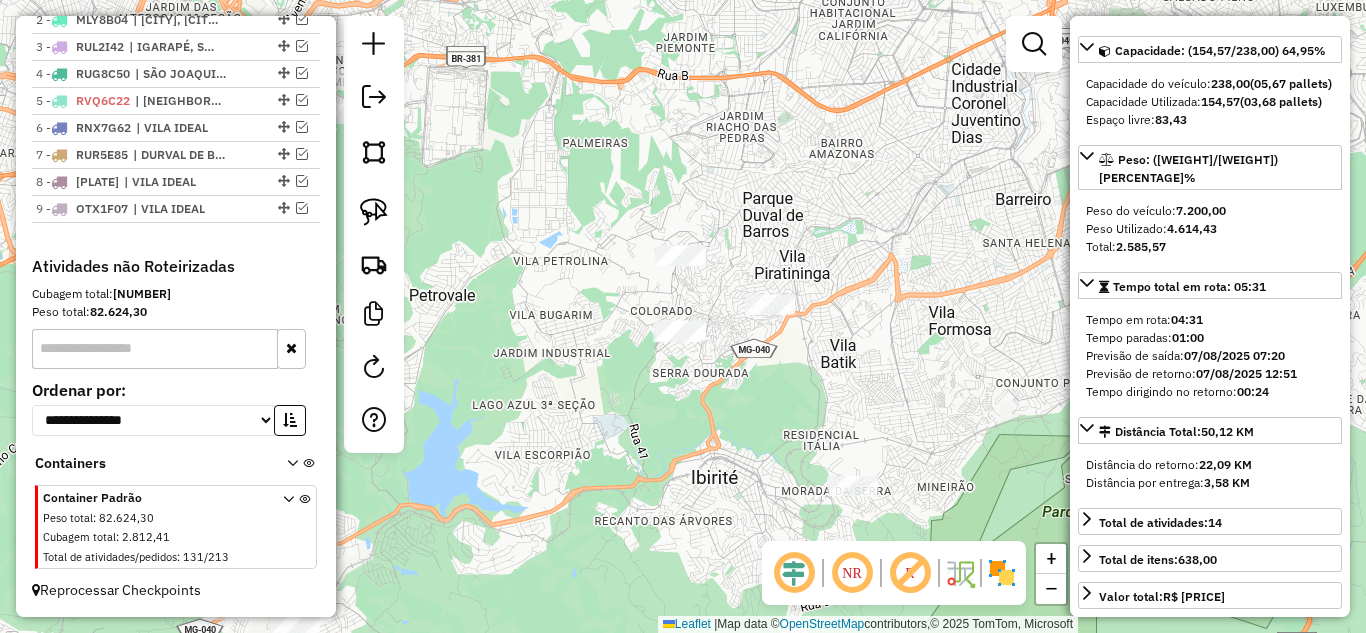 drag, startPoint x: 383, startPoint y: 218, endPoint x: 444, endPoint y: 229, distance: 61.983868 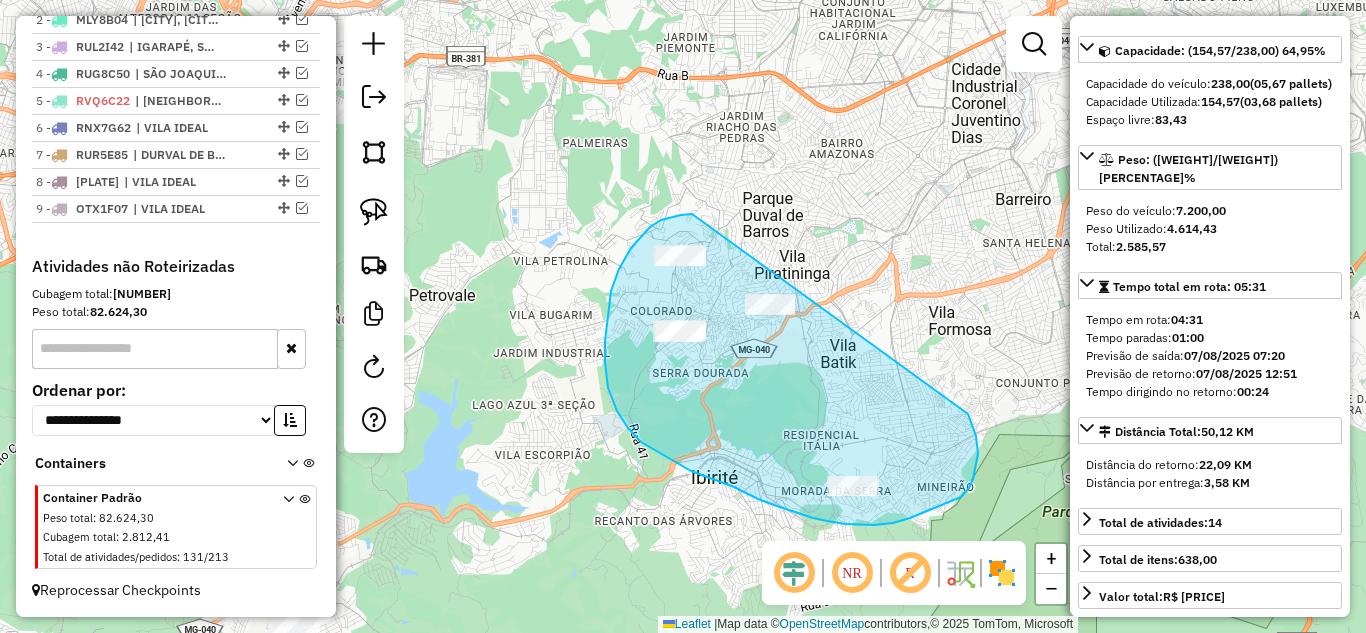 drag, startPoint x: 681, startPoint y: 215, endPoint x: 839, endPoint y: 239, distance: 159.8124 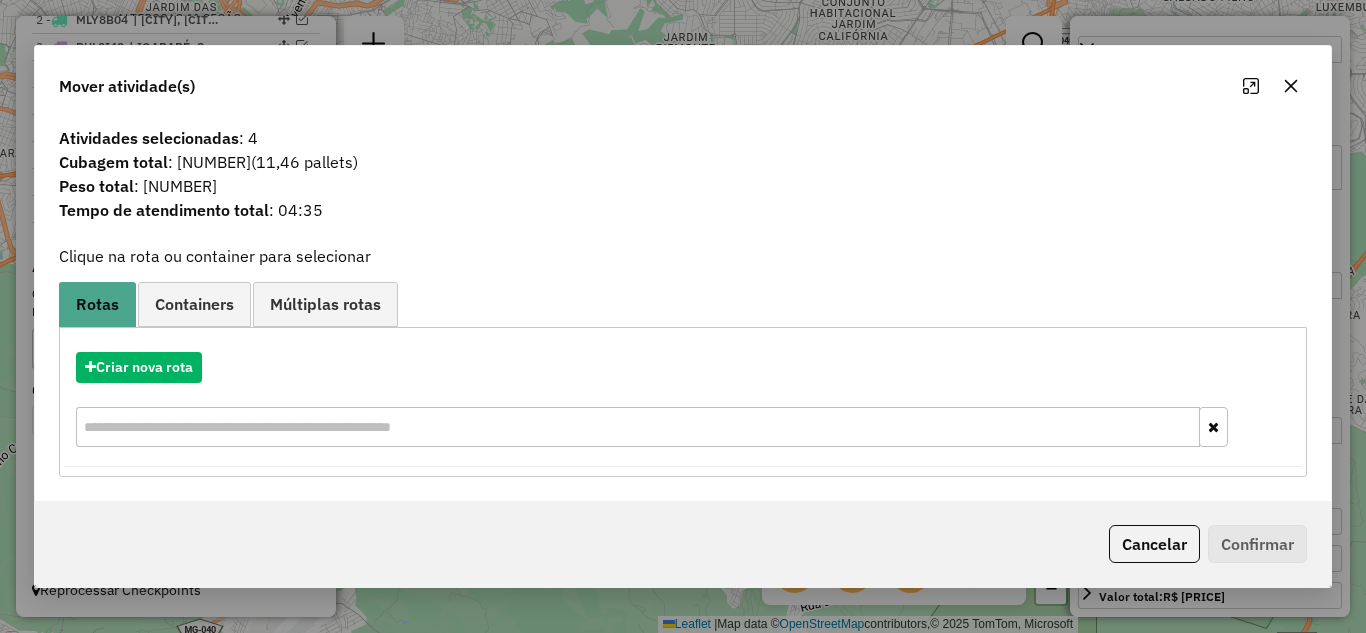 drag, startPoint x: 1299, startPoint y: 82, endPoint x: 1276, endPoint y: 78, distance: 23.345236 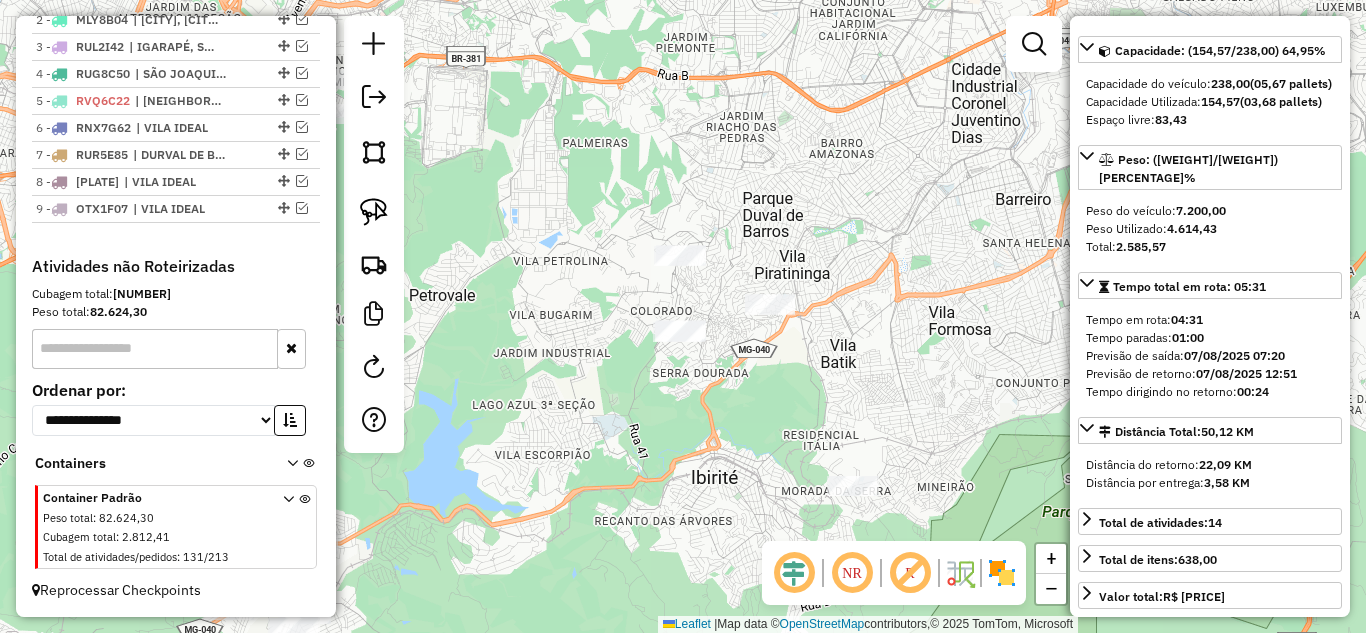 drag, startPoint x: 373, startPoint y: 219, endPoint x: 539, endPoint y: 215, distance: 166.04819 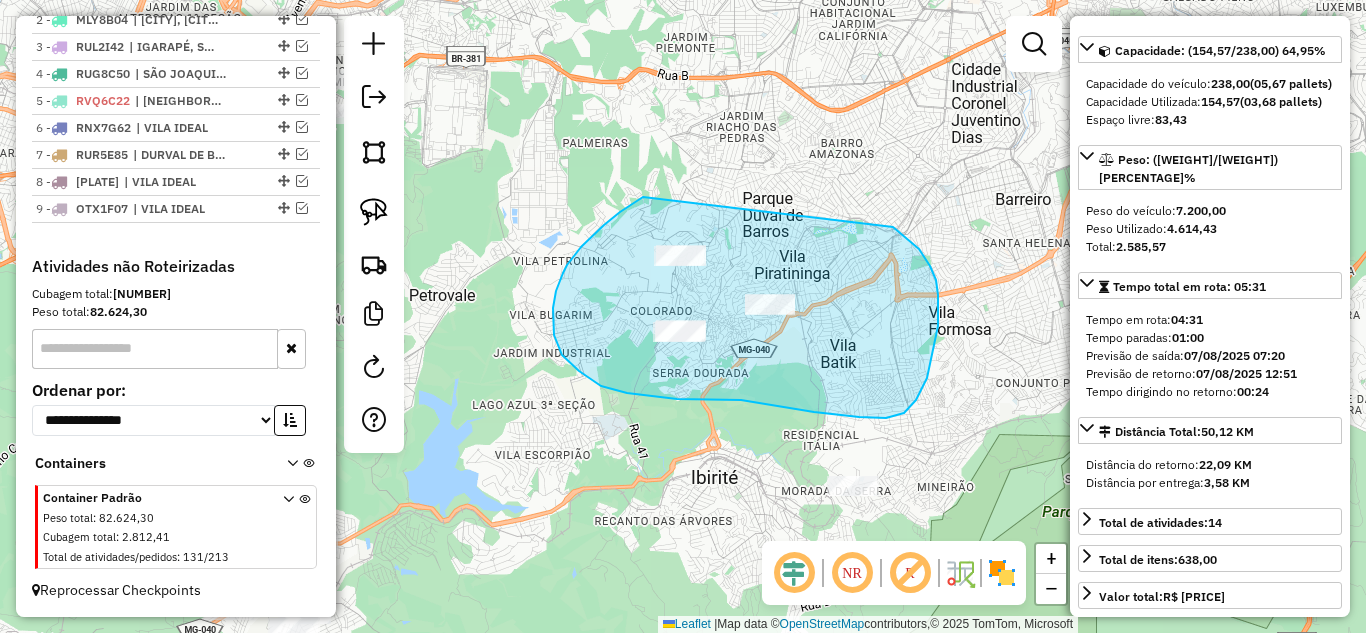 drag, startPoint x: 638, startPoint y: 201, endPoint x: 721, endPoint y: 205, distance: 83.09633 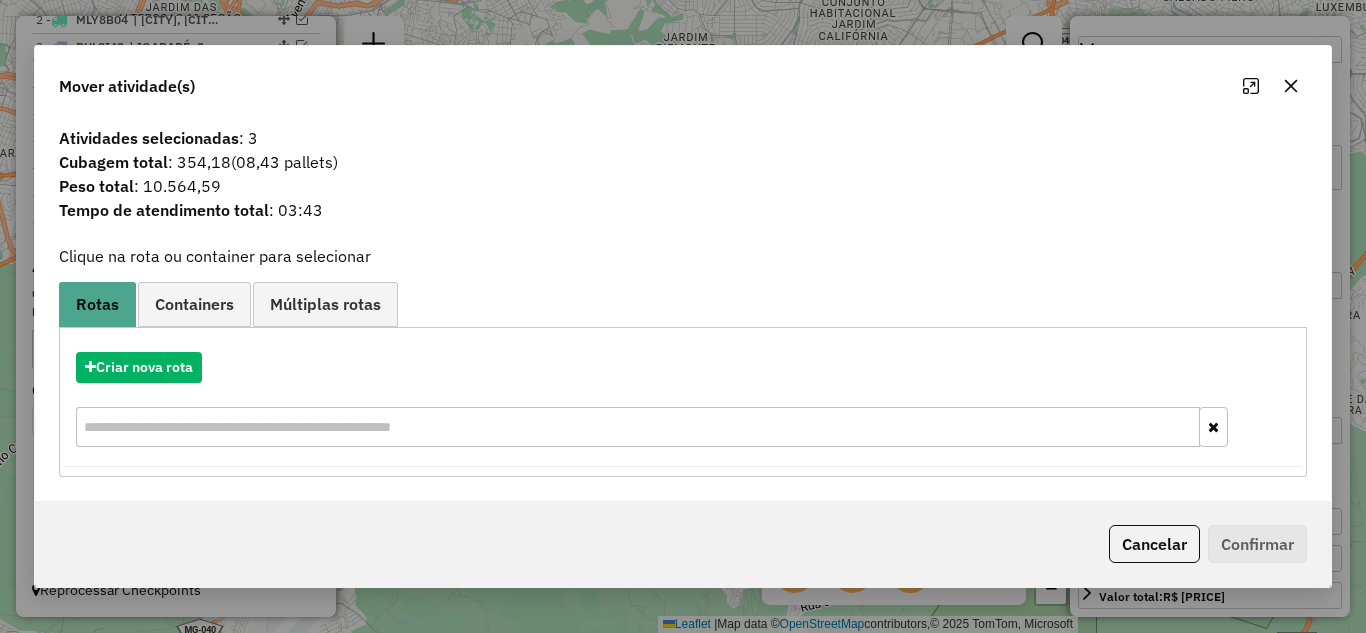 click 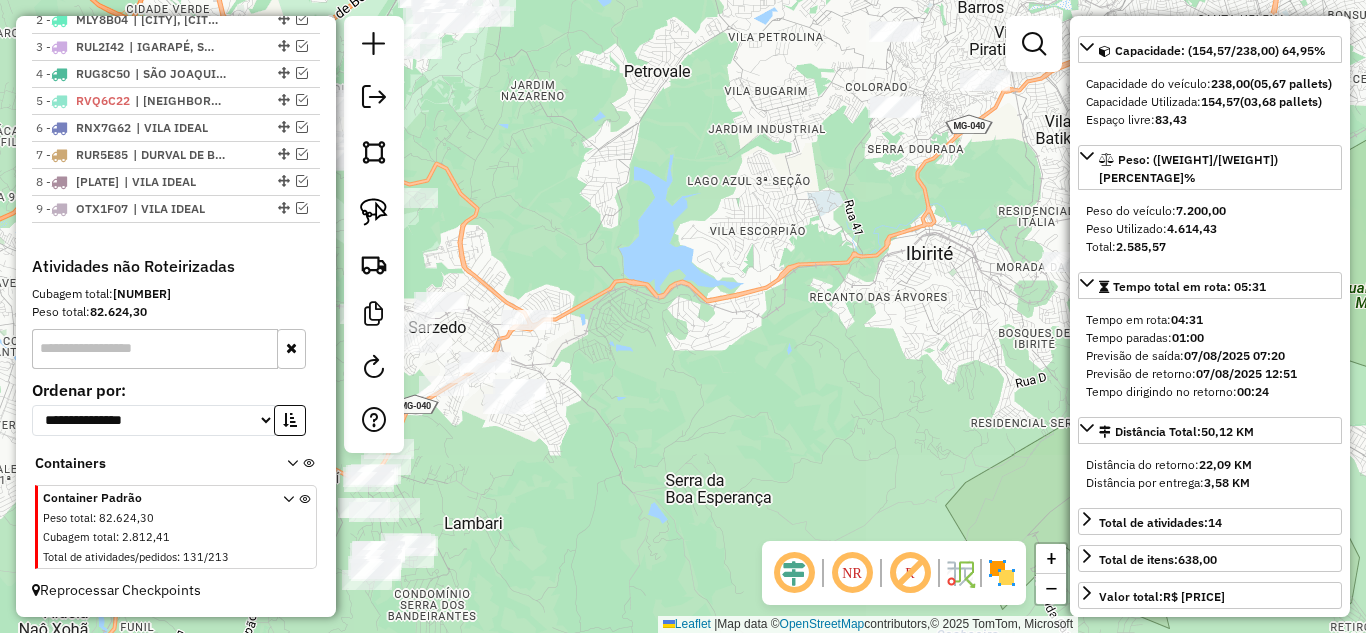 drag, startPoint x: 872, startPoint y: 301, endPoint x: 904, endPoint y: 217, distance: 89.88882 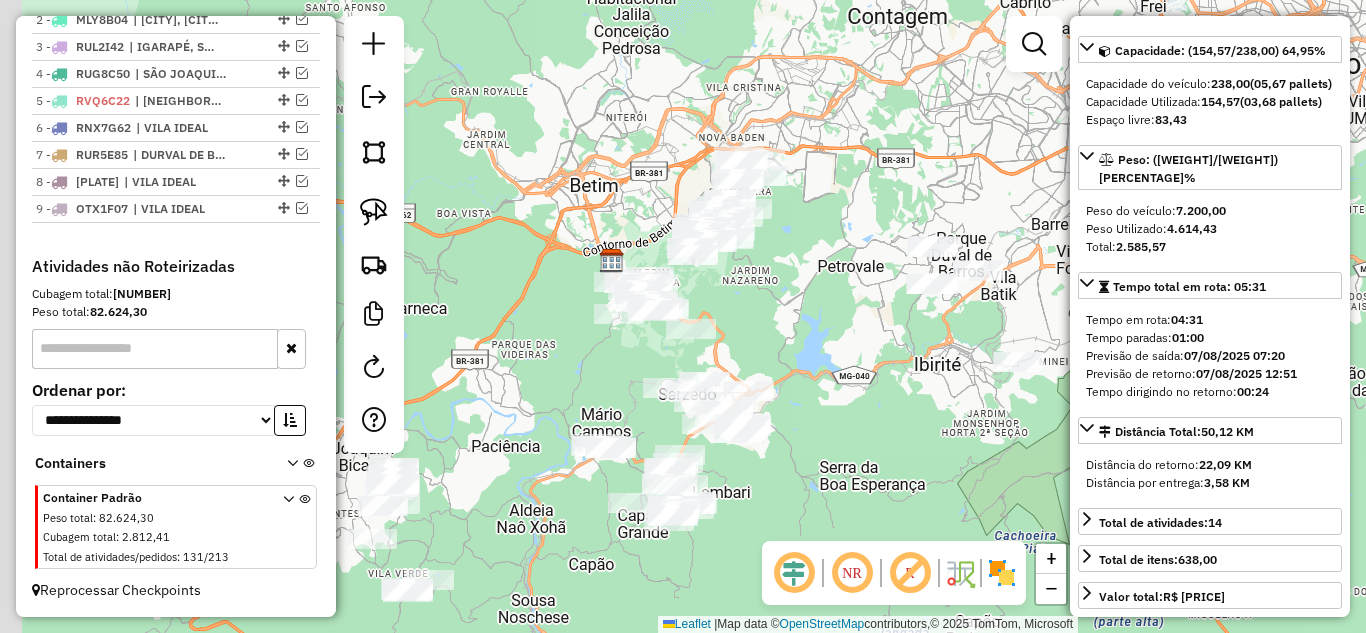 drag, startPoint x: 744, startPoint y: 297, endPoint x: 869, endPoint y: 344, distance: 133.544 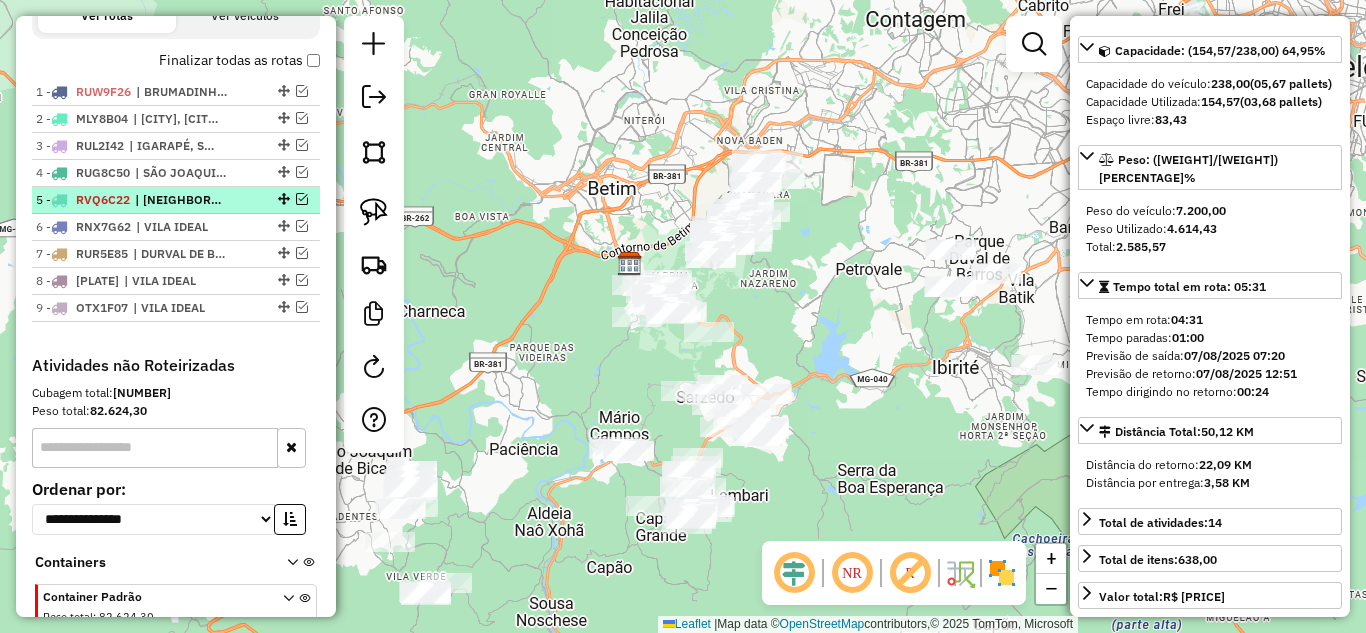 scroll, scrollTop: 710, scrollLeft: 0, axis: vertical 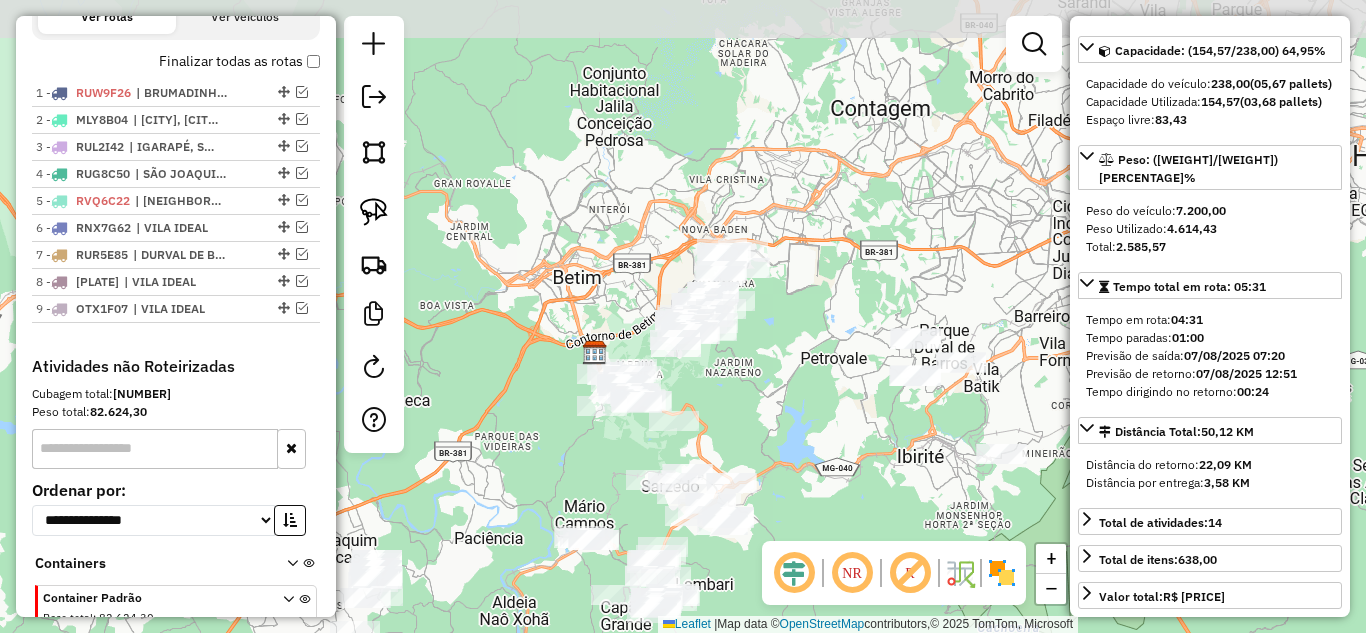 drag, startPoint x: 875, startPoint y: 465, endPoint x: 822, endPoint y: 574, distance: 121.20231 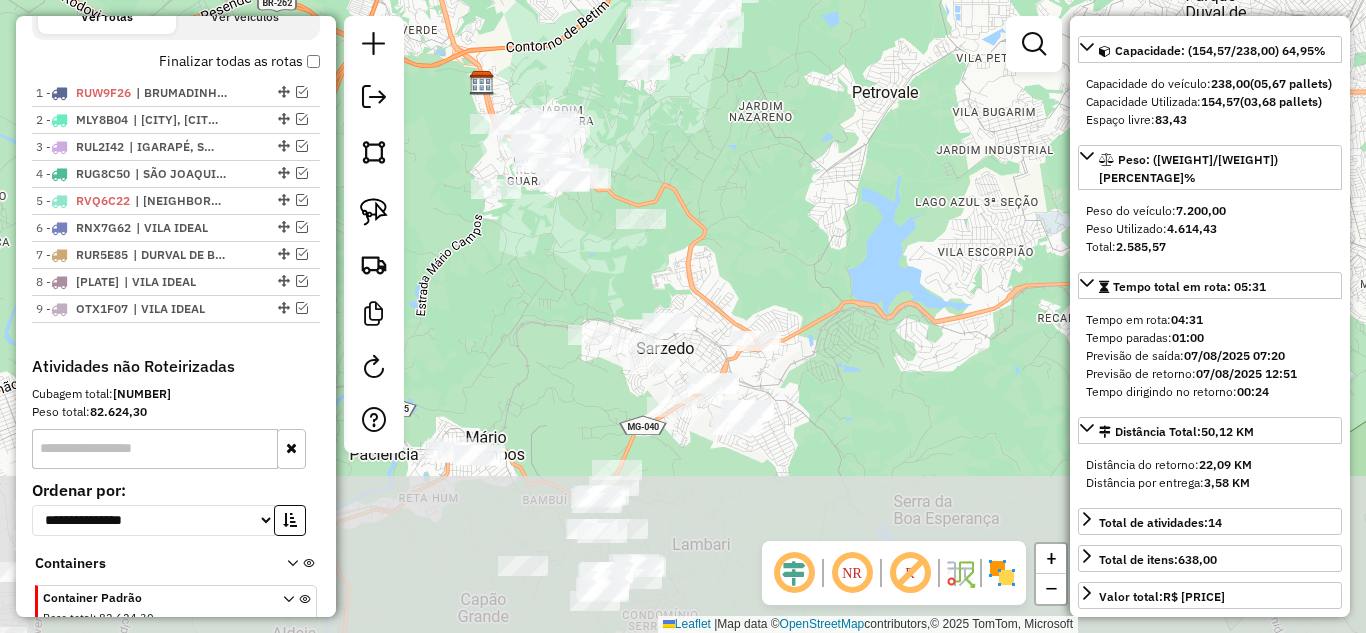 drag, startPoint x: 843, startPoint y: 439, endPoint x: 842, endPoint y: 152, distance: 287.00174 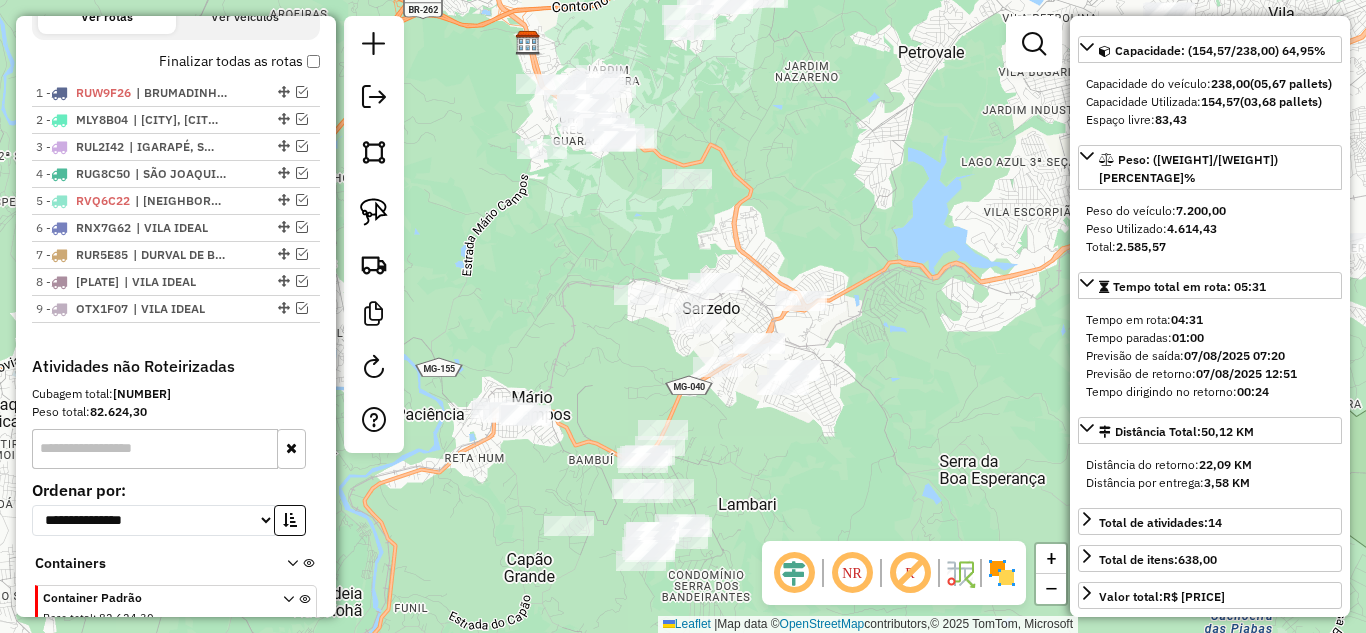drag, startPoint x: 488, startPoint y: 311, endPoint x: 554, endPoint y: 317, distance: 66.27216 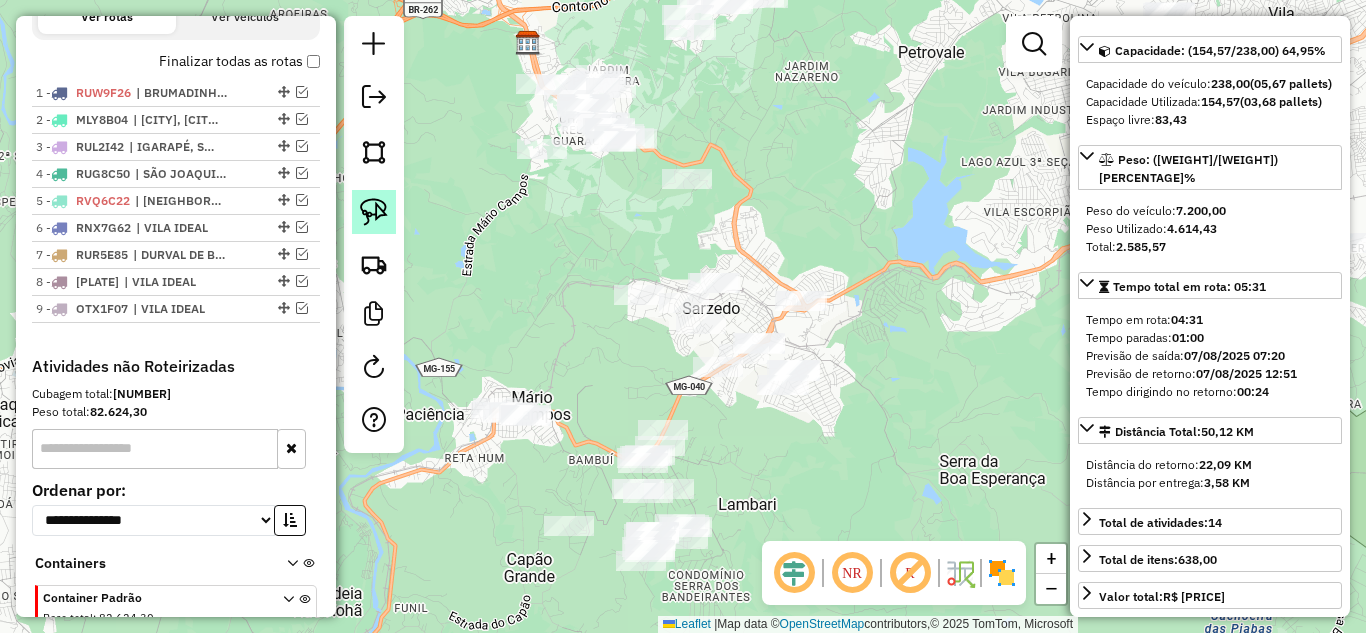 click 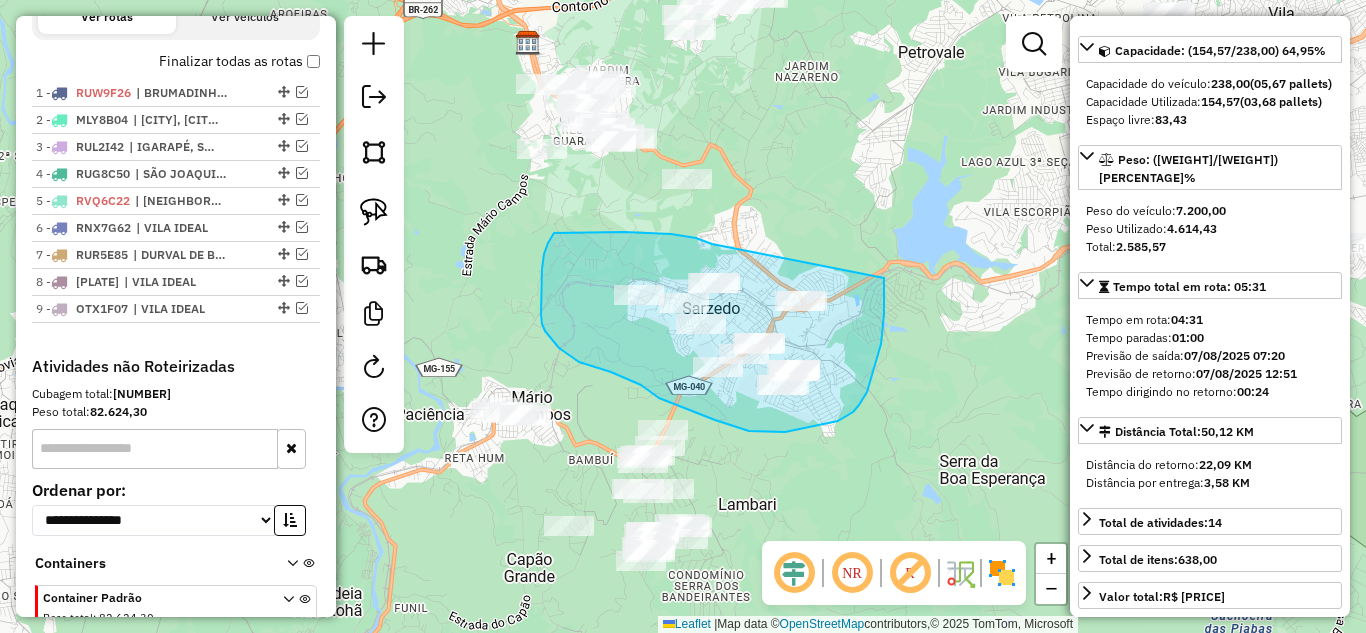 drag, startPoint x: 710, startPoint y: 244, endPoint x: 875, endPoint y: 250, distance: 165.10905 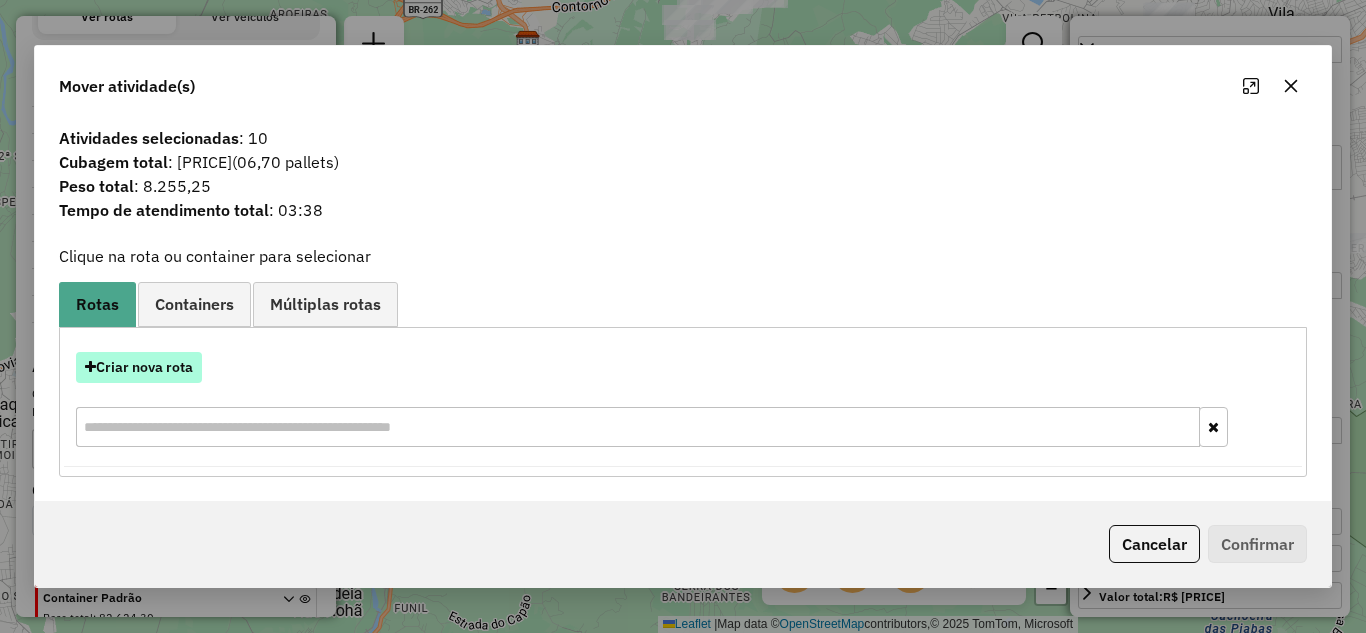 click on "Criar nova rota" at bounding box center [139, 367] 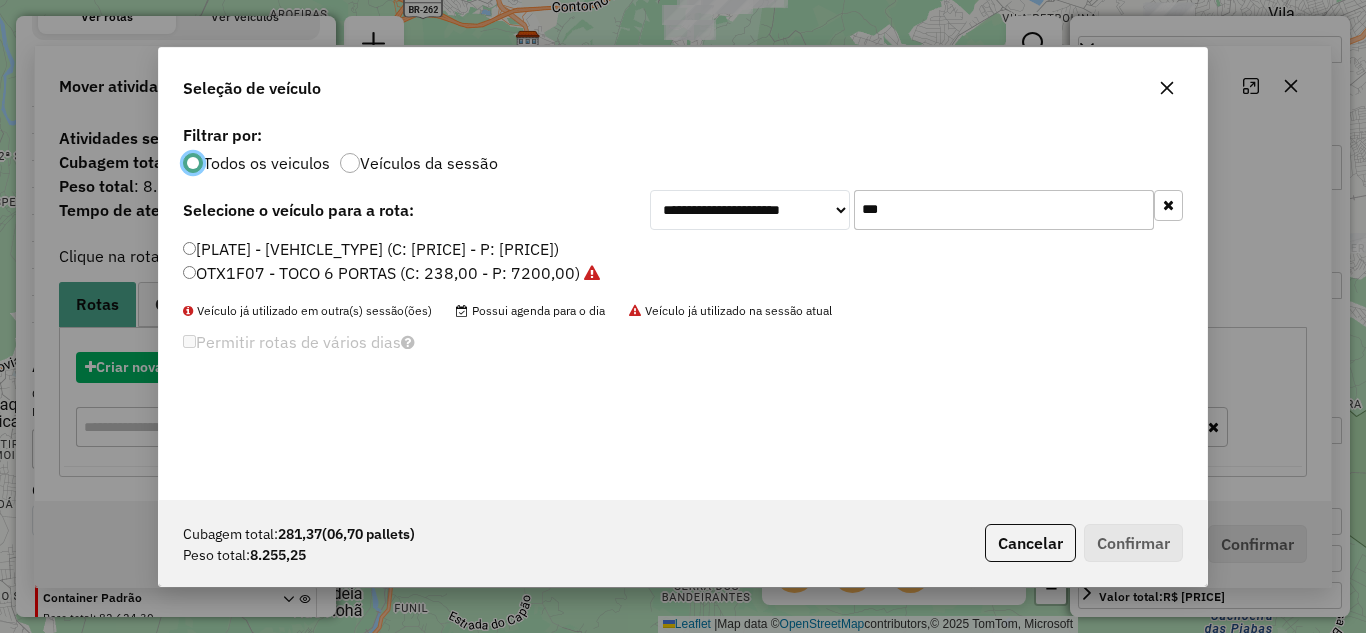 scroll, scrollTop: 11, scrollLeft: 6, axis: both 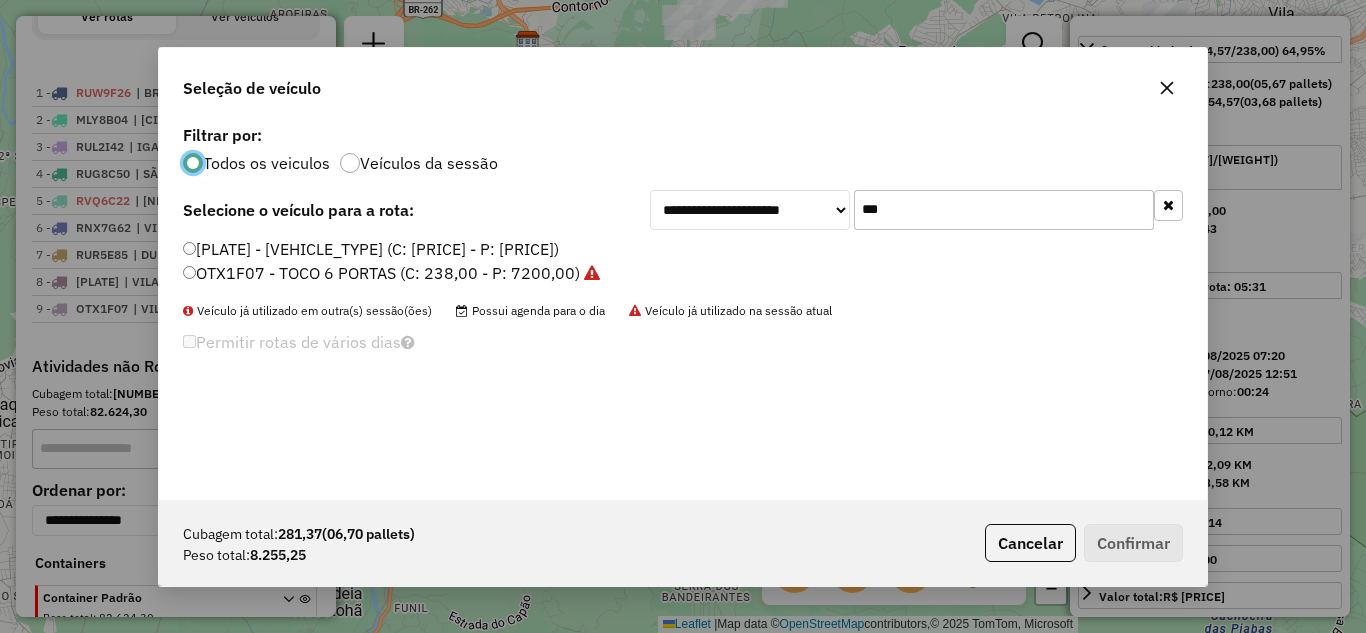 click on "***" 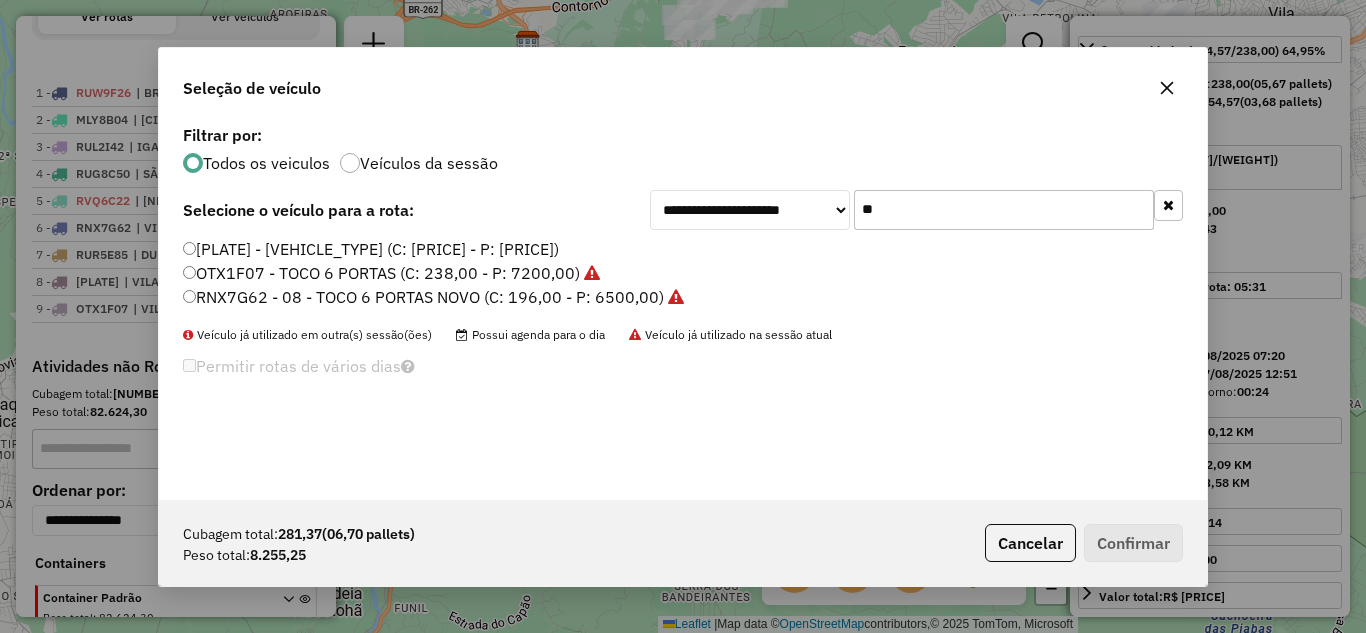 type on "*" 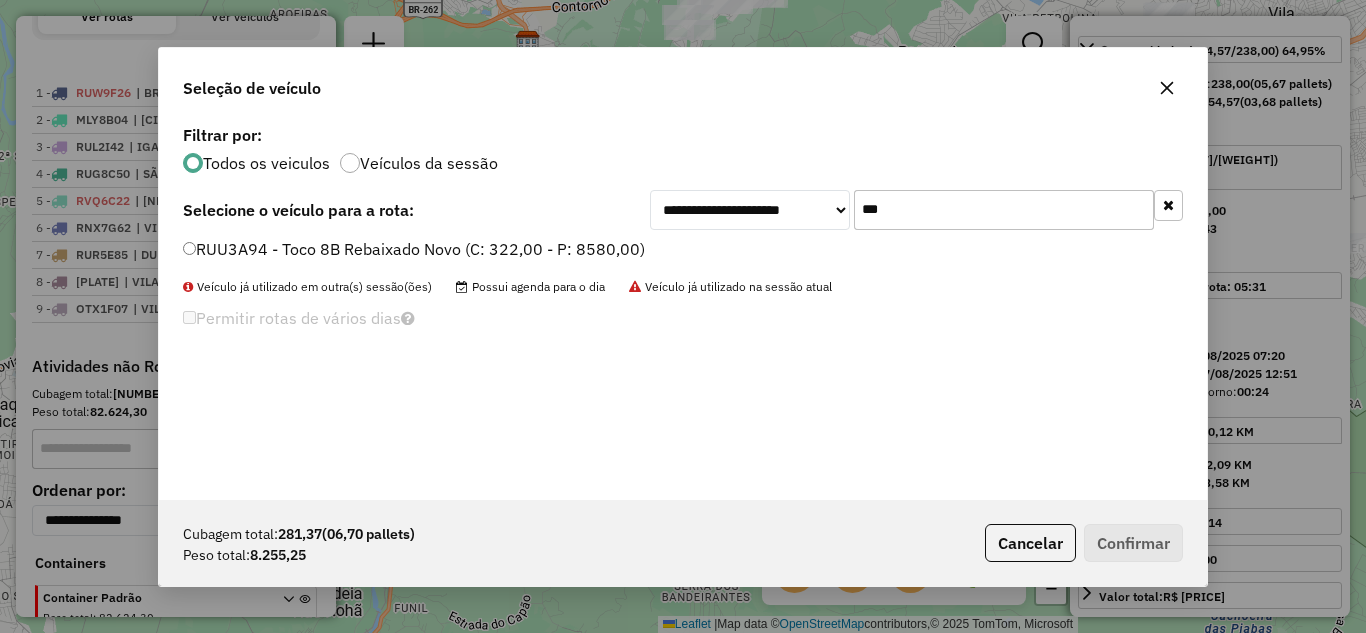 type on "***" 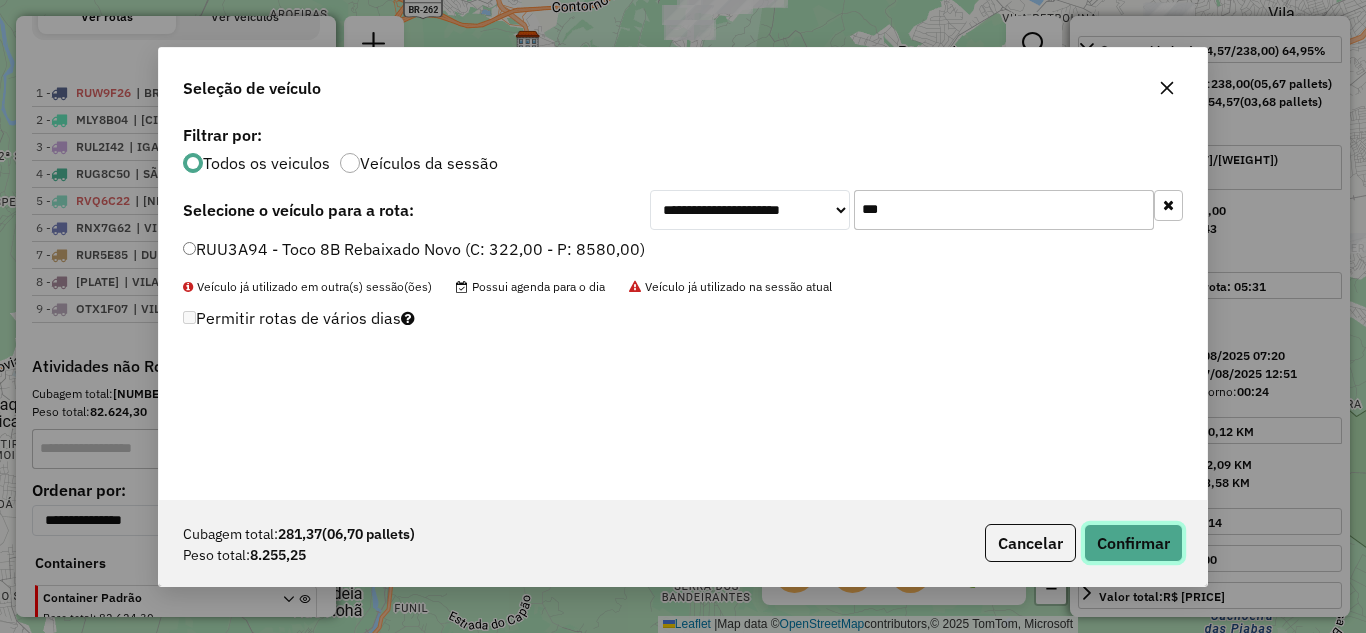 click on "Confirmar" 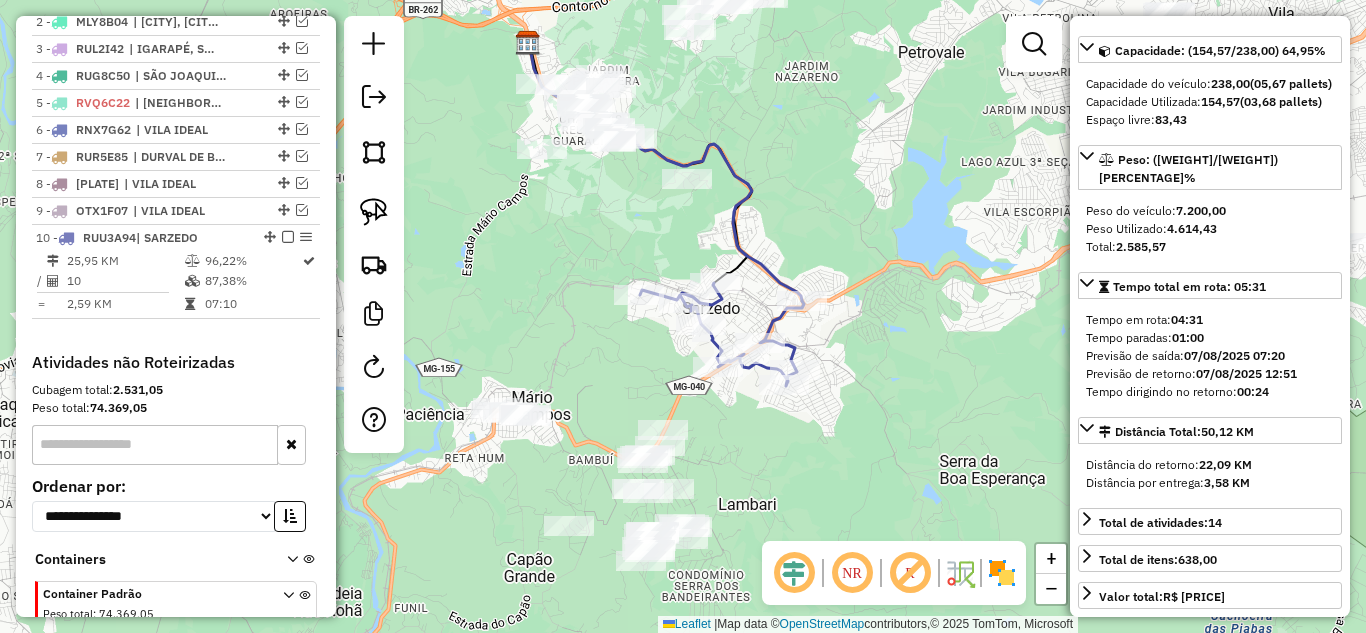 scroll, scrollTop: 904, scrollLeft: 0, axis: vertical 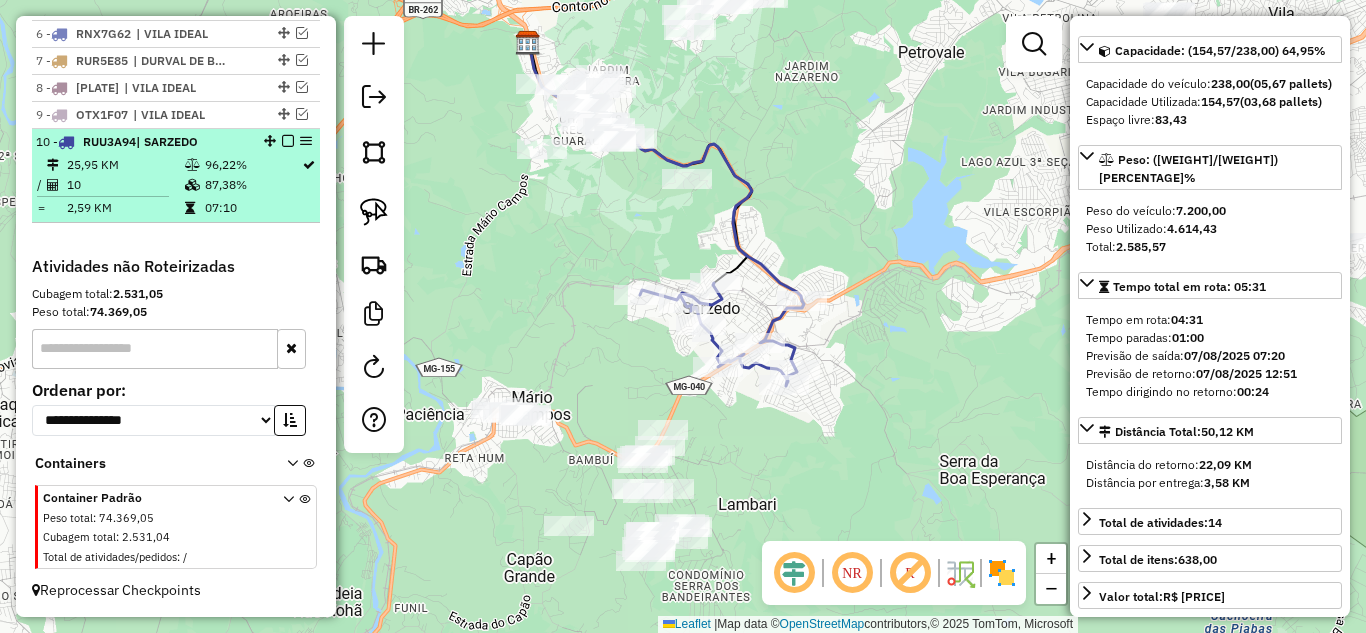 click at bounding box center (288, 141) 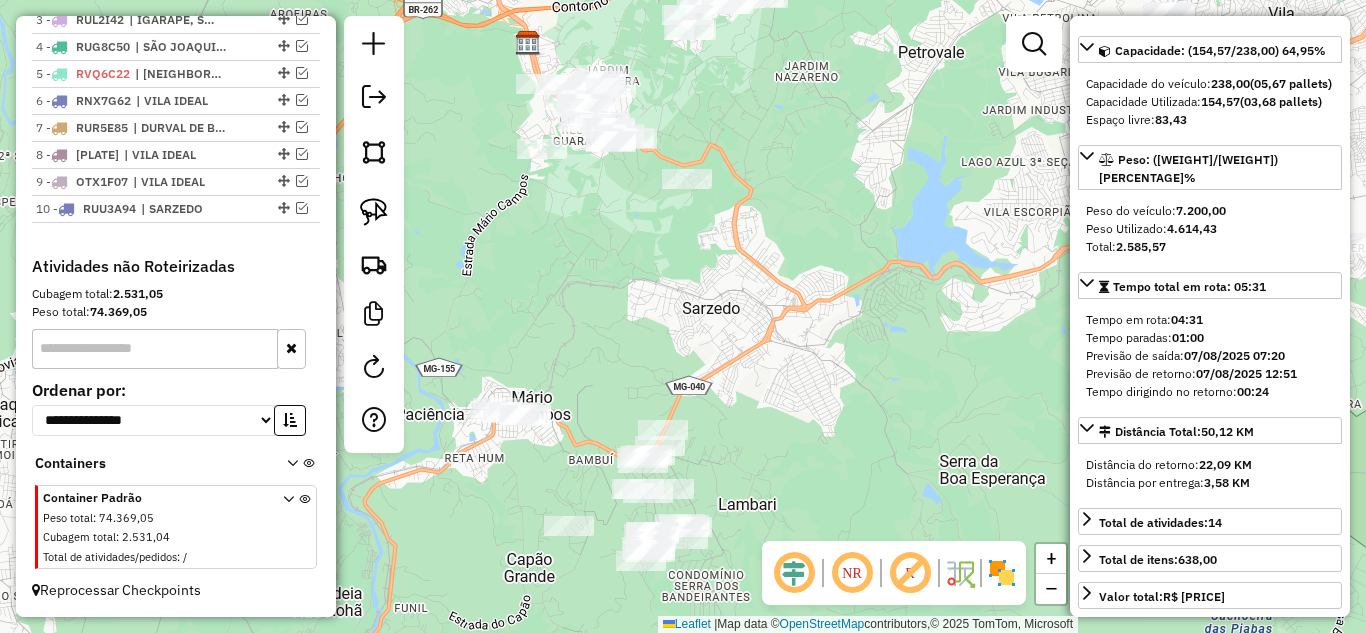 scroll, scrollTop: 837, scrollLeft: 0, axis: vertical 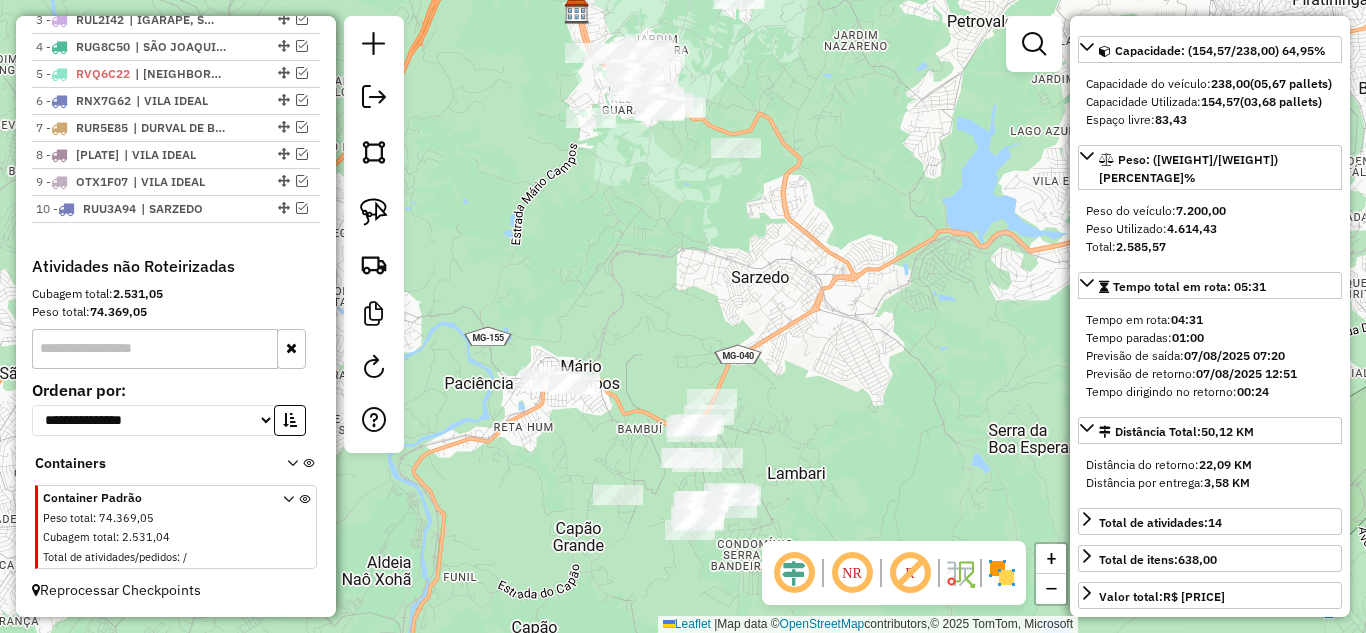 drag, startPoint x: 492, startPoint y: 247, endPoint x: 573, endPoint y: 151, distance: 125.60653 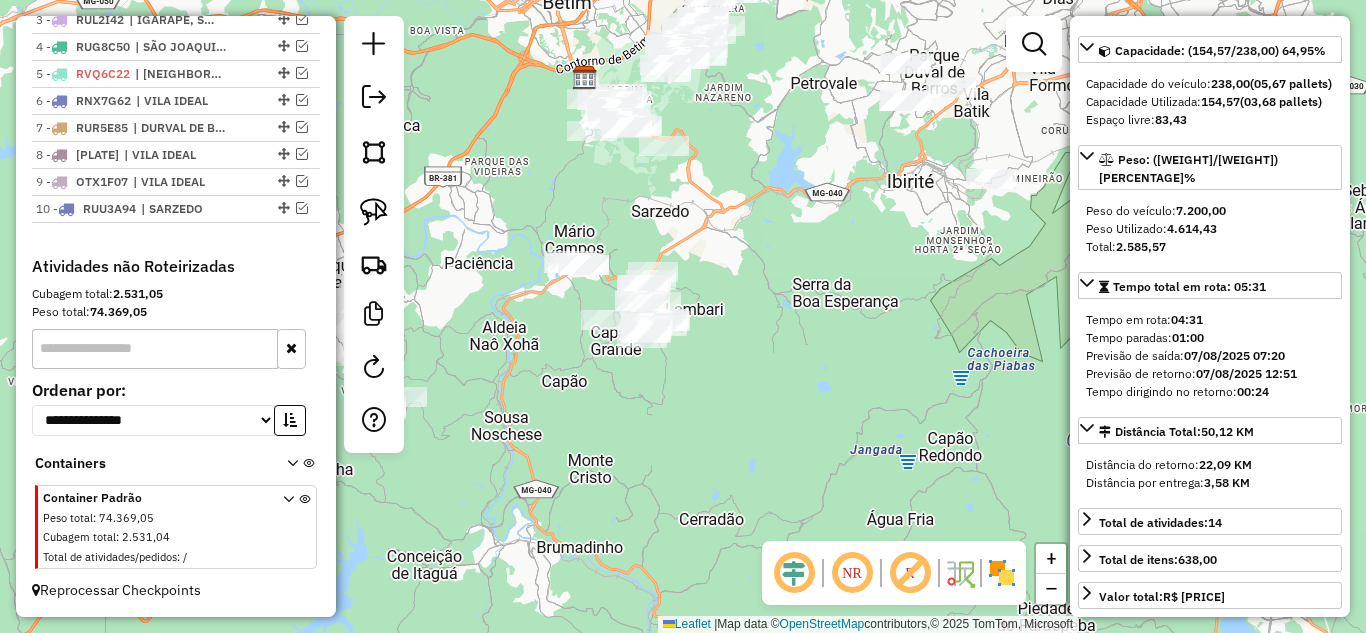 drag, startPoint x: 372, startPoint y: 204, endPoint x: 425, endPoint y: 217, distance: 54.571056 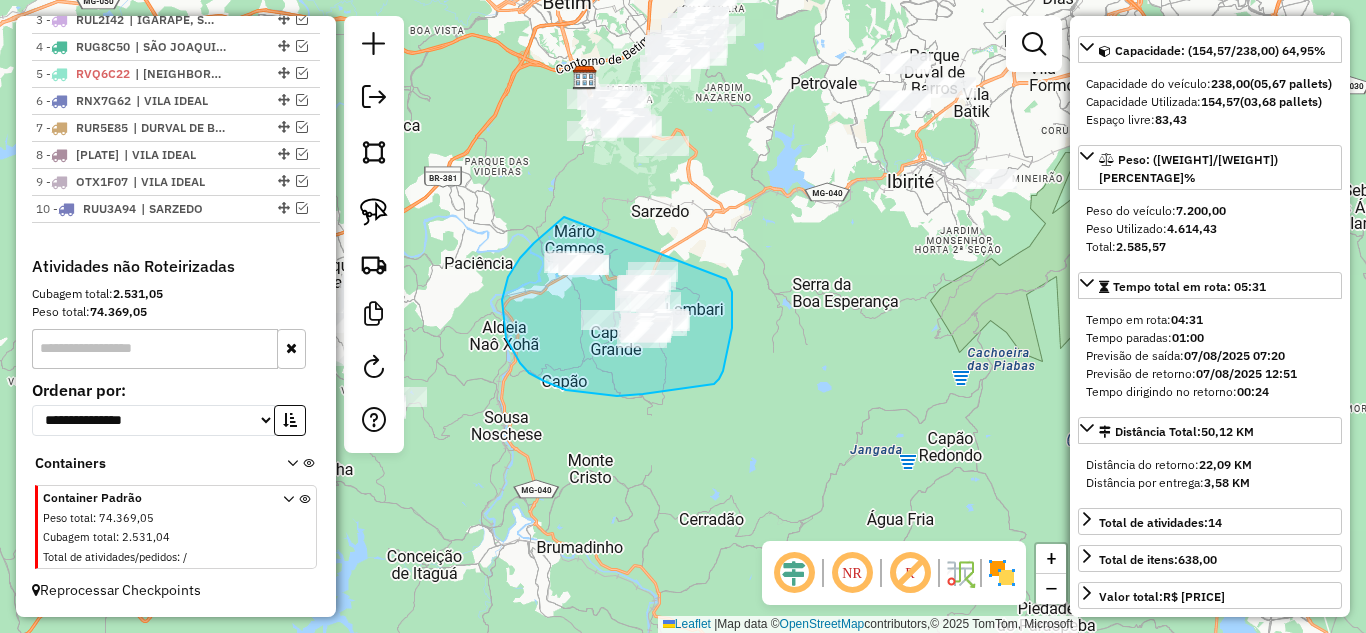 drag, startPoint x: 502, startPoint y: 300, endPoint x: 710, endPoint y: 256, distance: 212.60292 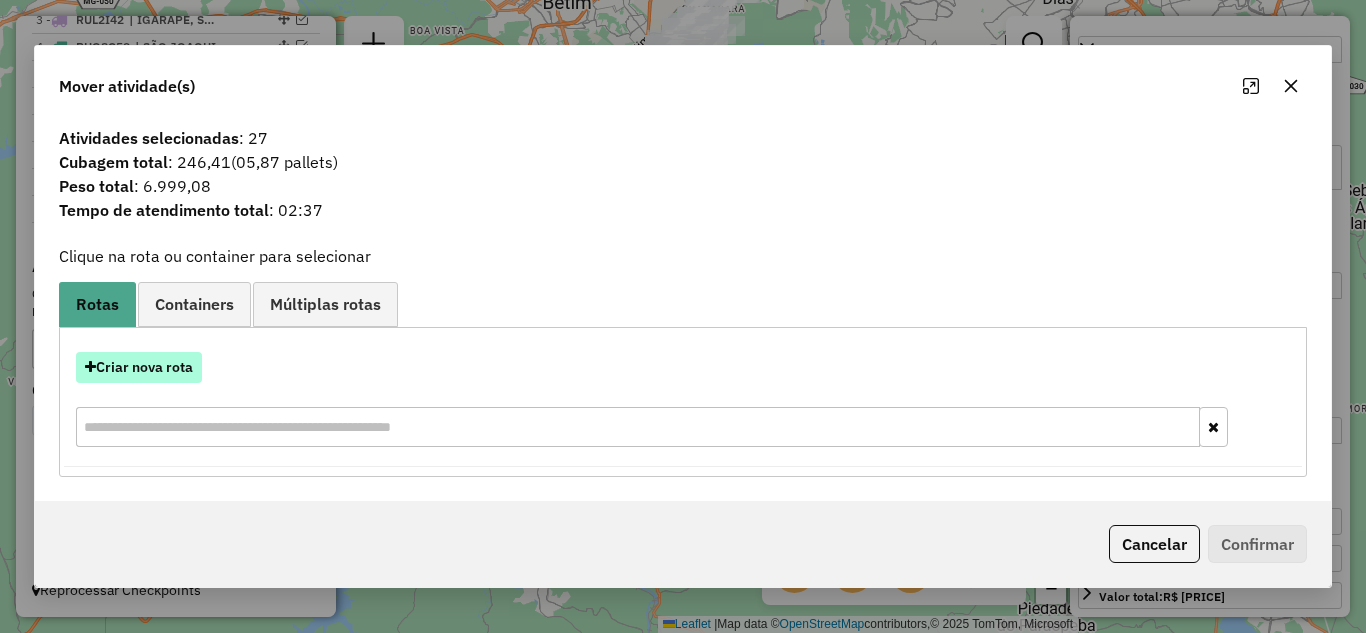 click on "Criar nova rota" at bounding box center [139, 367] 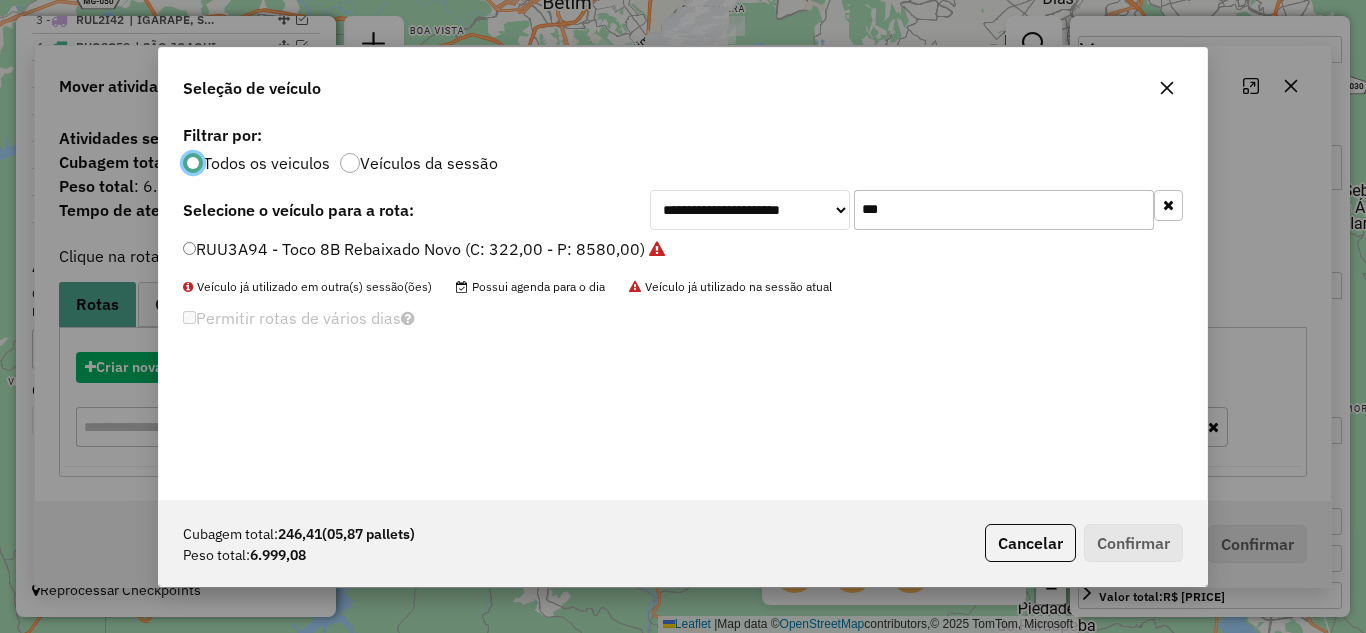 scroll, scrollTop: 11, scrollLeft: 6, axis: both 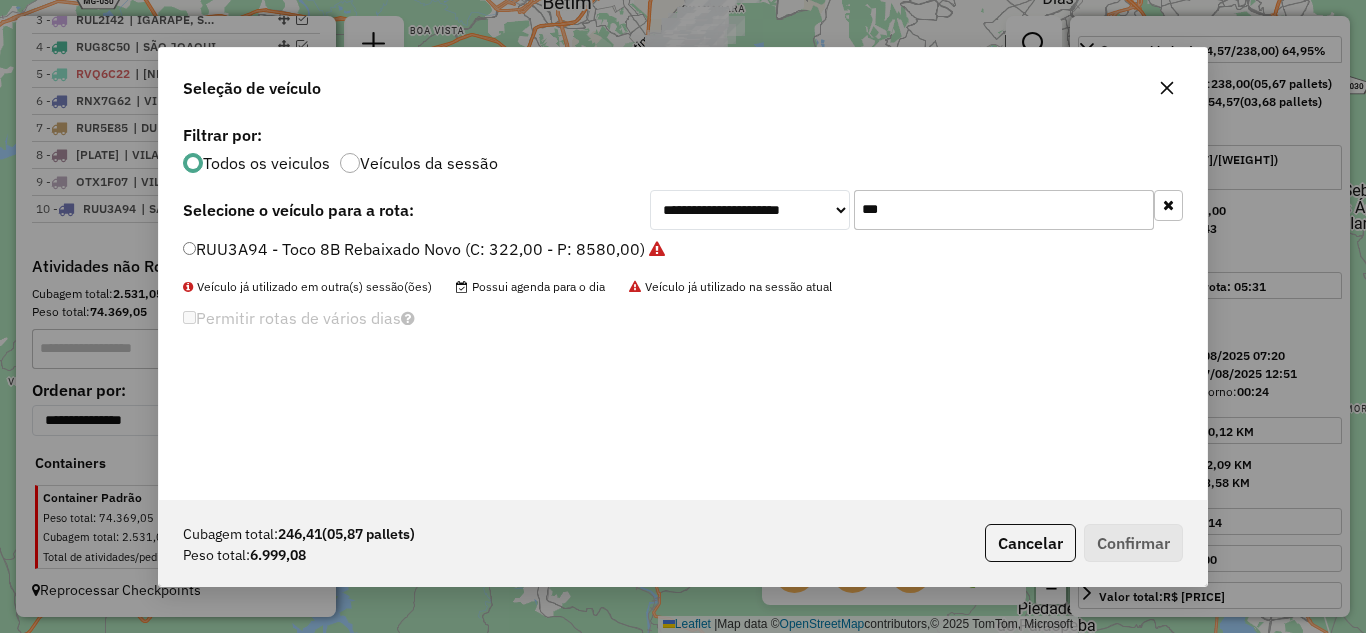 click on "***" 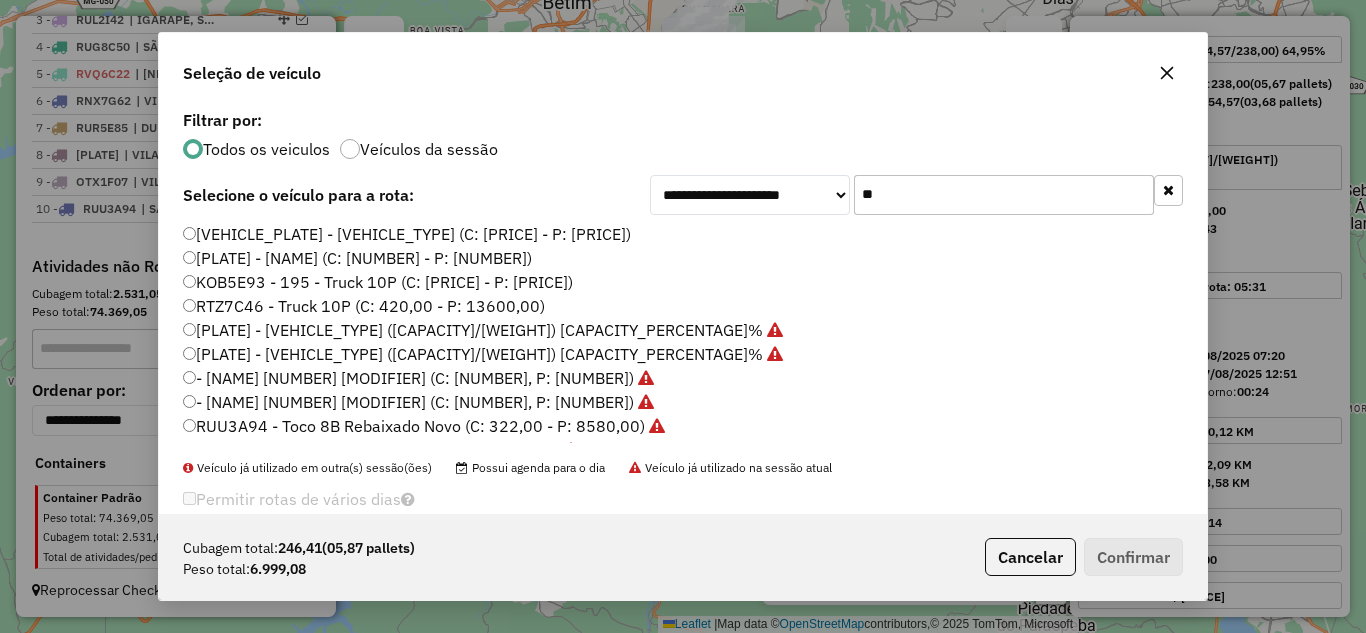 type on "*" 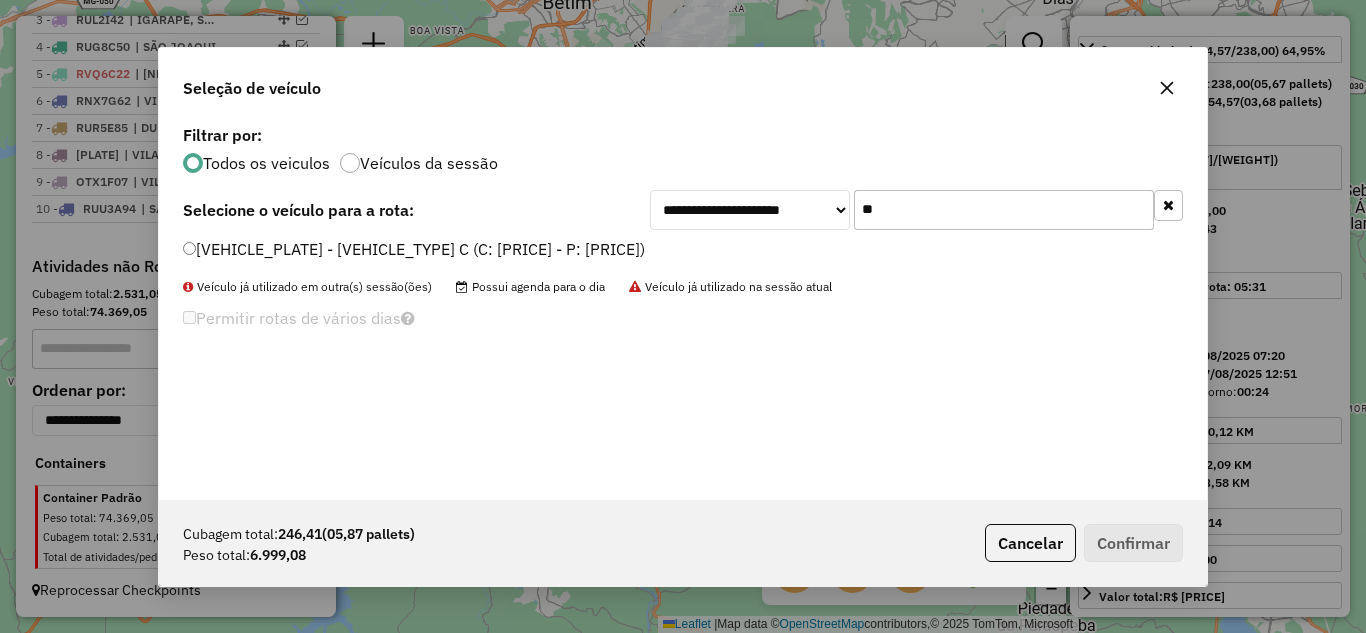 type on "**" 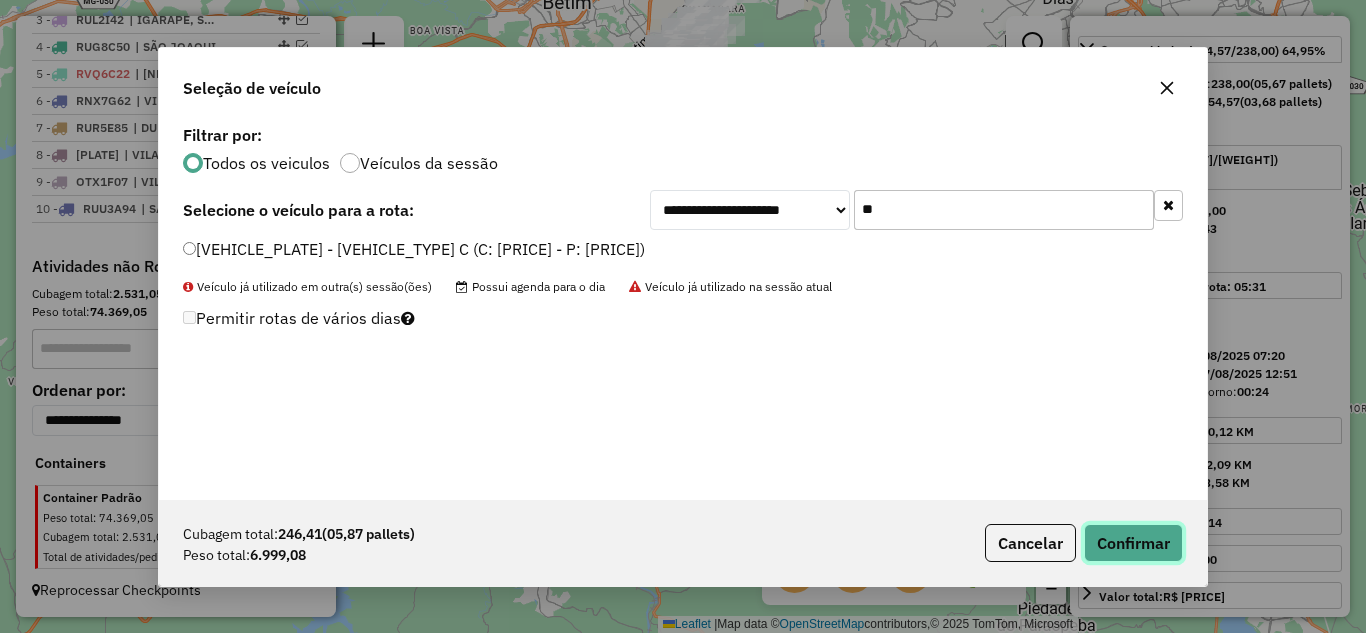 click on "Confirmar" 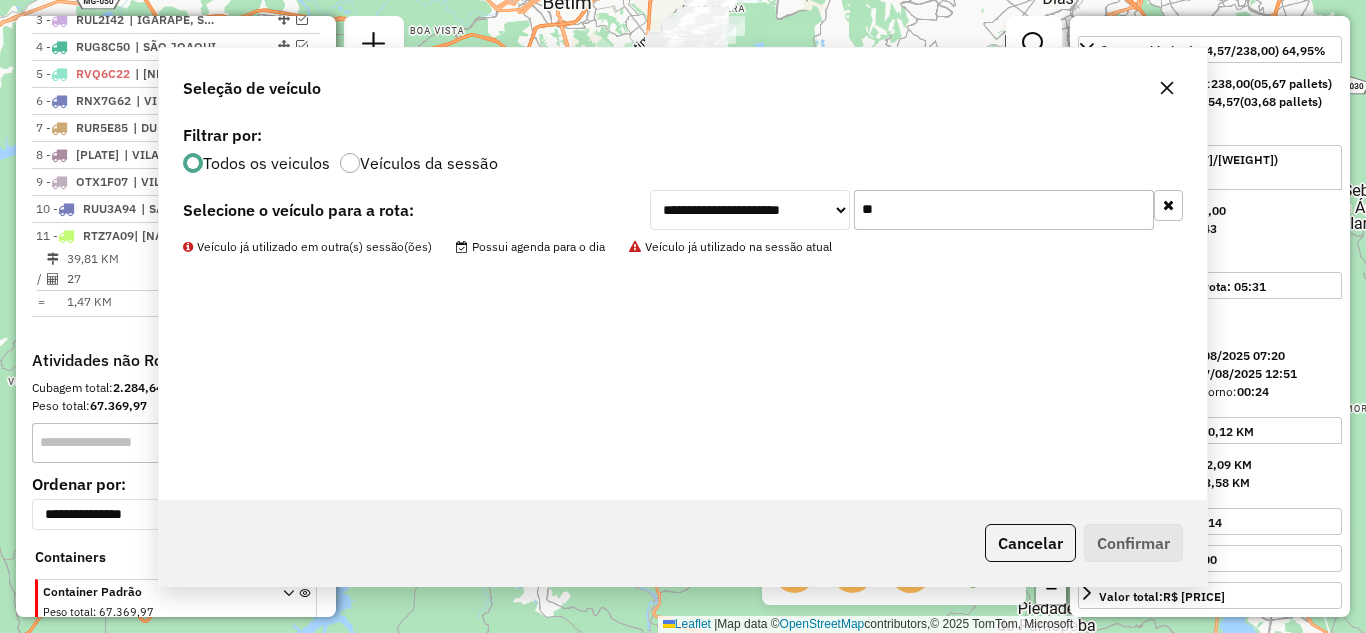 scroll, scrollTop: 931, scrollLeft: 0, axis: vertical 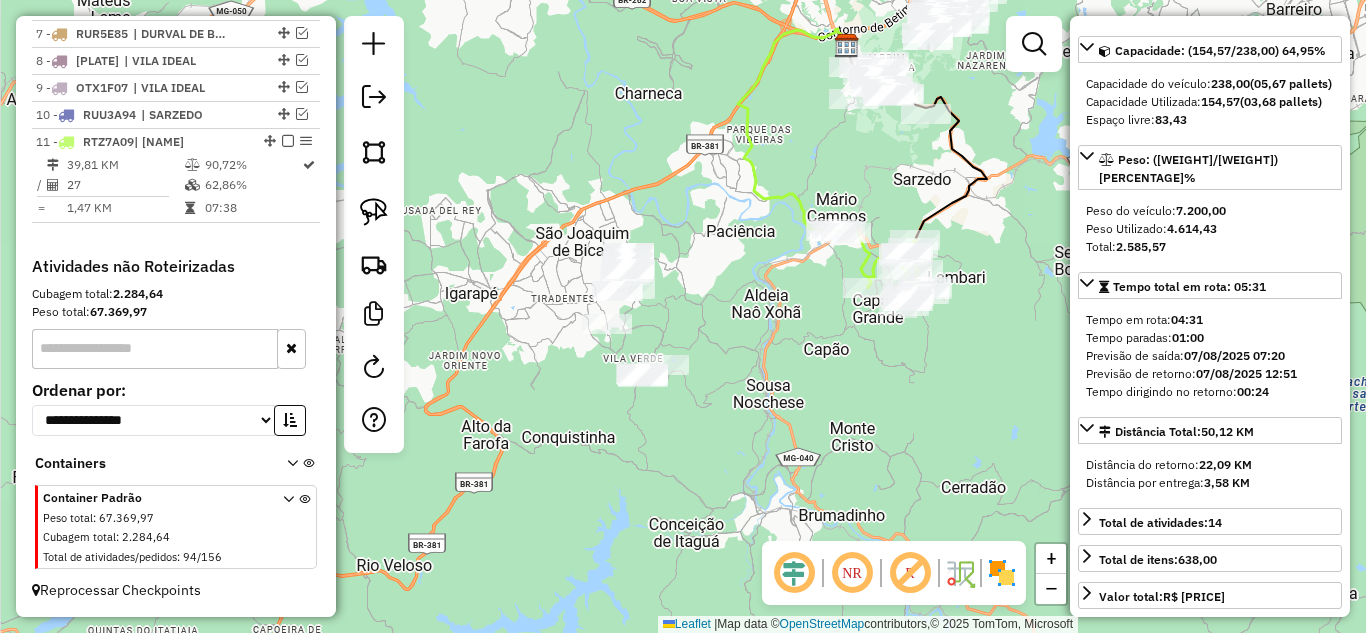 drag, startPoint x: 536, startPoint y: 334, endPoint x: 798, endPoint y: 302, distance: 263.94696 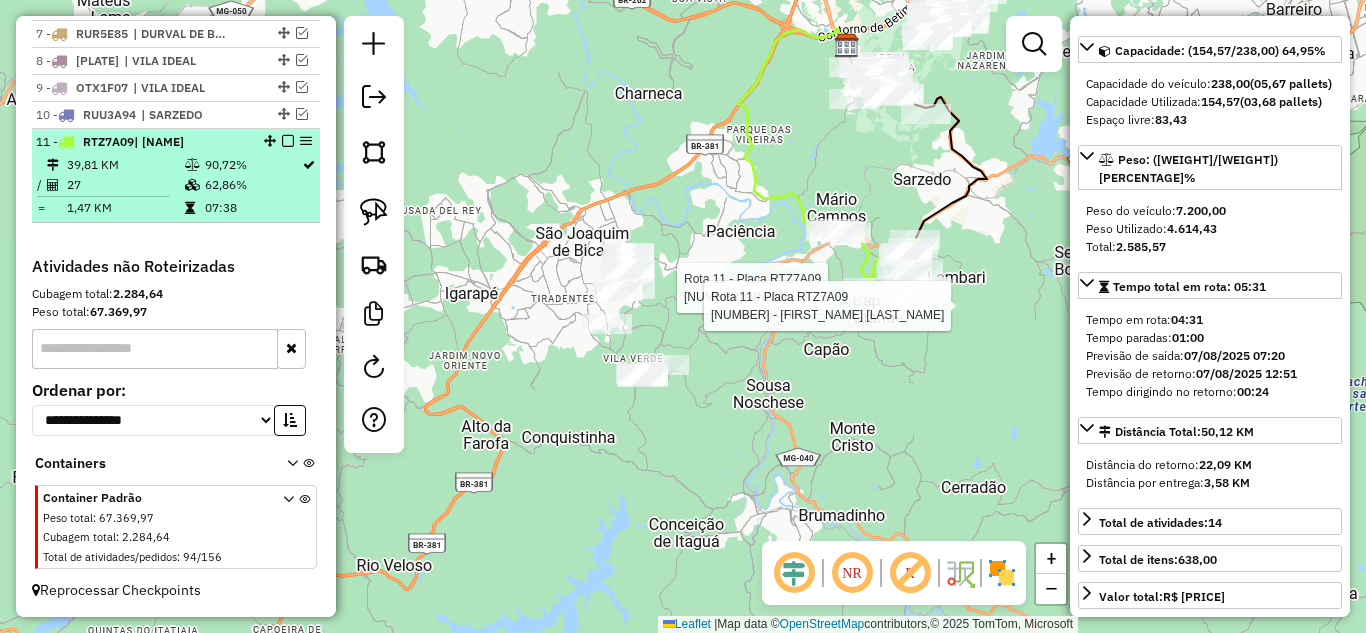 click at bounding box center [288, 141] 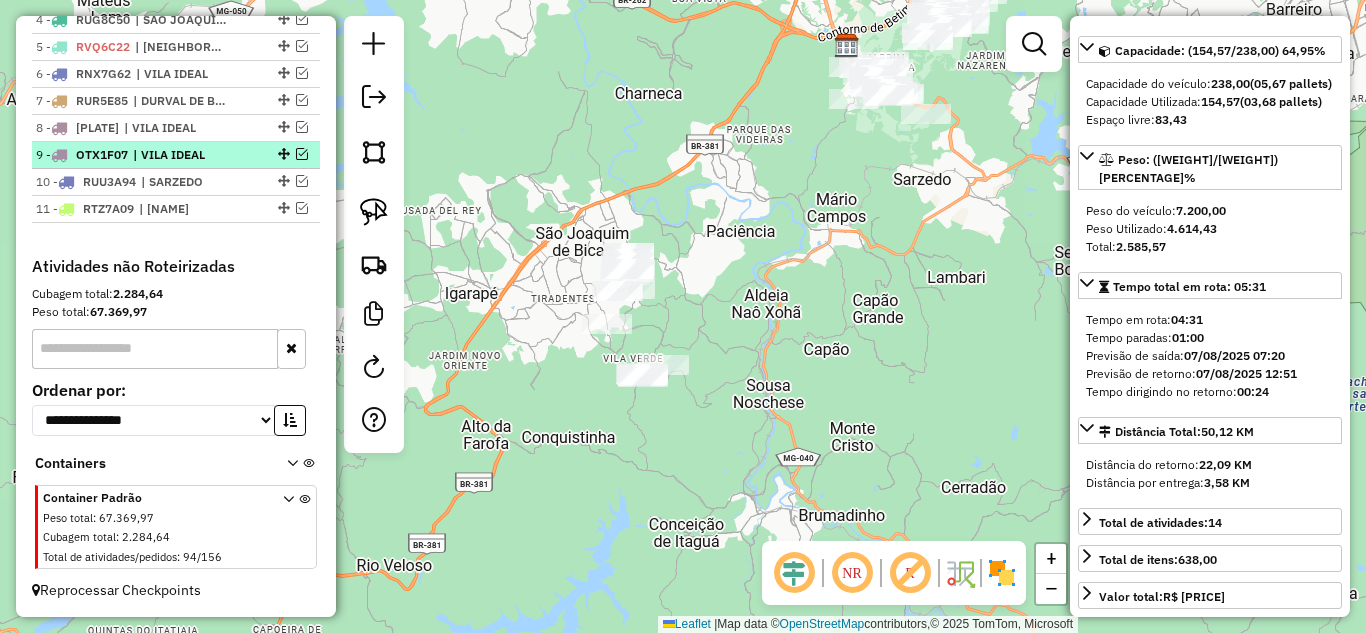 scroll, scrollTop: 864, scrollLeft: 0, axis: vertical 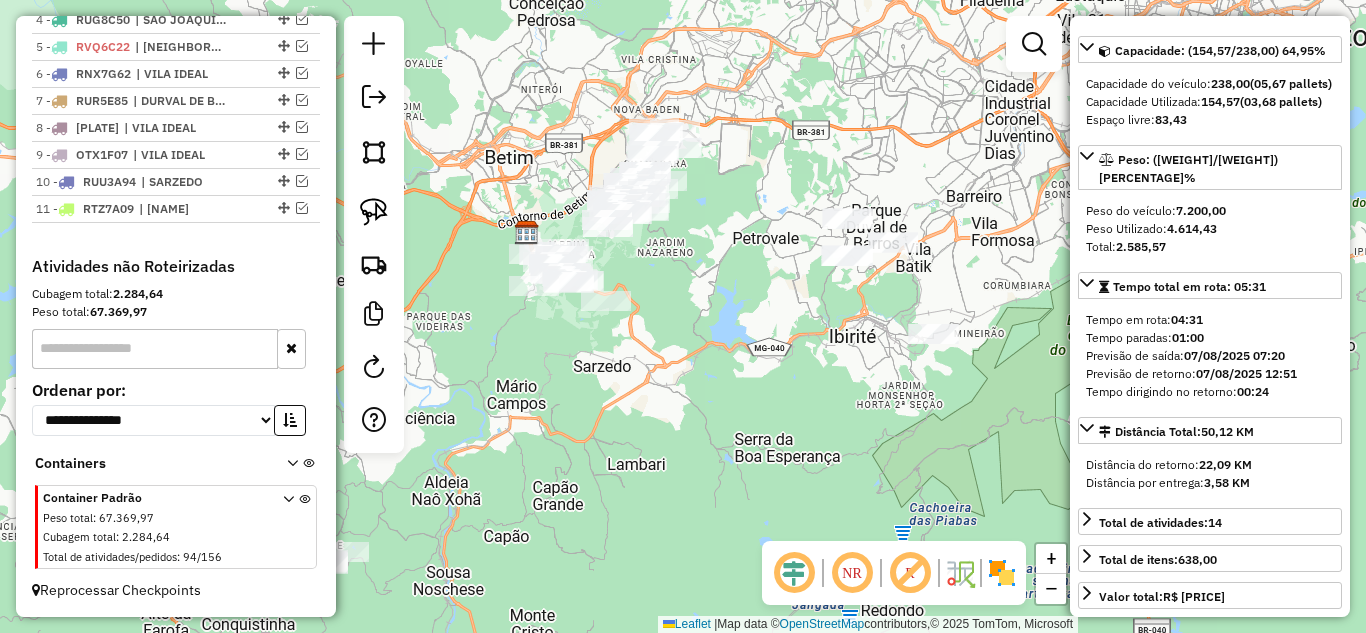 drag, startPoint x: 850, startPoint y: 240, endPoint x: 530, endPoint y: 427, distance: 370.63324 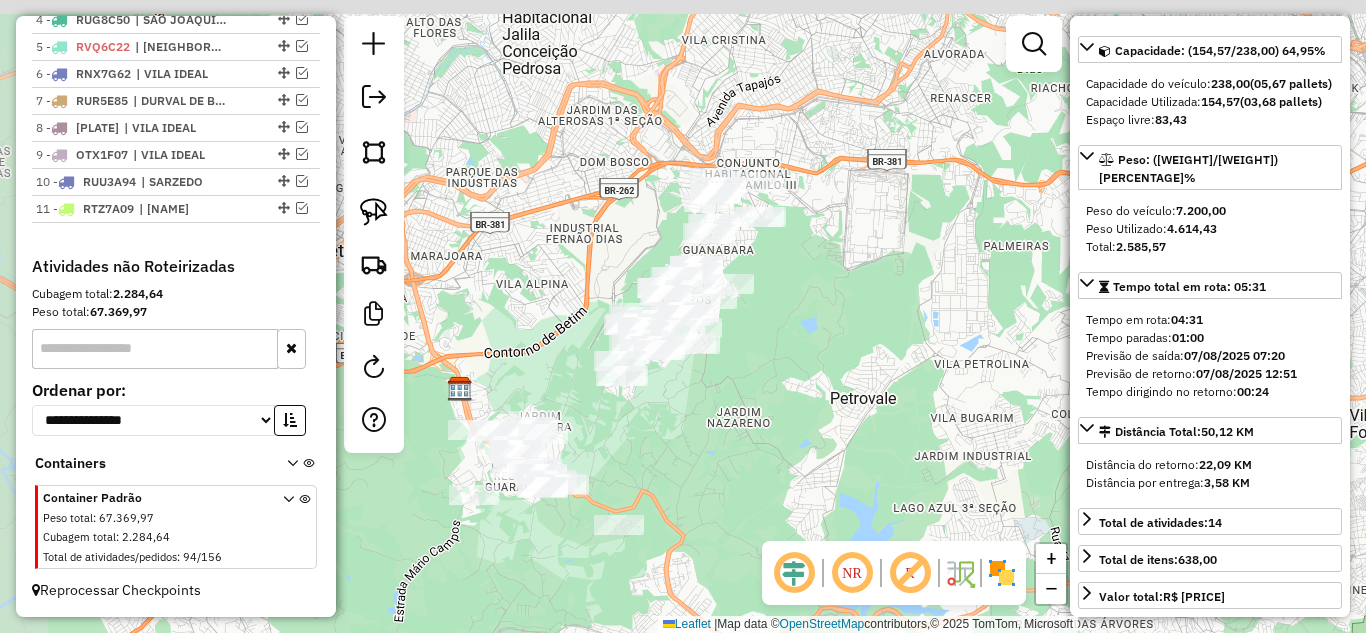 drag, startPoint x: 716, startPoint y: 274, endPoint x: 765, endPoint y: 458, distance: 190.4127 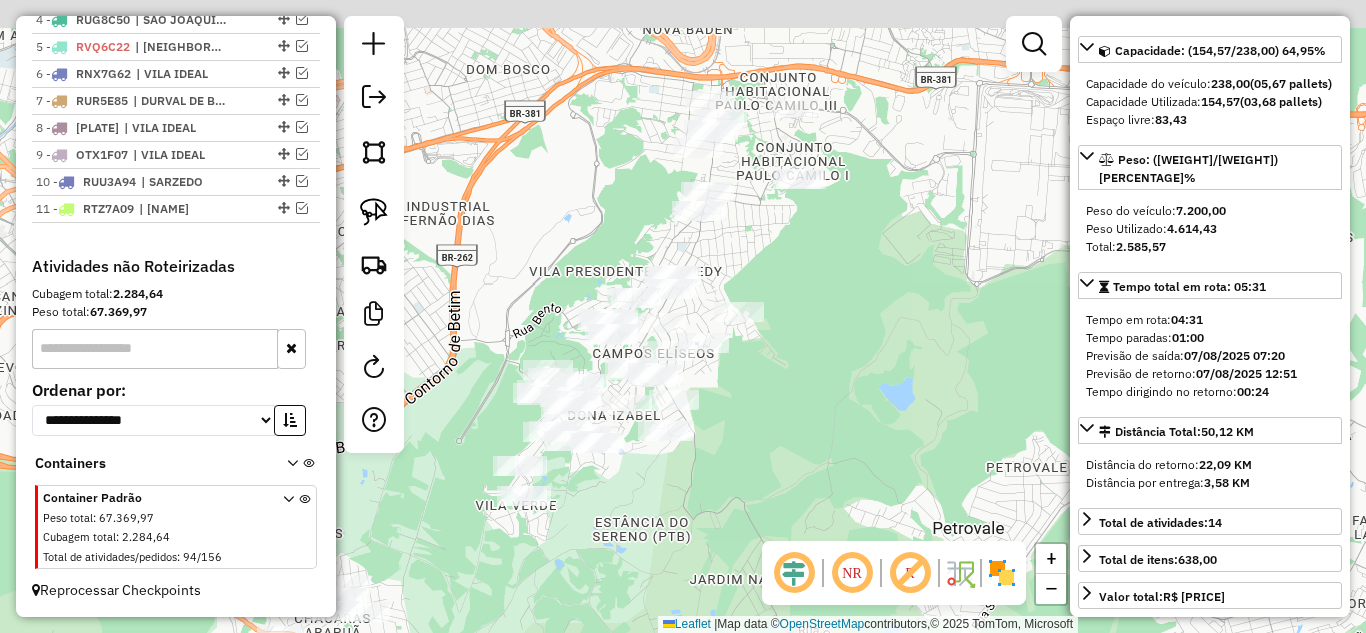 drag, startPoint x: 750, startPoint y: 359, endPoint x: 763, endPoint y: 416, distance: 58.463665 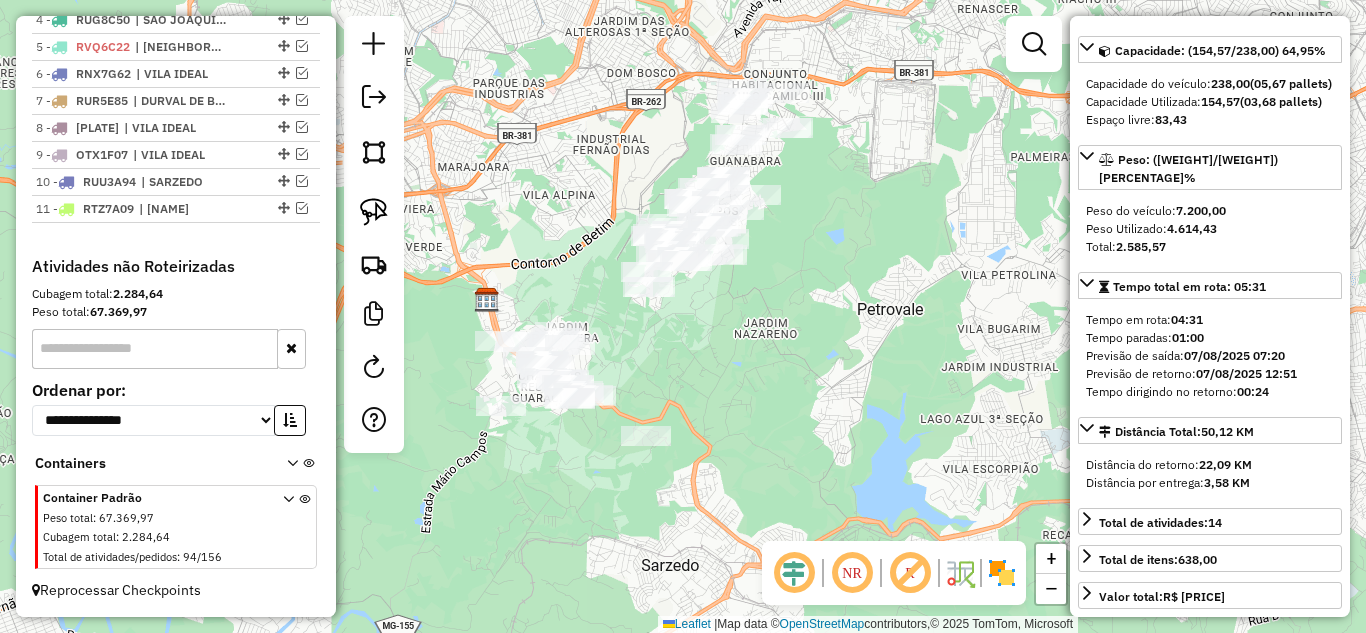 drag, startPoint x: 871, startPoint y: 354, endPoint x: 871, endPoint y: 186, distance: 168 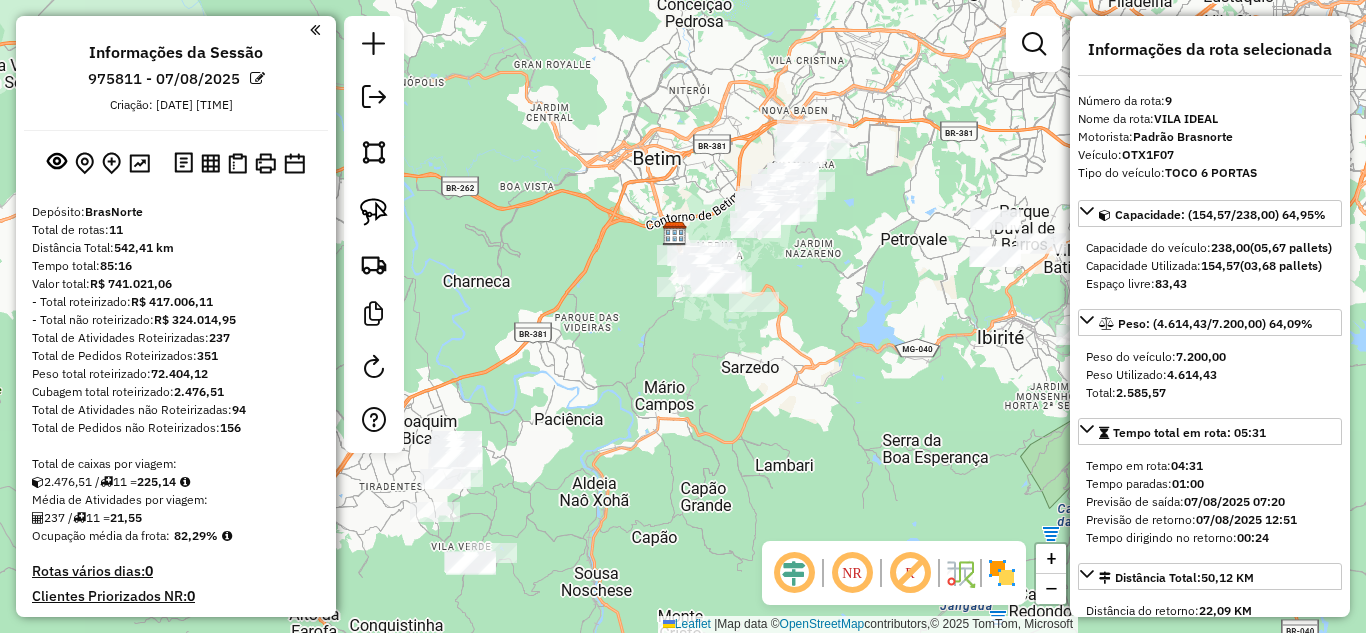 select on "*********" 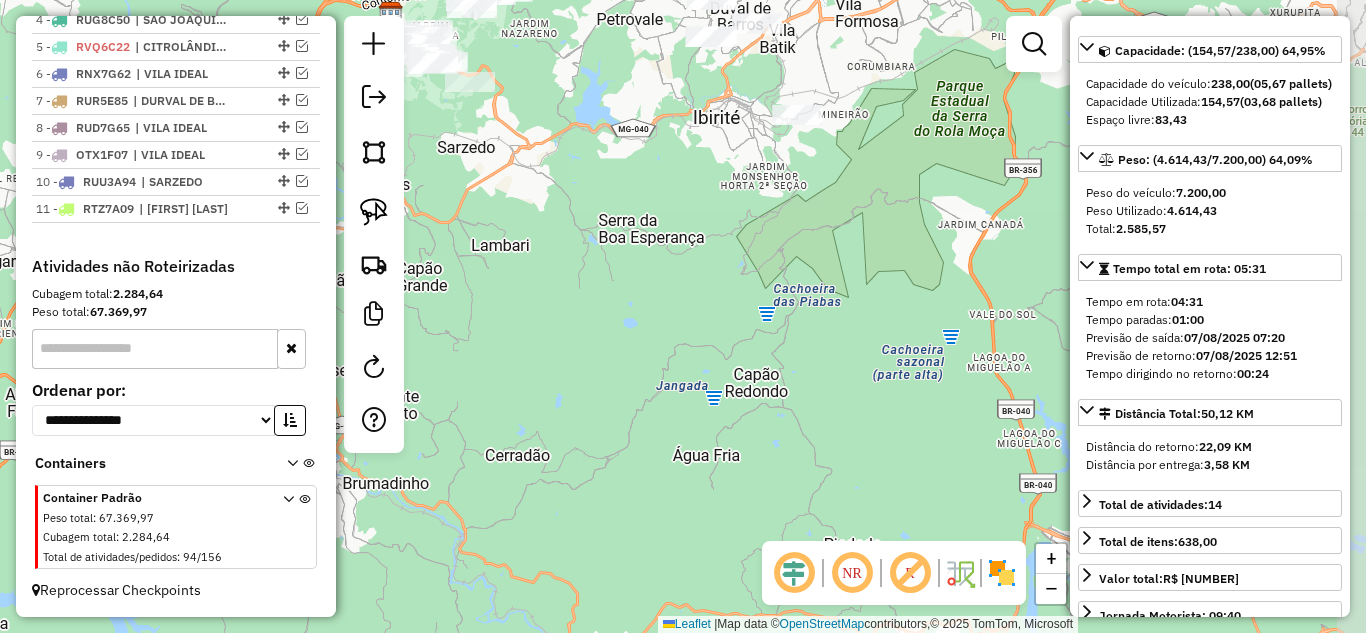 drag, startPoint x: 951, startPoint y: 376, endPoint x: 667, endPoint y: 153, distance: 361.08862 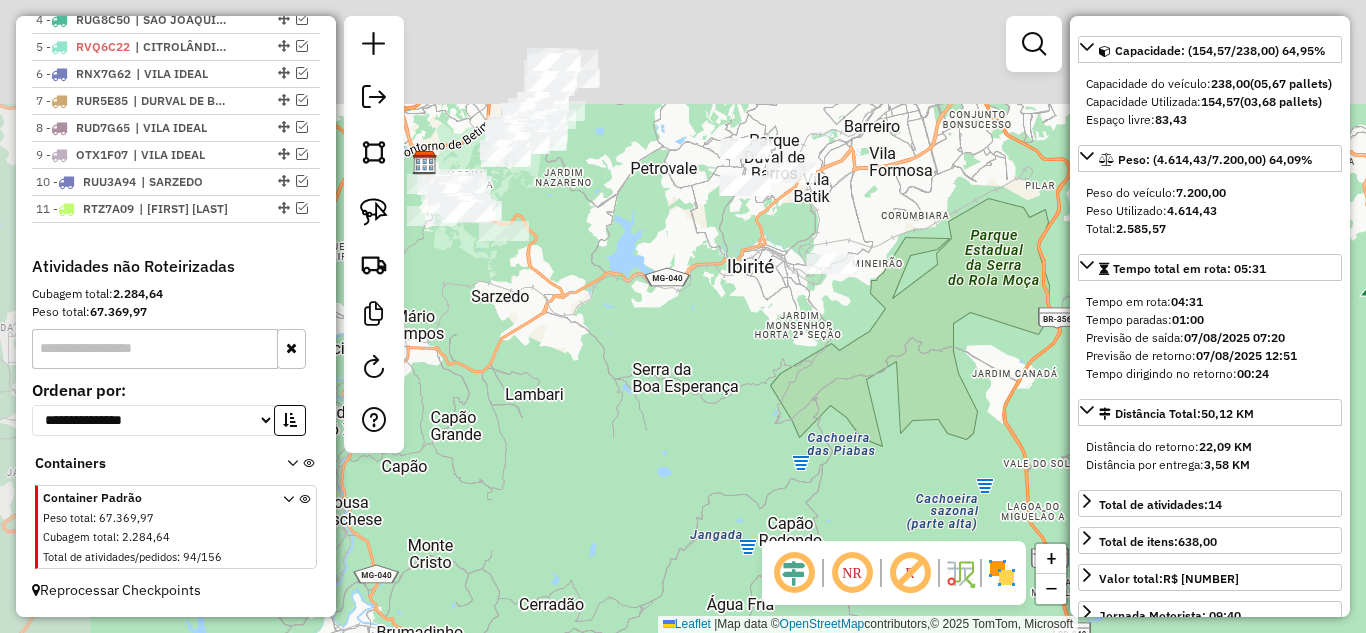 drag, startPoint x: 755, startPoint y: 385, endPoint x: 818, endPoint y: 487, distance: 119.88744 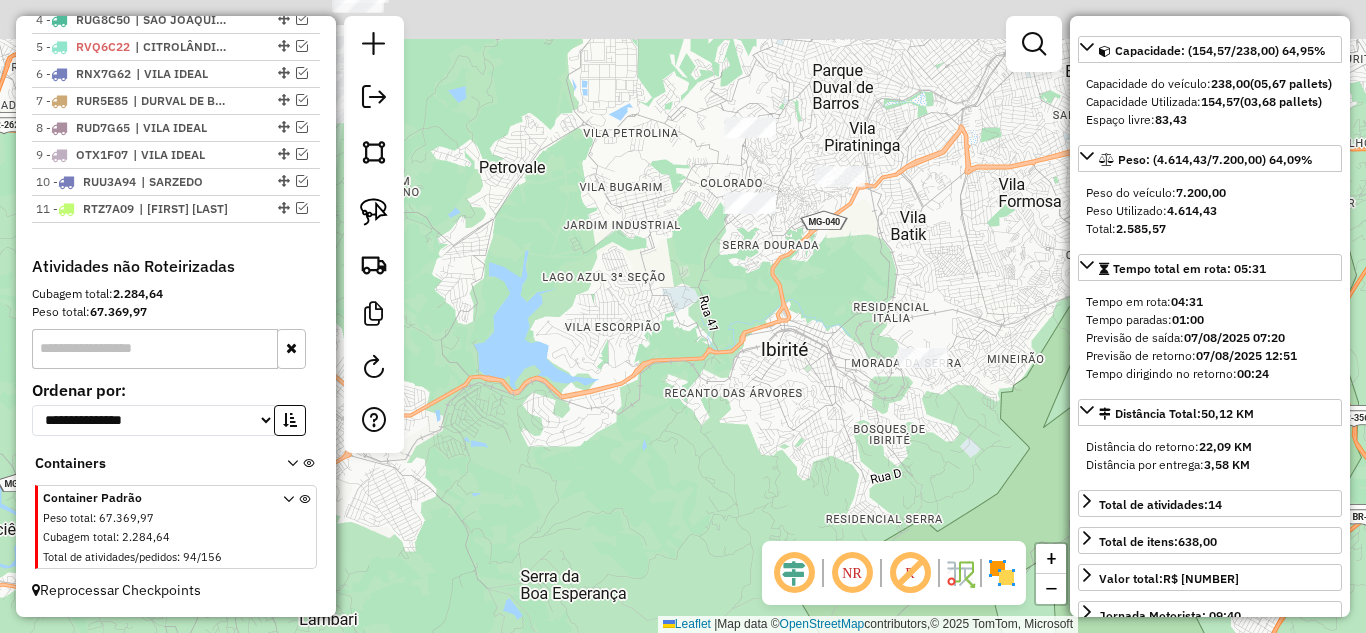 drag, startPoint x: 847, startPoint y: 500, endPoint x: 865, endPoint y: 578, distance: 80.04999 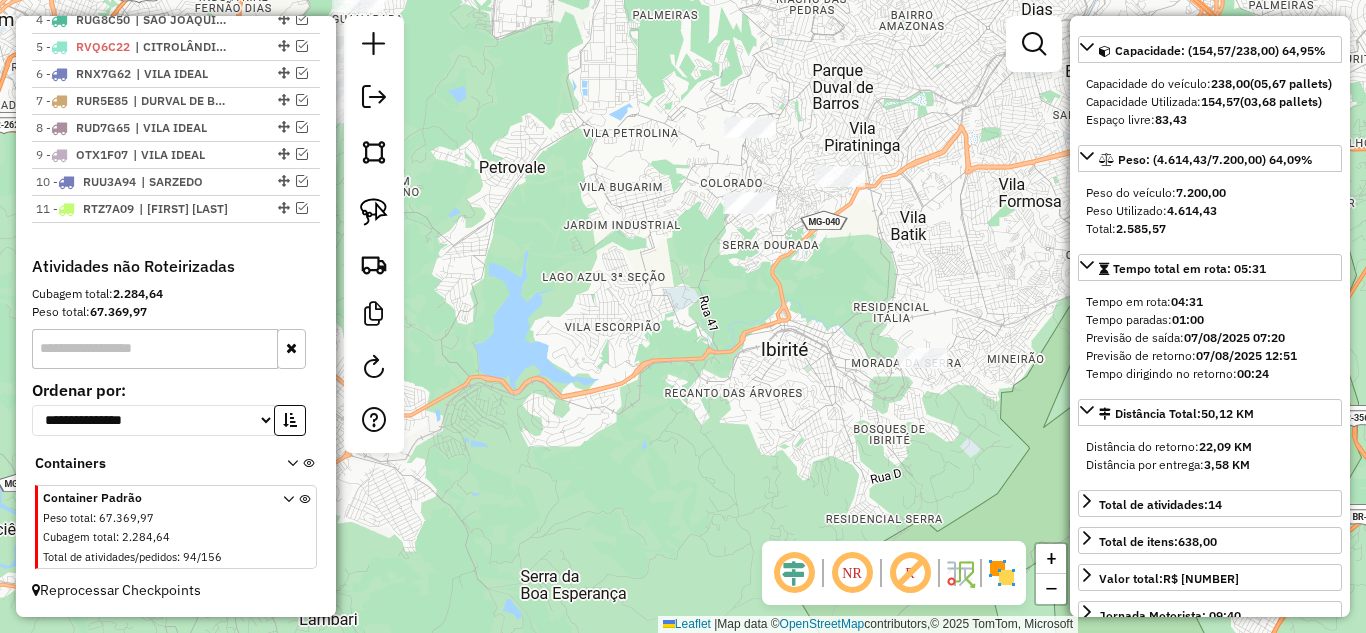 click on "Janela de atendimento Grade de atendimento Capacidade Transportadoras Veículos Cliente Pedidos  Rotas Selecione os dias de semana para filtrar as janelas de atendimento  Seg   Ter   Qua   Qui   Sex   Sáb   Dom  Informe o período da janela de atendimento: De: Até:  Filtrar exatamente a janela do cliente  Considerar janela de atendimento padrão  Selecione os dias de semana para filtrar as grades de atendimento  Seg   Ter   Qua   Qui   Sex   Sáb   Dom   Considerar clientes sem dia de atendimento cadastrado  Clientes fora do dia de atendimento selecionado Filtrar as atividades entre os valores definidos abaixo:  Peso mínimo:   Peso máximo:   Cubagem mínima:   Cubagem máxima:   De:   Até:  Filtrar as atividades entre o tempo de atendimento definido abaixo:  De:   Até:   Considerar capacidade total dos clientes não roteirizados Transportadora: Selecione um ou mais itens Tipo de veículo: Selecione um ou mais itens Veículo: Selecione um ou mais itens Motorista: Selecione um ou mais itens Nome: Rótulo:" 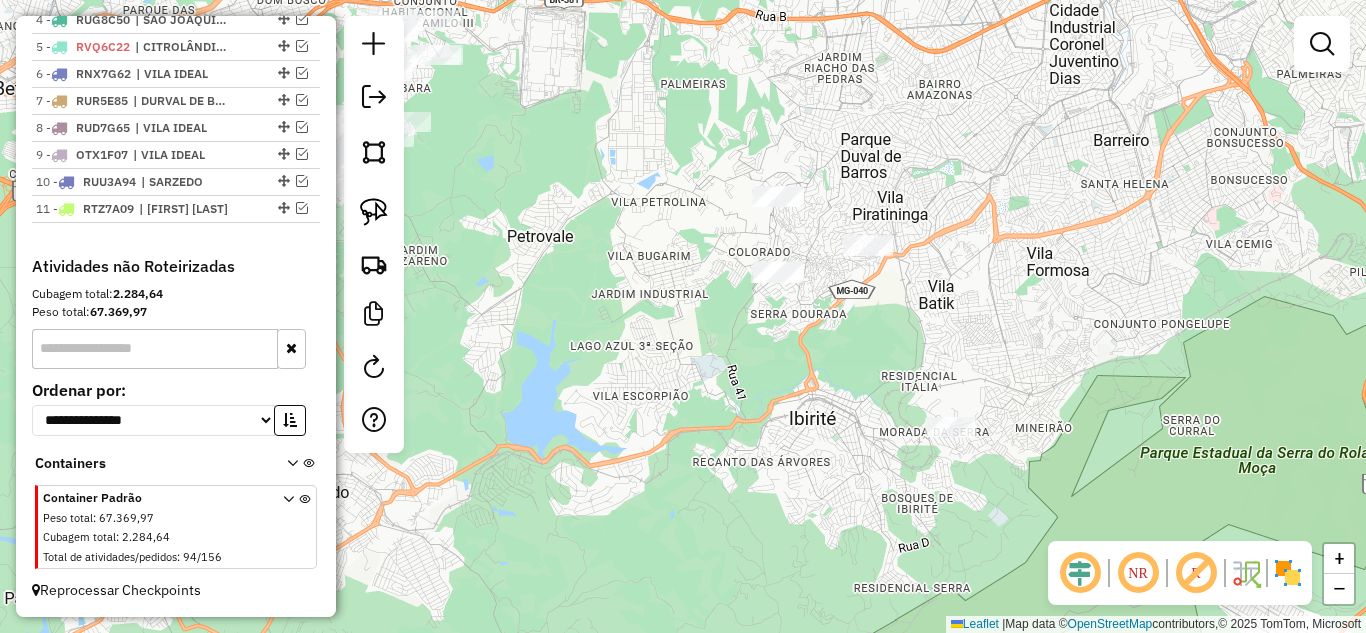 drag, startPoint x: 523, startPoint y: 227, endPoint x: 718, endPoint y: 269, distance: 199.4718 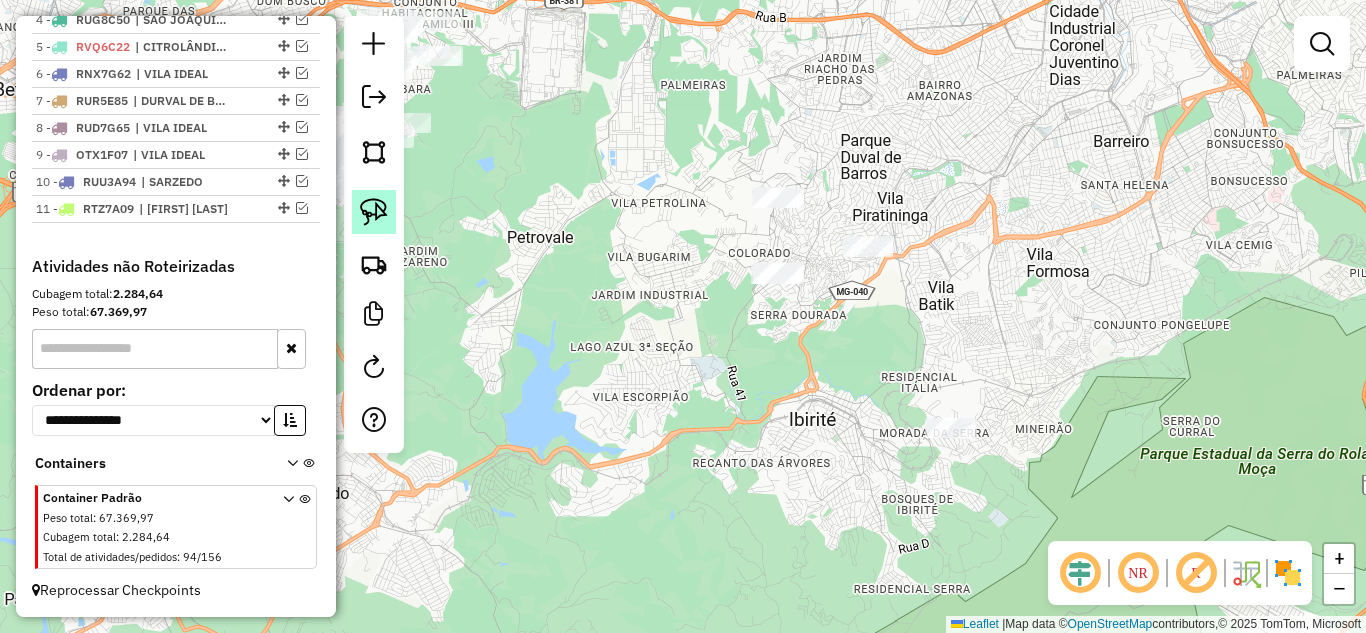 click 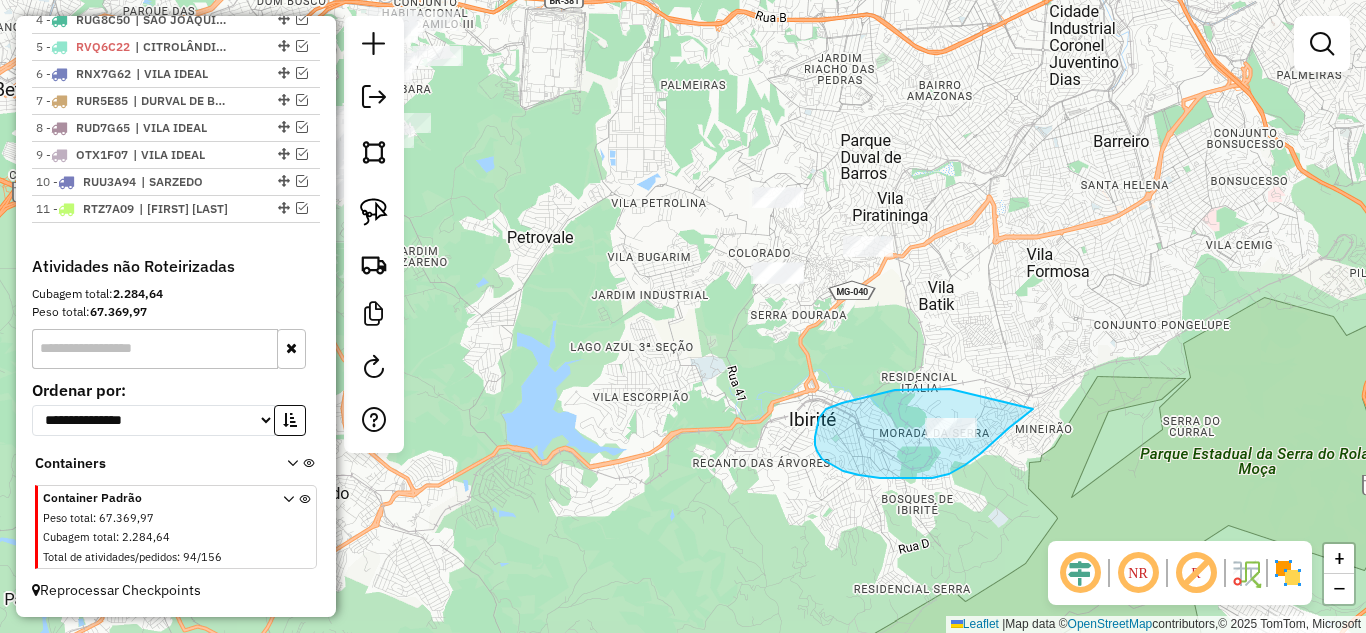 drag, startPoint x: 946, startPoint y: 389, endPoint x: 1020, endPoint y: 386, distance: 74.06078 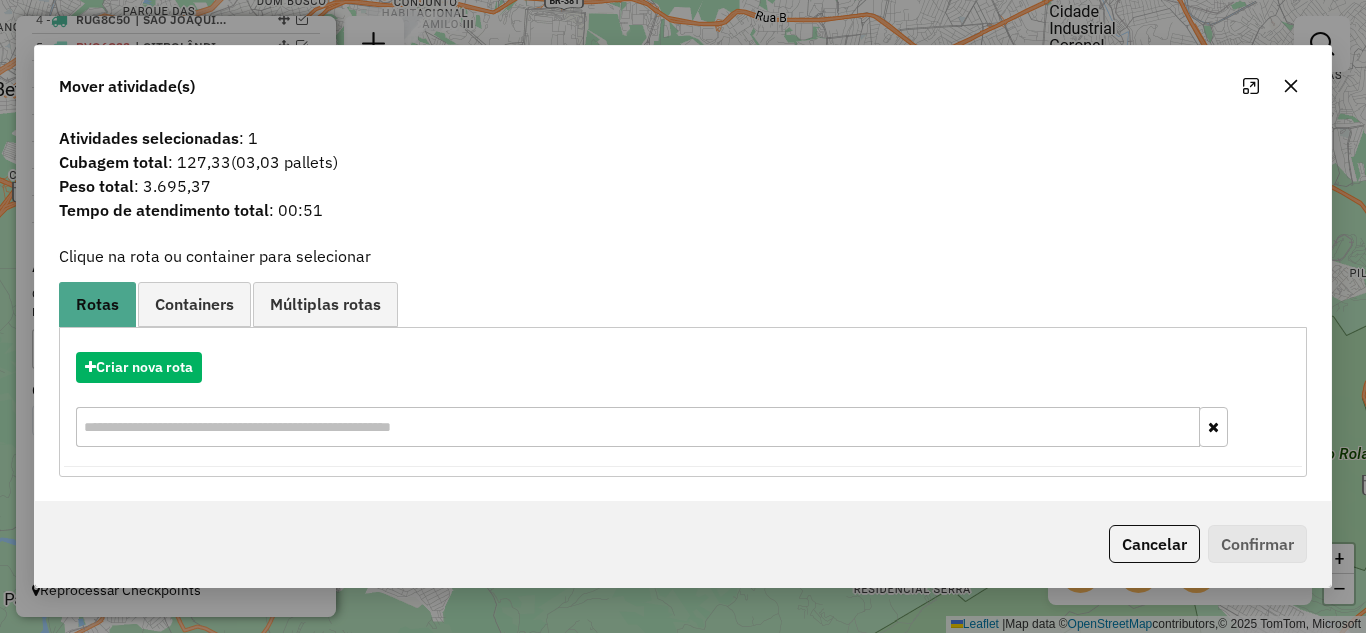 click 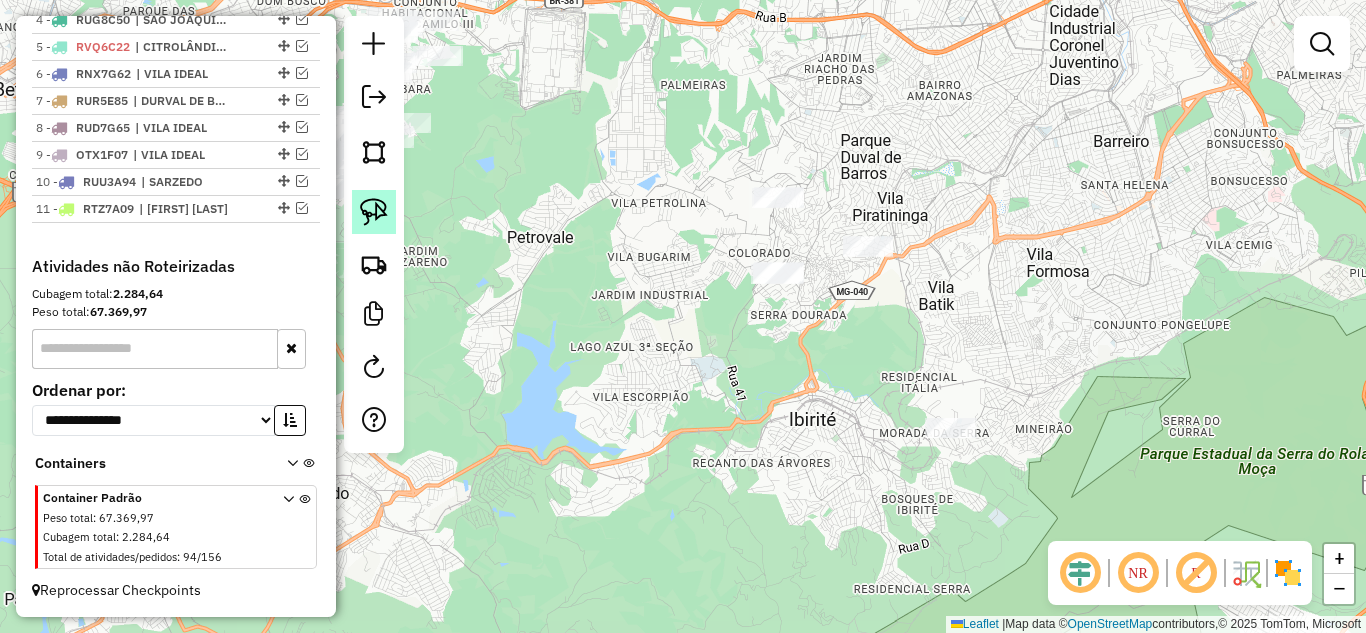 click 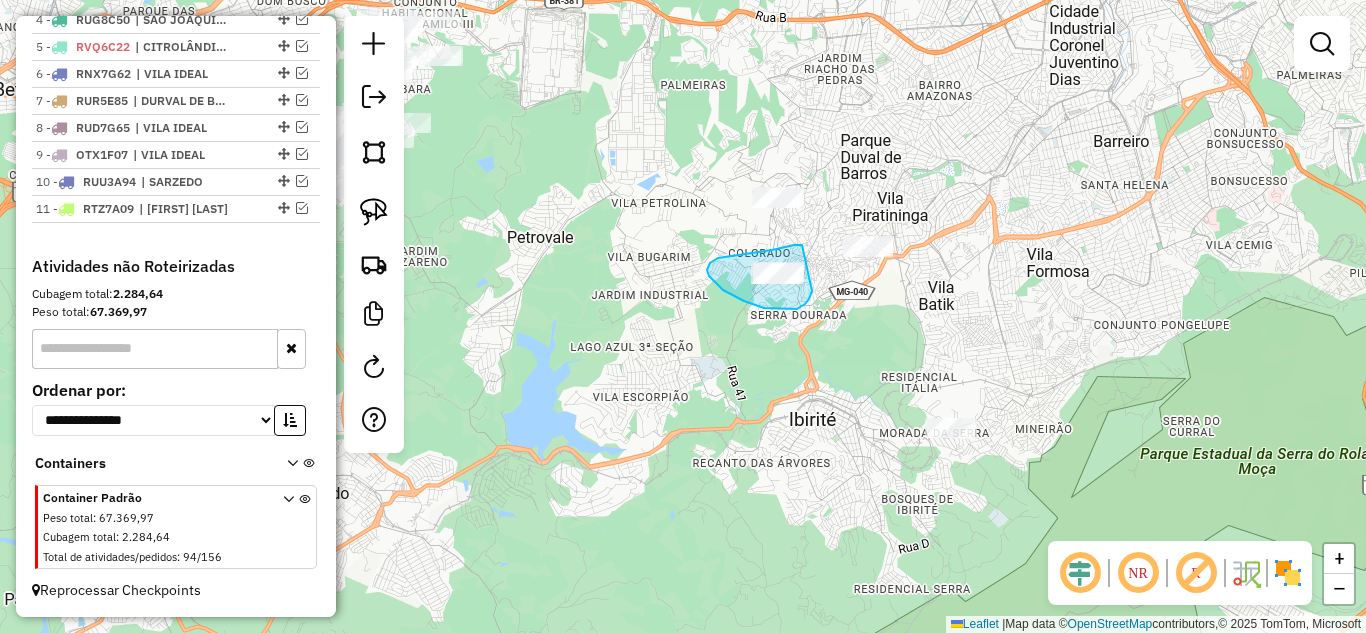 drag, startPoint x: 790, startPoint y: 246, endPoint x: 813, endPoint y: 272, distance: 34.713108 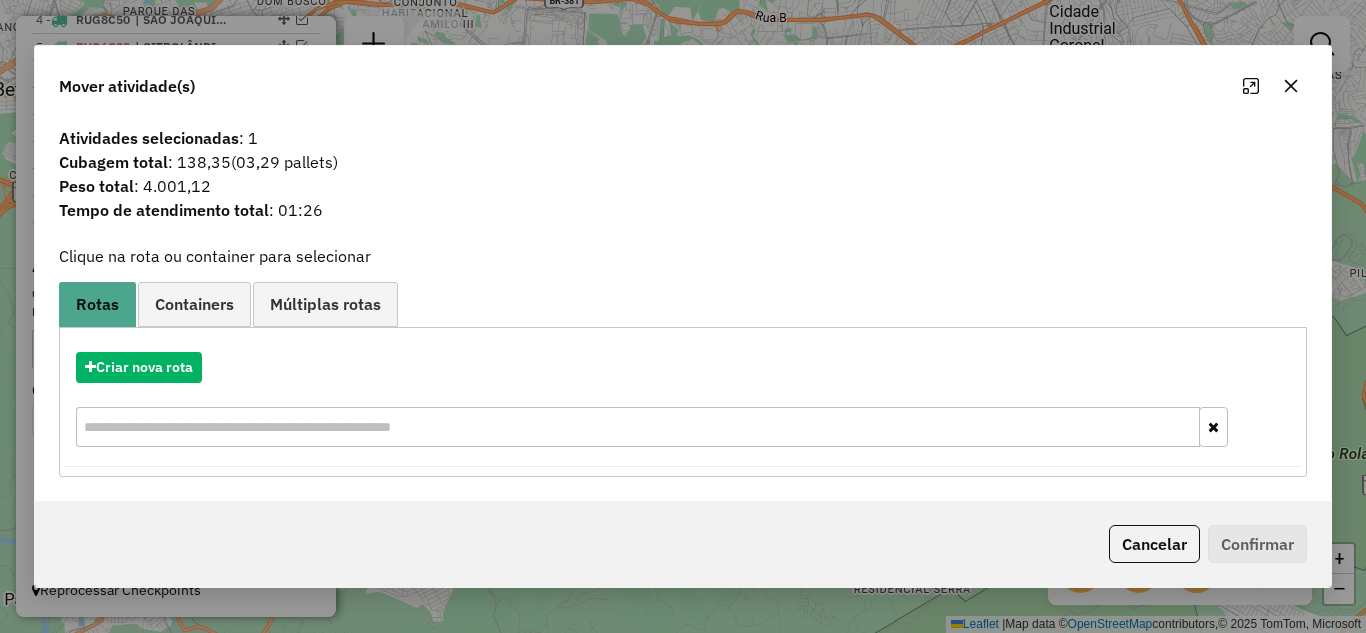 click 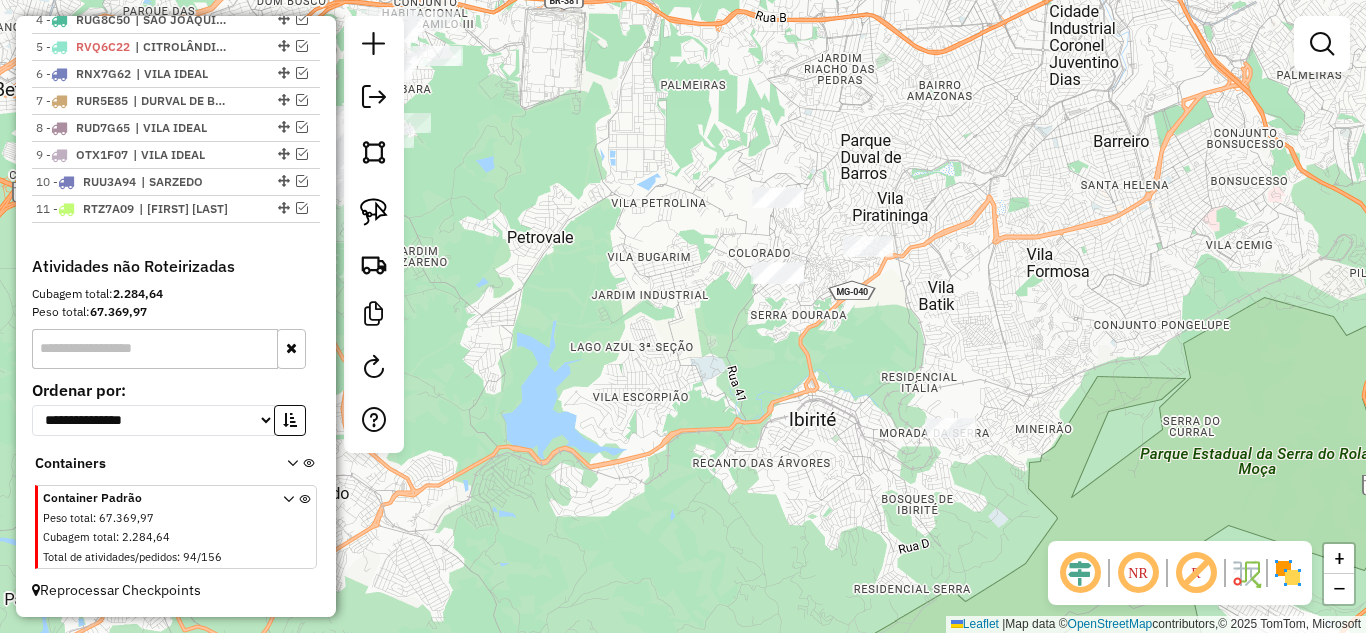 click on "Janela de atendimento Grade de atendimento Capacidade Transportadoras Veículos Cliente Pedidos  Rotas Selecione os dias de semana para filtrar as janelas de atendimento  Seg   Ter   Qua   Qui   Sex   Sáb   Dom  Informe o período da janela de atendimento: De: Até:  Filtrar exatamente a janela do cliente  Considerar janela de atendimento padrão  Selecione os dias de semana para filtrar as grades de atendimento  Seg   Ter   Qua   Qui   Sex   Sáb   Dom   Considerar clientes sem dia de atendimento cadastrado  Clientes fora do dia de atendimento selecionado Filtrar as atividades entre os valores definidos abaixo:  Peso mínimo:   Peso máximo:   Cubagem mínima:   Cubagem máxima:   De:   Até:  Filtrar as atividades entre o tempo de atendimento definido abaixo:  De:   Até:   Considerar capacidade total dos clientes não roteirizados Transportadora: Selecione um ou mais itens Tipo de veículo: Selecione um ou mais itens Veículo: Selecione um ou mais itens Motorista: Selecione um ou mais itens Nome: Rótulo:" 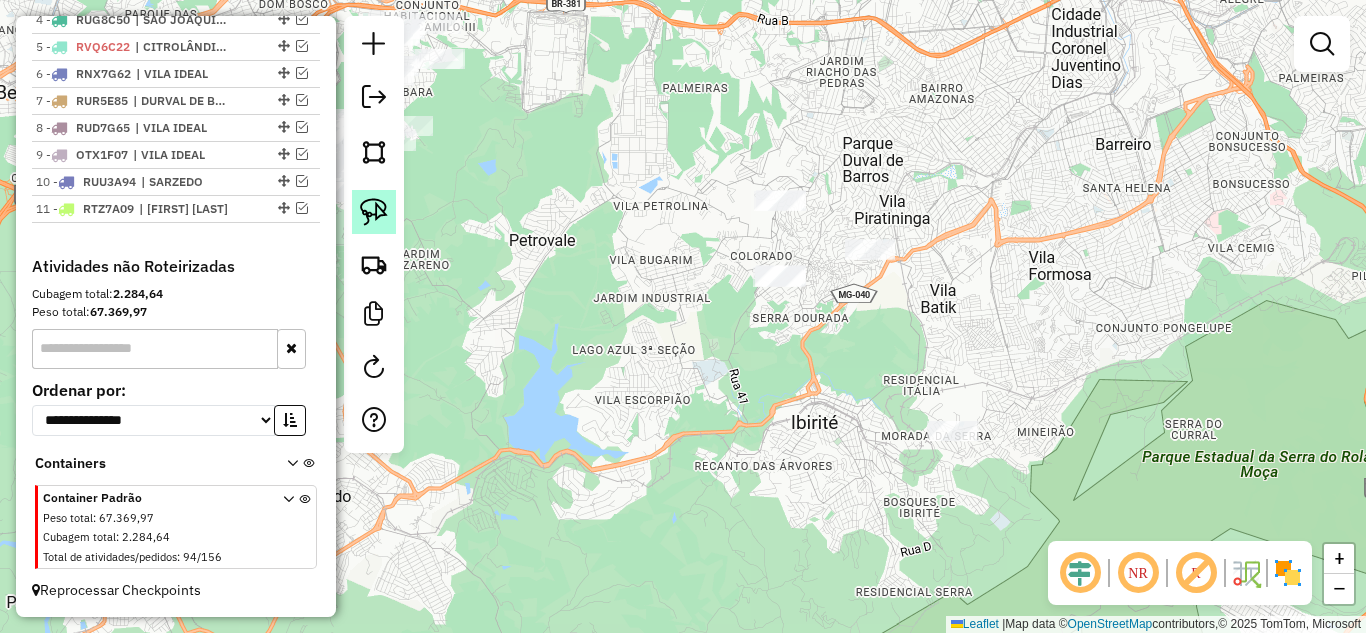 click 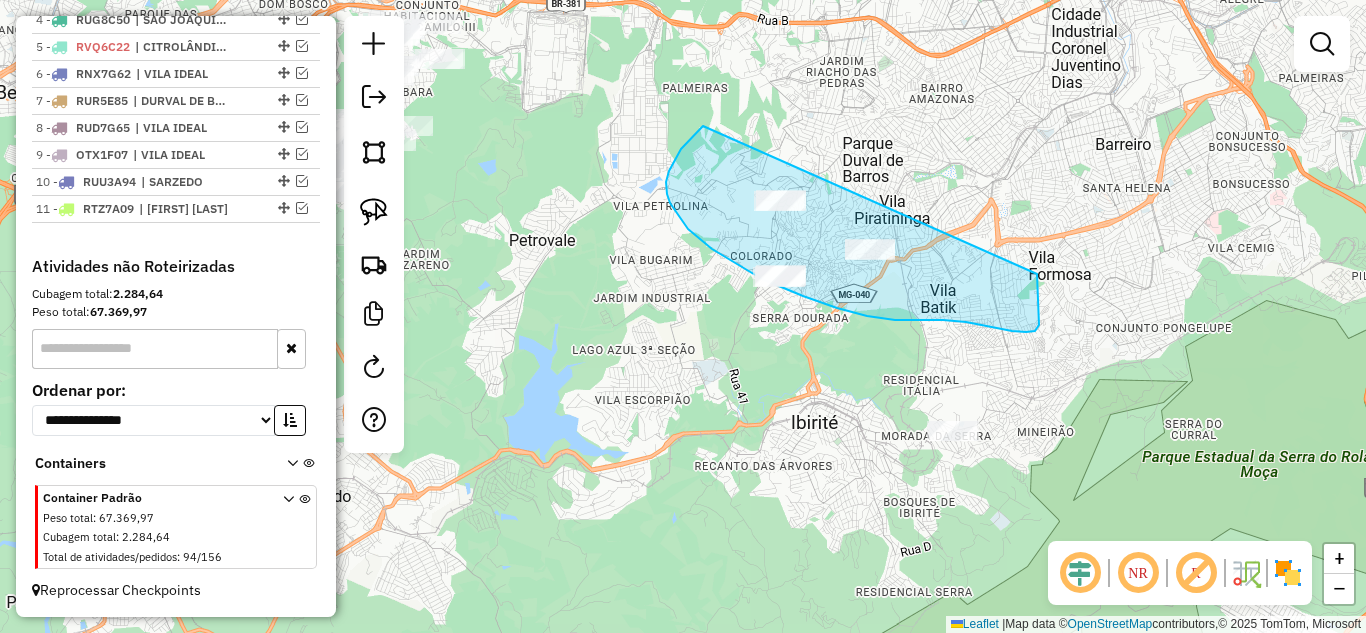 drag, startPoint x: 670, startPoint y: 203, endPoint x: 843, endPoint y: 137, distance: 185.1621 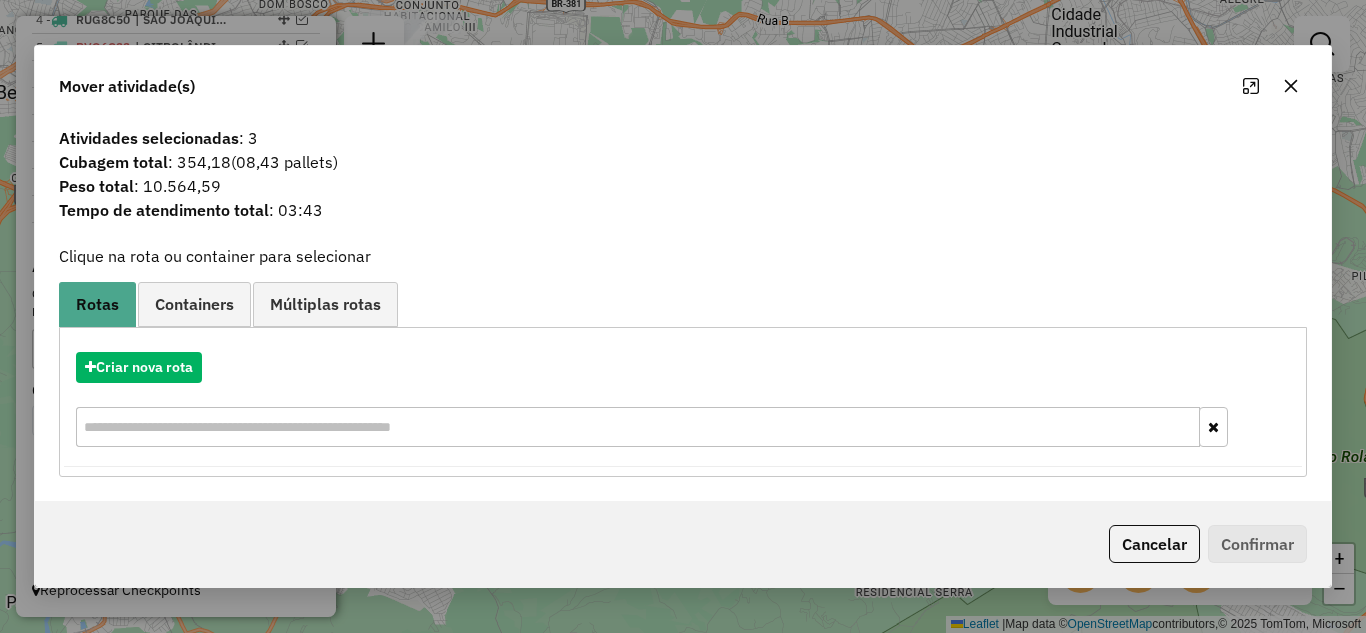 click 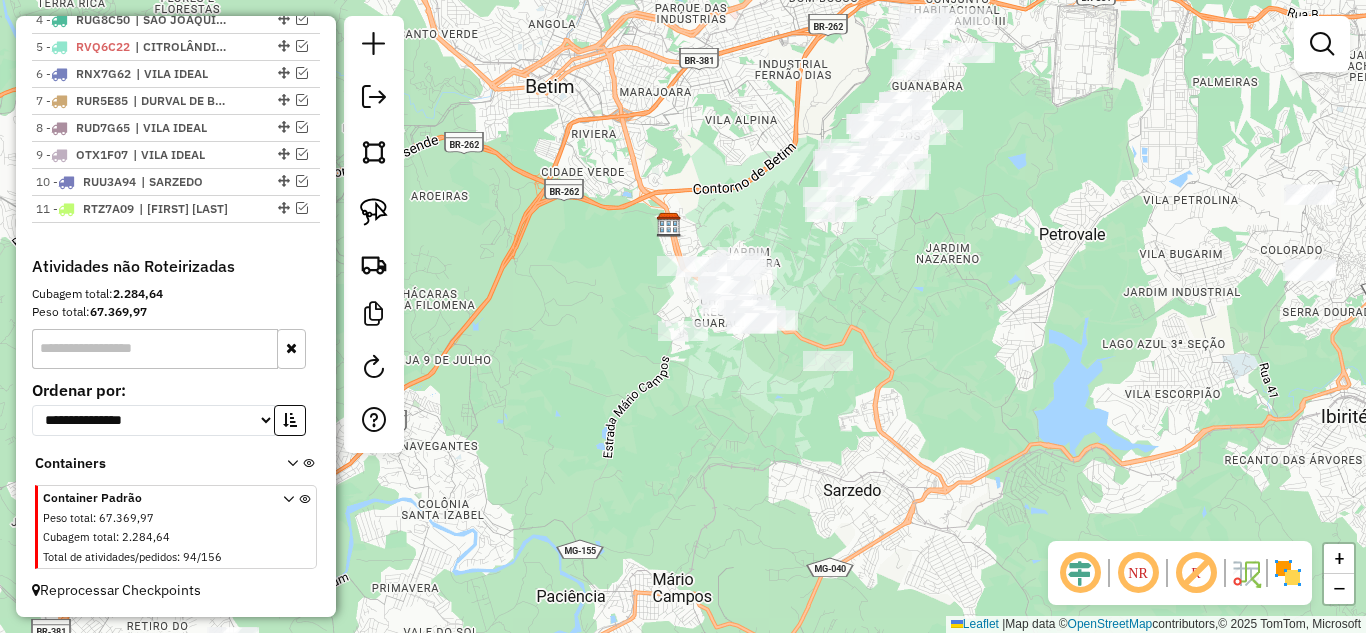 drag, startPoint x: 534, startPoint y: 295, endPoint x: 1061, endPoint y: 289, distance: 527.0342 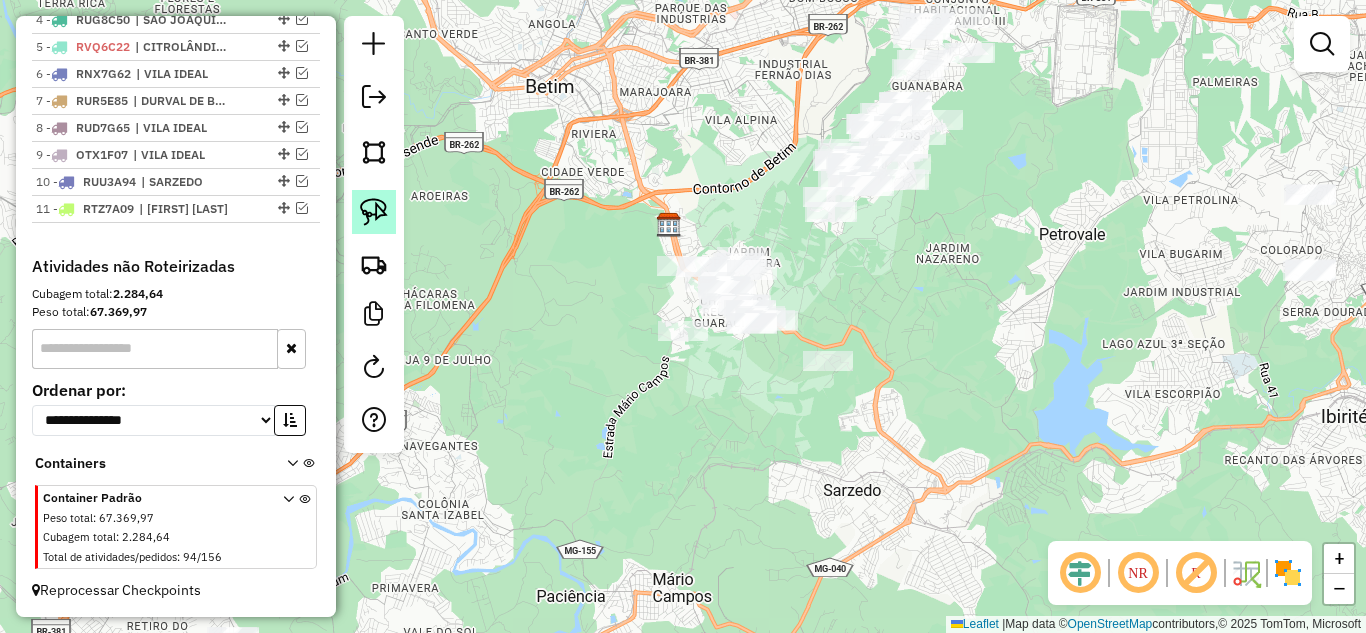 drag, startPoint x: 373, startPoint y: 210, endPoint x: 392, endPoint y: 220, distance: 21.470911 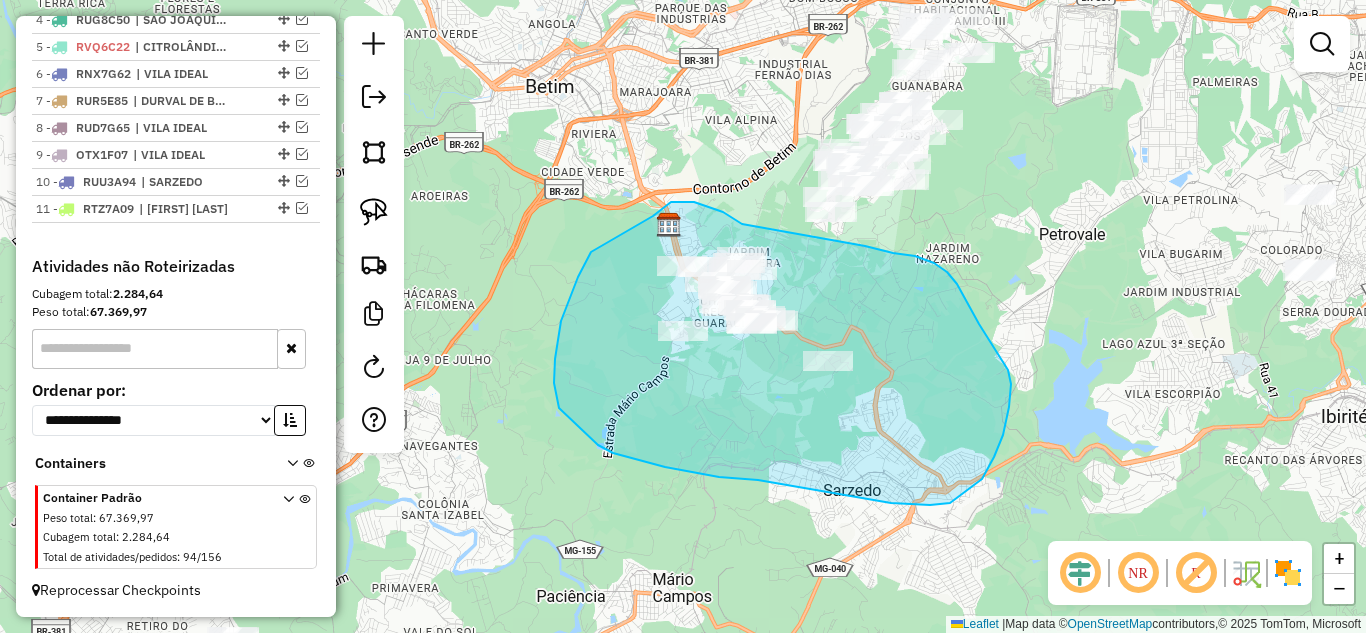drag, startPoint x: 558, startPoint y: 334, endPoint x: 649, endPoint y: 218, distance: 147.43474 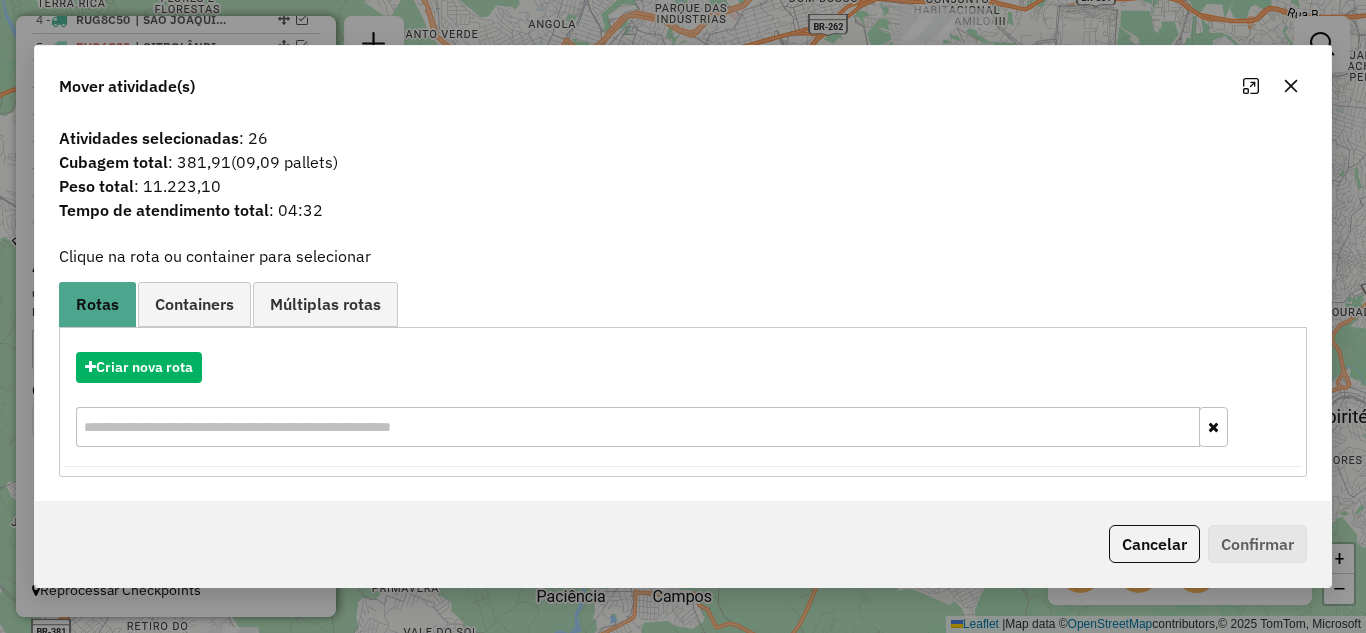 drag, startPoint x: 1295, startPoint y: 82, endPoint x: 1106, endPoint y: 115, distance: 191.85933 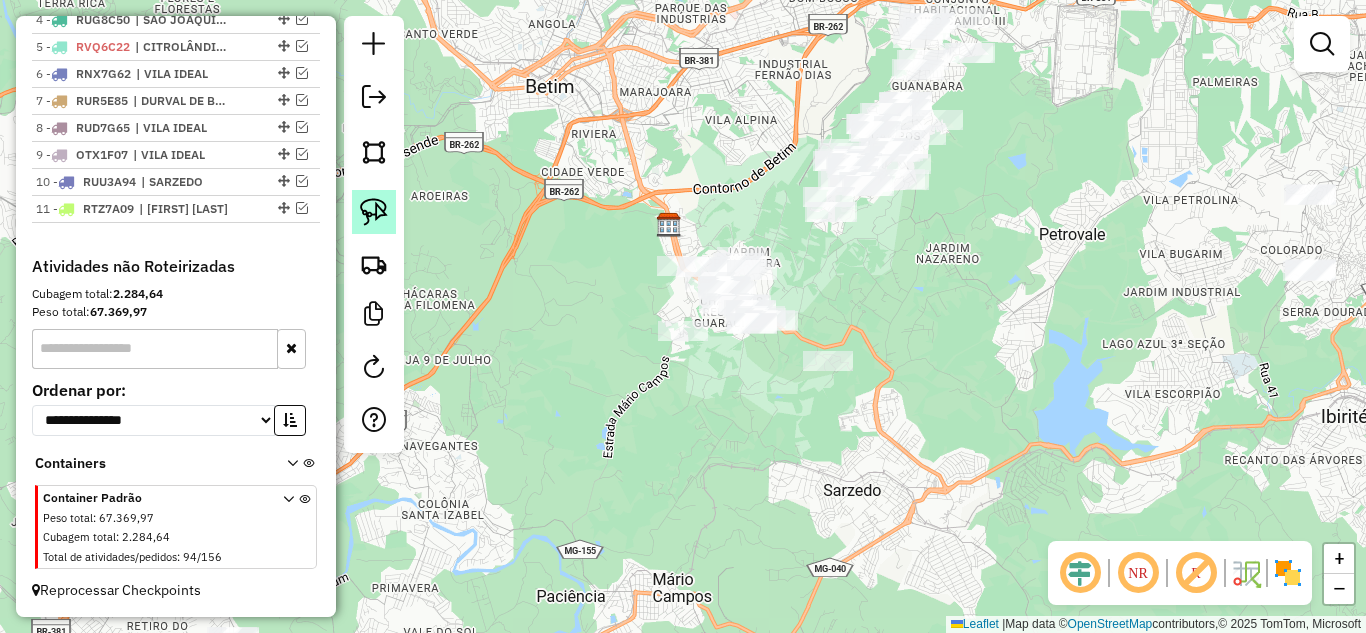 click 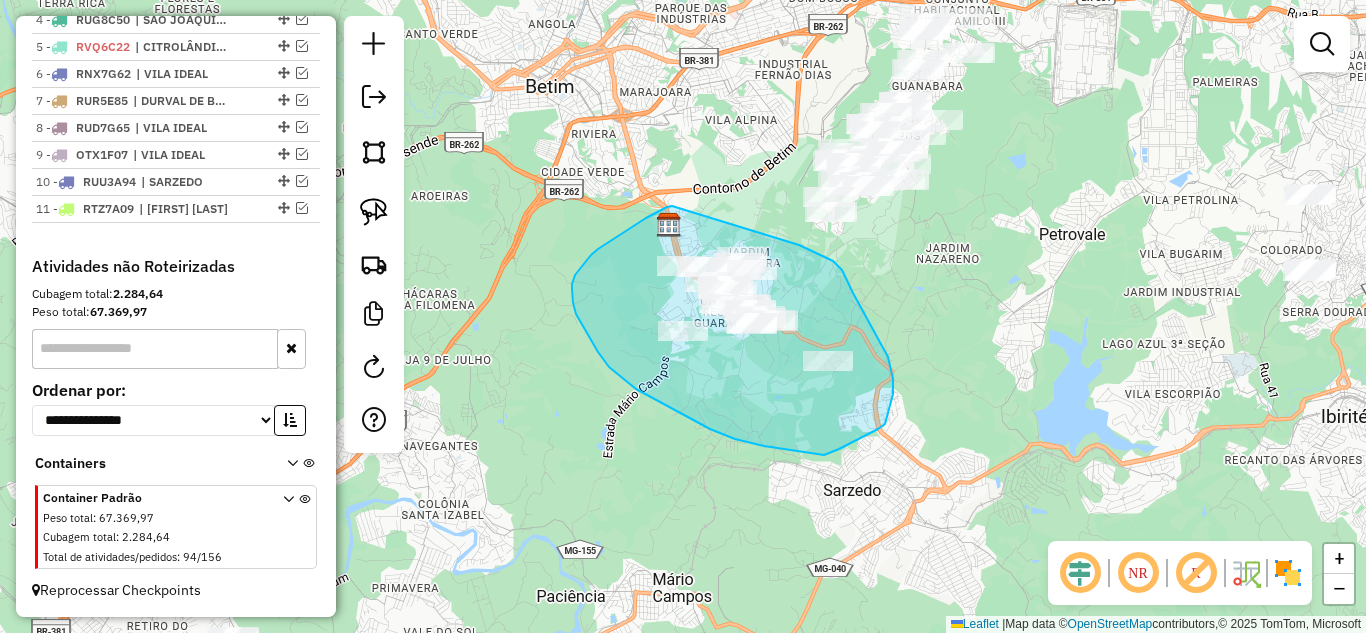 drag, startPoint x: 667, startPoint y: 207, endPoint x: 778, endPoint y: 237, distance: 114.982605 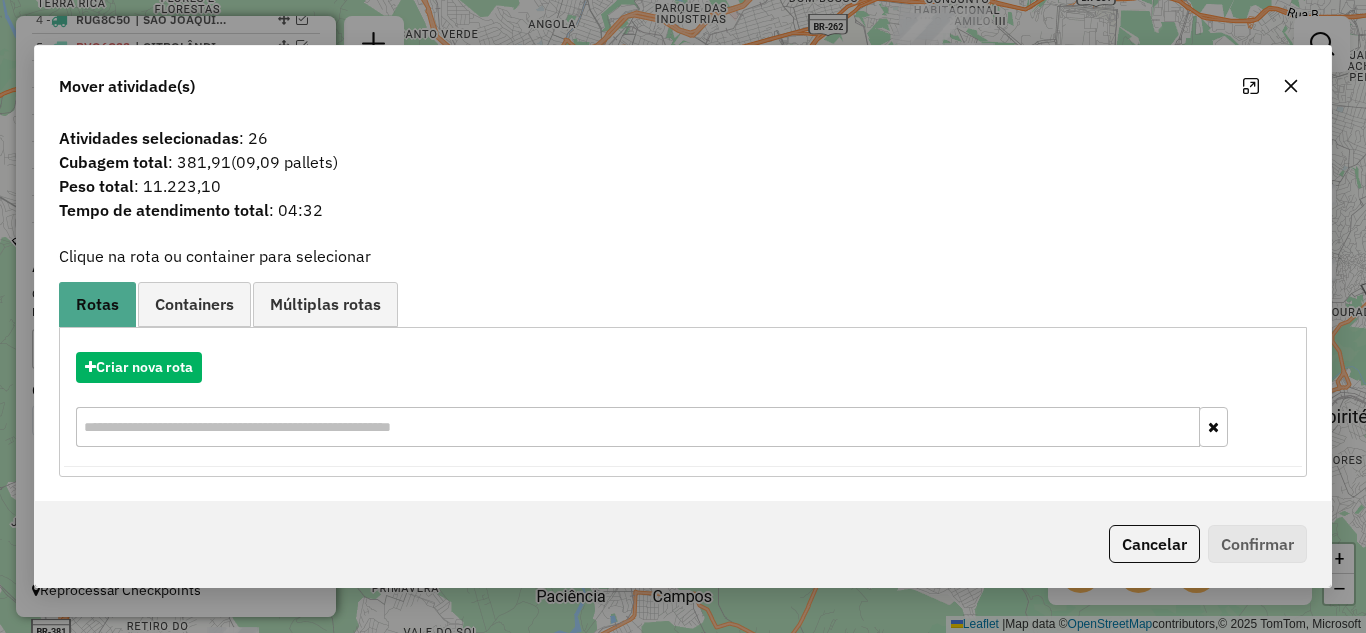 click 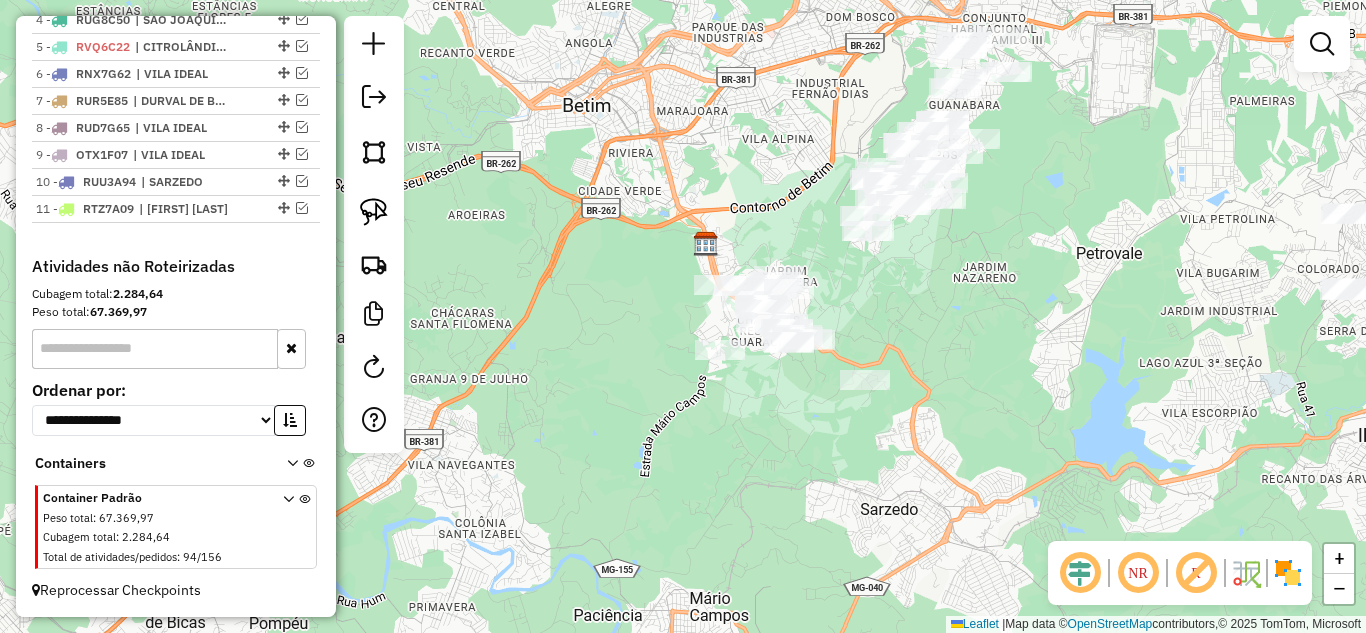 drag, startPoint x: 892, startPoint y: 261, endPoint x: 930, endPoint y: 263, distance: 38.052597 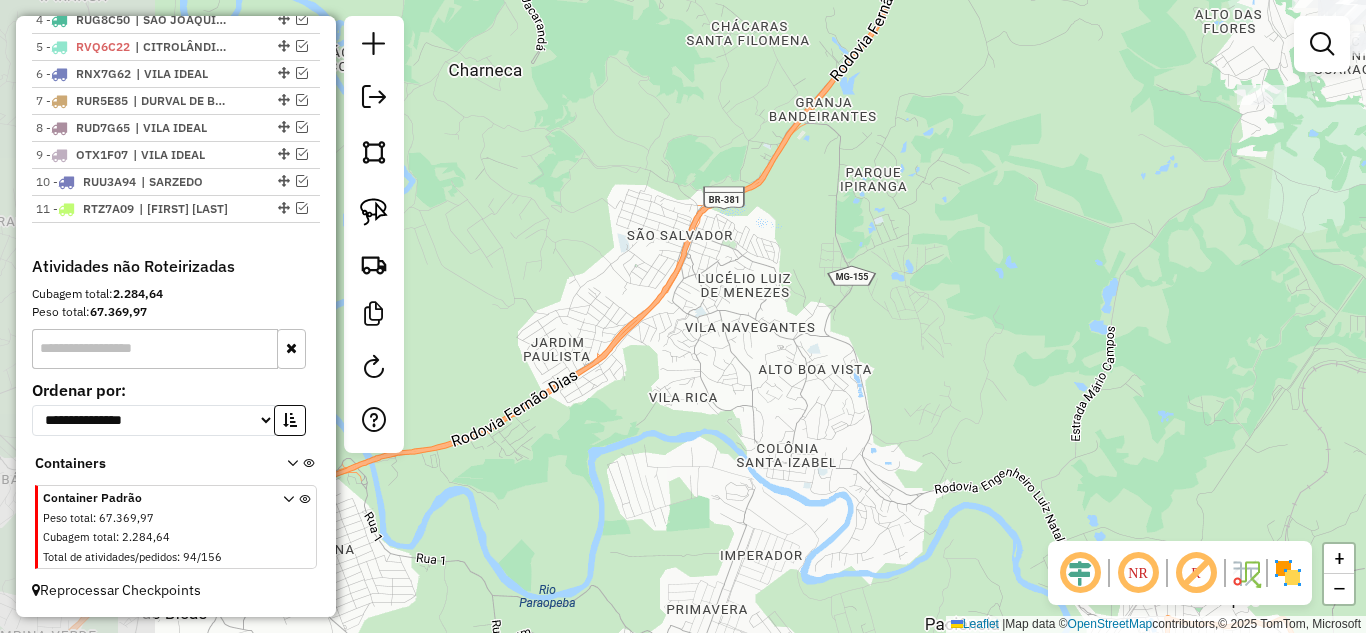 drag, startPoint x: 730, startPoint y: 409, endPoint x: 1365, endPoint y: 107, distance: 703.15643 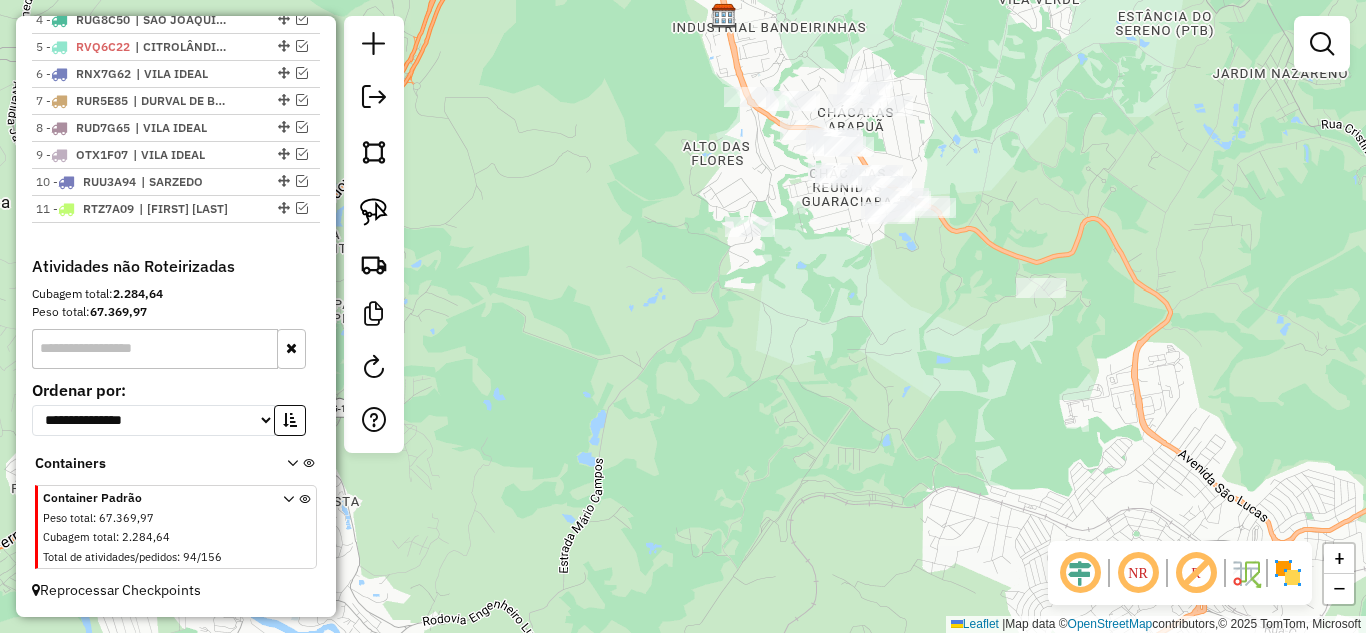 drag, startPoint x: 803, startPoint y: 402, endPoint x: 268, endPoint y: 571, distance: 561.0579 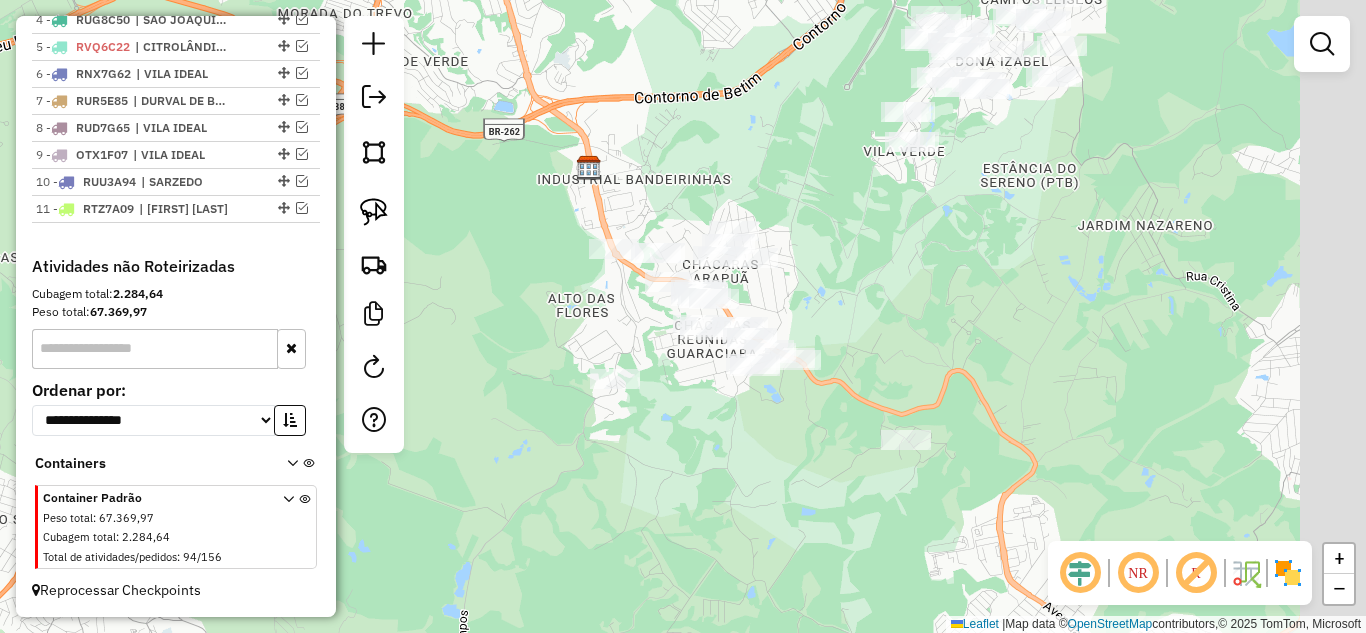 drag, startPoint x: 578, startPoint y: 558, endPoint x: 436, endPoint y: 671, distance: 181.47452 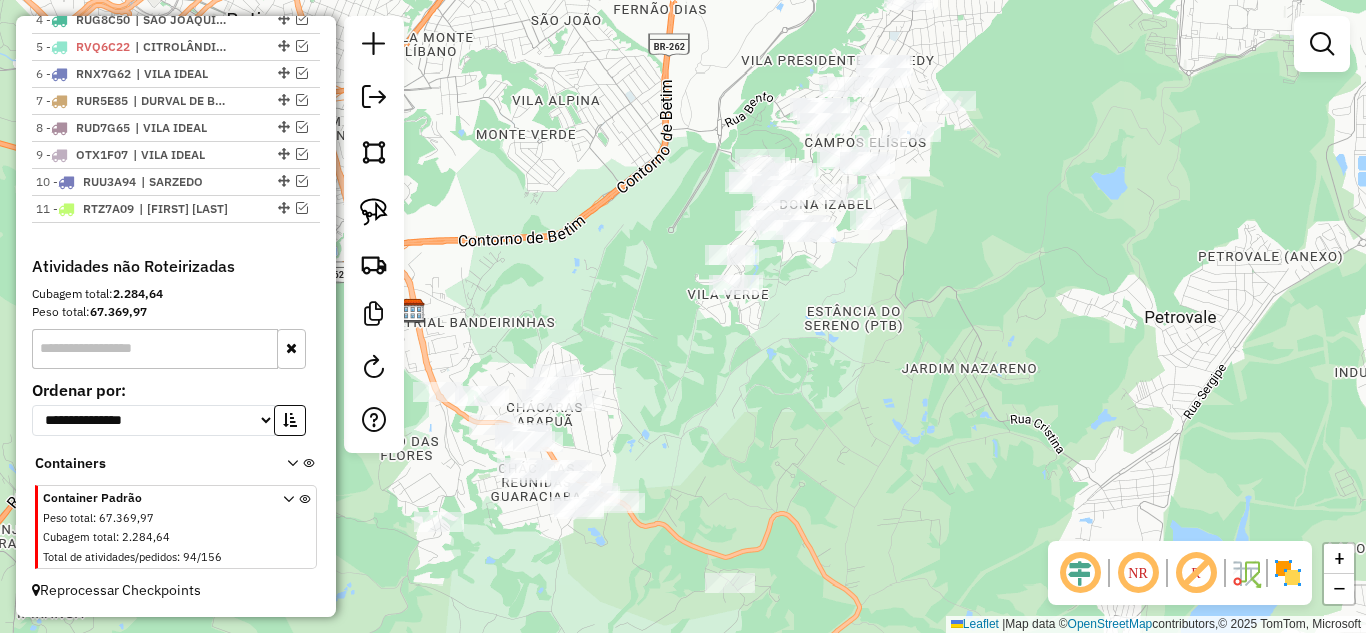 drag, startPoint x: 739, startPoint y: 472, endPoint x: 715, endPoint y: 507, distance: 42.43819 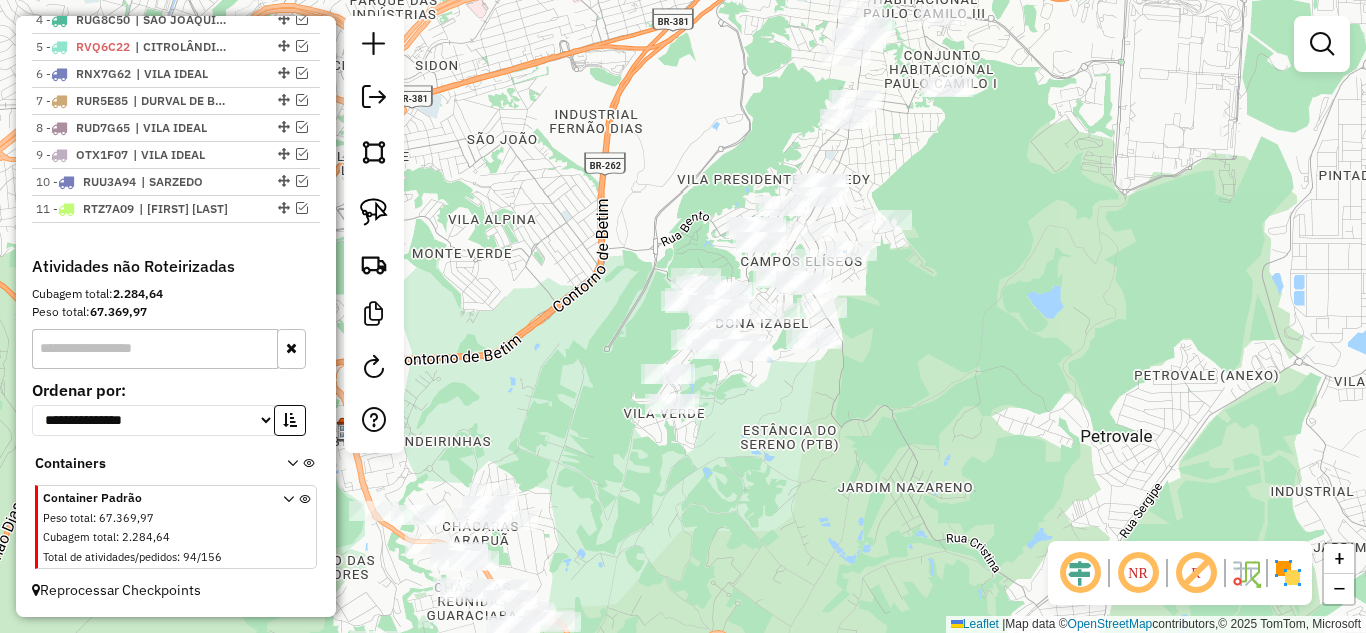 click on "Janela de atendimento Grade de atendimento Capacidade Transportadoras Veículos Cliente Pedidos  Rotas Selecione os dias de semana para filtrar as janelas de atendimento  Seg   Ter   Qua   Qui   Sex   Sáb   Dom  Informe o período da janela de atendimento: De: Até:  Filtrar exatamente a janela do cliente  Considerar janela de atendimento padrão  Selecione os dias de semana para filtrar as grades de atendimento  Seg   Ter   Qua   Qui   Sex   Sáb   Dom   Considerar clientes sem dia de atendimento cadastrado  Clientes fora do dia de atendimento selecionado Filtrar as atividades entre os valores definidos abaixo:  Peso mínimo:   Peso máximo:   Cubagem mínima:   Cubagem máxima:   De:   Até:  Filtrar as atividades entre o tempo de atendimento definido abaixo:  De:   Até:   Considerar capacidade total dos clientes não roteirizados Transportadora: Selecione um ou mais itens Tipo de veículo: Selecione um ou mais itens Veículo: Selecione um ou mais itens Motorista: Selecione um ou mais itens Nome: Rótulo:" 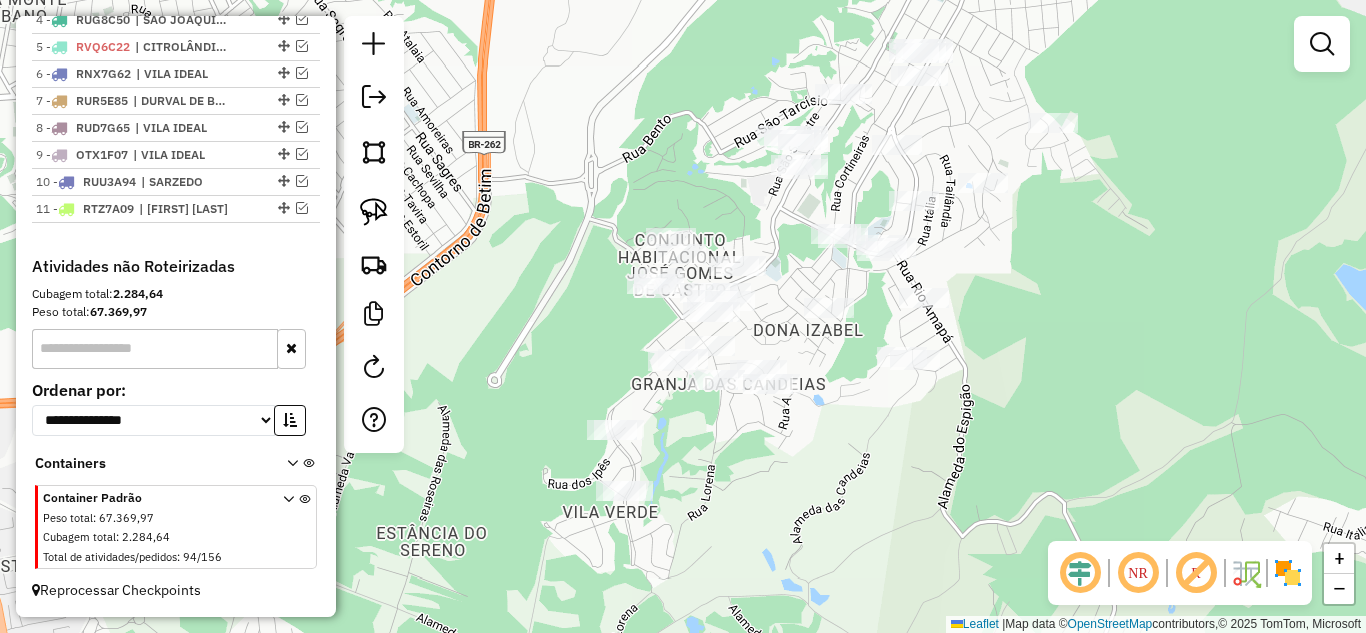 click on "Janela de atendimento Grade de atendimento Capacidade Transportadoras Veículos Cliente Pedidos  Rotas Selecione os dias de semana para filtrar as janelas de atendimento  Seg   Ter   Qua   Qui   Sex   Sáb   Dom  Informe o período da janela de atendimento: De: Até:  Filtrar exatamente a janela do cliente  Considerar janela de atendimento padrão  Selecione os dias de semana para filtrar as grades de atendimento  Seg   Ter   Qua   Qui   Sex   Sáb   Dom   Considerar clientes sem dia de atendimento cadastrado  Clientes fora do dia de atendimento selecionado Filtrar as atividades entre os valores definidos abaixo:  Peso mínimo:   Peso máximo:   Cubagem mínima:   Cubagem máxima:   De:   Até:  Filtrar as atividades entre o tempo de atendimento definido abaixo:  De:   Até:   Considerar capacidade total dos clientes não roteirizados Transportadora: Selecione um ou mais itens Tipo de veículo: Selecione um ou mais itens Veículo: Selecione um ou mais itens Motorista: Selecione um ou mais itens Nome: Rótulo:" 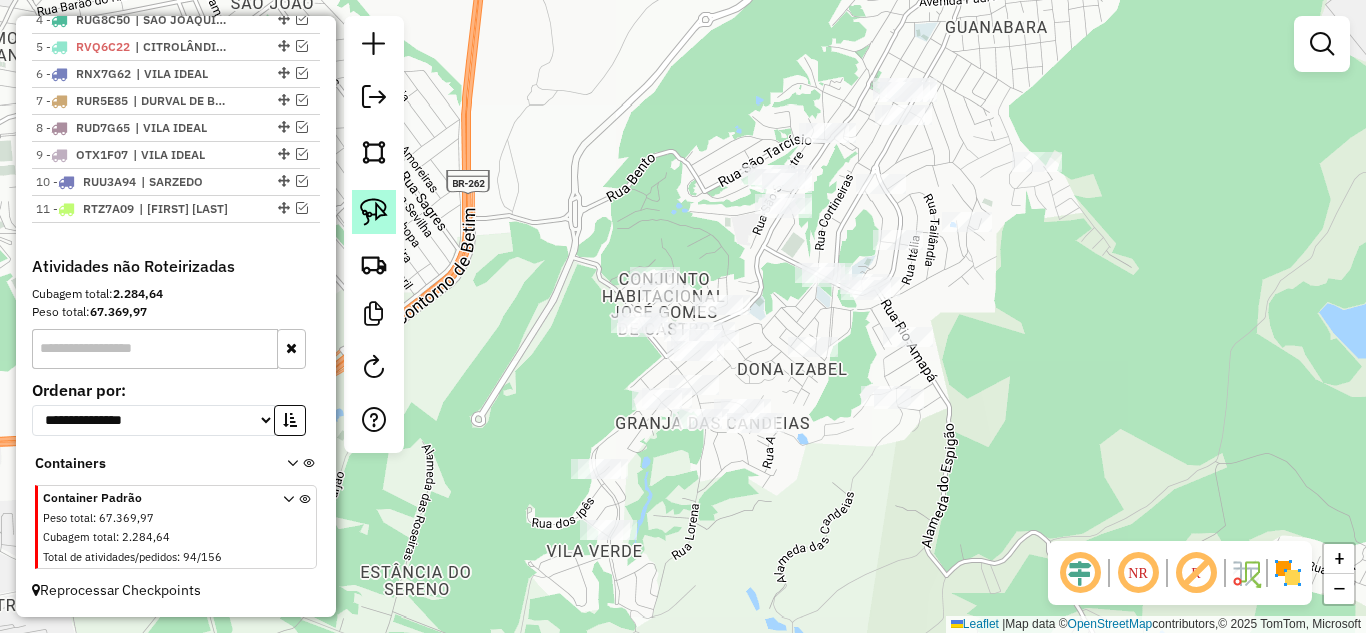 click 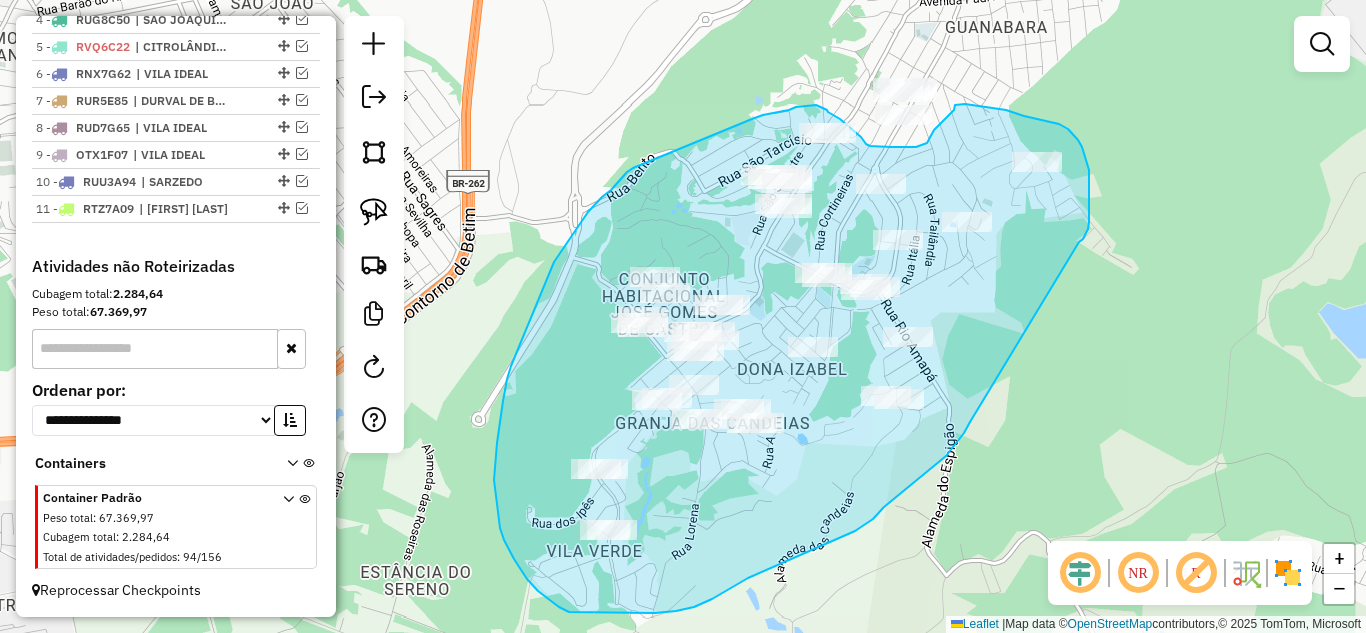 drag, startPoint x: 1080, startPoint y: 241, endPoint x: 967, endPoint y: 418, distance: 209.99524 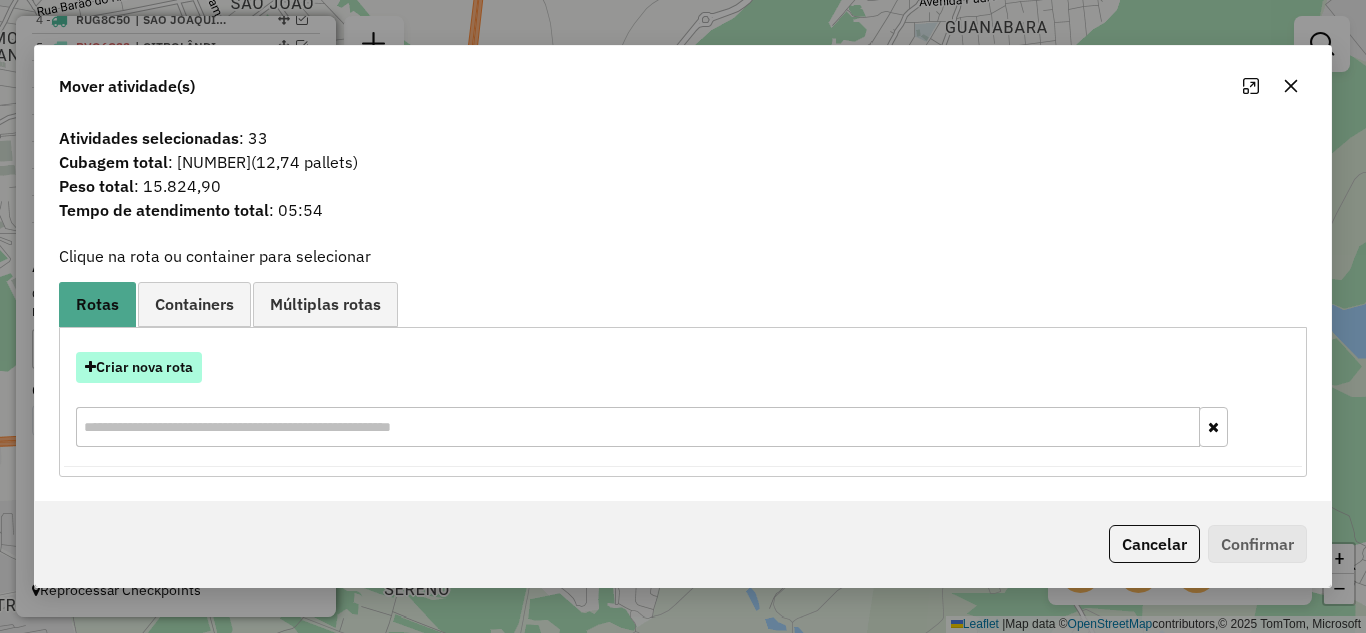click on "Criar nova rota" at bounding box center [139, 367] 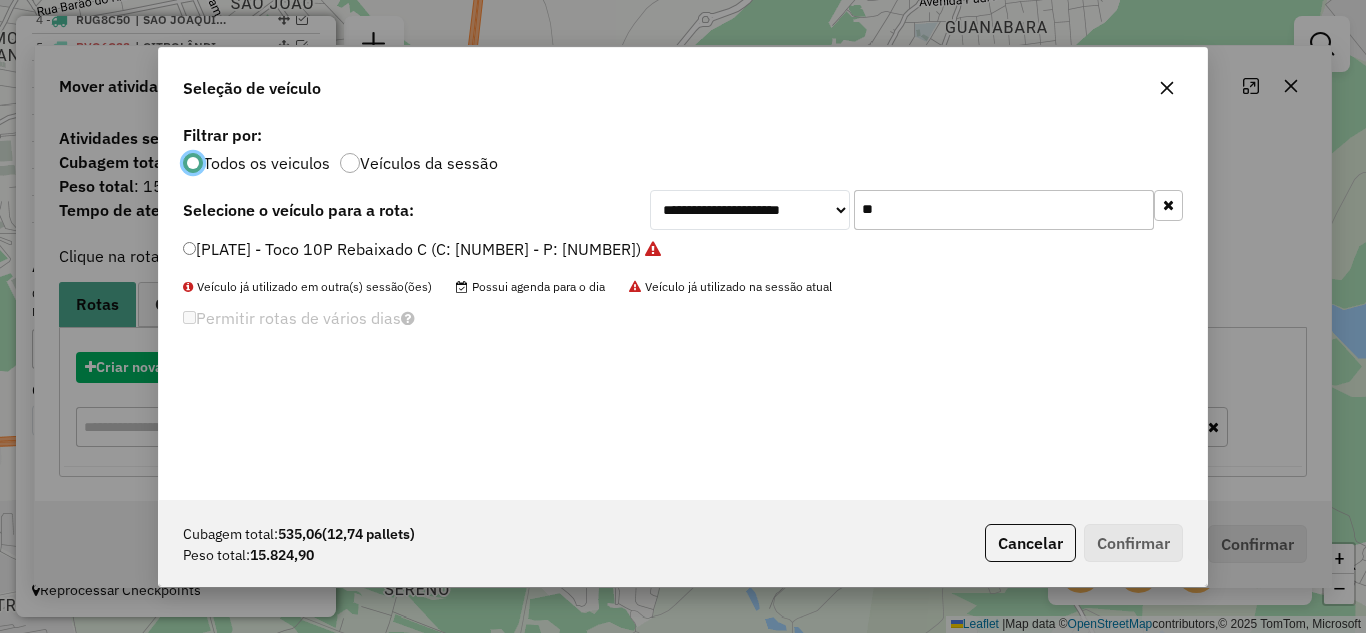 scroll, scrollTop: 11, scrollLeft: 6, axis: both 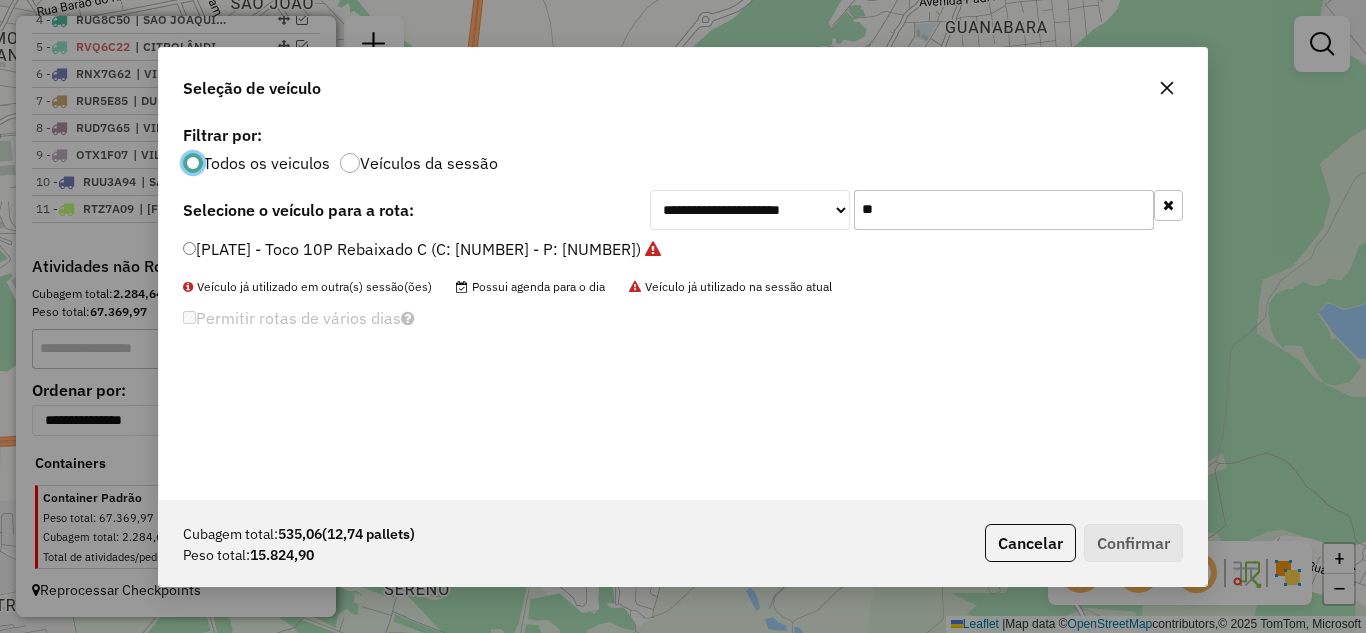 click on "**" 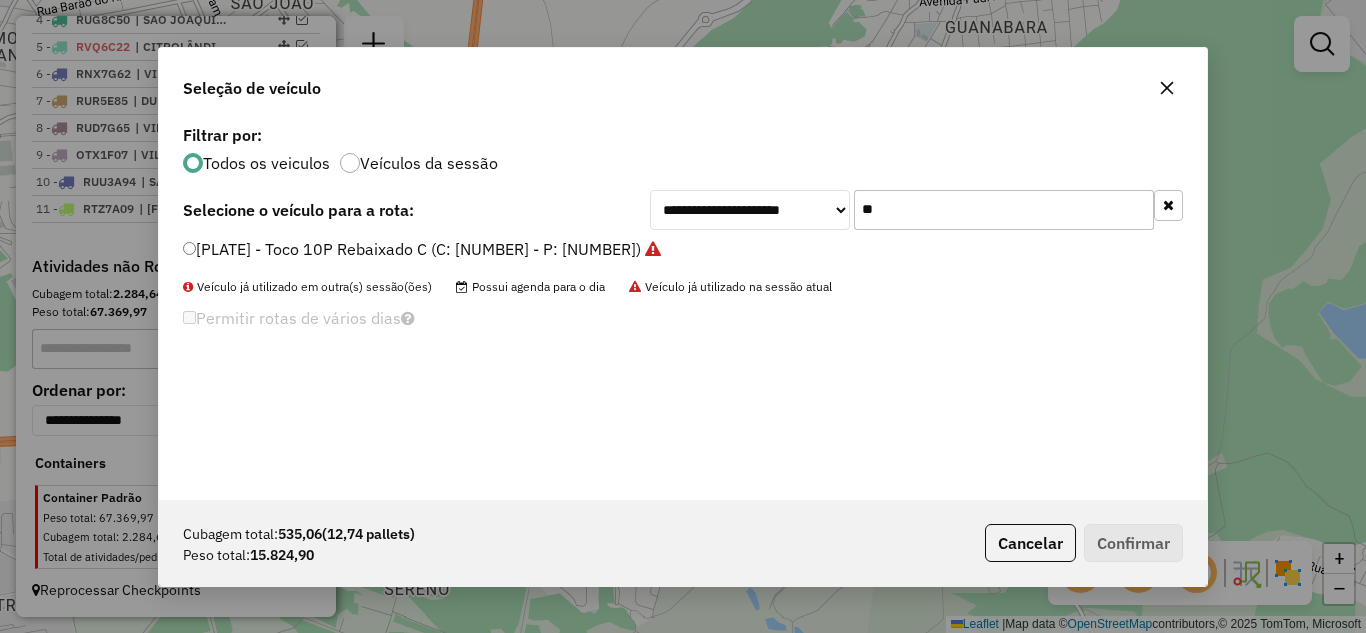 type on "*" 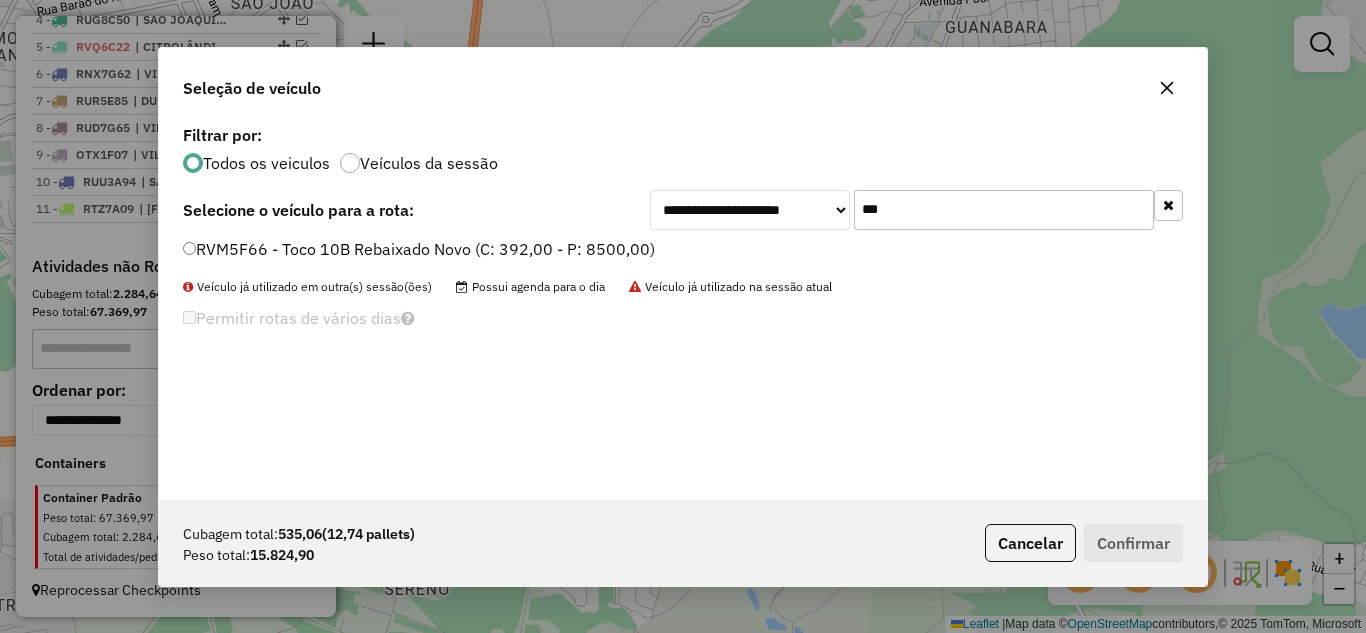 type on "***" 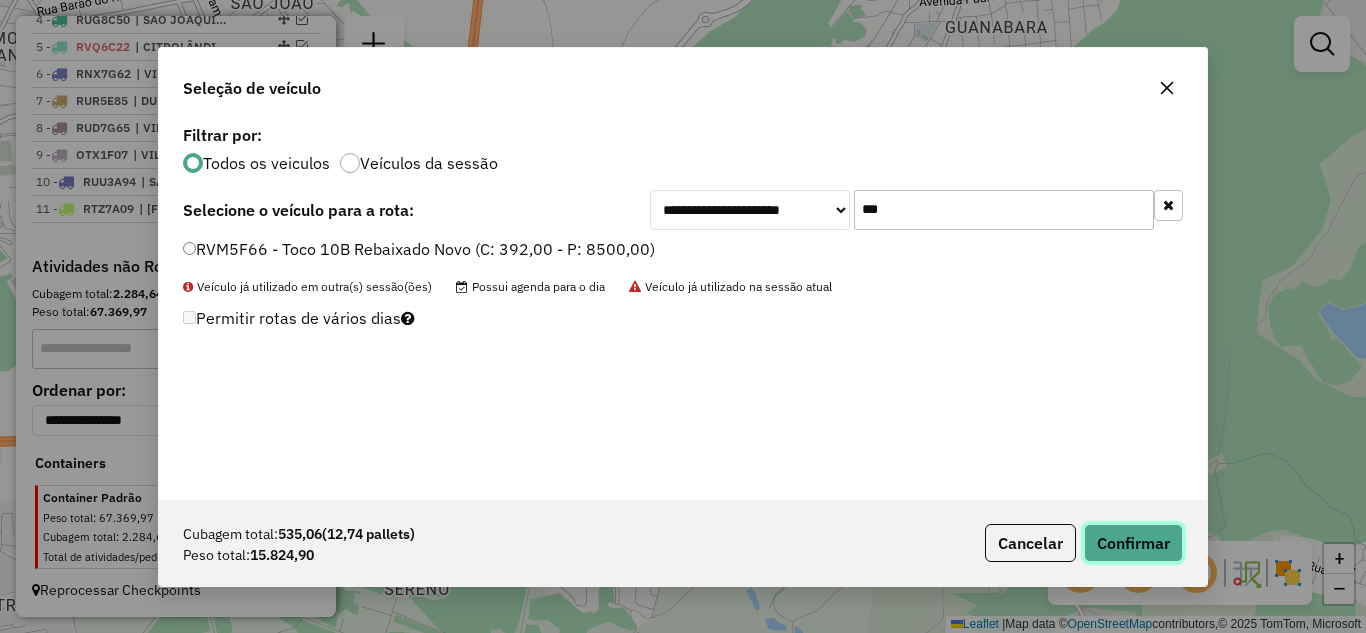 click on "Confirmar" 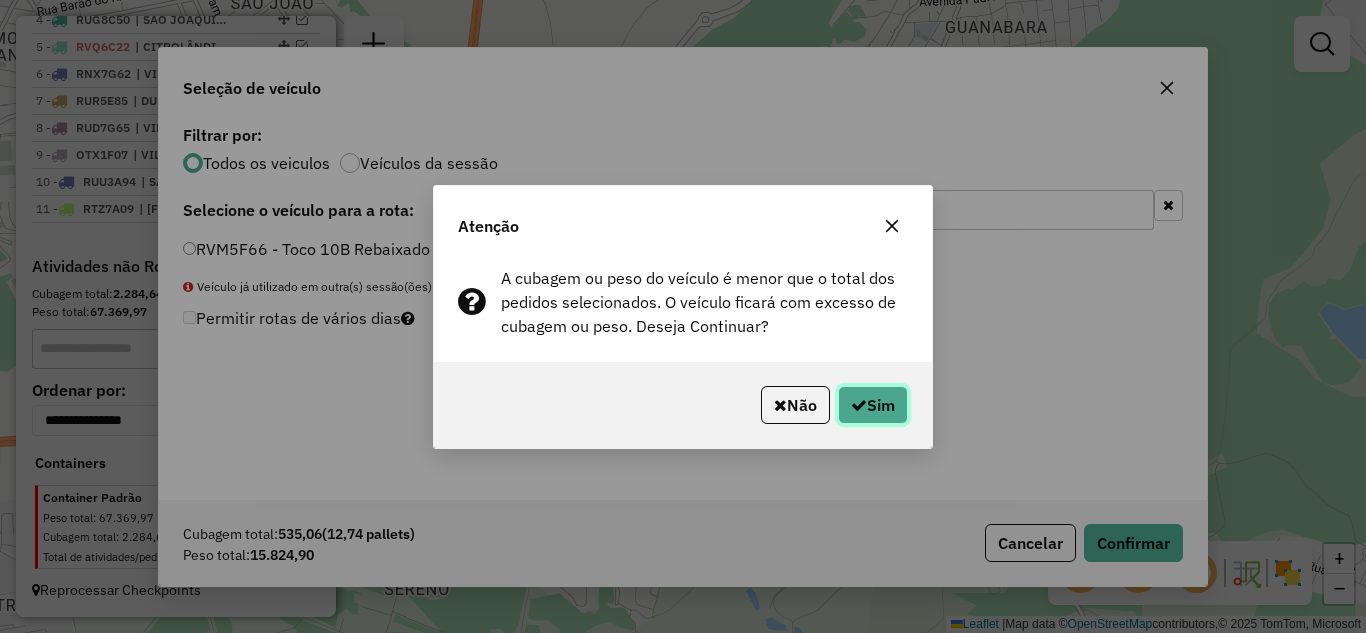 click on "Sim" 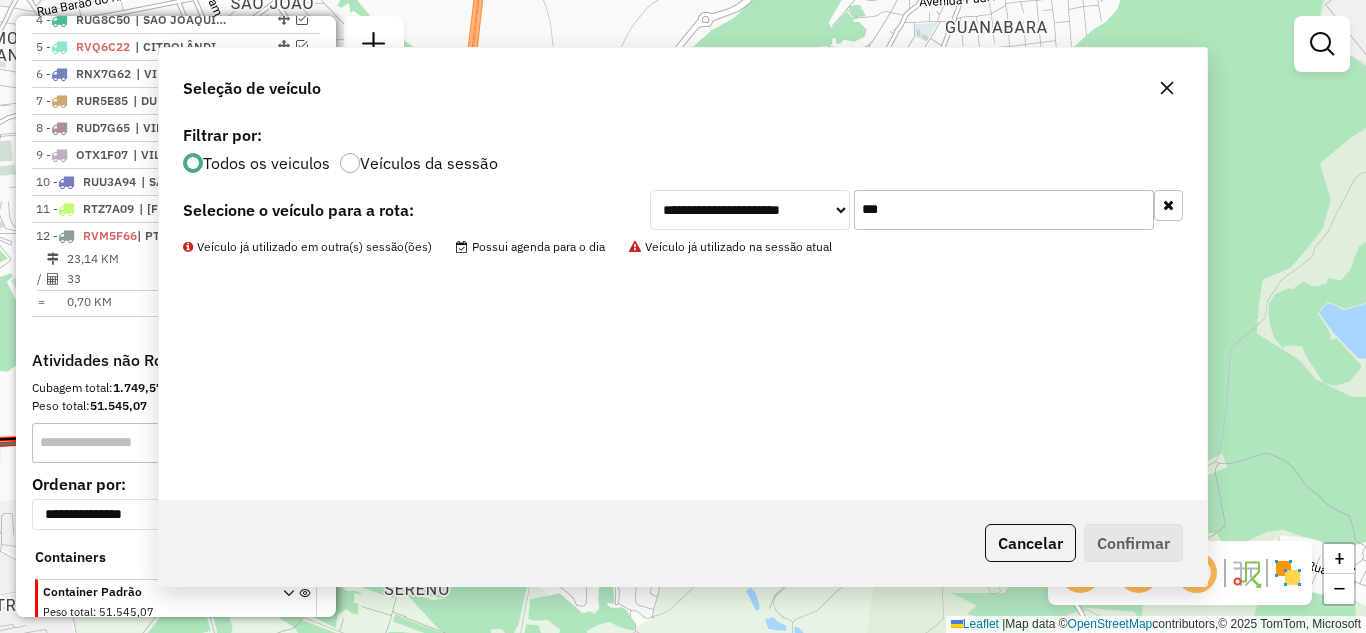 scroll, scrollTop: 931, scrollLeft: 0, axis: vertical 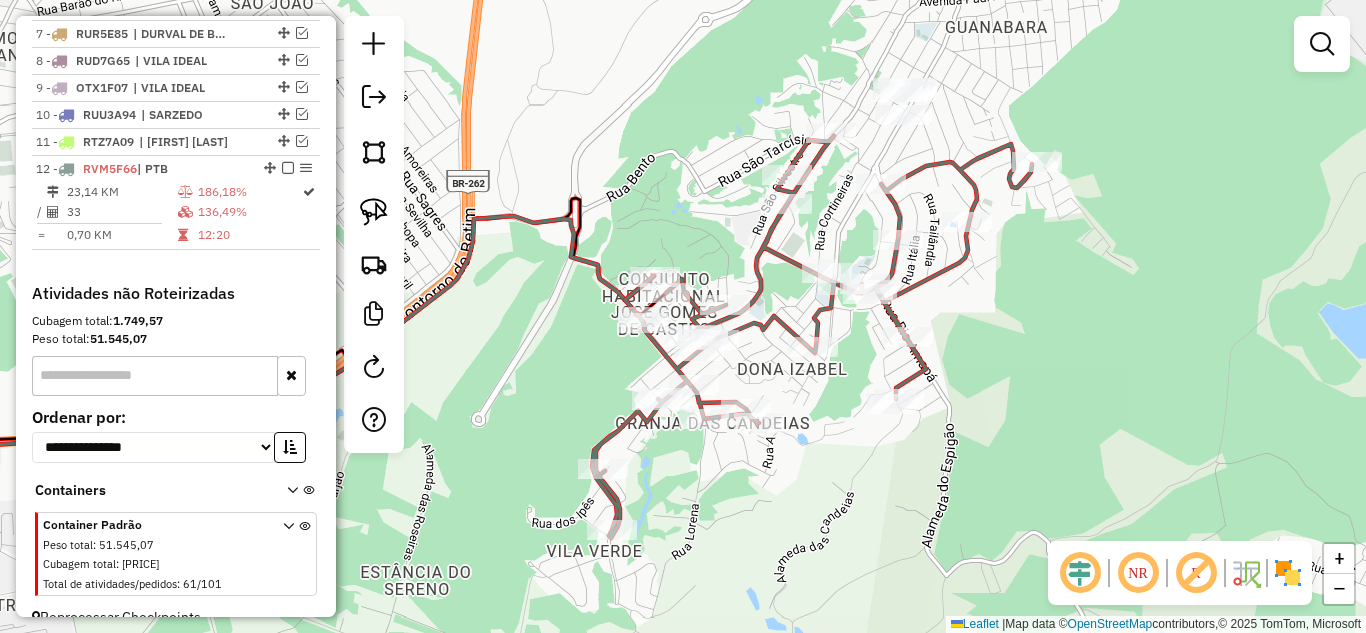 click 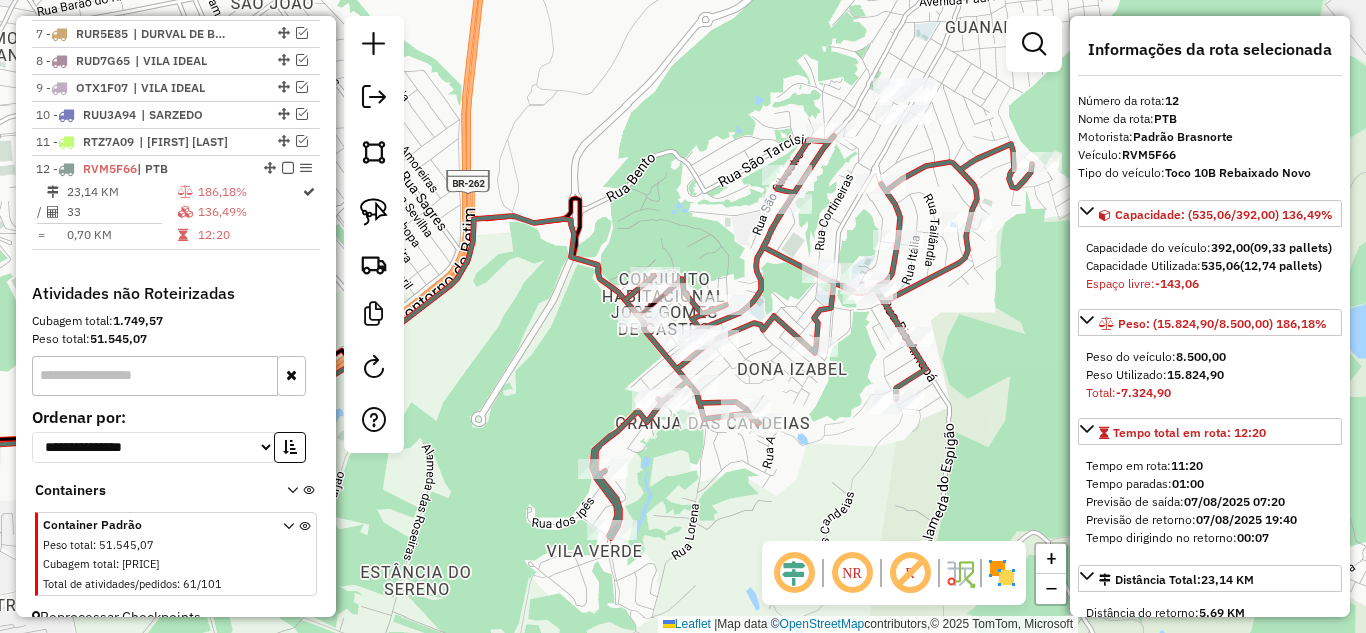 scroll, scrollTop: 958, scrollLeft: 0, axis: vertical 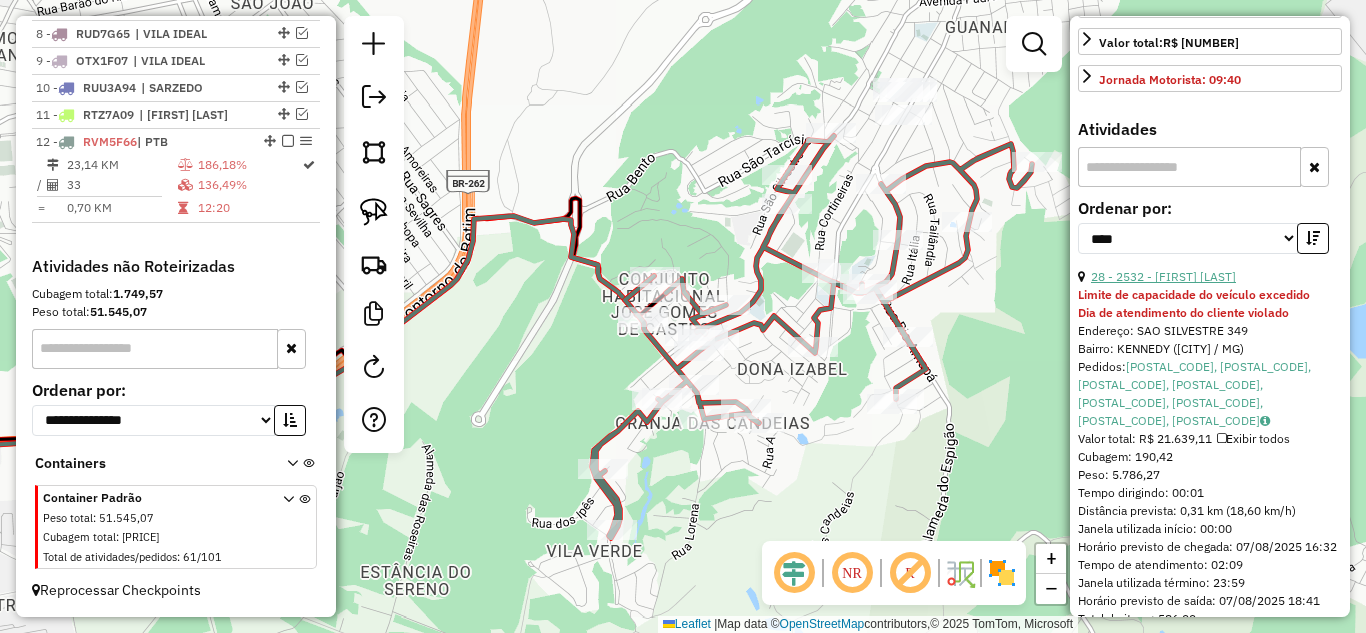 click on "28 - 2532 - [FIRST] [LAST]" at bounding box center (1163, 276) 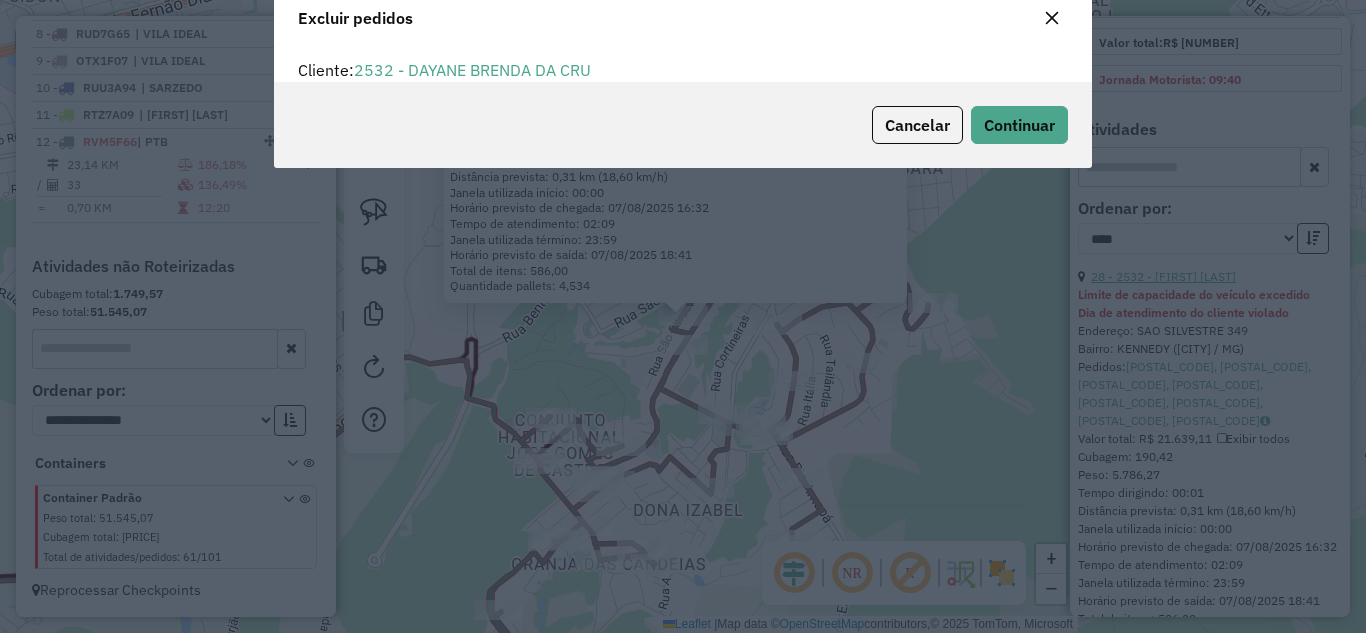 scroll, scrollTop: 82, scrollLeft: 0, axis: vertical 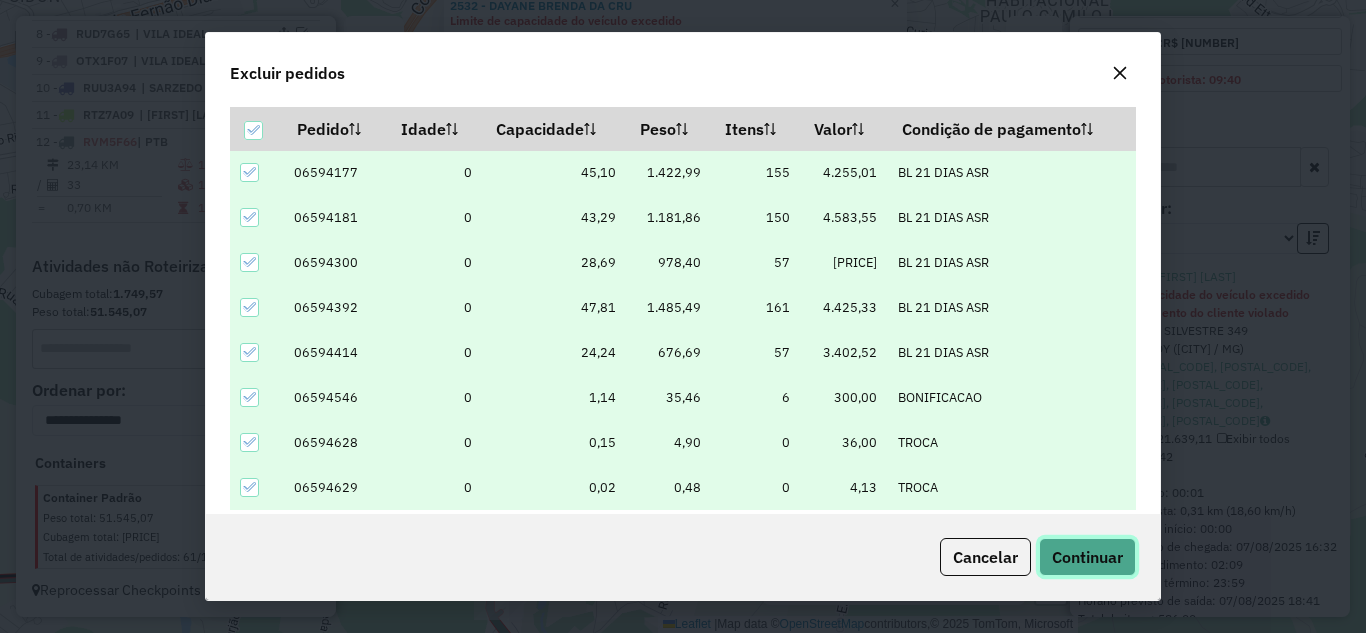 click on "Continuar" 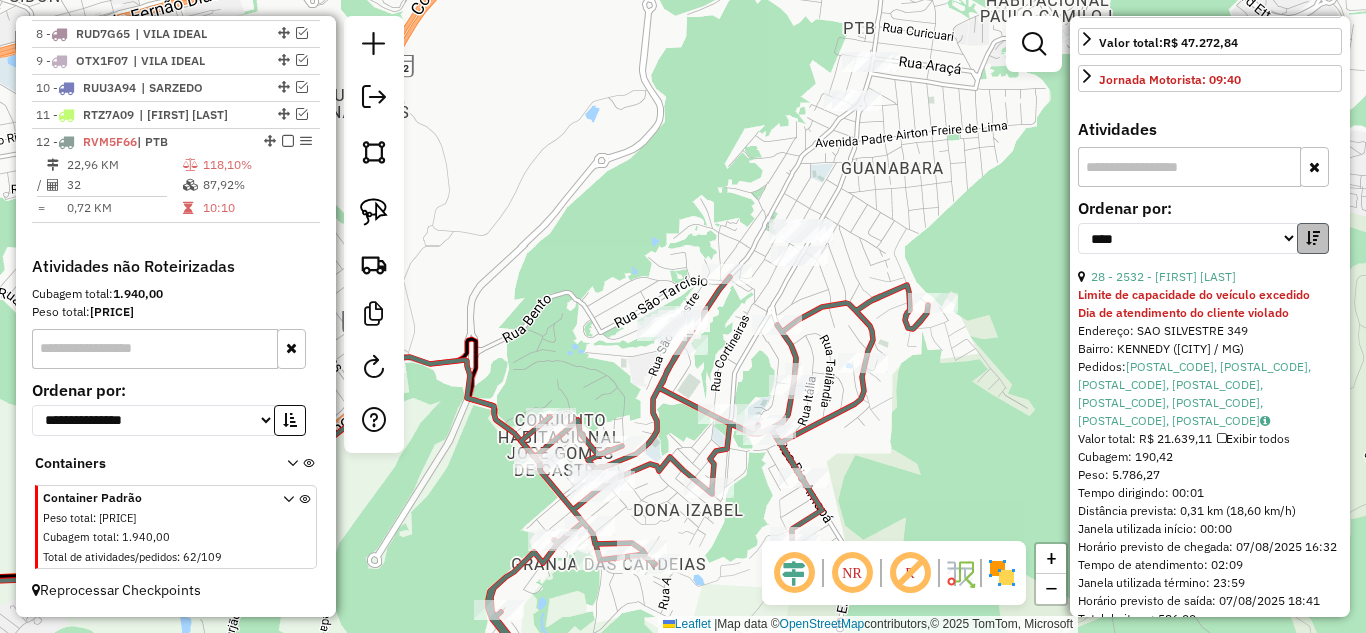 scroll, scrollTop: 682, scrollLeft: 0, axis: vertical 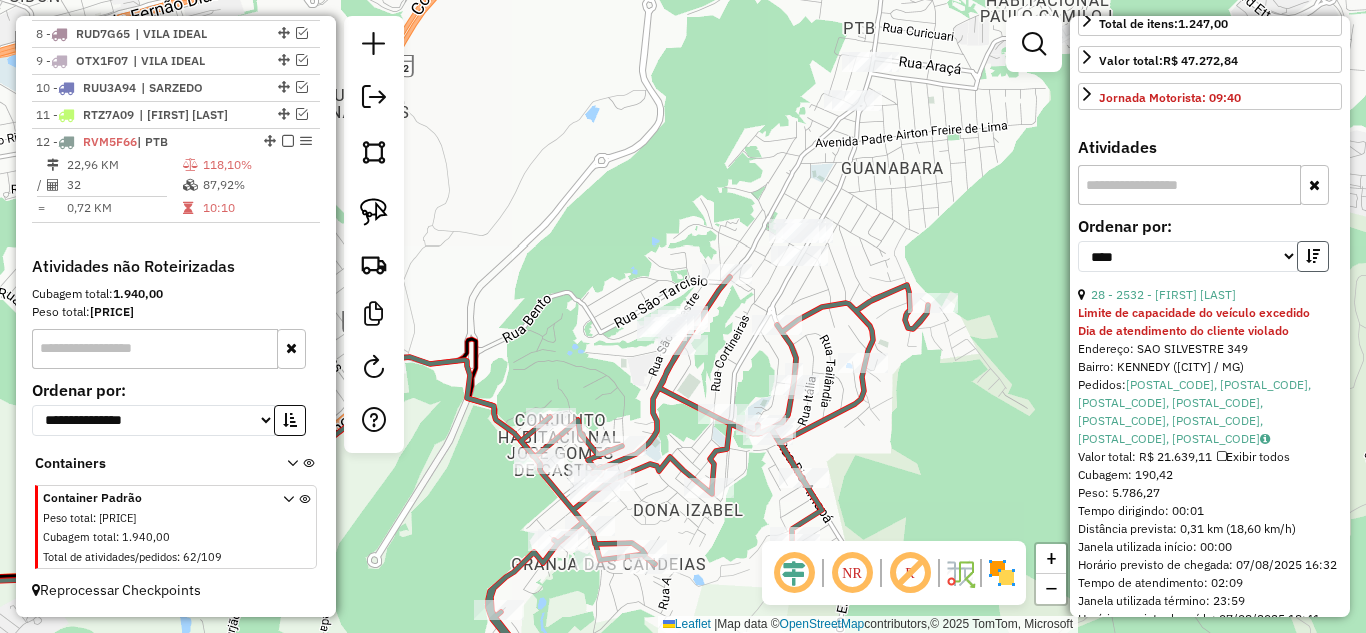 click at bounding box center (1313, 256) 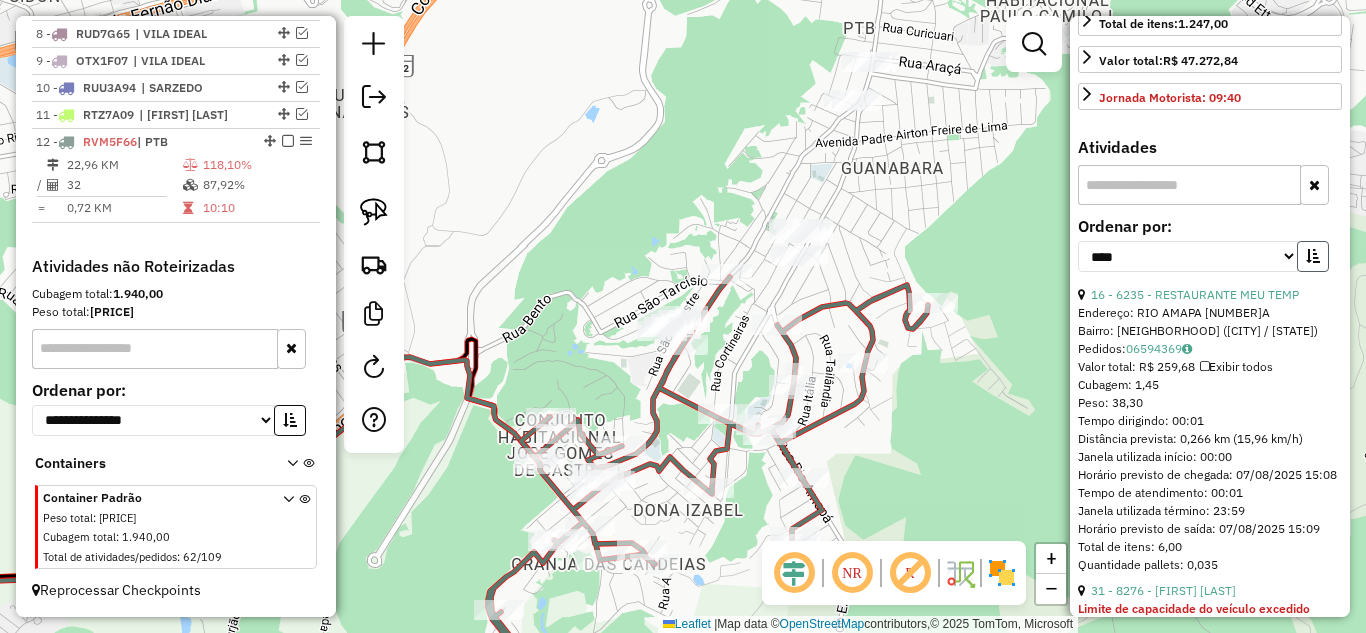 click at bounding box center (1313, 256) 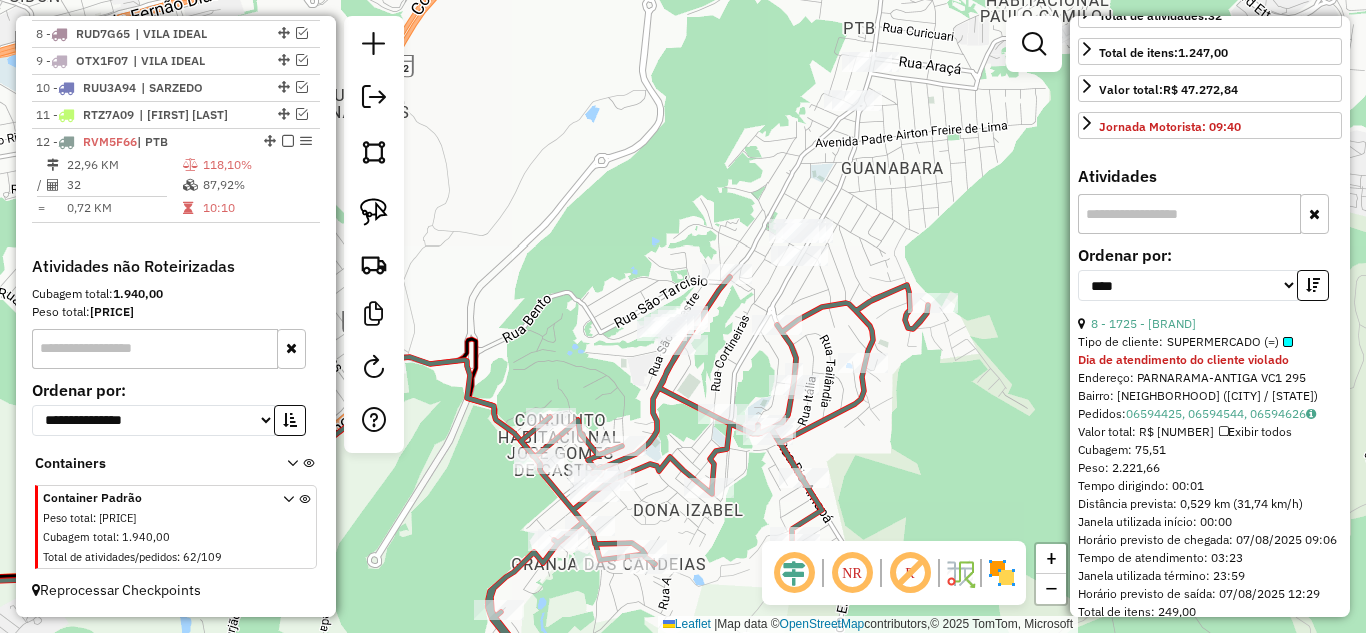 scroll, scrollTop: 682, scrollLeft: 0, axis: vertical 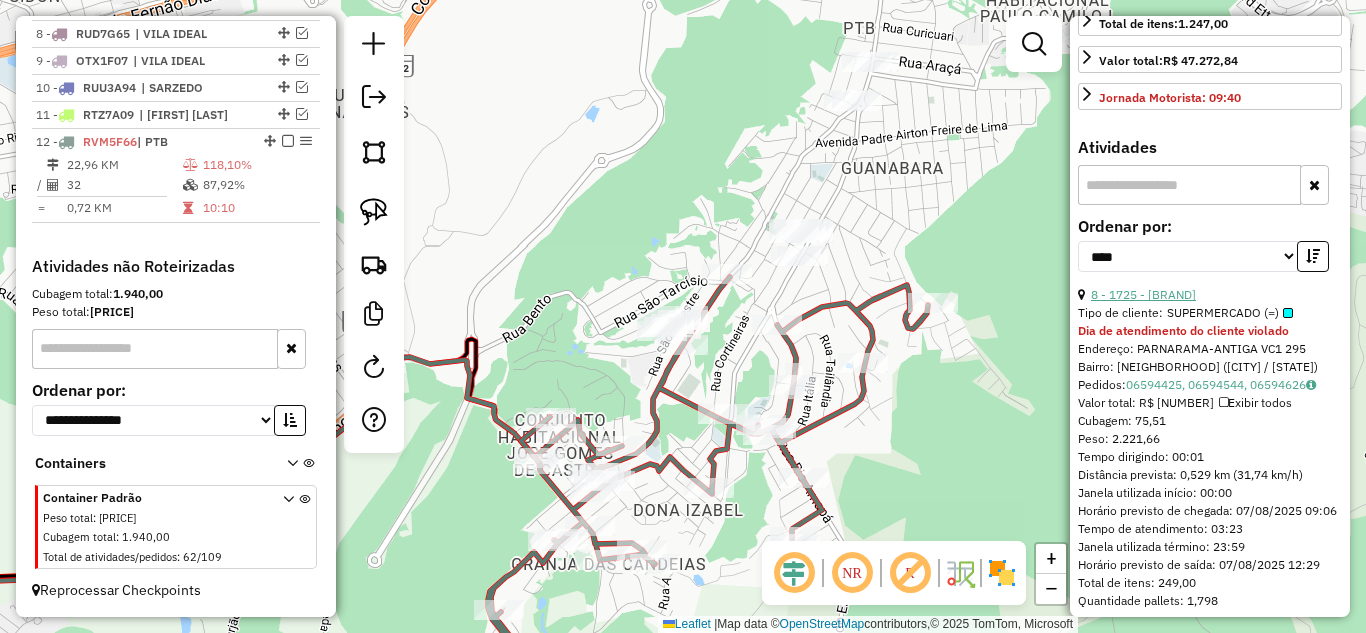 click on "8 - 1725 - [BRAND]" at bounding box center [1143, 294] 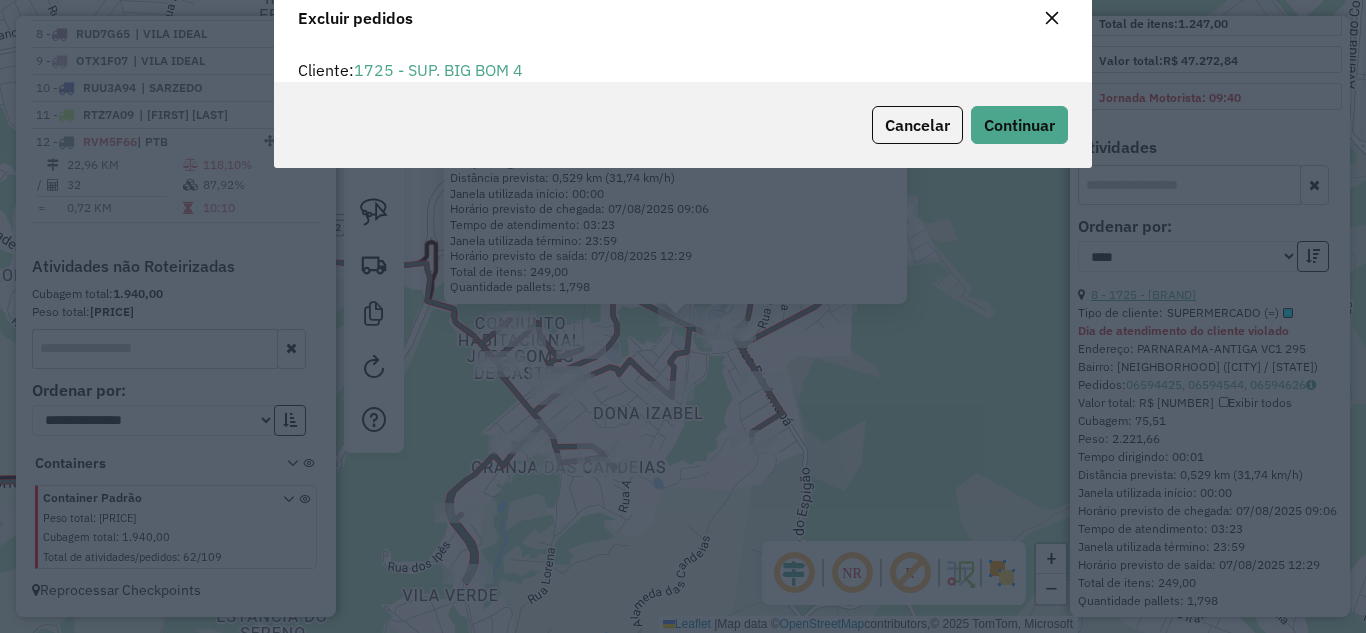 scroll, scrollTop: 82, scrollLeft: 0, axis: vertical 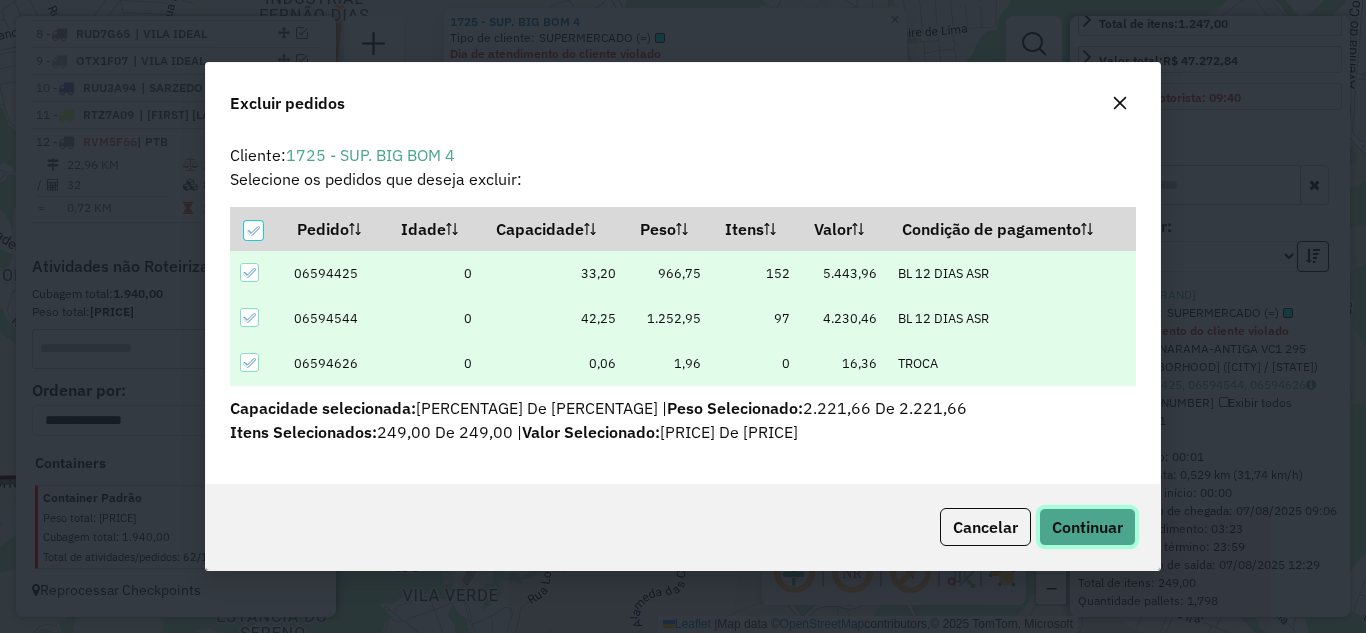 click on "Continuar" 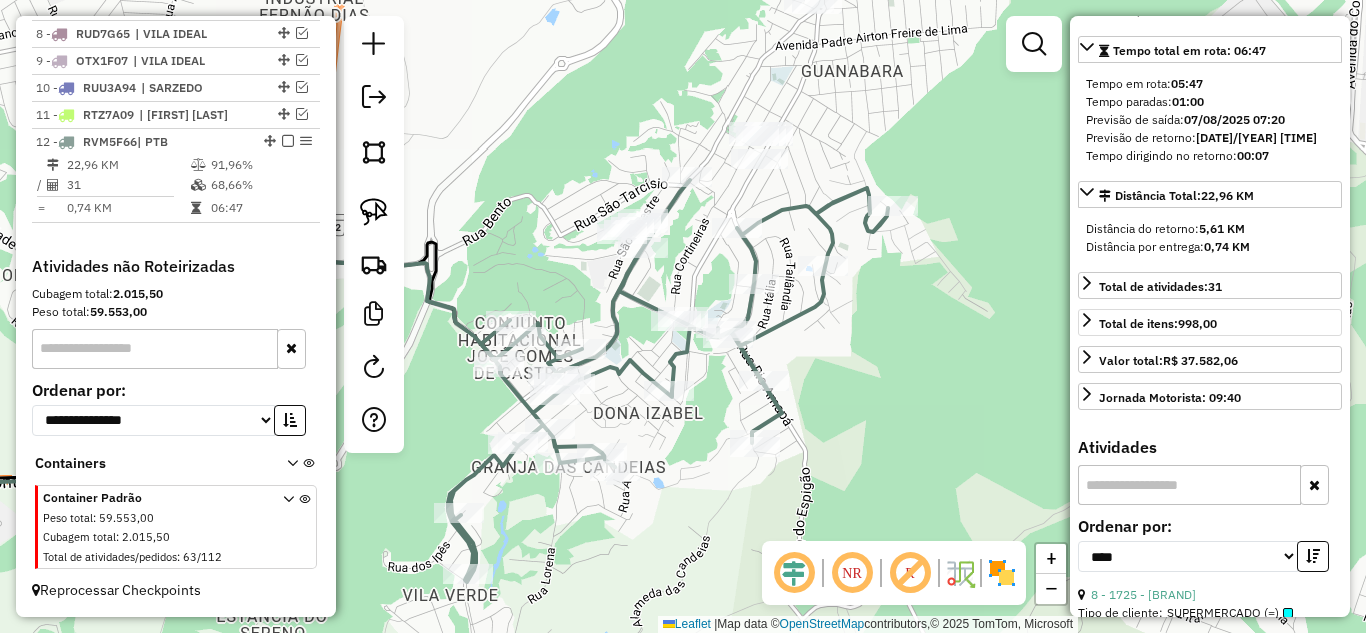 scroll, scrollTop: 282, scrollLeft: 0, axis: vertical 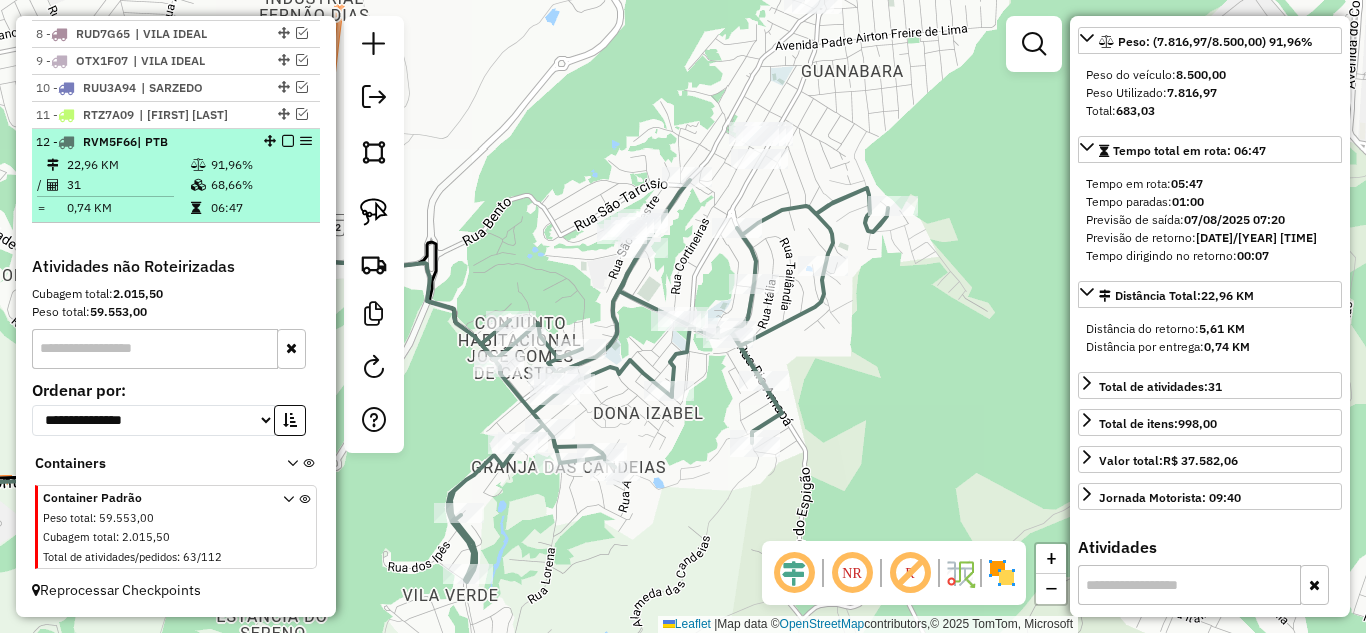 click at bounding box center [282, 141] 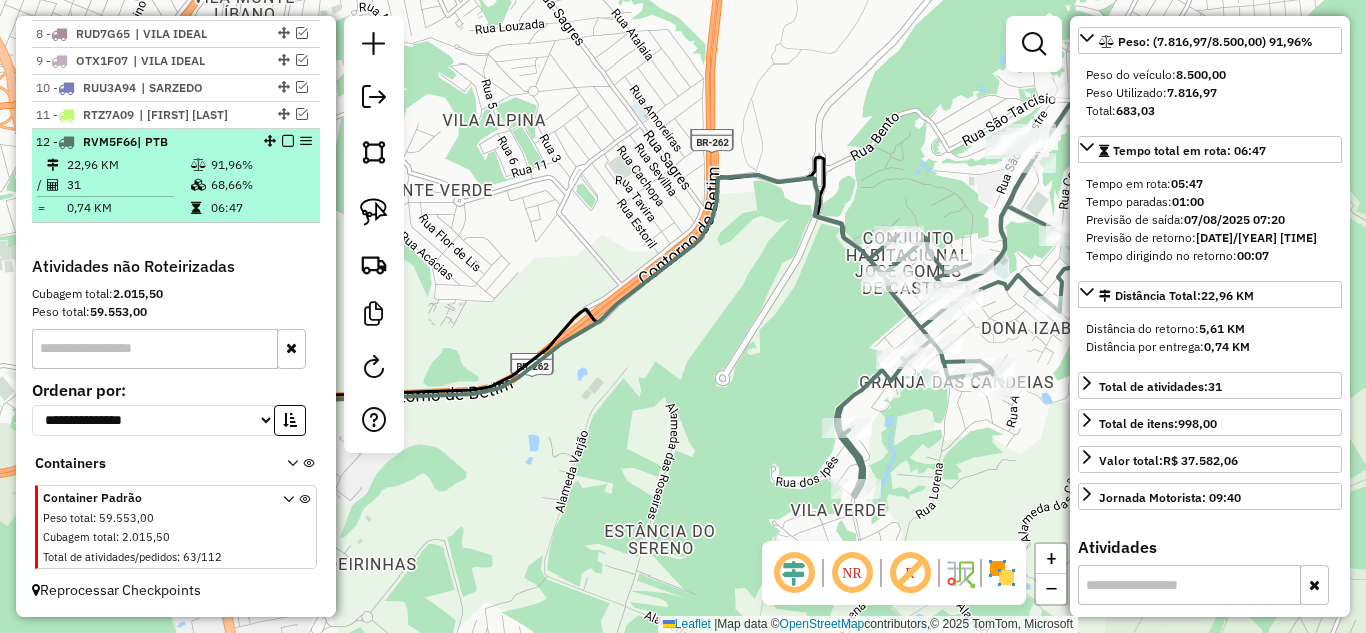 click at bounding box center [288, 141] 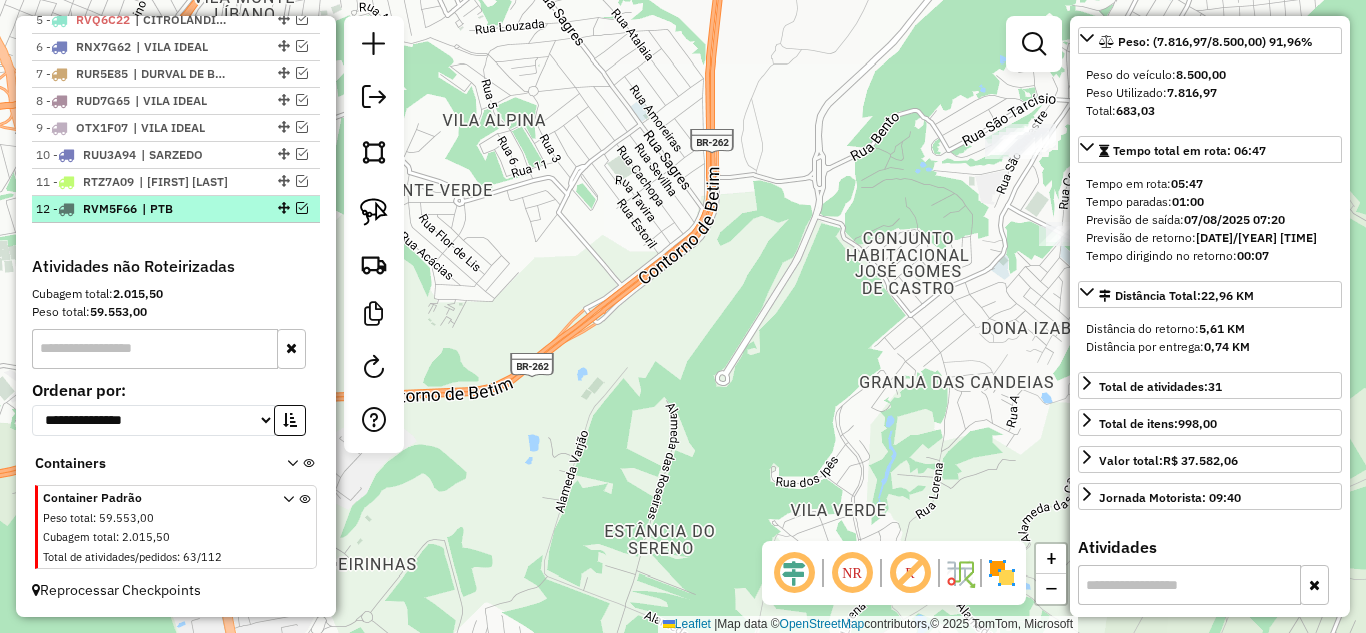 scroll, scrollTop: 891, scrollLeft: 0, axis: vertical 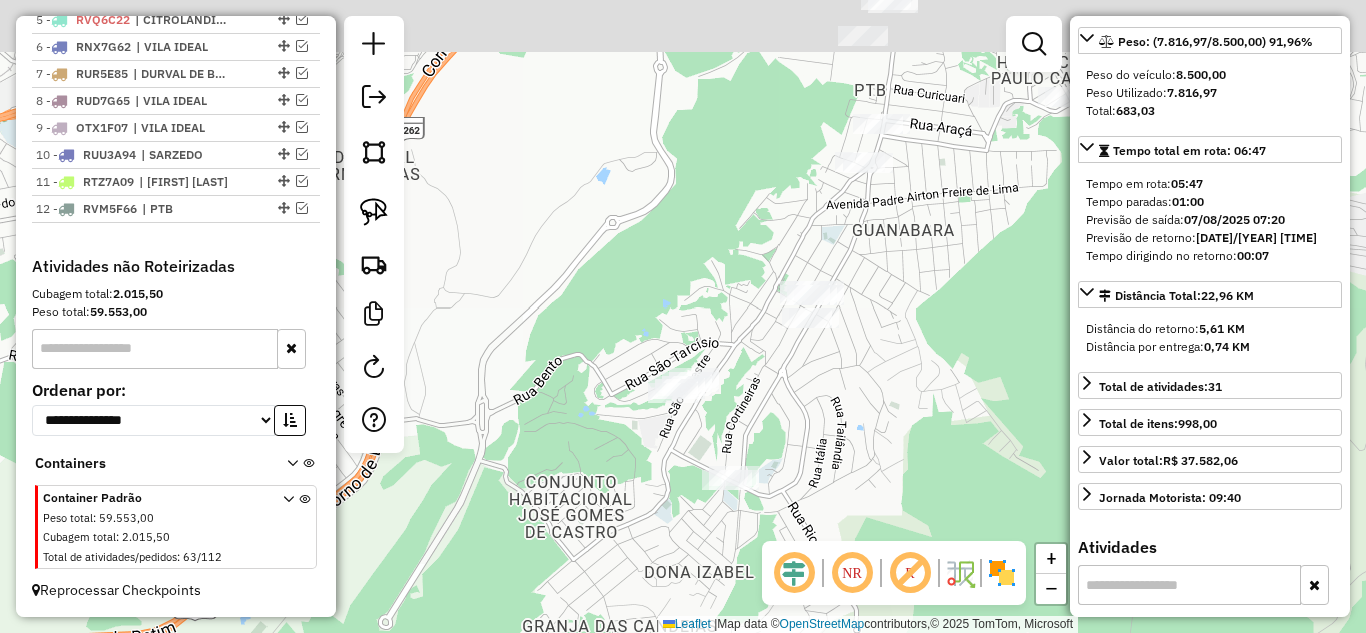 drag, startPoint x: 905, startPoint y: 312, endPoint x: 585, endPoint y: 545, distance: 395.8396 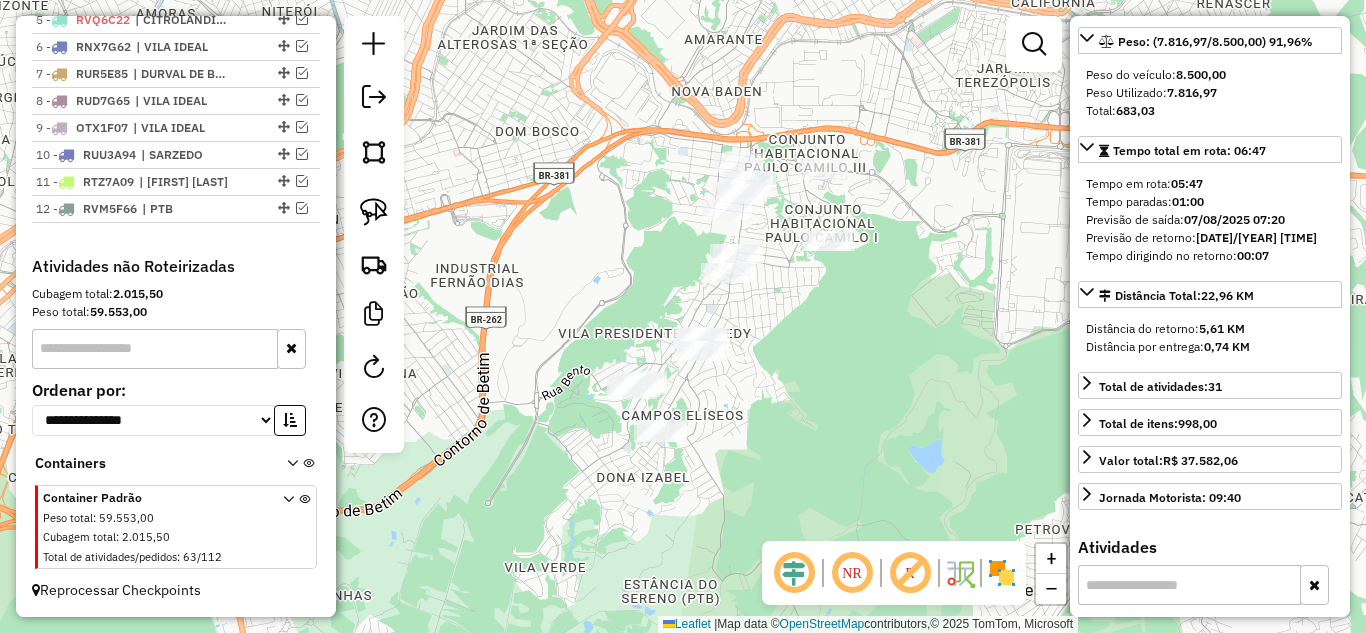 drag, startPoint x: 828, startPoint y: 356, endPoint x: 781, endPoint y: 360, distance: 47.169907 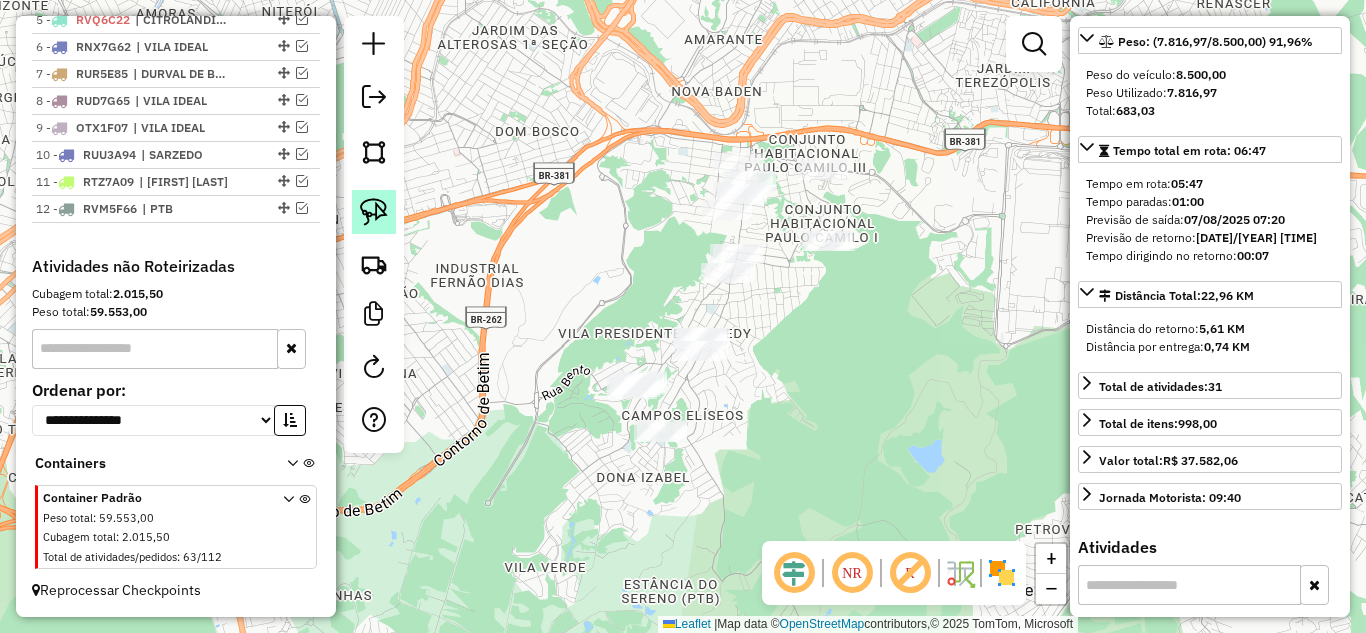 click 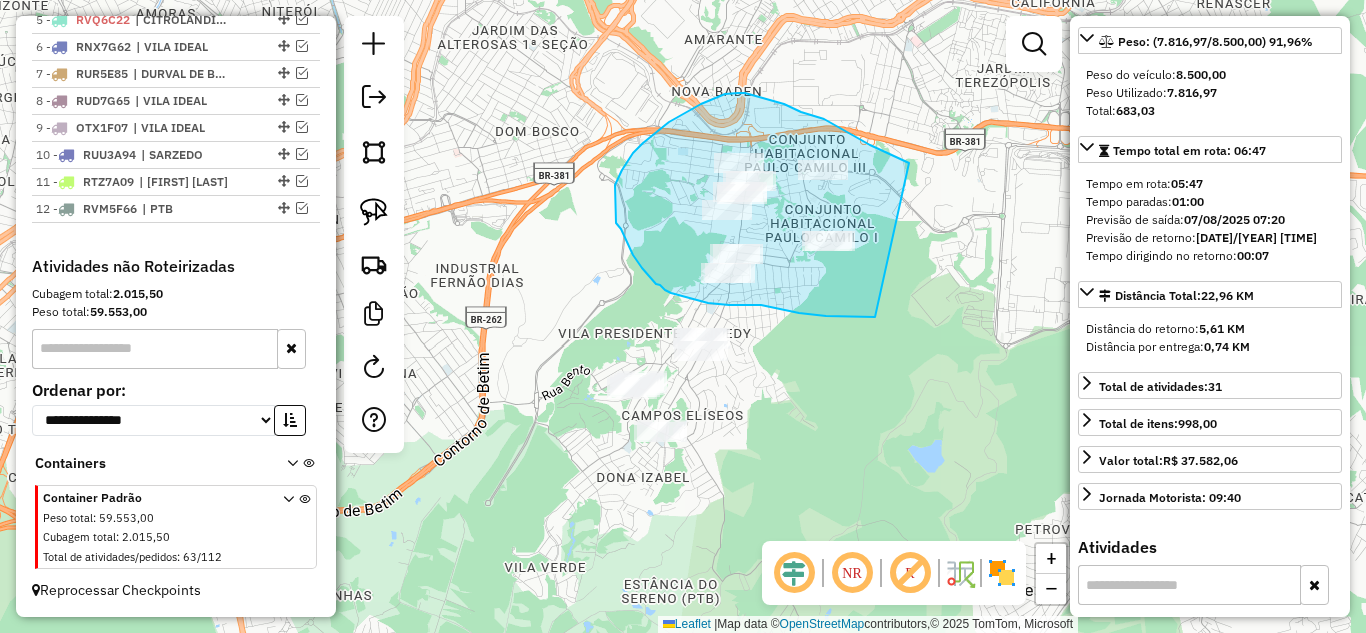 drag, startPoint x: 878, startPoint y: 149, endPoint x: 913, endPoint y: 288, distance: 143.33876 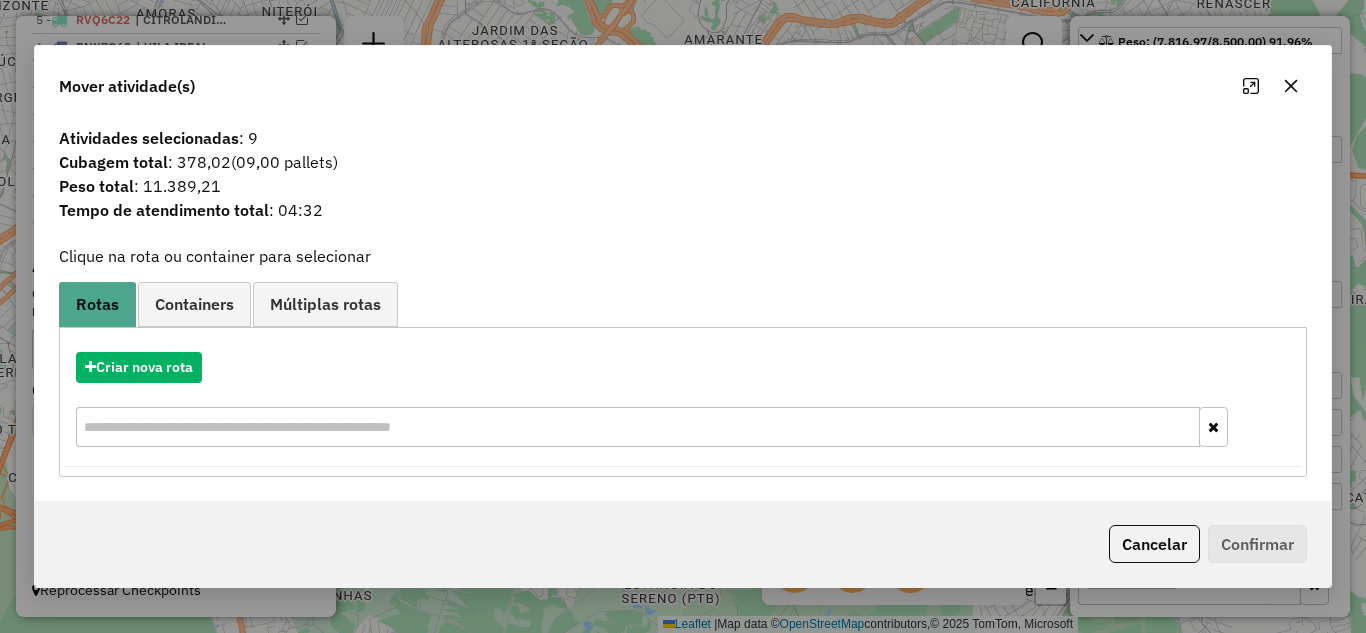 click 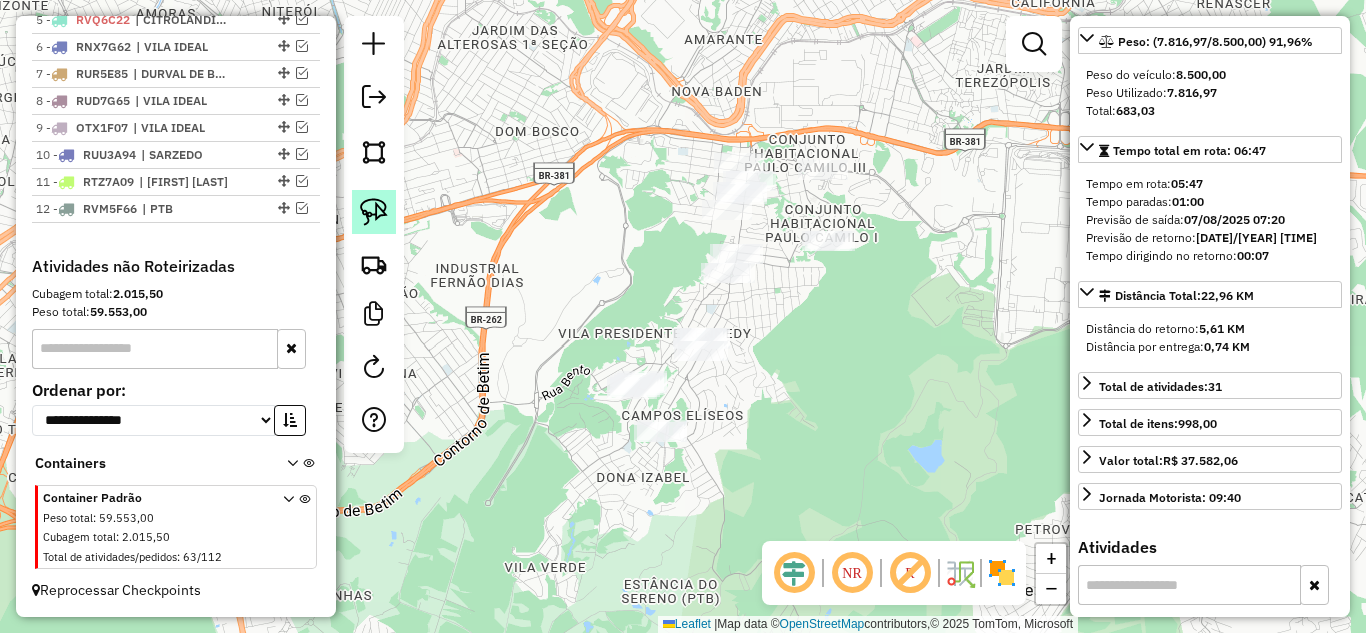 click 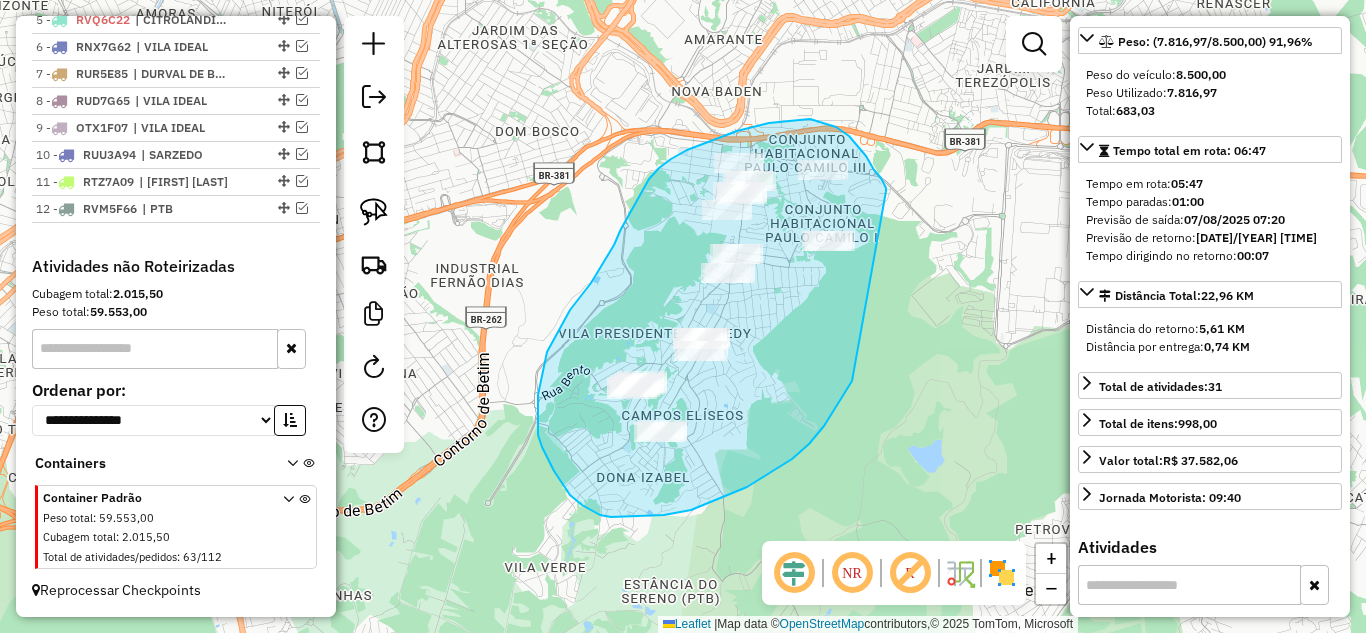 drag, startPoint x: 868, startPoint y: 161, endPoint x: 889, endPoint y: 292, distance: 132.67253 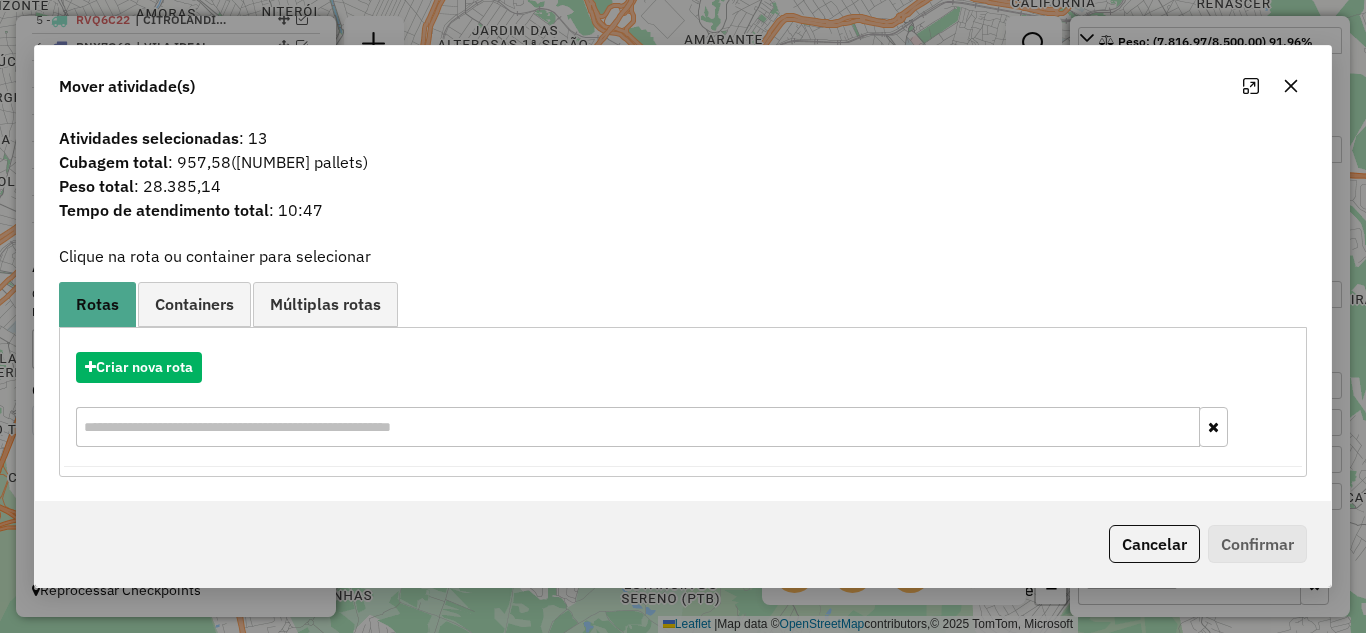click 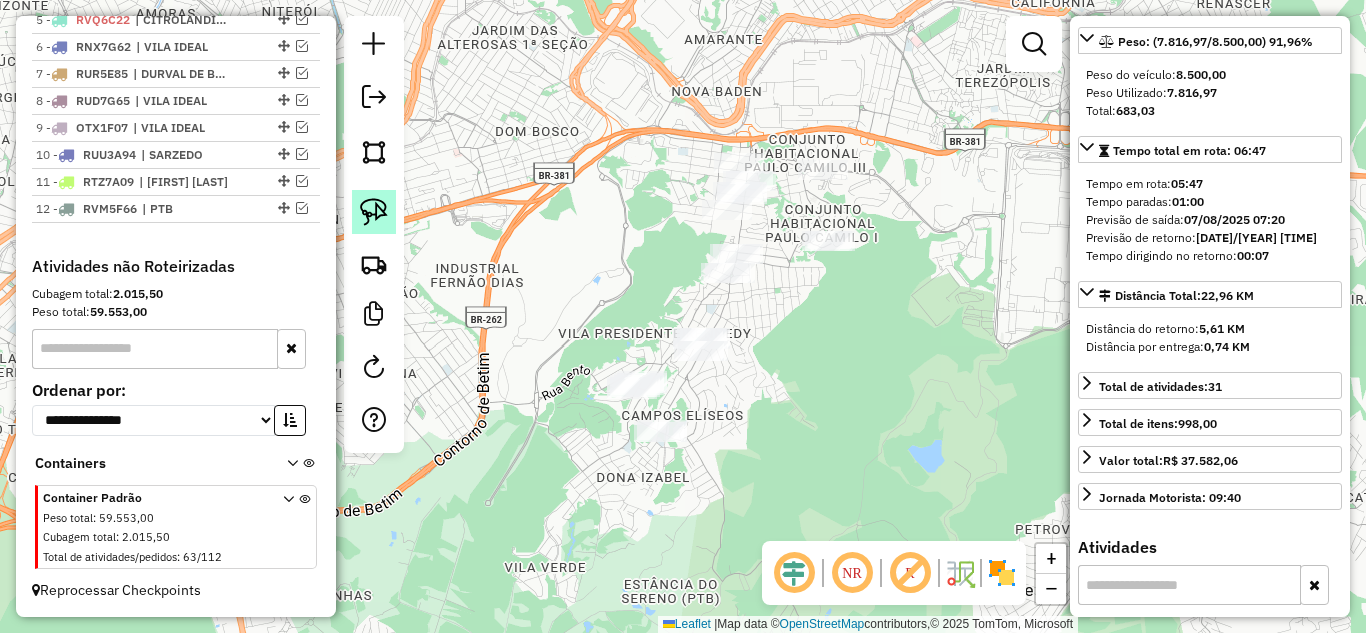 click 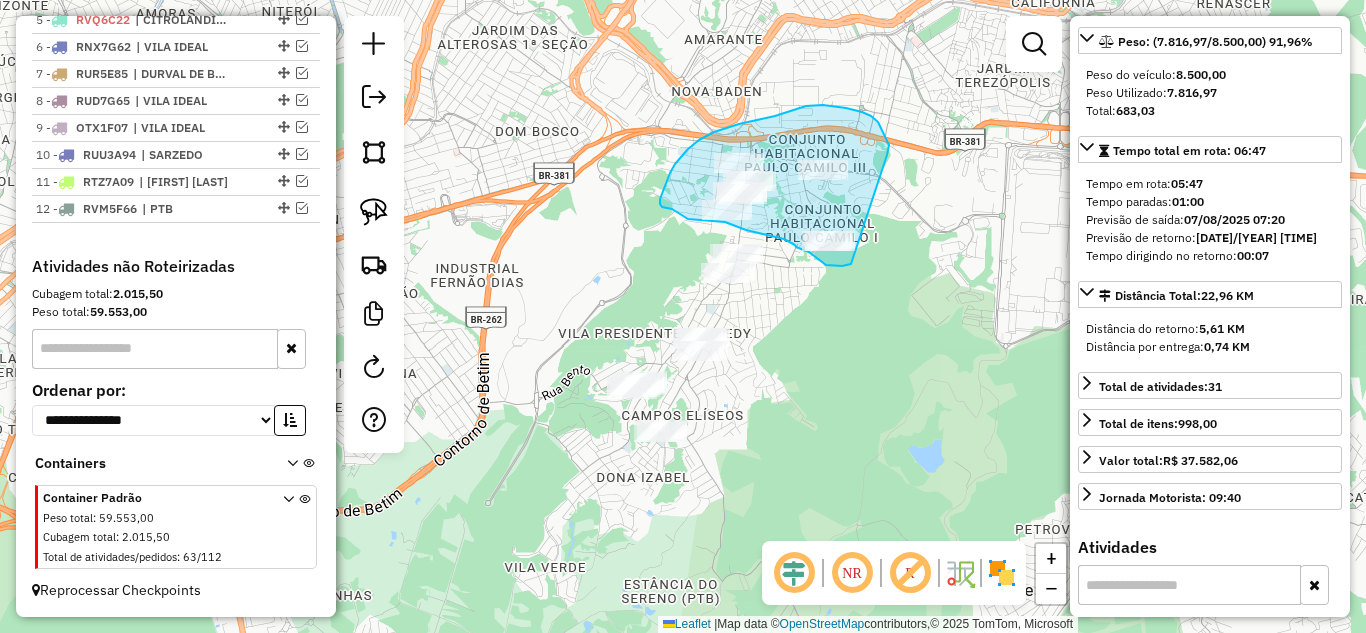drag, startPoint x: 889, startPoint y: 150, endPoint x: 904, endPoint y: 216, distance: 67.68308 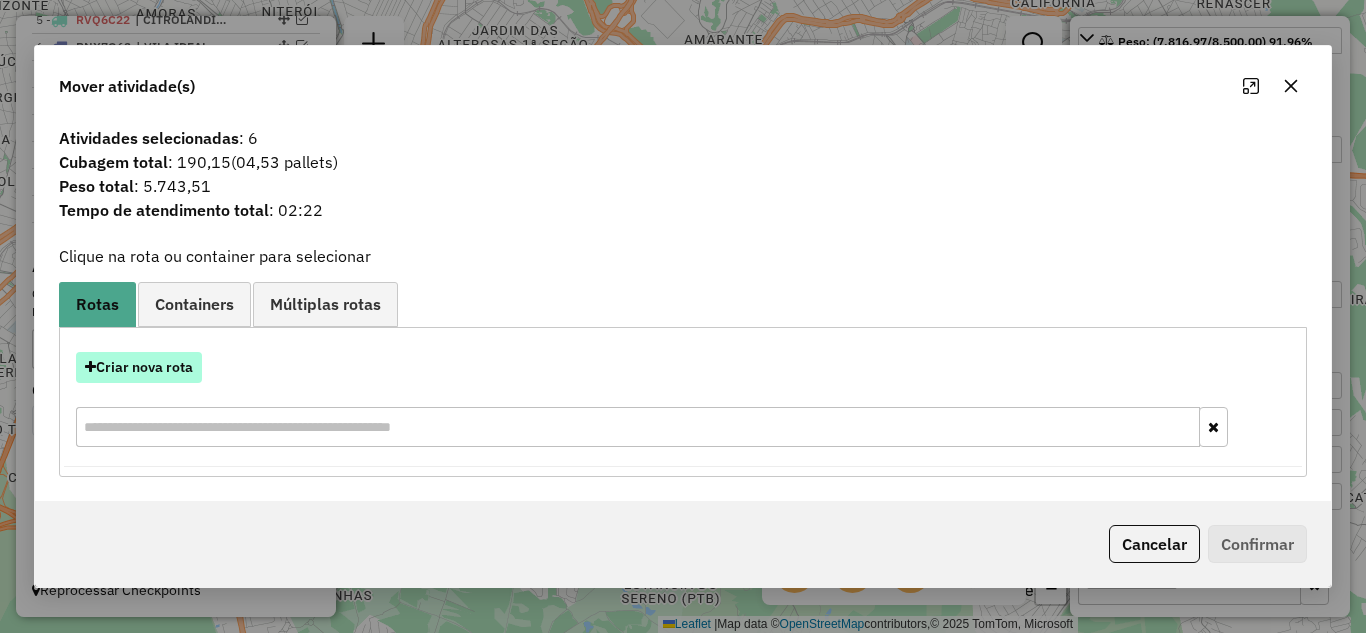 click on "Criar nova rota" at bounding box center (139, 367) 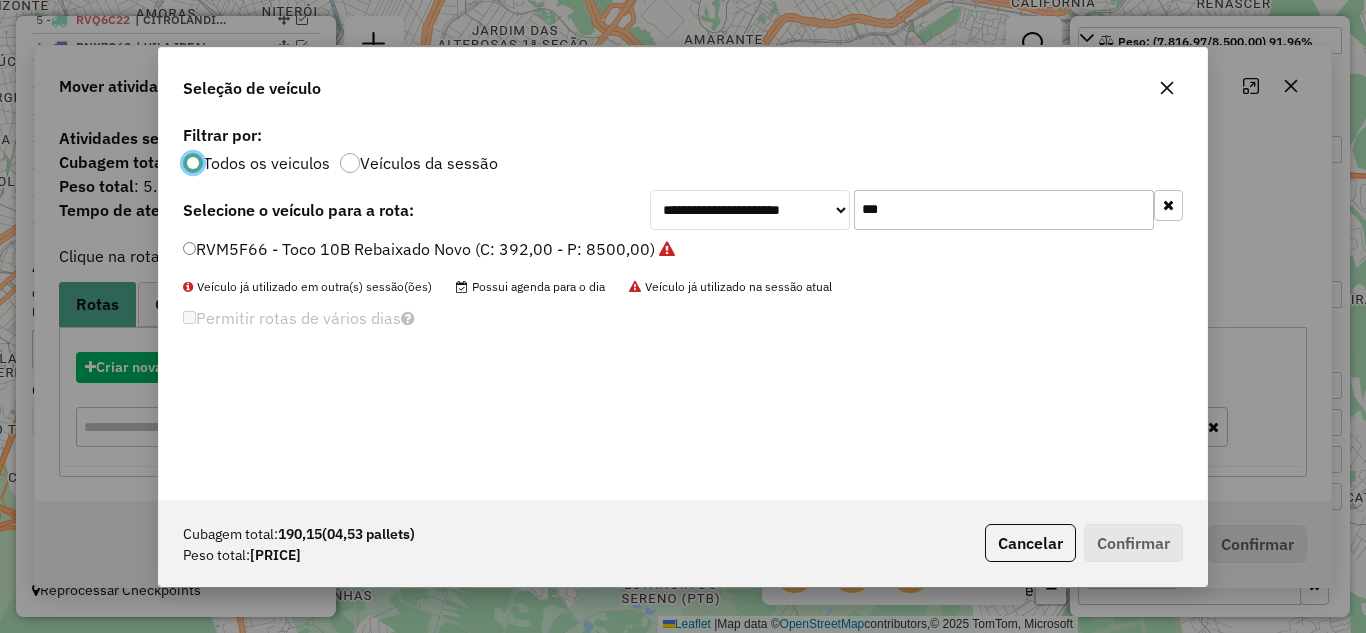 scroll, scrollTop: 11, scrollLeft: 6, axis: both 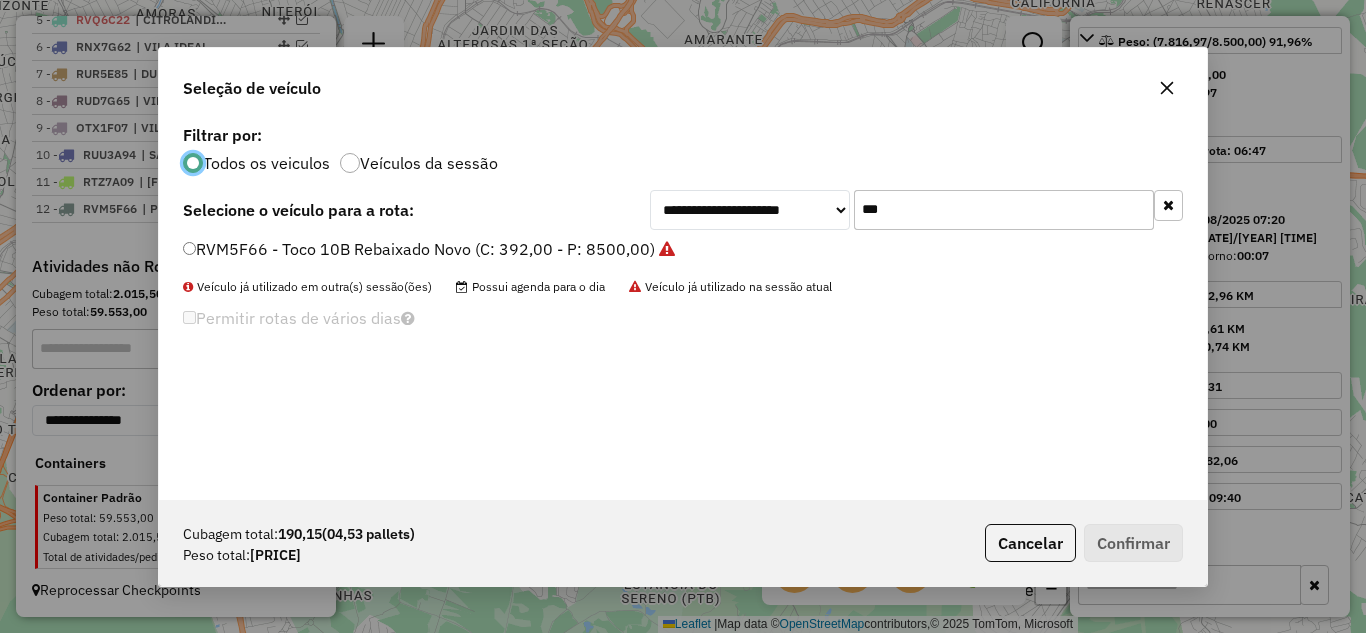 click on "***" 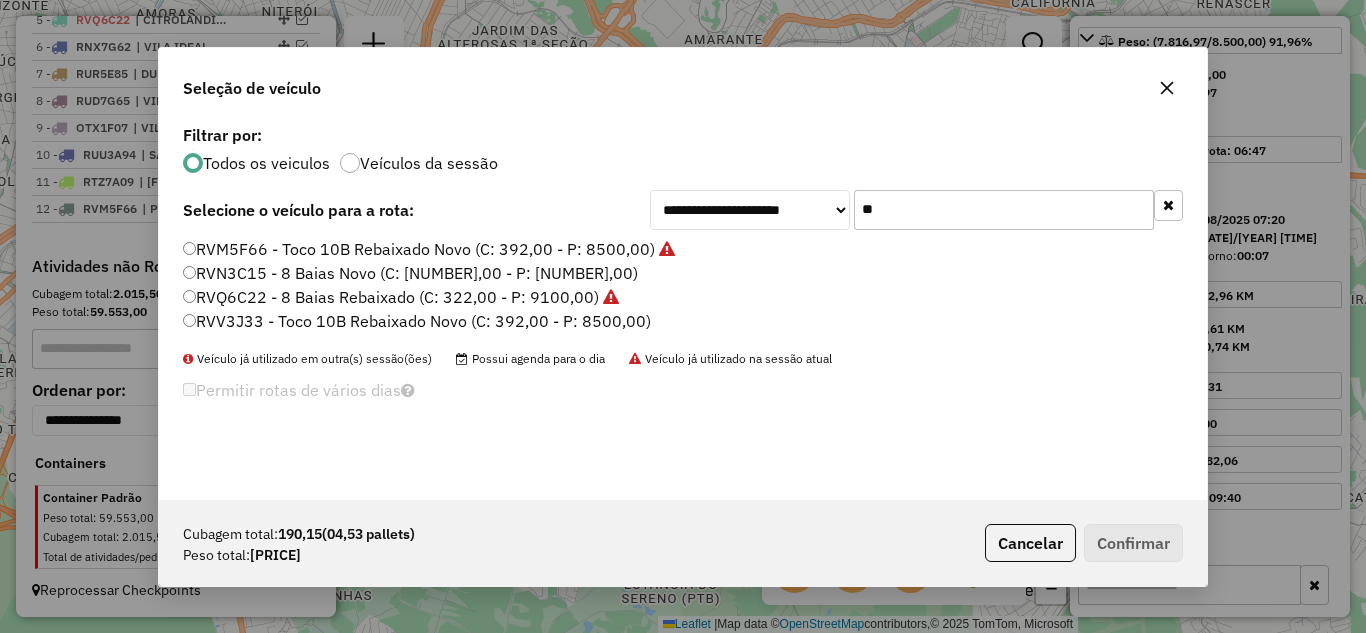 type on "*" 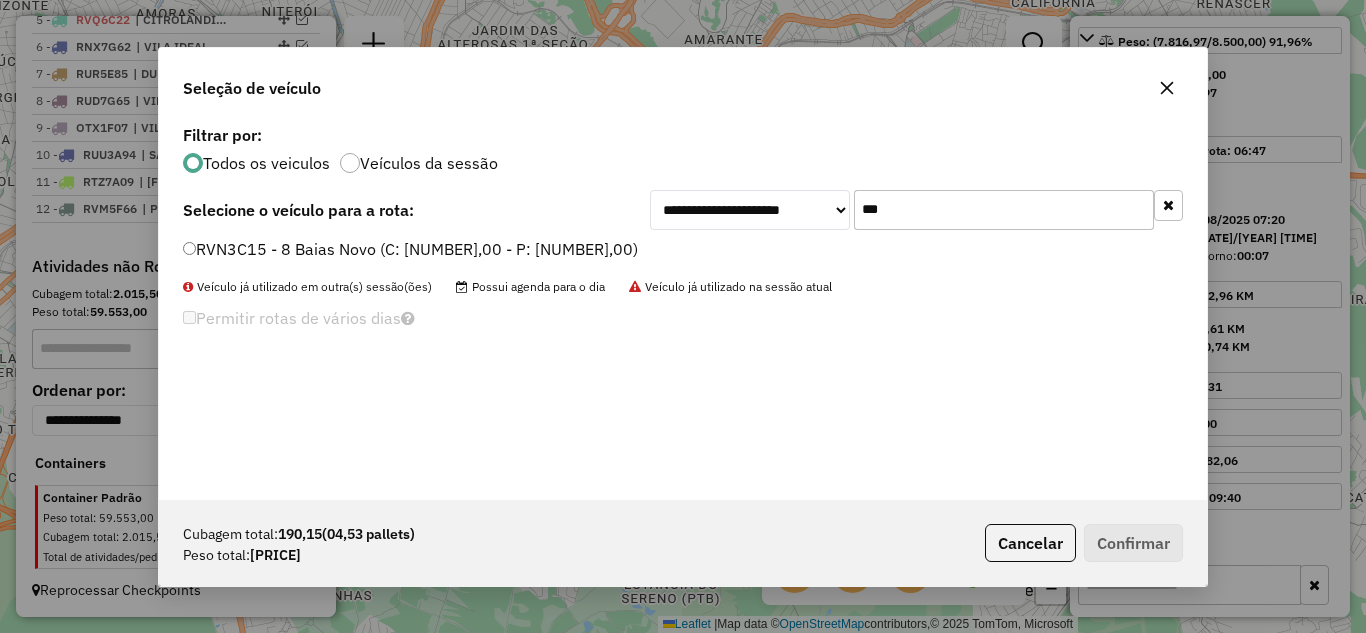type on "***" 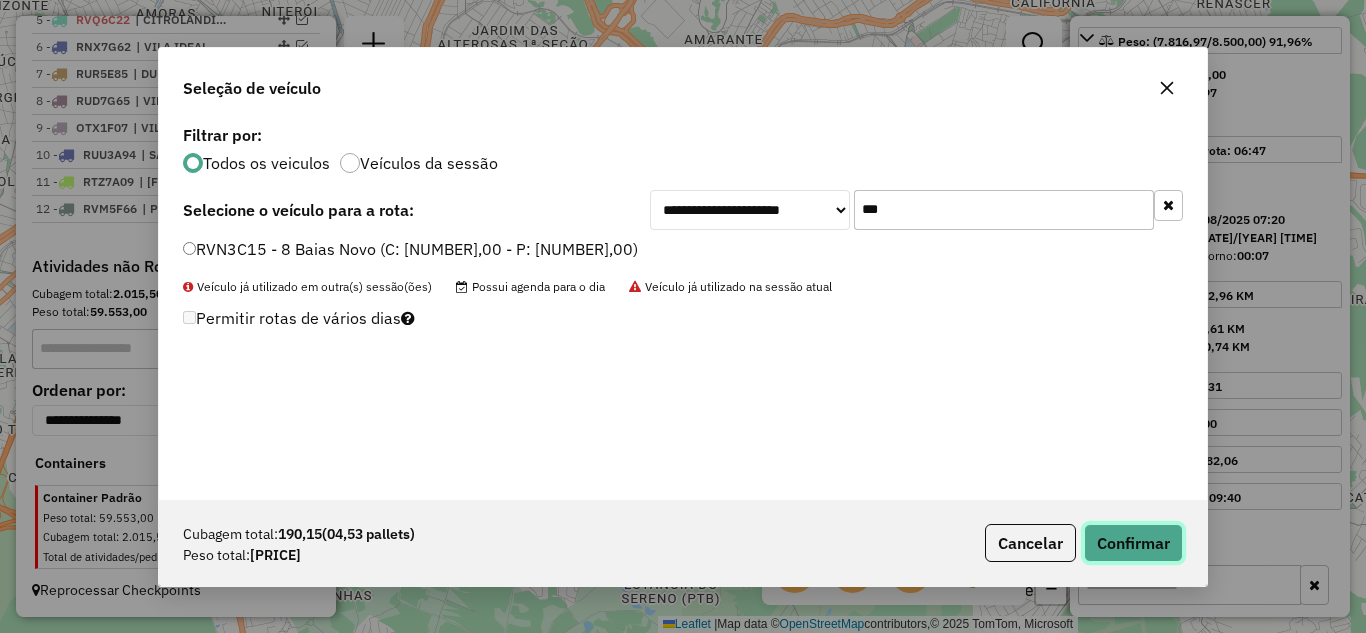 click on "Confirmar" 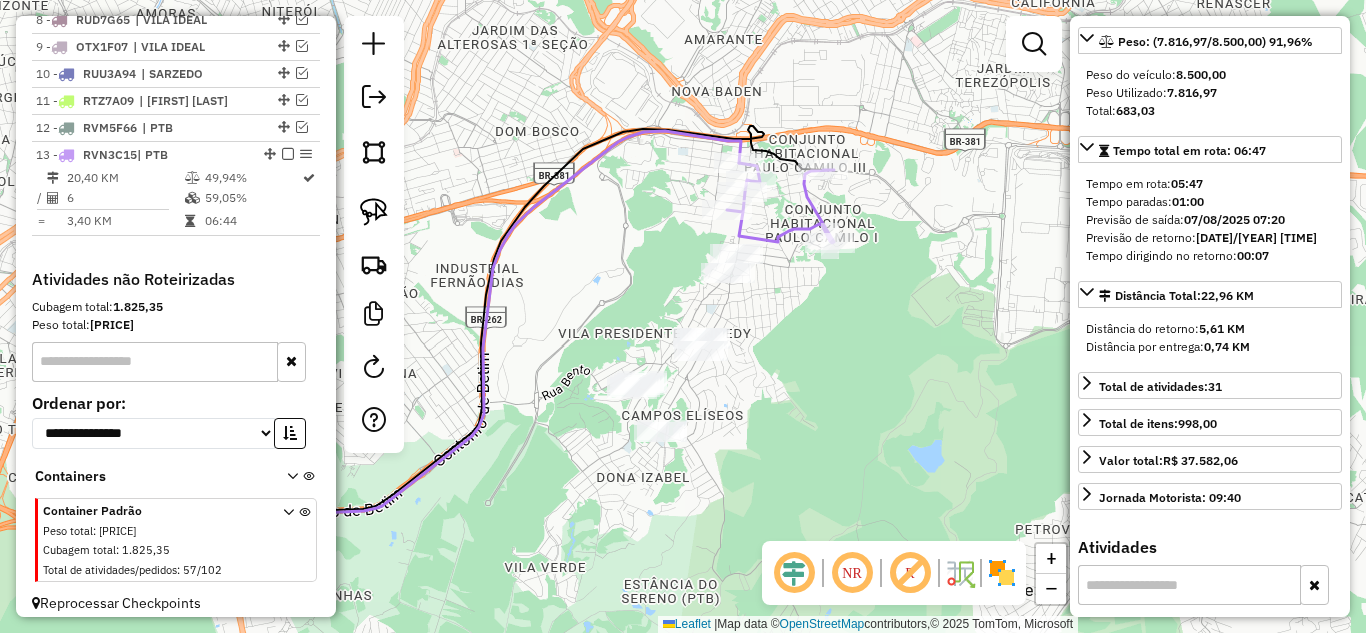 scroll, scrollTop: 985, scrollLeft: 0, axis: vertical 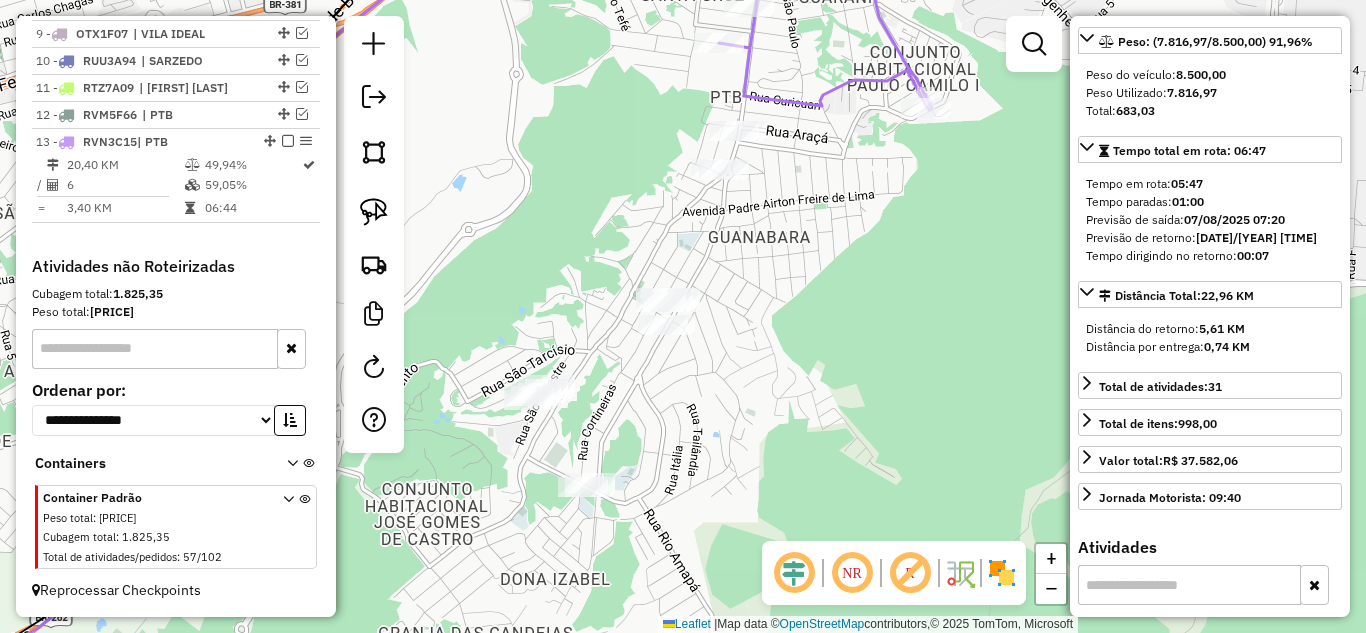 drag, startPoint x: 719, startPoint y: 384, endPoint x: 686, endPoint y: 347, distance: 49.57822 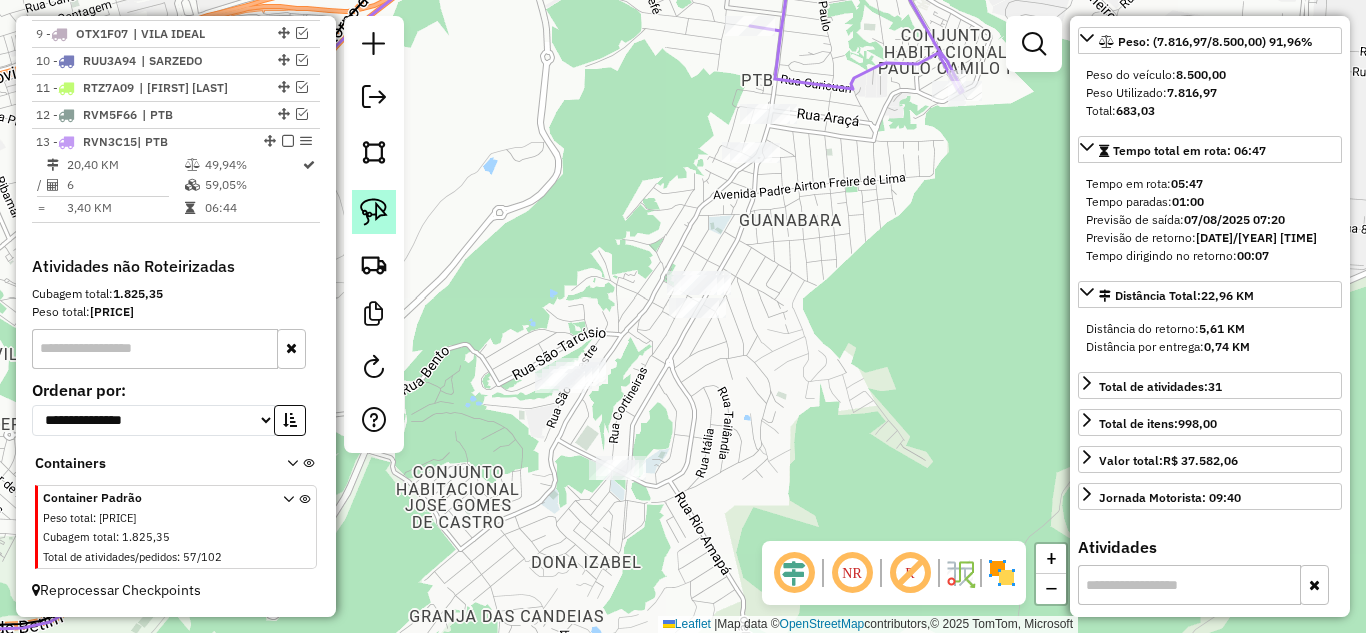 click 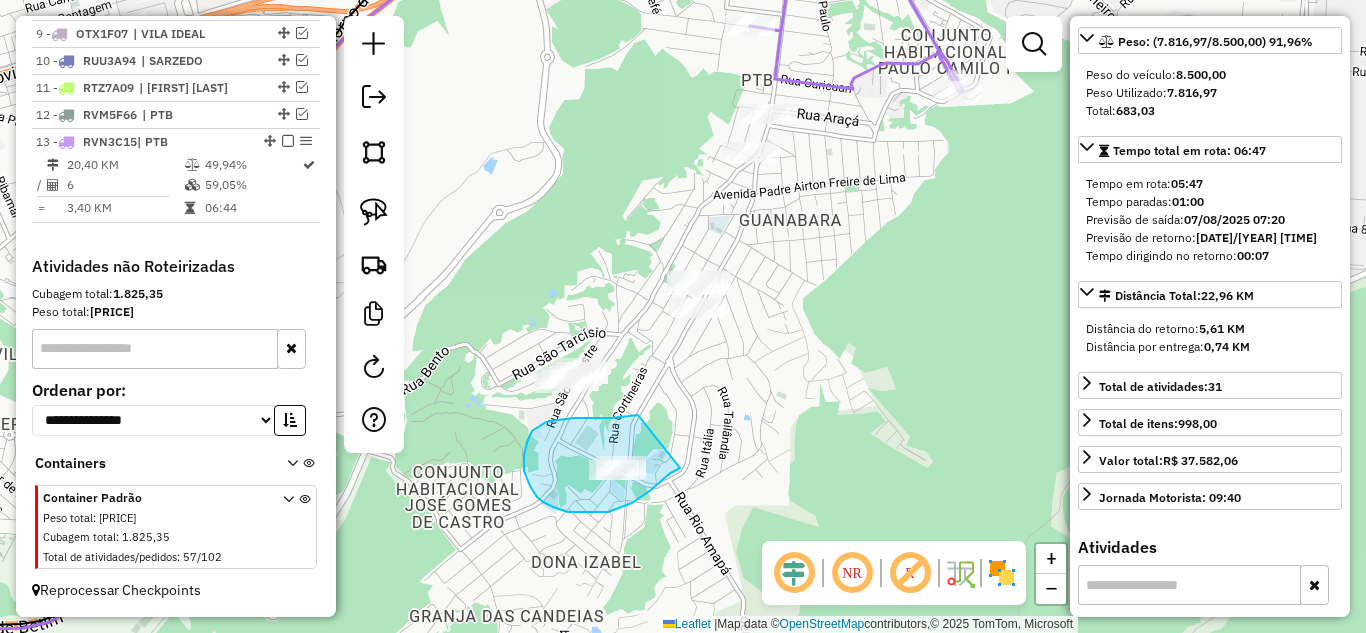 drag, startPoint x: 575, startPoint y: 418, endPoint x: 698, endPoint y: 445, distance: 125.92855 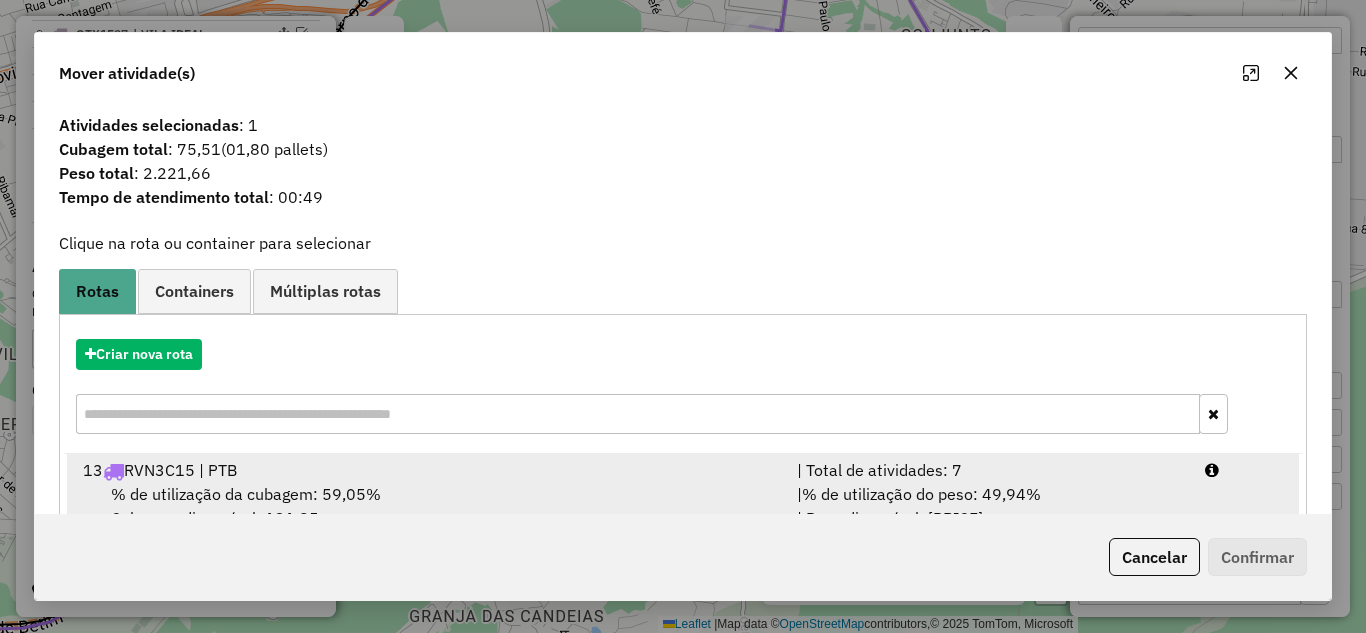 click on "| Total de atividades: 7" at bounding box center (989, 470) 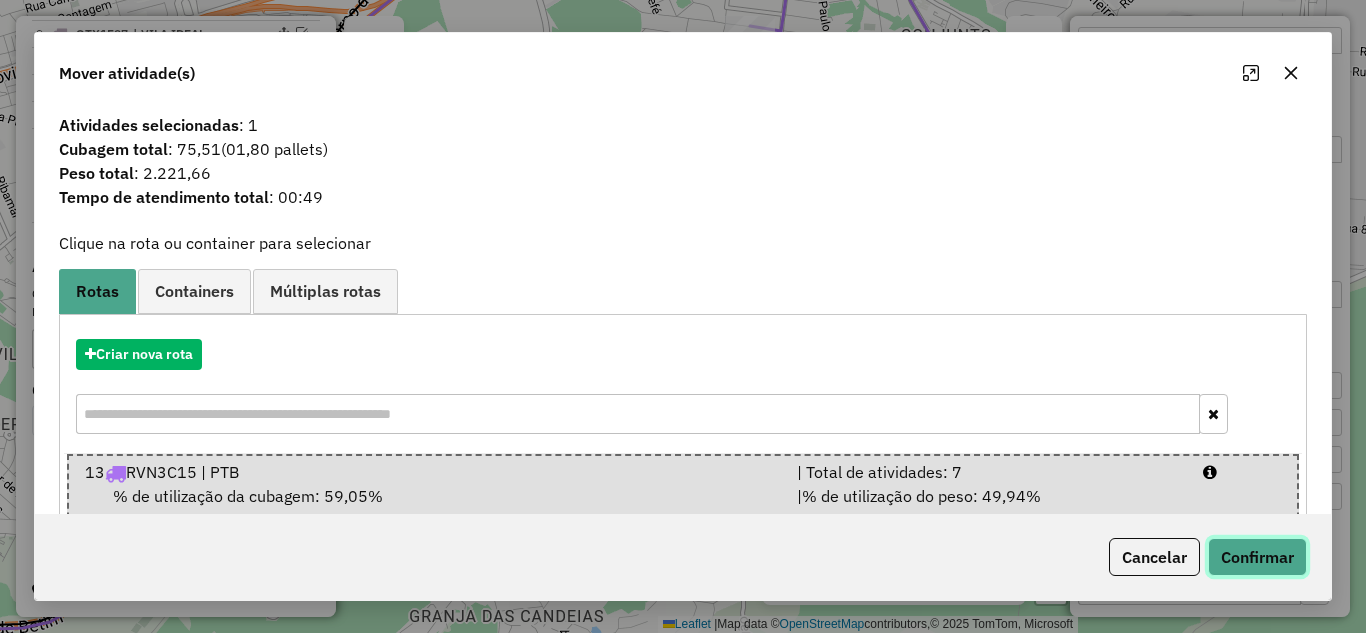 click on "Confirmar" 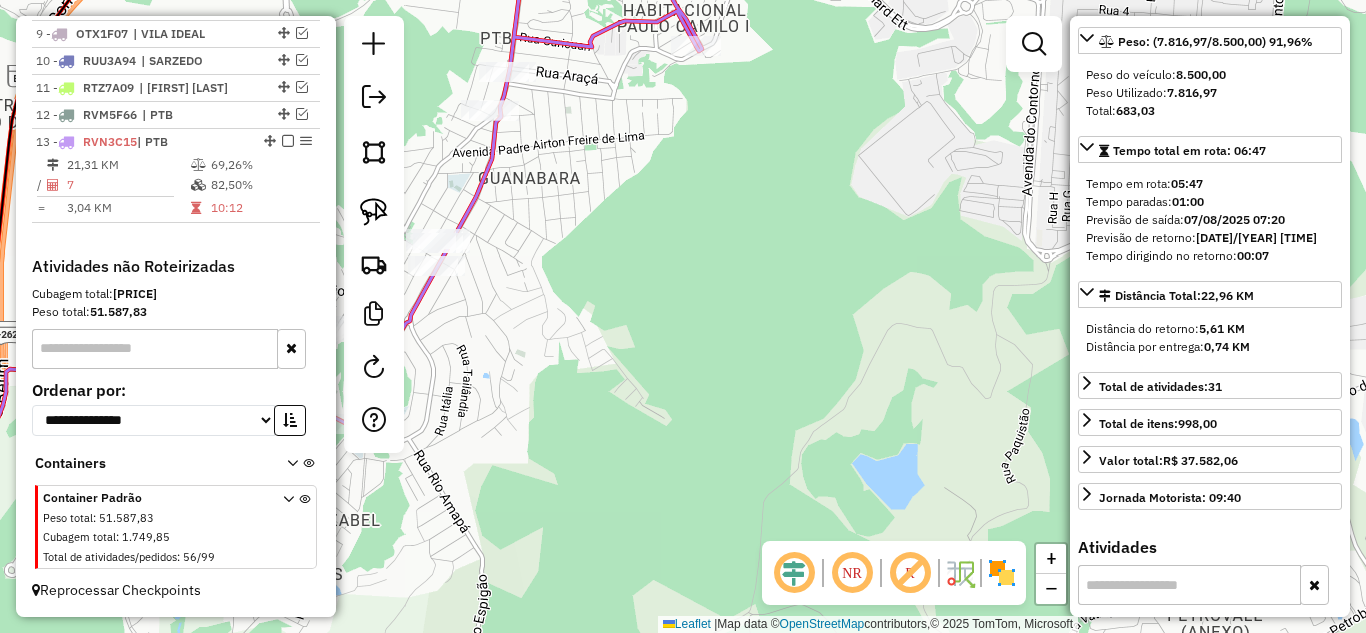 drag, startPoint x: 598, startPoint y: 217, endPoint x: 736, endPoint y: 237, distance: 139.44174 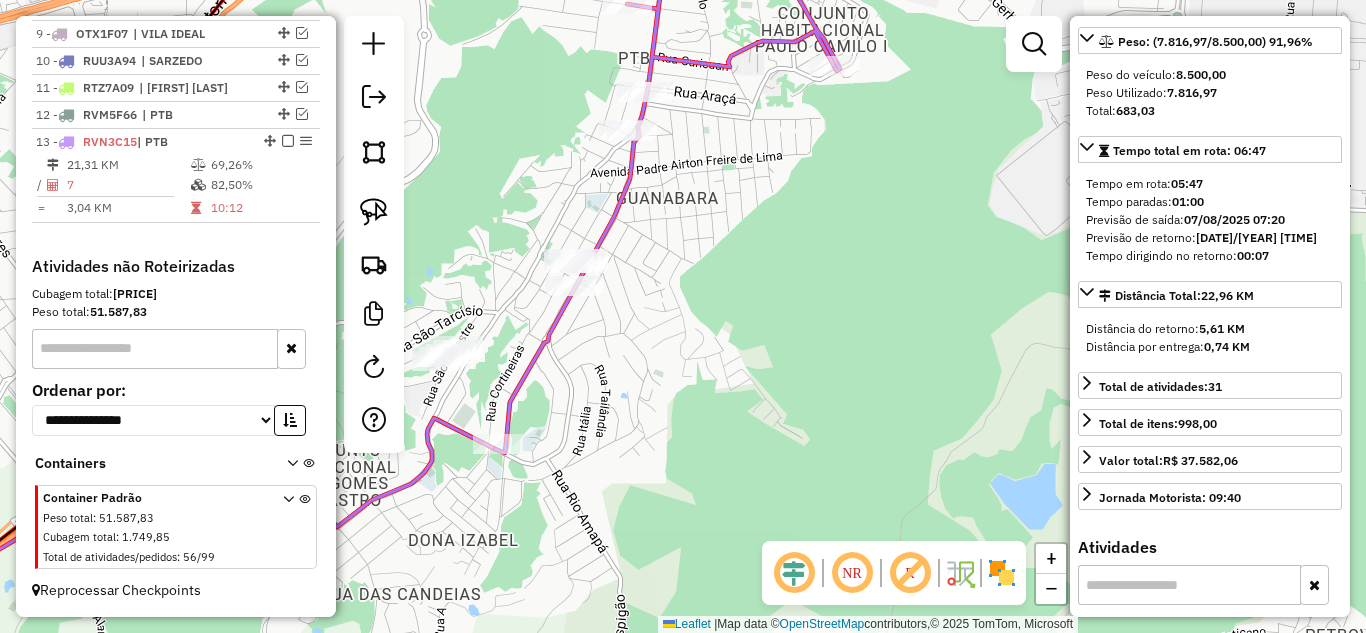 click 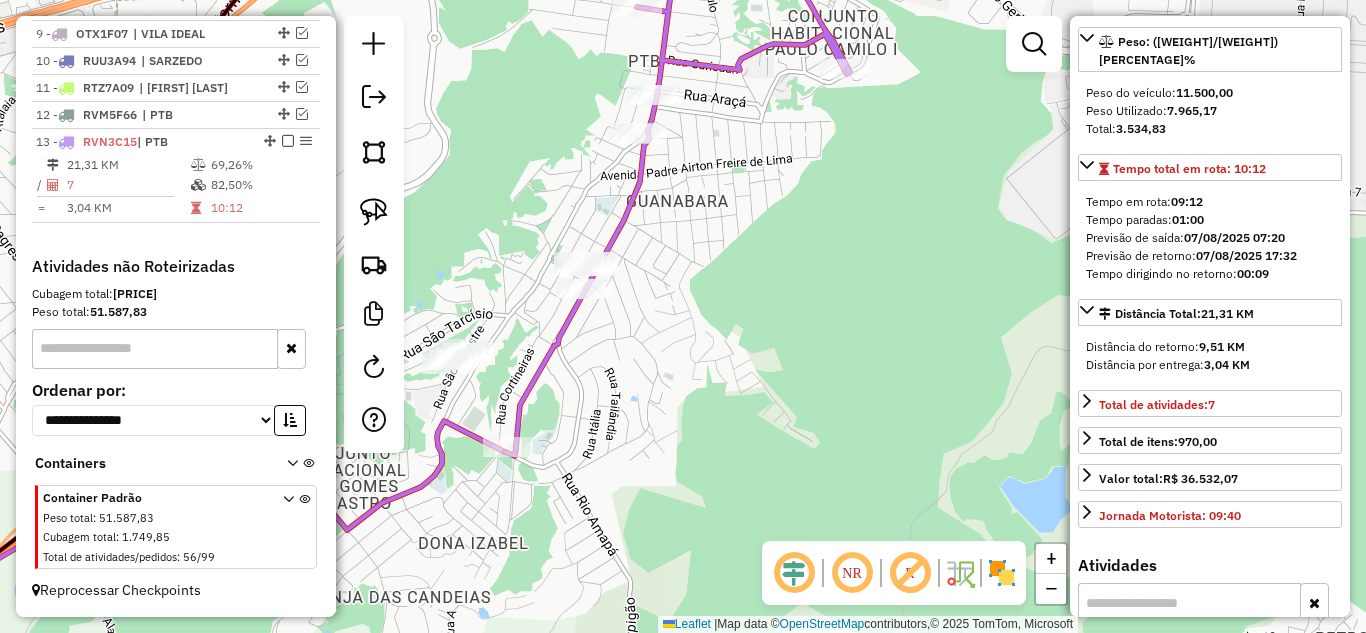 drag, startPoint x: 720, startPoint y: 226, endPoint x: 796, endPoint y: 225, distance: 76.00658 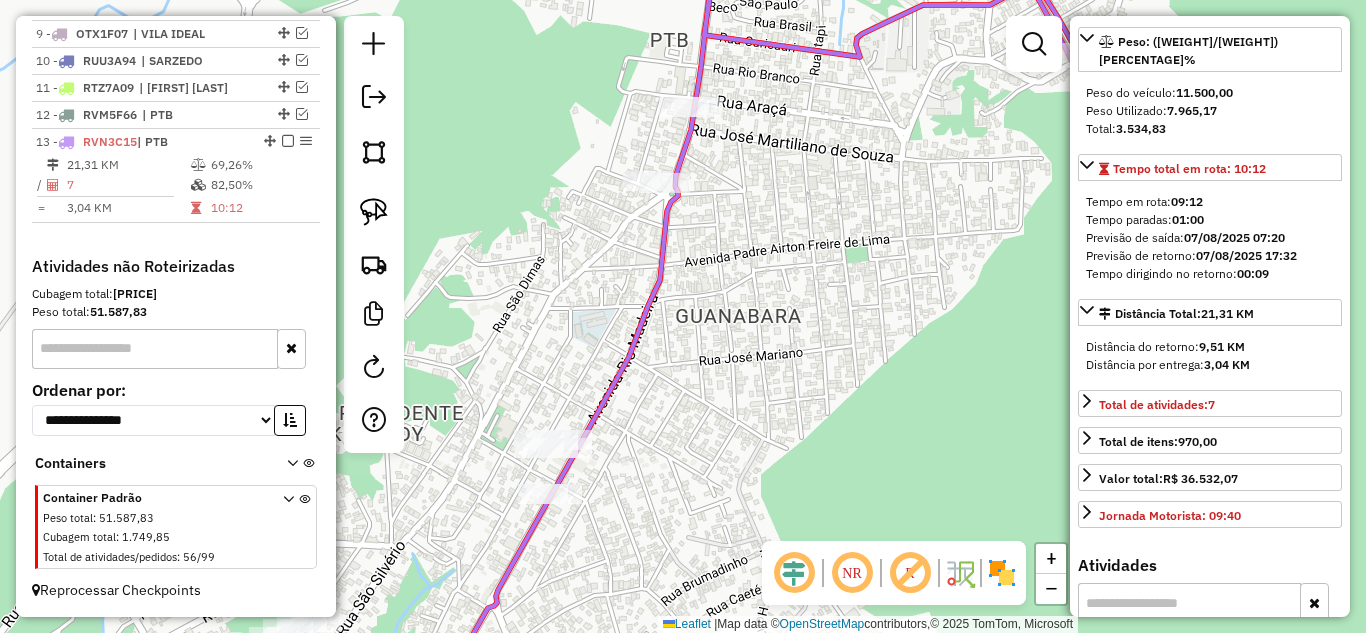 drag, startPoint x: 759, startPoint y: 251, endPoint x: 755, endPoint y: 304, distance: 53.15073 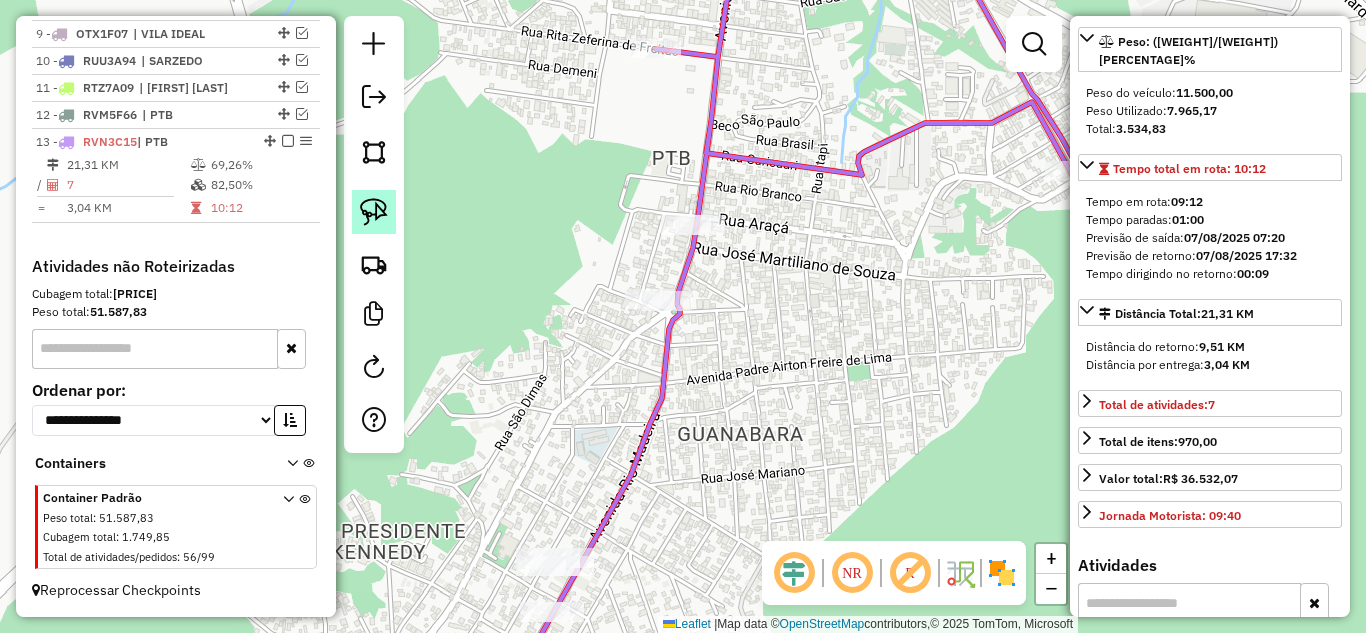 click 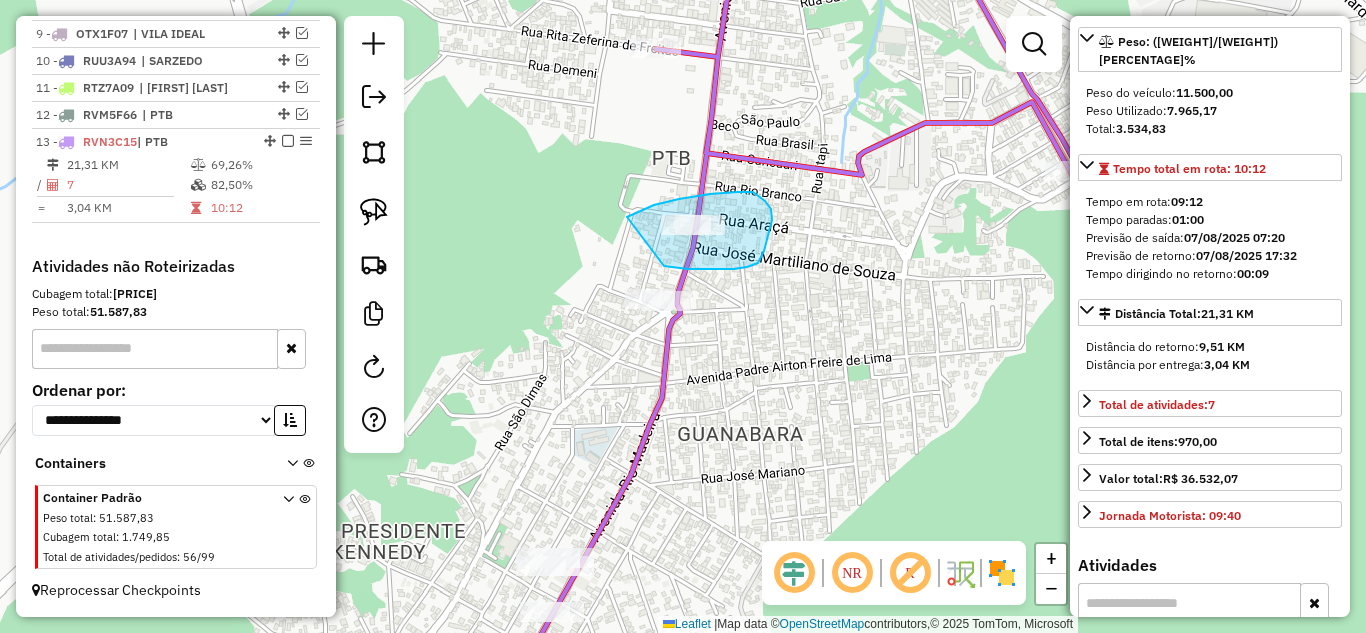 drag, startPoint x: 722, startPoint y: 269, endPoint x: 622, endPoint y: 222, distance: 110.49435 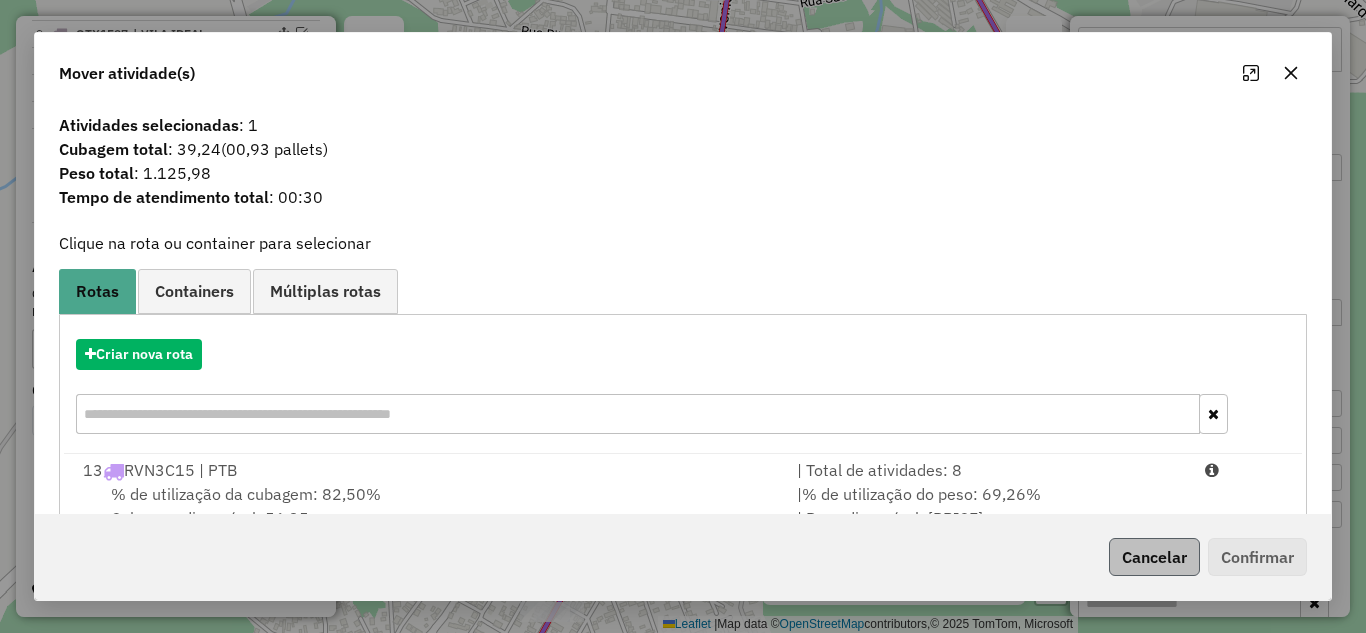 drag, startPoint x: 876, startPoint y: 484, endPoint x: 1162, endPoint y: 564, distance: 296.97812 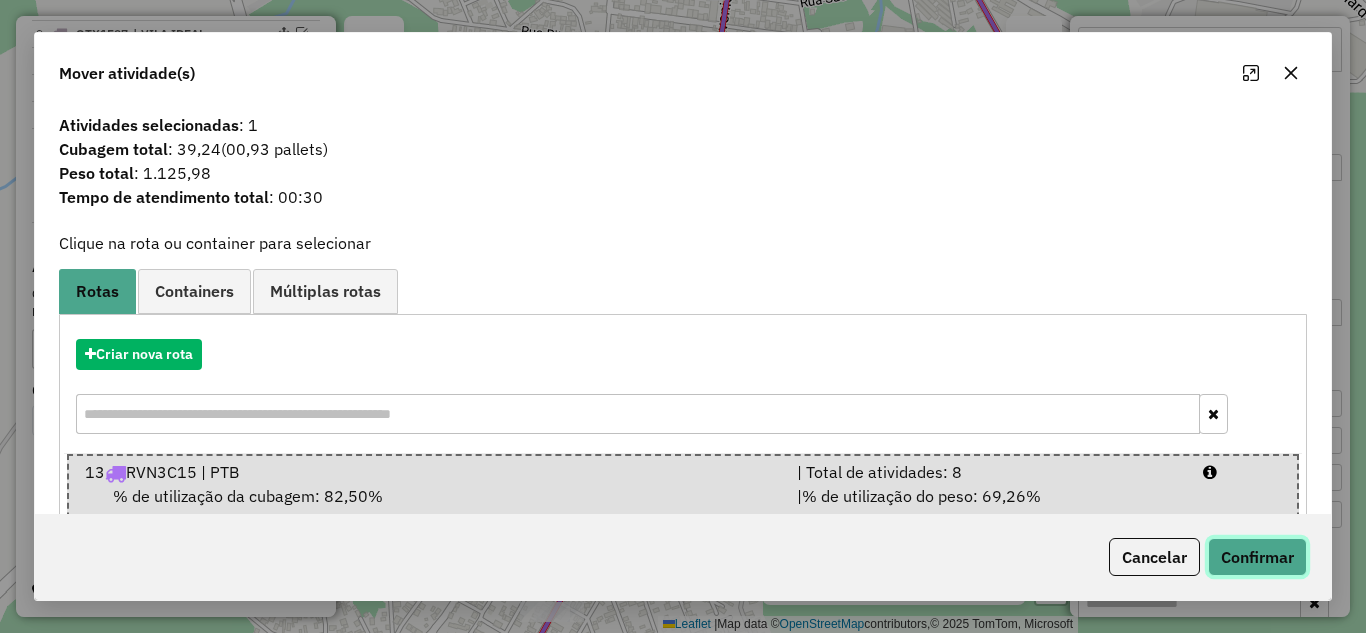 click on "Confirmar" 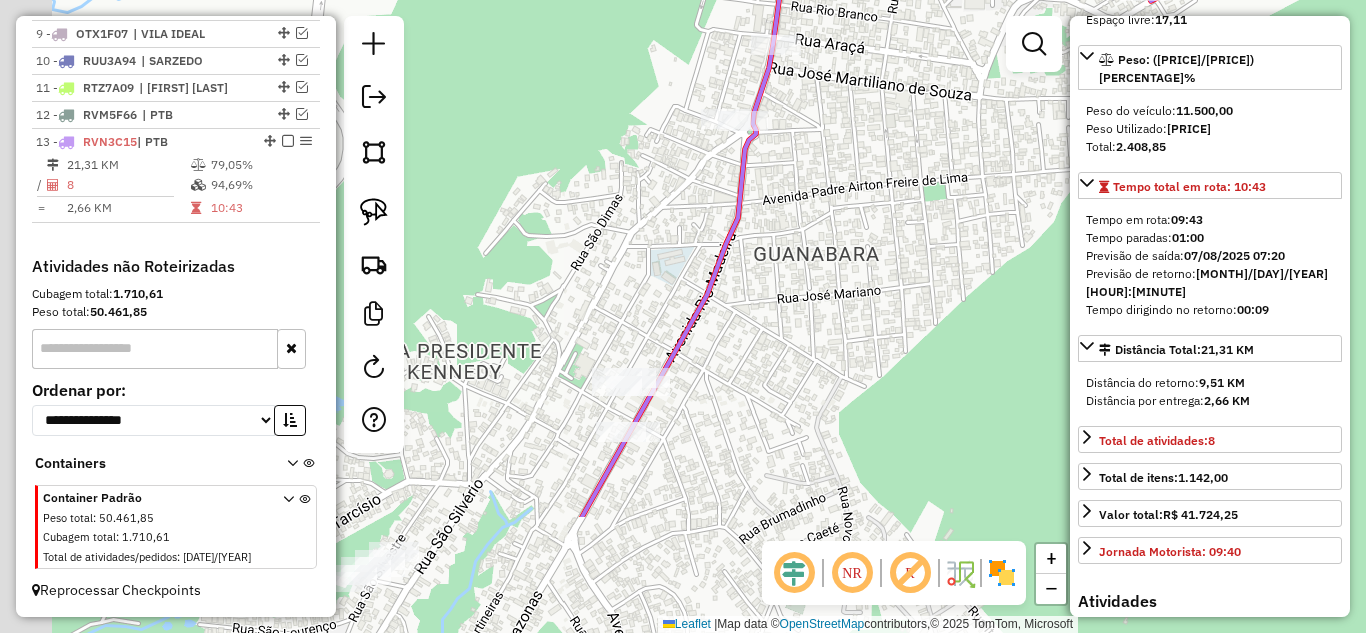 drag, startPoint x: 549, startPoint y: 476, endPoint x: 624, endPoint y: 317, distance: 175.80103 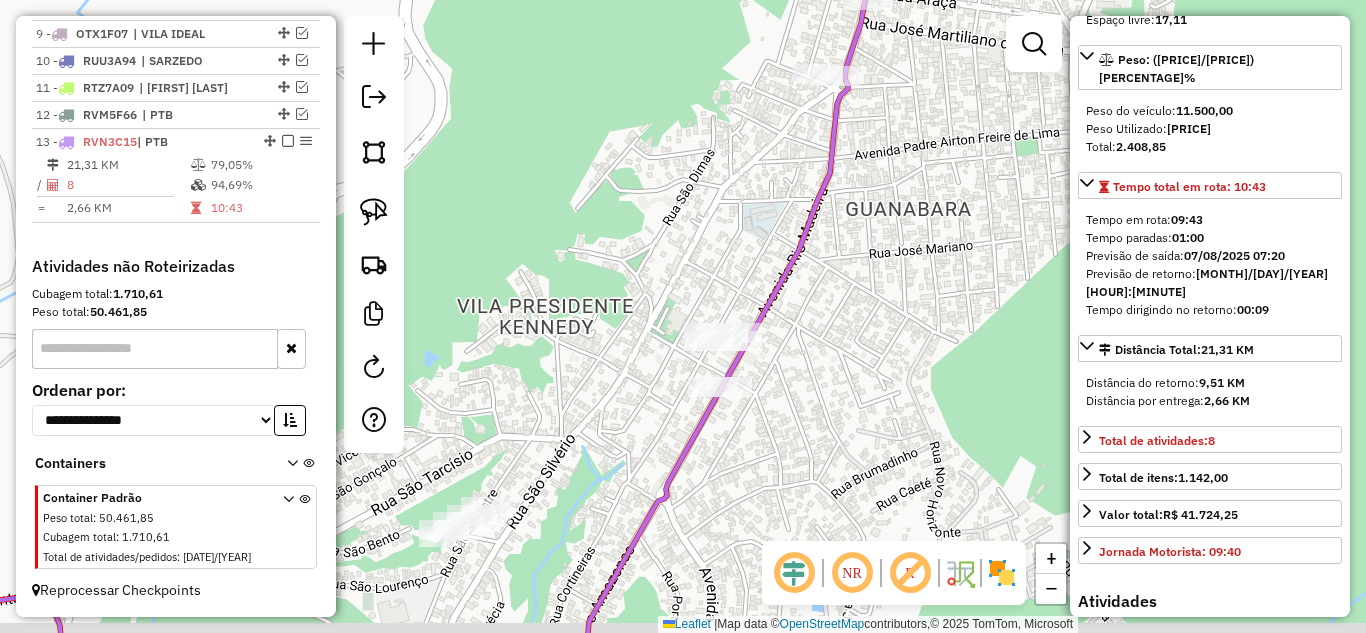 click on "Janela de atendimento Grade de atendimento Capacidade Transportadoras Veículos Cliente Pedidos  Rotas Selecione os dias de semana para filtrar as janelas de atendimento  Seg   Ter   Qua   Qui   Sex   Sáb   Dom  Informe o período da janela de atendimento: De: Até:  Filtrar exatamente a janela do cliente  Considerar janela de atendimento padrão  Selecione os dias de semana para filtrar as grades de atendimento  Seg   Ter   Qua   Qui   Sex   Sáb   Dom   Considerar clientes sem dia de atendimento cadastrado  Clientes fora do dia de atendimento selecionado Filtrar as atividades entre os valores definidos abaixo:  Peso mínimo:   Peso máximo:   Cubagem mínima:   Cubagem máxima:   De:   Até:  Filtrar as atividades entre o tempo de atendimento definido abaixo:  De:   Até:   Considerar capacidade total dos clientes não roteirizados Transportadora: Selecione um ou mais itens Tipo de veículo: Selecione um ou mais itens Veículo: Selecione um ou mais itens Motorista: Selecione um ou mais itens Nome: Rótulo:" 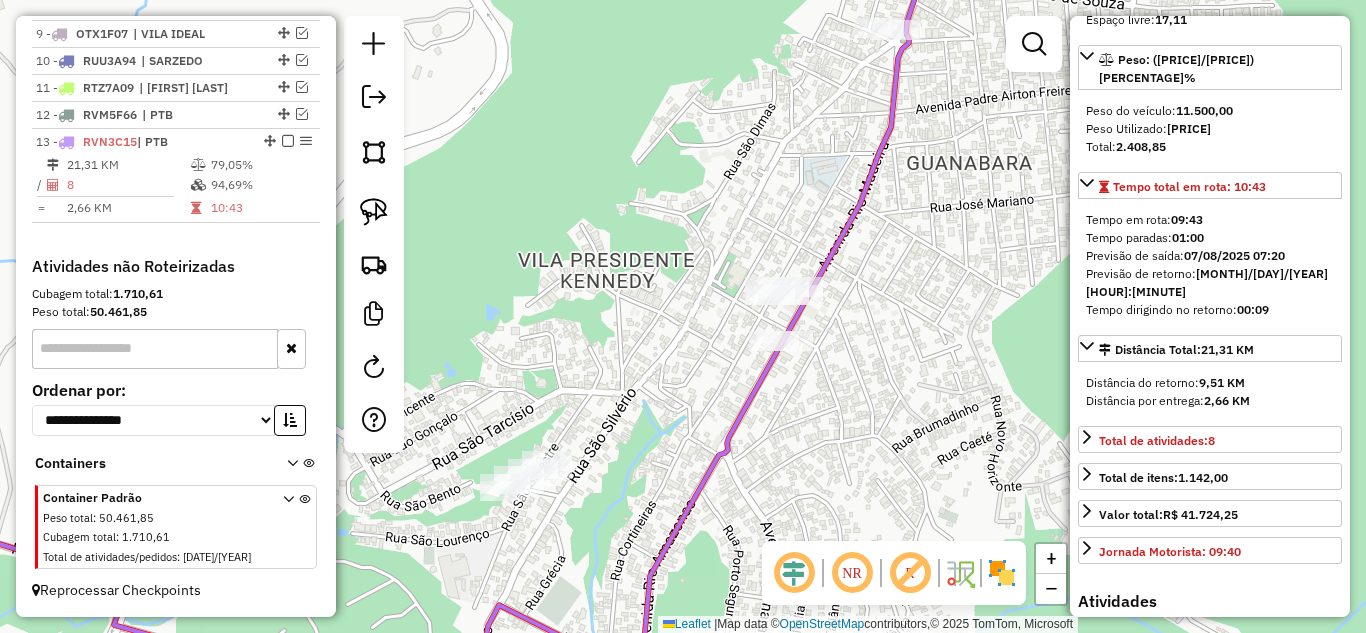 drag, startPoint x: 404, startPoint y: 473, endPoint x: 429, endPoint y: 448, distance: 35.35534 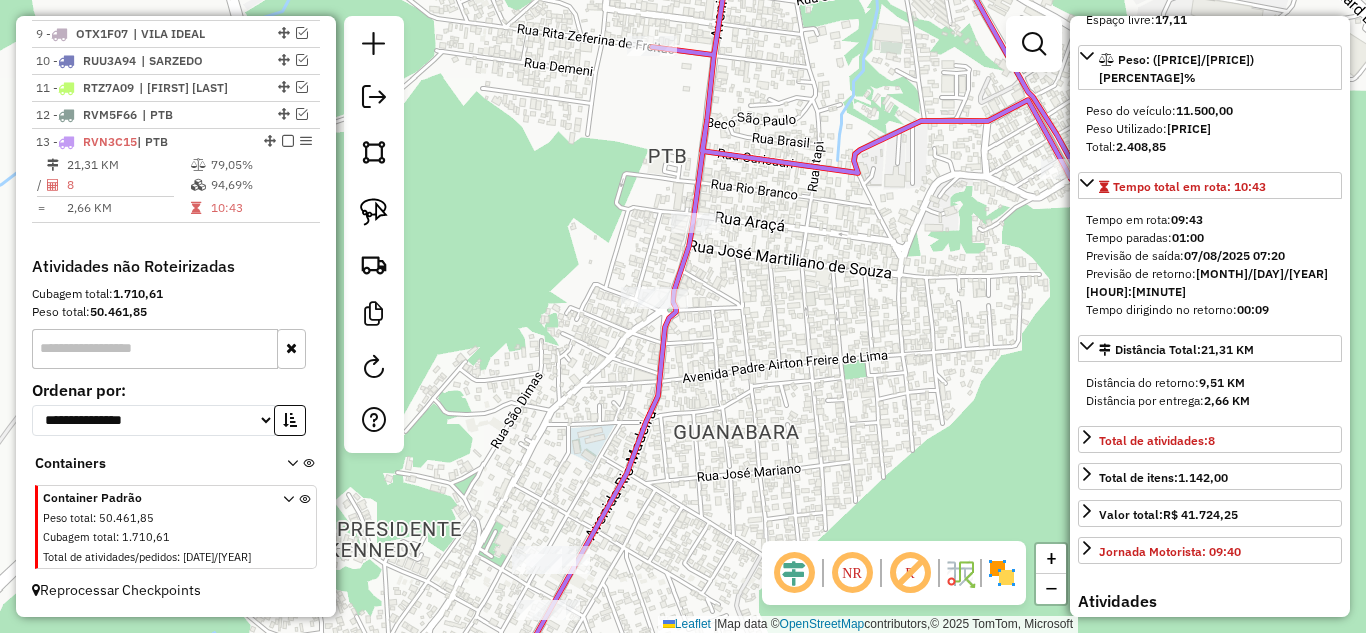 click 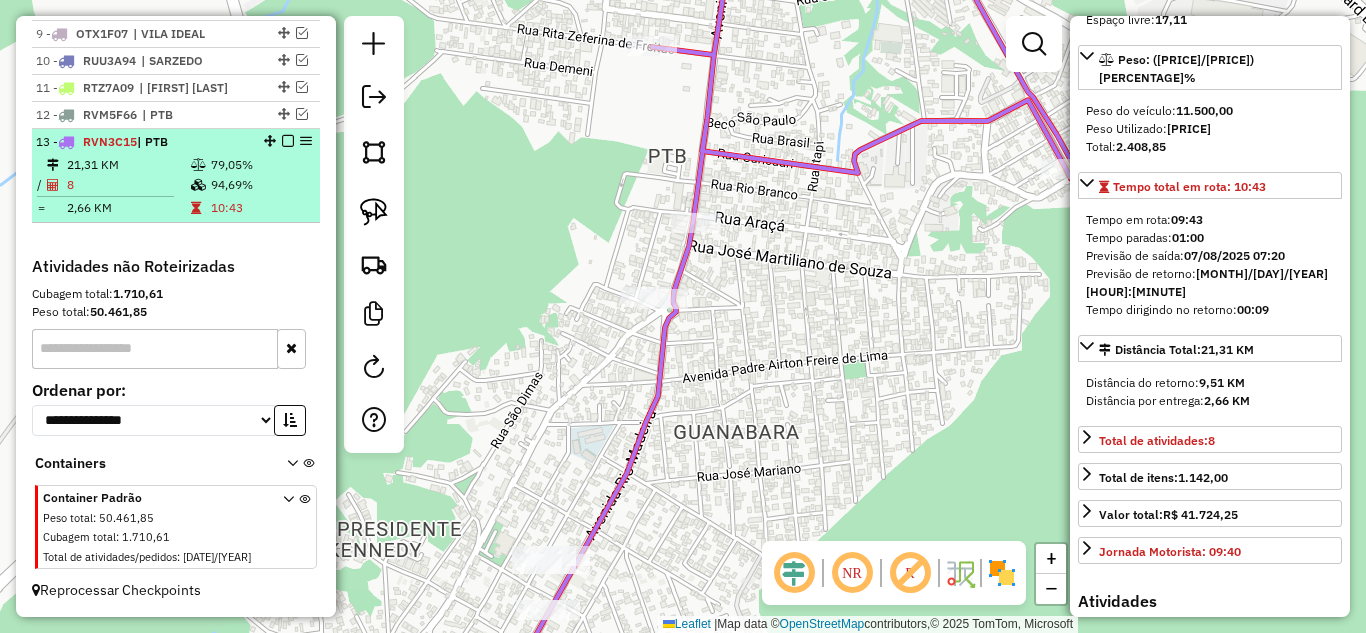 click at bounding box center [288, 141] 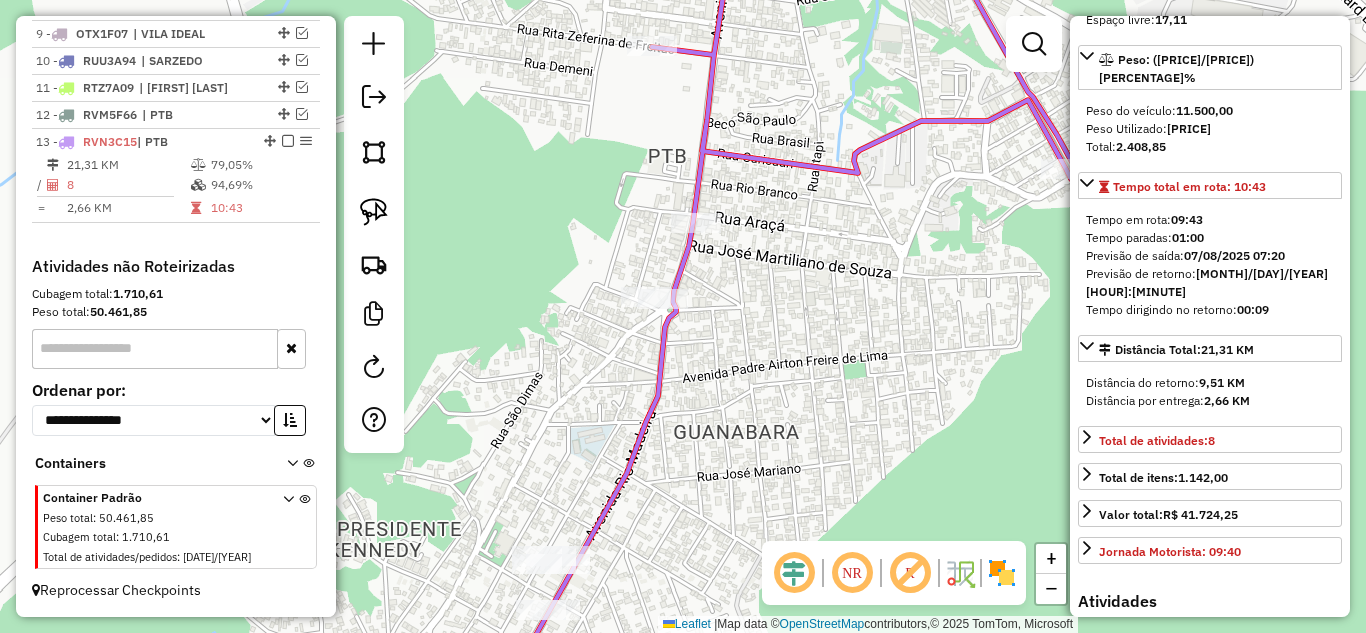 scroll, scrollTop: 918, scrollLeft: 0, axis: vertical 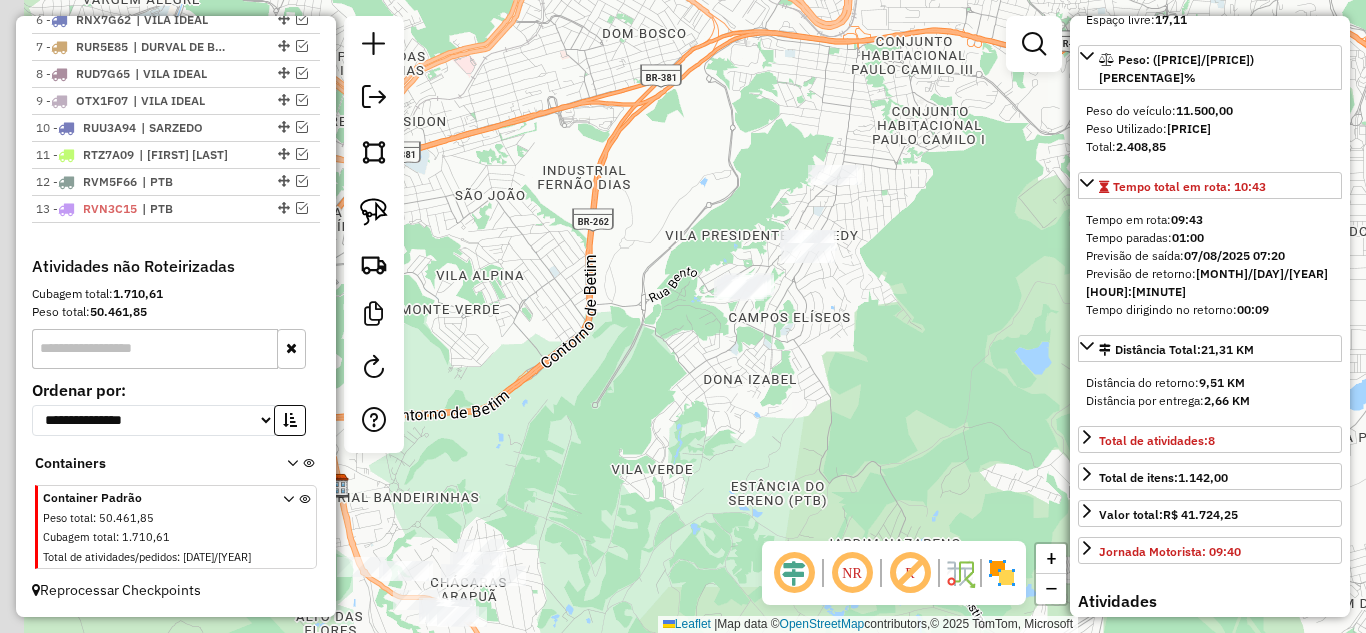 drag, startPoint x: 761, startPoint y: 399, endPoint x: 920, endPoint y: 231, distance: 231.31148 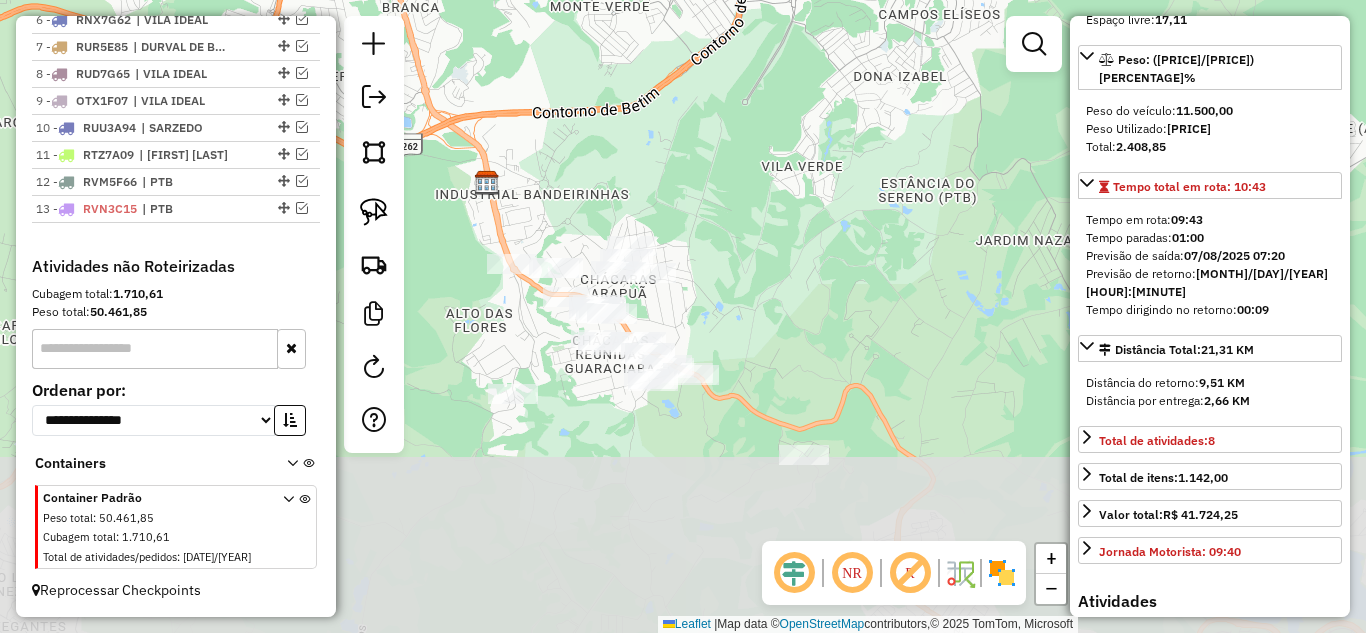 drag, startPoint x: 740, startPoint y: 395, endPoint x: 878, endPoint y: 164, distance: 269.0818 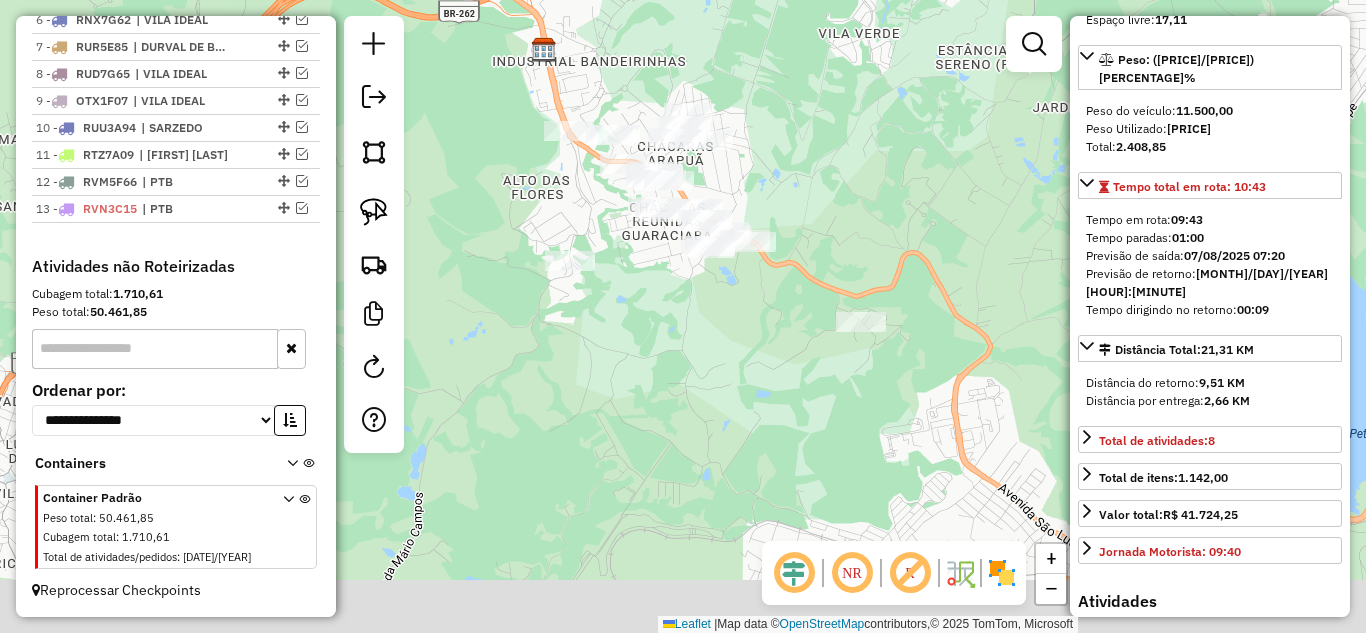 drag, startPoint x: 666, startPoint y: 489, endPoint x: 774, endPoint y: 288, distance: 228.17757 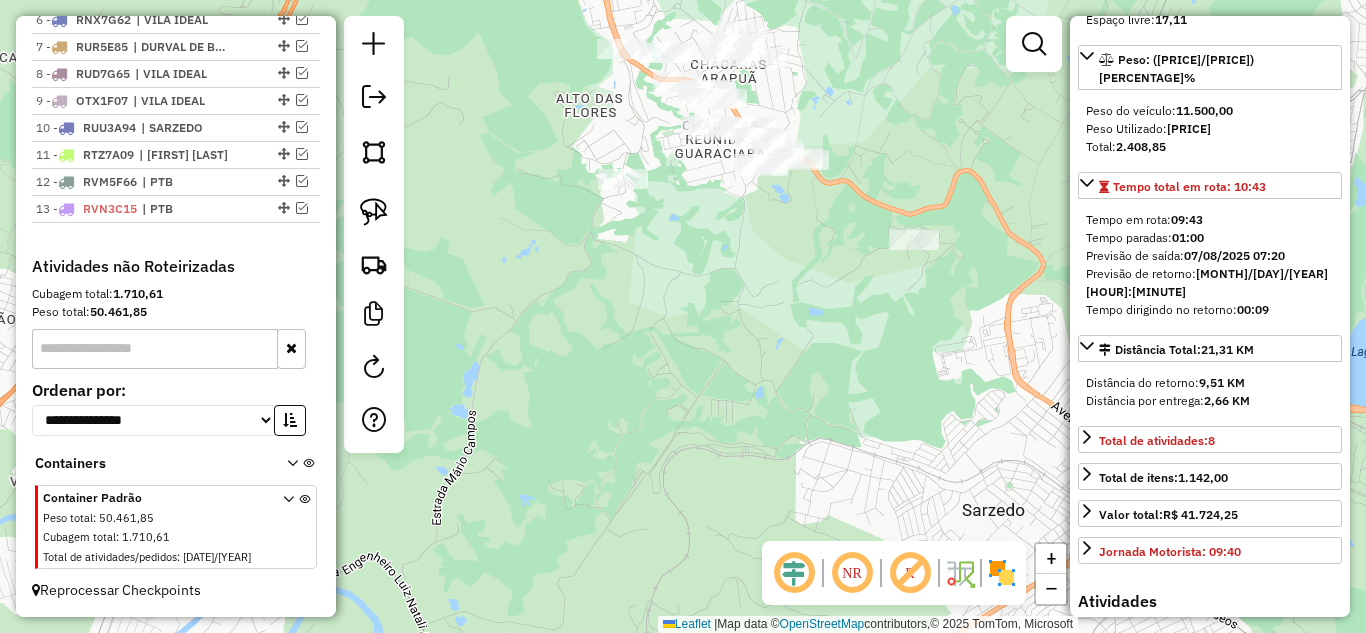 drag, startPoint x: 654, startPoint y: 369, endPoint x: 710, endPoint y: 315, distance: 77.7946 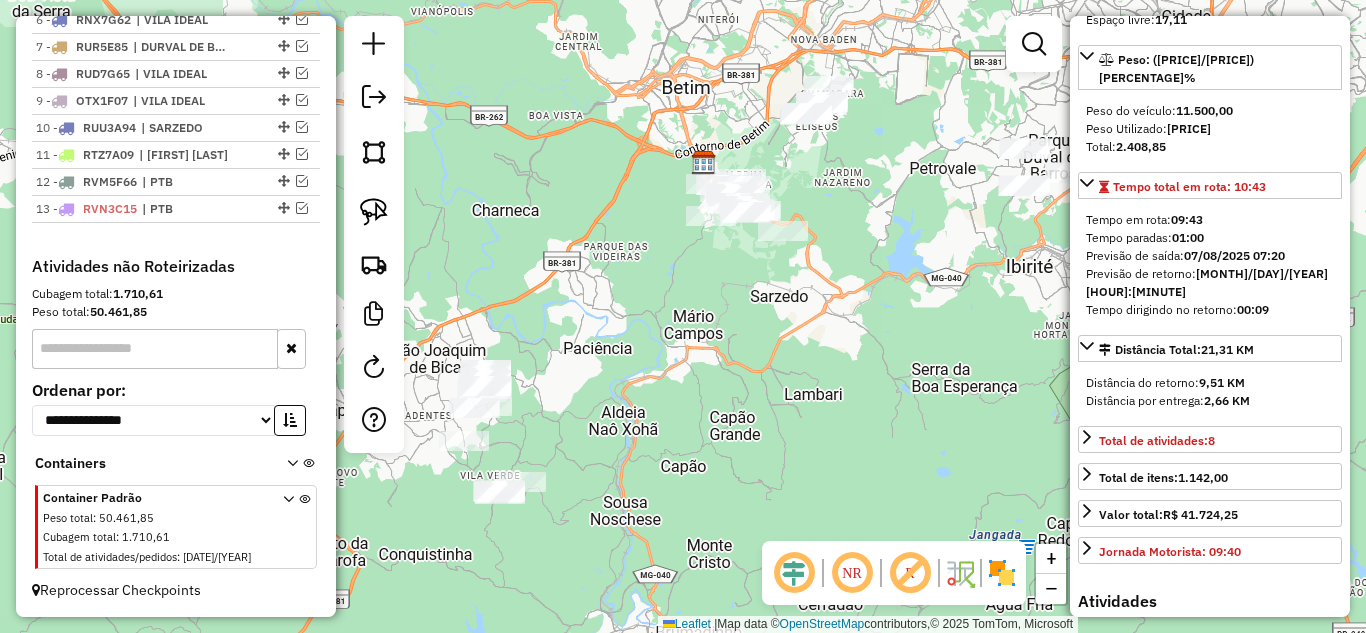 drag, startPoint x: 678, startPoint y: 438, endPoint x: 763, endPoint y: 269, distance: 189.17188 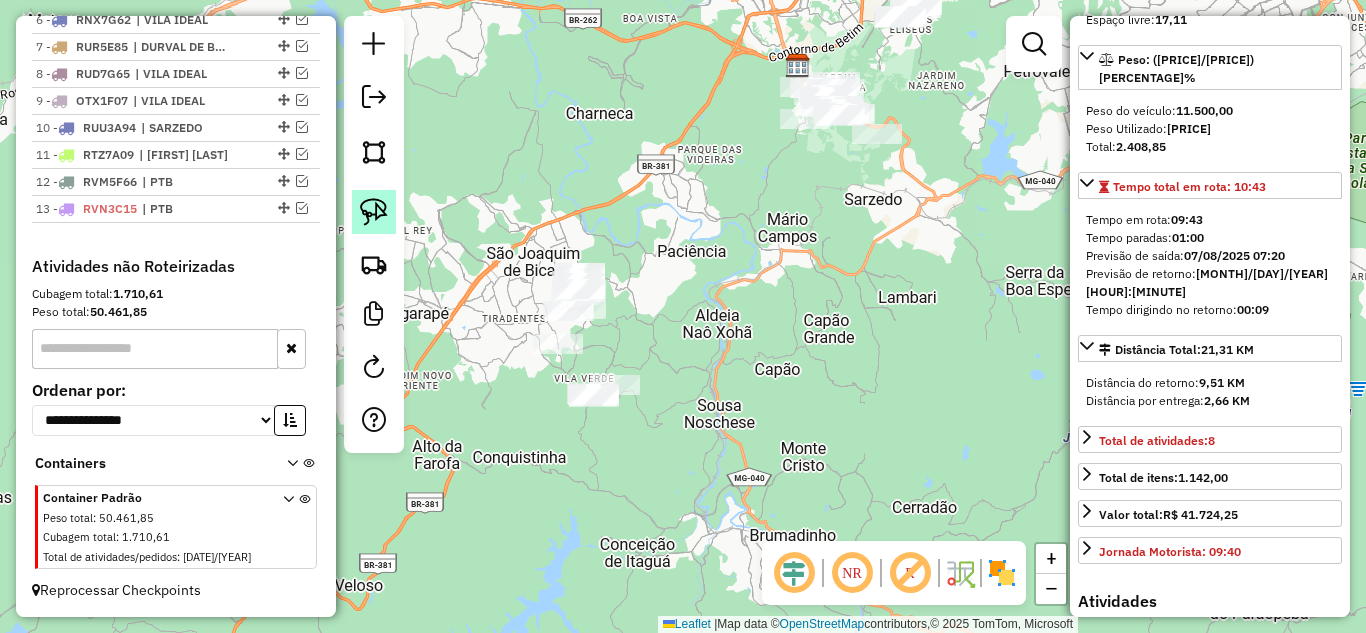 click 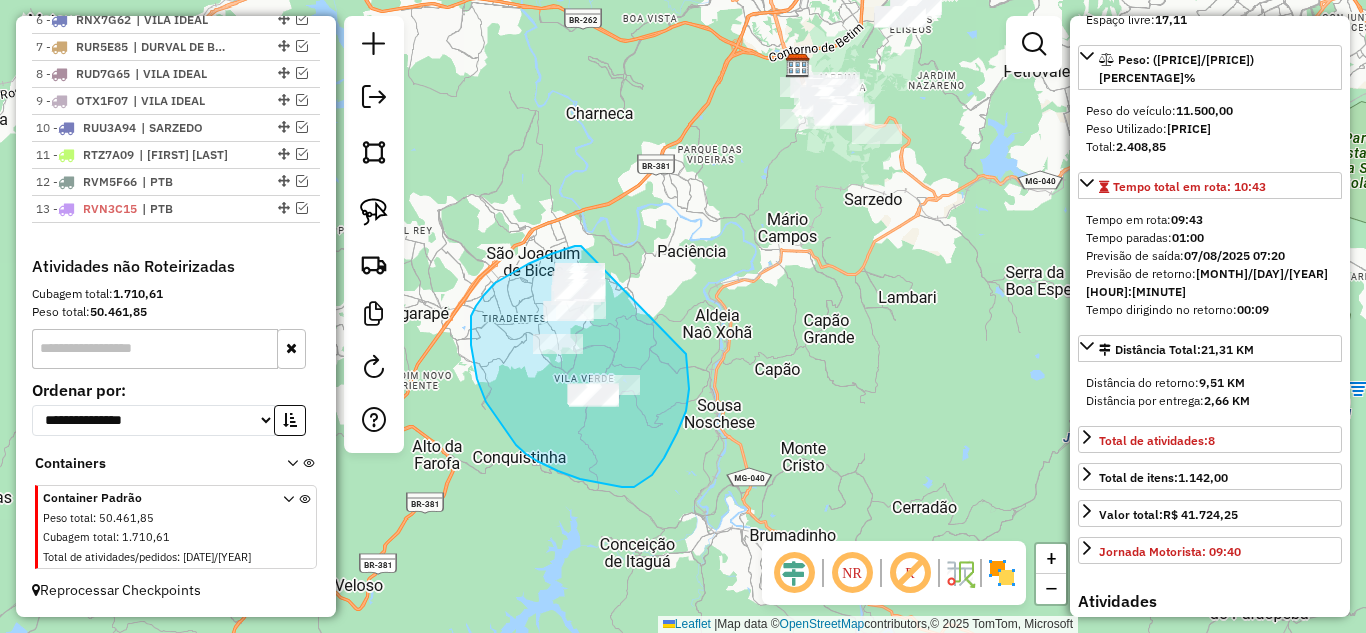 drag, startPoint x: 581, startPoint y: 246, endPoint x: 667, endPoint y: 284, distance: 94.02127 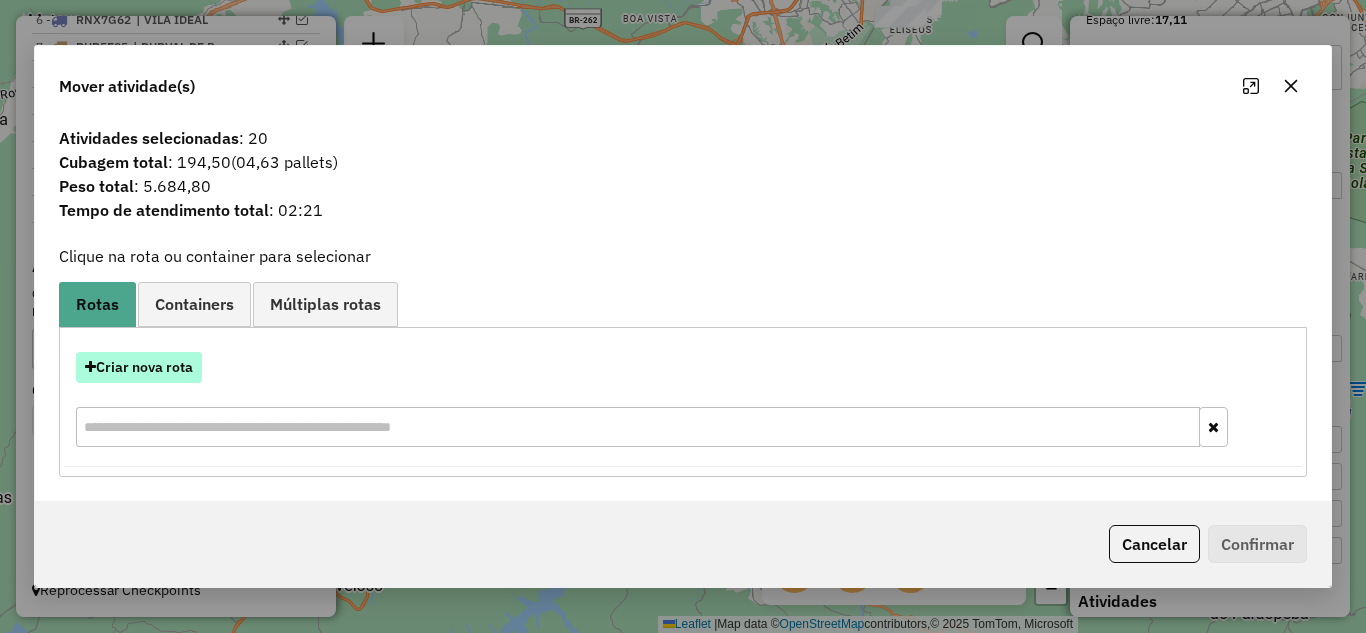 click on "Criar nova rota" at bounding box center (139, 367) 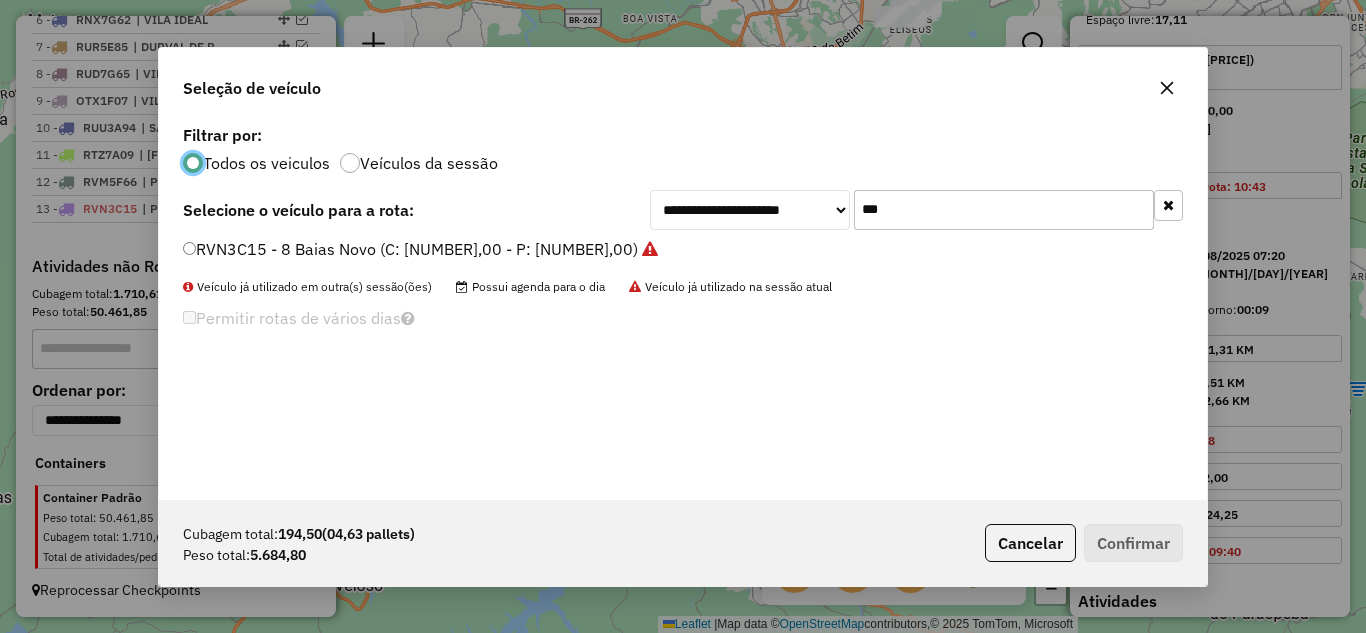 scroll, scrollTop: 11, scrollLeft: 6, axis: both 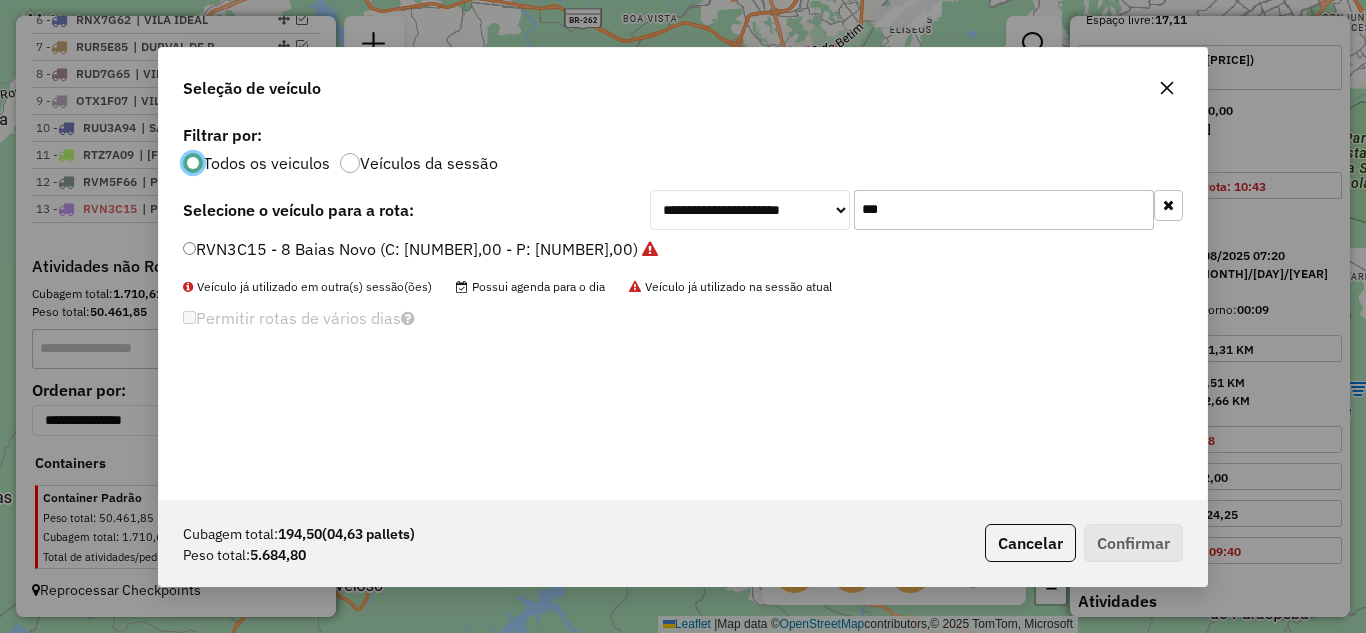click on "***" 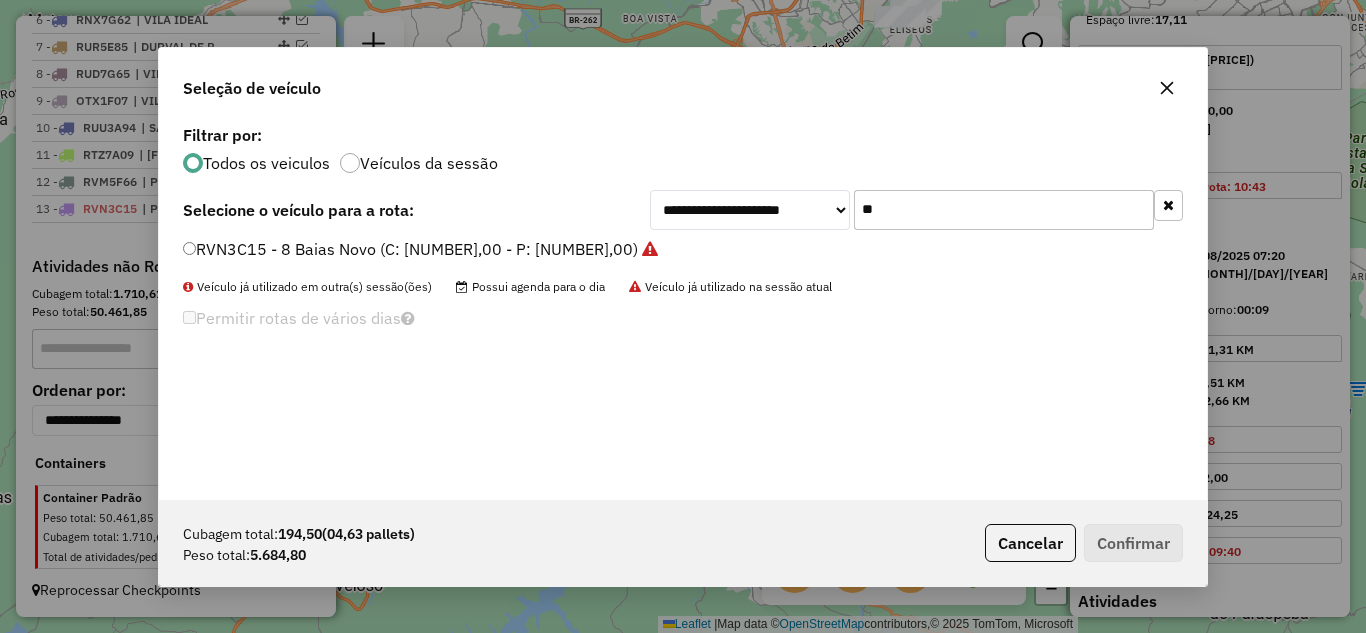 type on "*" 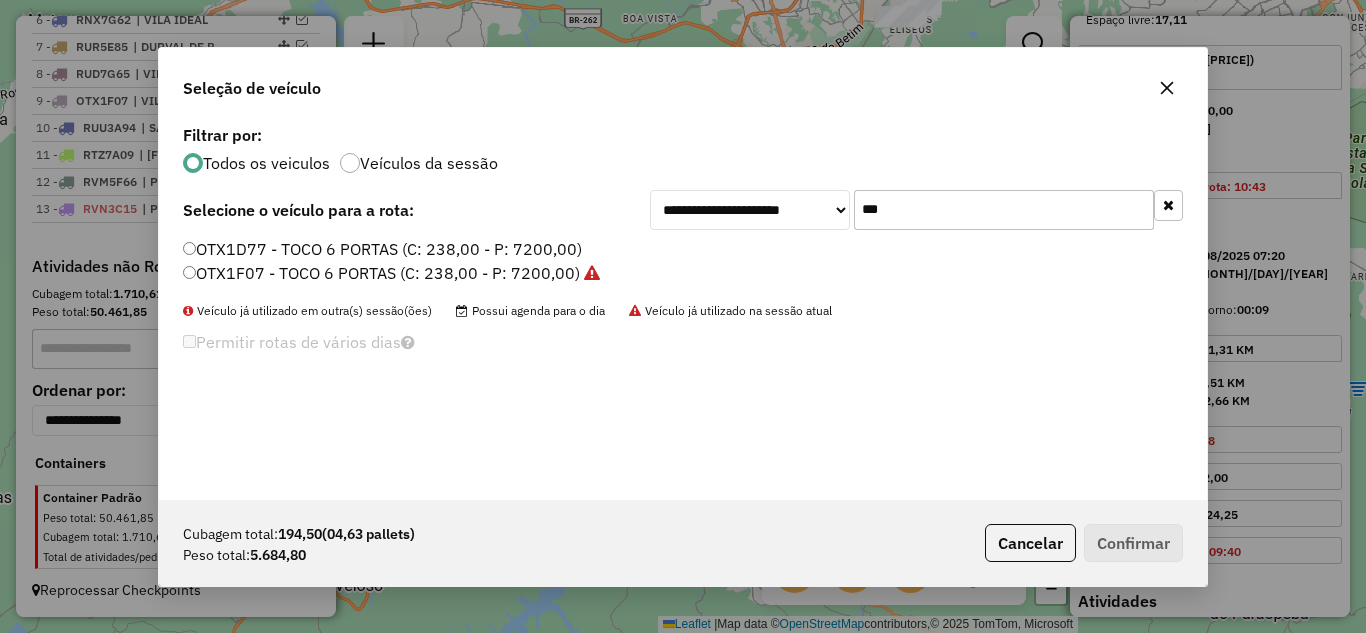 type on "***" 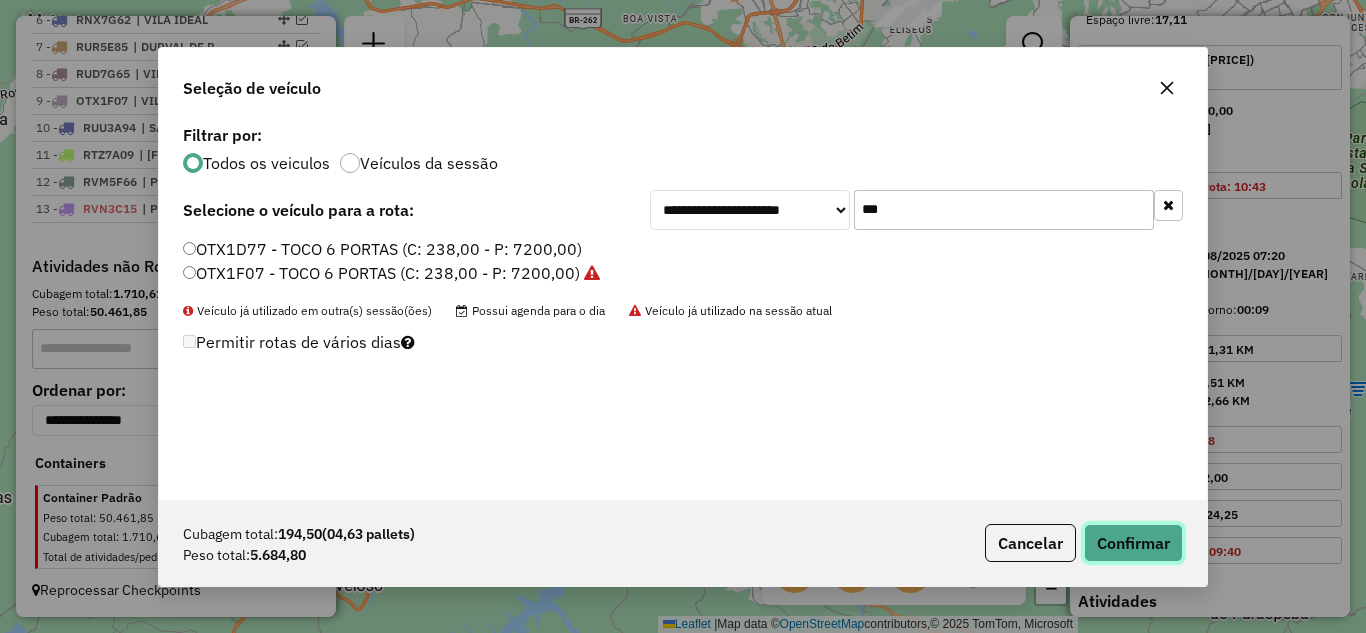 click on "Confirmar" 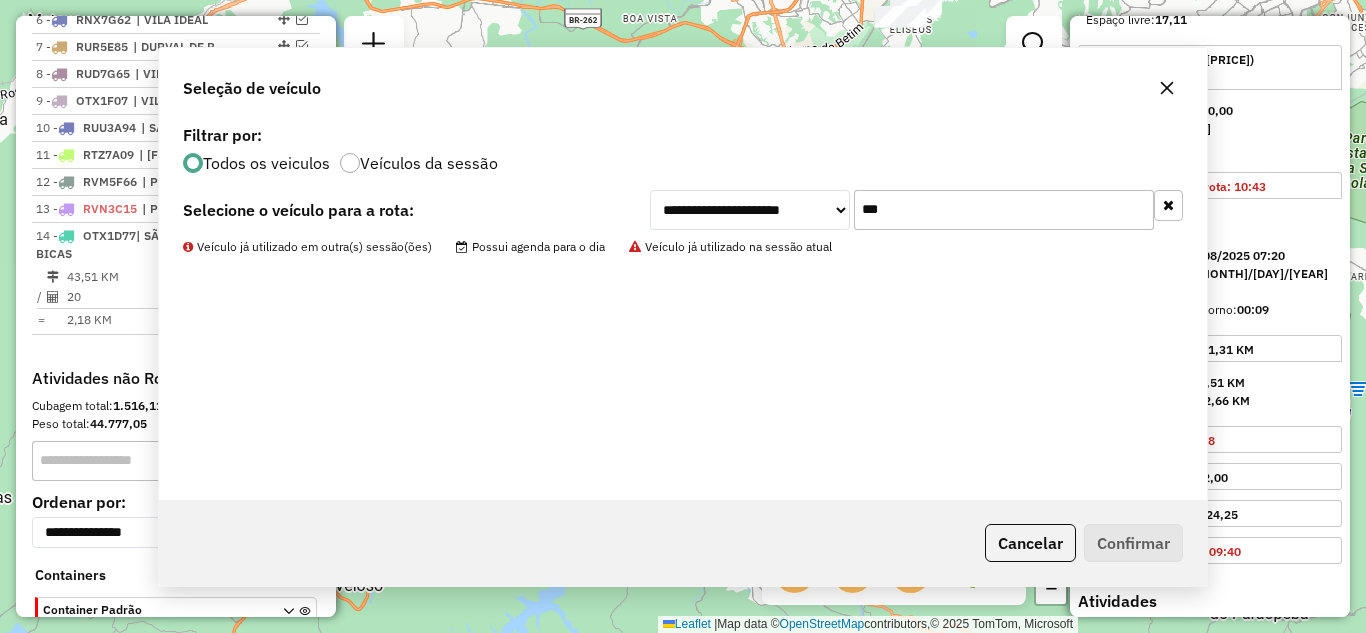 scroll, scrollTop: 1030, scrollLeft: 0, axis: vertical 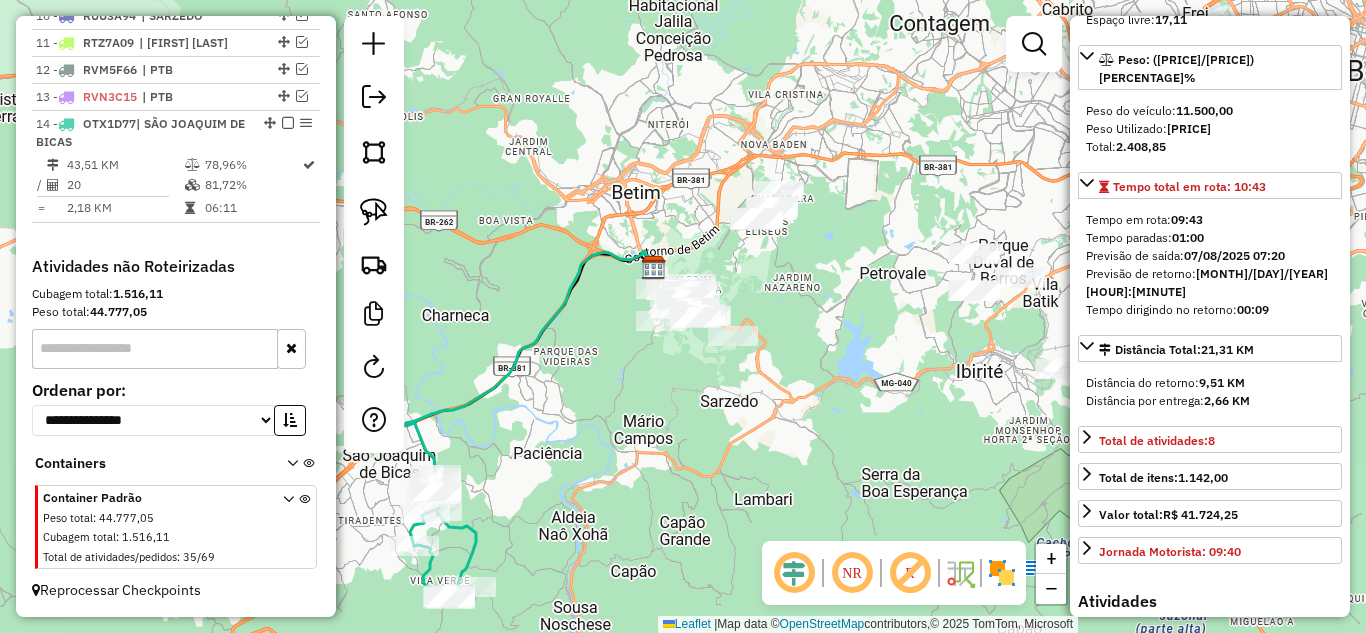 drag, startPoint x: 796, startPoint y: 372, endPoint x: 662, endPoint y: 550, distance: 222.80035 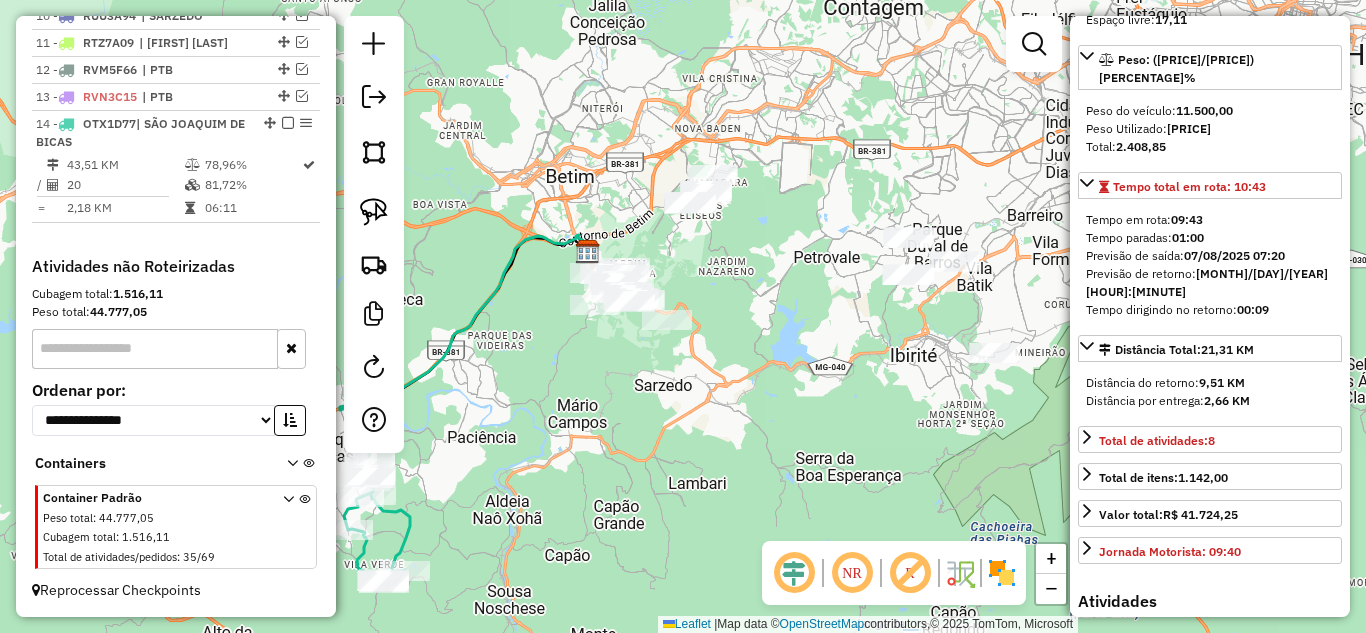 drag, startPoint x: 777, startPoint y: 380, endPoint x: 788, endPoint y: 377, distance: 11.401754 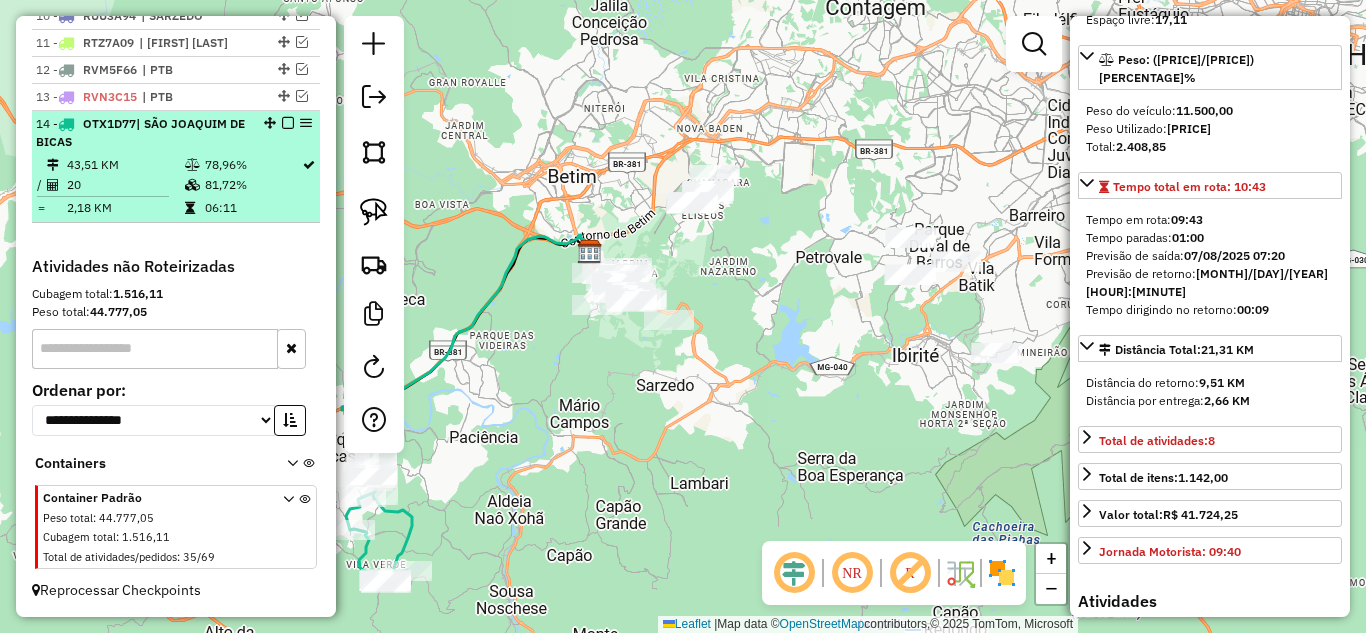 click at bounding box center [288, 123] 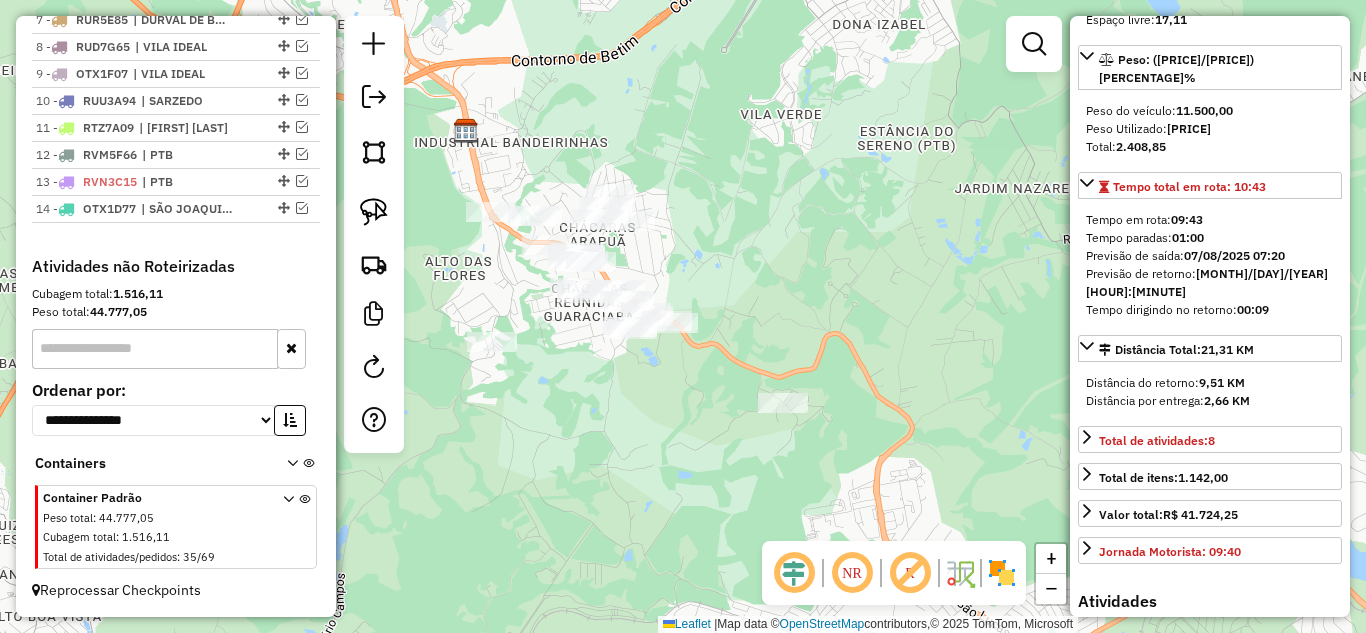 drag, startPoint x: 625, startPoint y: 396, endPoint x: 765, endPoint y: 549, distance: 207.38611 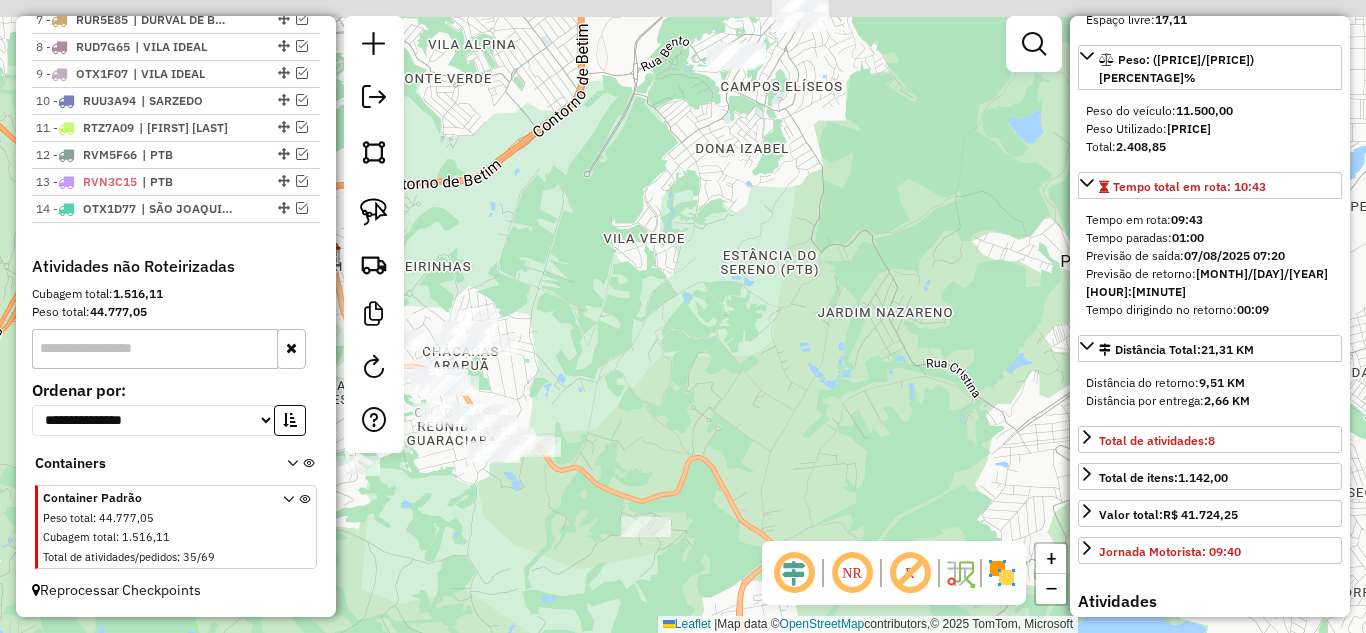 drag, startPoint x: 717, startPoint y: 368, endPoint x: 706, endPoint y: 387, distance: 21.954498 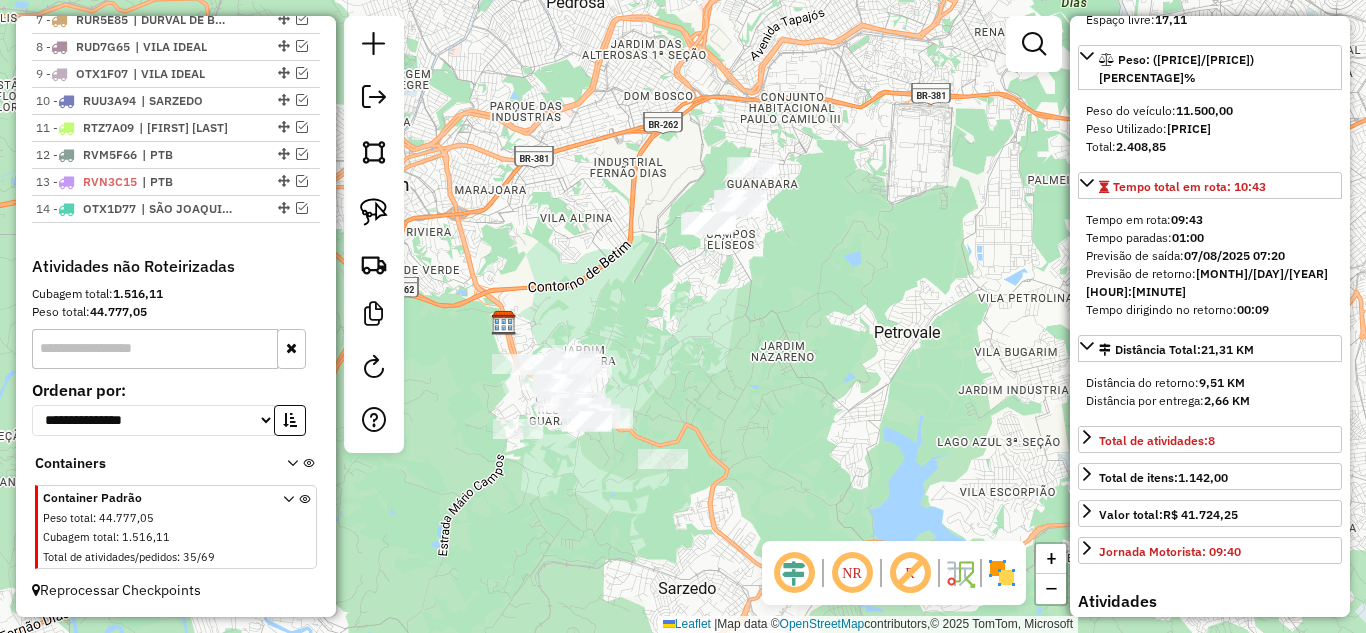 click on "Janela de atendimento Grade de atendimento Capacidade Transportadoras Veículos Cliente Pedidos  Rotas Selecione os dias de semana para filtrar as janelas de atendimento  Seg   Ter   Qua   Qui   Sex   Sáb   Dom  Informe o período da janela de atendimento: De: Até:  Filtrar exatamente a janela do cliente  Considerar janela de atendimento padrão  Selecione os dias de semana para filtrar as grades de atendimento  Seg   Ter   Qua   Qui   Sex   Sáb   Dom   Considerar clientes sem dia de atendimento cadastrado  Clientes fora do dia de atendimento selecionado Filtrar as atividades entre os valores definidos abaixo:  Peso mínimo:   Peso máximo:   Cubagem mínima:   Cubagem máxima:   De:   Até:  Filtrar as atividades entre o tempo de atendimento definido abaixo:  De:   Até:   Considerar capacidade total dos clientes não roteirizados Transportadora: Selecione um ou mais itens Tipo de veículo: Selecione um ou mais itens Veículo: Selecione um ou mais itens Motorista: Selecione um ou mais itens Nome: Rótulo:" 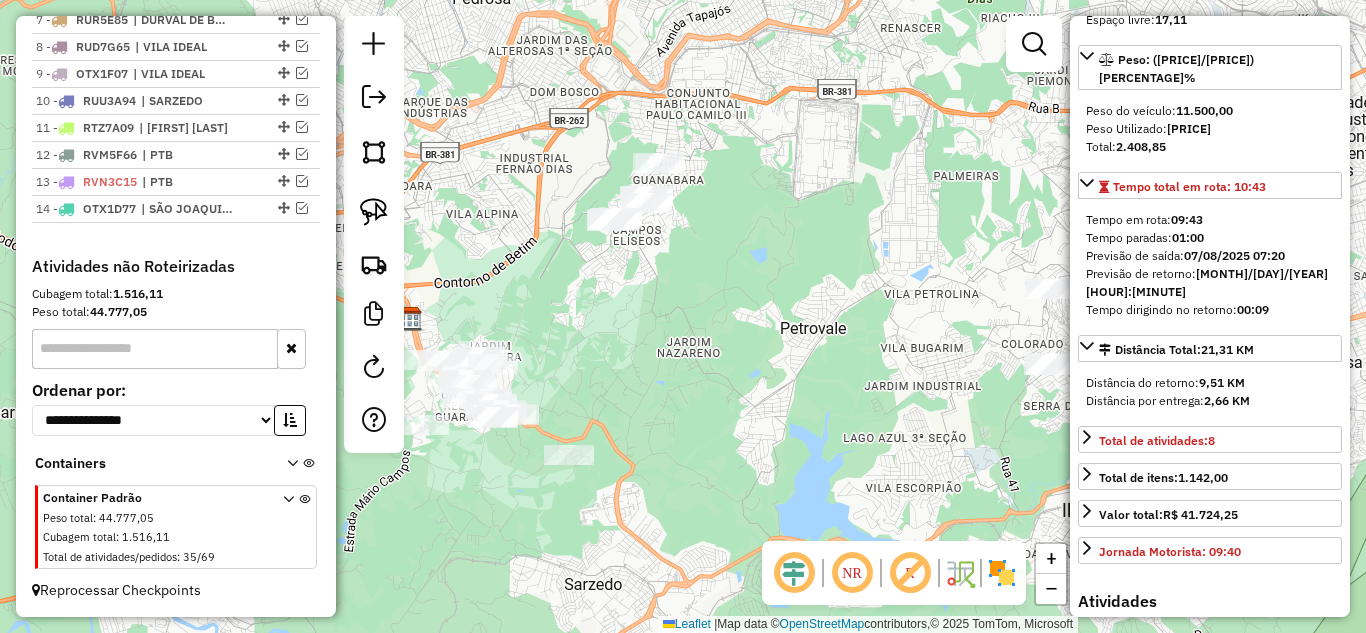 drag, startPoint x: 806, startPoint y: 338, endPoint x: 656, endPoint y: 276, distance: 162.30835 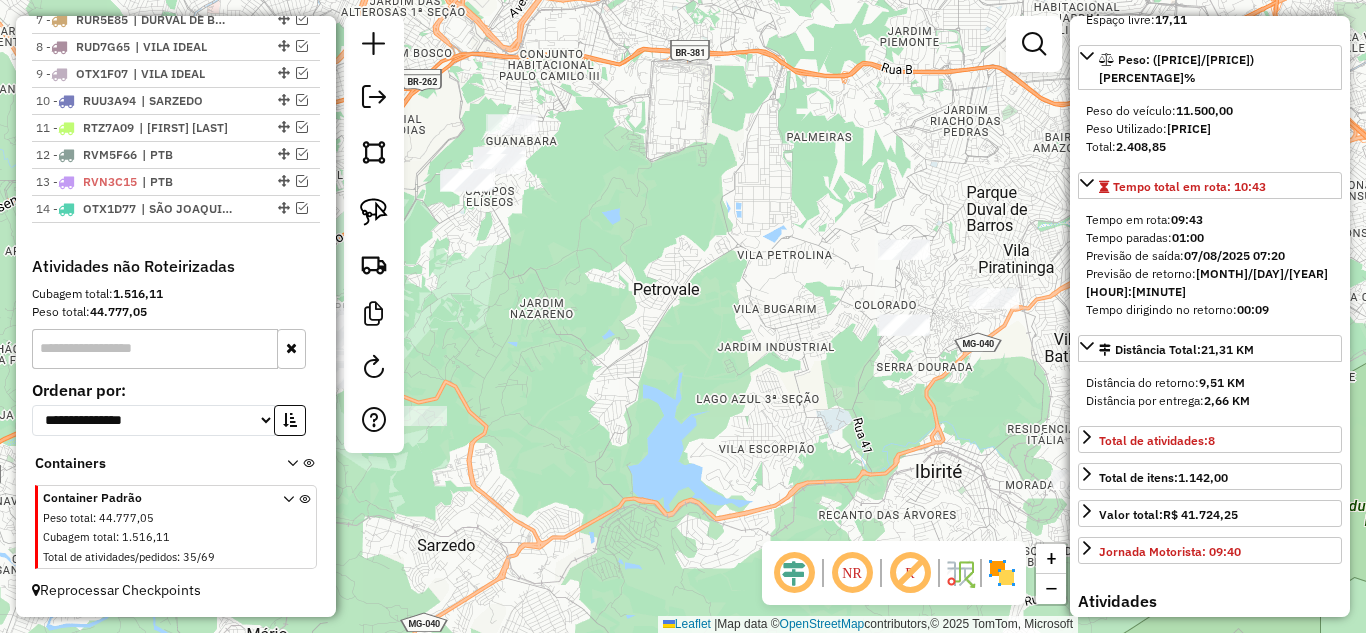 drag, startPoint x: 696, startPoint y: 343, endPoint x: 861, endPoint y: 449, distance: 196.11476 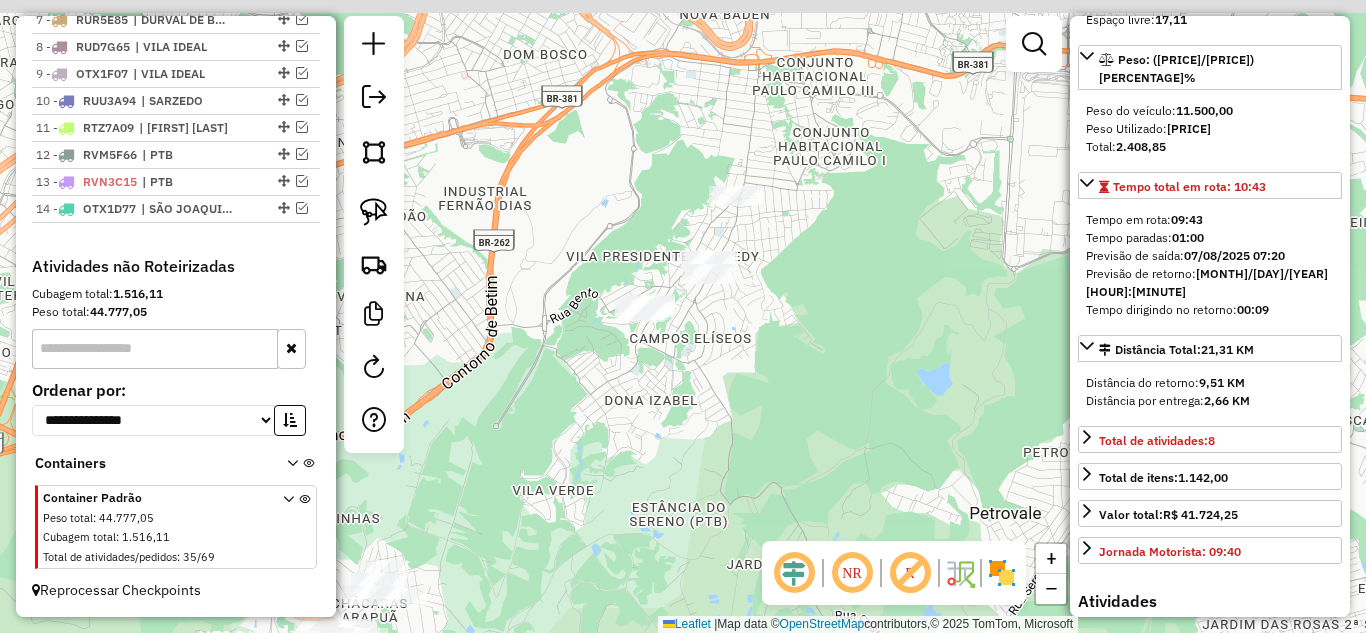 drag, startPoint x: 798, startPoint y: 396, endPoint x: 866, endPoint y: 400, distance: 68.117546 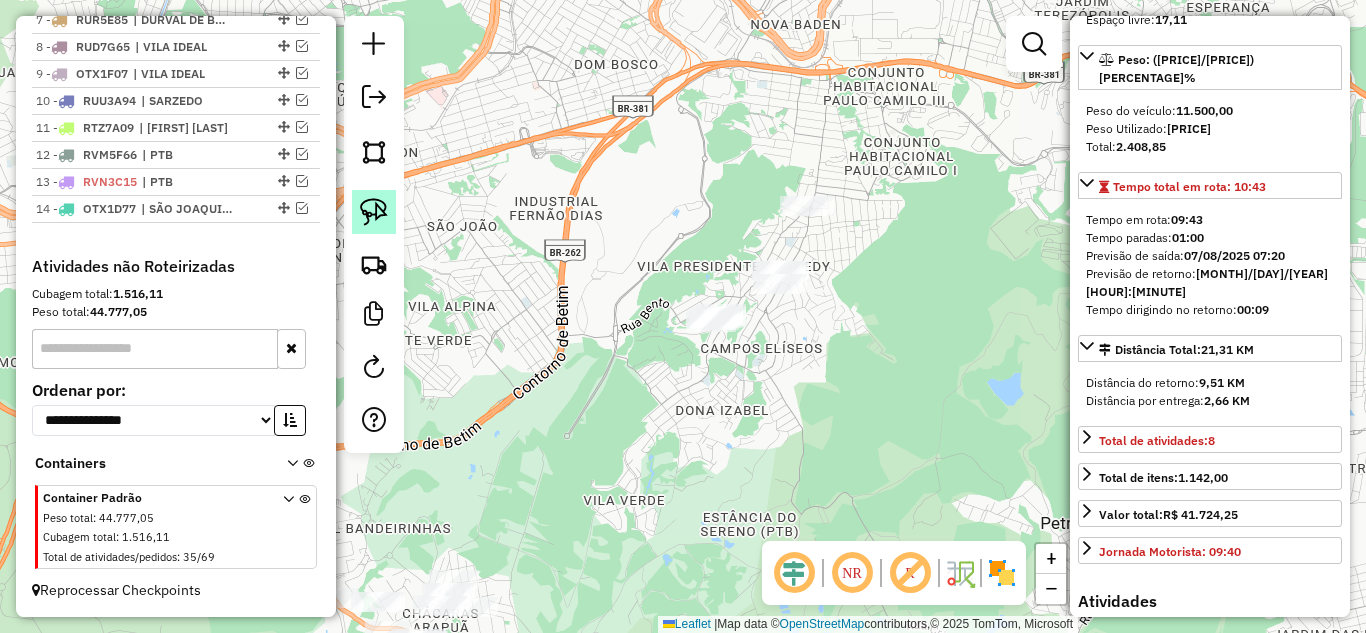 click 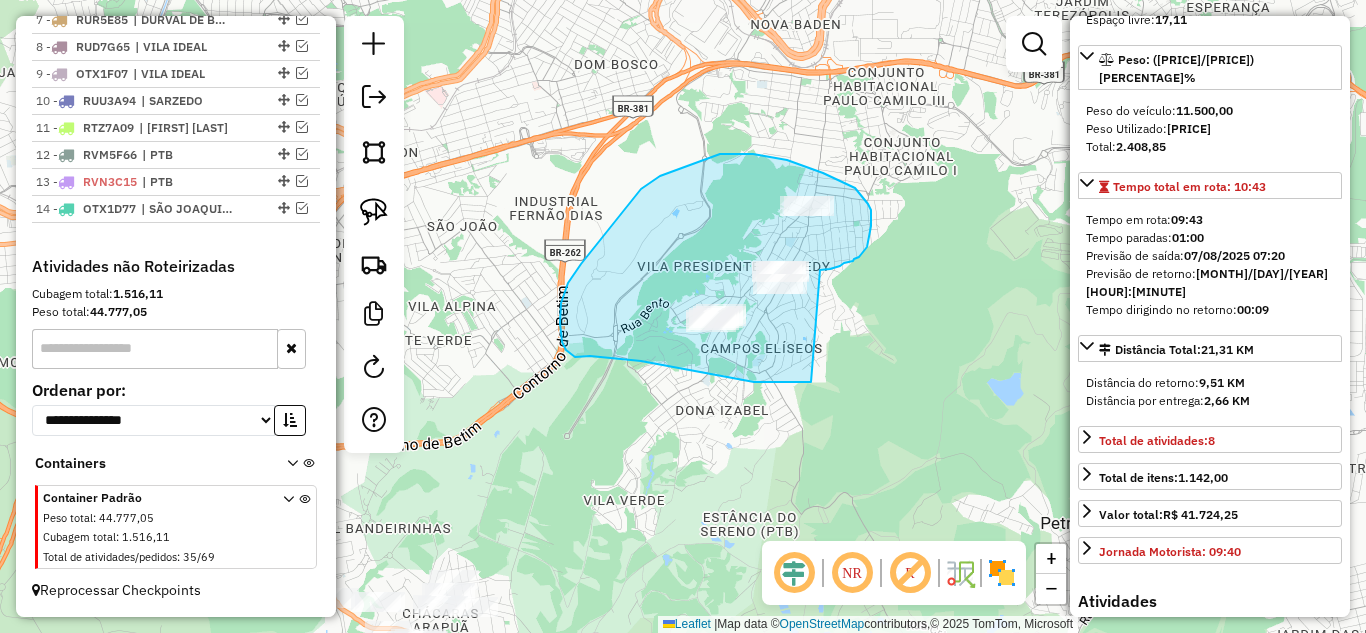drag, startPoint x: 827, startPoint y: 269, endPoint x: 823, endPoint y: 382, distance: 113.07078 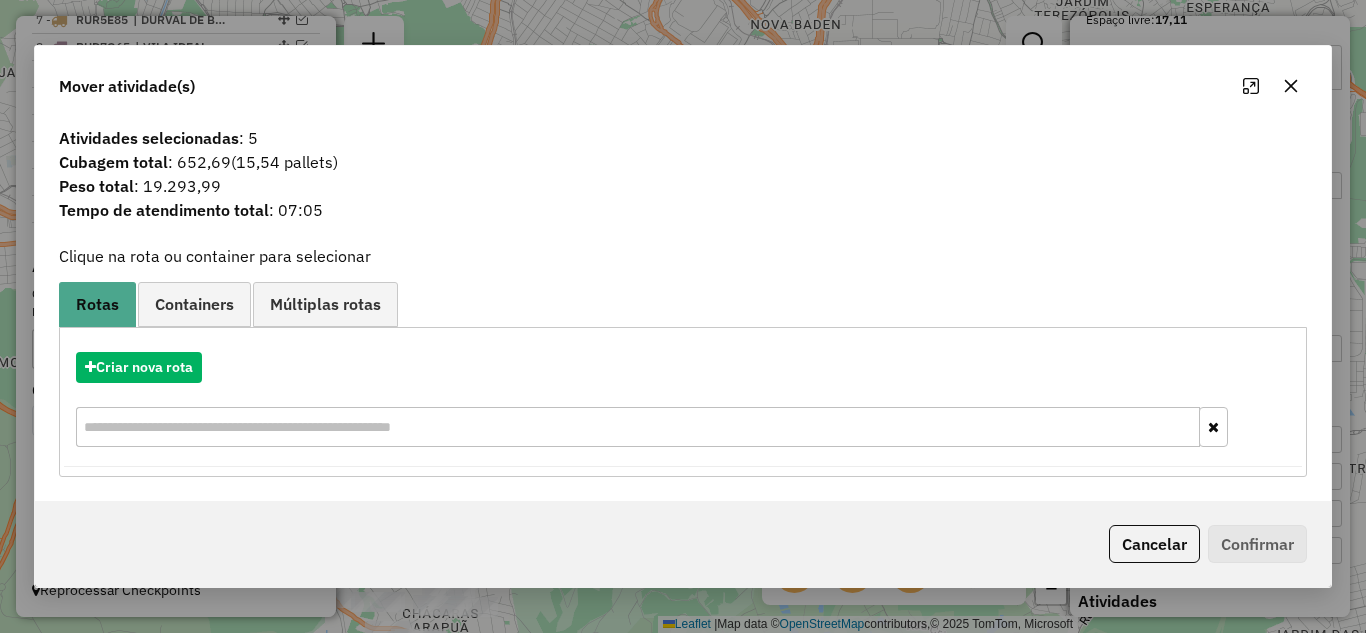 drag, startPoint x: 1293, startPoint y: 81, endPoint x: 1248, endPoint y: 89, distance: 45.705578 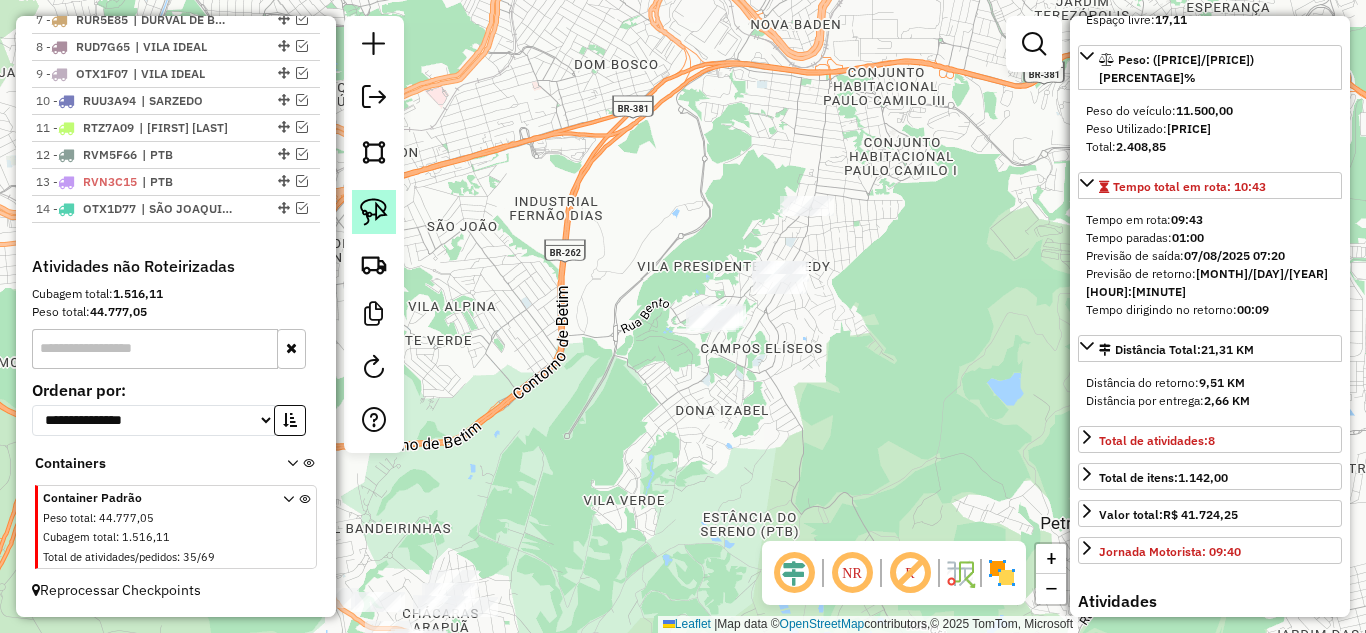 click 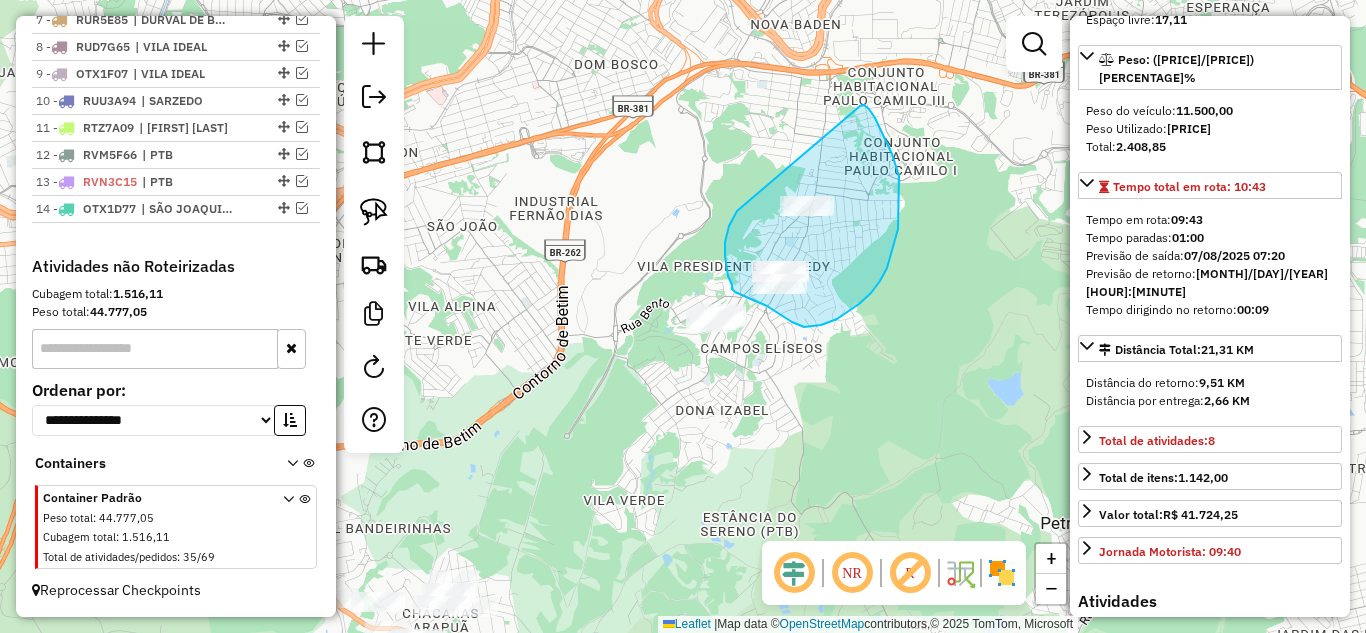 drag, startPoint x: 736, startPoint y: 212, endPoint x: 851, endPoint y: 113, distance: 151.74321 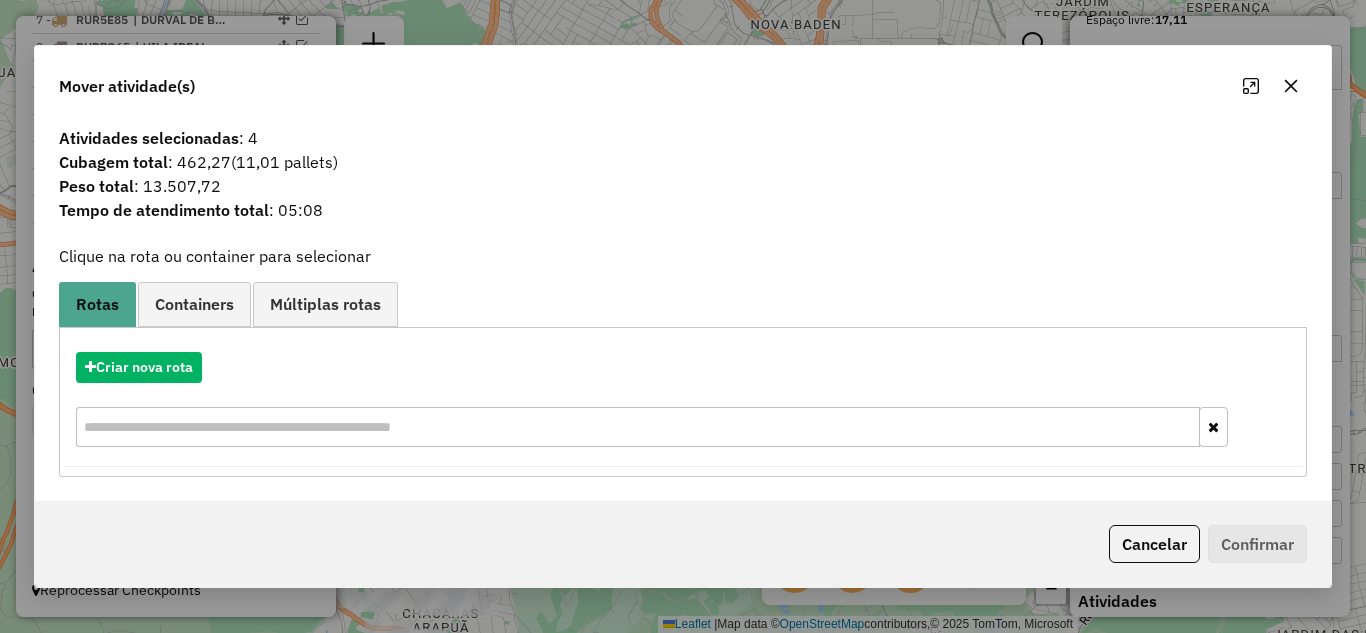 click 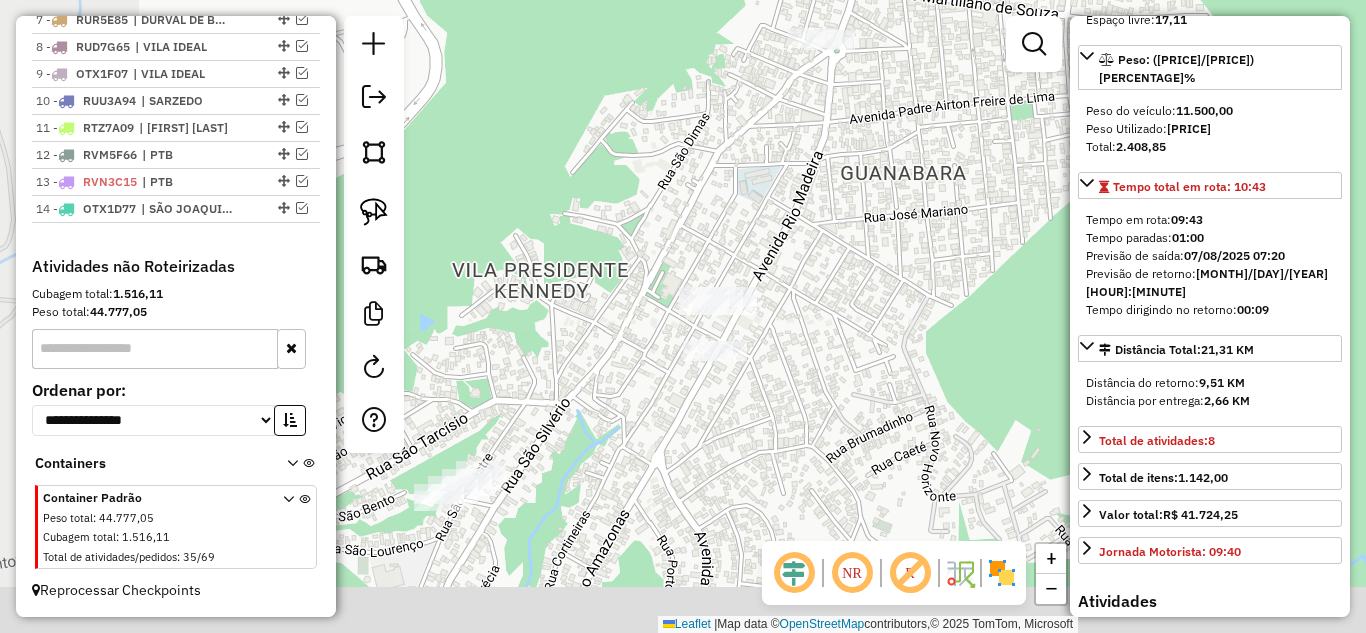 drag, startPoint x: 723, startPoint y: 244, endPoint x: 933, endPoint y: 86, distance: 262.8003 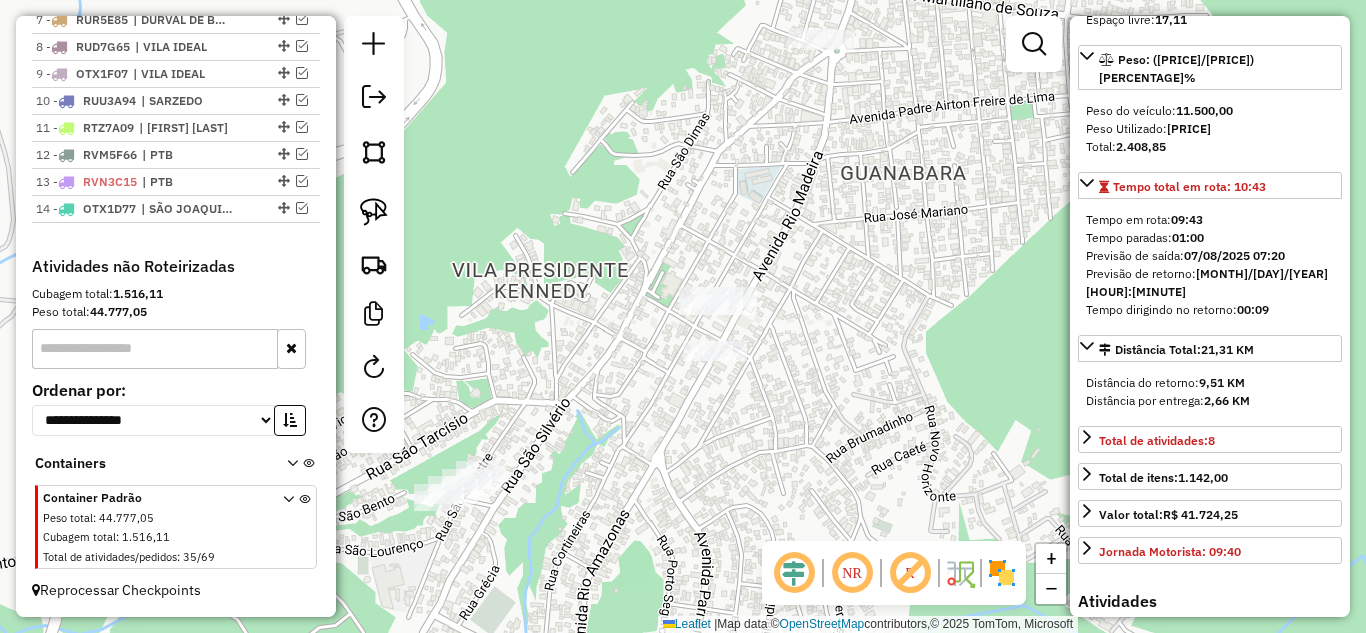drag, startPoint x: 530, startPoint y: 422, endPoint x: 705, endPoint y: 259, distance: 239.15266 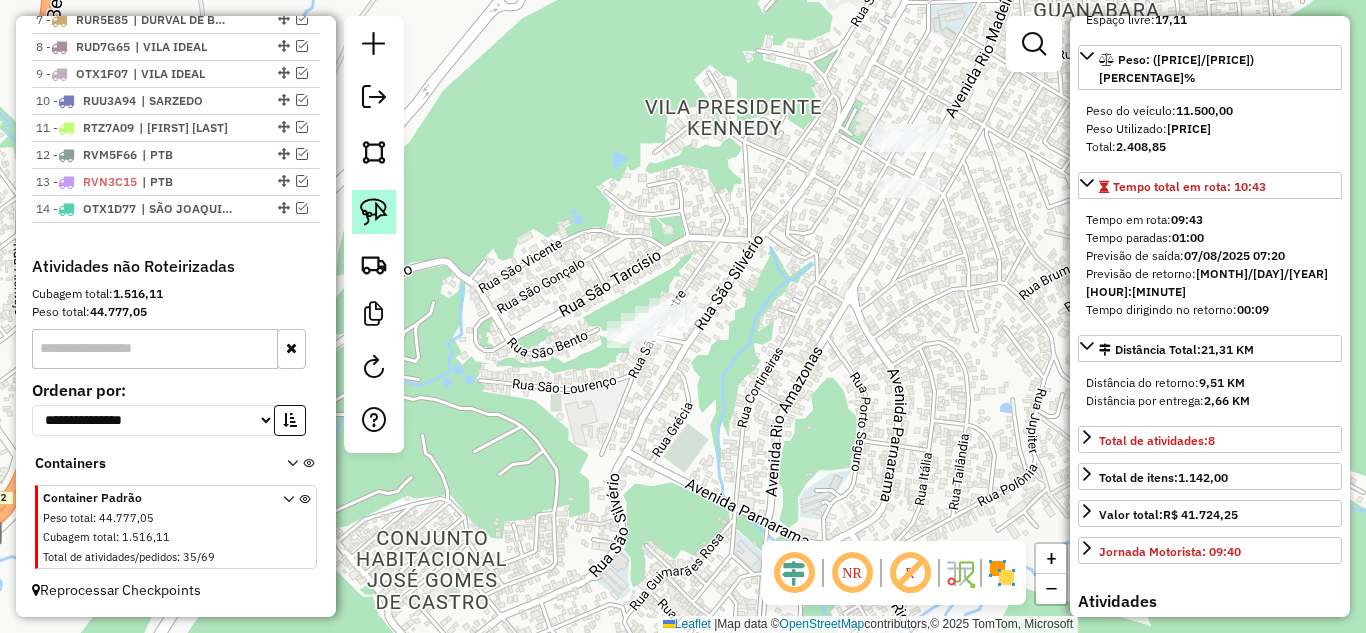 click 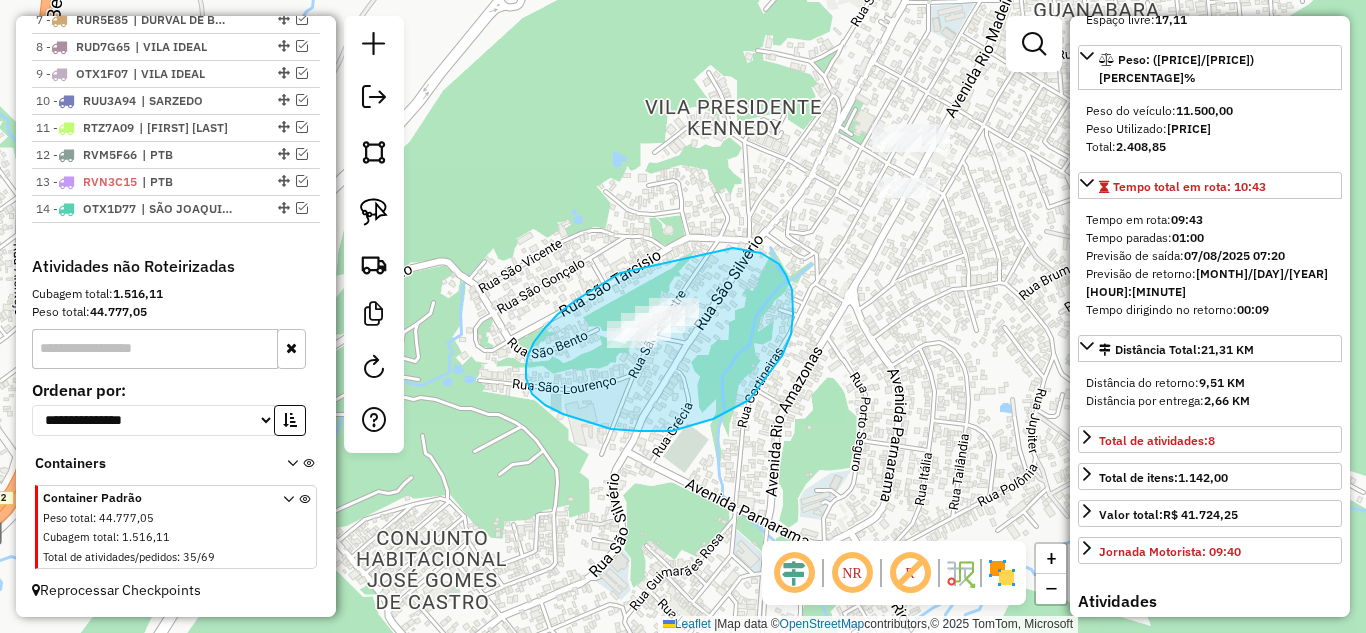 drag, startPoint x: 620, startPoint y: 273, endPoint x: 643, endPoint y: 253, distance: 30.479502 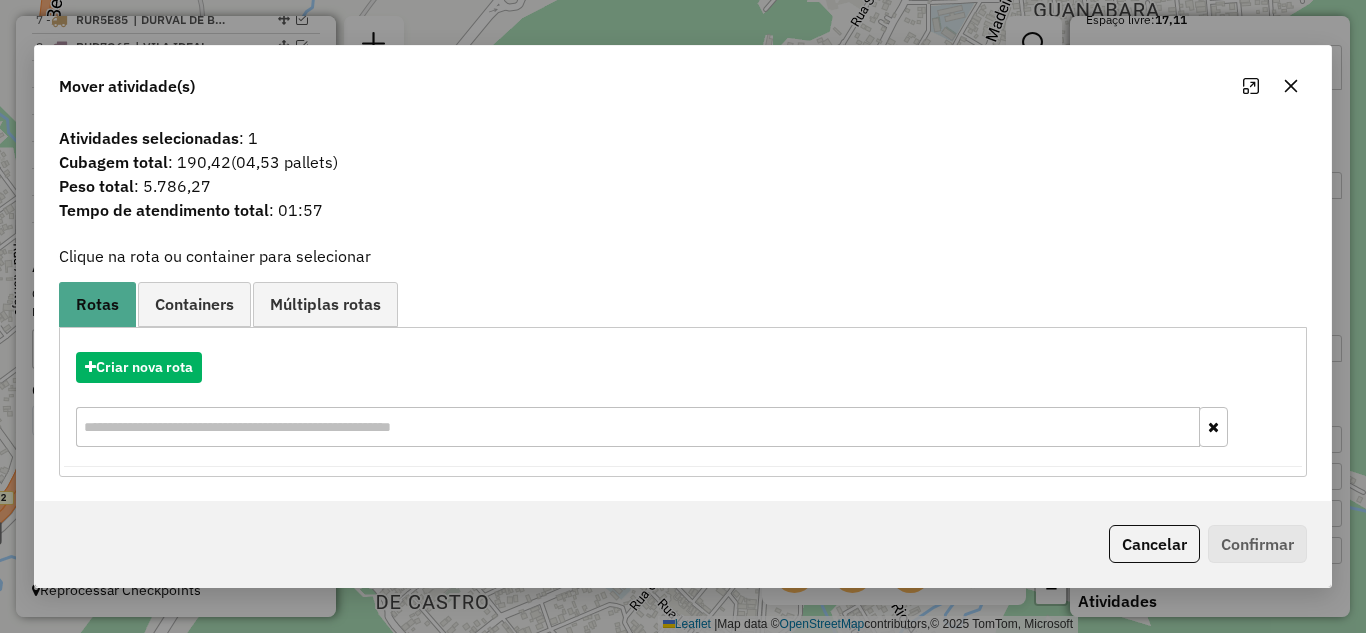 click 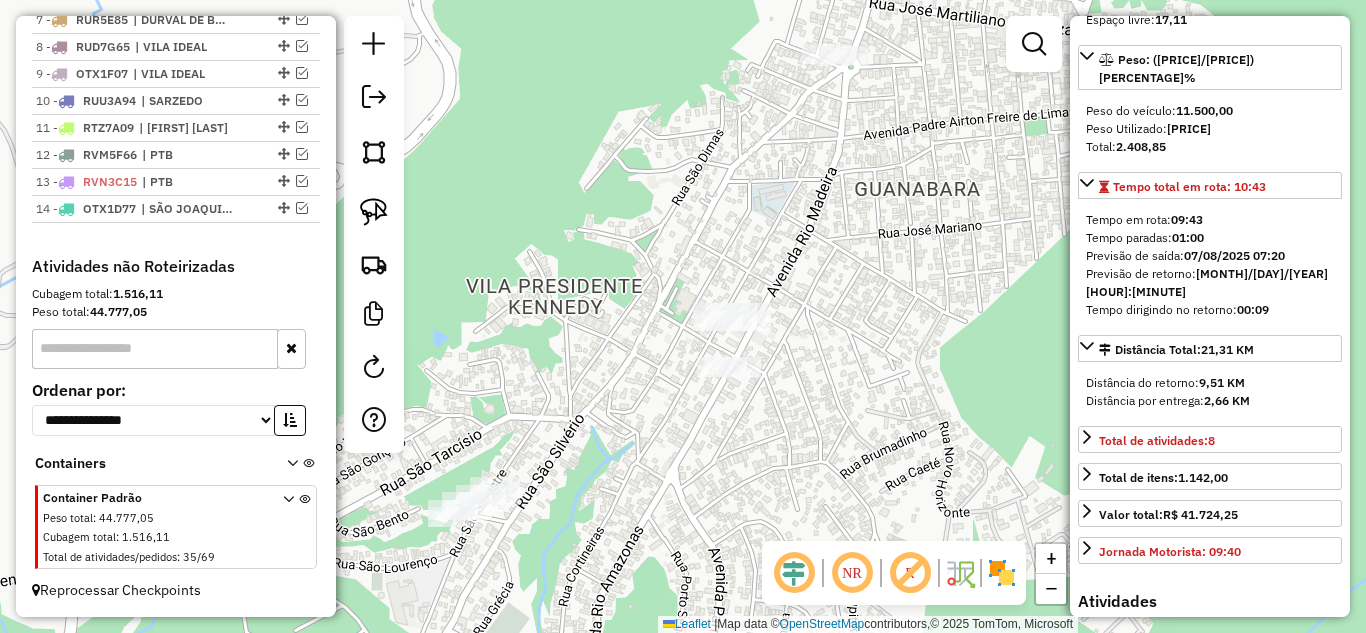 drag, startPoint x: 956, startPoint y: 337, endPoint x: 752, endPoint y: 457, distance: 236.677 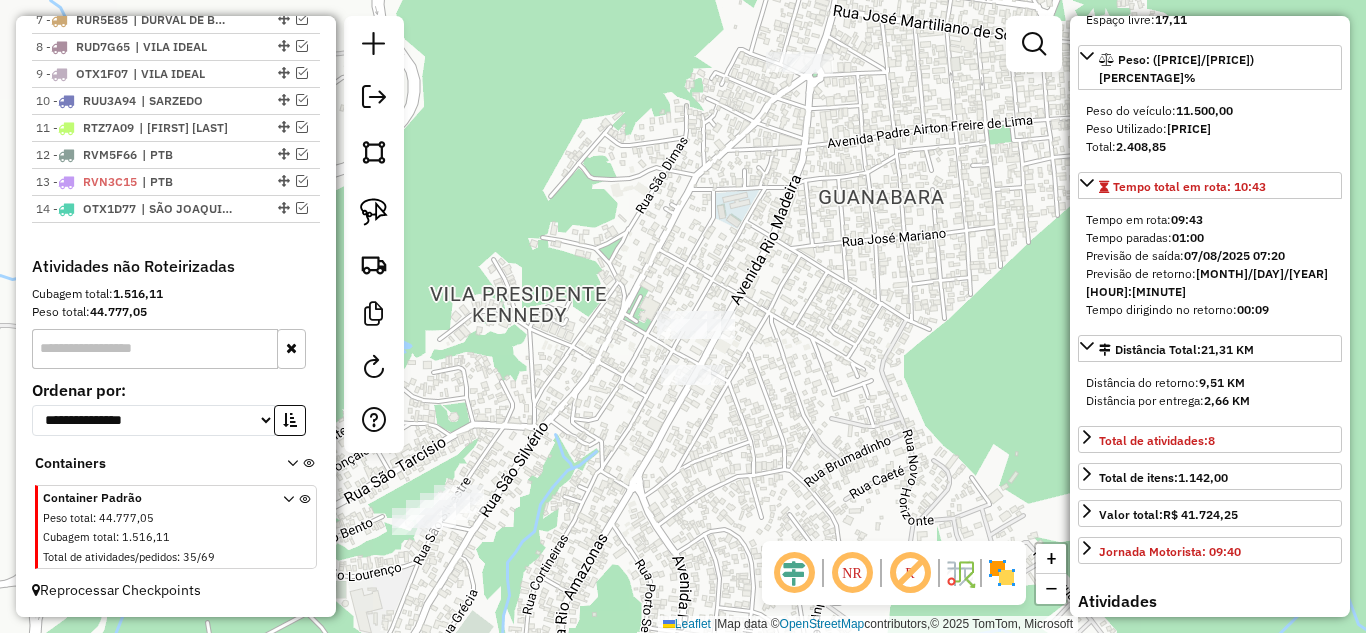 drag, startPoint x: 848, startPoint y: 301, endPoint x: 789, endPoint y: 340, distance: 70.724815 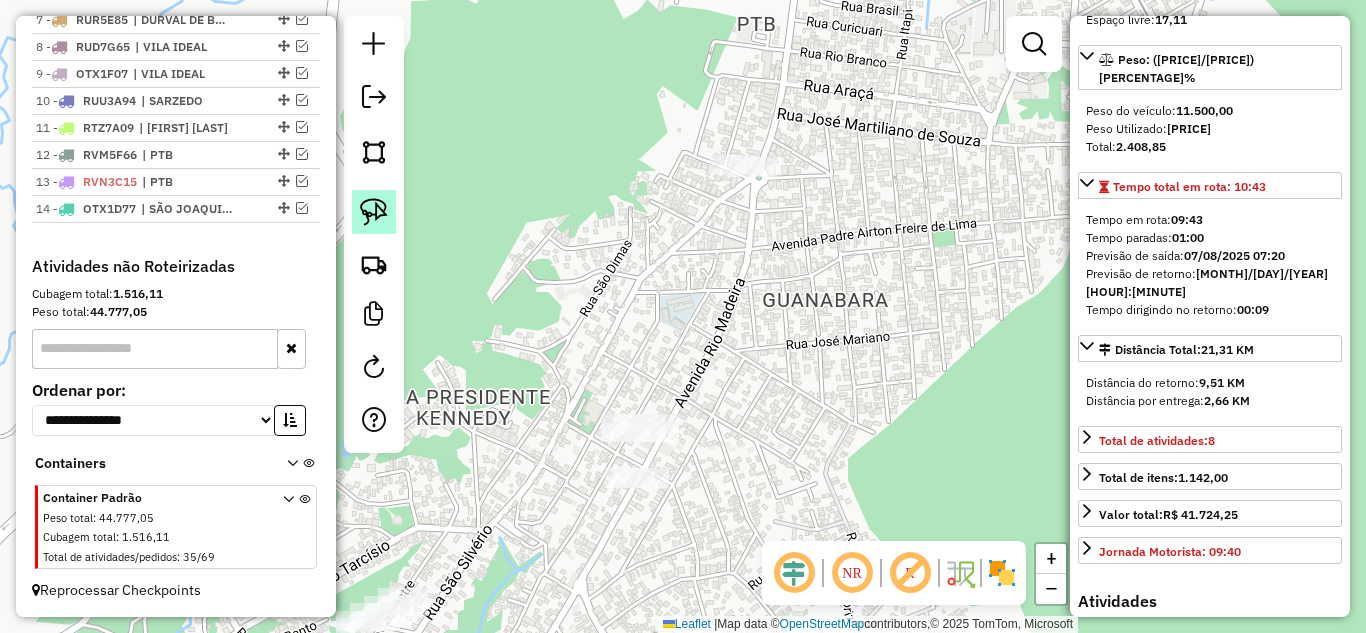click 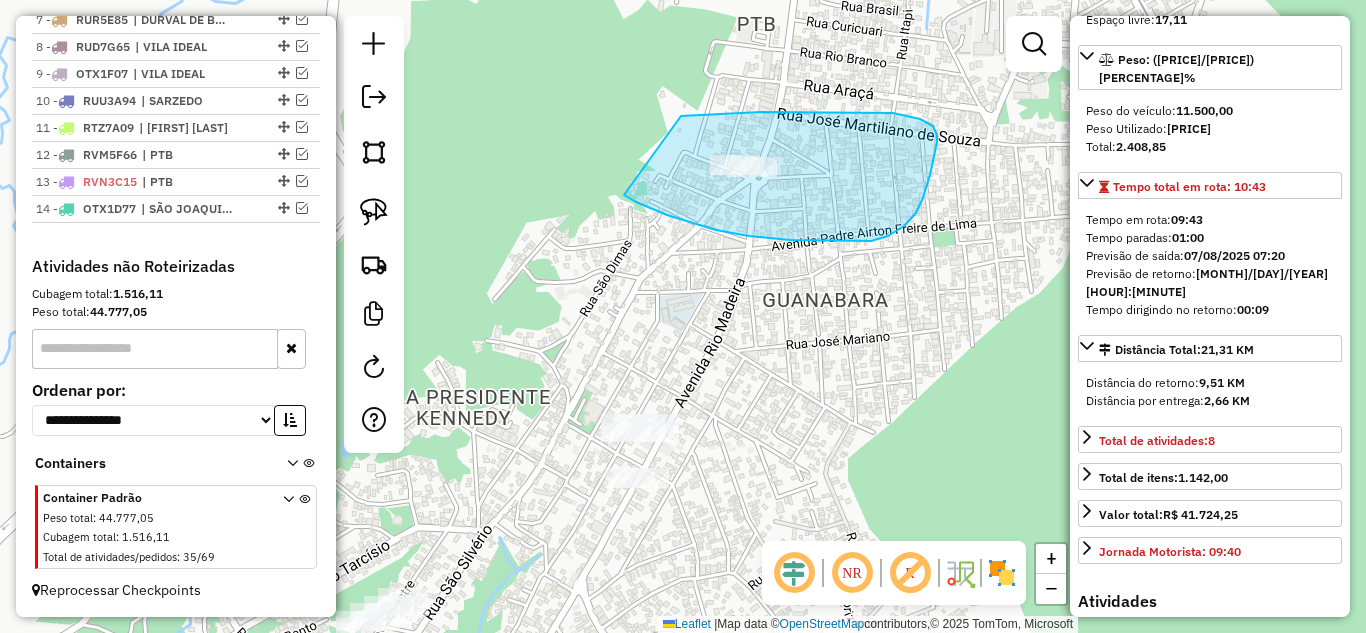 drag, startPoint x: 667, startPoint y: 215, endPoint x: 531, endPoint y: 132, distance: 159.3267 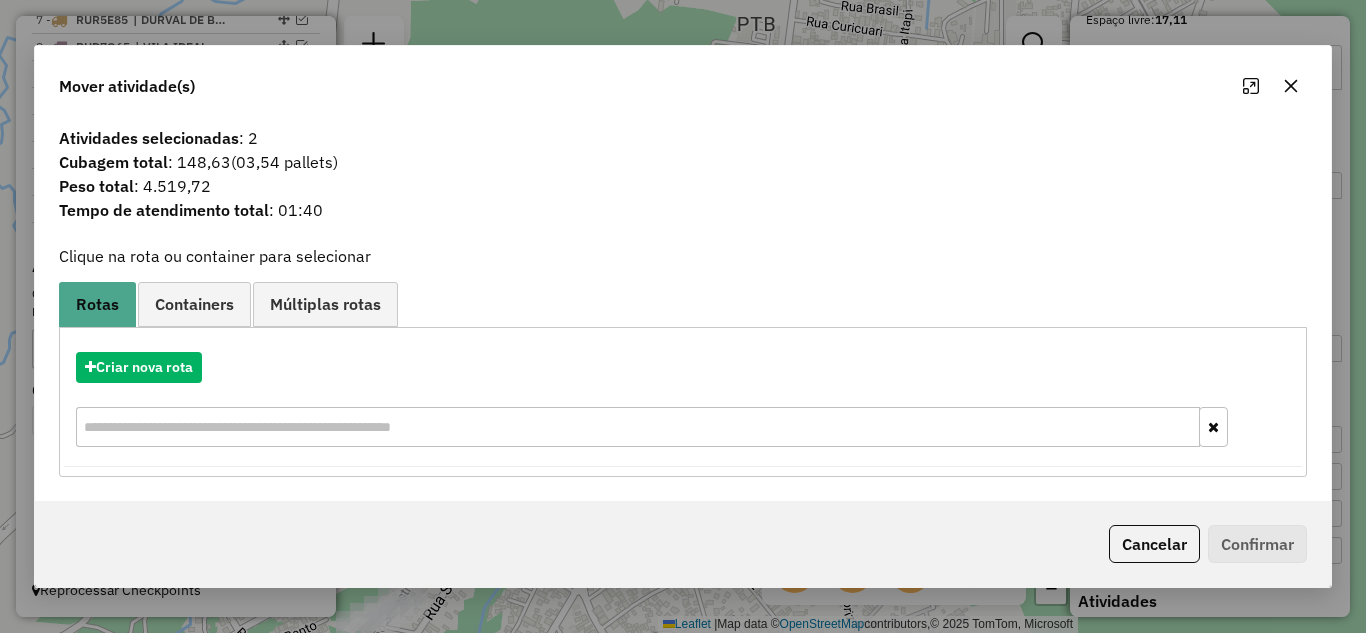 click 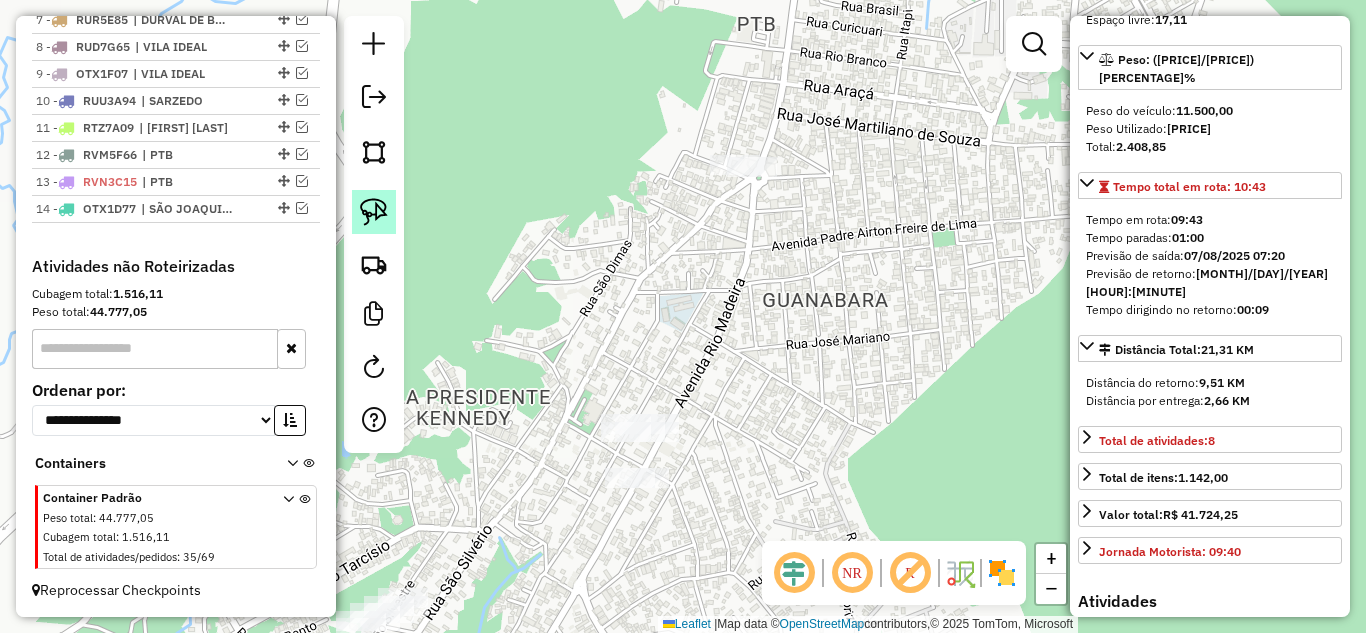 click 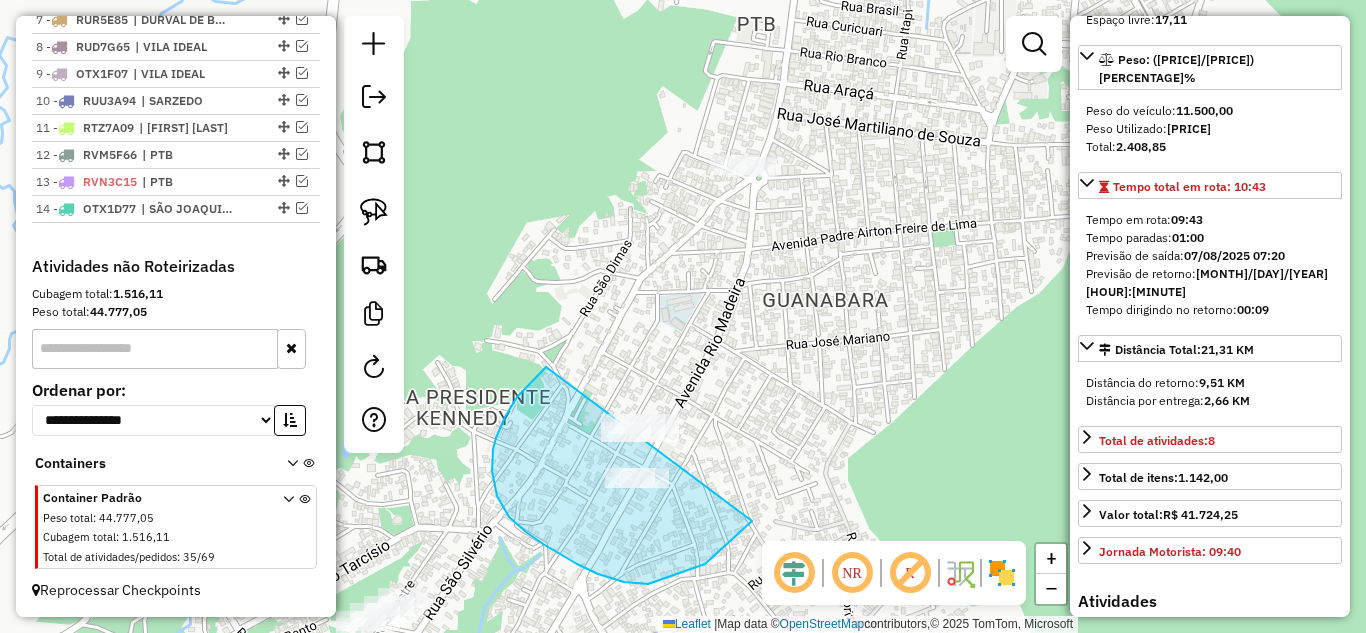 drag, startPoint x: 496, startPoint y: 438, endPoint x: 713, endPoint y: 331, distance: 241.94627 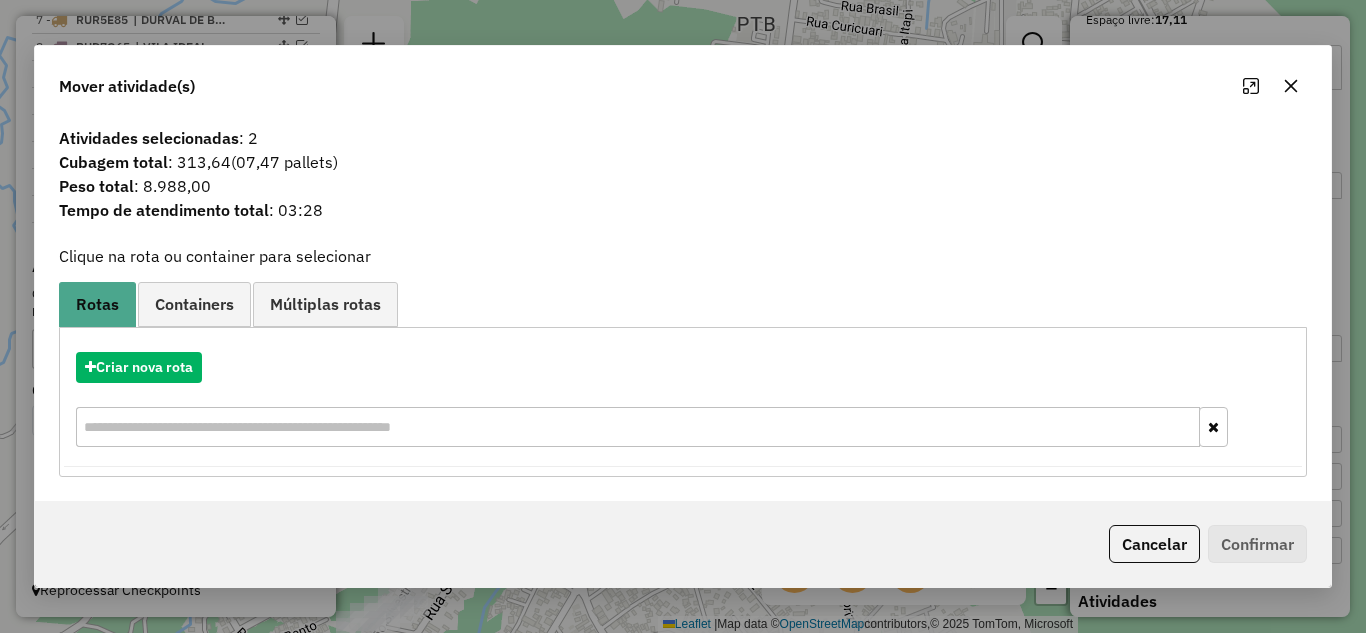 click 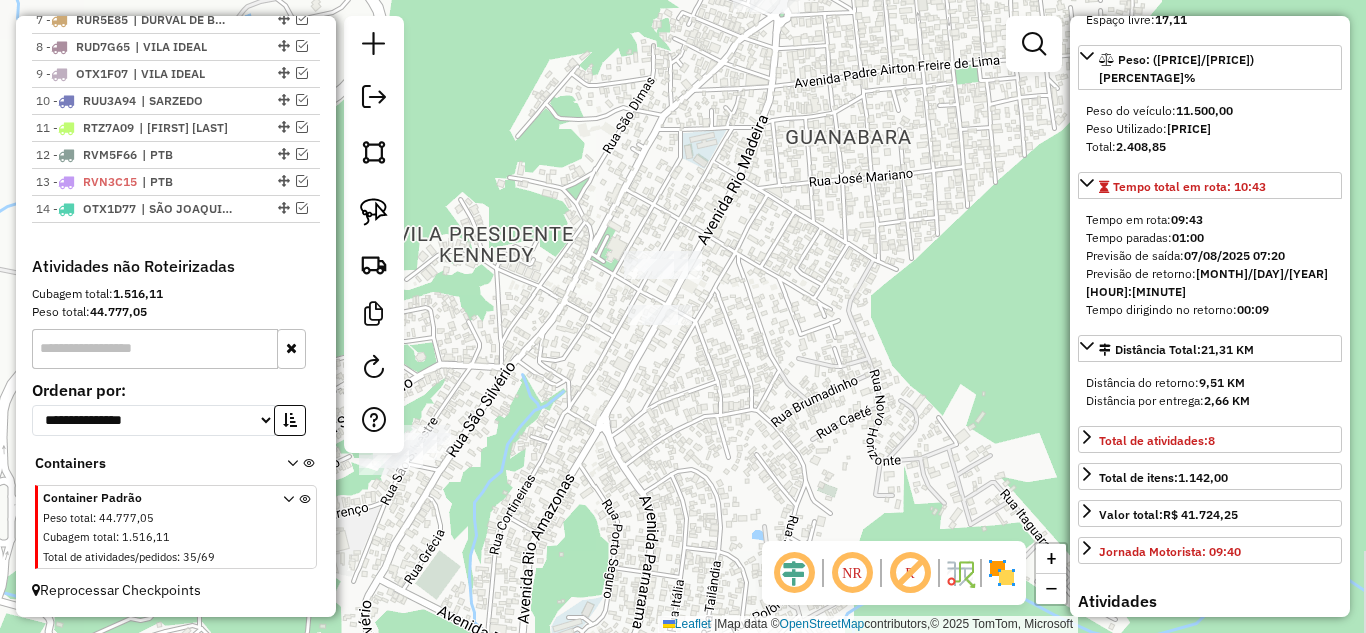 drag, startPoint x: 886, startPoint y: 225, endPoint x: 844, endPoint y: 124, distance: 109.38464 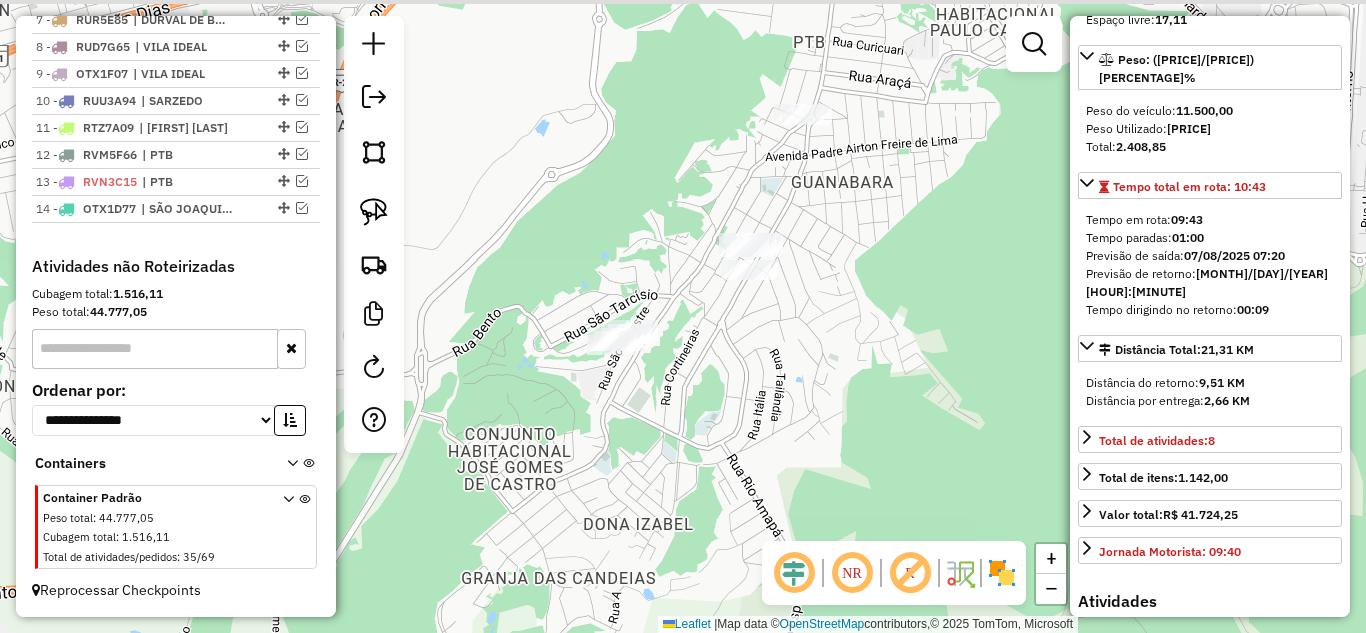 drag, startPoint x: 785, startPoint y: 324, endPoint x: 807, endPoint y: 404, distance: 82.96987 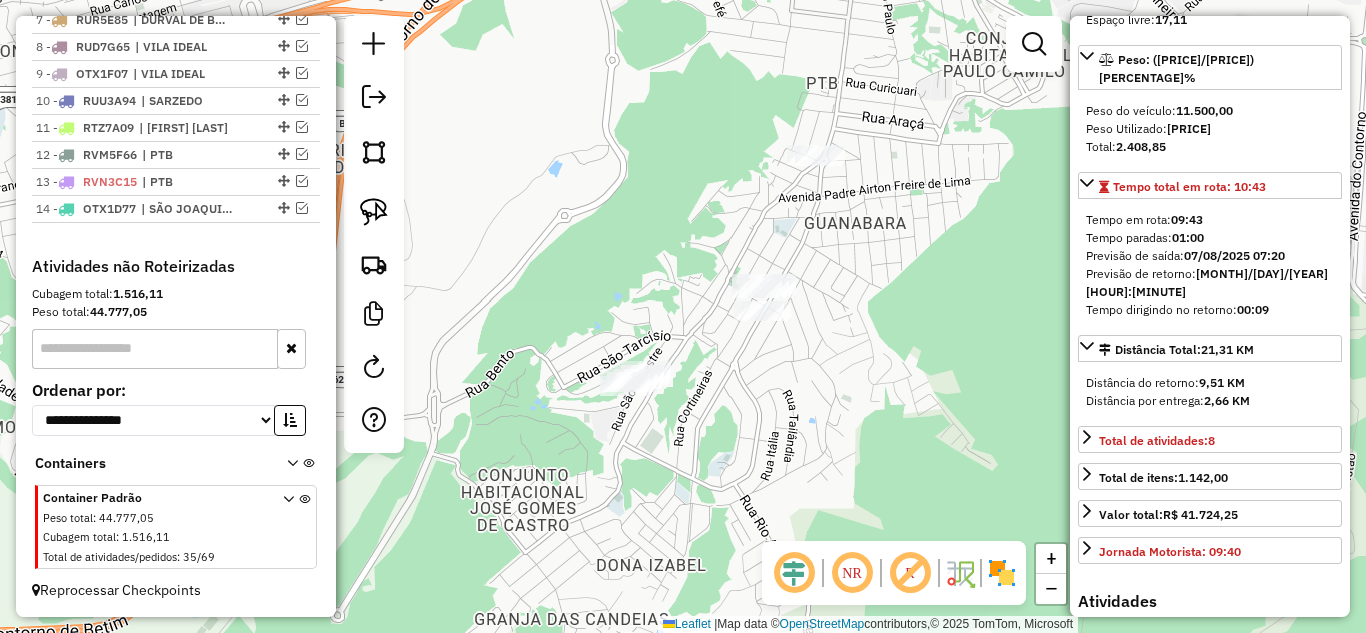 click on "Janela de atendimento Grade de atendimento Capacidade Transportadoras Veículos Cliente Pedidos  Rotas Selecione os dias de semana para filtrar as janelas de atendimento  Seg   Ter   Qua   Qui   Sex   Sáb   Dom  Informe o período da janela de atendimento: De: Até:  Filtrar exatamente a janela do cliente  Considerar janela de atendimento padrão  Selecione os dias de semana para filtrar as grades de atendimento  Seg   Ter   Qua   Qui   Sex   Sáb   Dom   Considerar clientes sem dia de atendimento cadastrado  Clientes fora do dia de atendimento selecionado Filtrar as atividades entre os valores definidos abaixo:  Peso mínimo:   Peso máximo:   Cubagem mínima:   Cubagem máxima:   De:   Até:  Filtrar as atividades entre o tempo de atendimento definido abaixo:  De:   Até:   Considerar capacidade total dos clientes não roteirizados Transportadora: Selecione um ou mais itens Tipo de veículo: Selecione um ou mais itens Veículo: Selecione um ou mais itens Motorista: Selecione um ou mais itens Nome: Rótulo:" 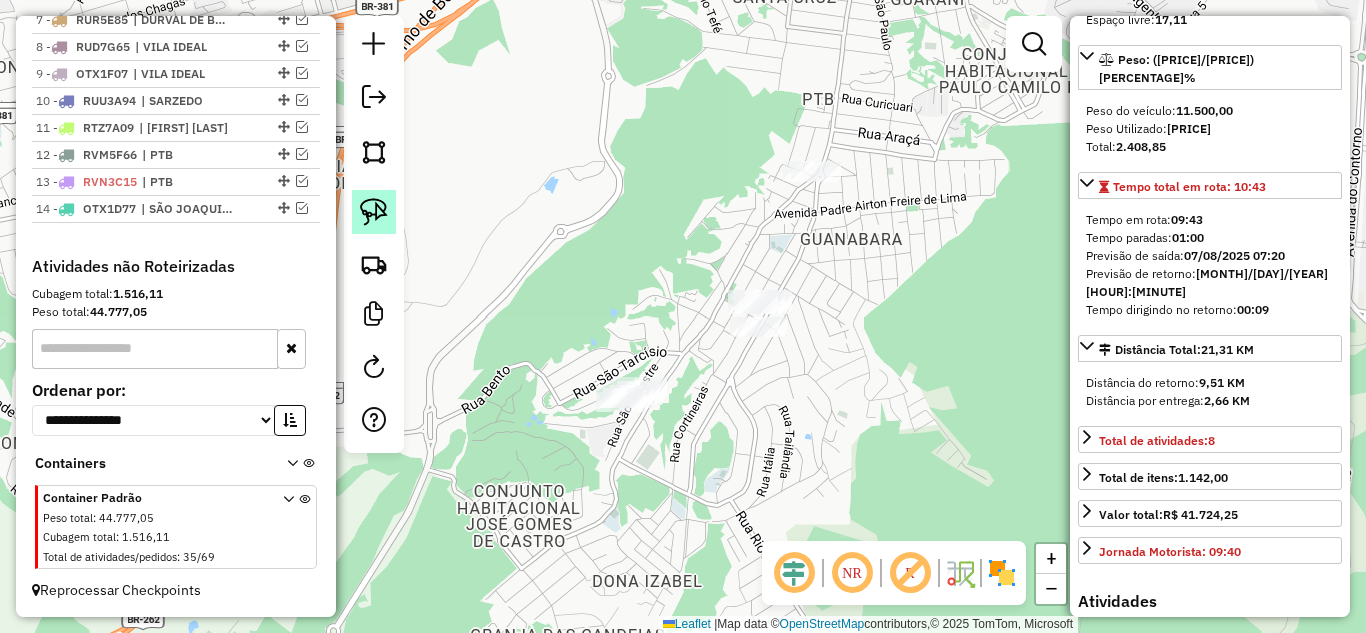 click 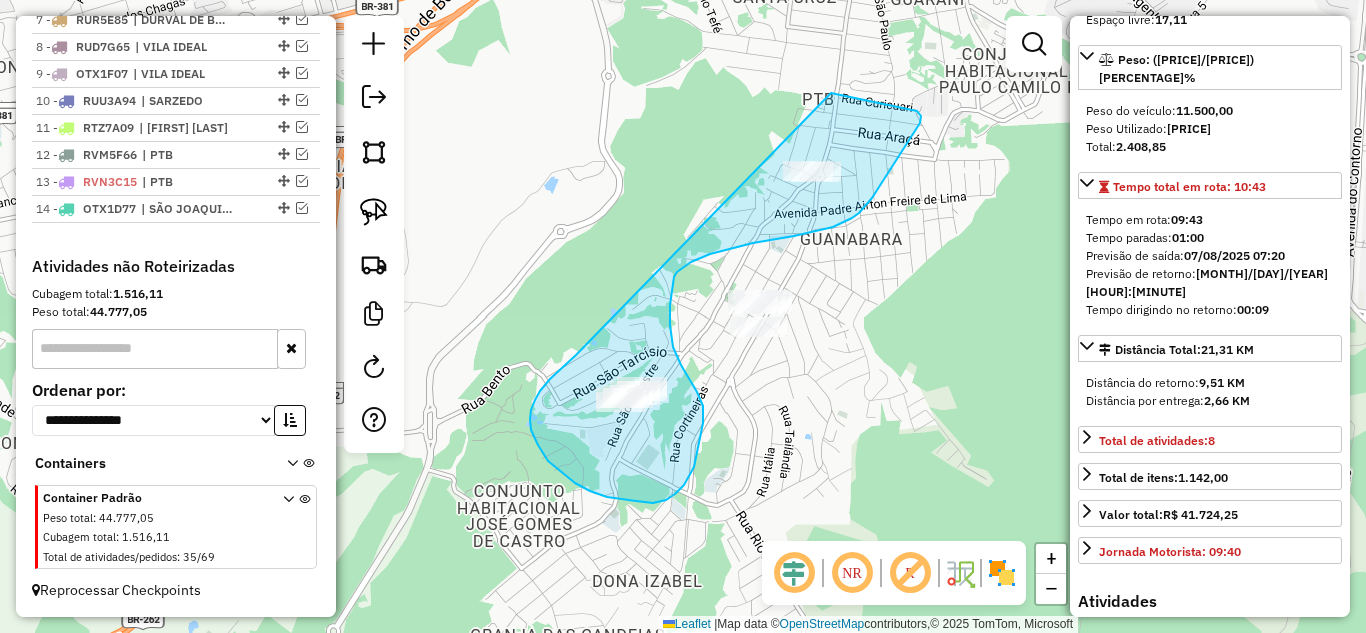 drag, startPoint x: 530, startPoint y: 419, endPoint x: 676, endPoint y: 121, distance: 331.84332 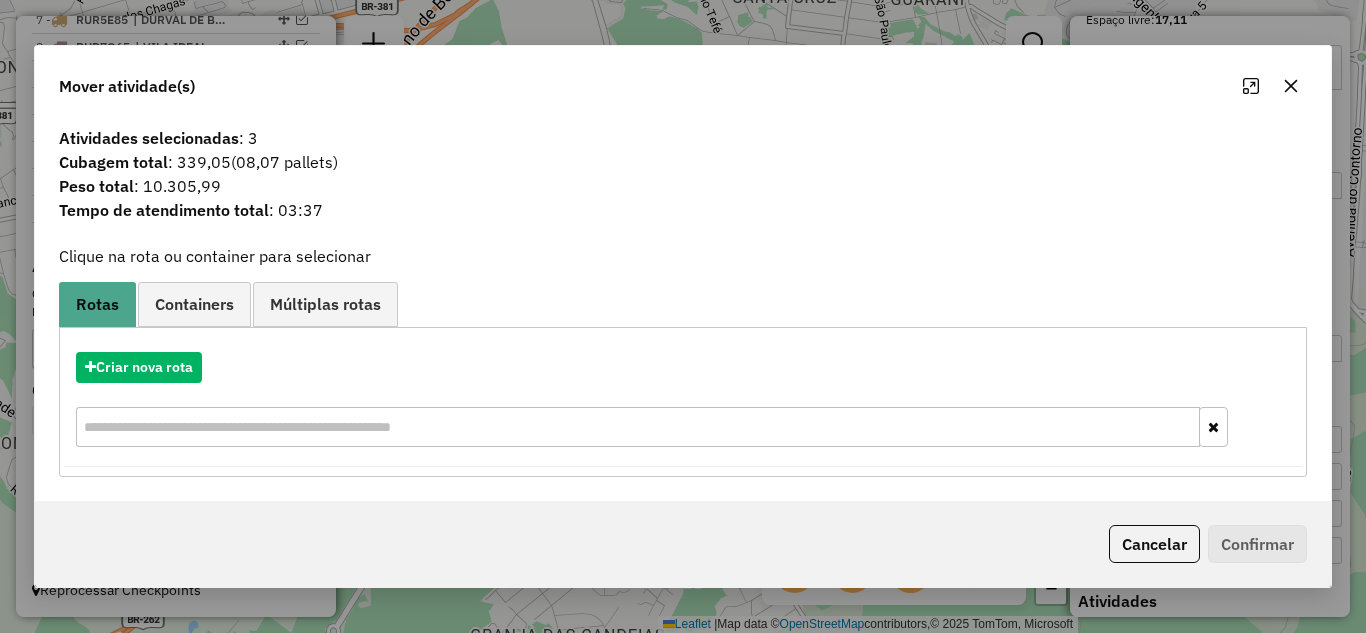 click 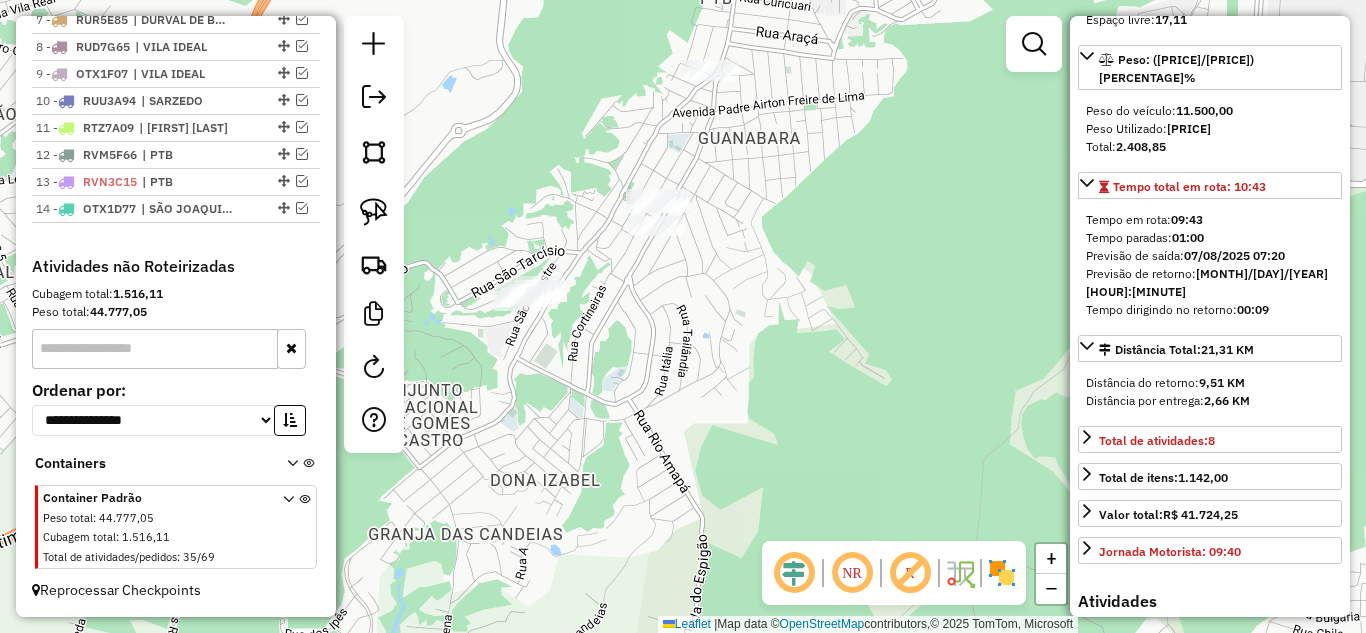 drag, startPoint x: 857, startPoint y: 374, endPoint x: 763, endPoint y: 270, distance: 140.1856 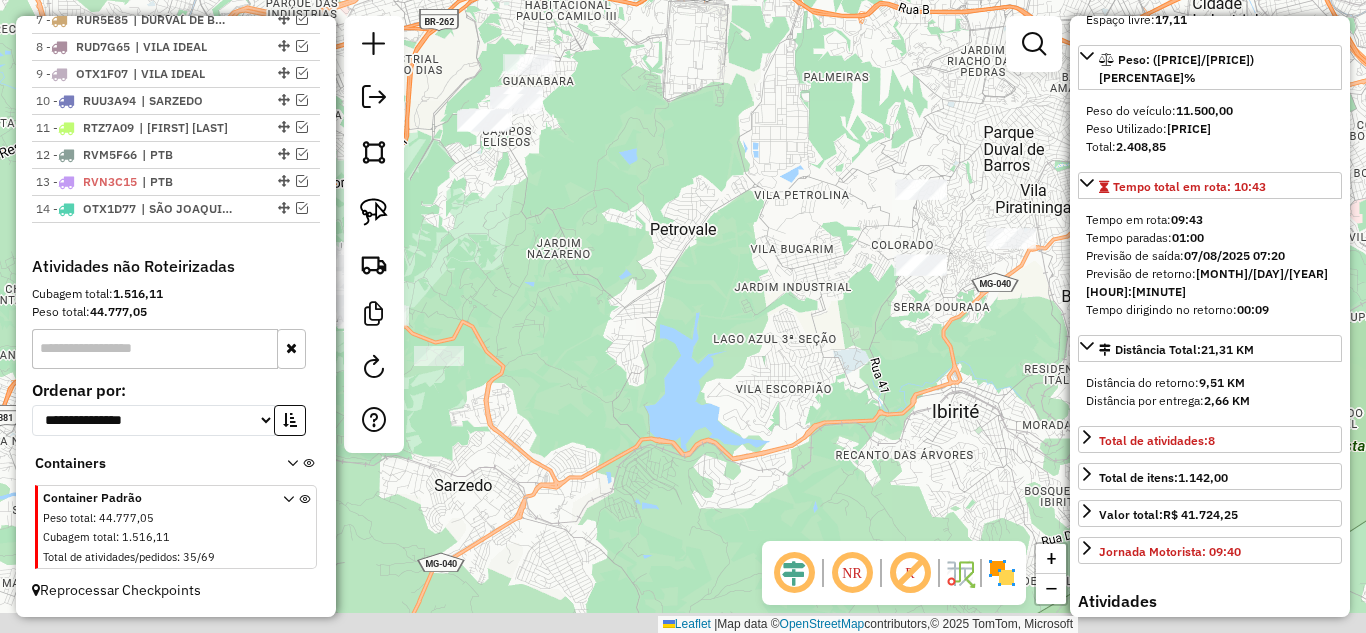 drag, startPoint x: 804, startPoint y: 312, endPoint x: 611, endPoint y: 135, distance: 261.87402 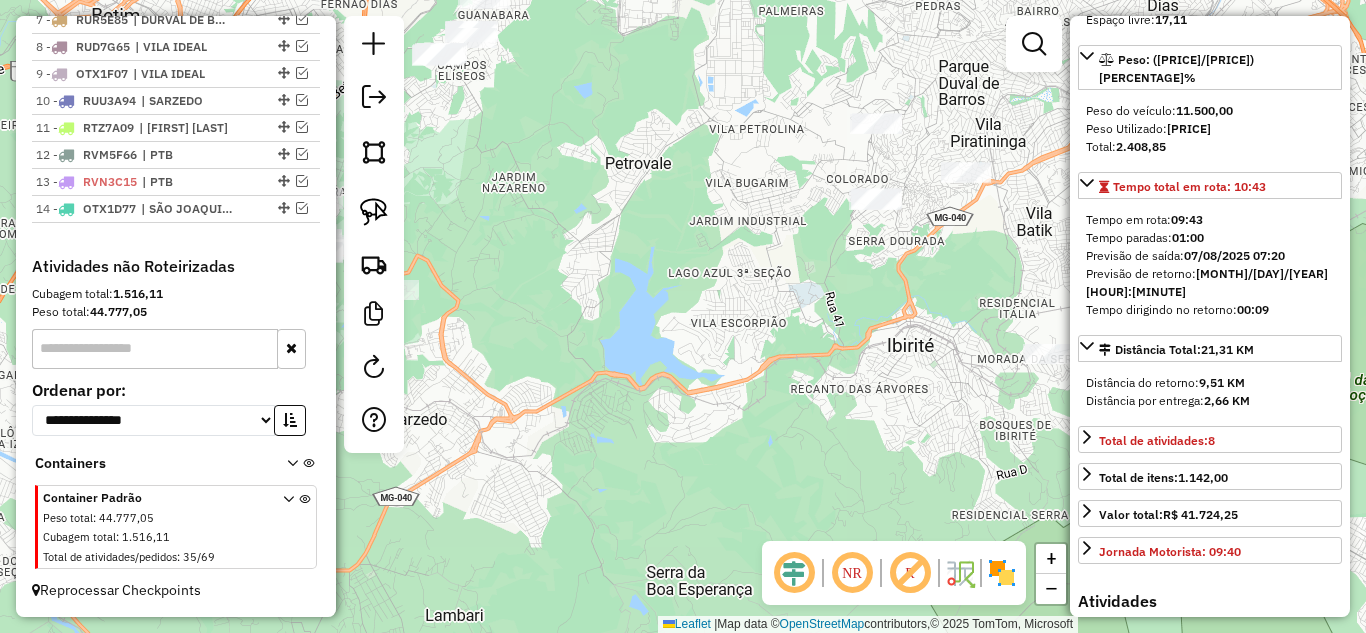 drag, startPoint x: 722, startPoint y: 296, endPoint x: 710, endPoint y: 283, distance: 17.691807 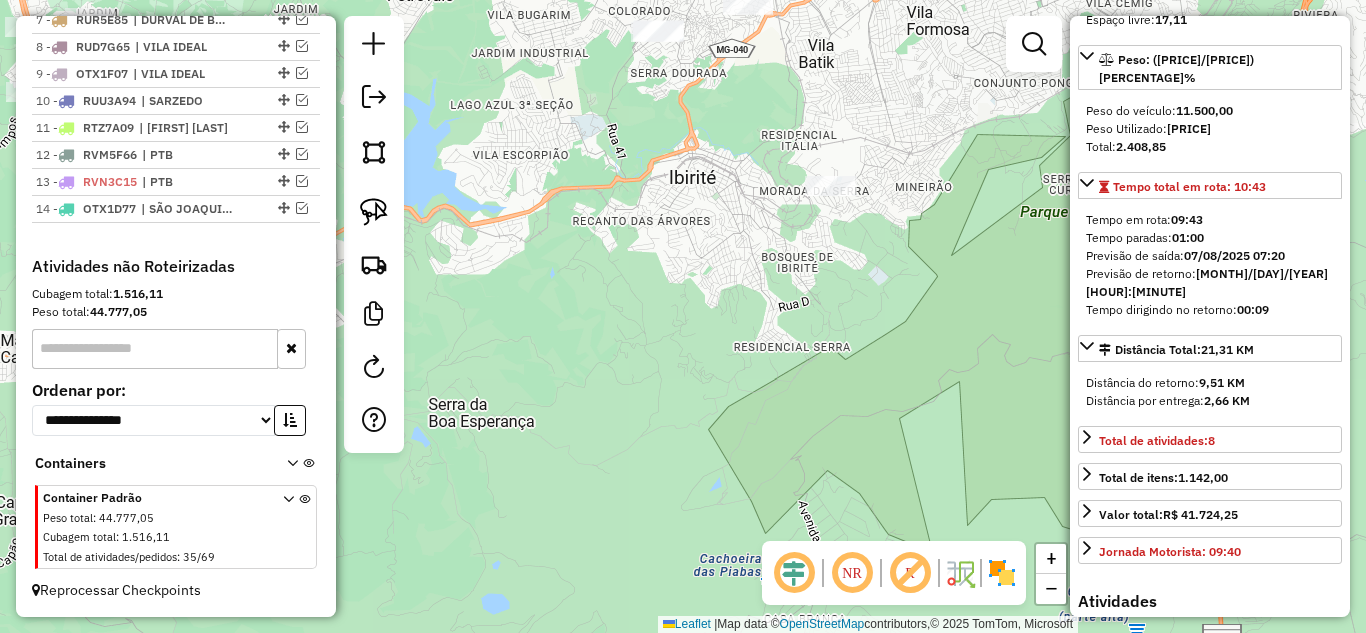 drag, startPoint x: 790, startPoint y: 299, endPoint x: 583, endPoint y: 154, distance: 252.73306 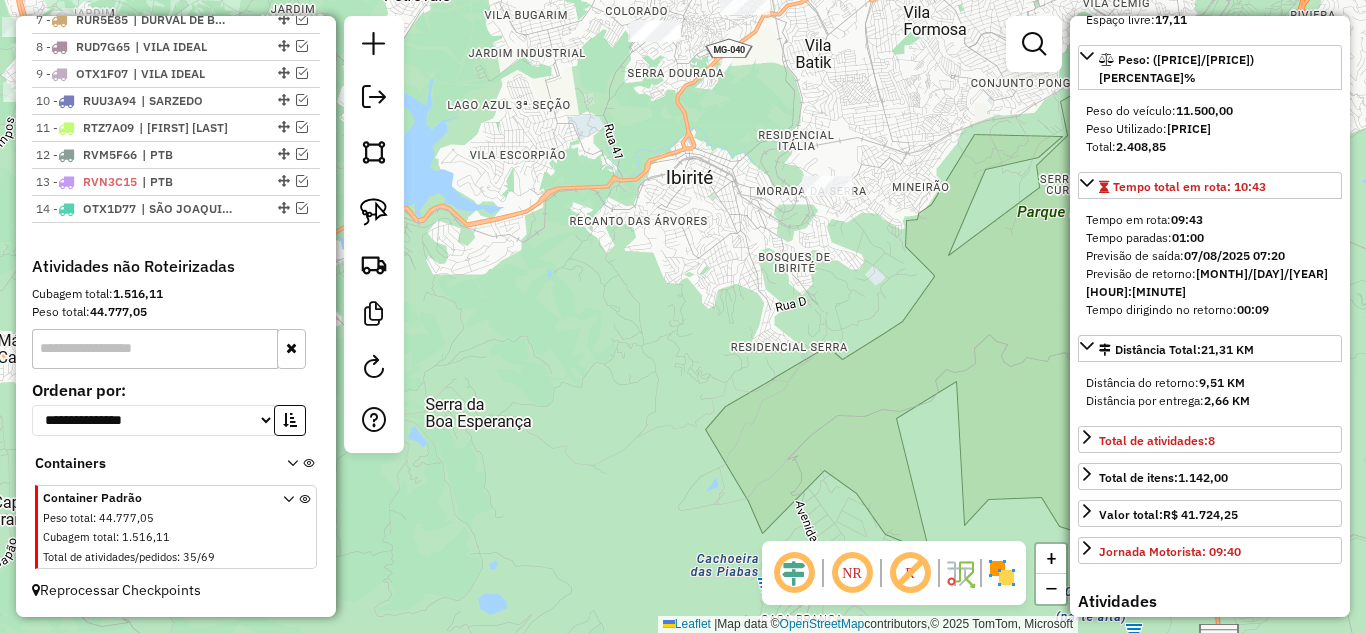 drag, startPoint x: 380, startPoint y: 208, endPoint x: 526, endPoint y: 237, distance: 148.85228 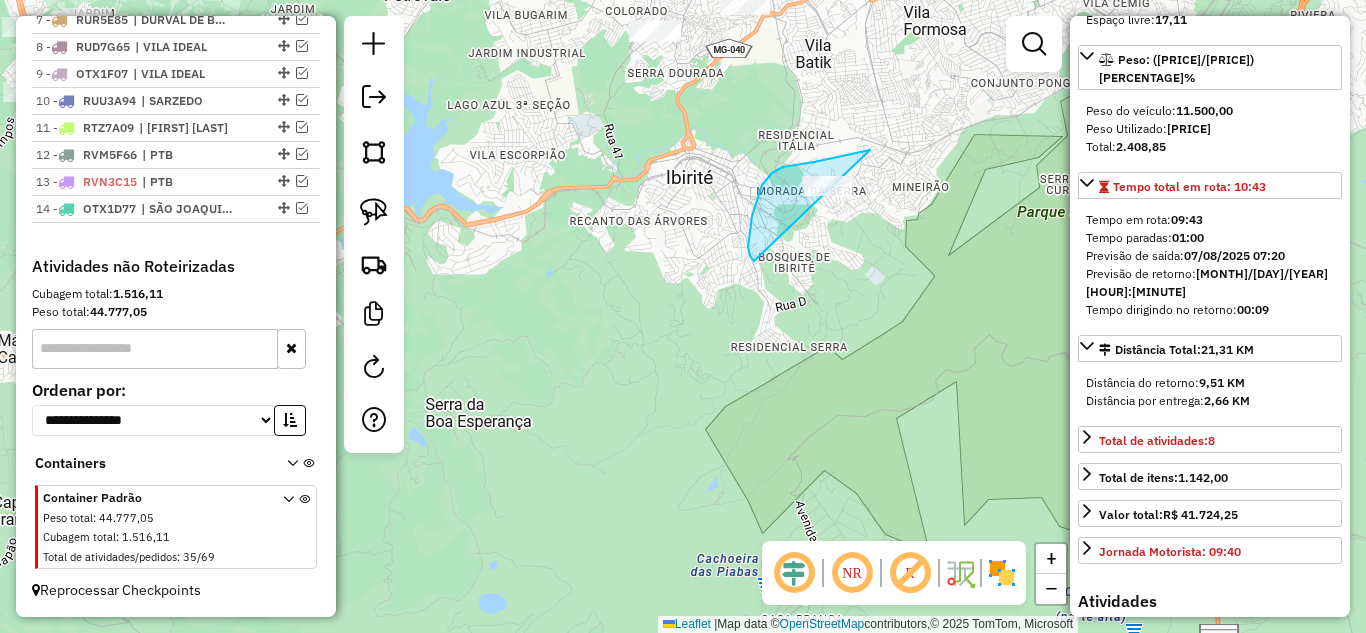drag, startPoint x: 853, startPoint y: 154, endPoint x: 884, endPoint y: 172, distance: 35.846897 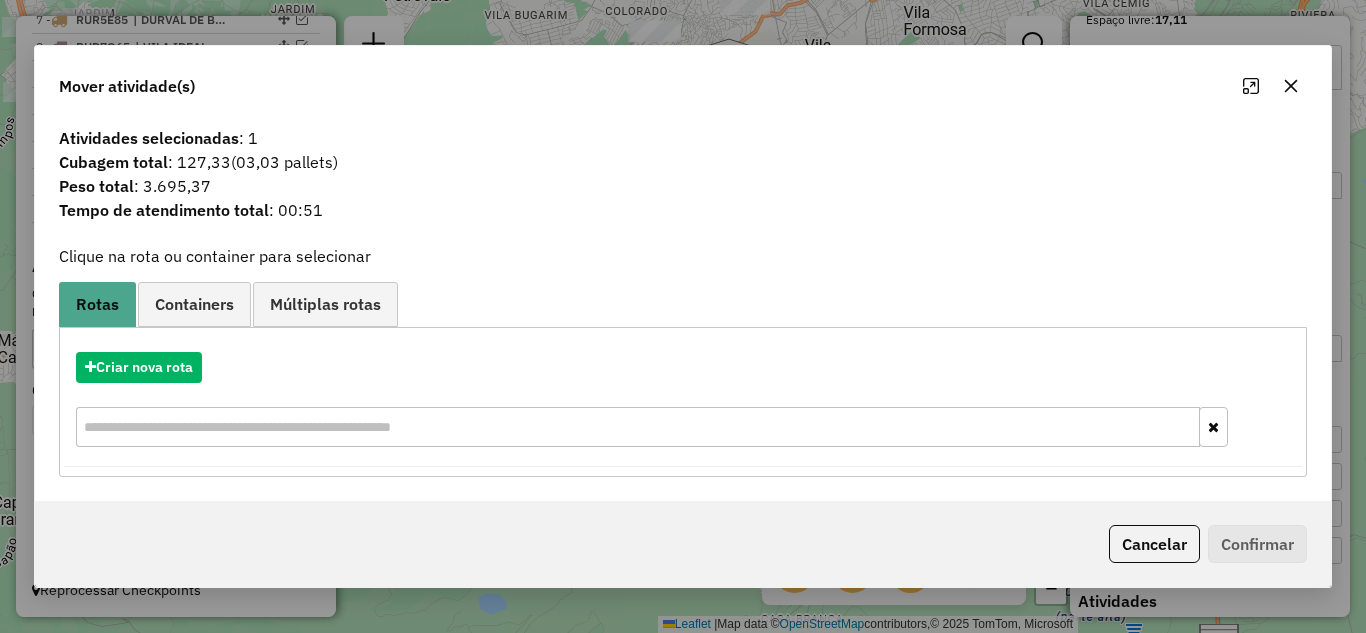 click 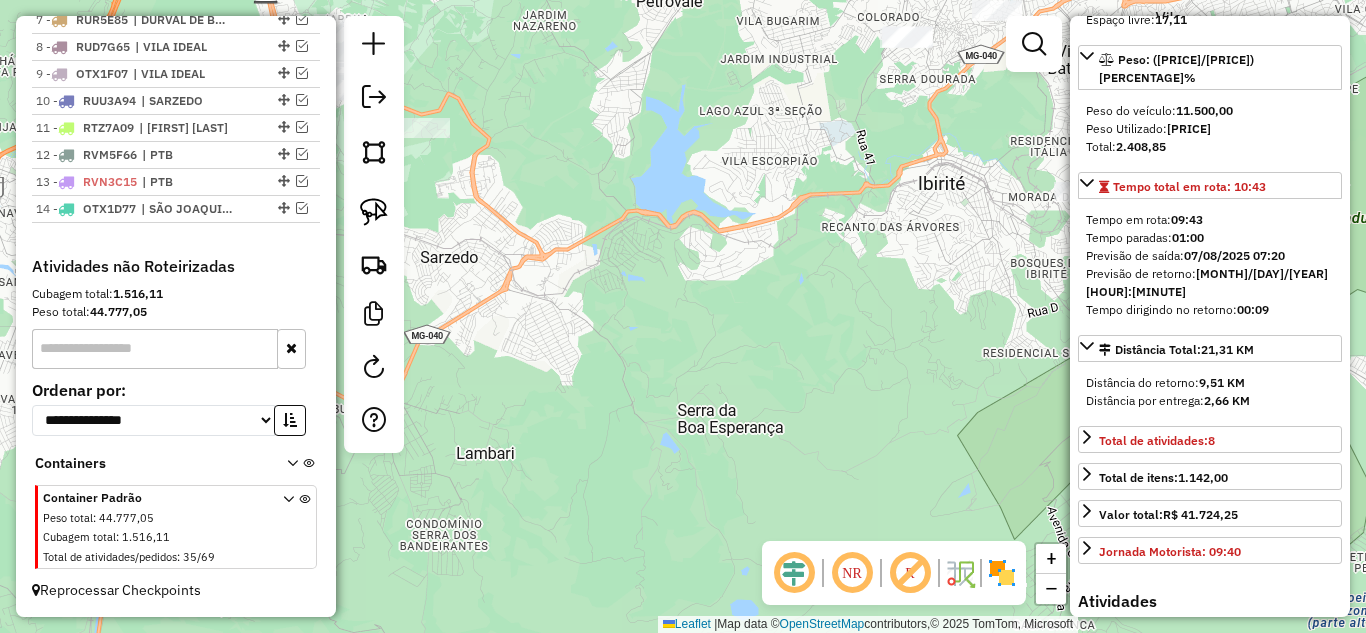 drag, startPoint x: 825, startPoint y: 270, endPoint x: 877, endPoint y: 255, distance: 54.120235 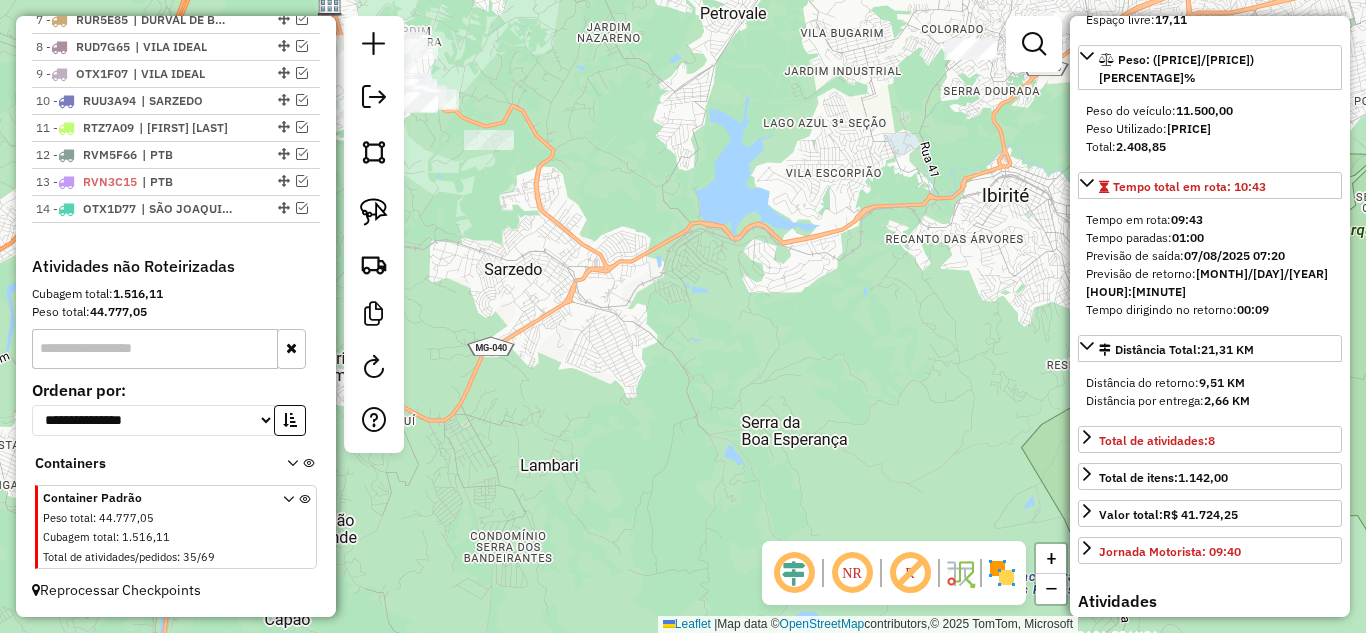 drag, startPoint x: 680, startPoint y: 320, endPoint x: 768, endPoint y: 351, distance: 93.30059 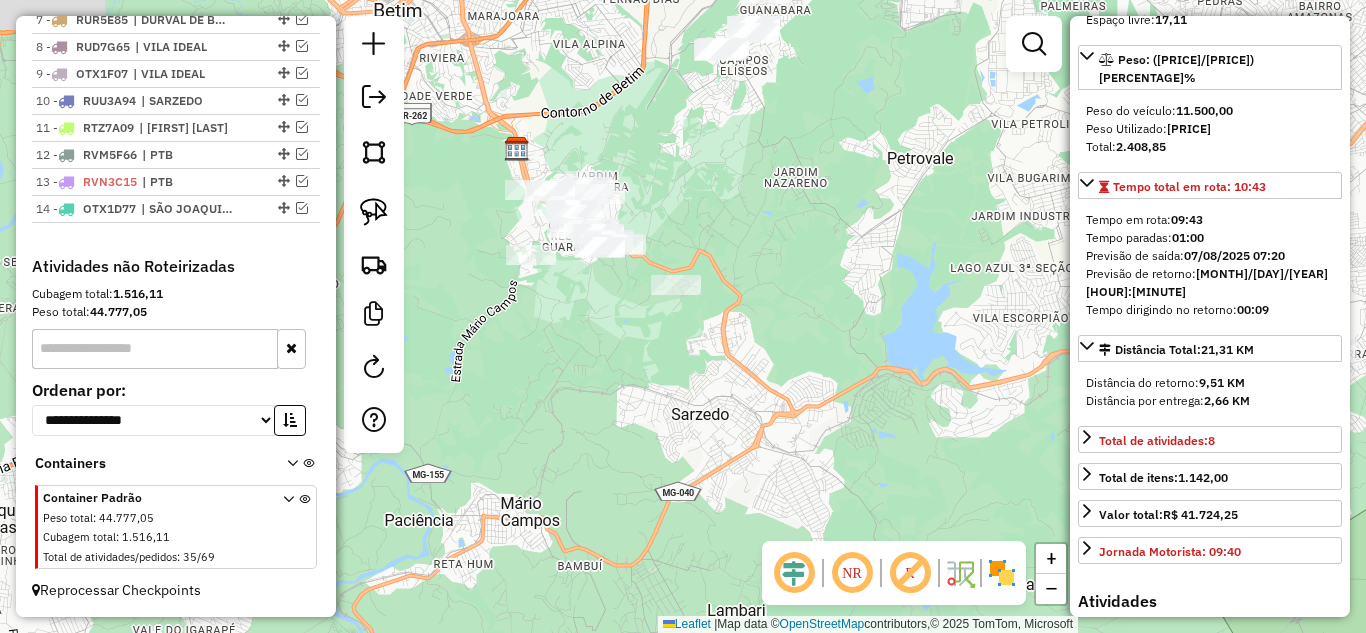 drag, startPoint x: 577, startPoint y: 371, endPoint x: 590, endPoint y: 361, distance: 16.40122 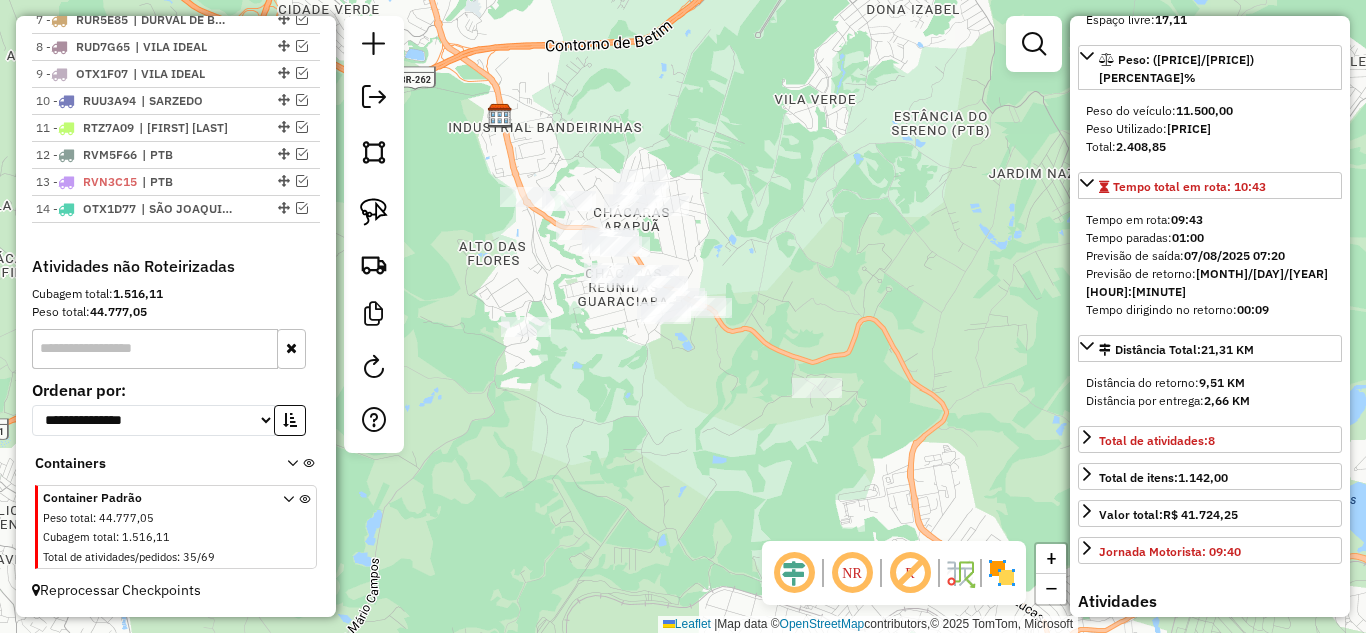 drag, startPoint x: 594, startPoint y: 386, endPoint x: 608, endPoint y: 381, distance: 14.866069 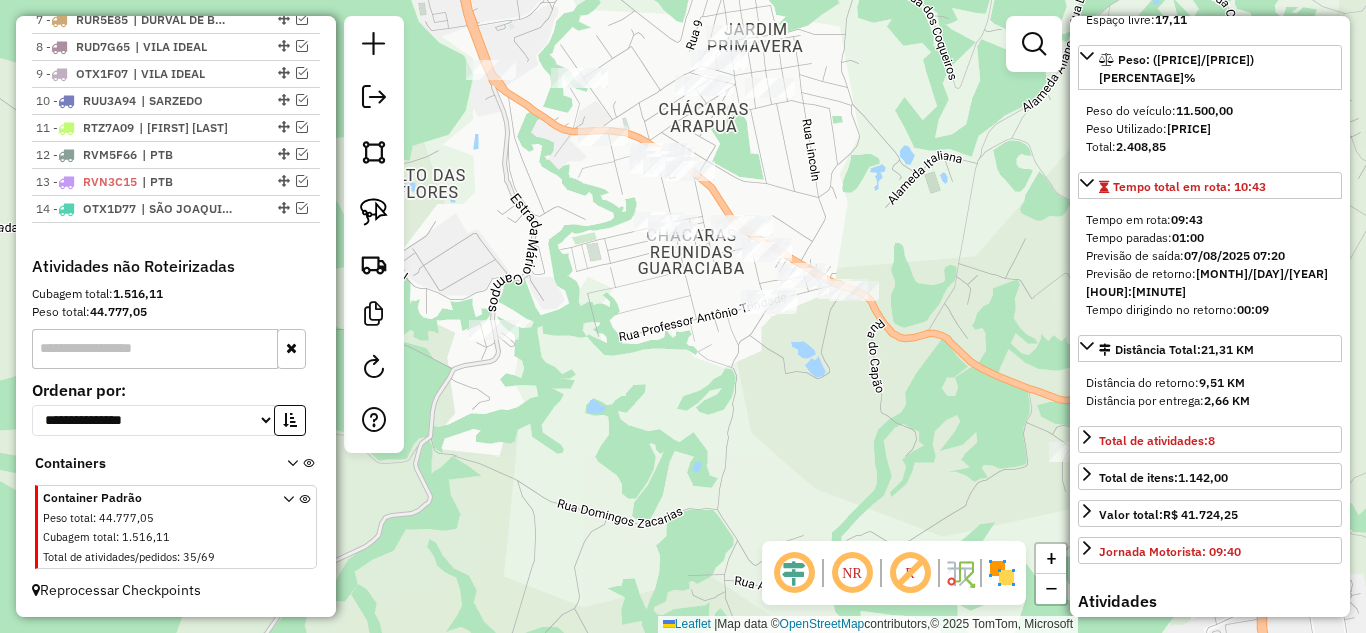 drag, startPoint x: 677, startPoint y: 359, endPoint x: 693, endPoint y: 349, distance: 18.867962 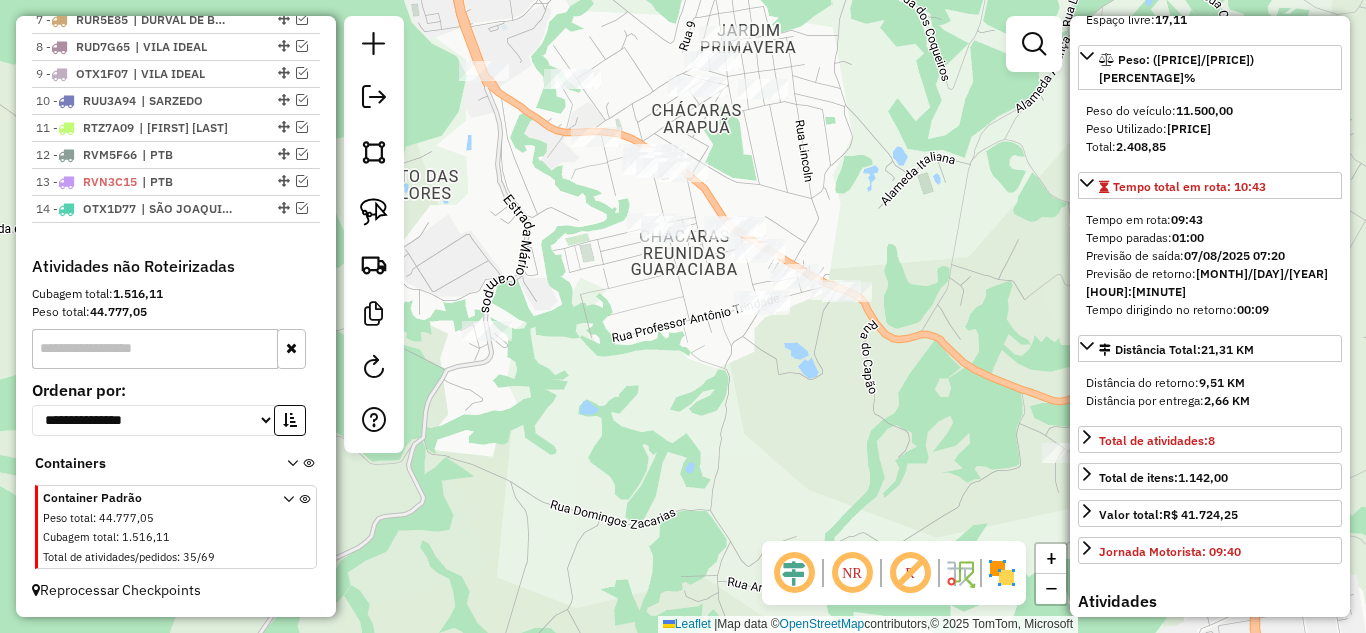 drag, startPoint x: 844, startPoint y: 212, endPoint x: 844, endPoint y: 159, distance: 53 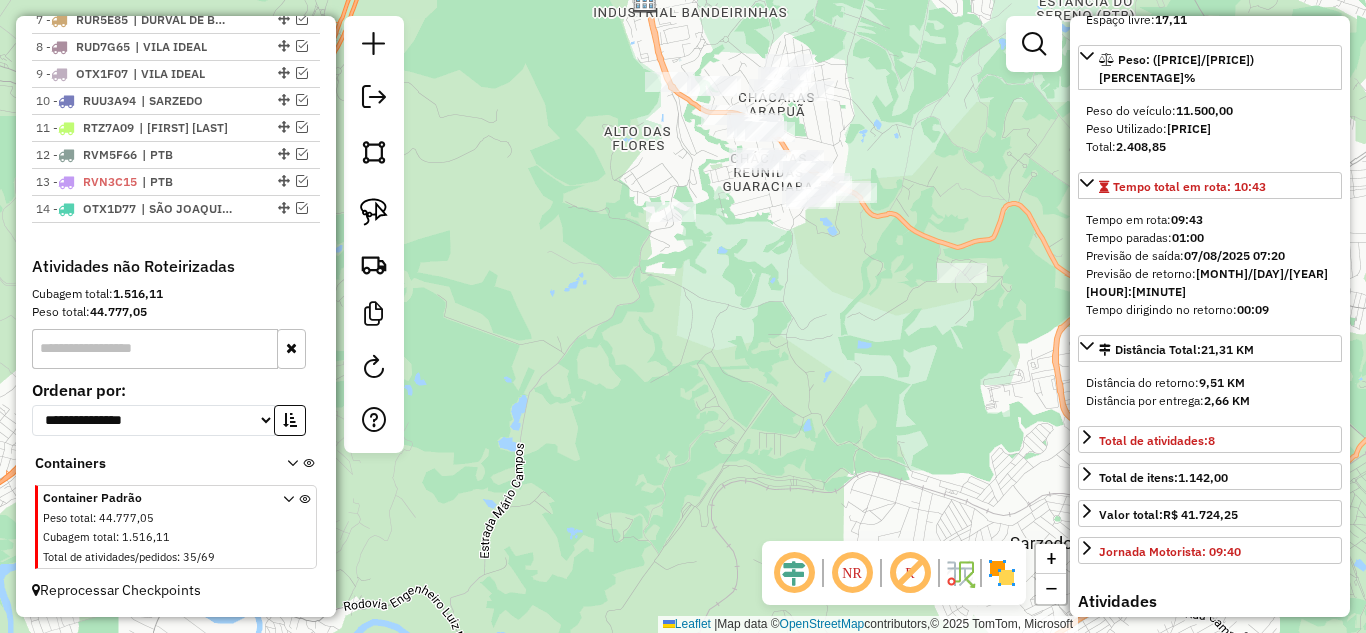 drag, startPoint x: 870, startPoint y: 164, endPoint x: 872, endPoint y: 138, distance: 26.076809 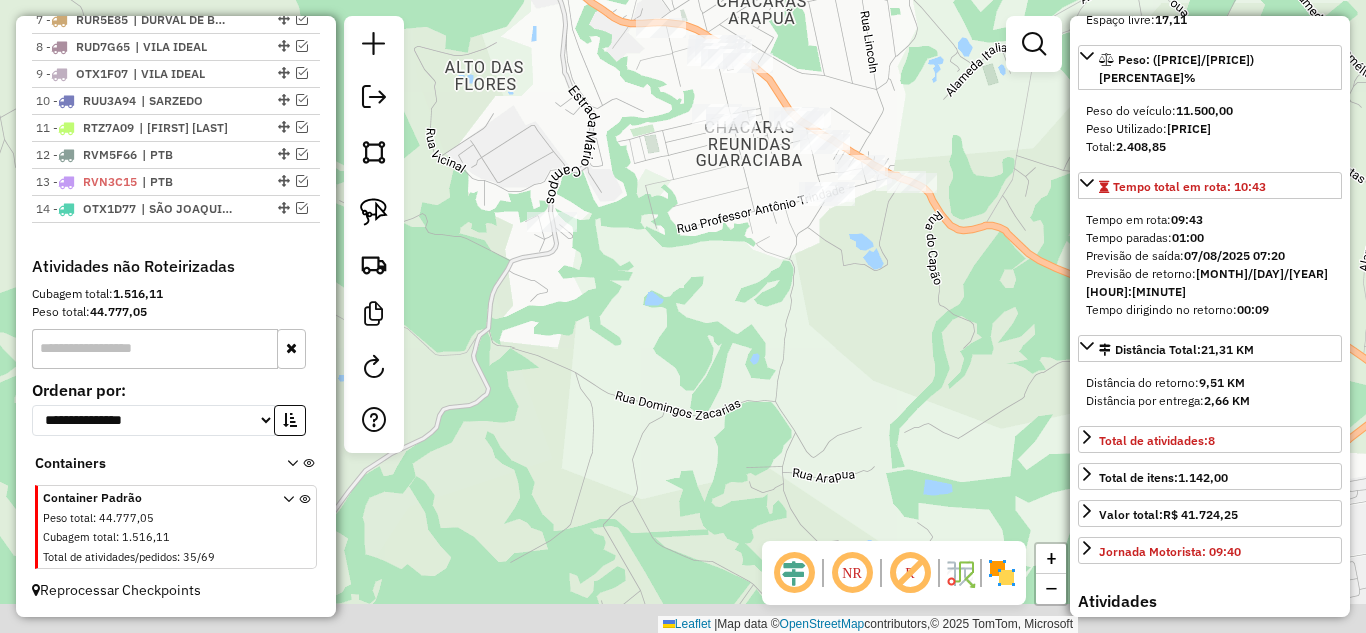 drag, startPoint x: 583, startPoint y: 231, endPoint x: 664, endPoint y: 160, distance: 107.71258 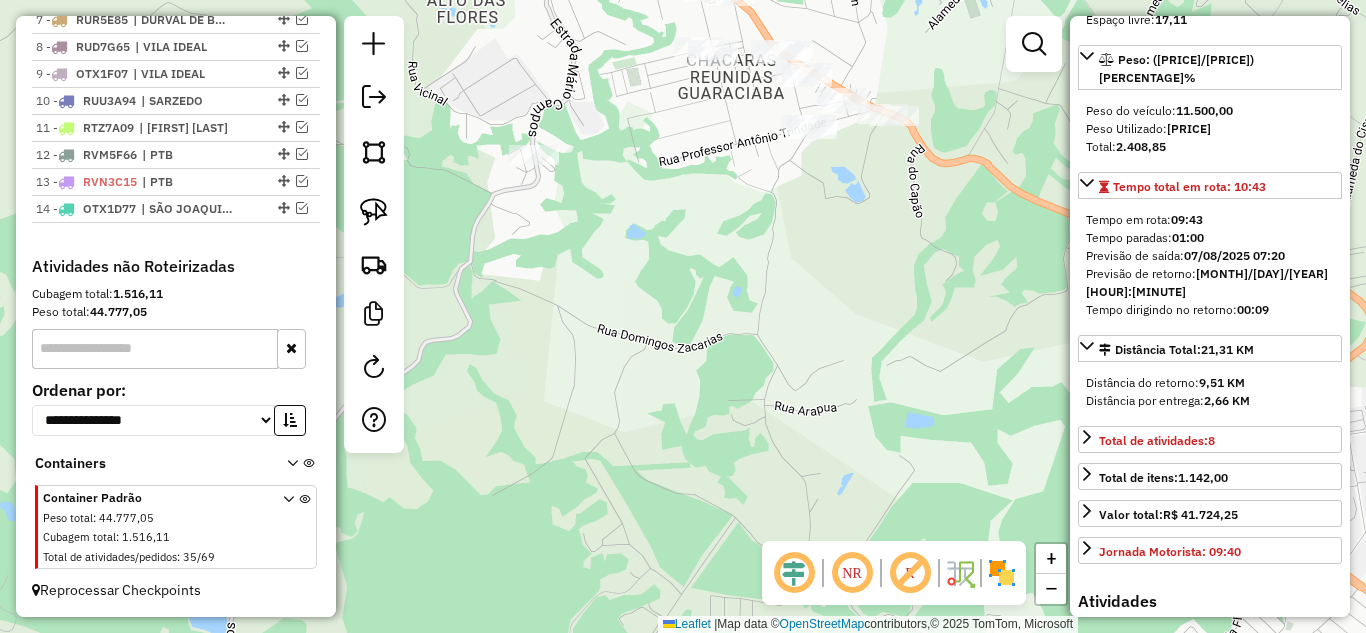 drag, startPoint x: 670, startPoint y: 212, endPoint x: 633, endPoint y: 277, distance: 74.793045 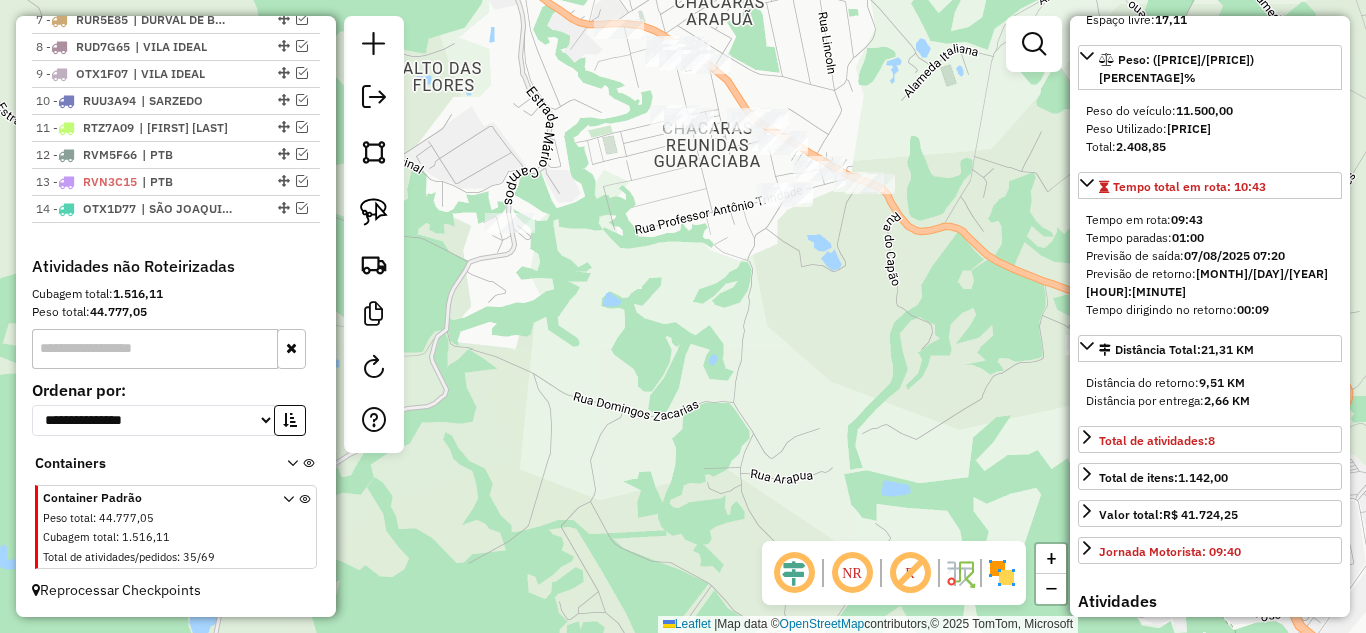 click on "Janela de atendimento Grade de atendimento Capacidade Transportadoras Veículos Cliente Pedidos  Rotas Selecione os dias de semana para filtrar as janelas de atendimento  Seg   Ter   Qua   Qui   Sex   Sáb   Dom  Informe o período da janela de atendimento: De: Até:  Filtrar exatamente a janela do cliente  Considerar janela de atendimento padrão  Selecione os dias de semana para filtrar as grades de atendimento  Seg   Ter   Qua   Qui   Sex   Sáb   Dom   Considerar clientes sem dia de atendimento cadastrado  Clientes fora do dia de atendimento selecionado Filtrar as atividades entre os valores definidos abaixo:  Peso mínimo:   Peso máximo:   Cubagem mínima:   Cubagem máxima:   De:   Até:  Filtrar as atividades entre o tempo de atendimento definido abaixo:  De:   Até:   Considerar capacidade total dos clientes não roteirizados Transportadora: Selecione um ou mais itens Tipo de veículo: Selecione um ou mais itens Veículo: Selecione um ou mais itens Motorista: Selecione um ou mais itens Nome: Rótulo:" 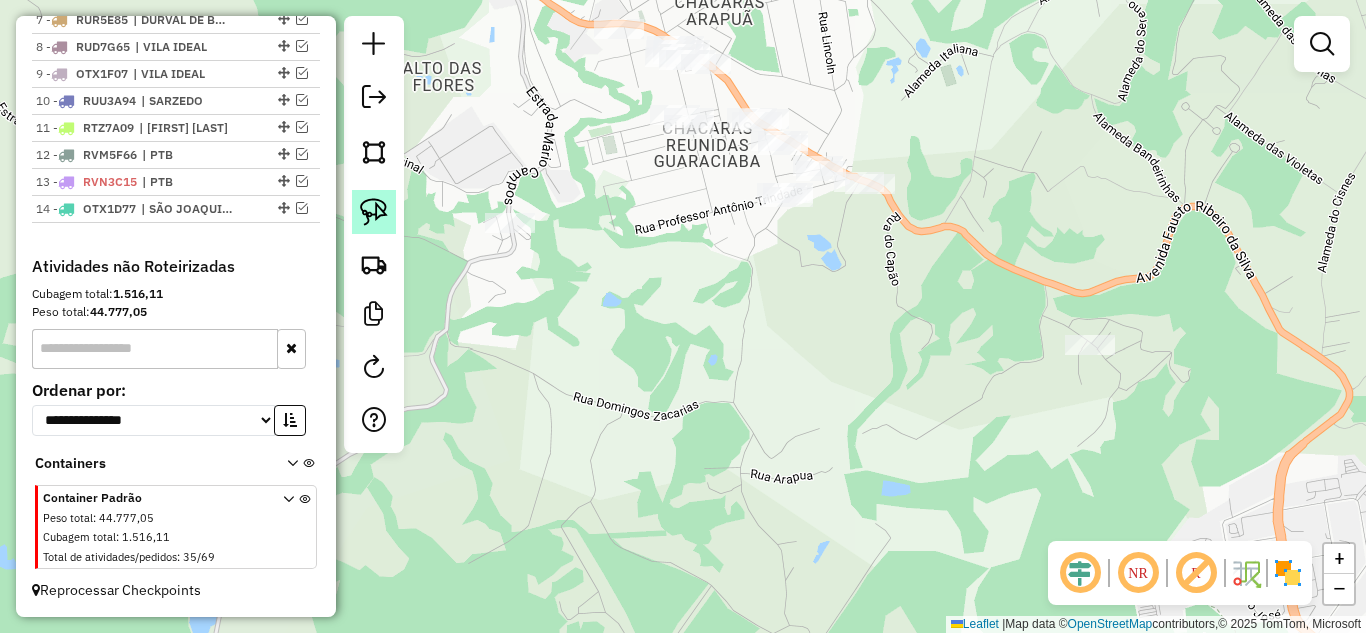 click 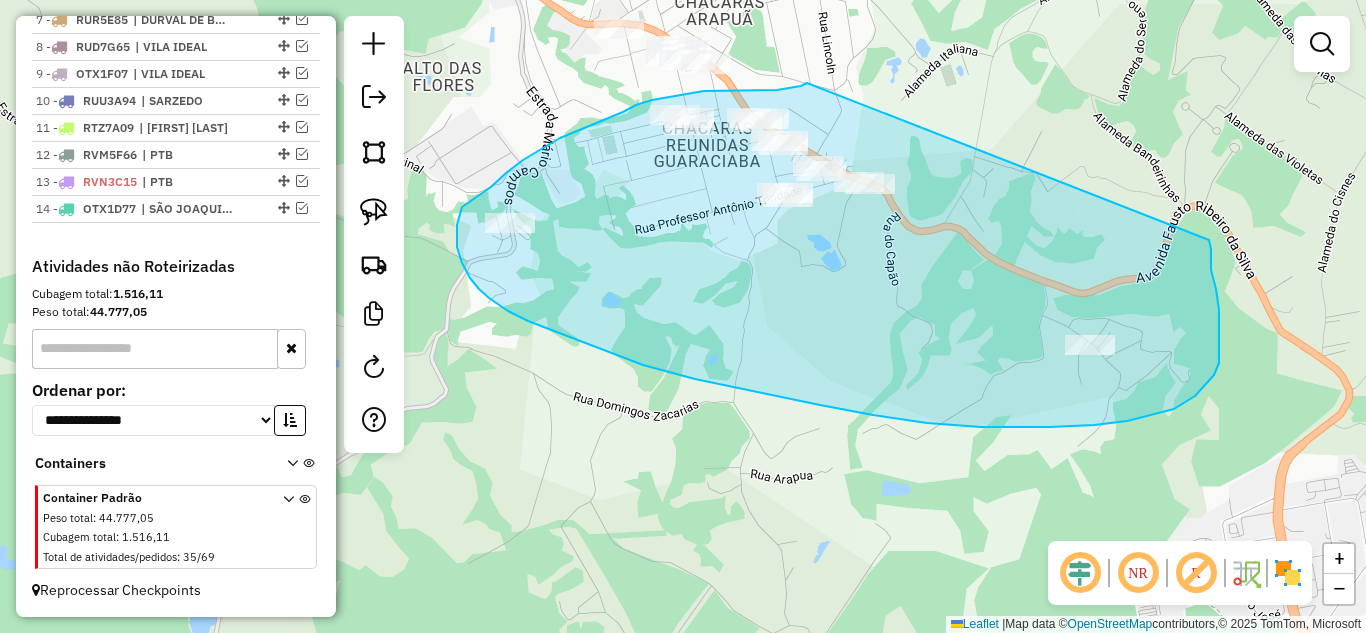 drag, startPoint x: 794, startPoint y: 87, endPoint x: 1209, endPoint y: 240, distance: 442.30533 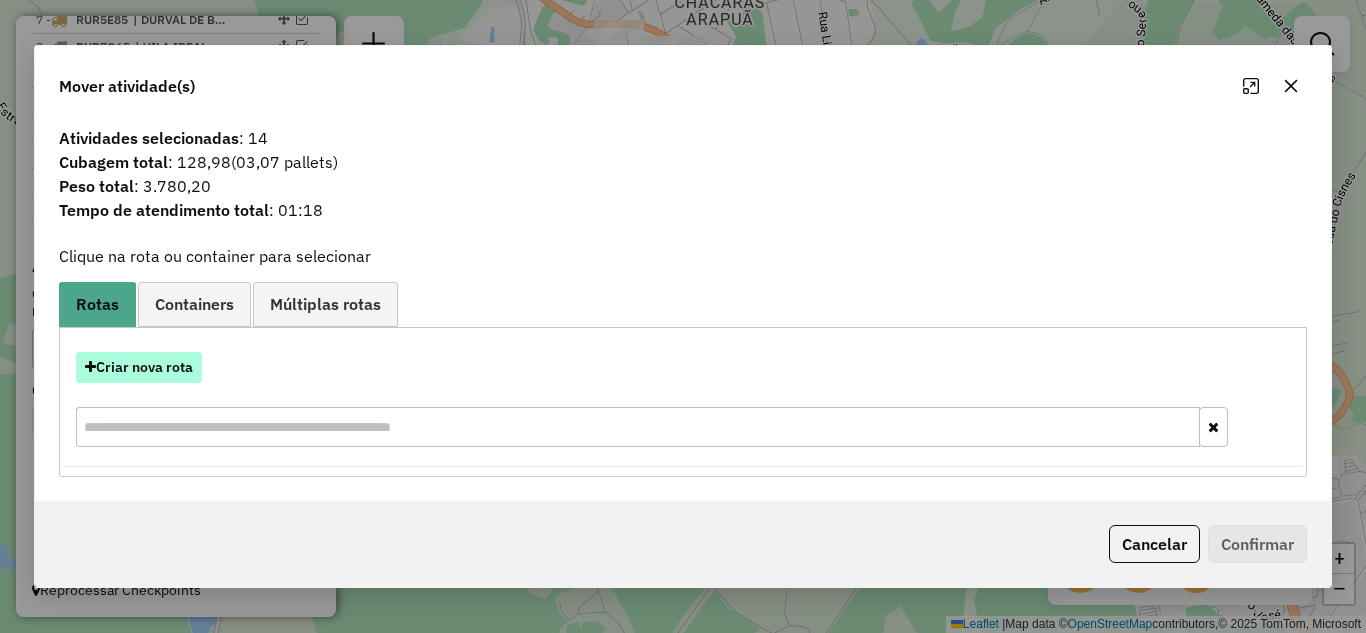 click on "Criar nova rota" at bounding box center (139, 367) 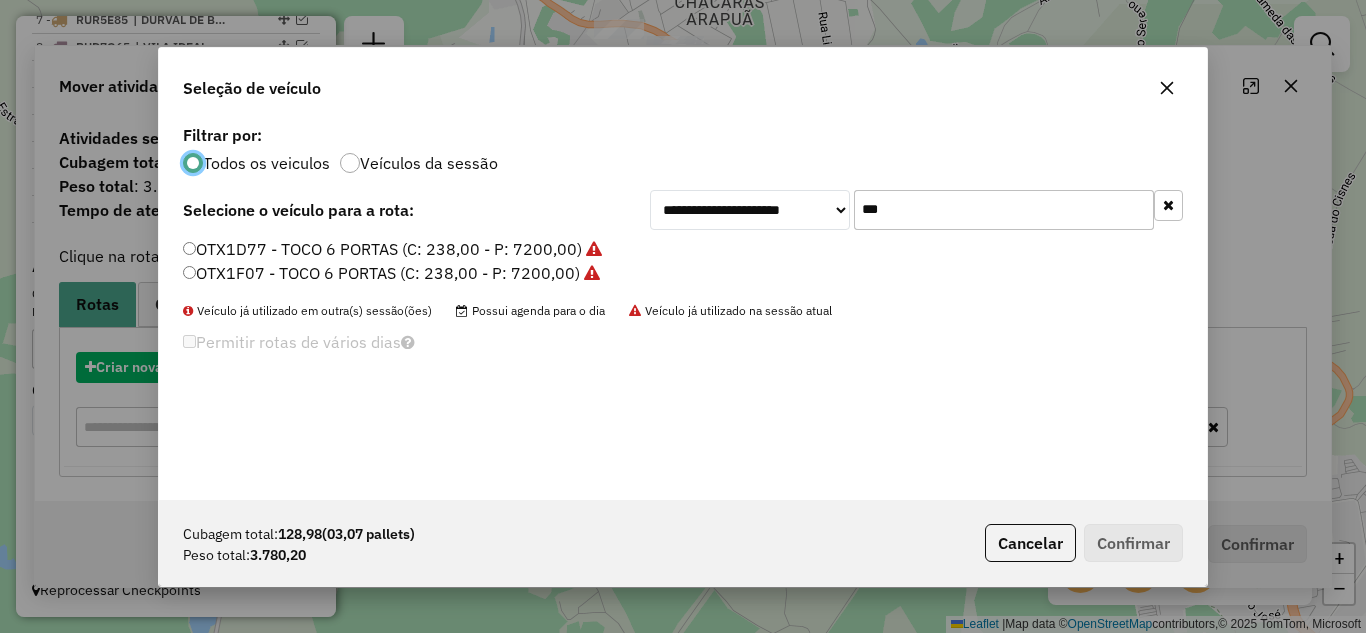 scroll, scrollTop: 11, scrollLeft: 6, axis: both 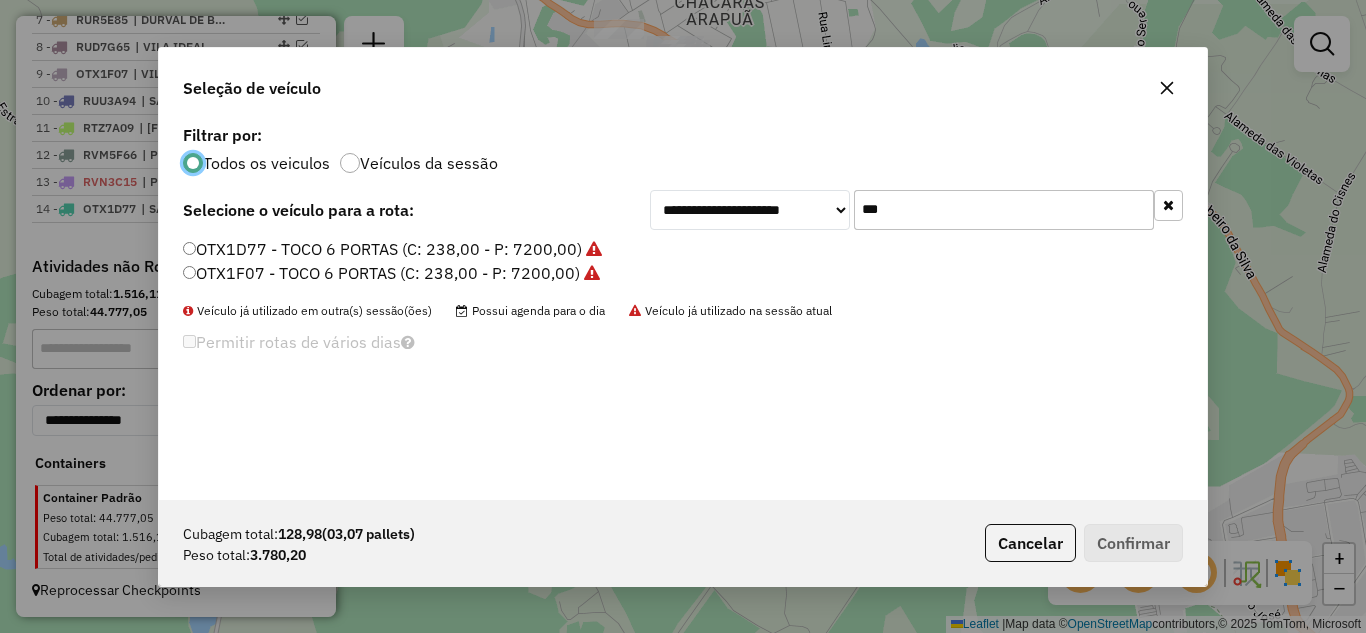 click on "***" 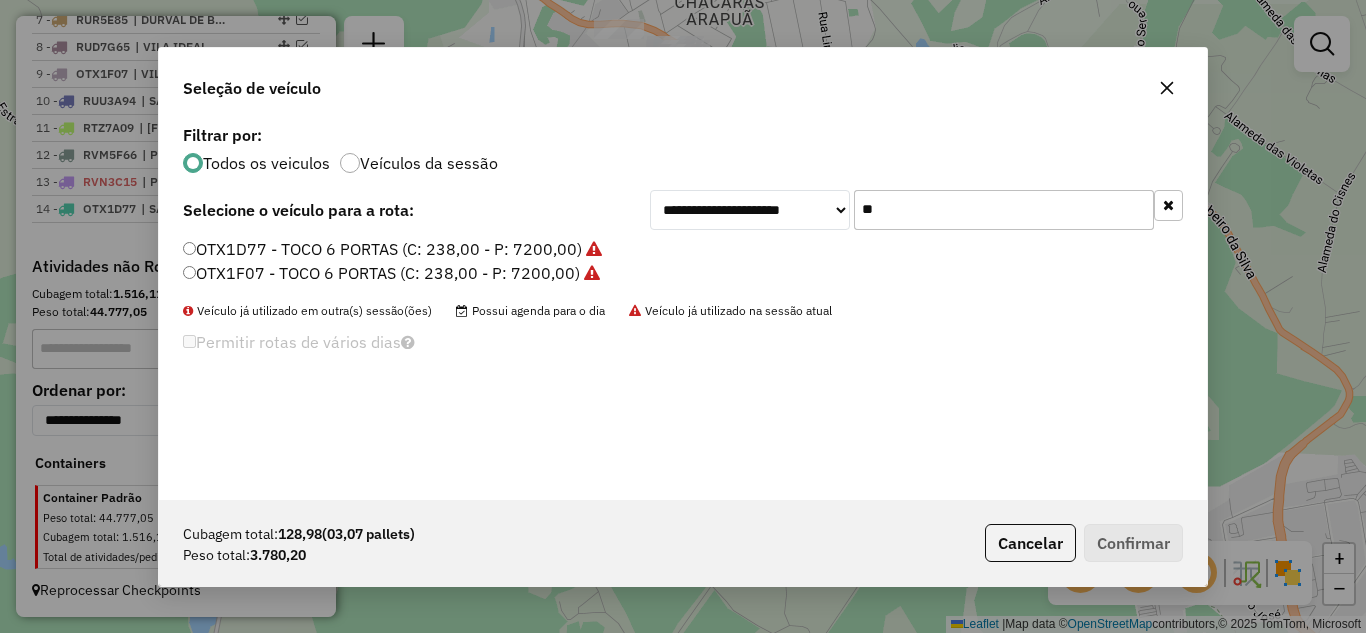 type on "*" 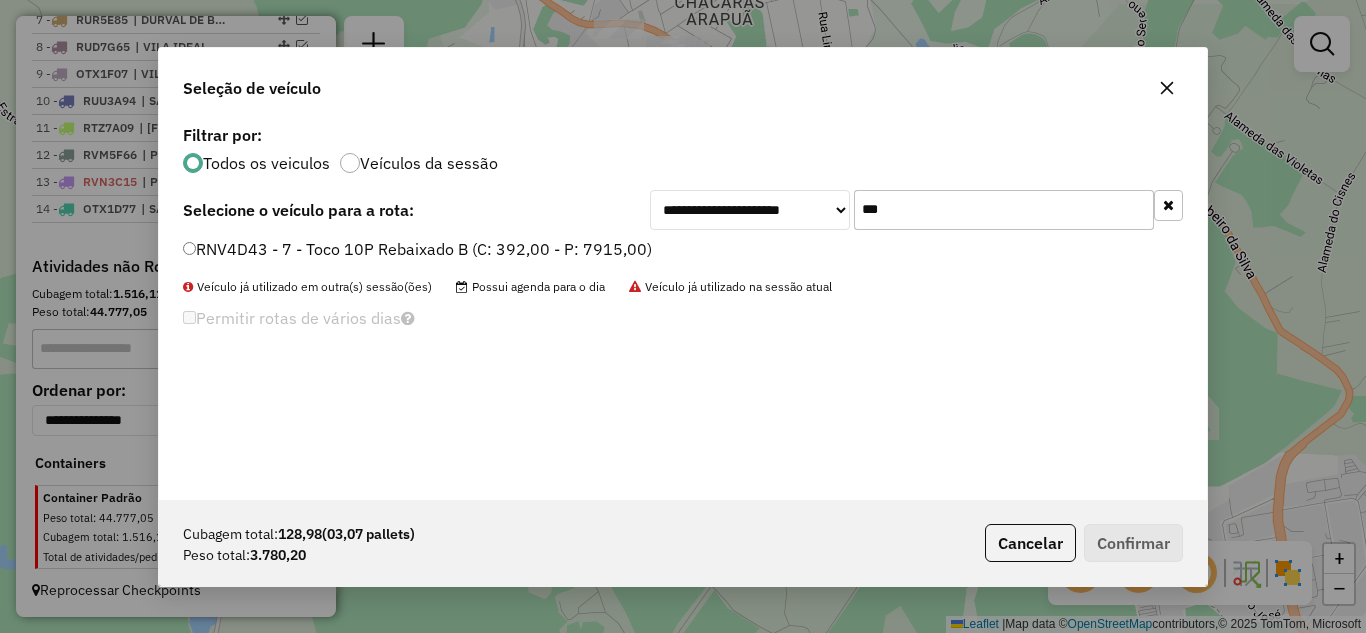 type on "***" 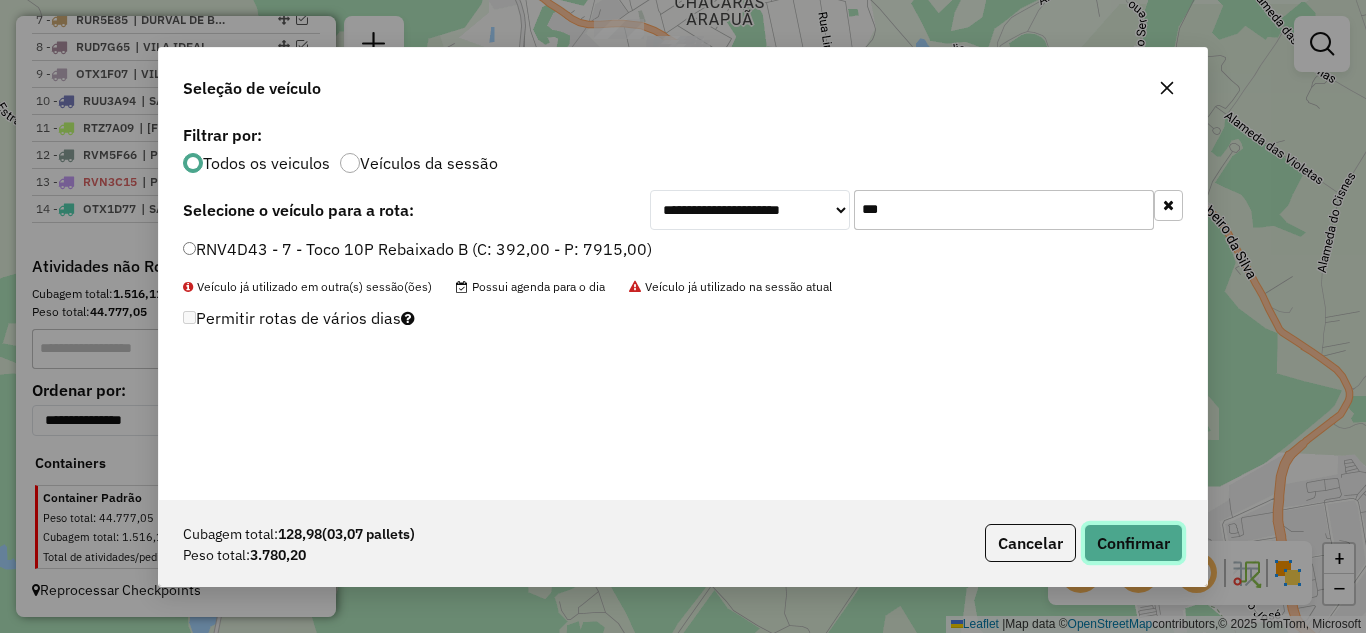 click on "Confirmar" 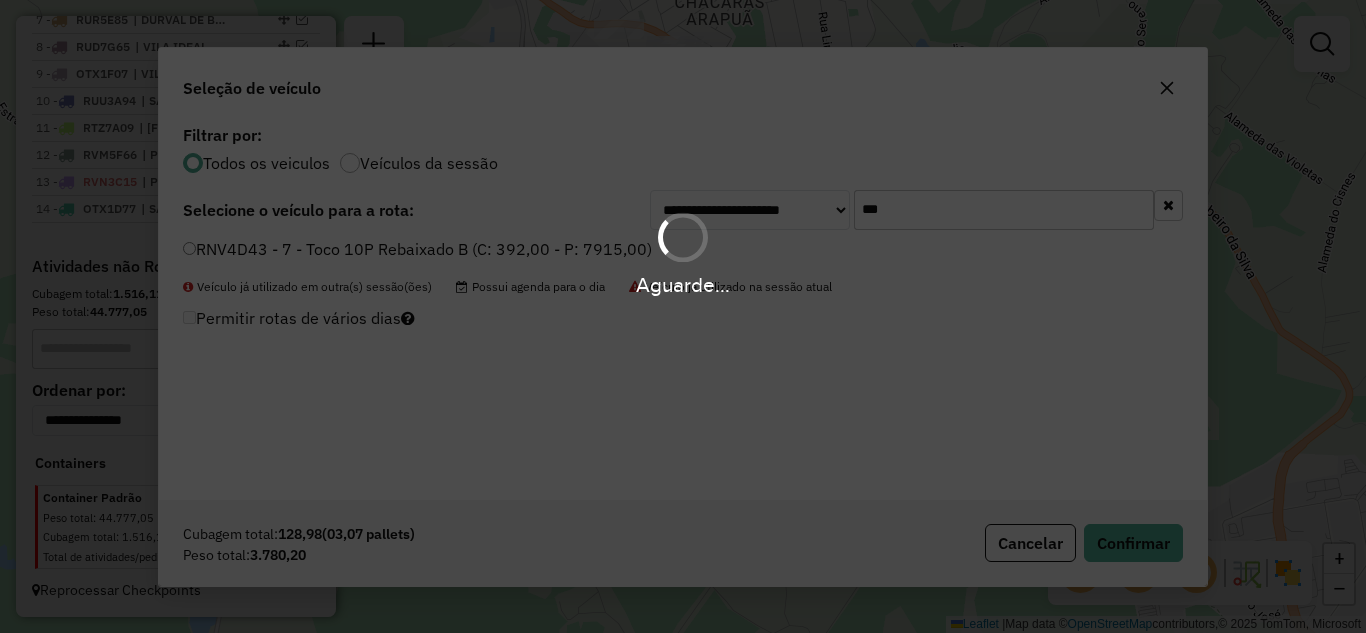 scroll, scrollTop: 1055, scrollLeft: 0, axis: vertical 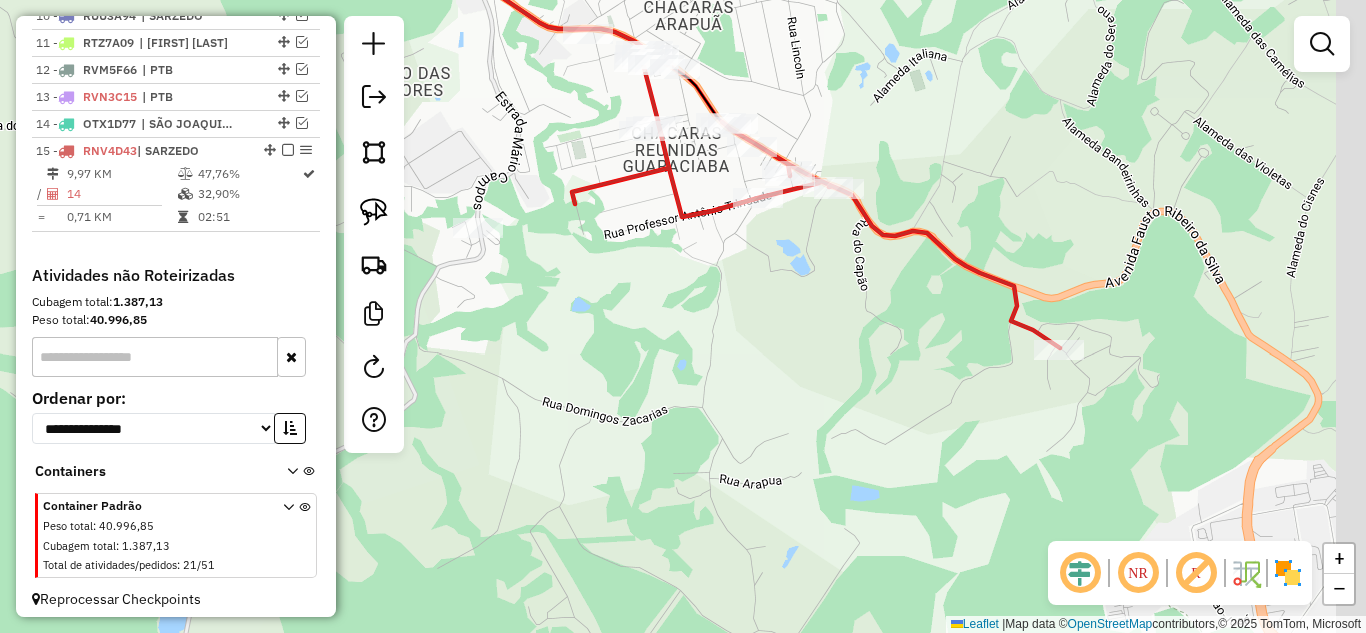 drag, startPoint x: 905, startPoint y: 383, endPoint x: 699, endPoint y: 406, distance: 207.28 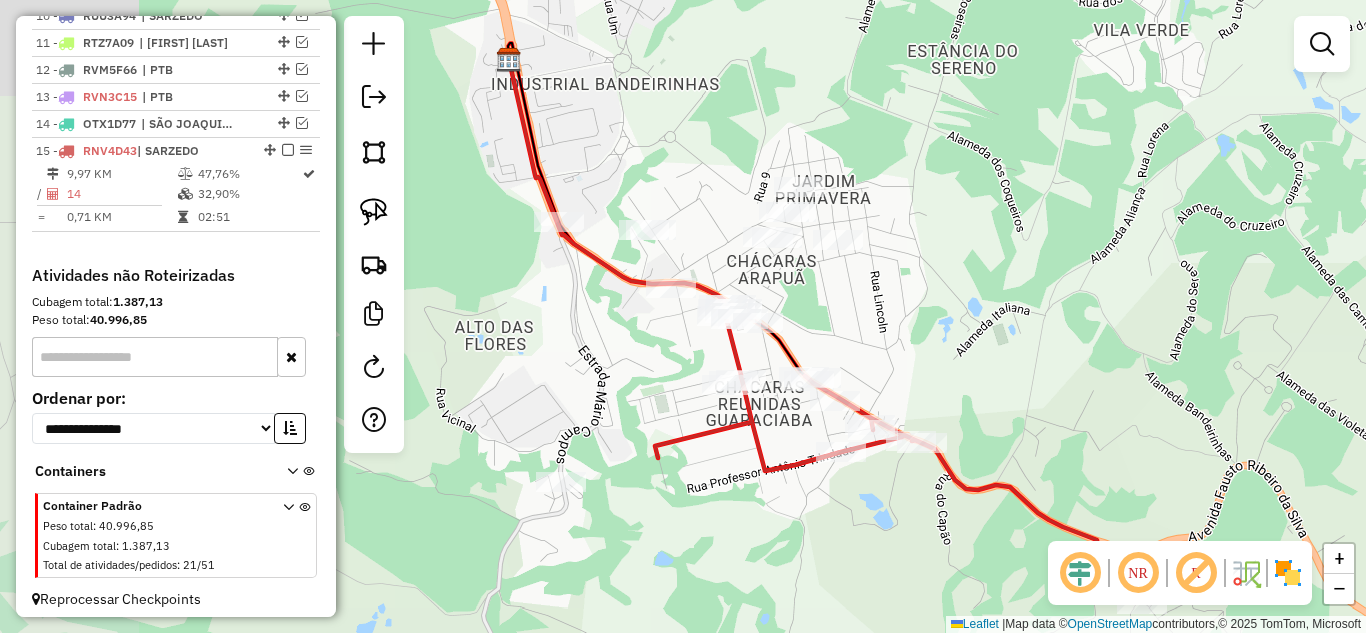 drag, startPoint x: 699, startPoint y: 260, endPoint x: 822, endPoint y: 309, distance: 132.40091 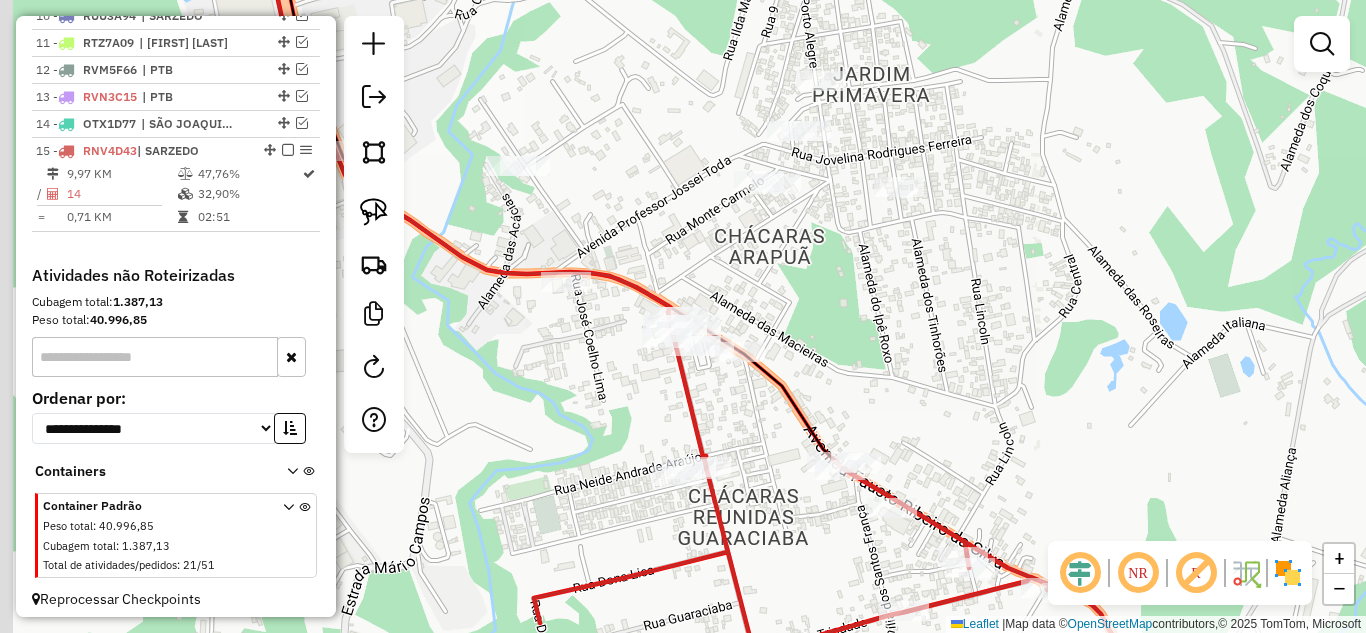 drag, startPoint x: 819, startPoint y: 280, endPoint x: 870, endPoint y: 295, distance: 53.160137 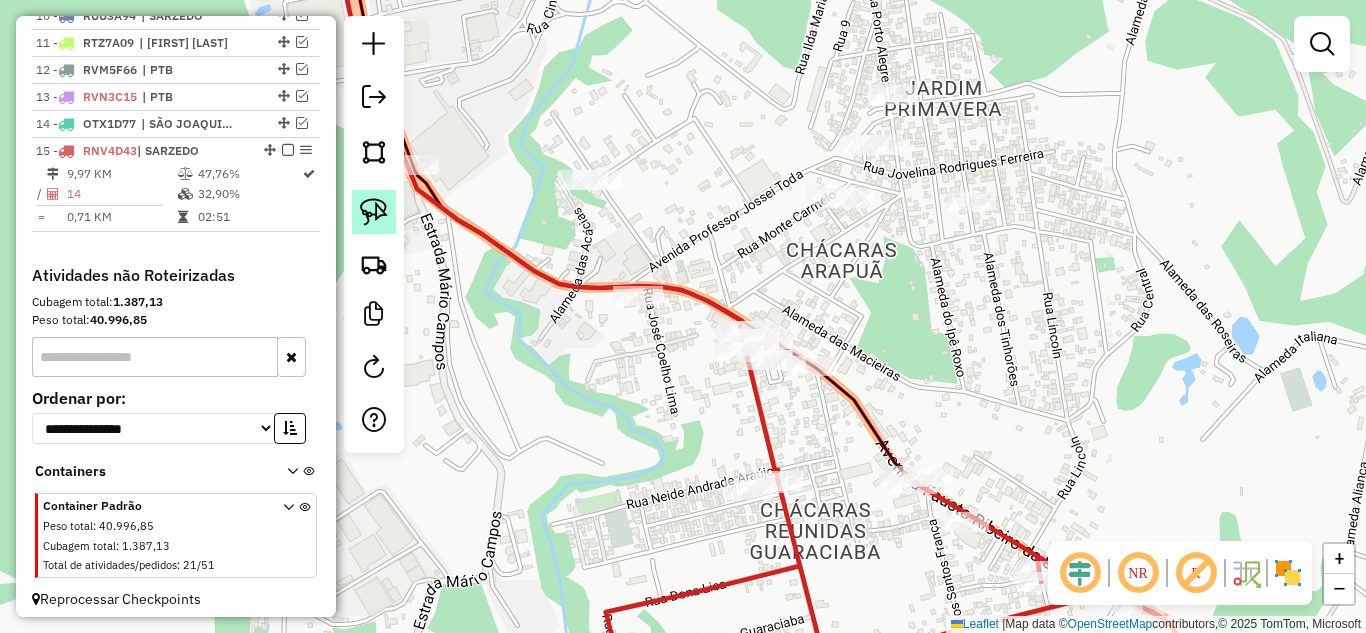 click 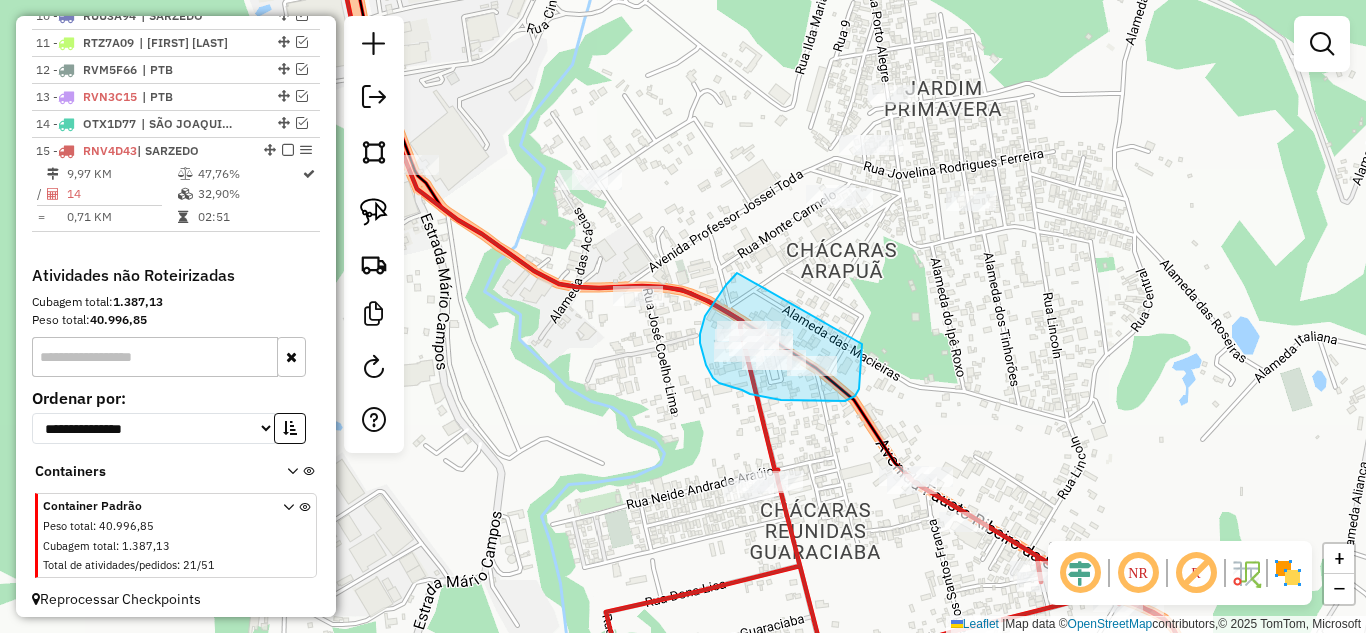 drag, startPoint x: 705, startPoint y: 316, endPoint x: 863, endPoint y: 319, distance: 158.02847 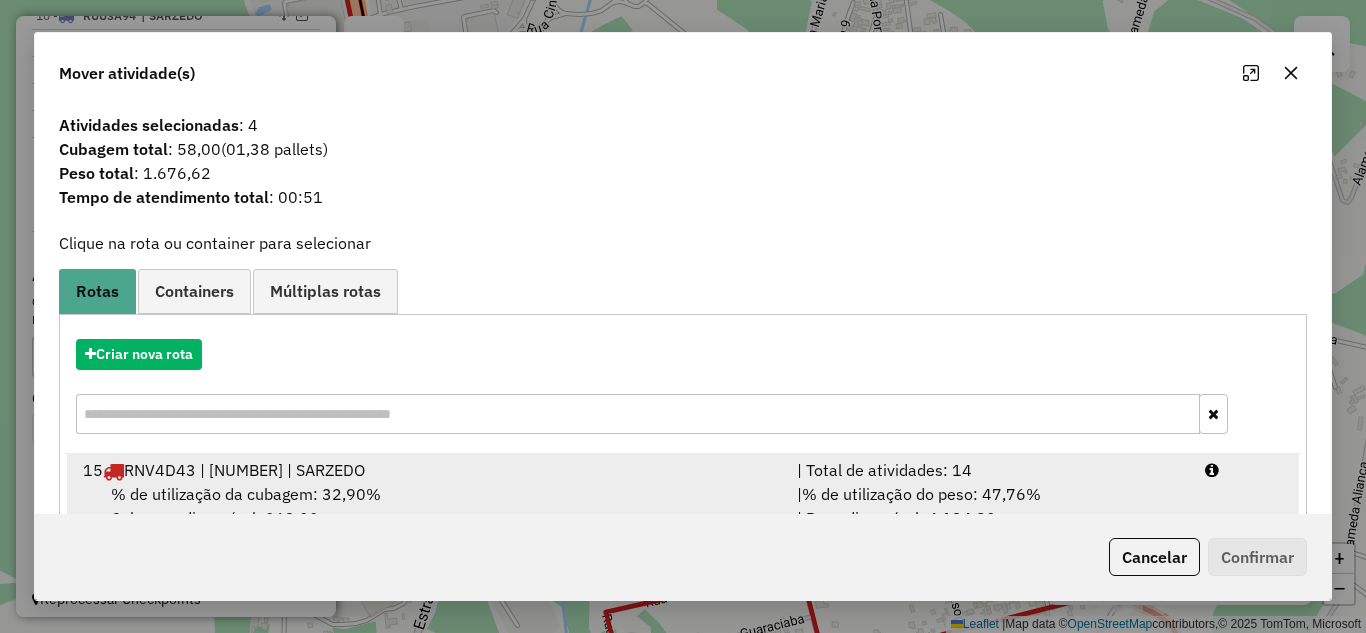 drag, startPoint x: 932, startPoint y: 477, endPoint x: 1109, endPoint y: 502, distance: 178.75682 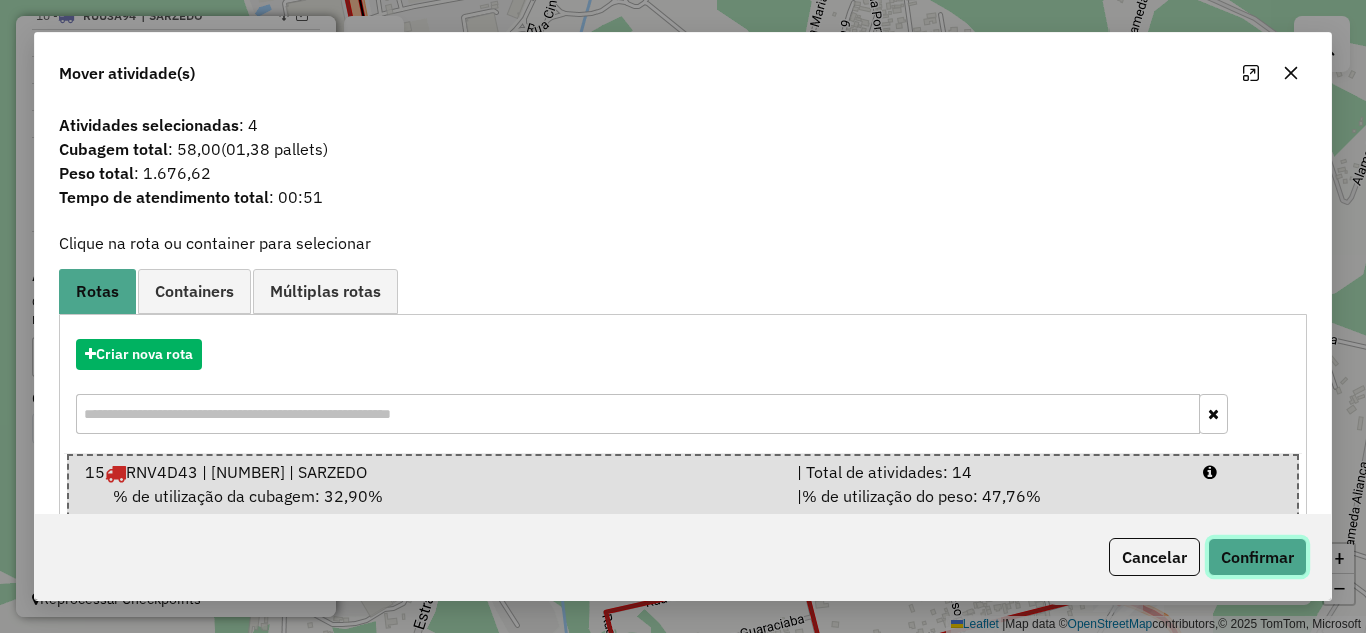 click on "Confirmar" 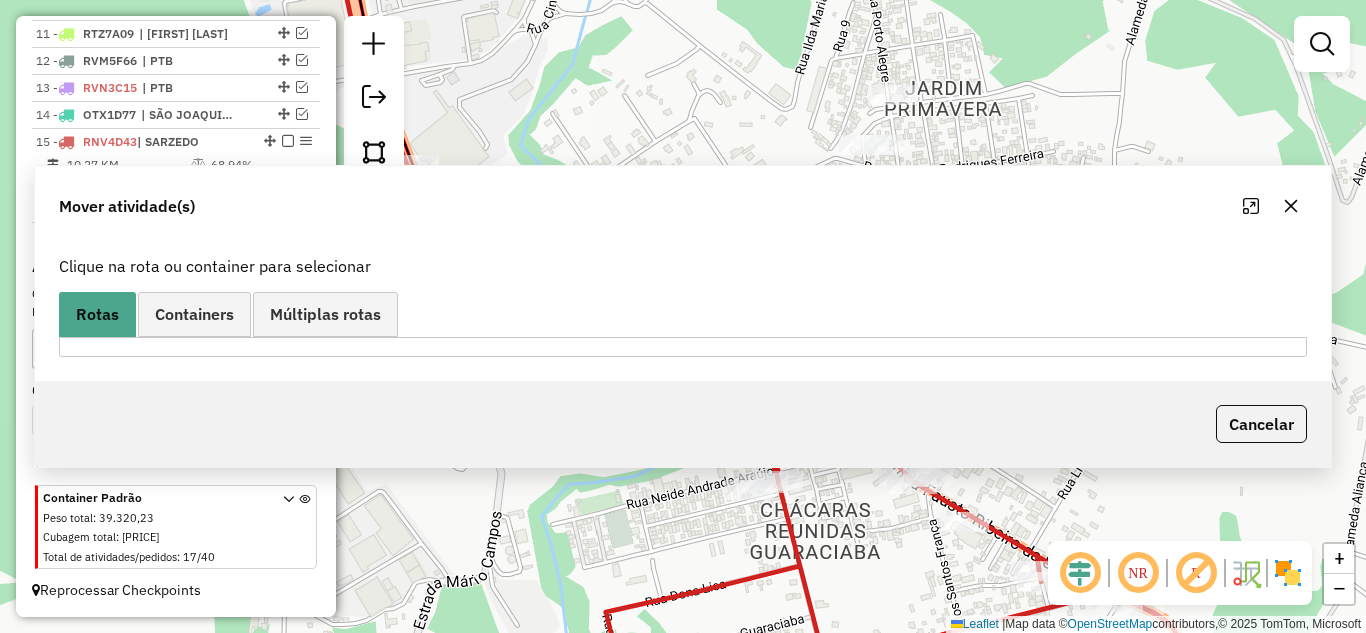 scroll, scrollTop: 1030, scrollLeft: 0, axis: vertical 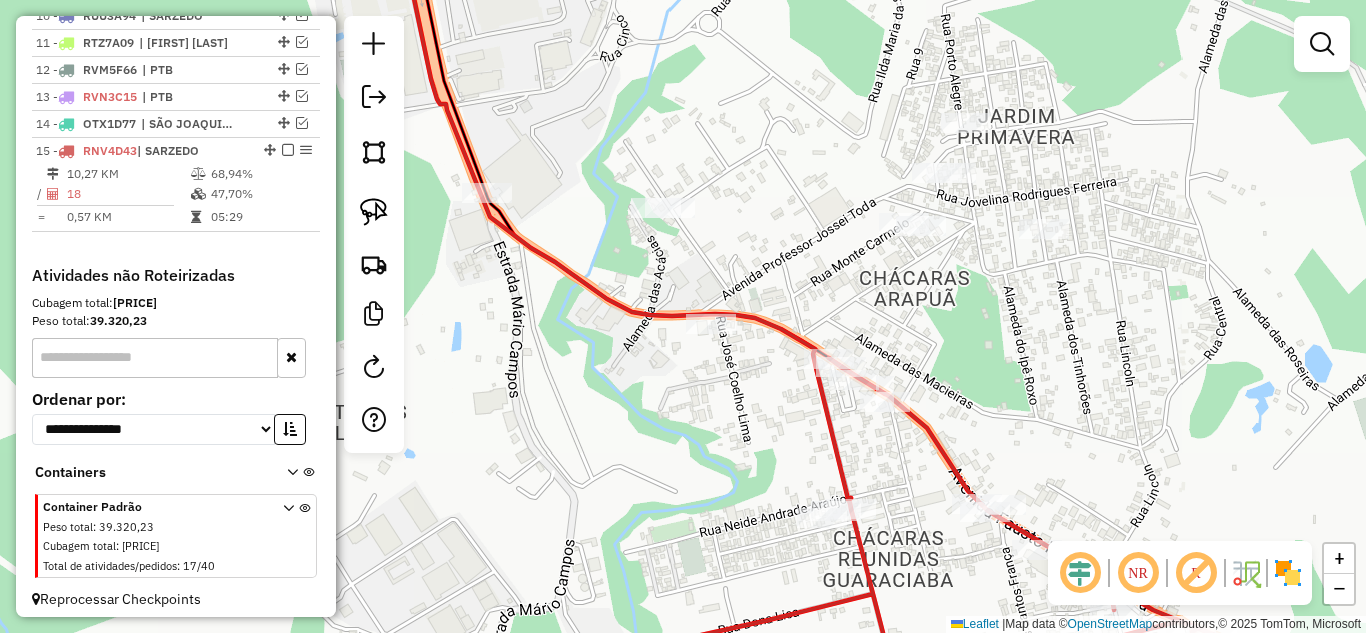 drag, startPoint x: 572, startPoint y: 376, endPoint x: 667, endPoint y: 381, distance: 95.131485 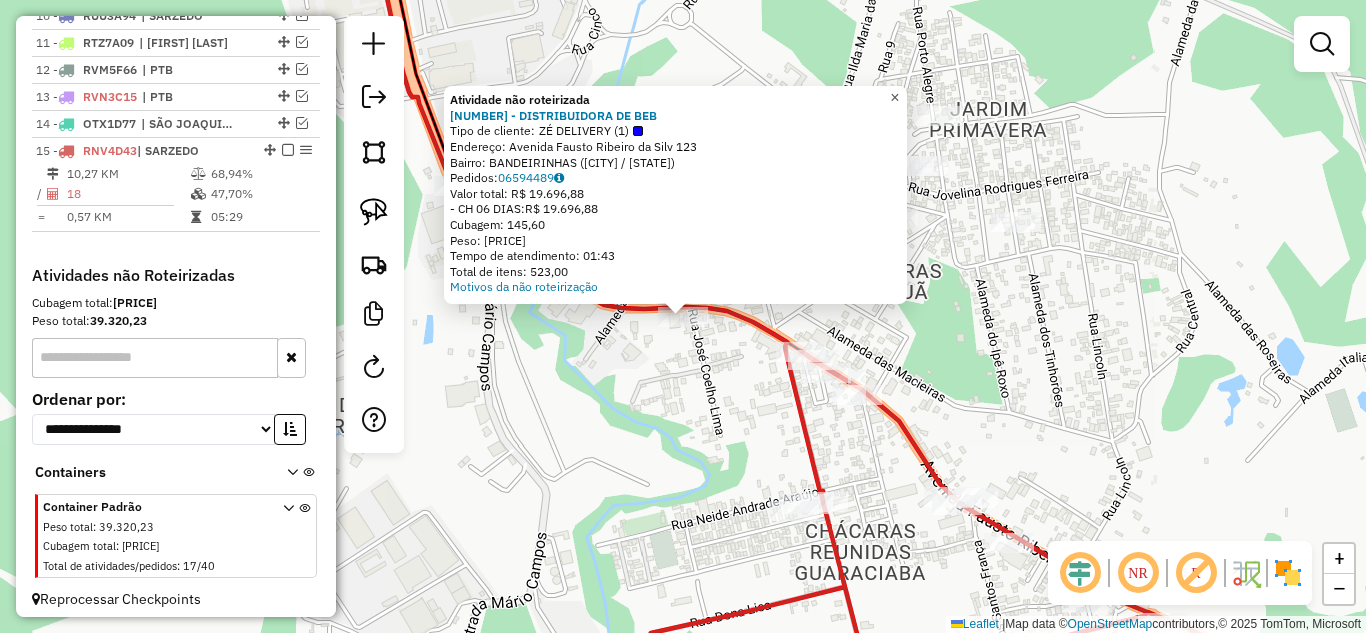click on "×" 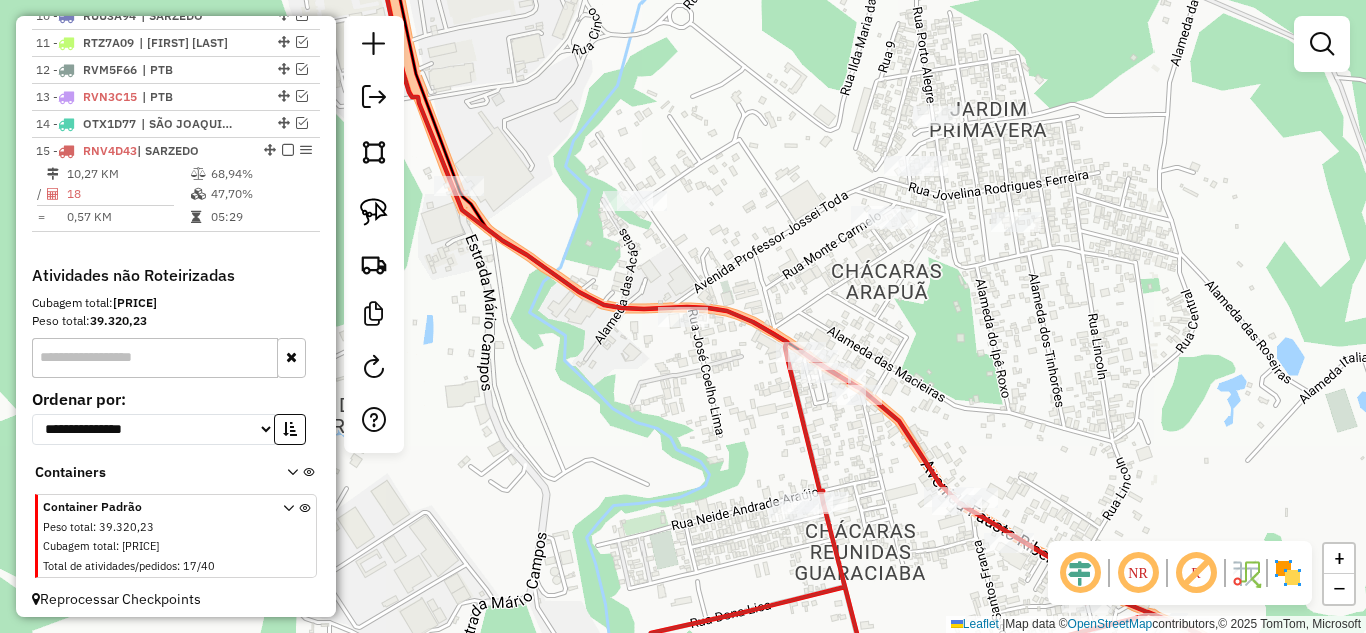 click 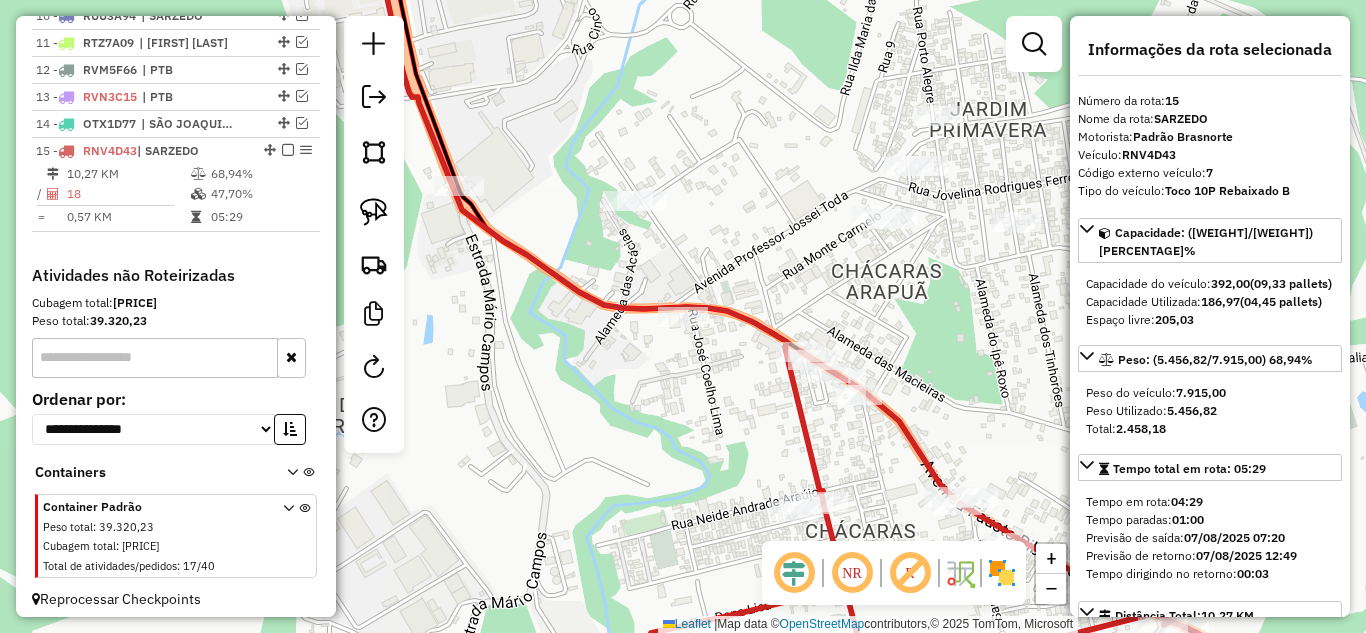 scroll, scrollTop: 1039, scrollLeft: 0, axis: vertical 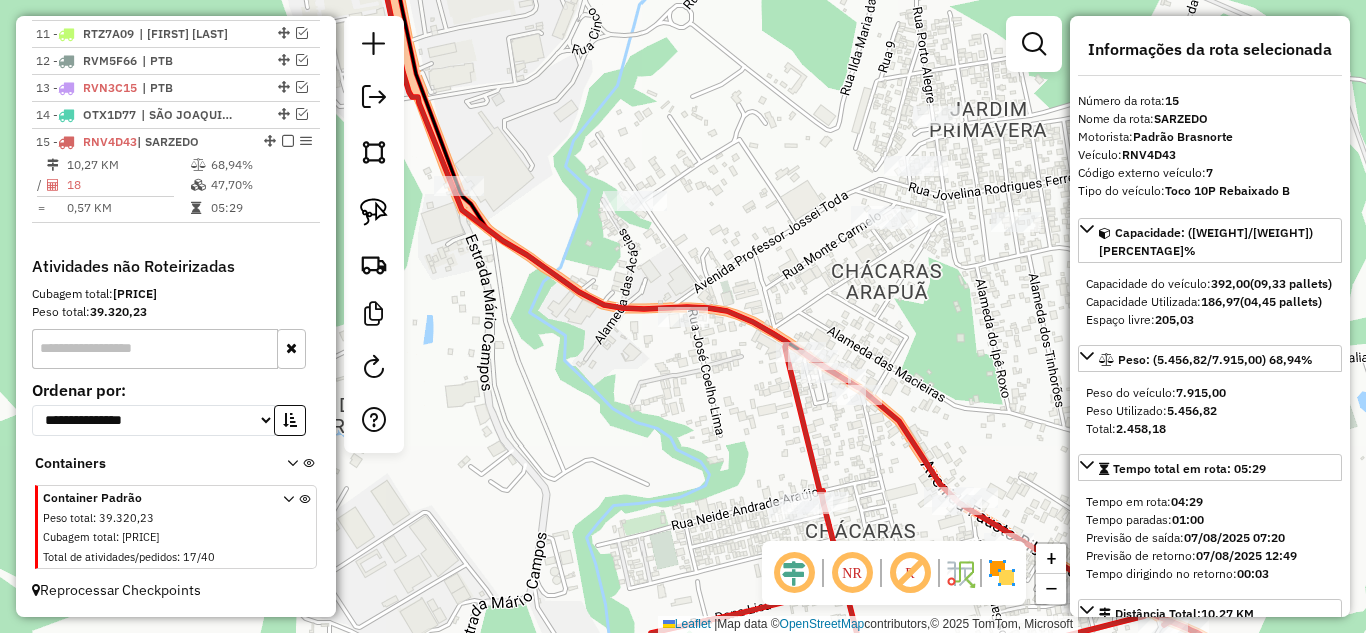 drag, startPoint x: 786, startPoint y: 363, endPoint x: 776, endPoint y: 354, distance: 13.453624 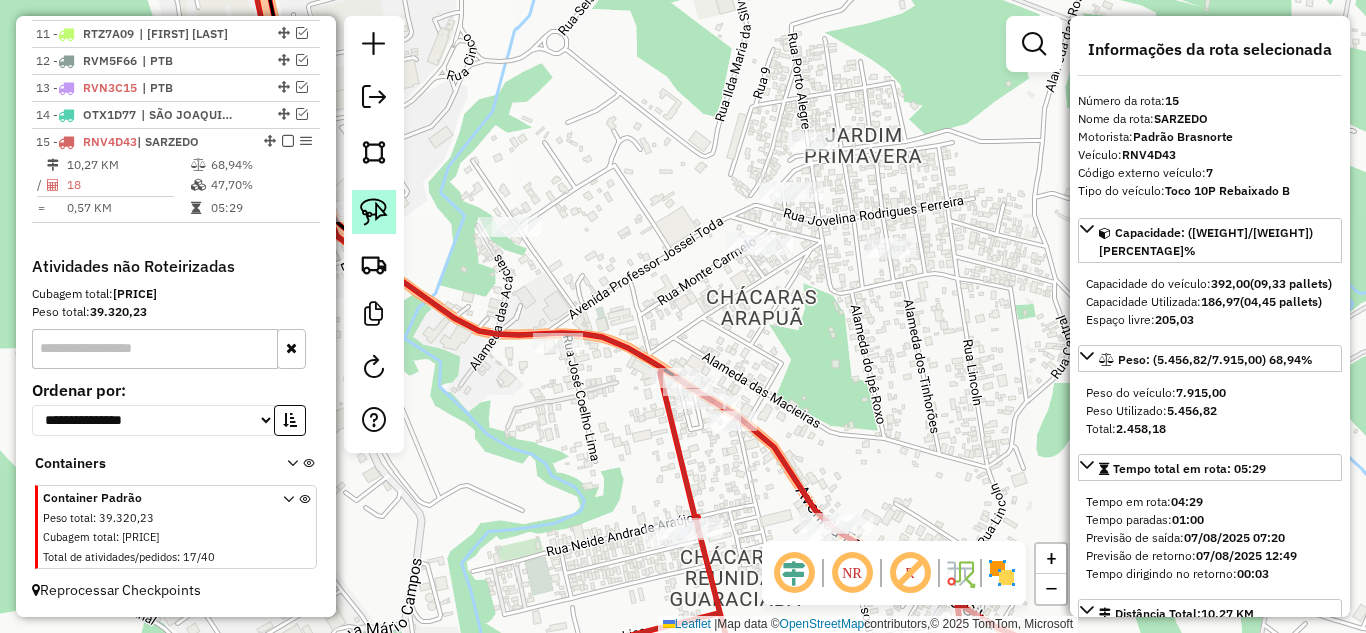 click 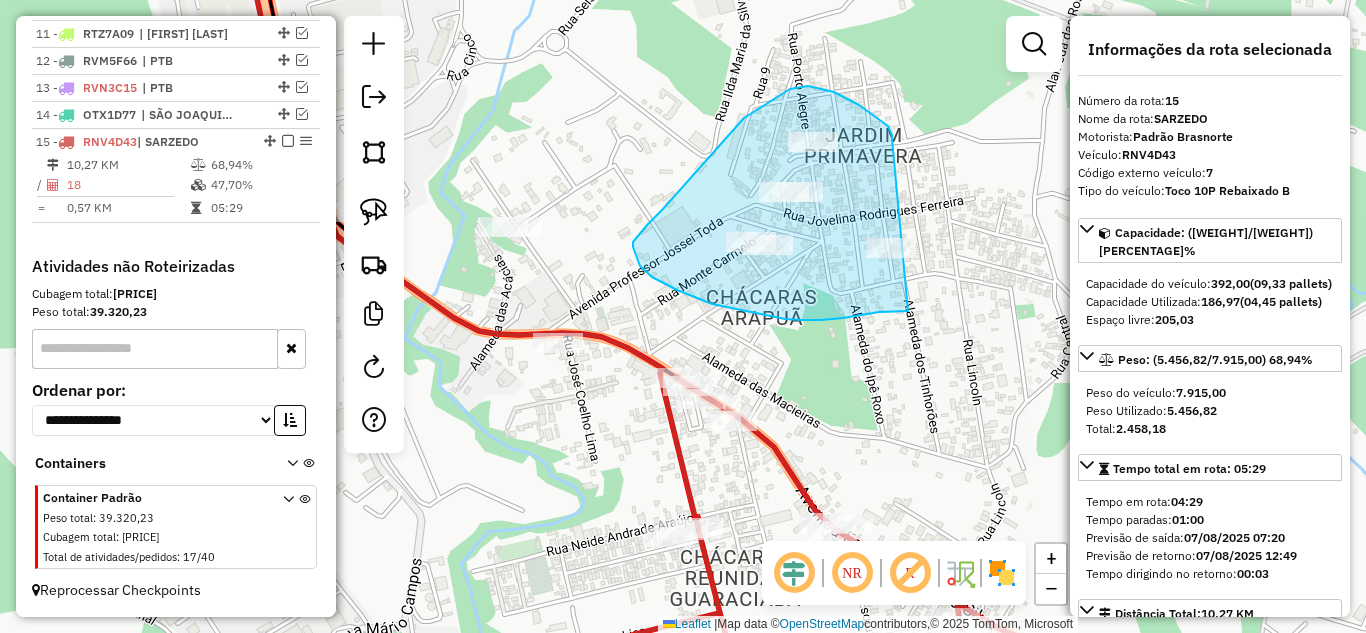 drag, startPoint x: 892, startPoint y: 139, endPoint x: 930, endPoint y: 281, distance: 146.9966 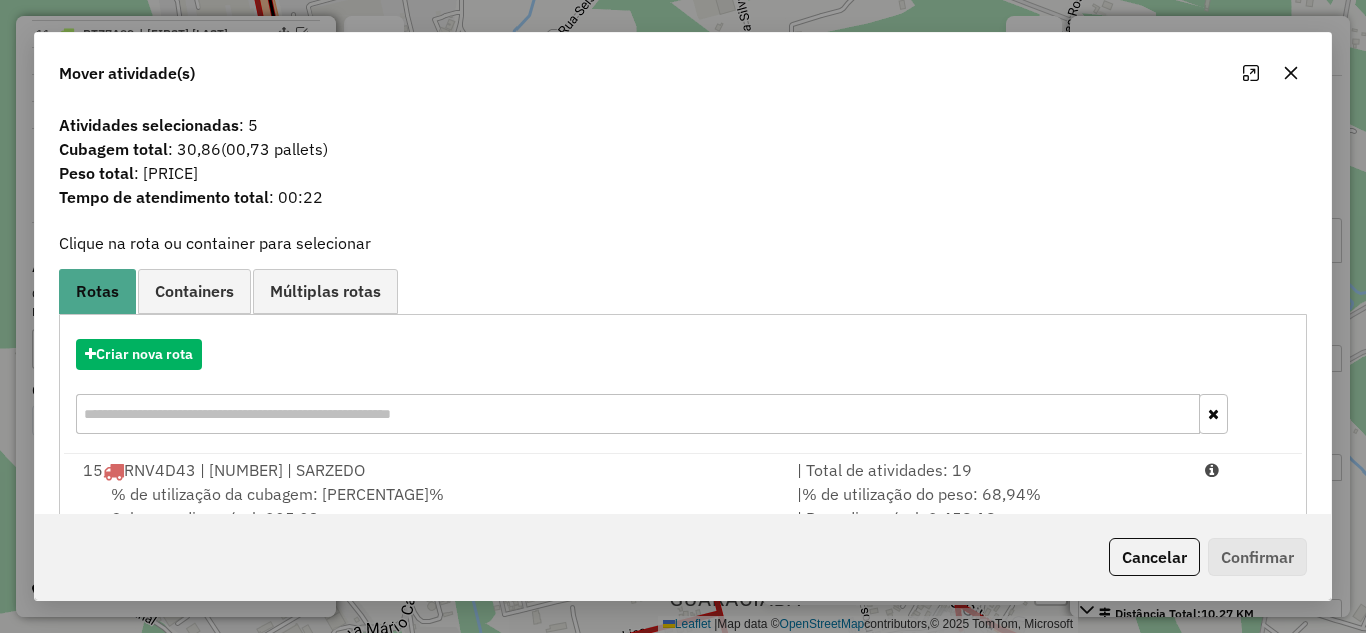 drag, startPoint x: 993, startPoint y: 475, endPoint x: 1236, endPoint y: 525, distance: 248.09071 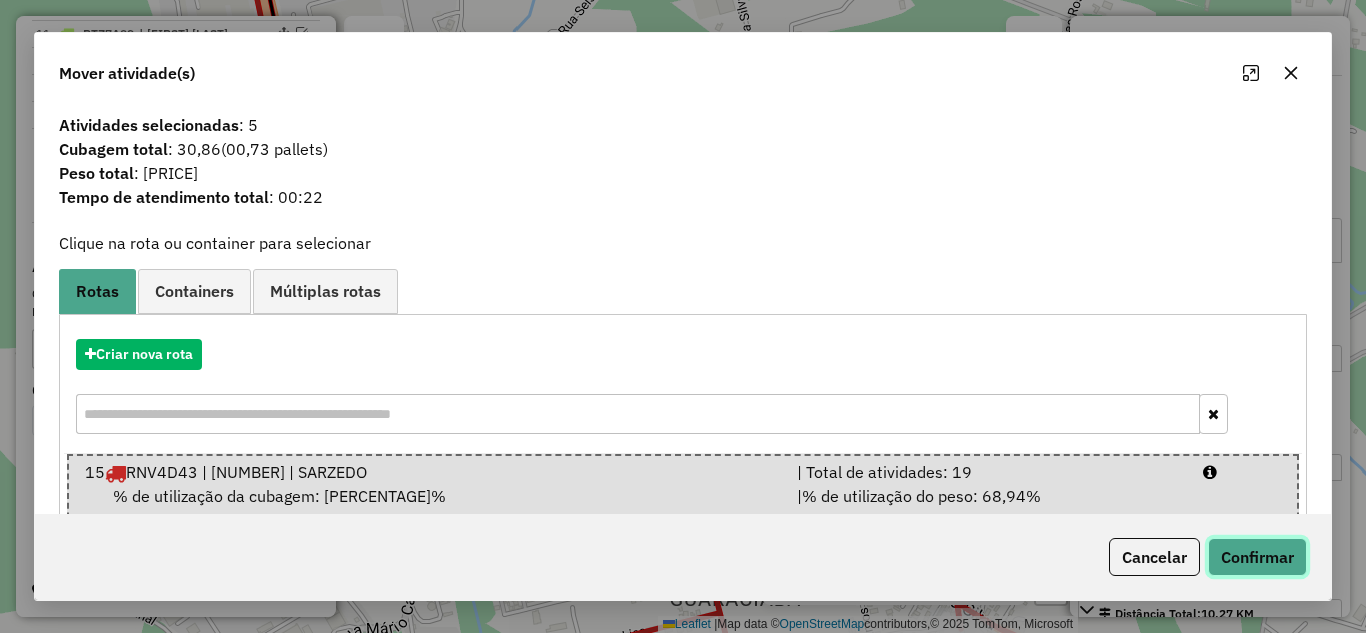 click on "Confirmar" 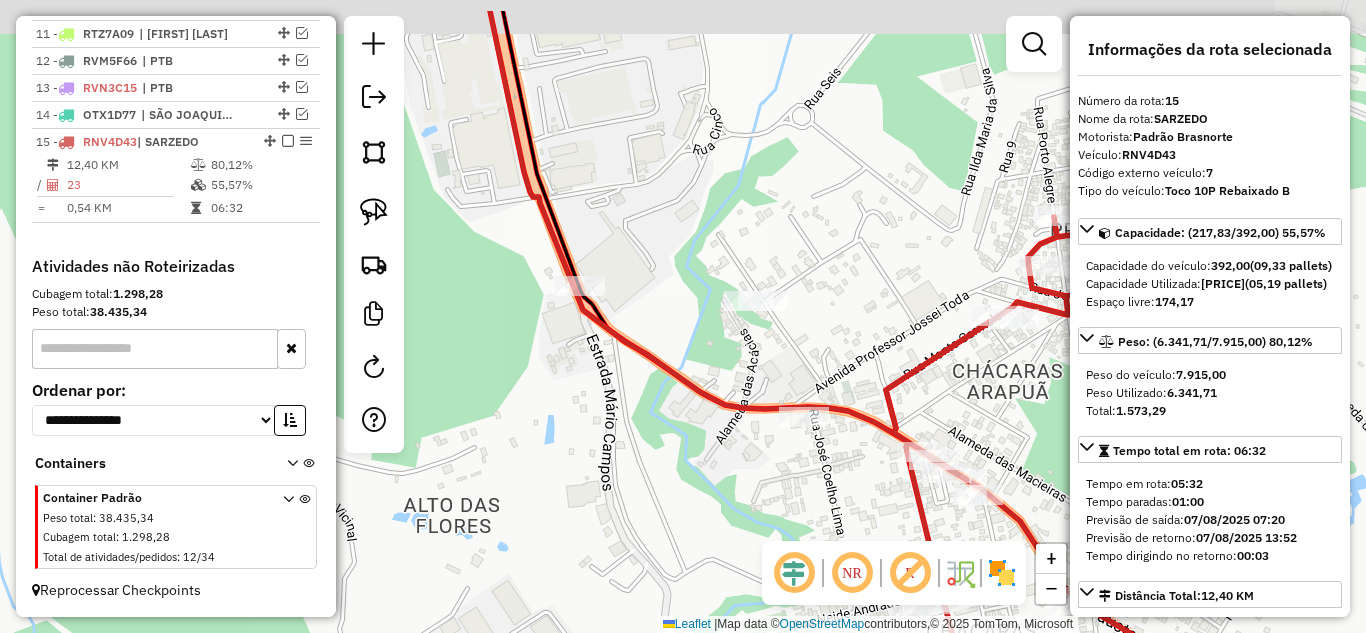 drag, startPoint x: 585, startPoint y: 445, endPoint x: 695, endPoint y: 450, distance: 110.11358 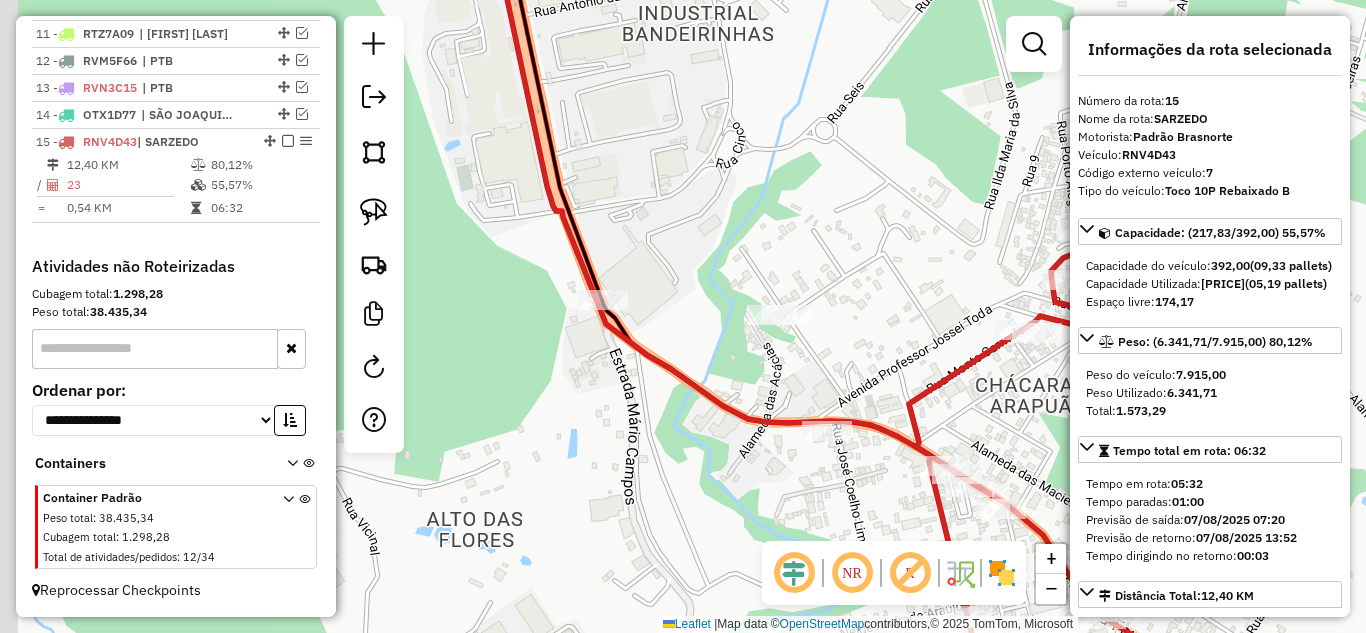 drag, startPoint x: 638, startPoint y: 386, endPoint x: 737, endPoint y: 362, distance: 101.86756 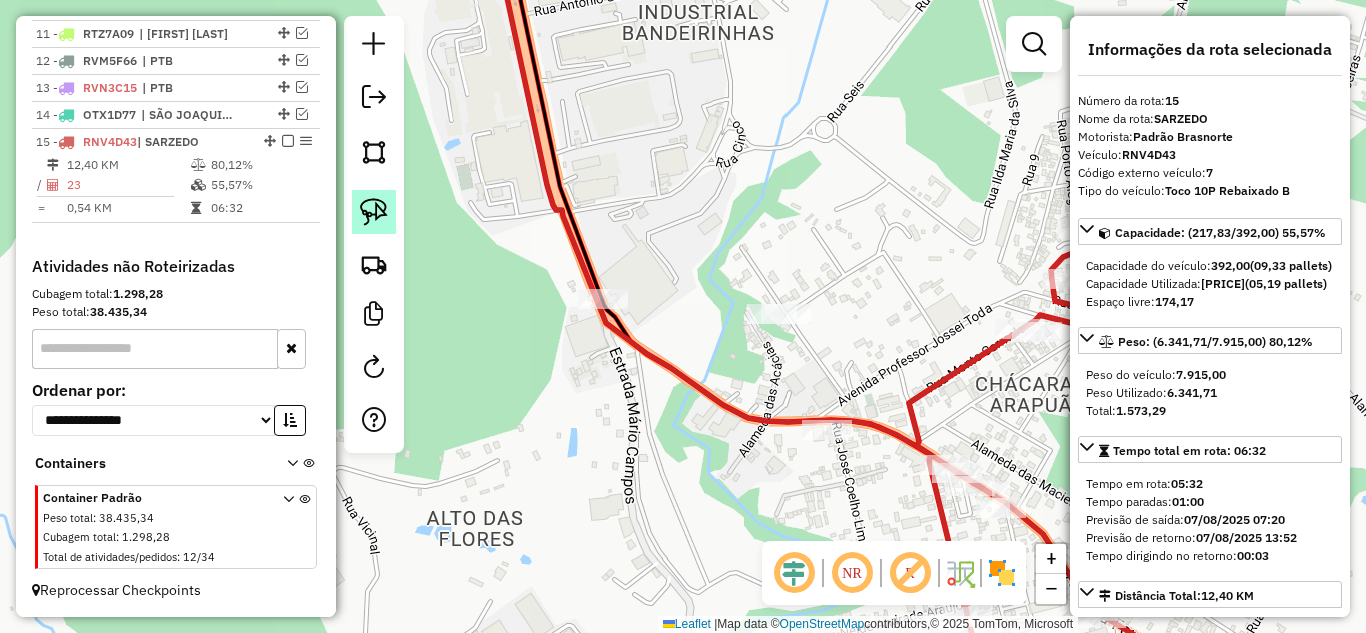 click 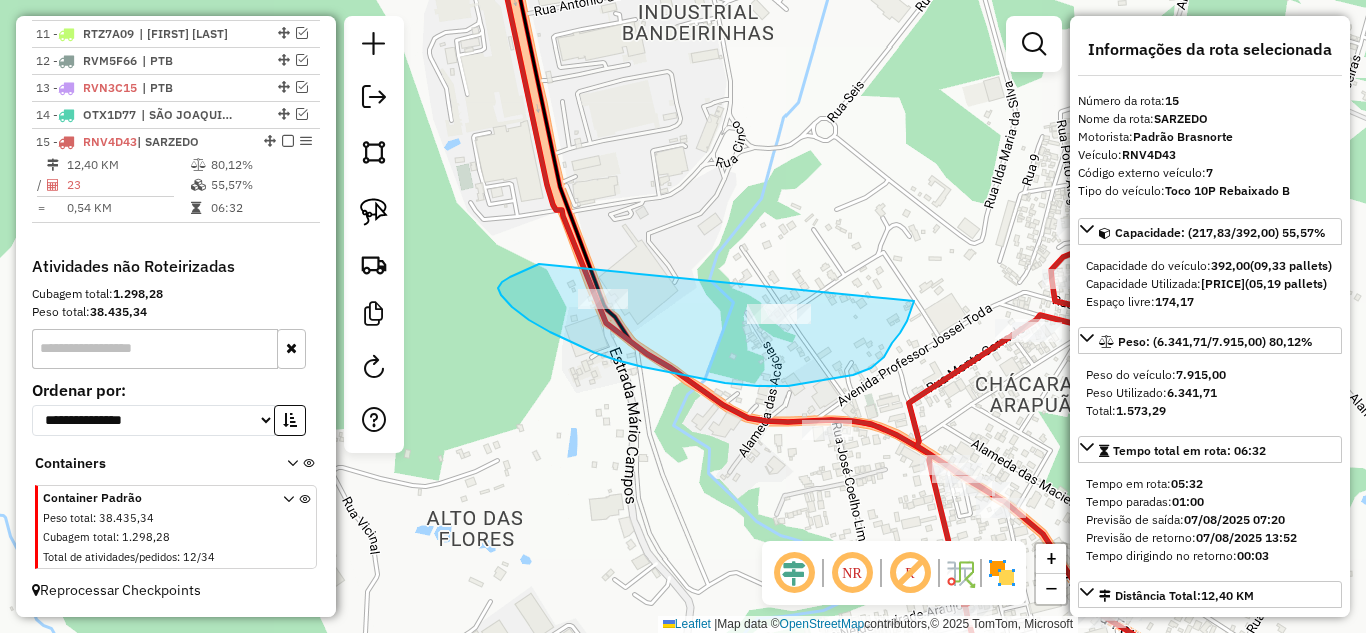 drag, startPoint x: 539, startPoint y: 264, endPoint x: 763, endPoint y: 260, distance: 224.0357 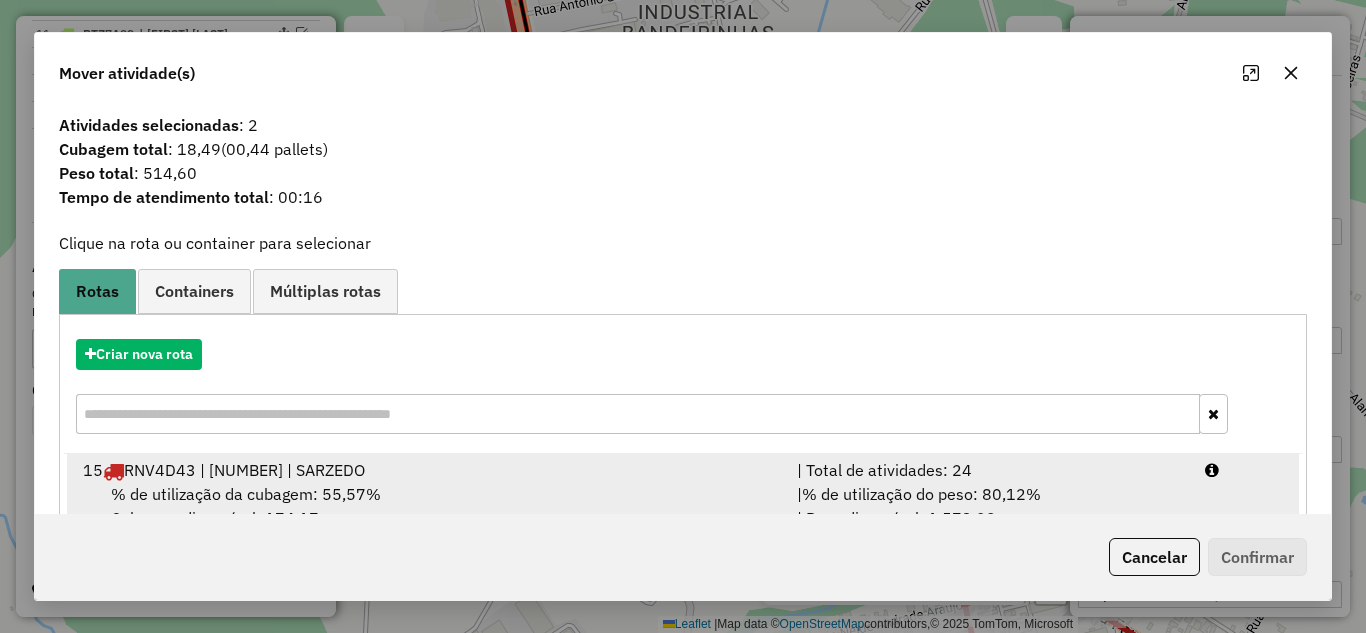 drag, startPoint x: 892, startPoint y: 489, endPoint x: 903, endPoint y: 487, distance: 11.18034 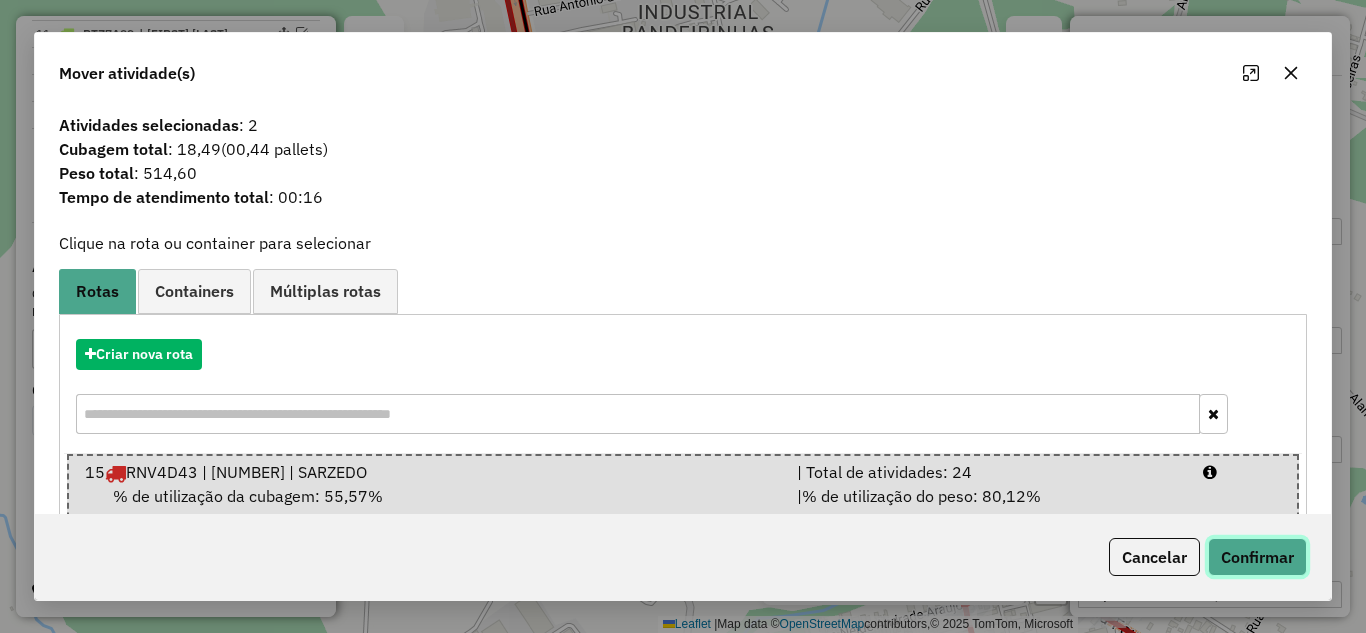 click on "Confirmar" 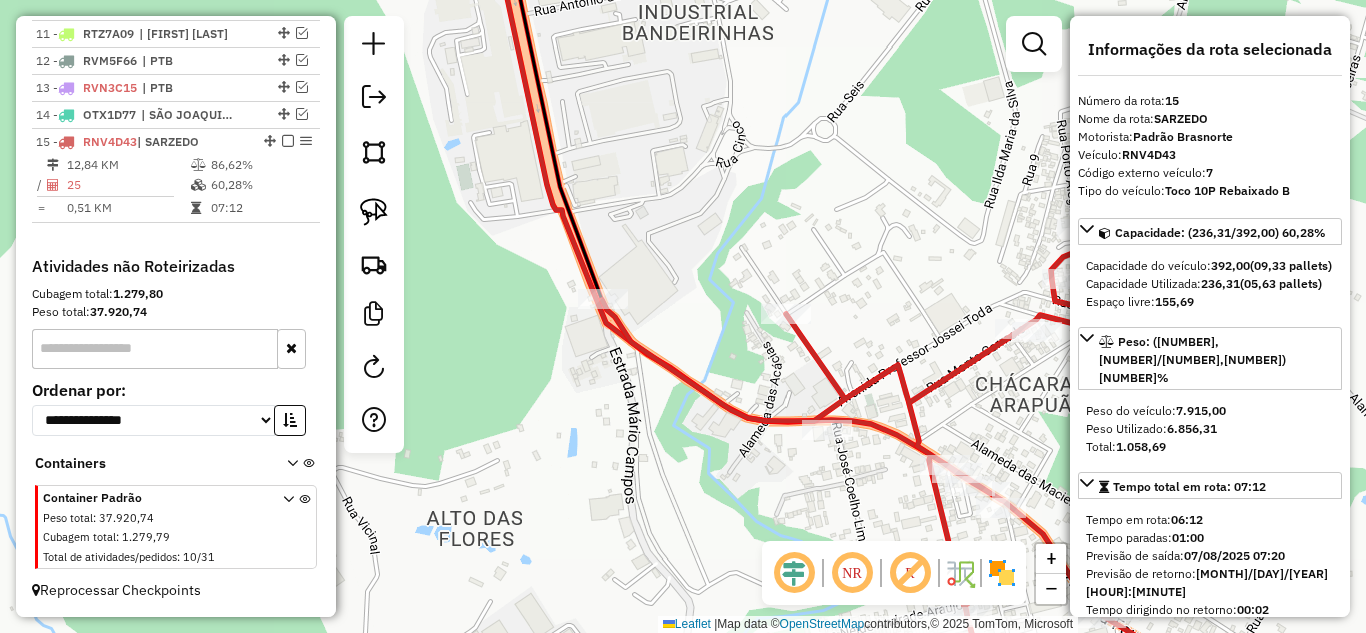 click 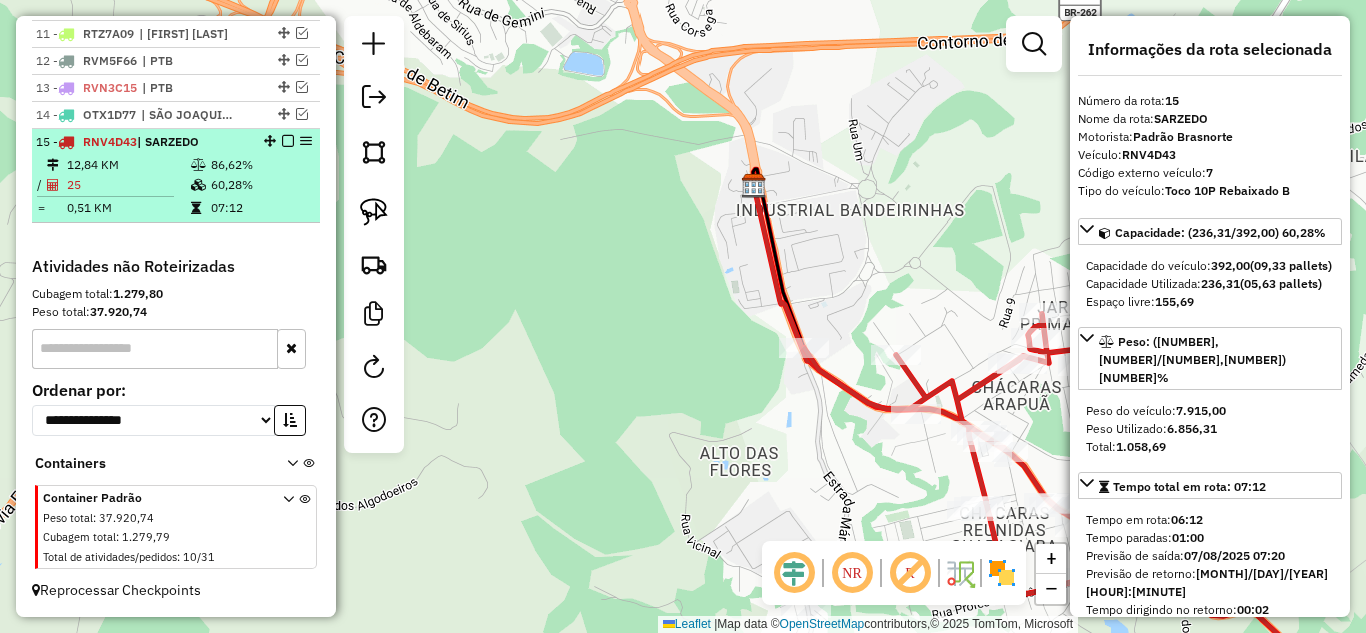 click at bounding box center (288, 141) 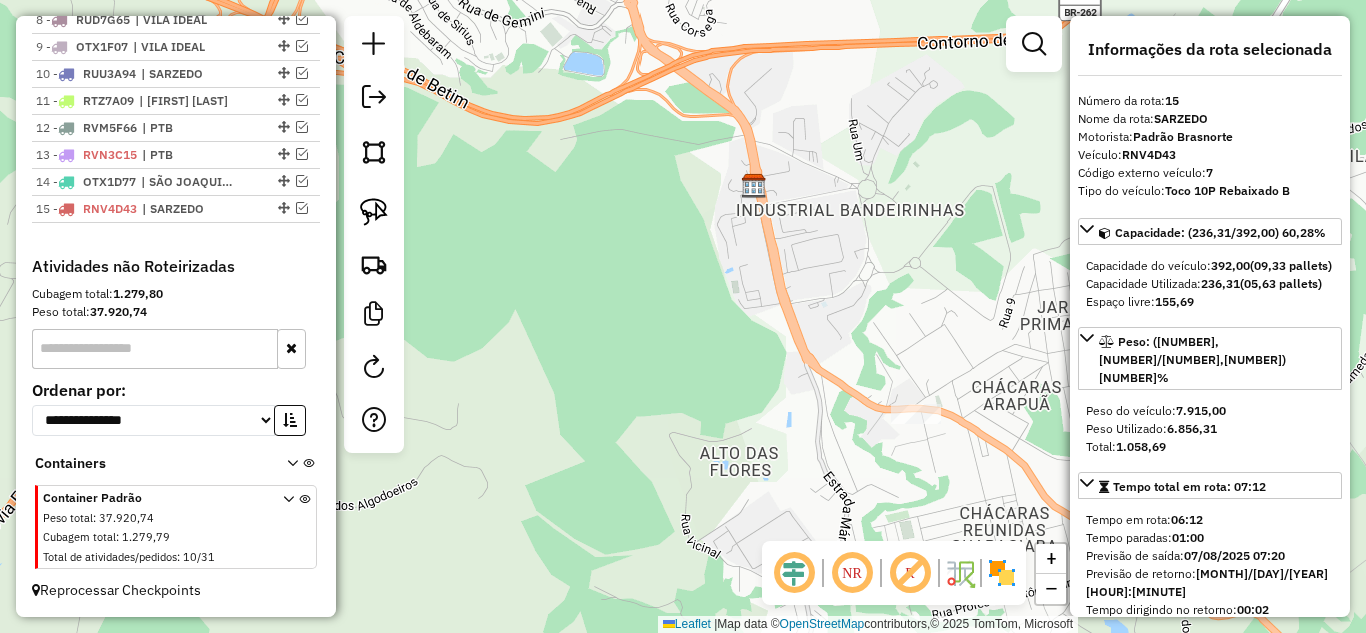scroll, scrollTop: 972, scrollLeft: 0, axis: vertical 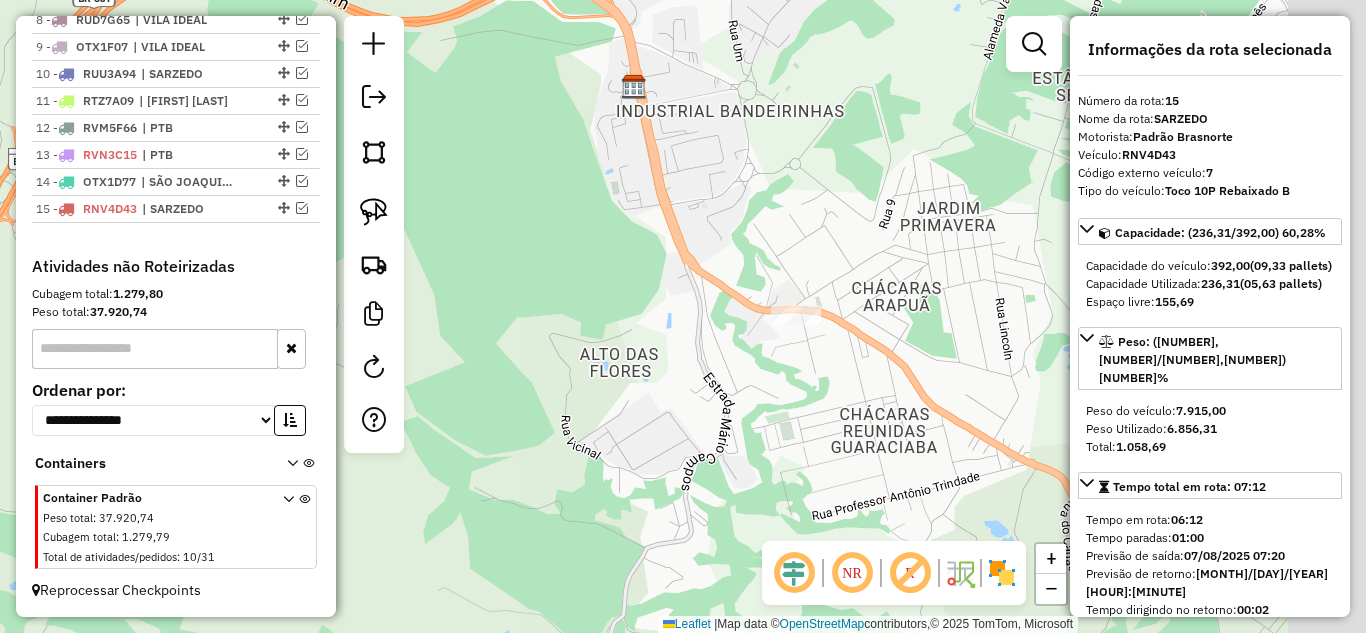 drag, startPoint x: 600, startPoint y: 302, endPoint x: 455, endPoint y: 195, distance: 180.20544 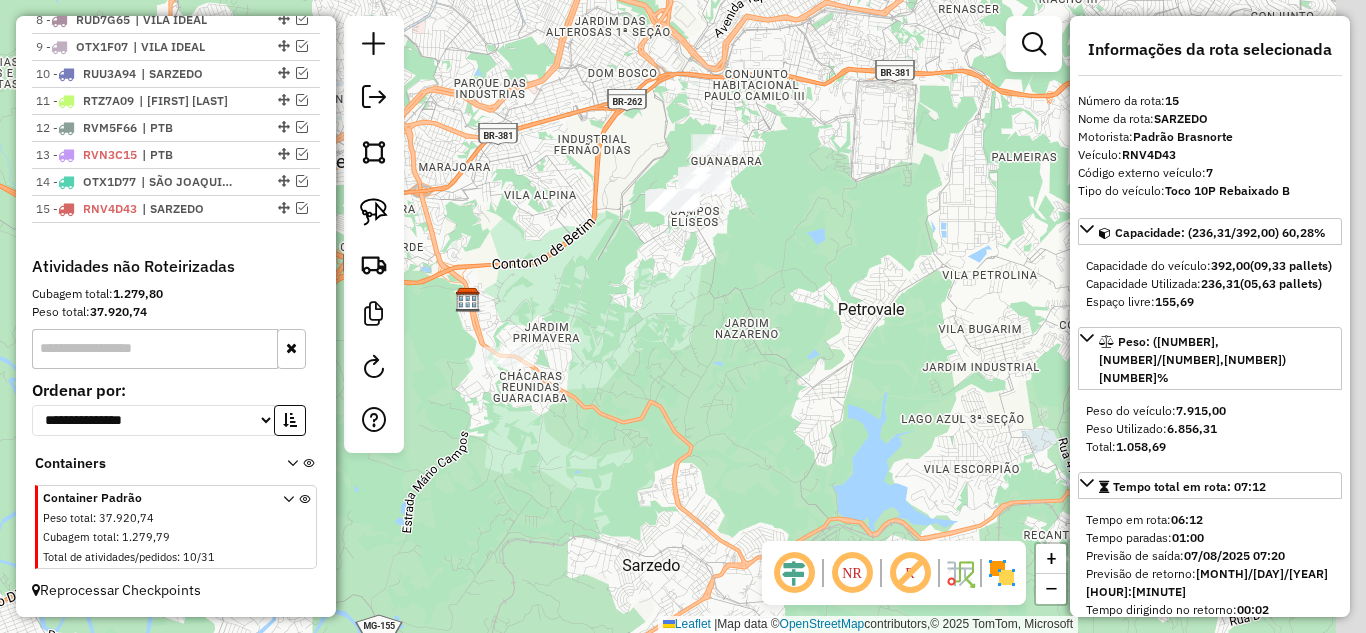 drag, startPoint x: 766, startPoint y: 332, endPoint x: 747, endPoint y: 389, distance: 60.083275 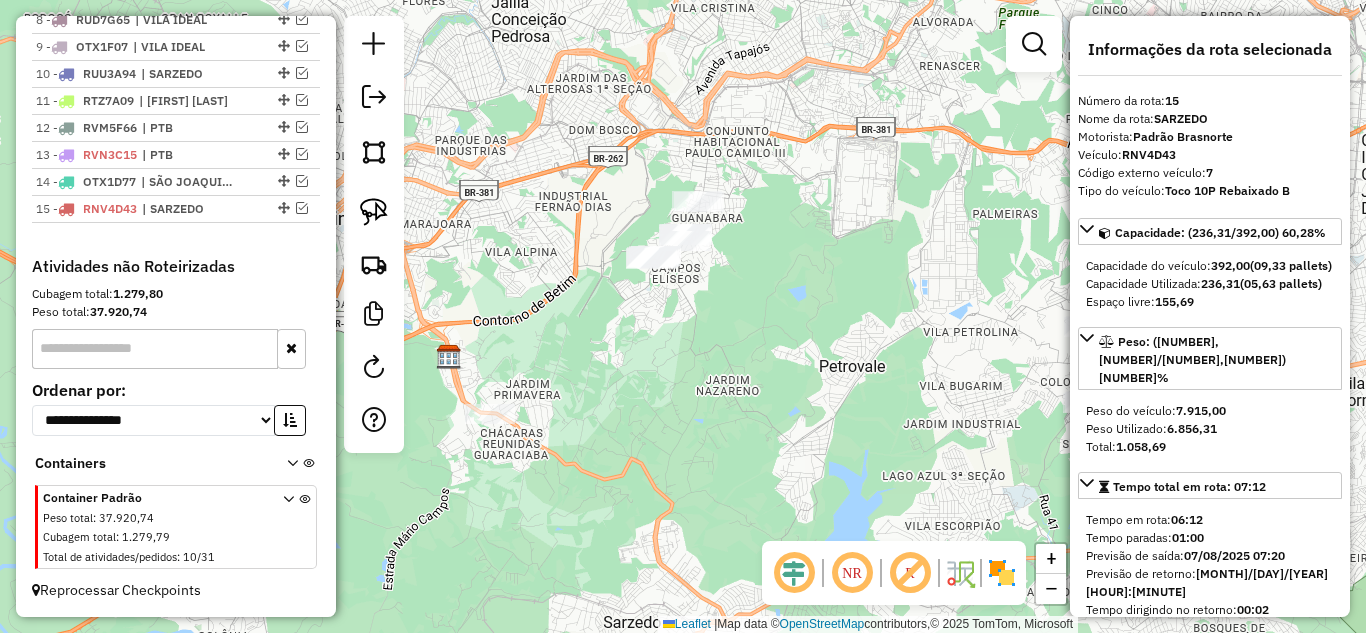 drag, startPoint x: 926, startPoint y: 456, endPoint x: 875, endPoint y: 280, distance: 183.24028 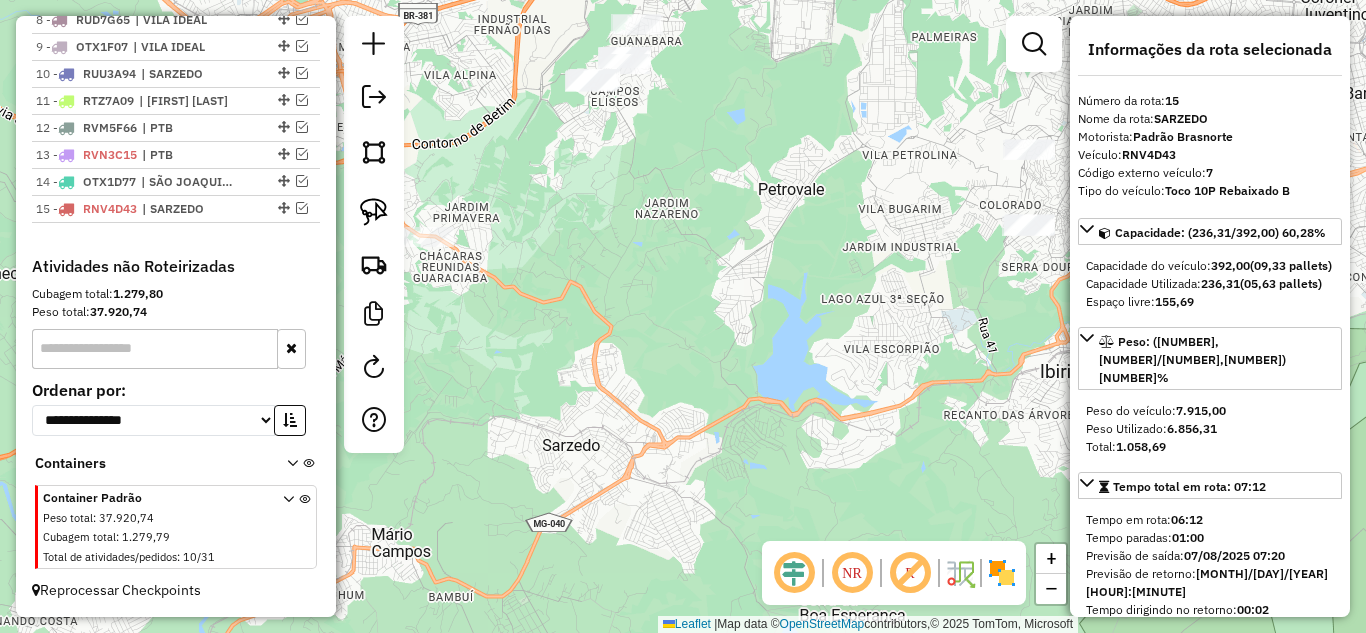 click on "Janela de atendimento Grade de atendimento Capacidade Transportadoras Veículos Cliente Pedidos  Rotas Selecione os dias de semana para filtrar as janelas de atendimento  Seg   Ter   Qua   Qui   Sex   Sáb   Dom  Informe o período da janela de atendimento: De: Até:  Filtrar exatamente a janela do cliente  Considerar janela de atendimento padrão  Selecione os dias de semana para filtrar as grades de atendimento  Seg   Ter   Qua   Qui   Sex   Sáb   Dom   Considerar clientes sem dia de atendimento cadastrado  Clientes fora do dia de atendimento selecionado Filtrar as atividades entre os valores definidos abaixo:  Peso mínimo:   Peso máximo:   Cubagem mínima:   Cubagem máxima:   De:   Até:  Filtrar as atividades entre o tempo de atendimento definido abaixo:  De:   Até:   Considerar capacidade total dos clientes não roteirizados Transportadora: Selecione um ou mais itens Tipo de veículo: Selecione um ou mais itens Veículo: Selecione um ou mais itens Motorista: Selecione um ou mais itens Nome: Rótulo:" 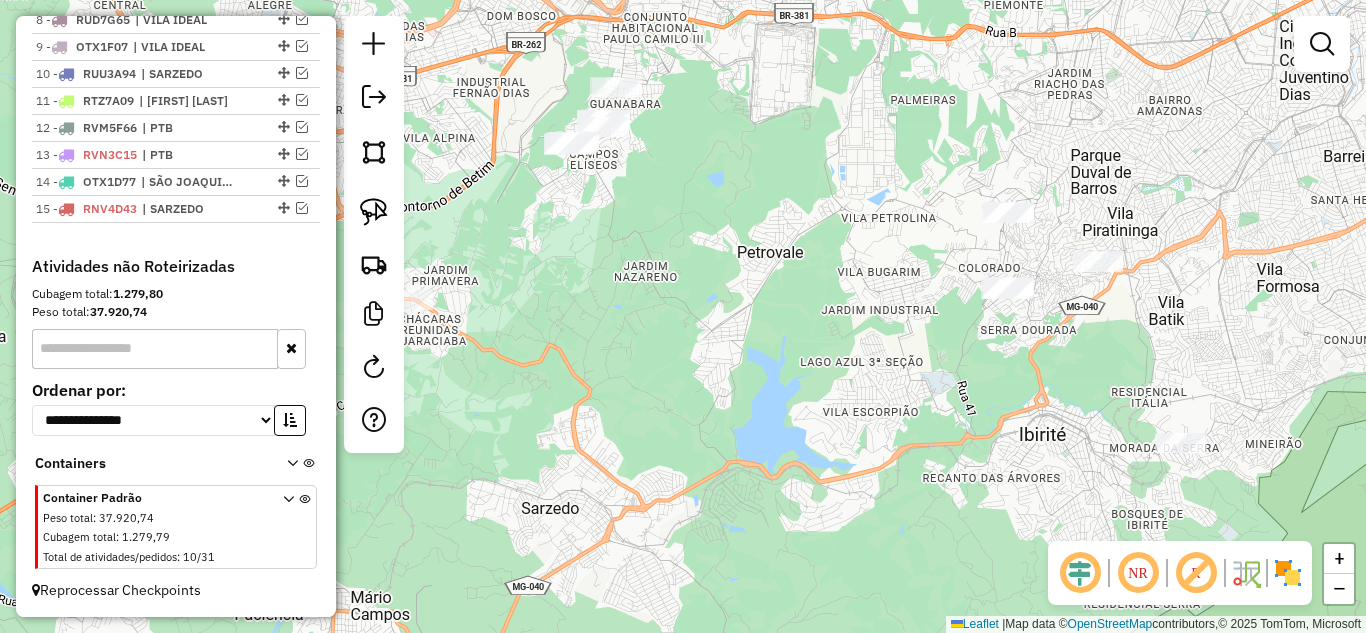 drag, startPoint x: 1014, startPoint y: 351, endPoint x: 927, endPoint y: 387, distance: 94.15413 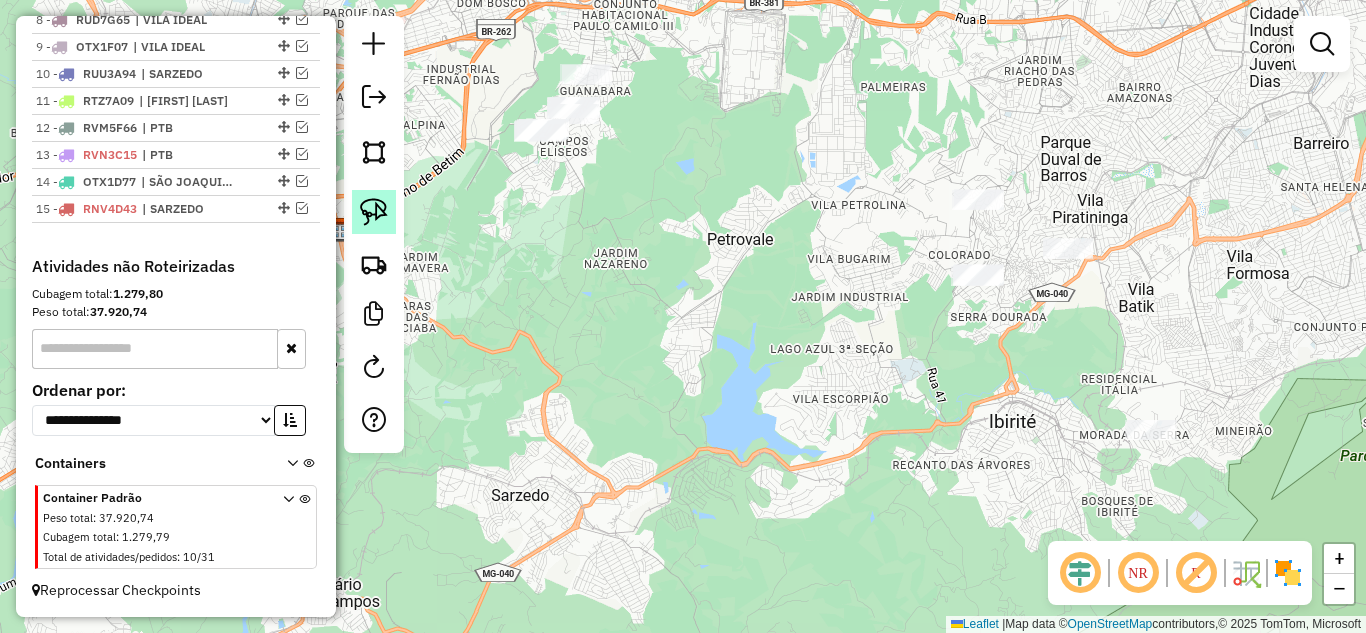 click 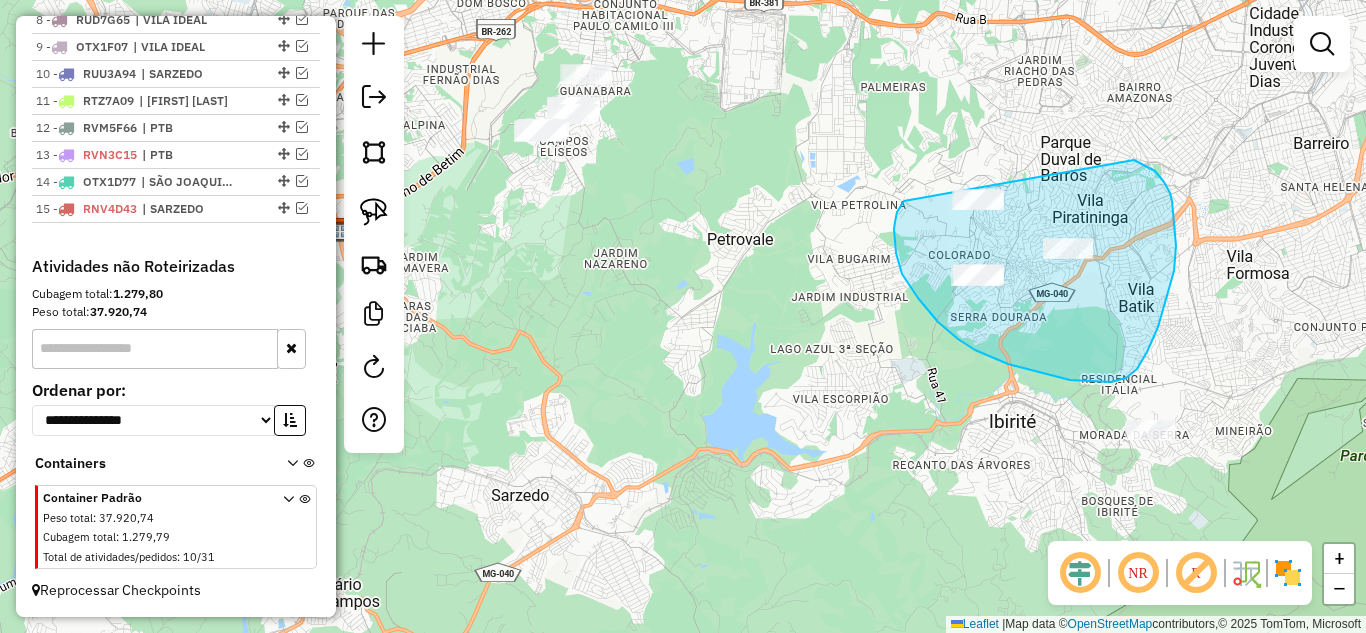 drag, startPoint x: 894, startPoint y: 229, endPoint x: 944, endPoint y: 125, distance: 115.39497 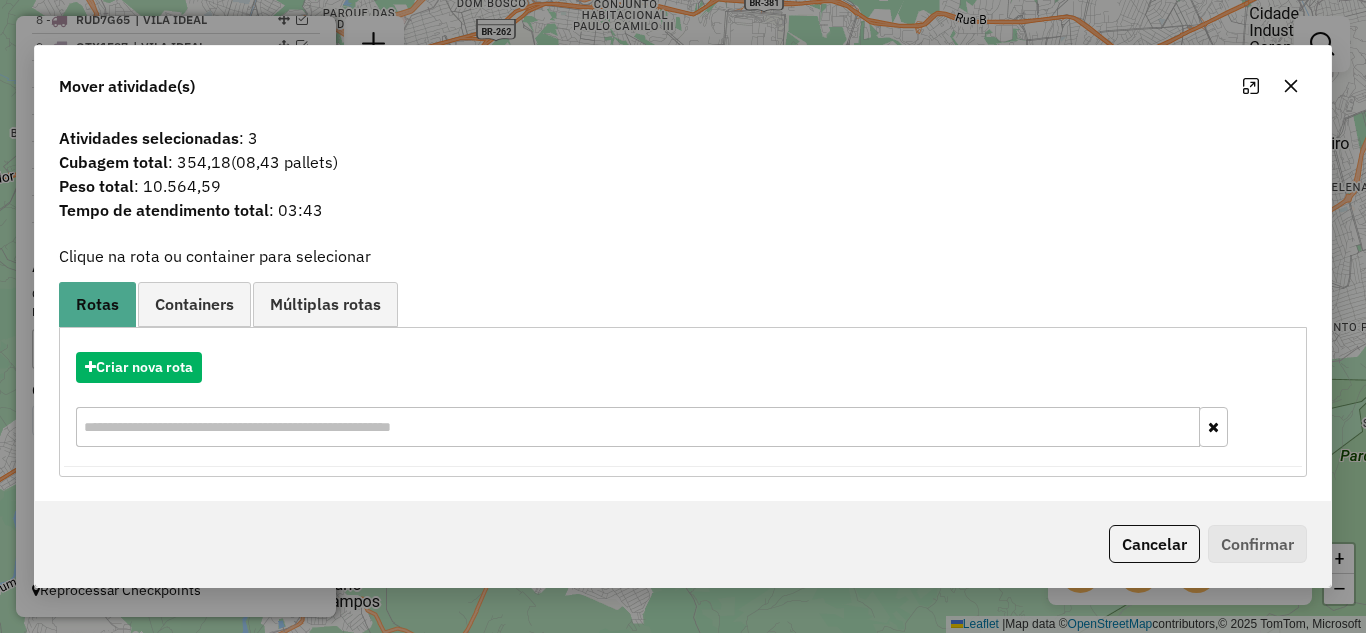 click 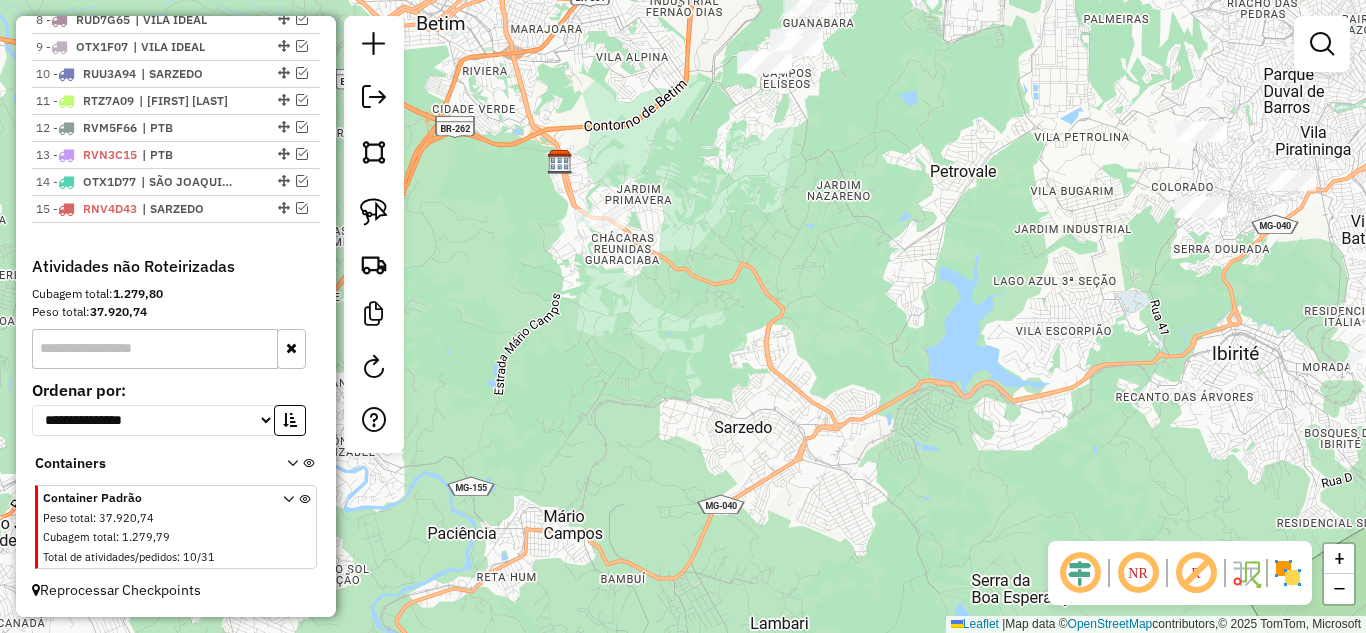 drag, startPoint x: 756, startPoint y: 324, endPoint x: 858, endPoint y: 234, distance: 136.0294 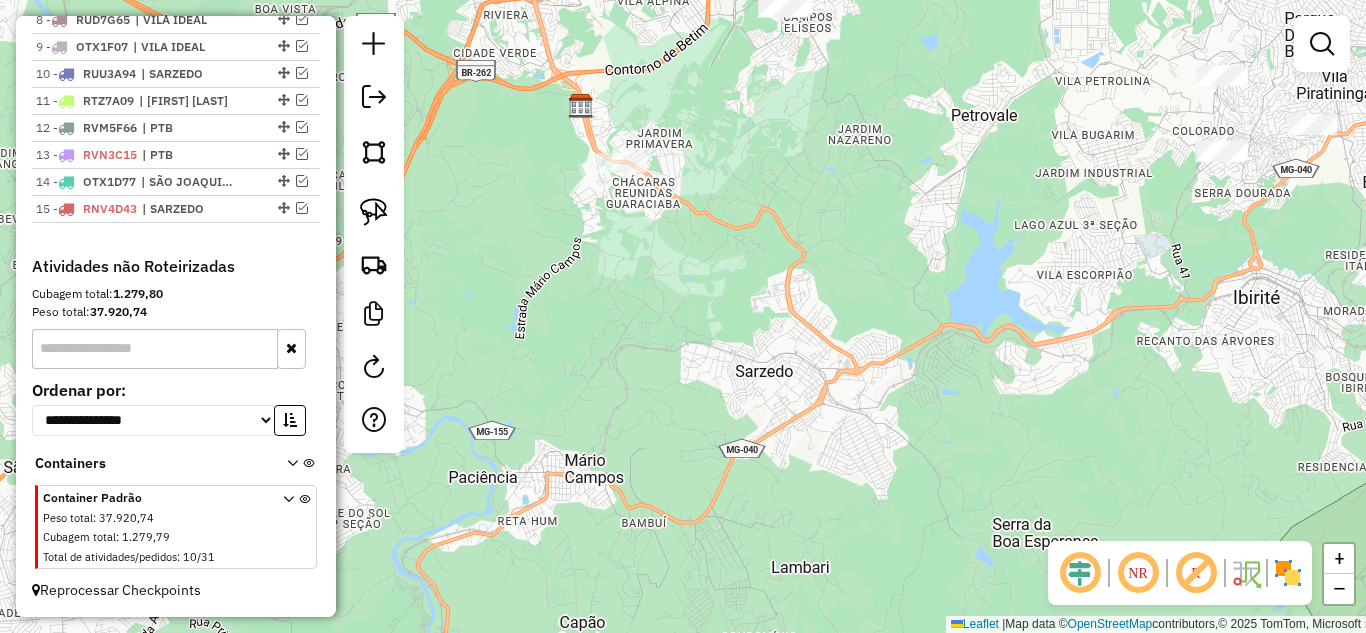 drag, startPoint x: 839, startPoint y: 282, endPoint x: 784, endPoint y: 266, distance: 57.280014 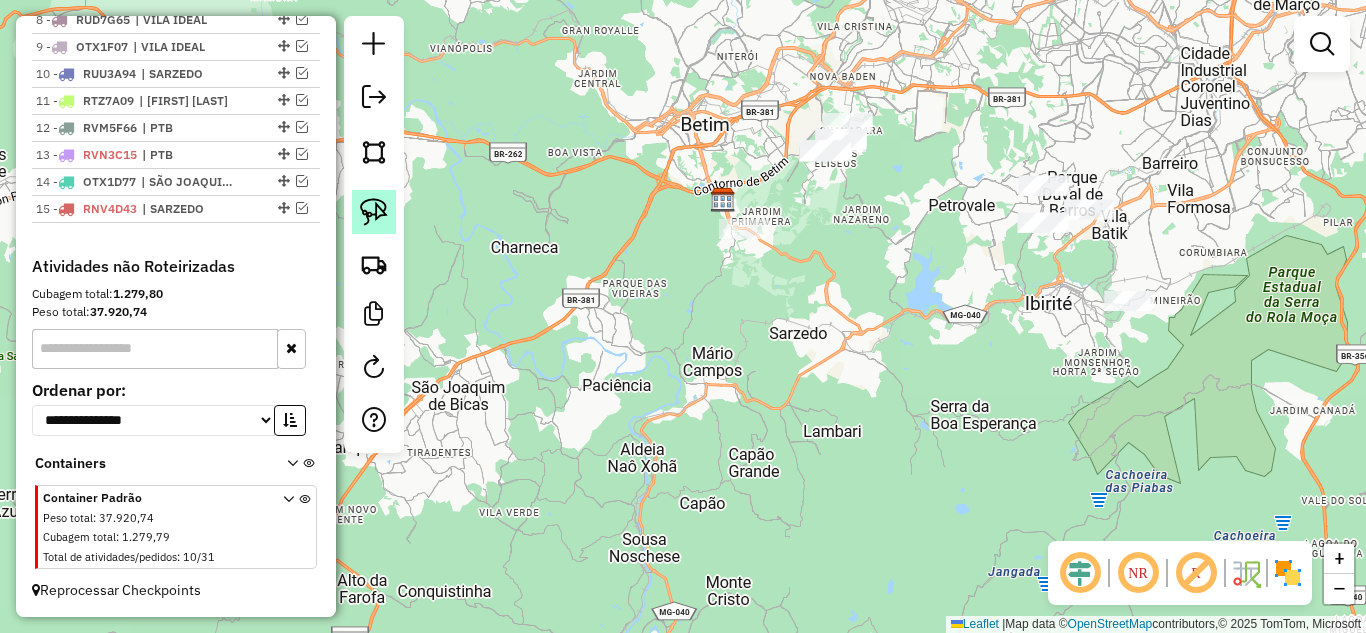 click 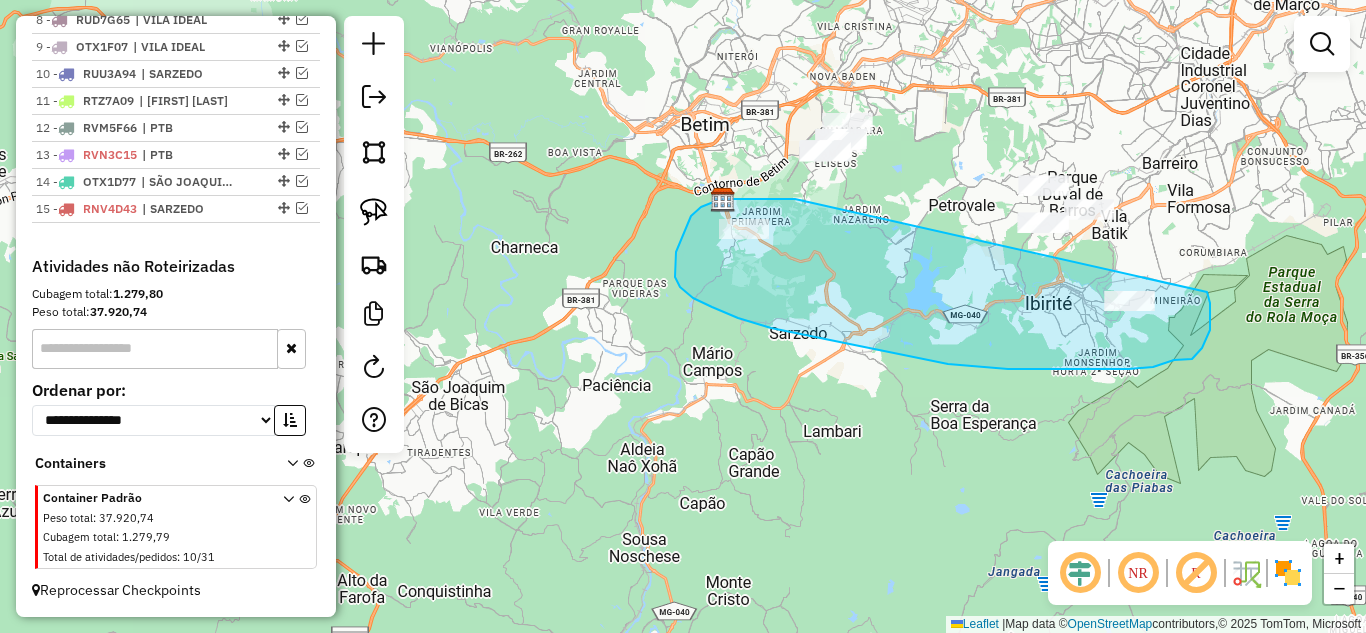 drag, startPoint x: 731, startPoint y: 199, endPoint x: 1206, endPoint y: 286, distance: 482.90164 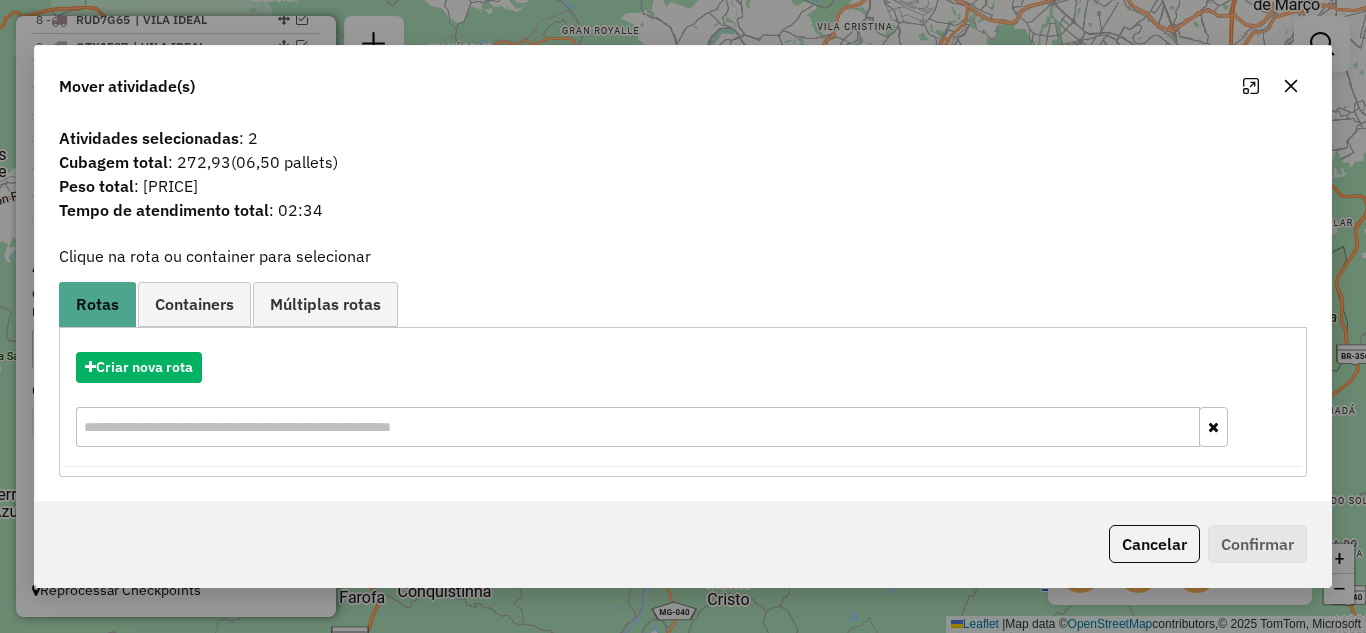 click 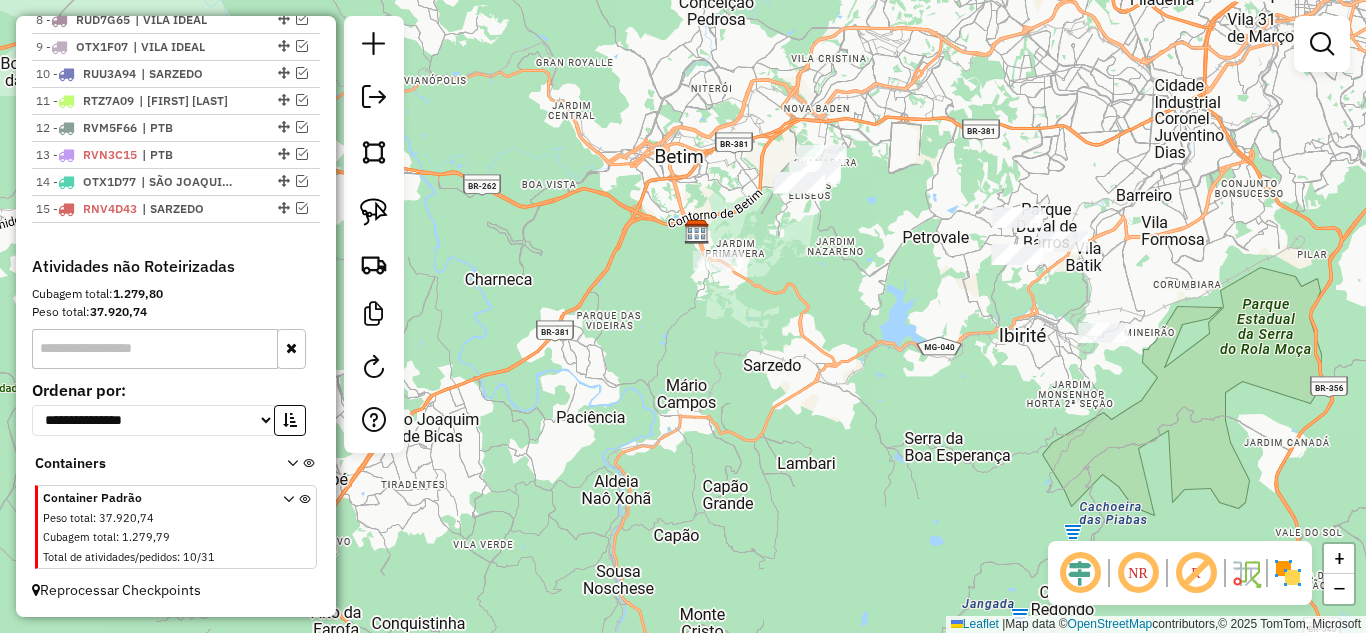 drag, startPoint x: 955, startPoint y: 259, endPoint x: 823, endPoint y: 281, distance: 133.82077 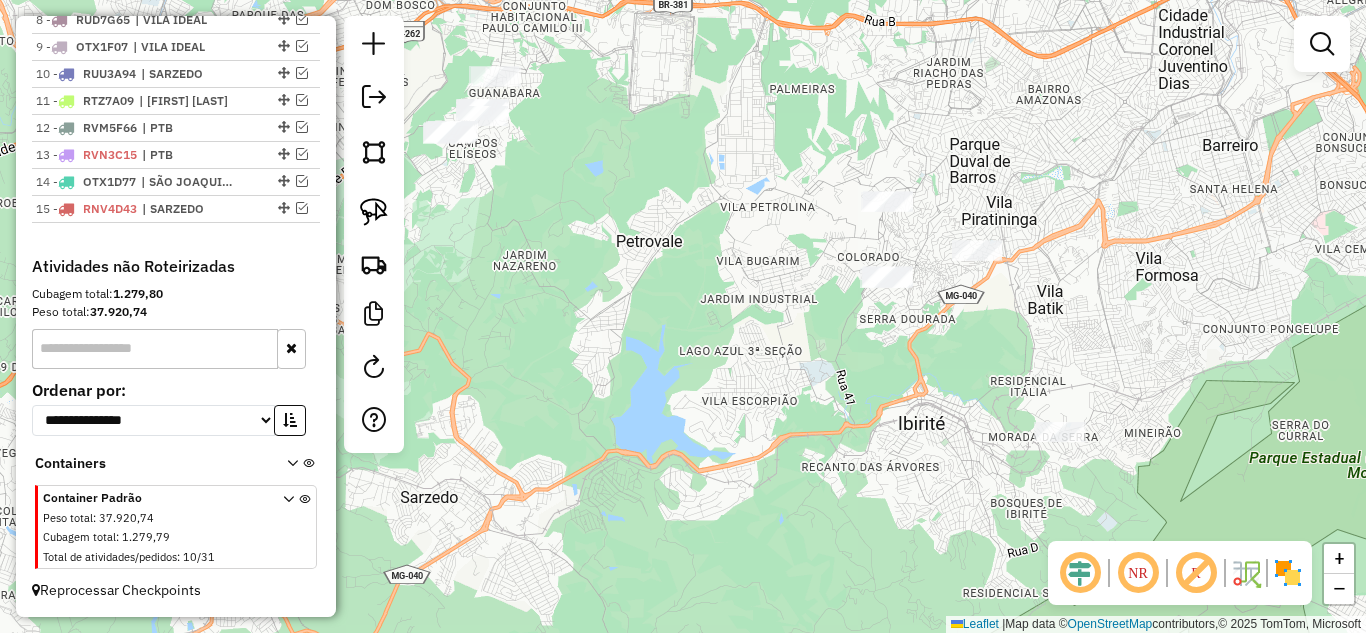 drag, startPoint x: 937, startPoint y: 329, endPoint x: 933, endPoint y: 319, distance: 10.770329 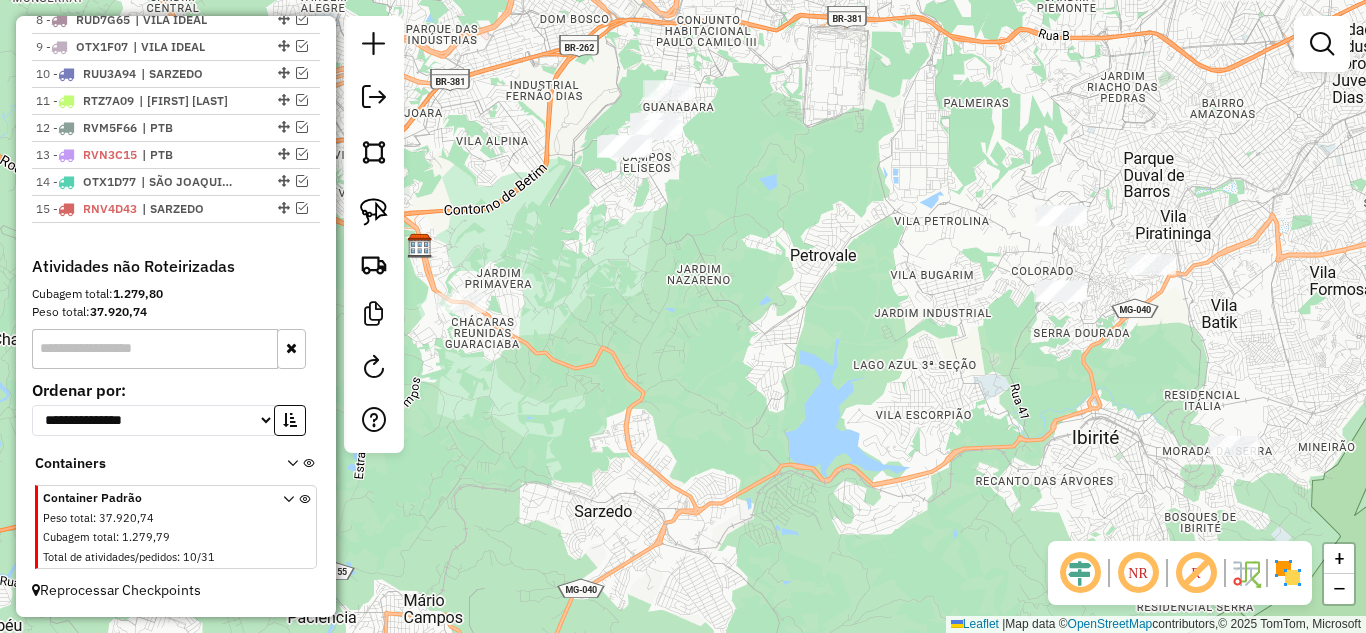 drag, startPoint x: 719, startPoint y: 266, endPoint x: 894, endPoint y: 282, distance: 175.7299 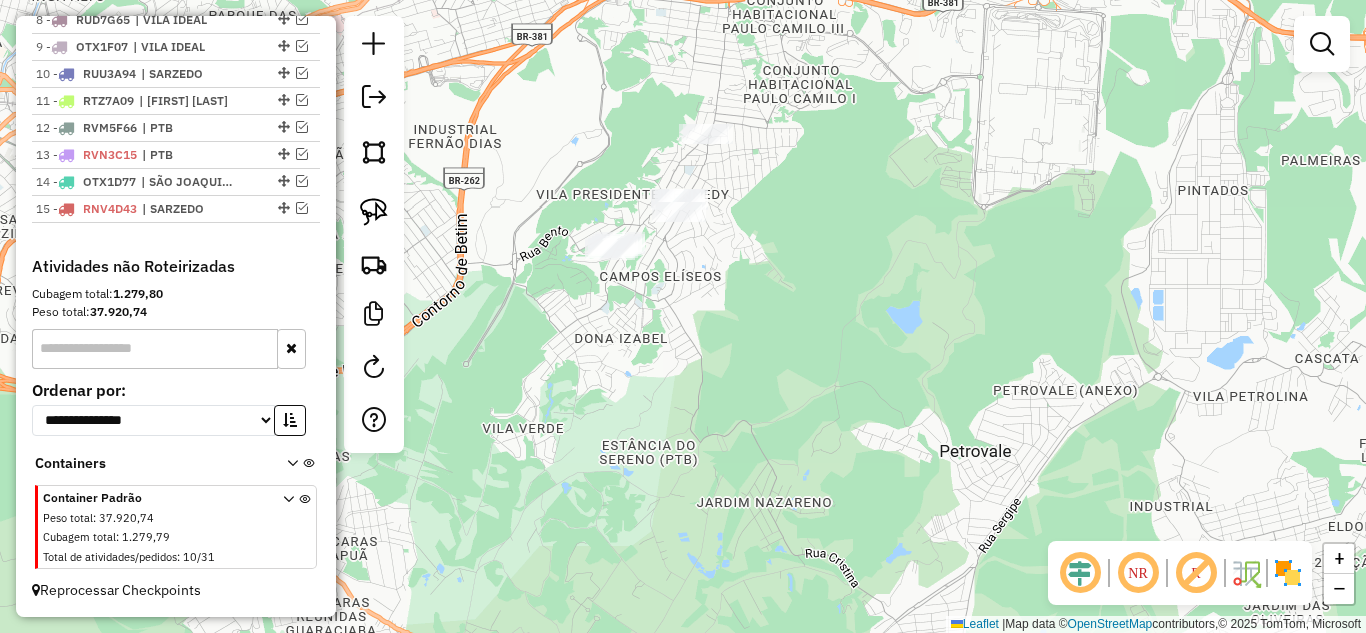 drag, startPoint x: 694, startPoint y: 204, endPoint x: 747, endPoint y: 286, distance: 97.637085 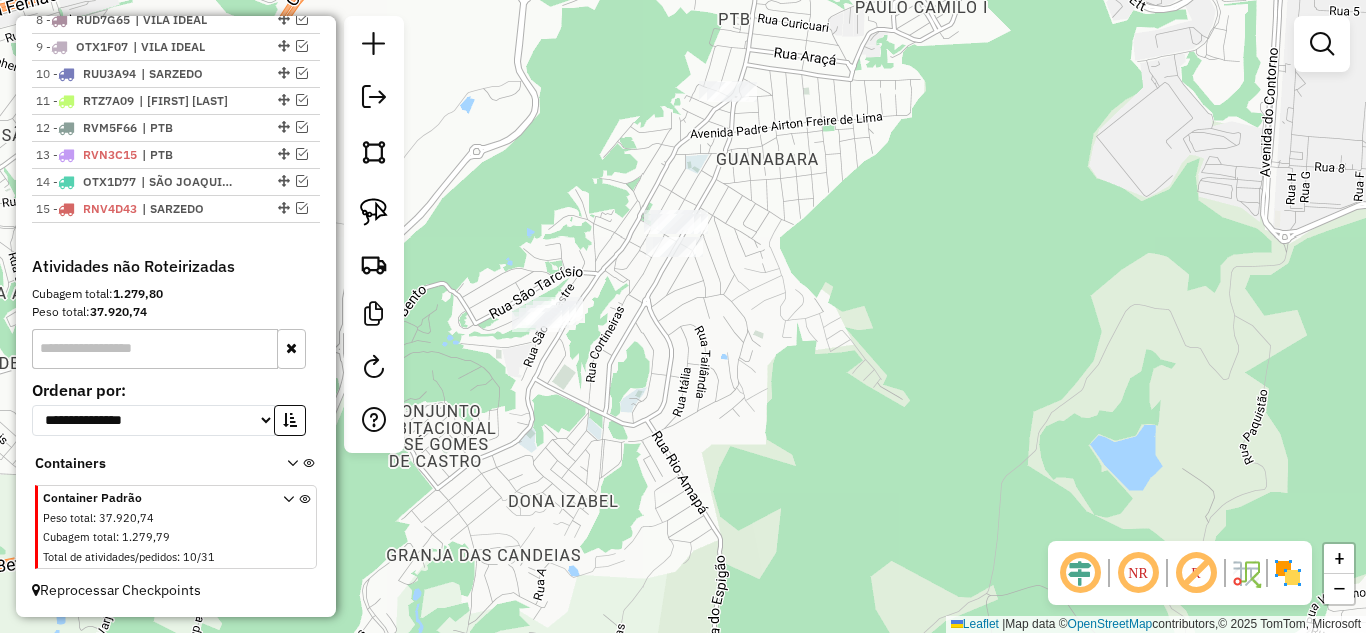 drag, startPoint x: 678, startPoint y: 264, endPoint x: 717, endPoint y: 310, distance: 60.307545 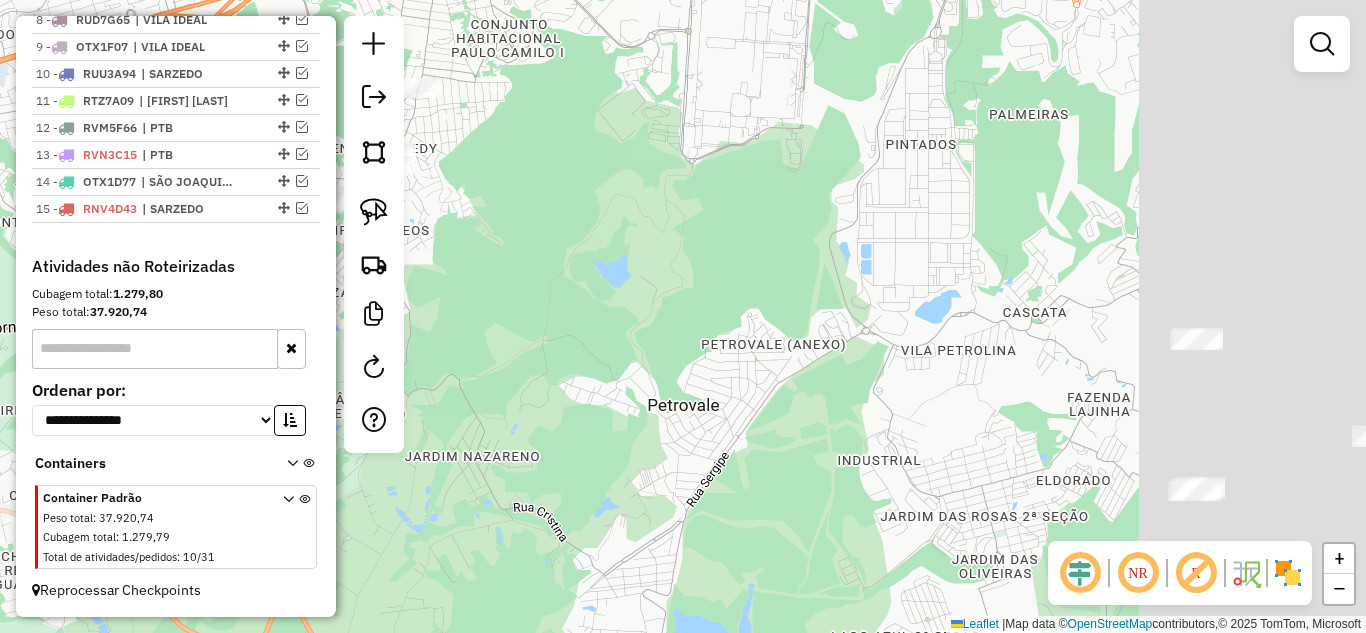 drag, startPoint x: 586, startPoint y: 245, endPoint x: 548, endPoint y: 224, distance: 43.416588 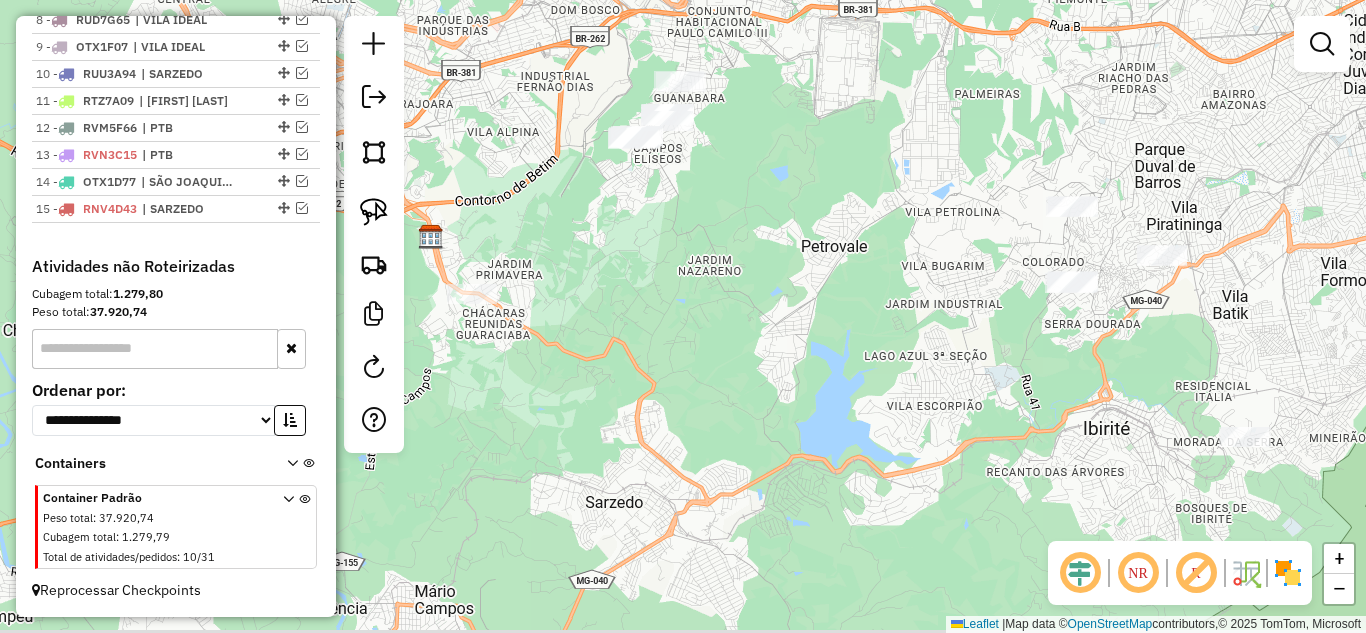 drag, startPoint x: 872, startPoint y: 380, endPoint x: 919, endPoint y: 274, distance: 115.952576 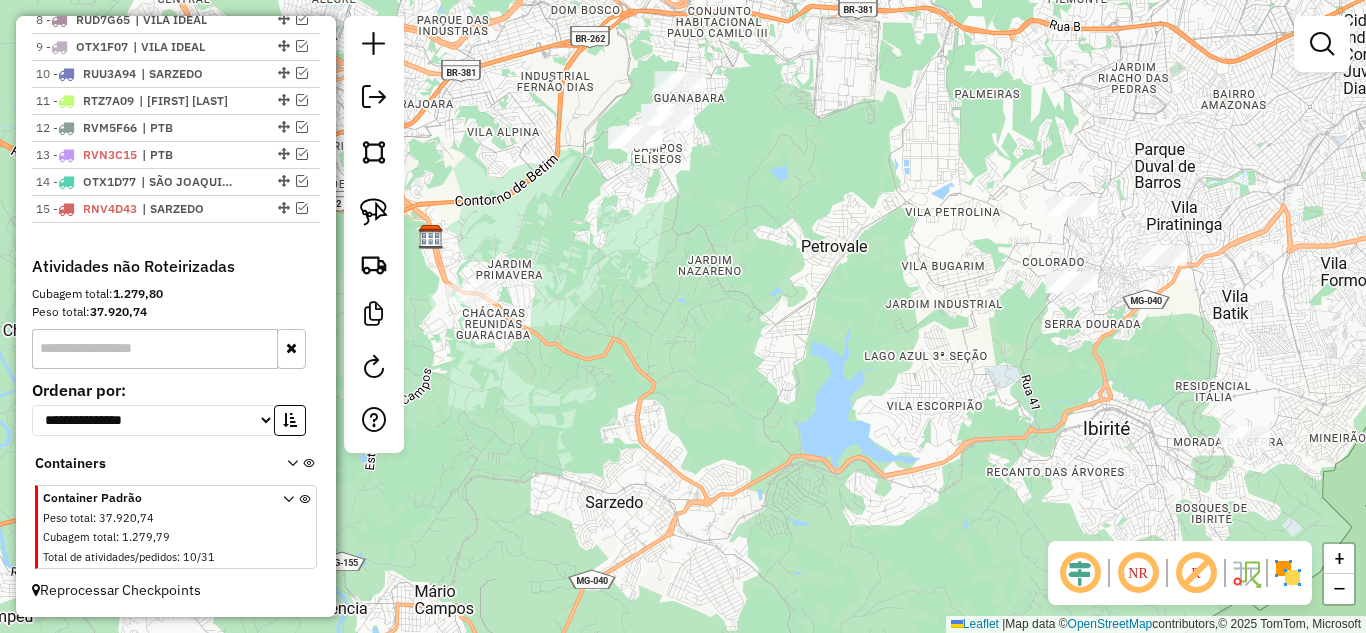 drag, startPoint x: 810, startPoint y: 247, endPoint x: 806, endPoint y: 237, distance: 10.770329 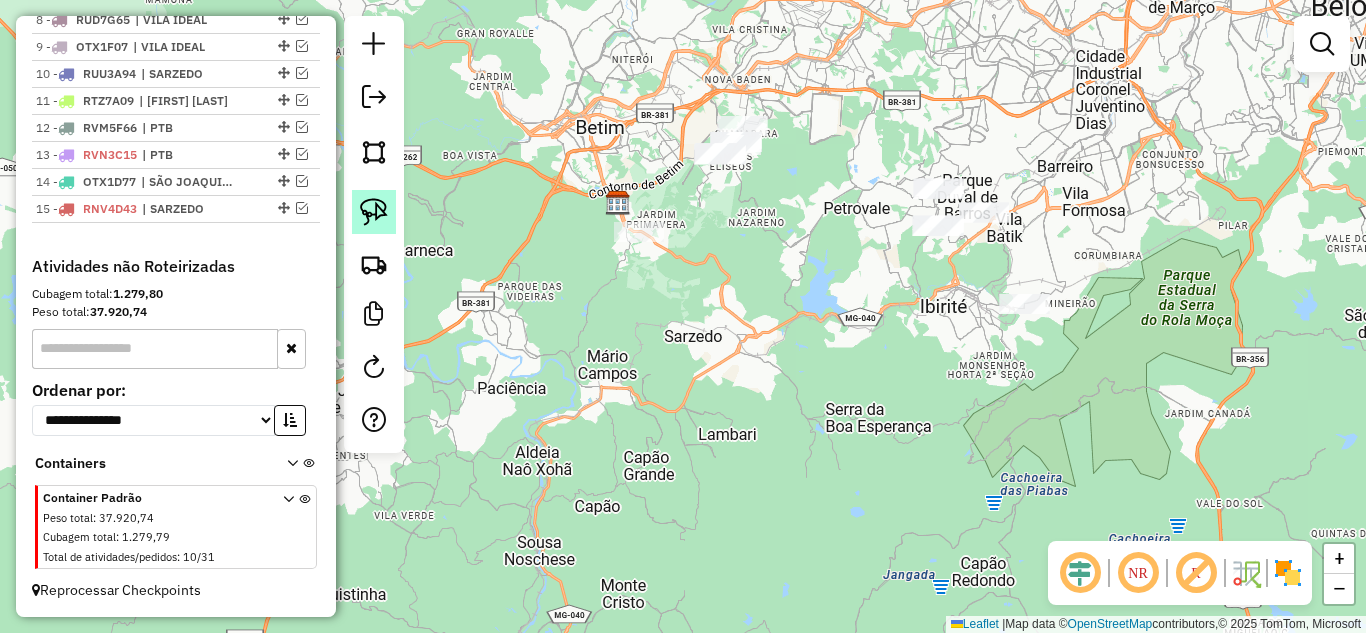 click 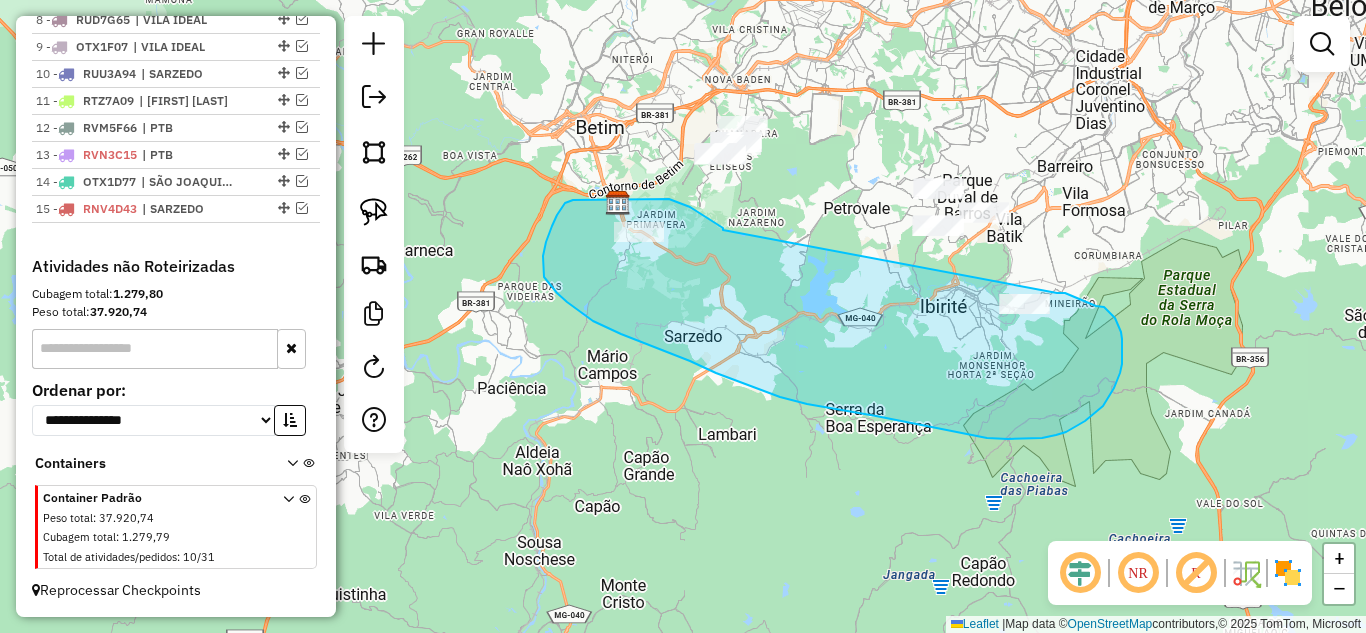 drag, startPoint x: 690, startPoint y: 207, endPoint x: 1057, endPoint y: 293, distance: 376.94165 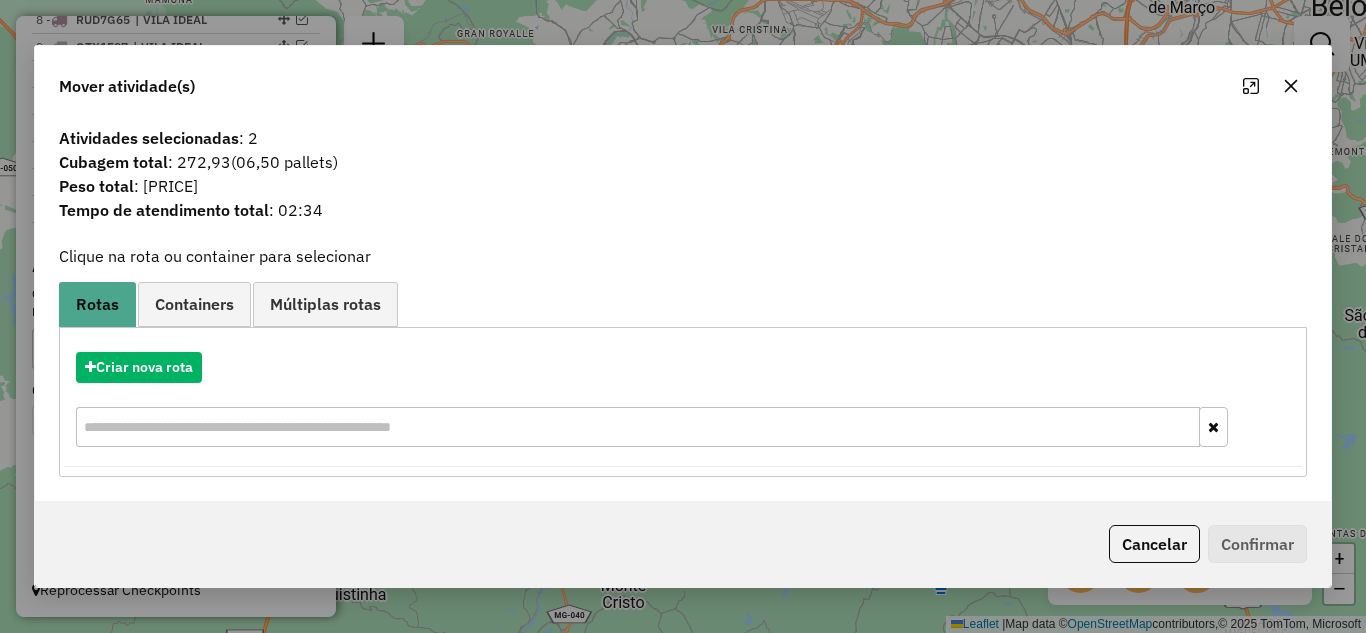 click 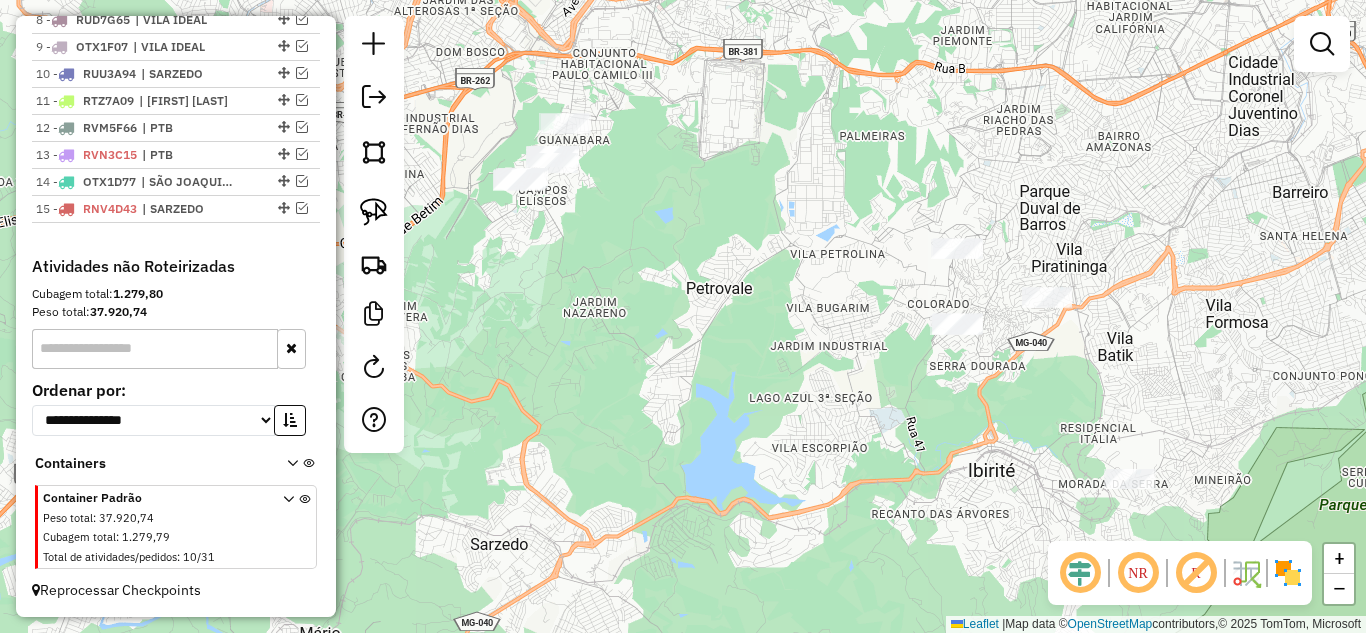 drag, startPoint x: 880, startPoint y: 357, endPoint x: 984, endPoint y: 411, distance: 117.18362 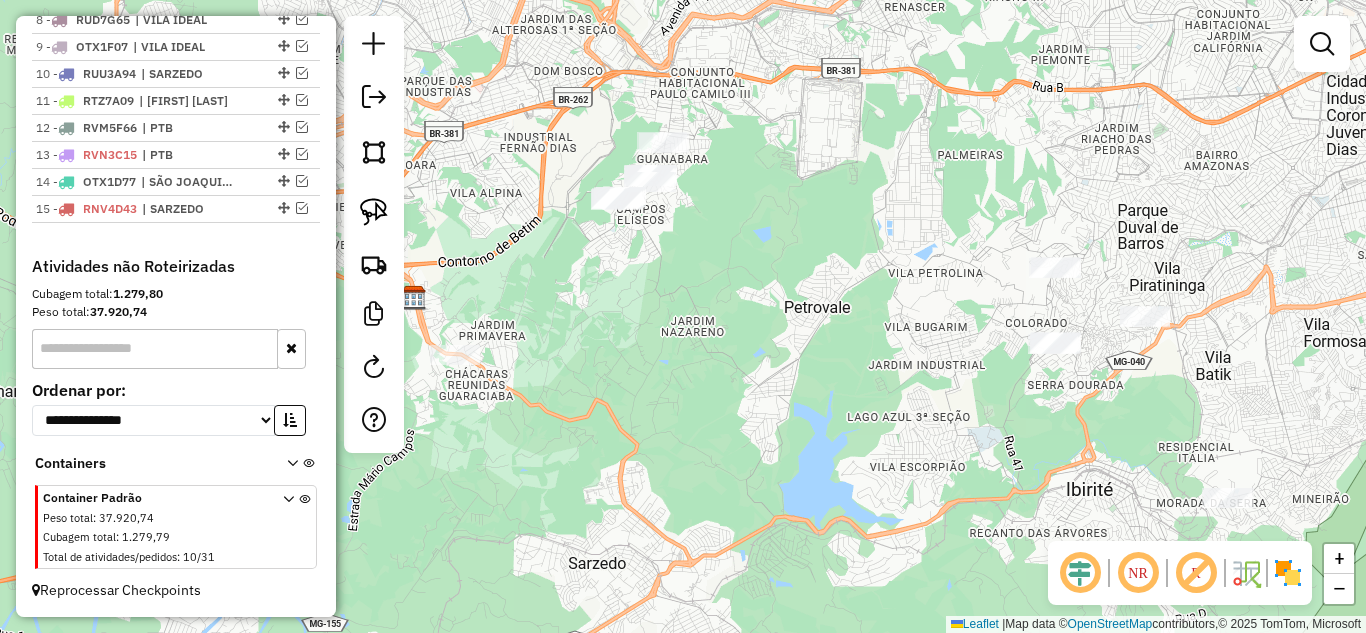 drag, startPoint x: 785, startPoint y: 303, endPoint x: 831, endPoint y: 318, distance: 48.38388 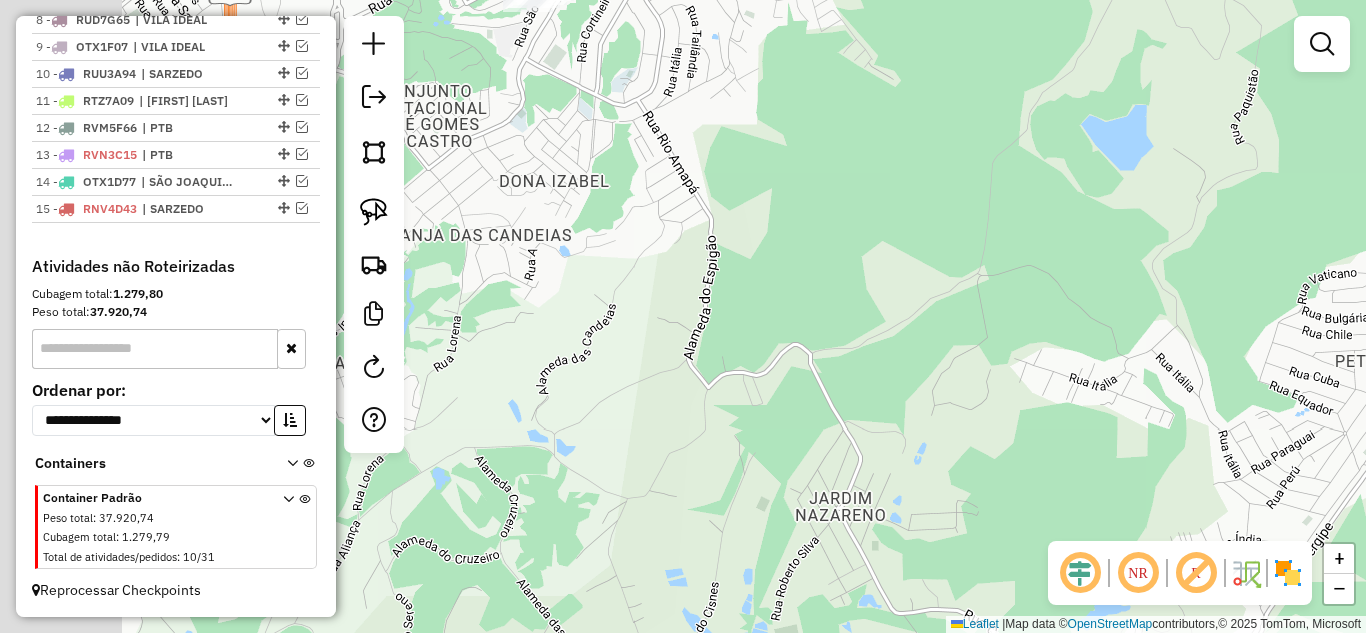 drag, startPoint x: 741, startPoint y: 351, endPoint x: 1089, endPoint y: 364, distance: 348.24274 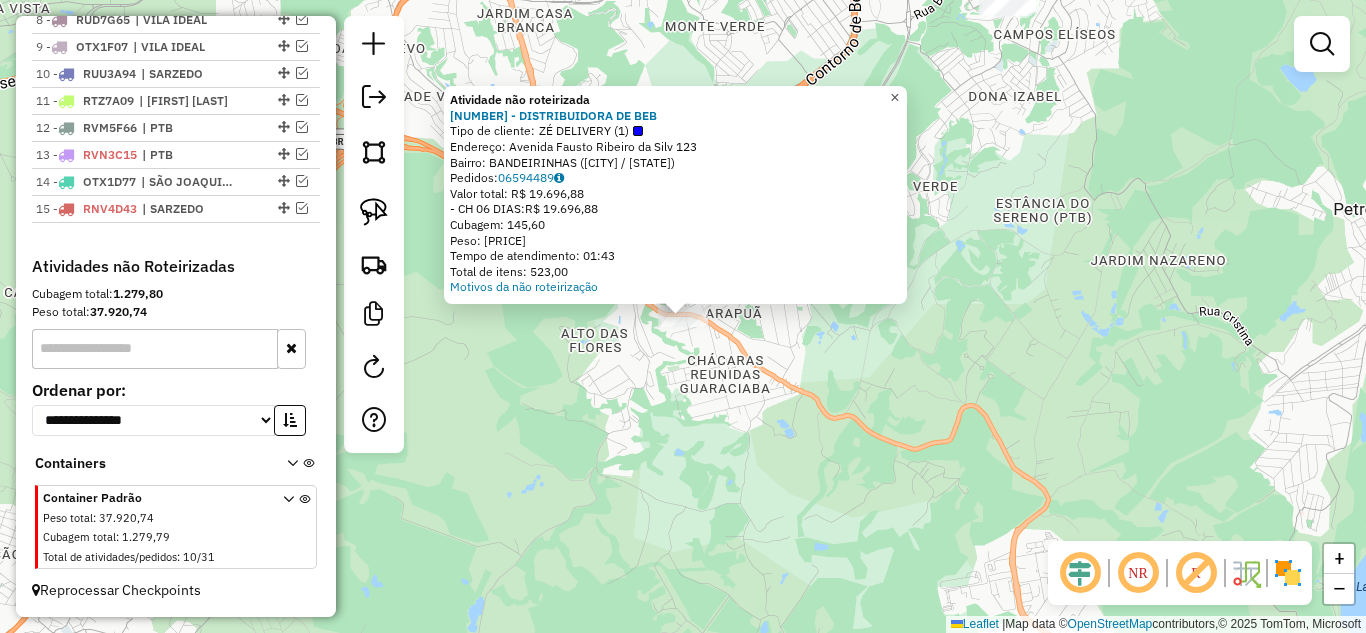 click on "×" 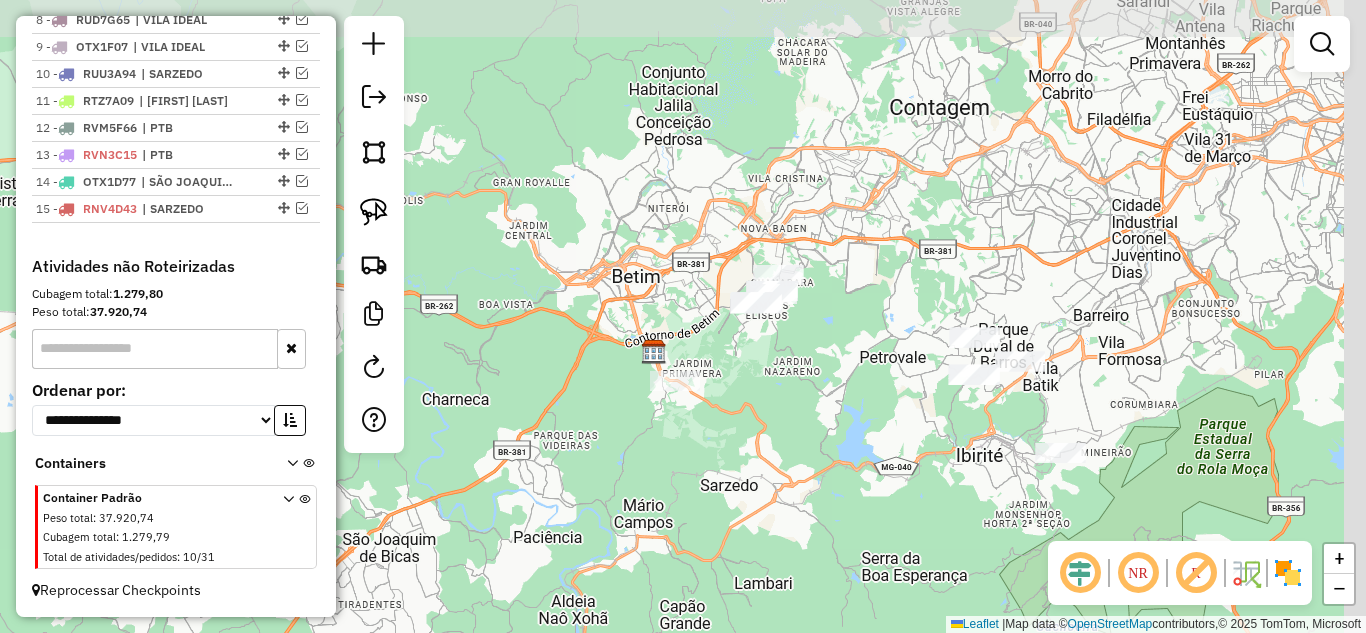 drag, startPoint x: 1013, startPoint y: 302, endPoint x: 761, endPoint y: 462, distance: 298.50293 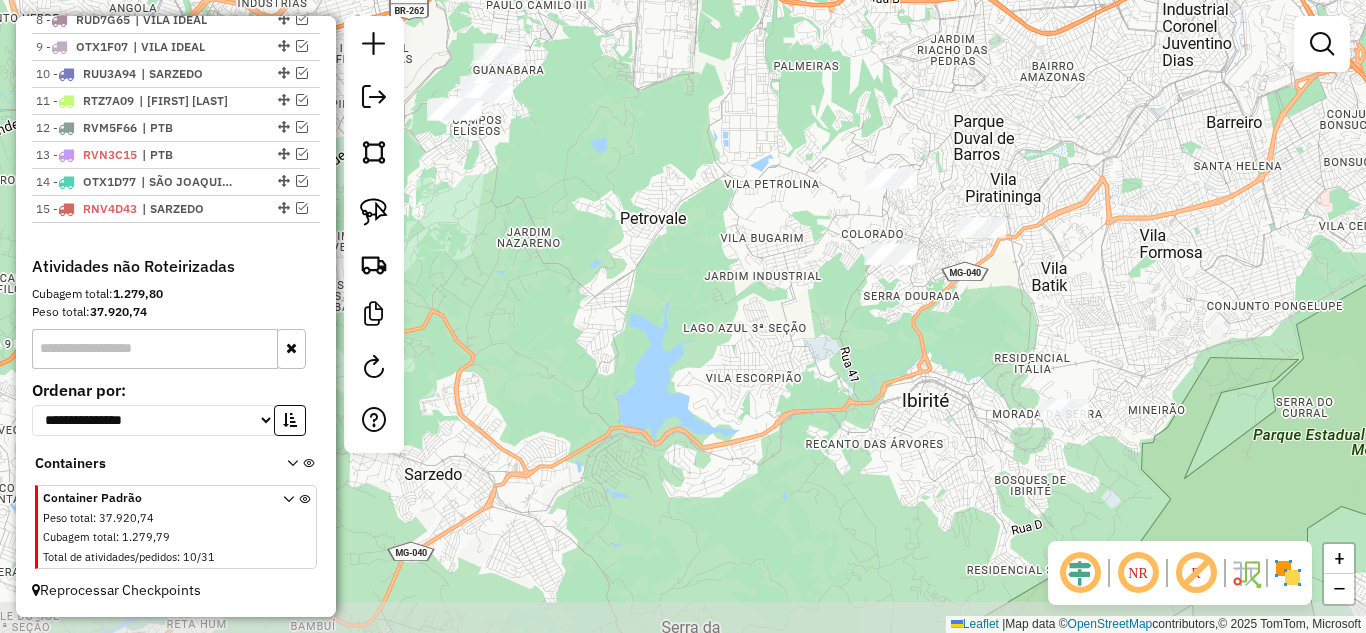 drag, startPoint x: 1074, startPoint y: 441, endPoint x: 907, endPoint y: 285, distance: 228.5279 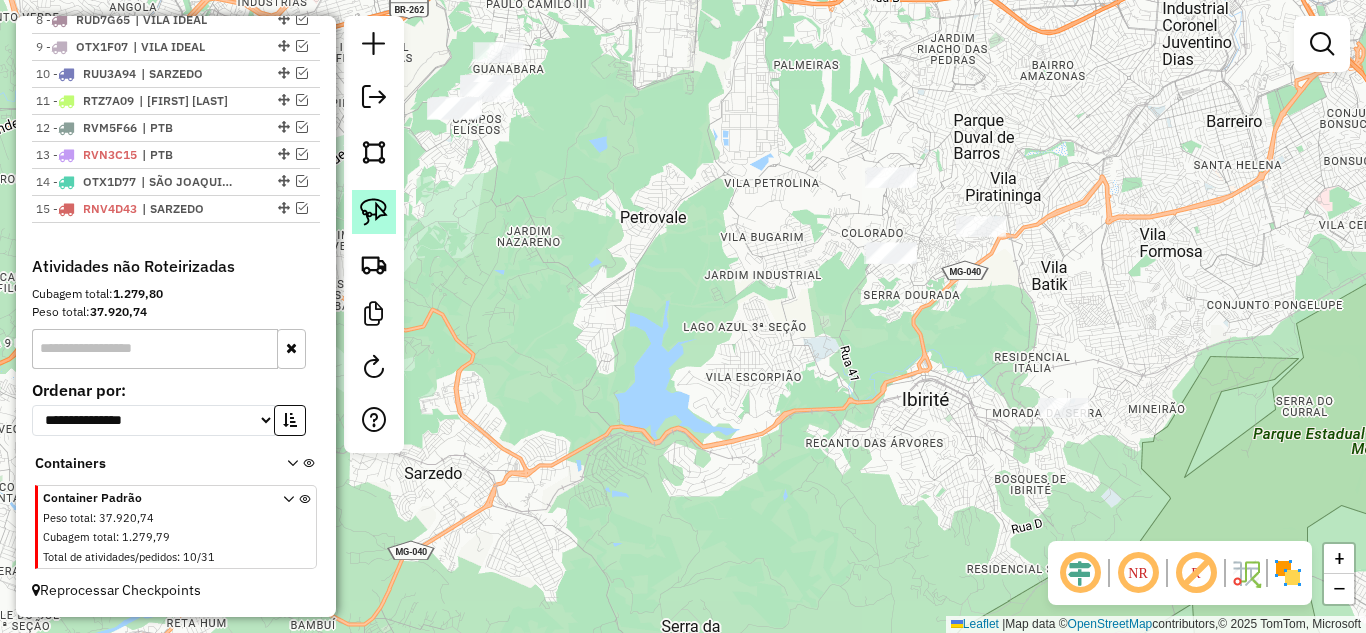 click 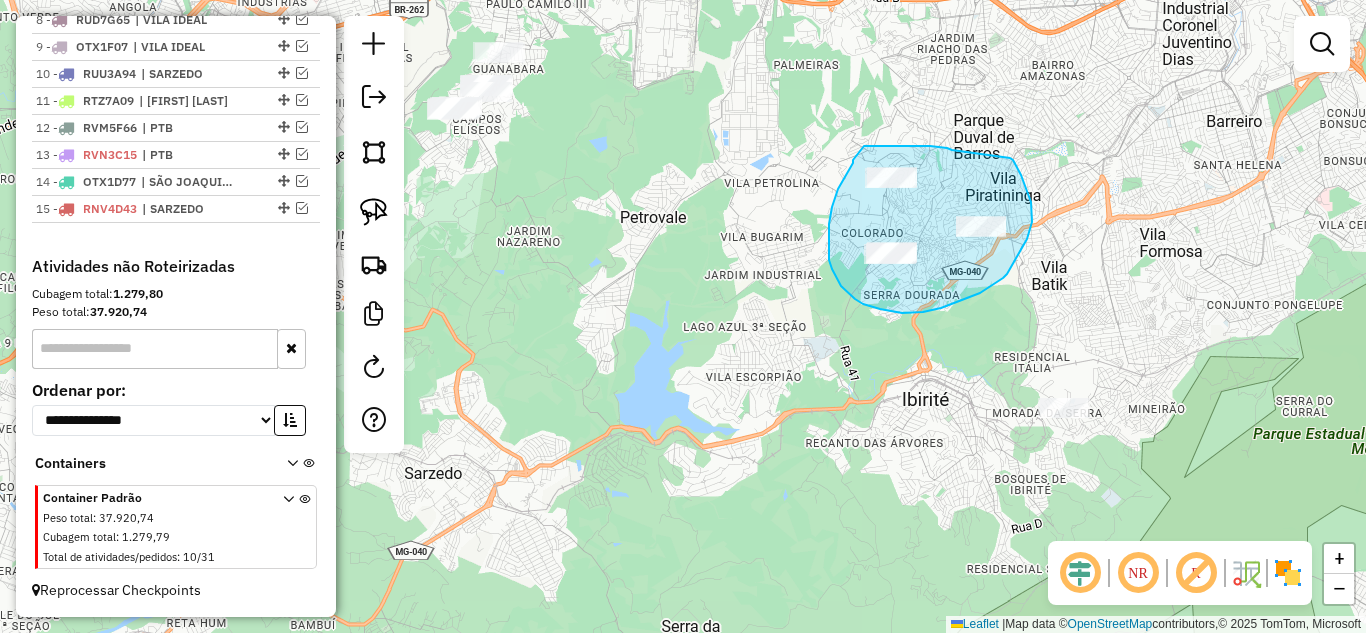 drag, startPoint x: 952, startPoint y: 150, endPoint x: 1010, endPoint y: 158, distance: 58.549126 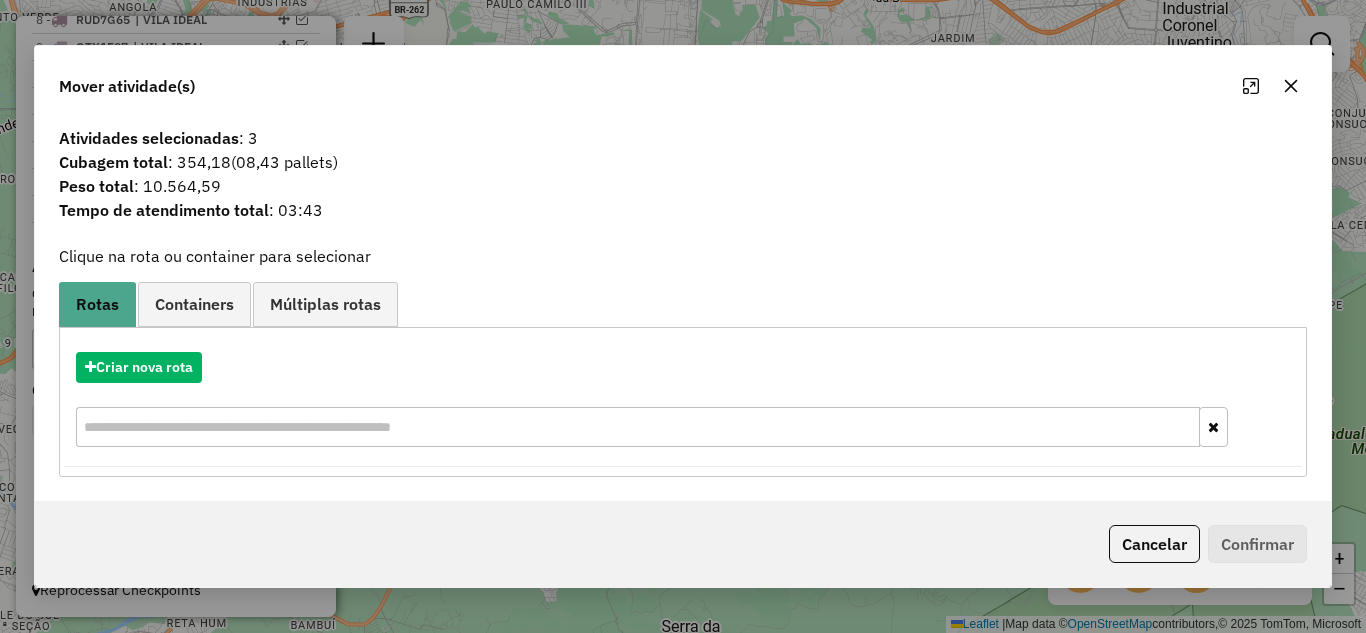 drag, startPoint x: 1293, startPoint y: 86, endPoint x: 1138, endPoint y: 81, distance: 155.08063 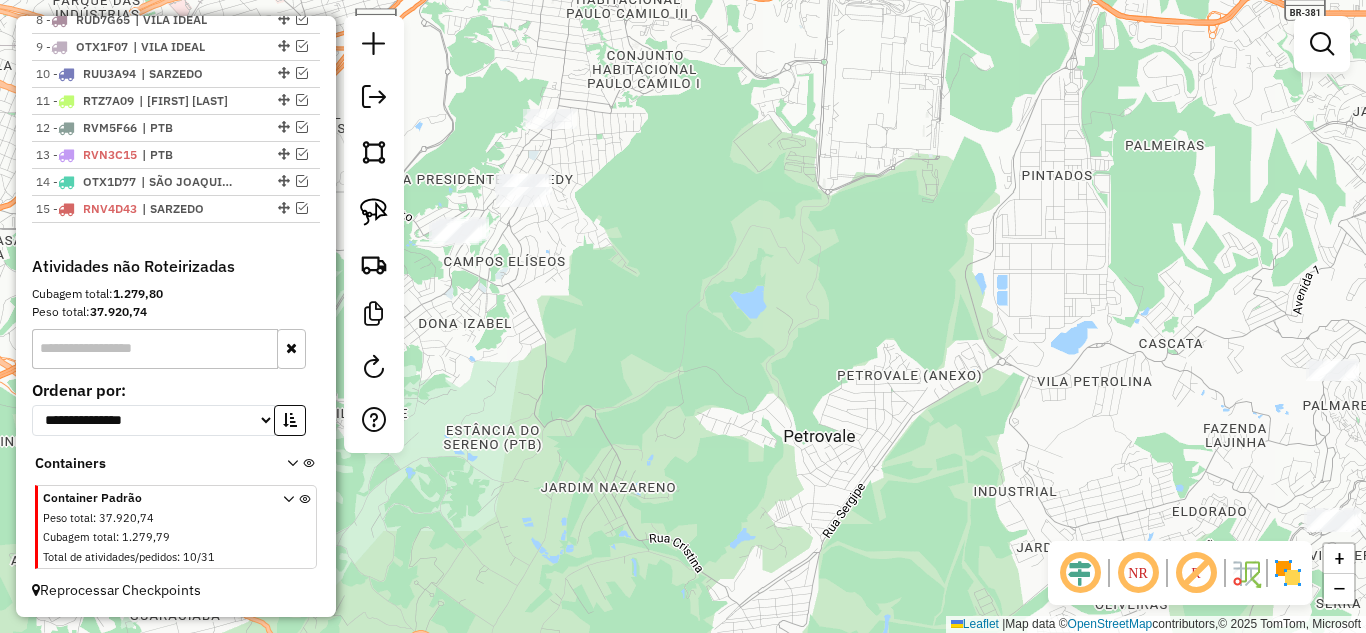 drag, startPoint x: 703, startPoint y: 195, endPoint x: 941, endPoint y: 290, distance: 256.25964 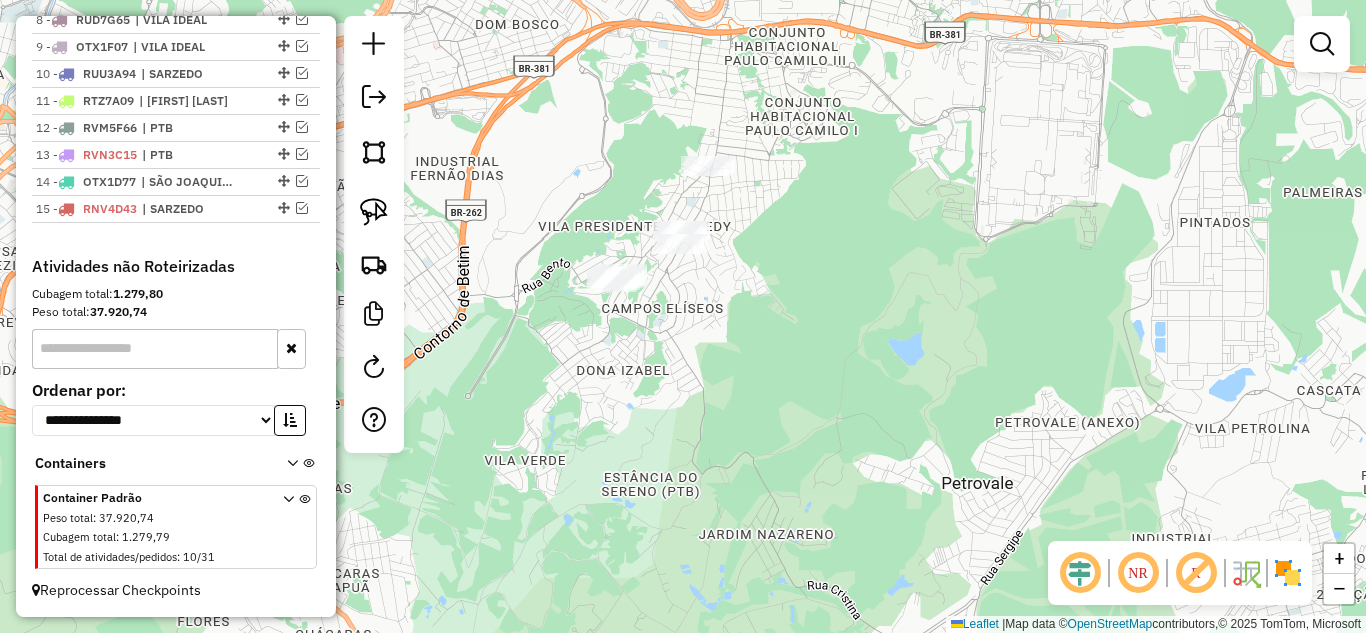 drag, startPoint x: 773, startPoint y: 231, endPoint x: 830, endPoint y: 224, distance: 57.428215 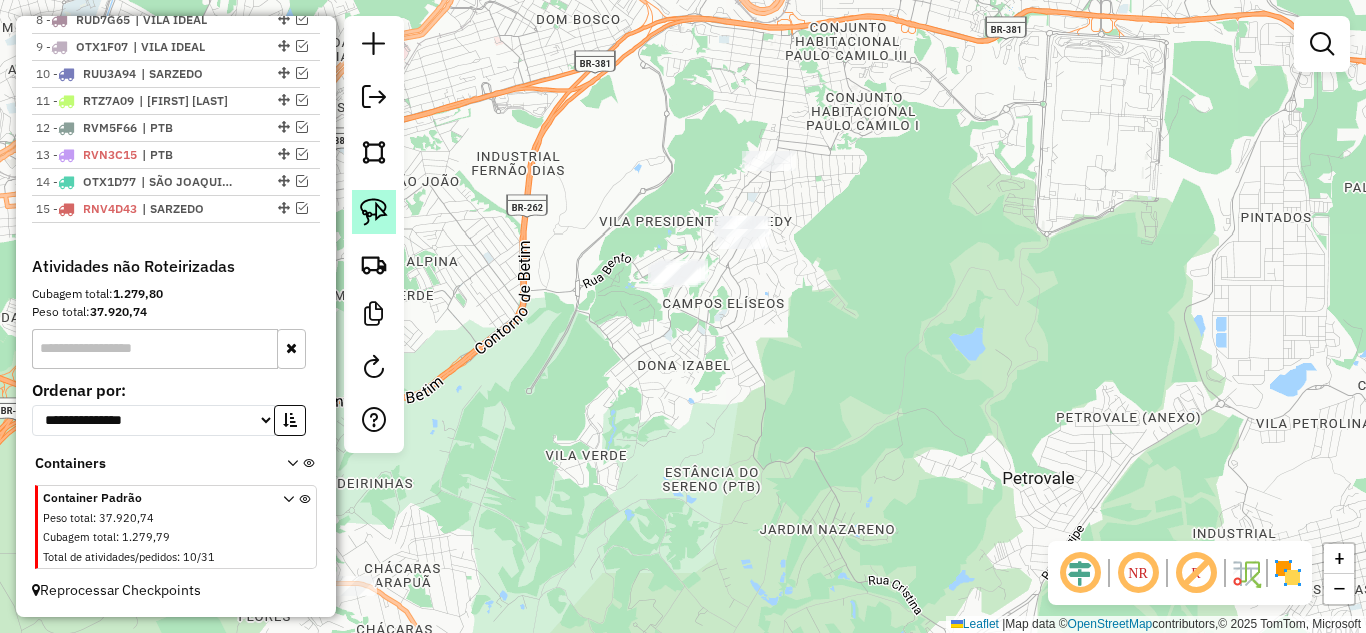 click 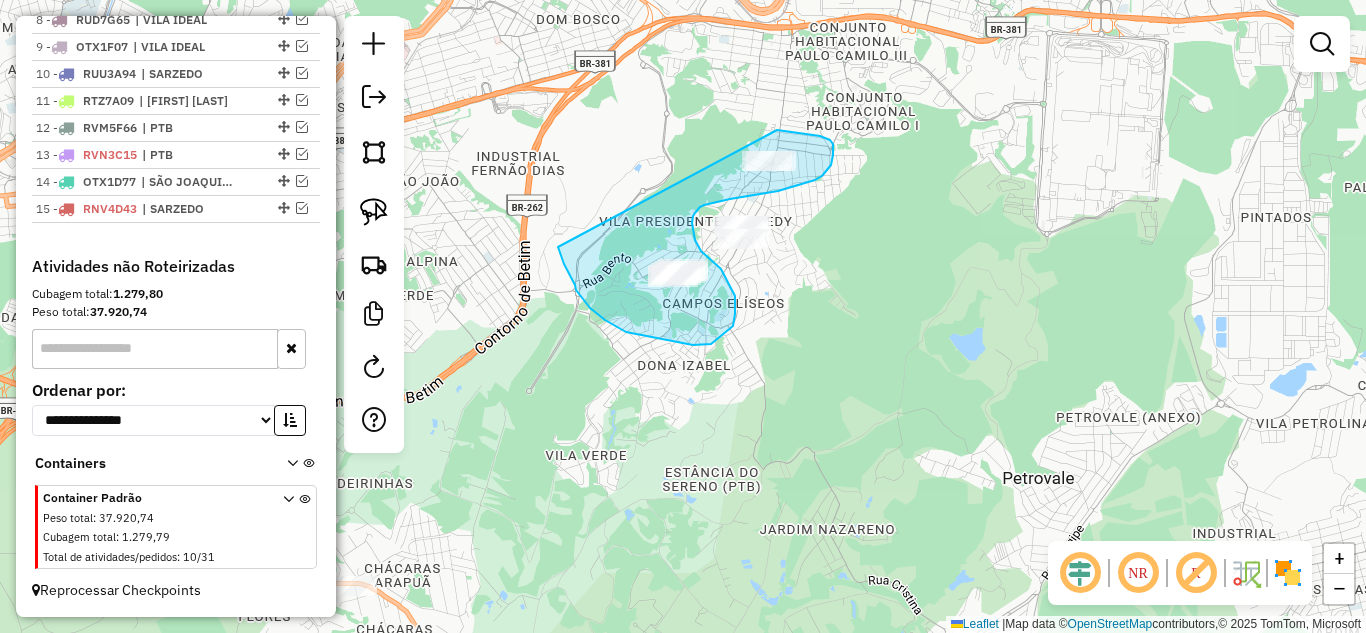 drag, startPoint x: 564, startPoint y: 264, endPoint x: 709, endPoint y: 114, distance: 208.62646 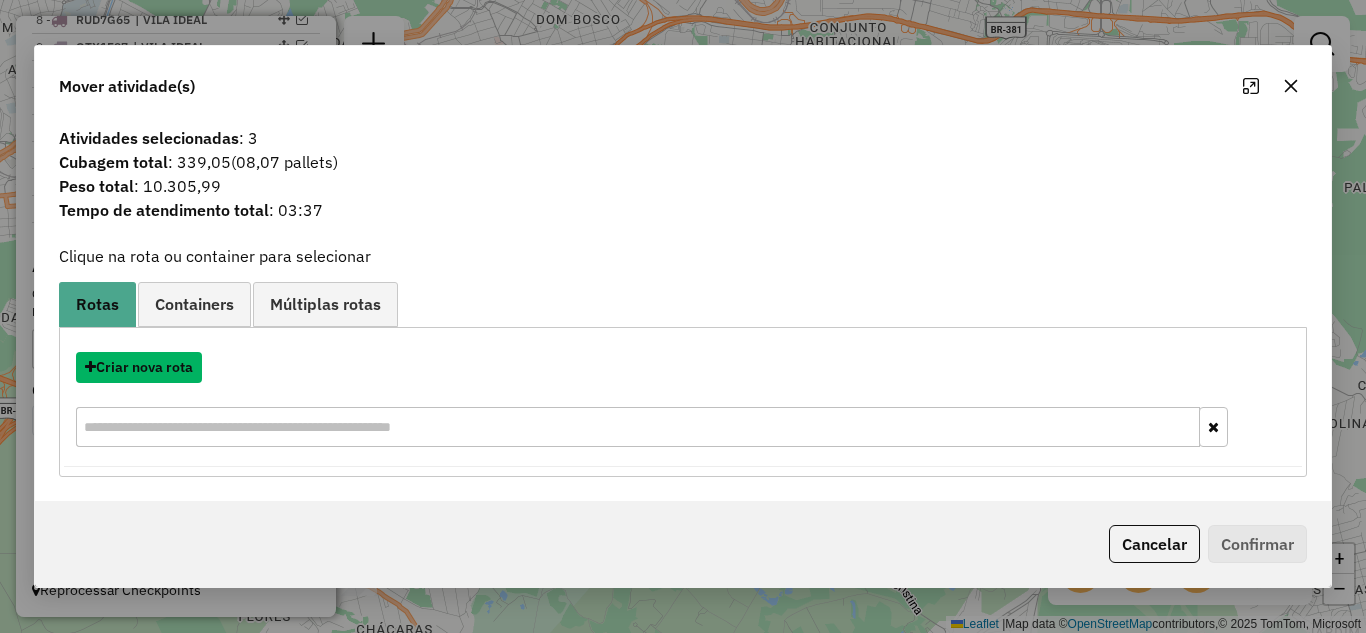 click on "Criar nova rota" at bounding box center (139, 367) 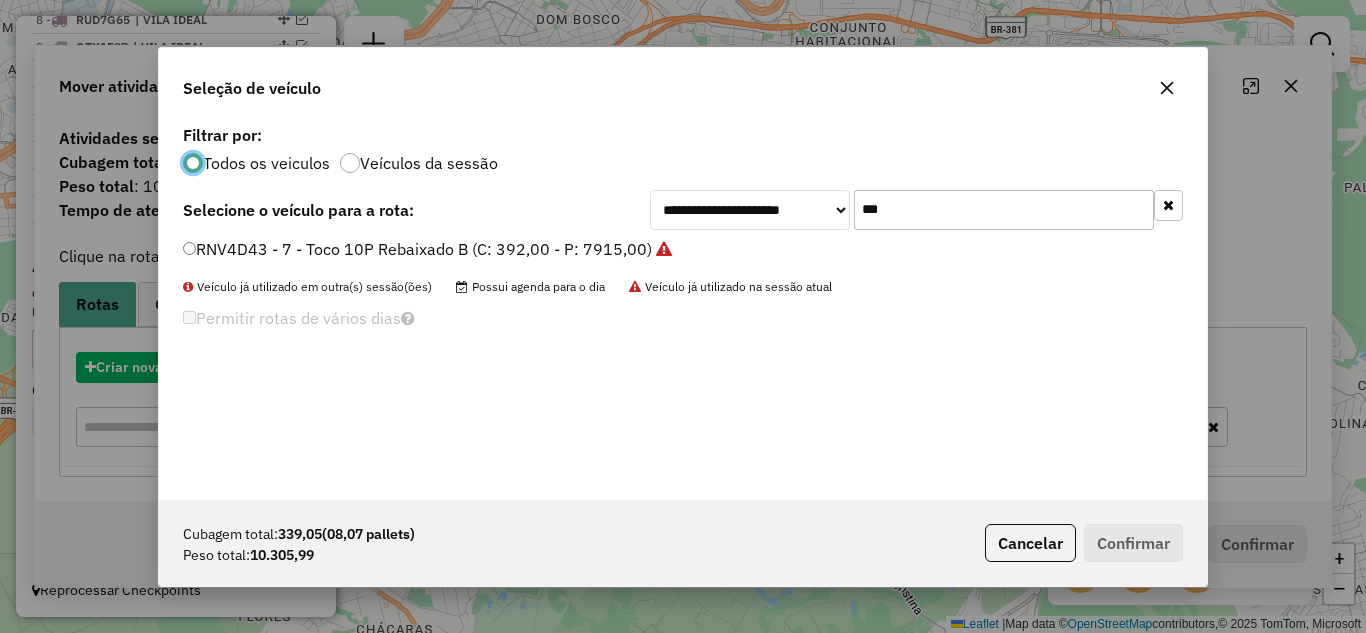 scroll, scrollTop: 11, scrollLeft: 6, axis: both 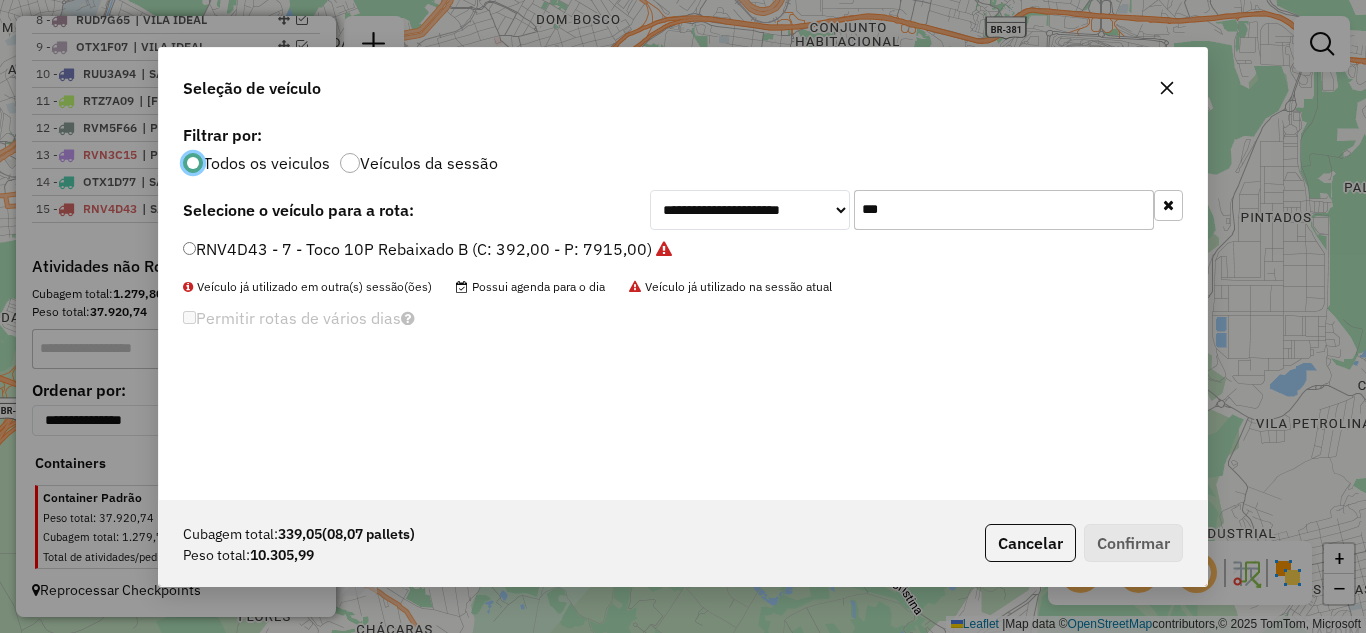 click 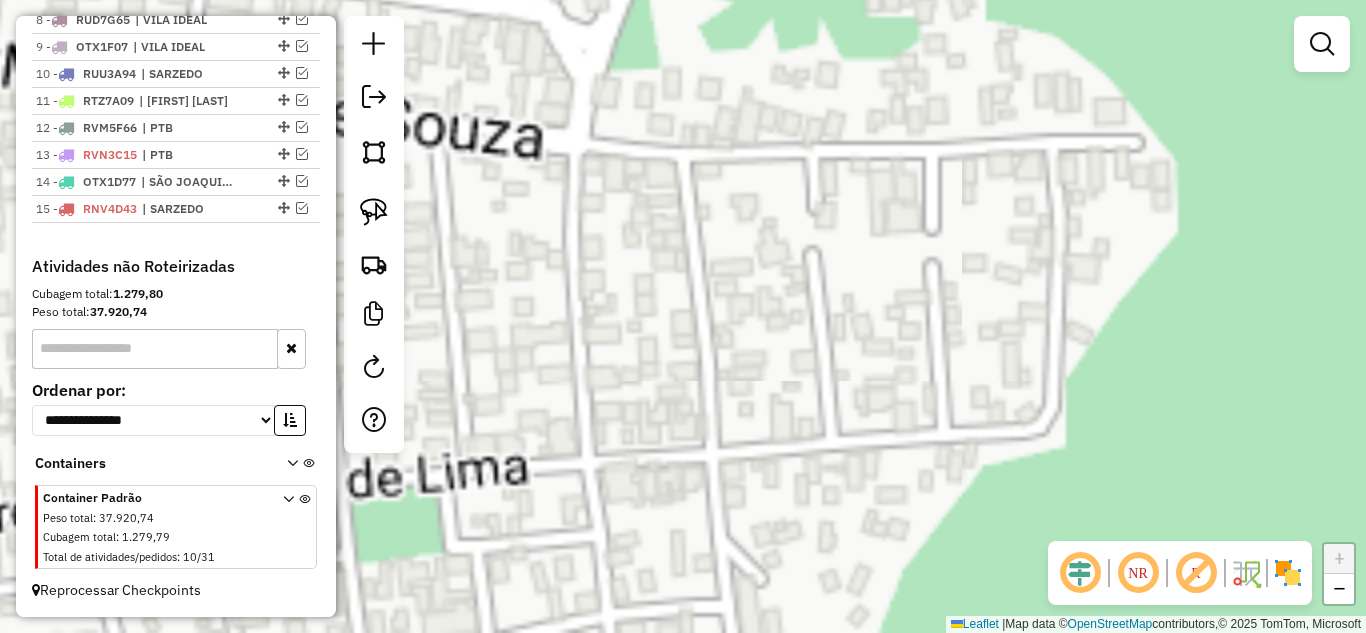 drag, startPoint x: 467, startPoint y: 263, endPoint x: 819, endPoint y: 344, distance: 361.1994 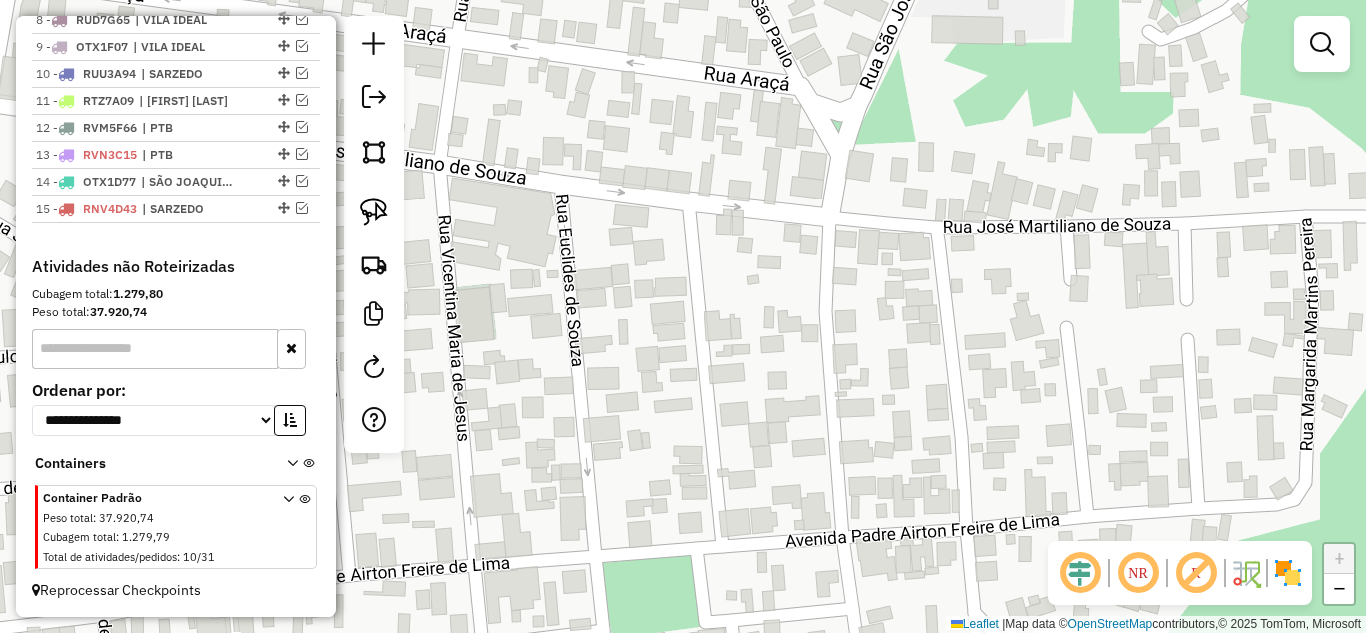 drag, startPoint x: 612, startPoint y: 315, endPoint x: 1185, endPoint y: 364, distance: 575.0913 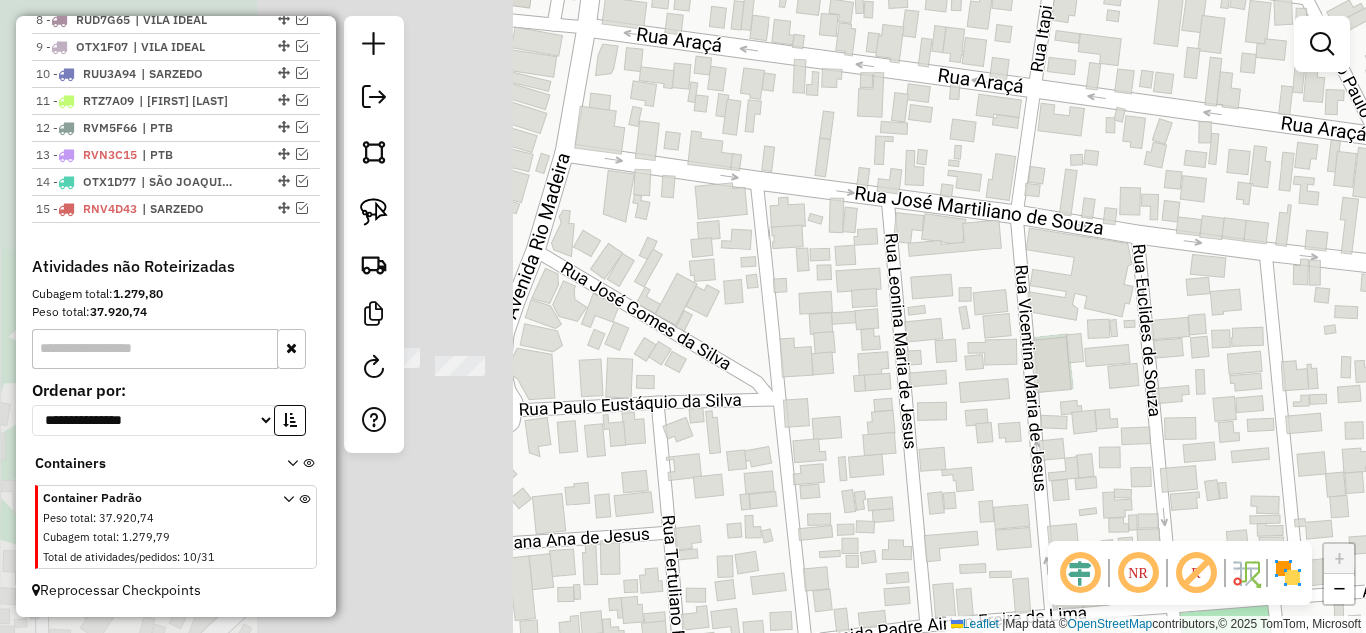 drag, startPoint x: 1008, startPoint y: 389, endPoint x: 900, endPoint y: 363, distance: 111.085556 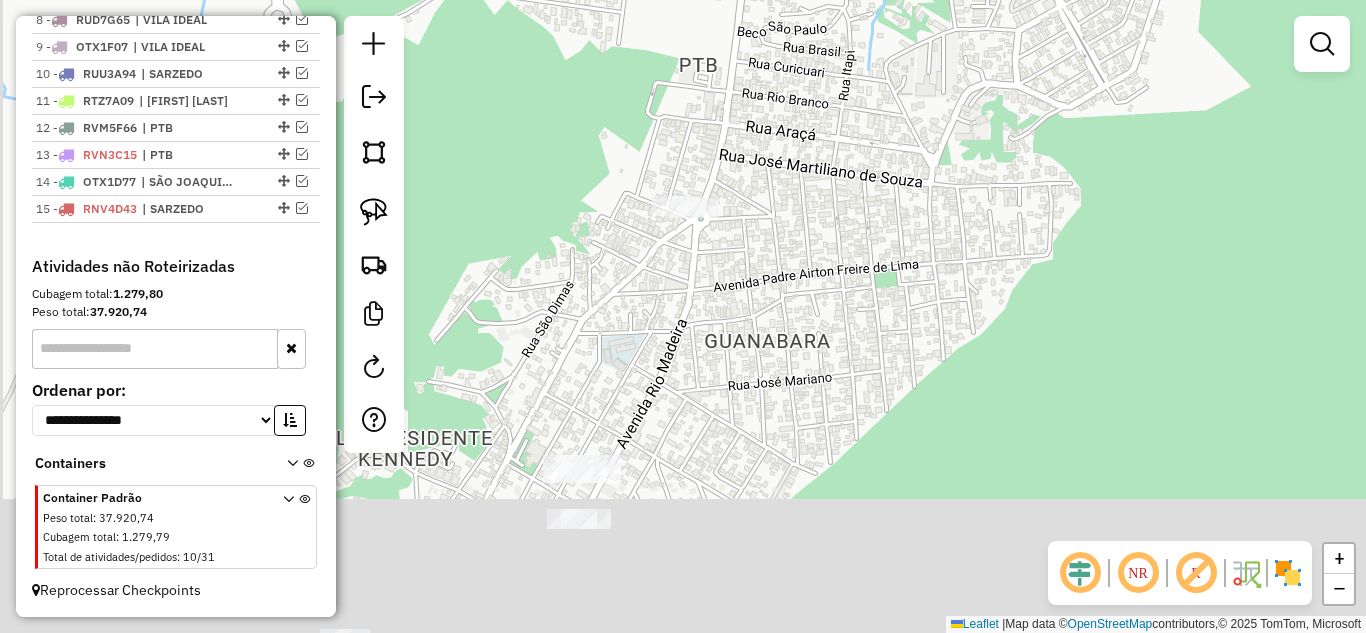 drag, startPoint x: 653, startPoint y: 411, endPoint x: 696, endPoint y: 265, distance: 152.20053 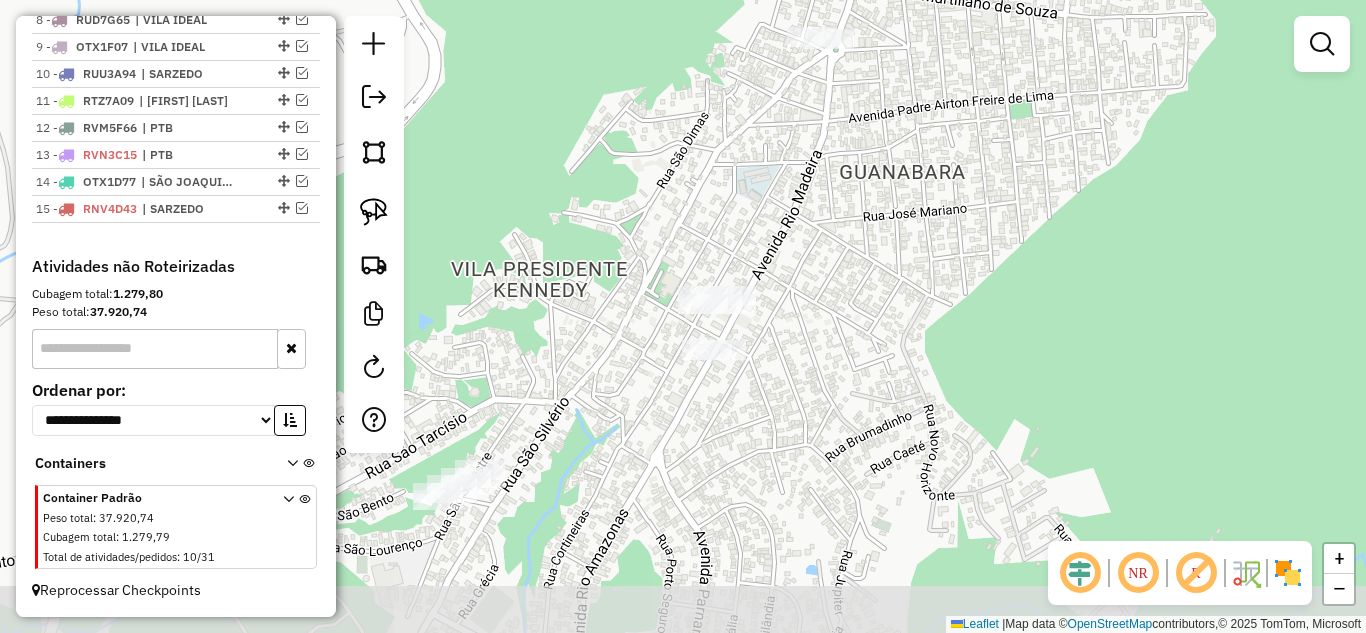drag, startPoint x: 710, startPoint y: 355, endPoint x: 861, endPoint y: 201, distance: 215.678 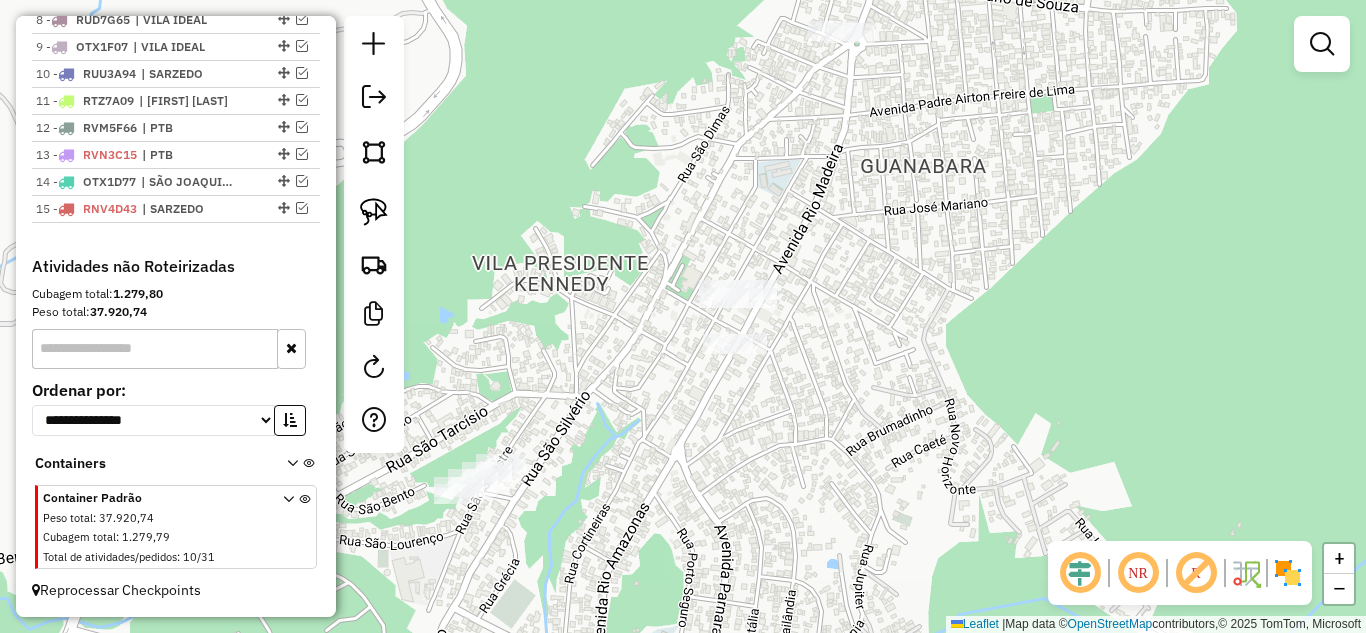 drag, startPoint x: 582, startPoint y: 321, endPoint x: 619, endPoint y: 303, distance: 41.14608 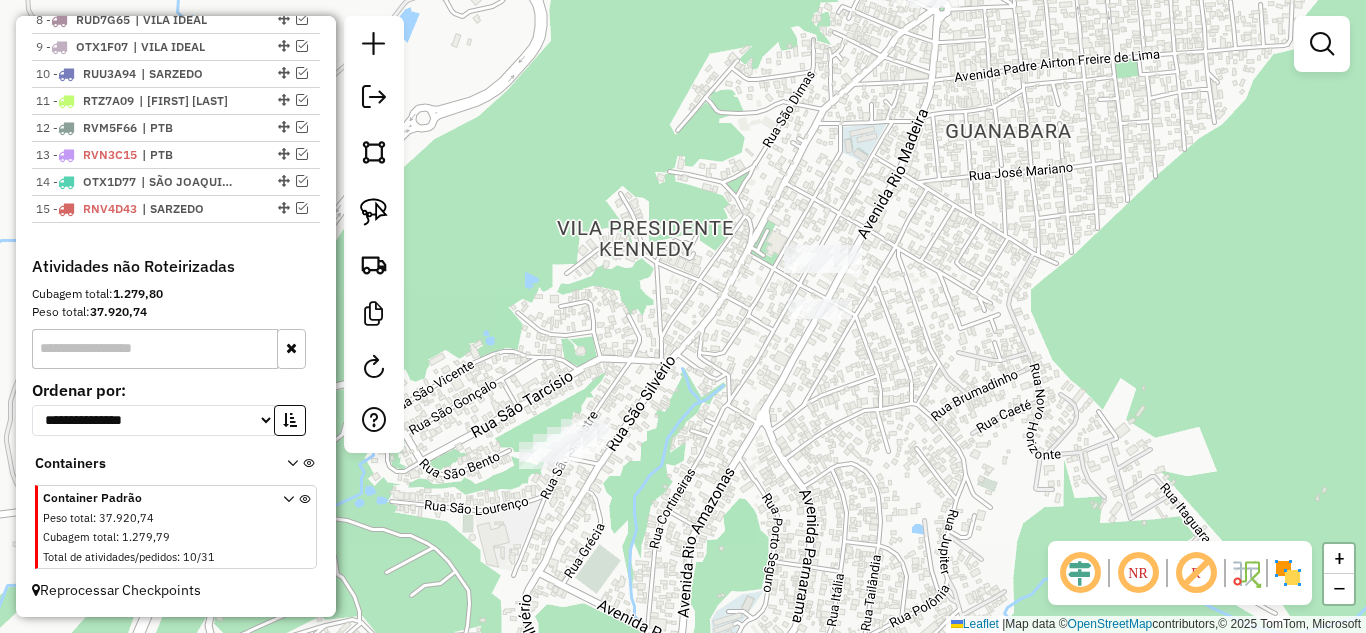 drag, startPoint x: 570, startPoint y: 285, endPoint x: 602, endPoint y: 271, distance: 34.928497 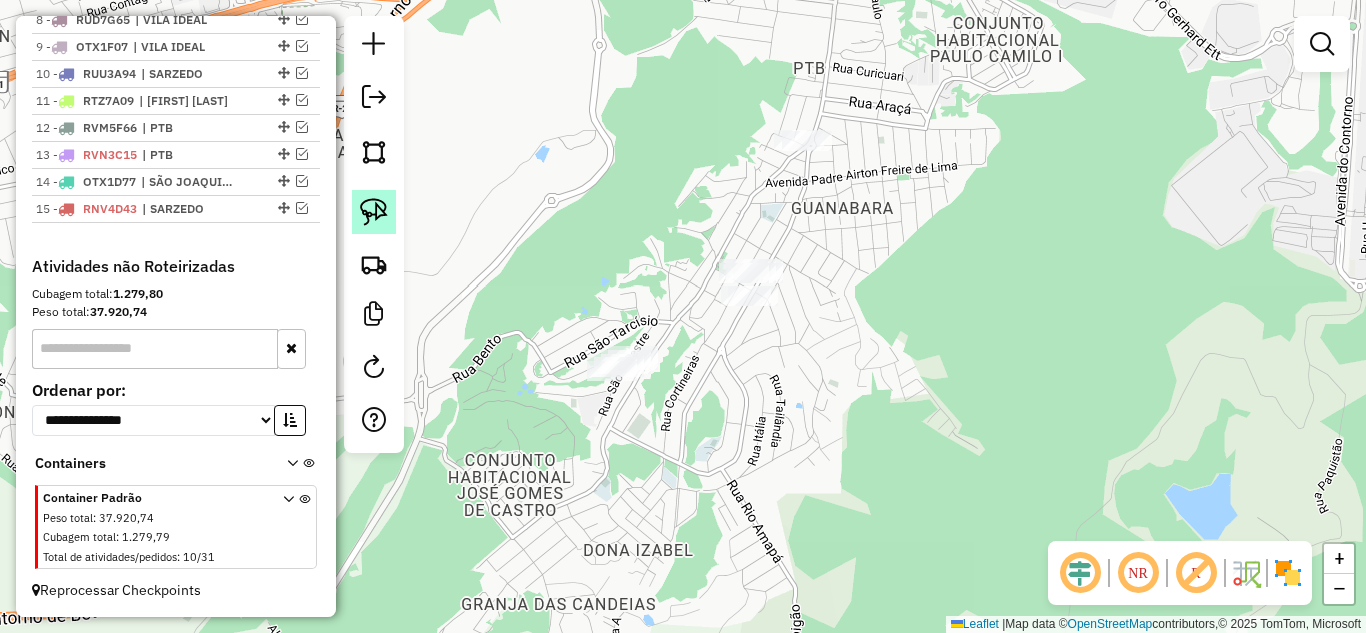 click 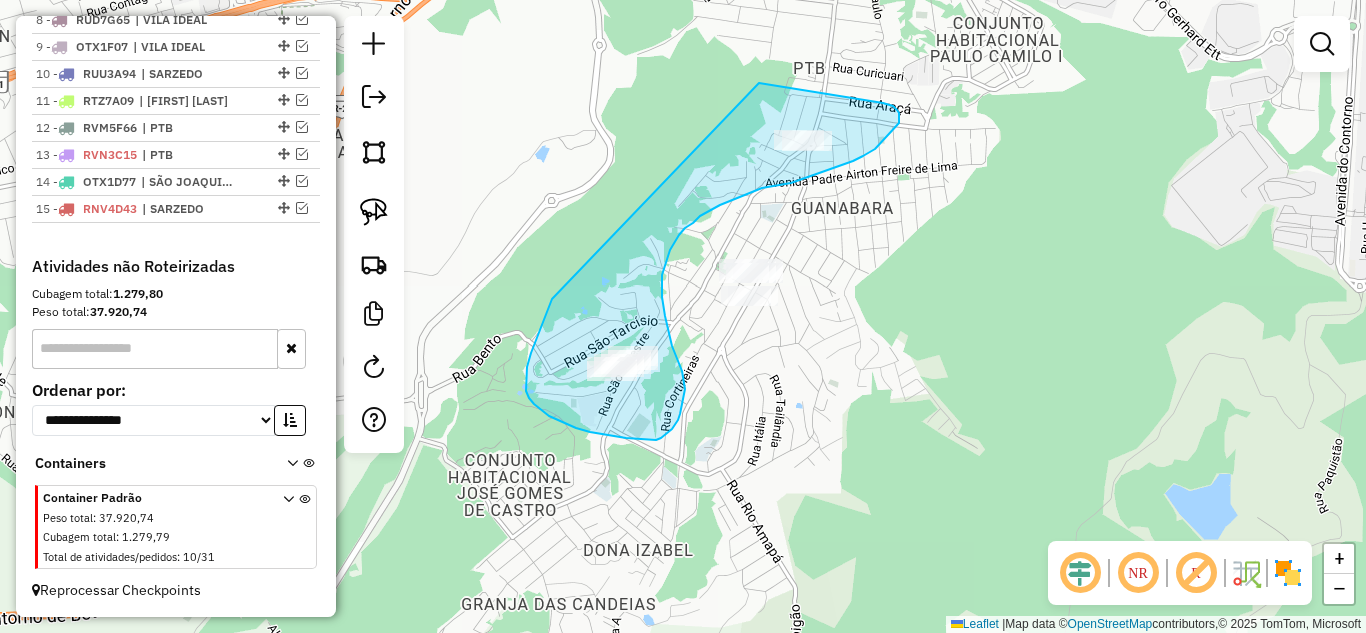 drag, startPoint x: 551, startPoint y: 304, endPoint x: 715, endPoint y: 77, distance: 280.04465 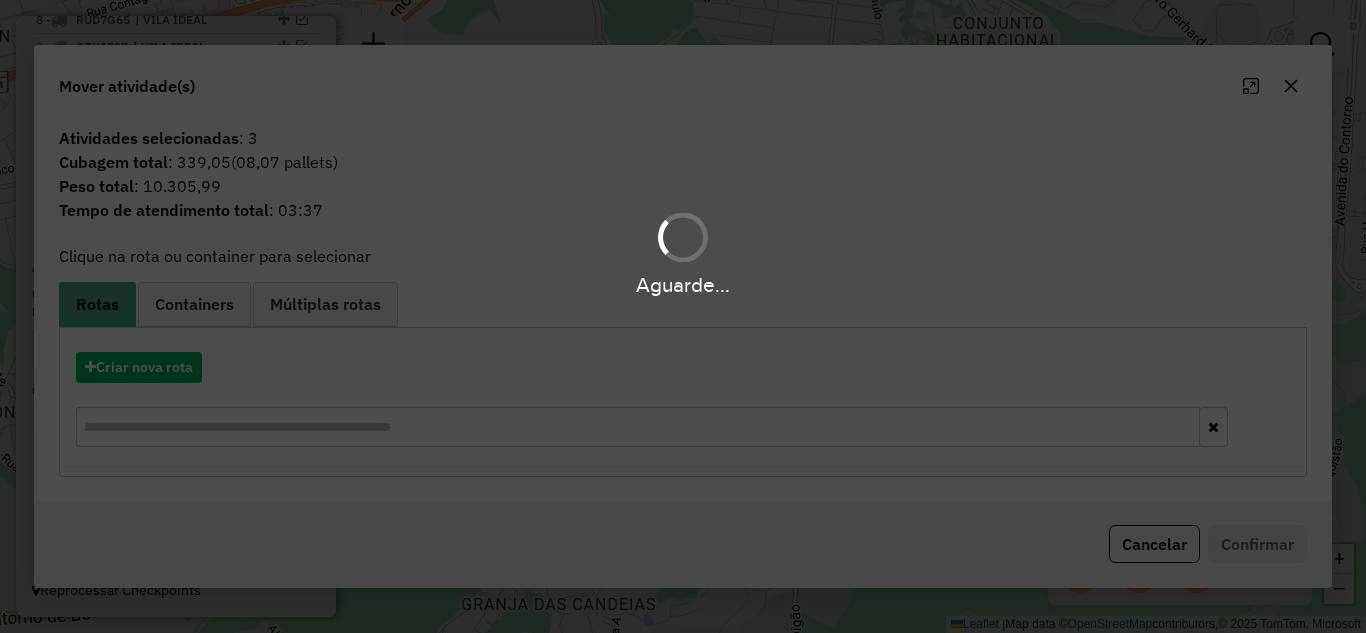 click on "Aguarde..." at bounding box center (683, 316) 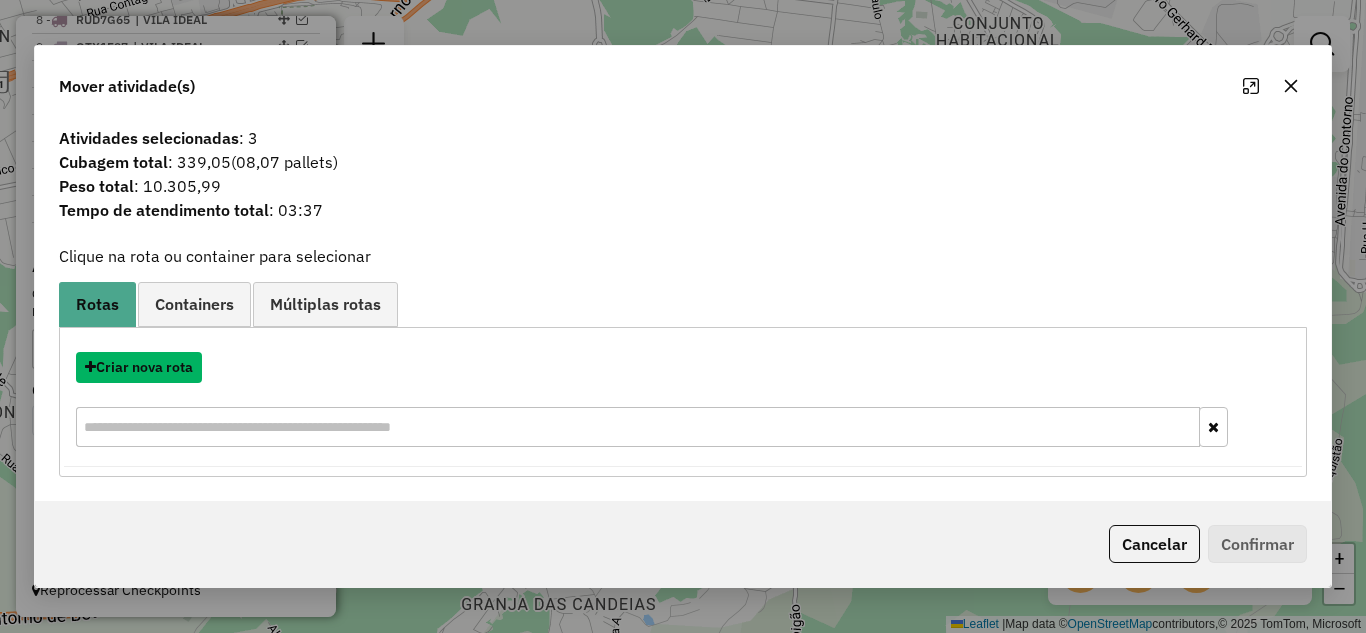 click on "Criar nova rota" at bounding box center [139, 367] 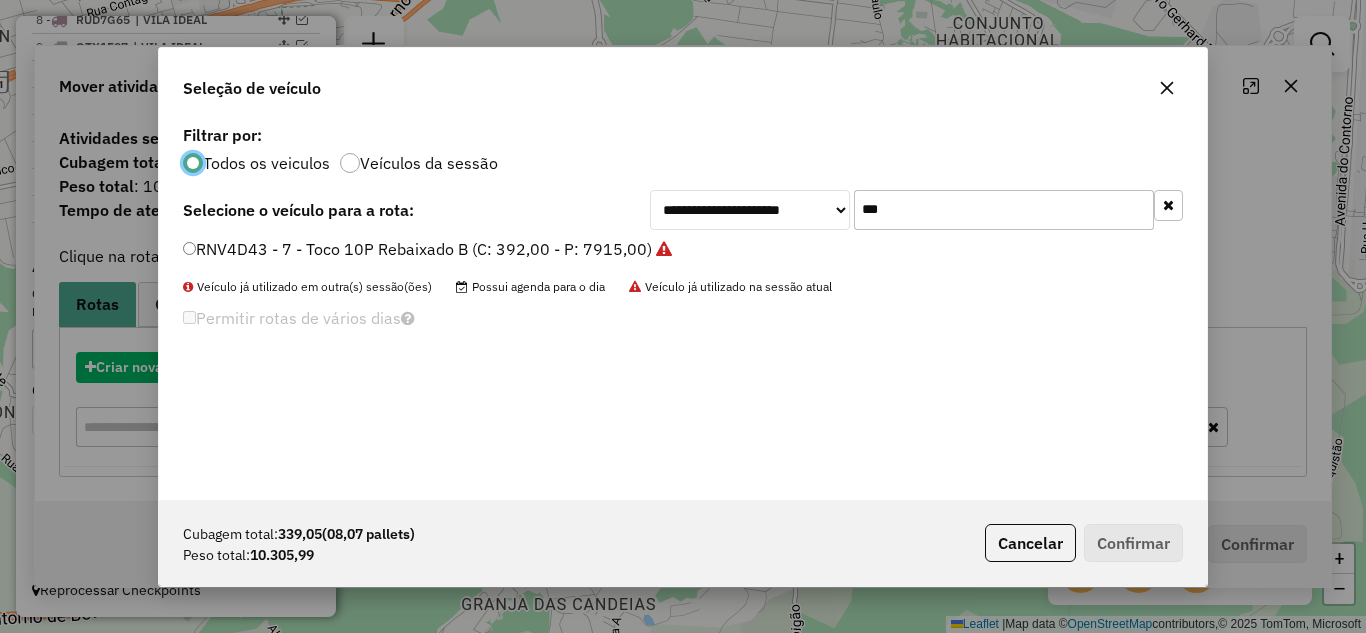 scroll, scrollTop: 11, scrollLeft: 6, axis: both 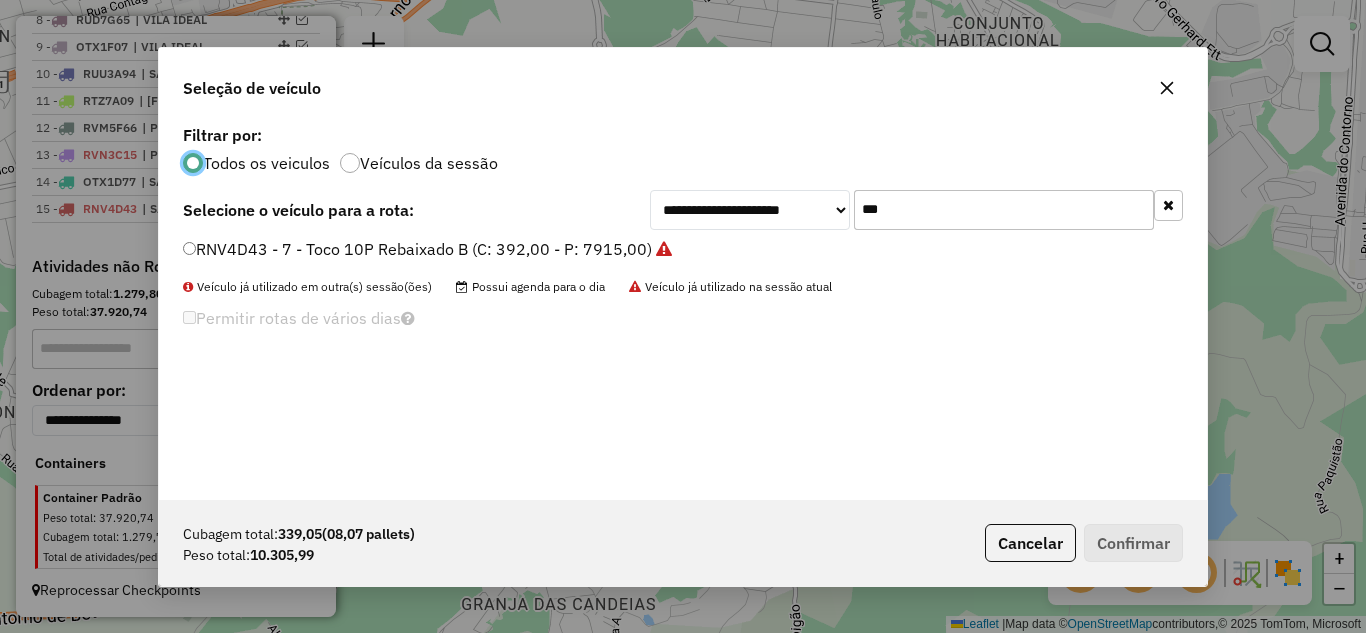 click on "***" 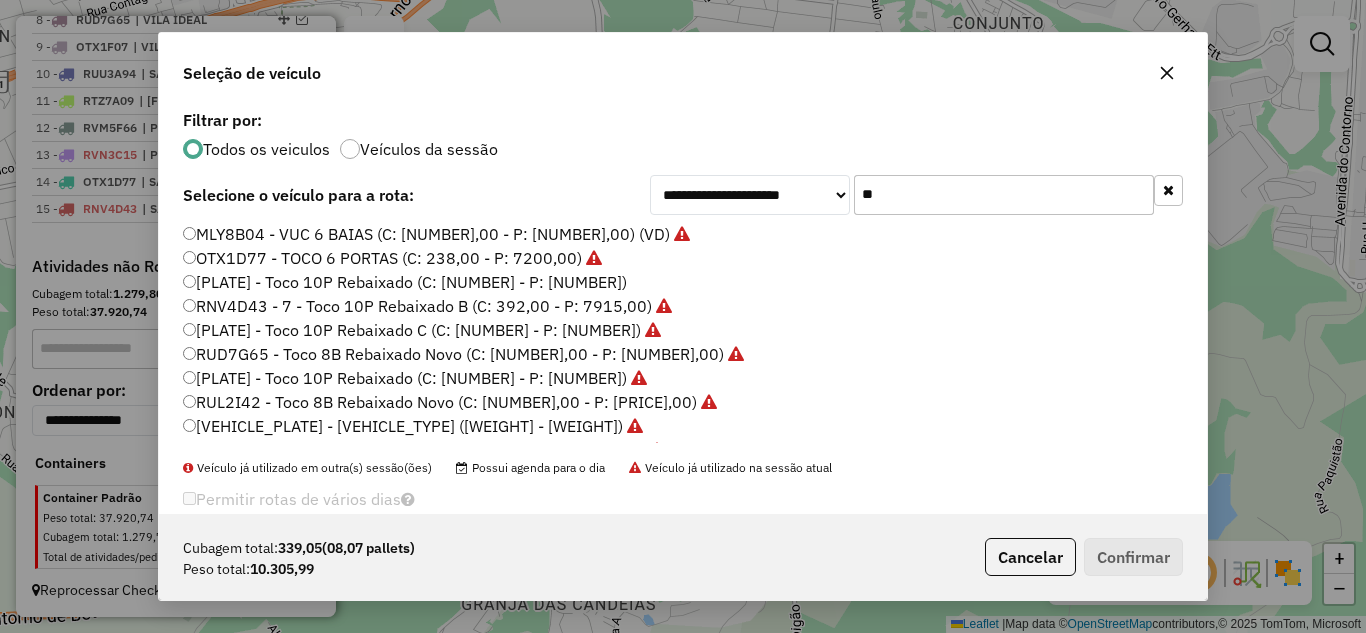 type on "*" 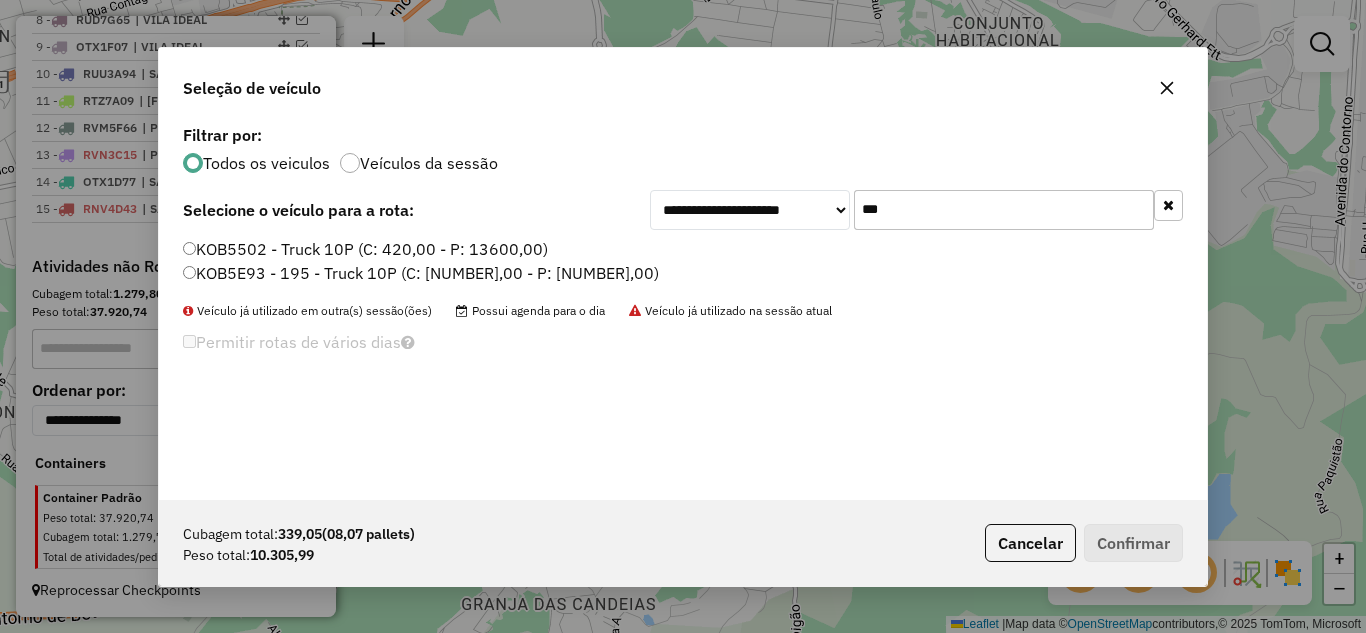type on "***" 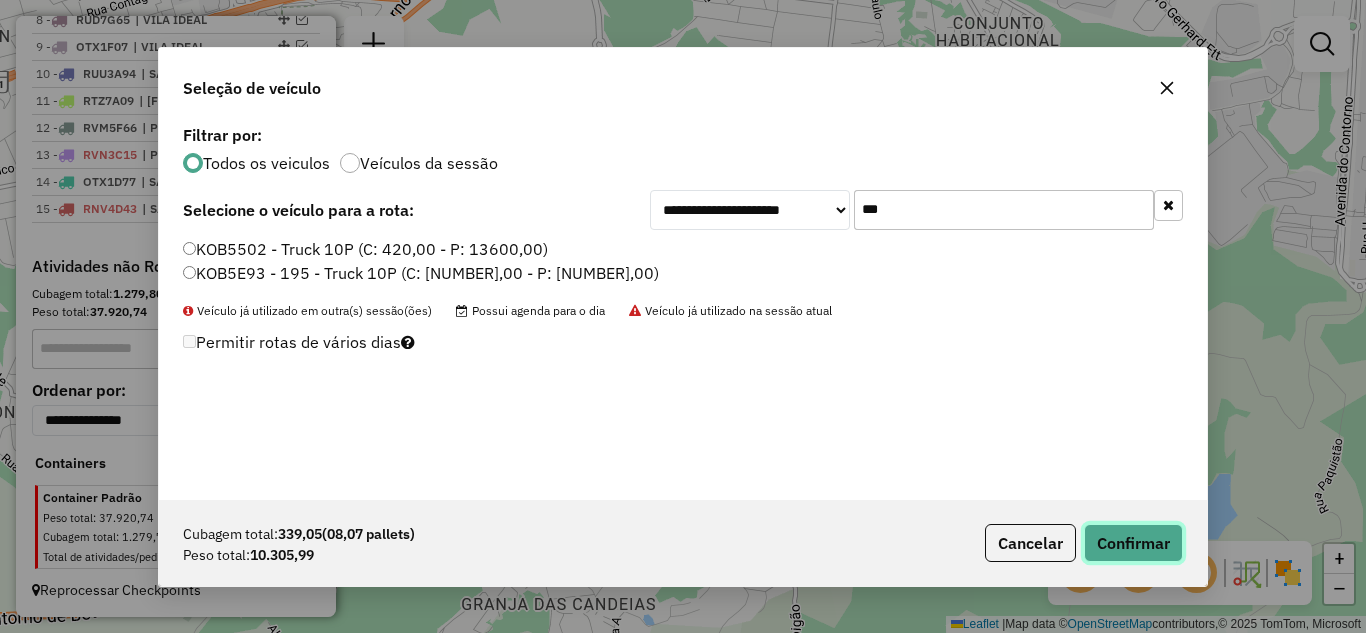 click on "Confirmar" 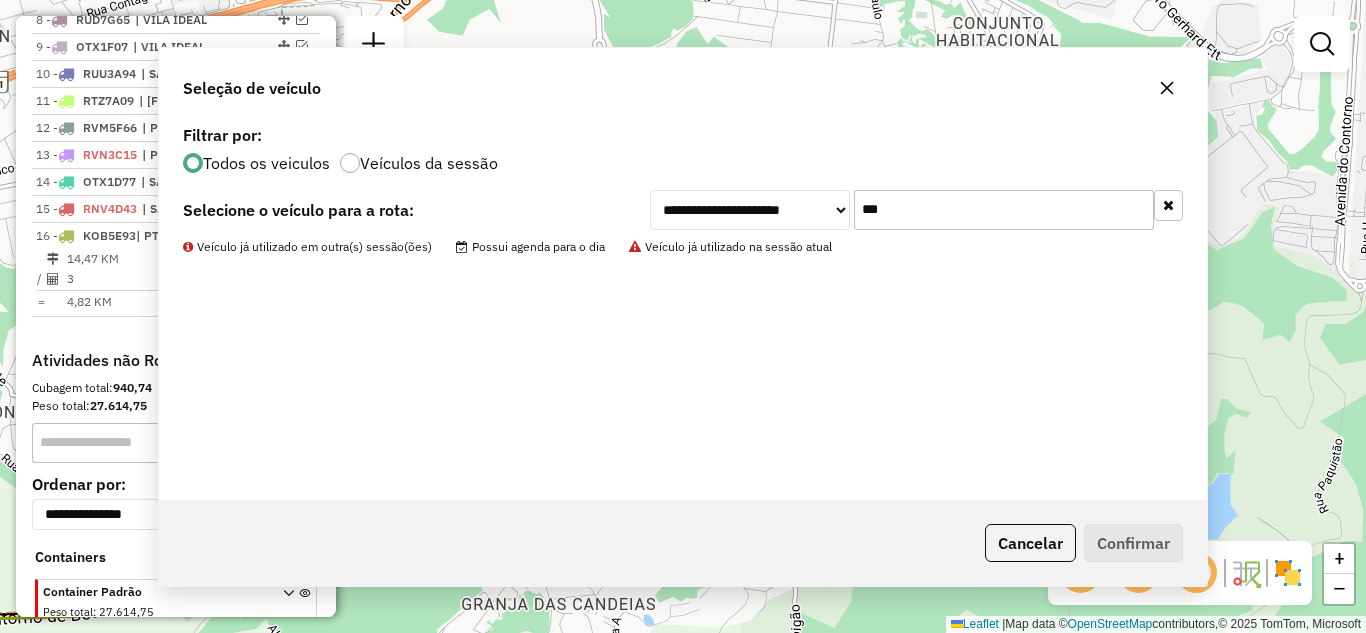 scroll, scrollTop: 1039, scrollLeft: 0, axis: vertical 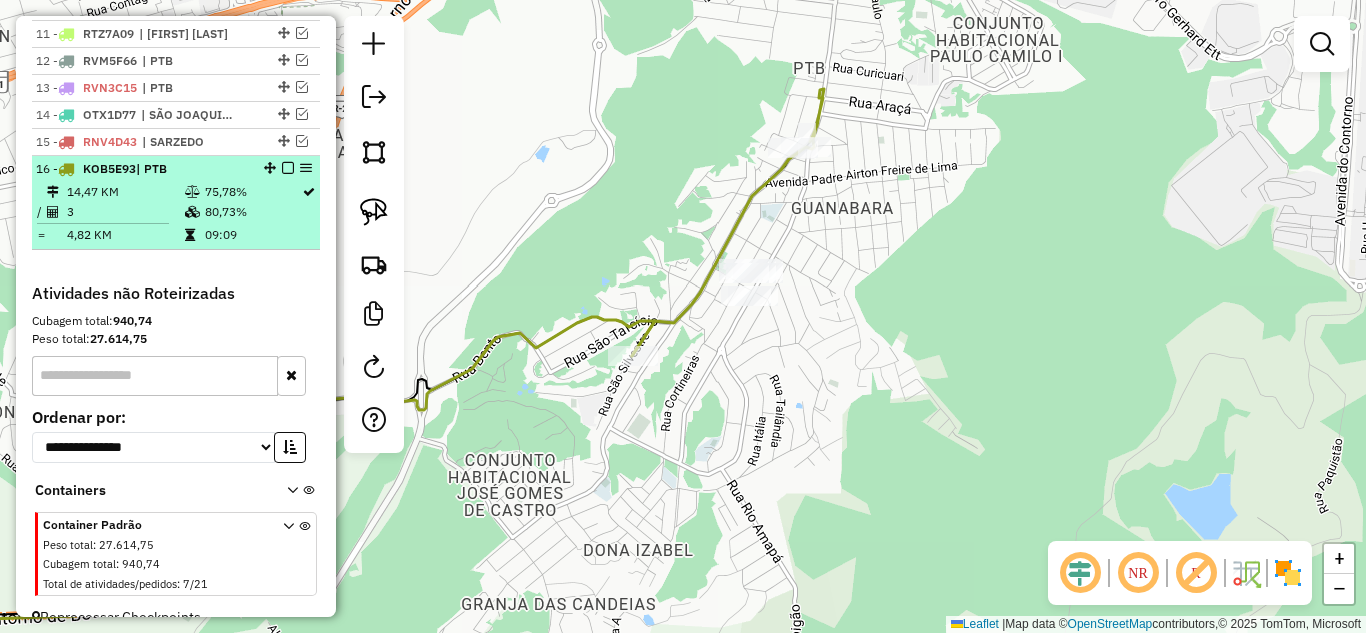 click at bounding box center [288, 168] 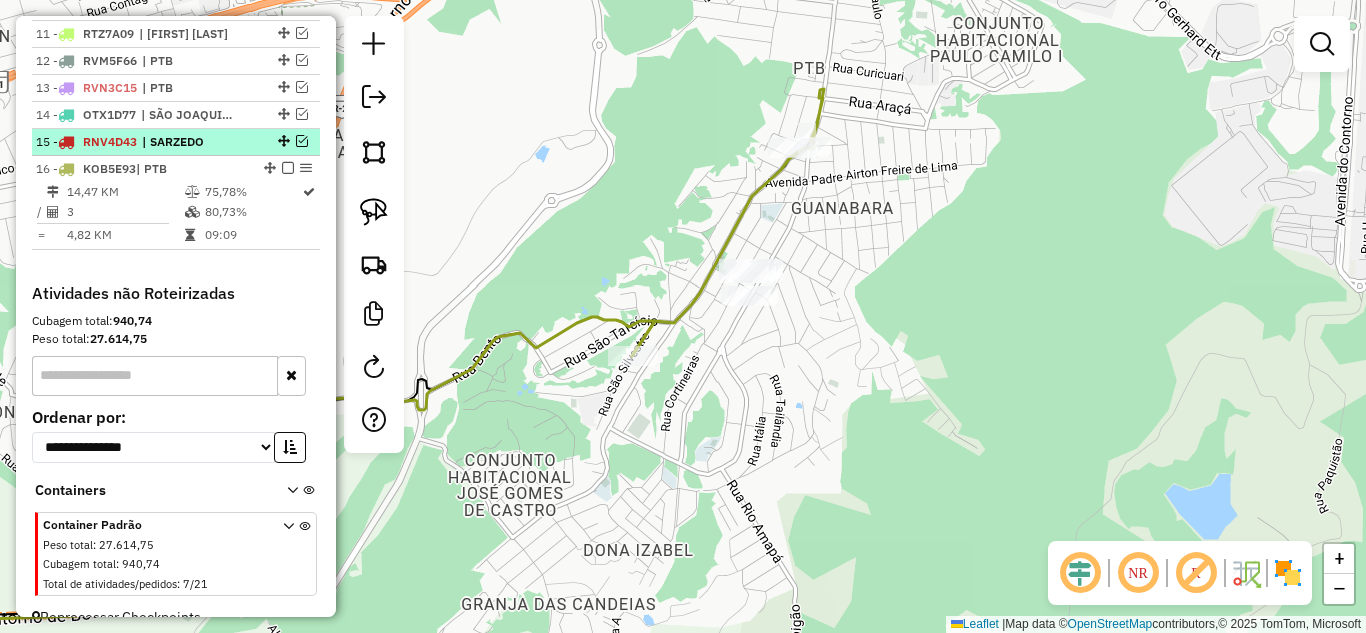 scroll, scrollTop: 999, scrollLeft: 0, axis: vertical 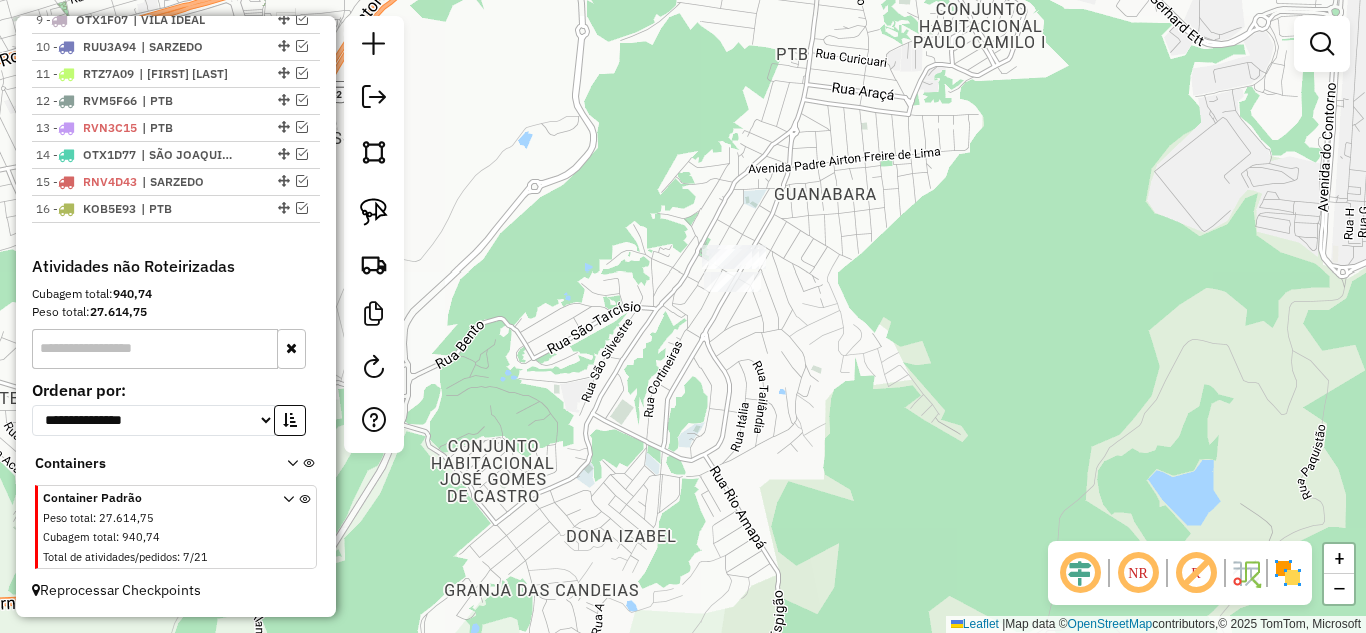 drag, startPoint x: 765, startPoint y: 371, endPoint x: 704, endPoint y: 331, distance: 72.94518 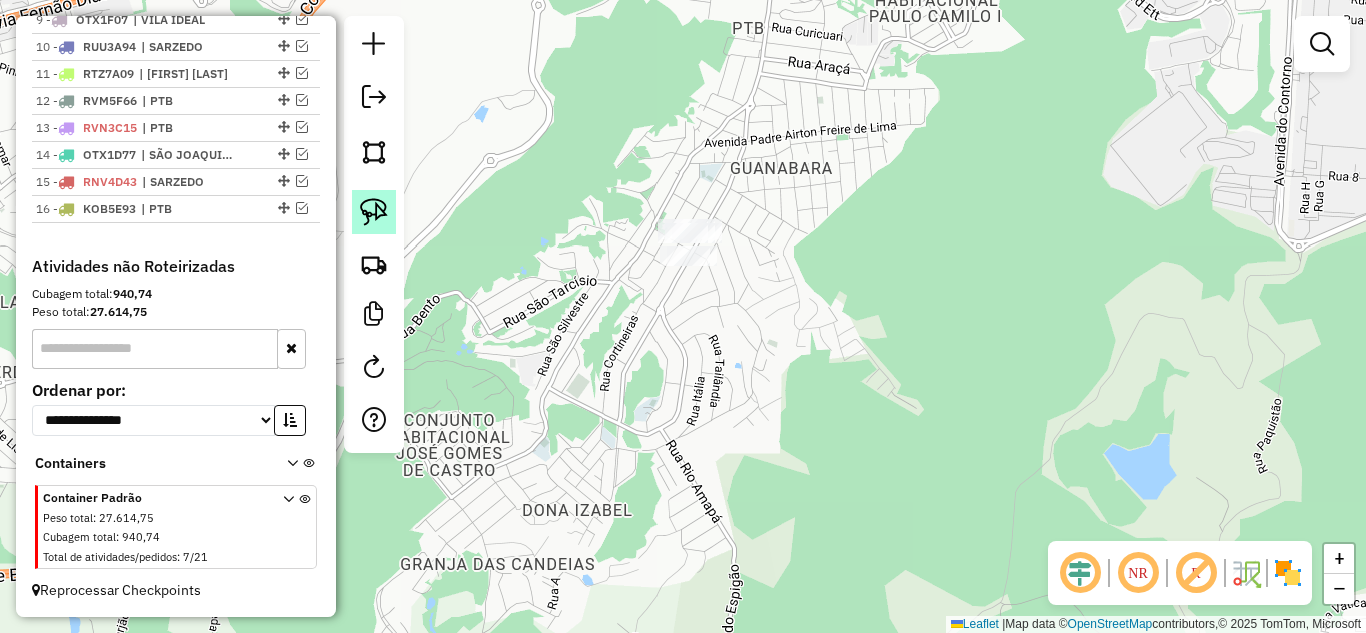 click 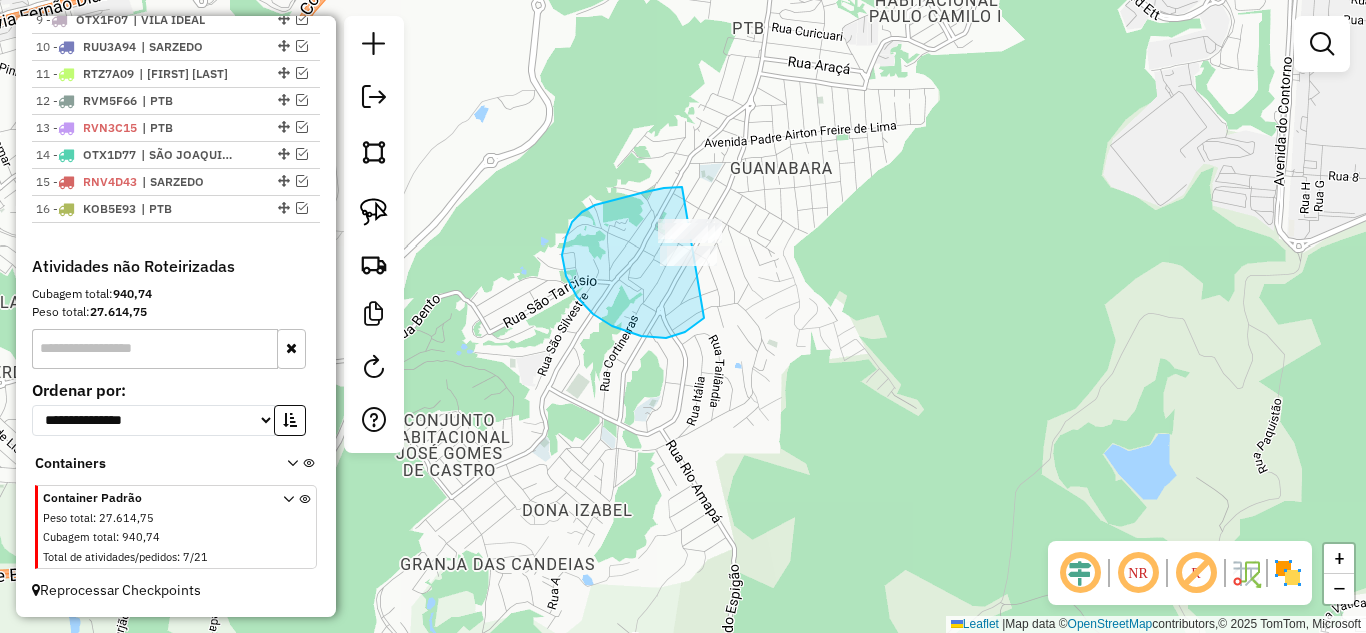 drag, startPoint x: 682, startPoint y: 187, endPoint x: 735, endPoint y: 185, distance: 53.037724 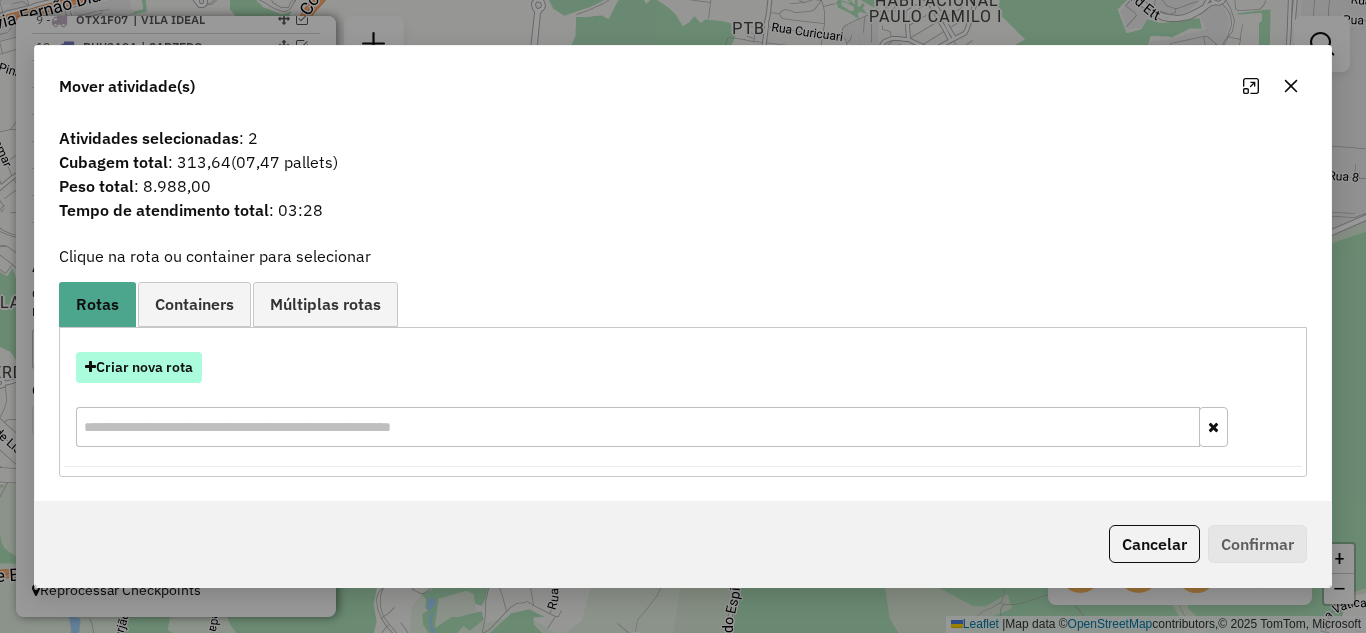 click on "Criar nova rota" at bounding box center [139, 367] 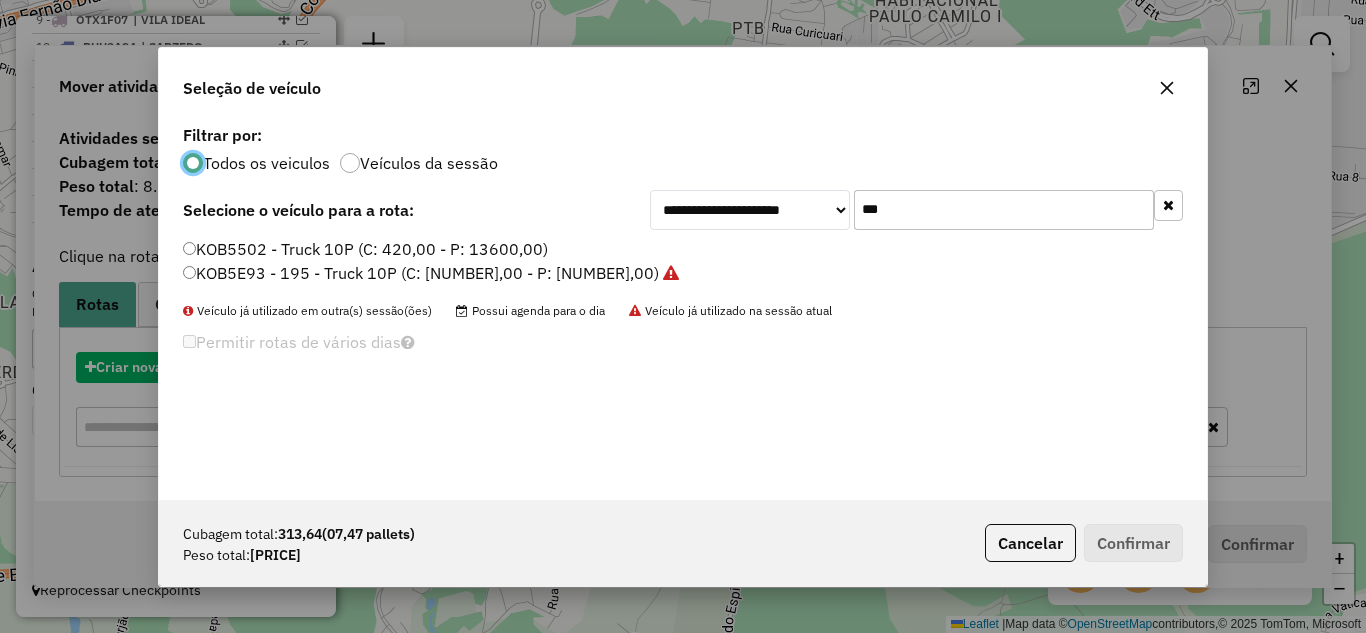 scroll, scrollTop: 11, scrollLeft: 6, axis: both 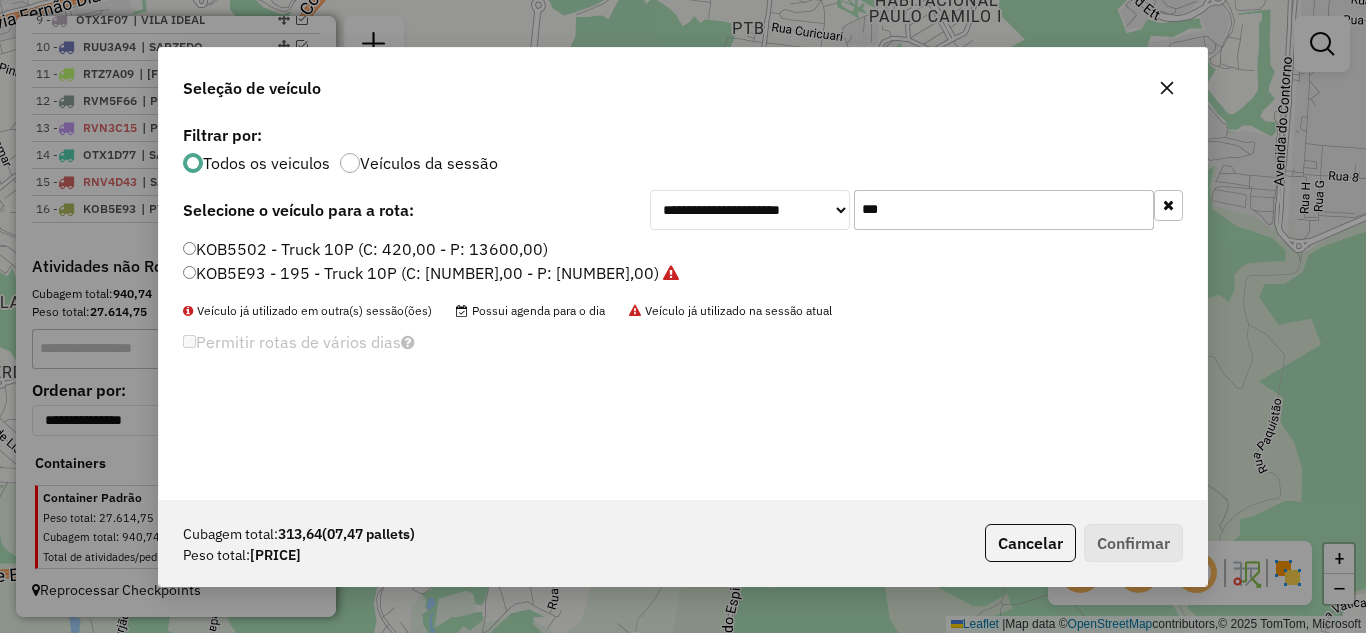 click on "***" 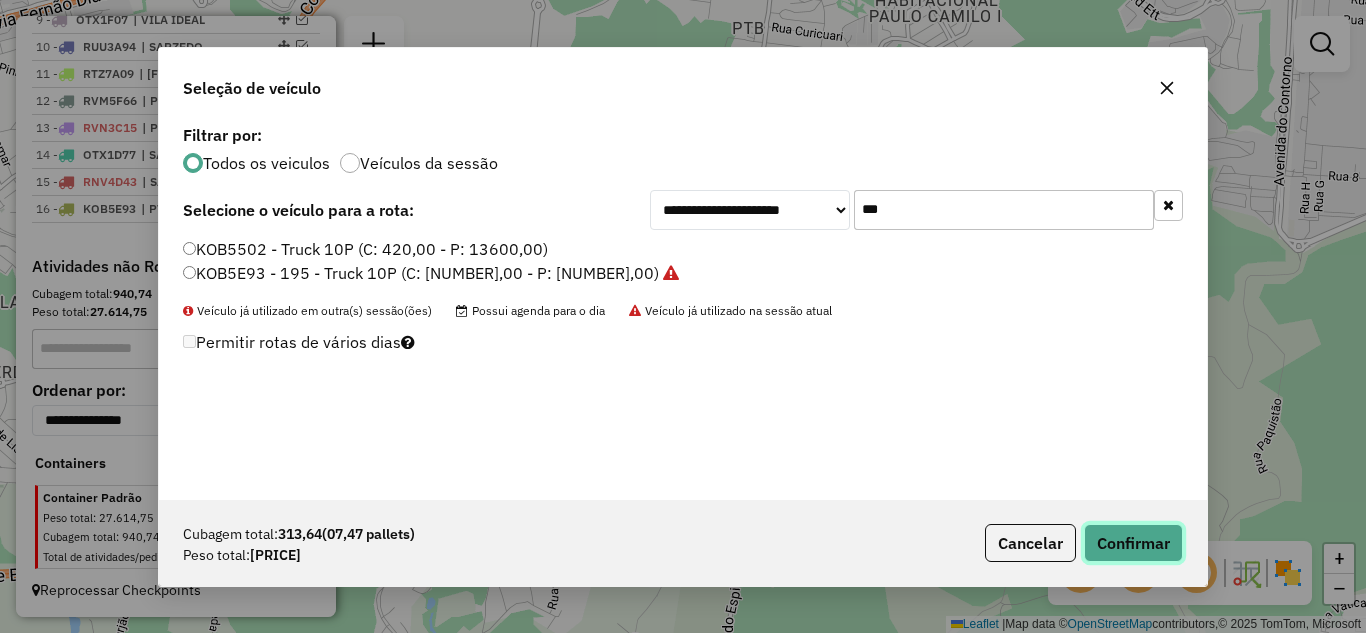 click on "Confirmar" 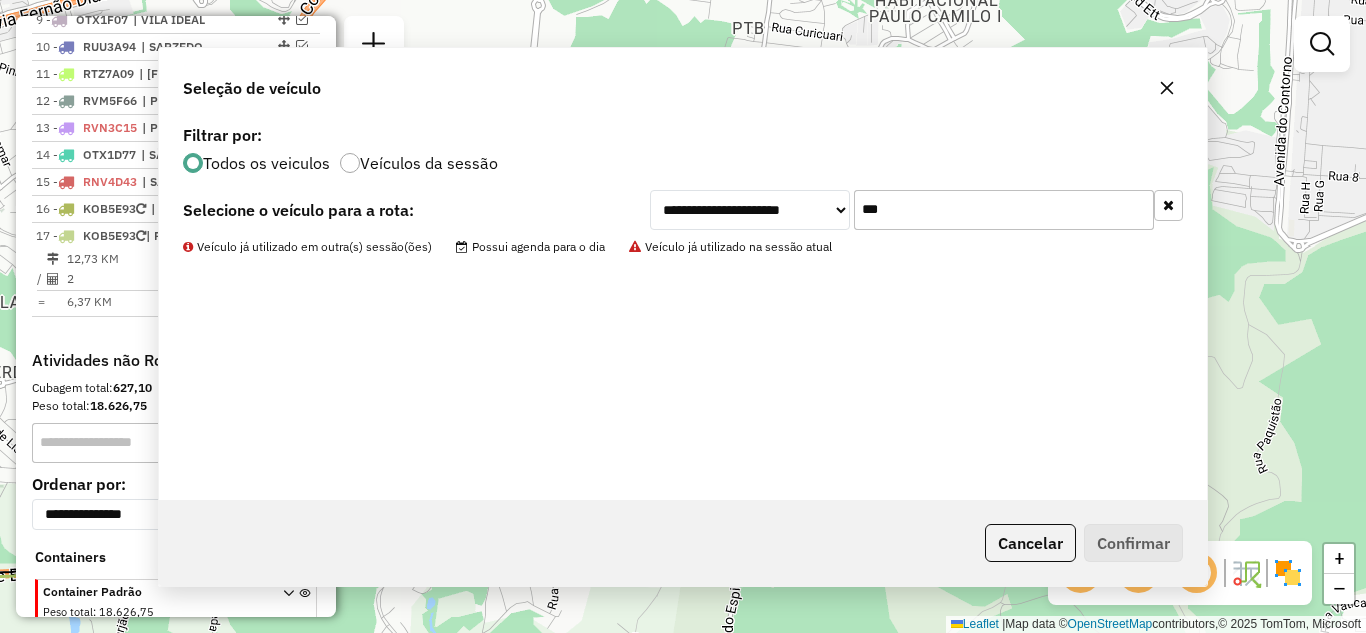 scroll, scrollTop: 1039, scrollLeft: 0, axis: vertical 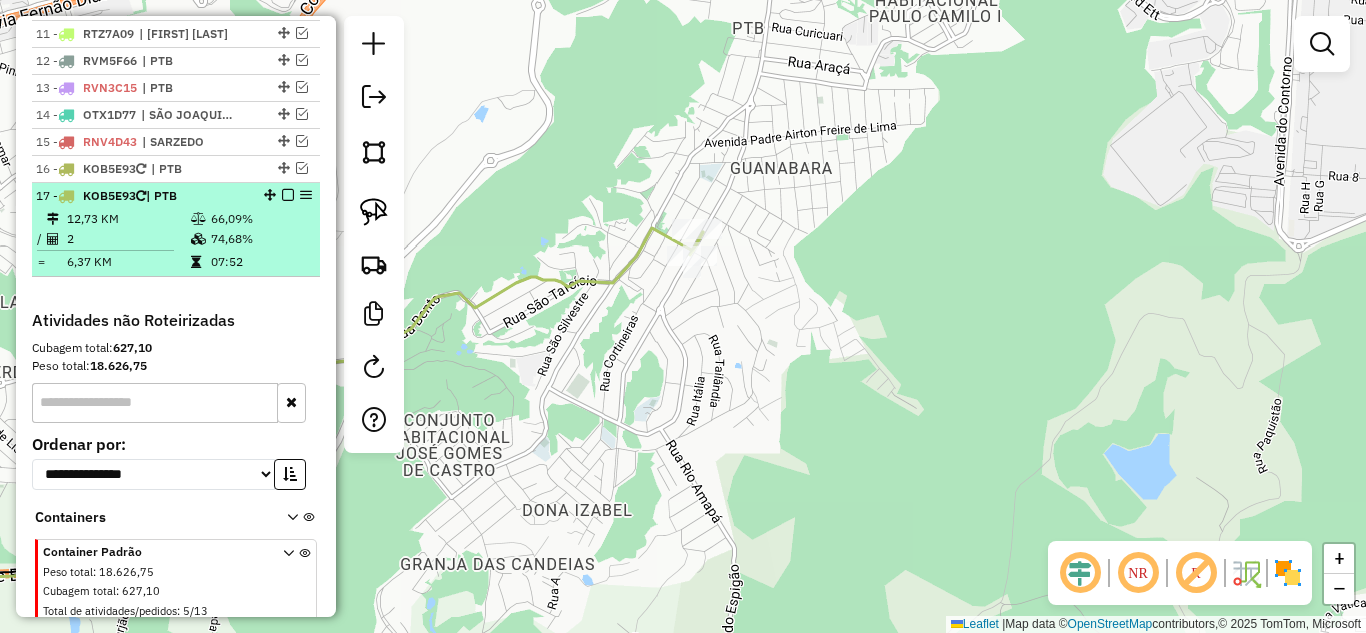click at bounding box center (288, 195) 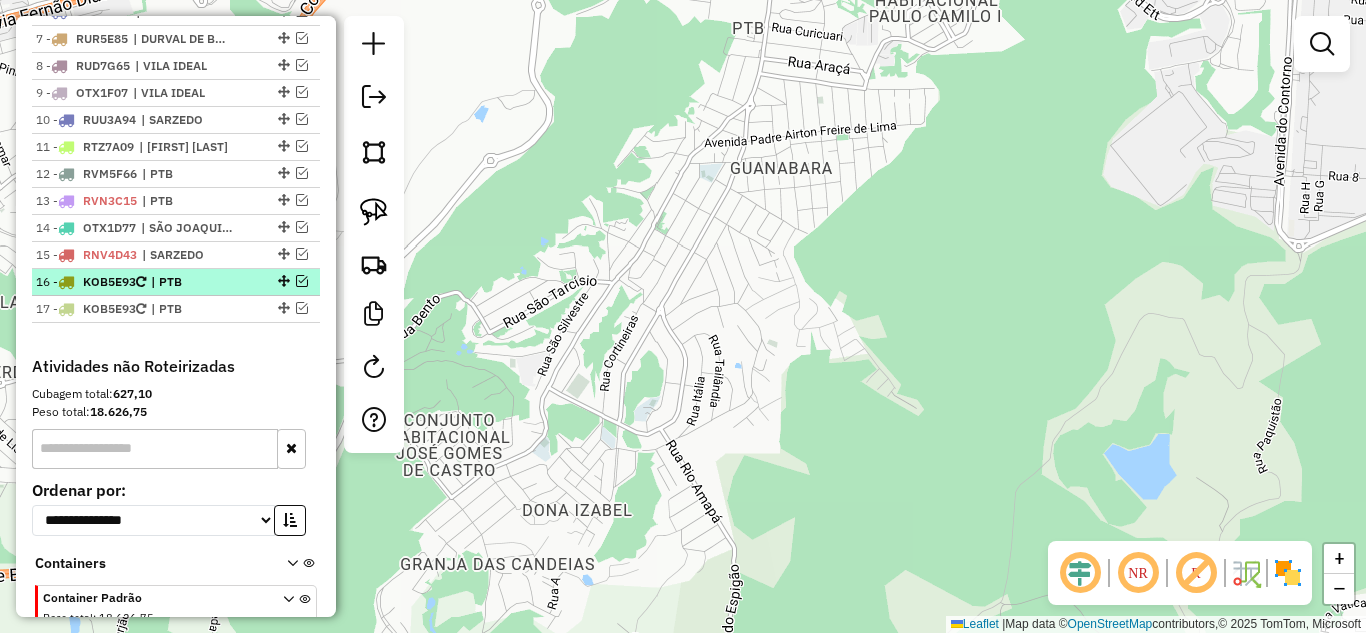 scroll, scrollTop: 826, scrollLeft: 0, axis: vertical 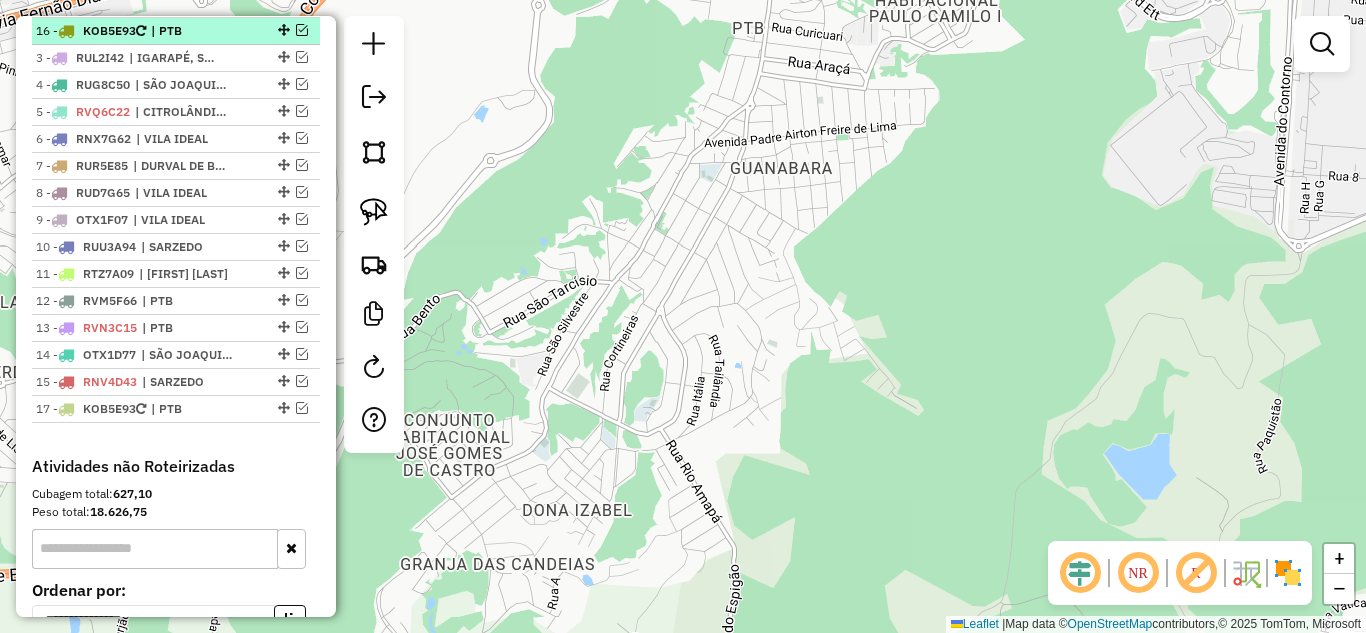 drag, startPoint x: 278, startPoint y: 384, endPoint x: 303, endPoint y: 24, distance: 360.867 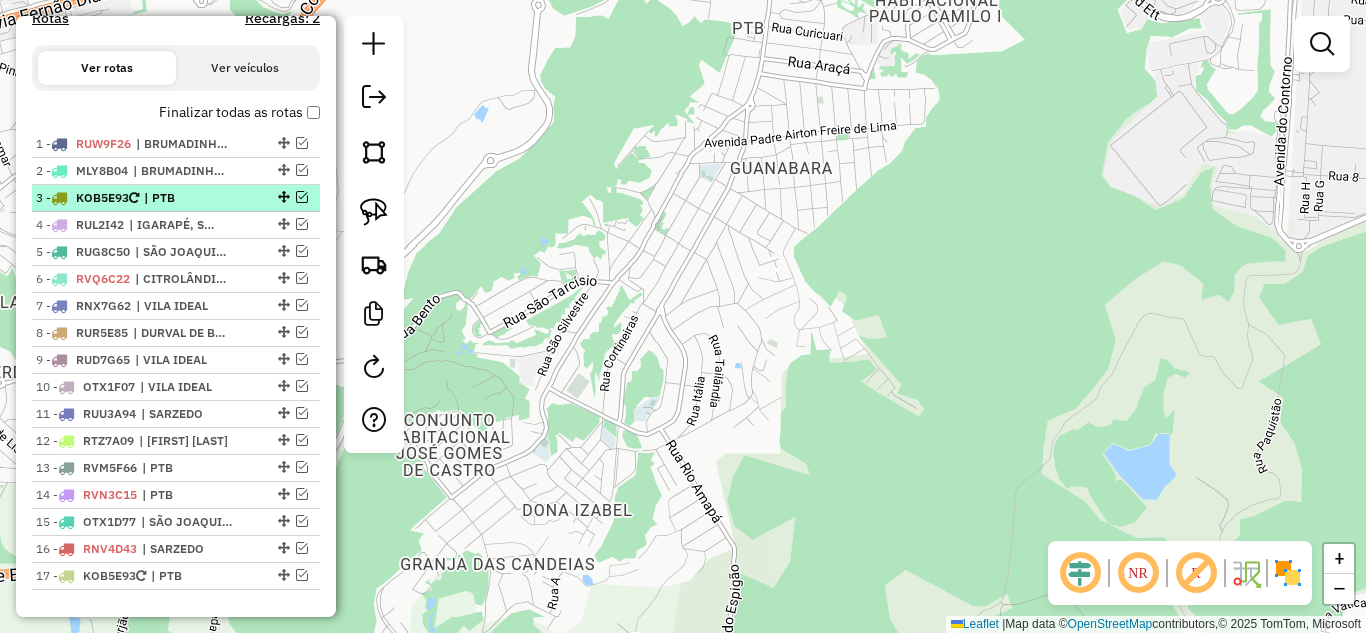 scroll, scrollTop: 626, scrollLeft: 0, axis: vertical 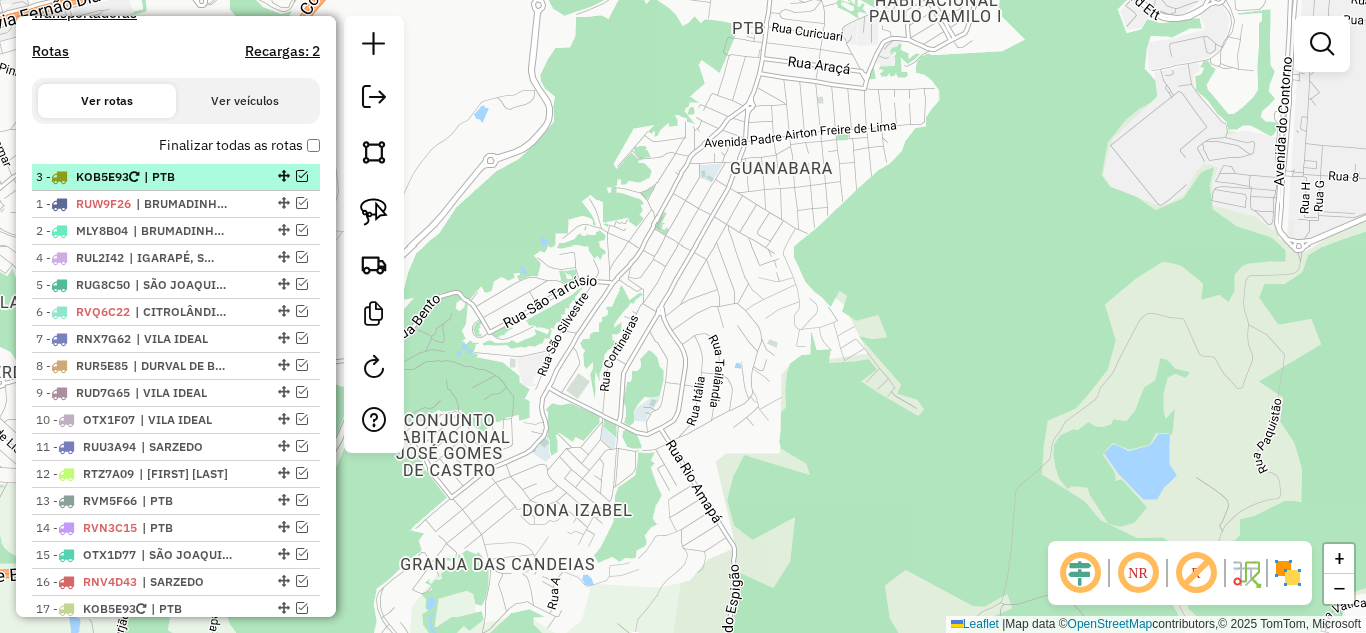drag, startPoint x: 278, startPoint y: 232, endPoint x: 280, endPoint y: 168, distance: 64.03124 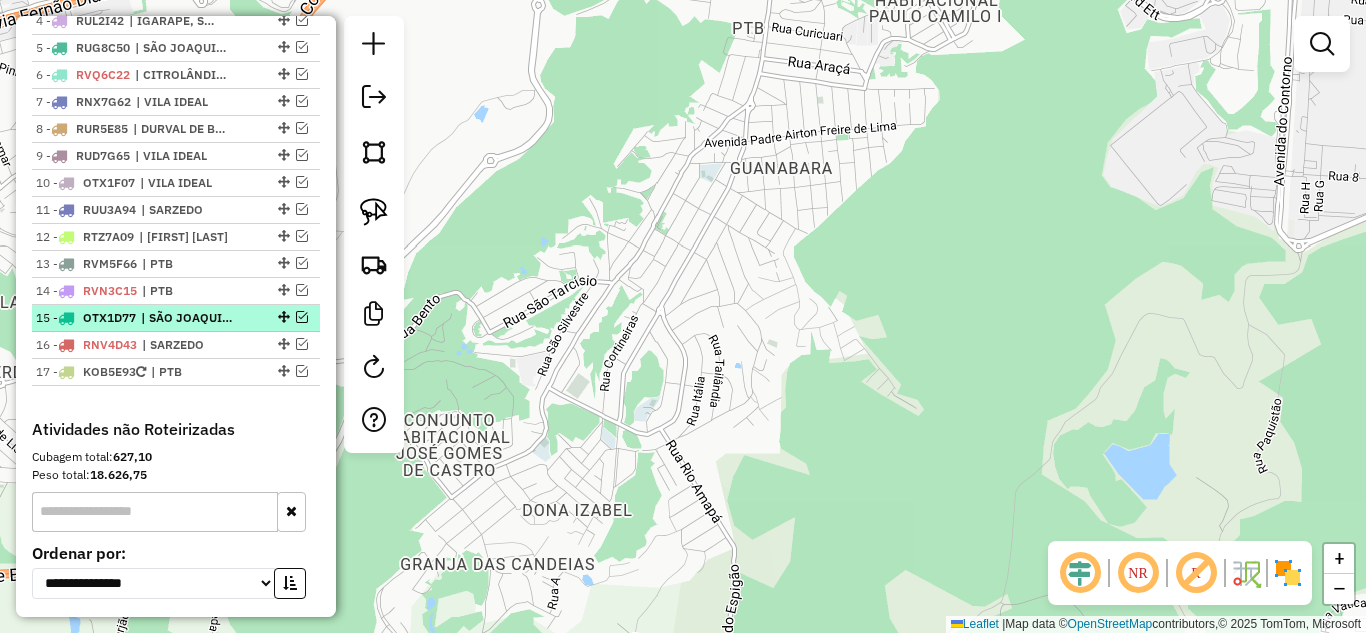 scroll, scrollTop: 826, scrollLeft: 0, axis: vertical 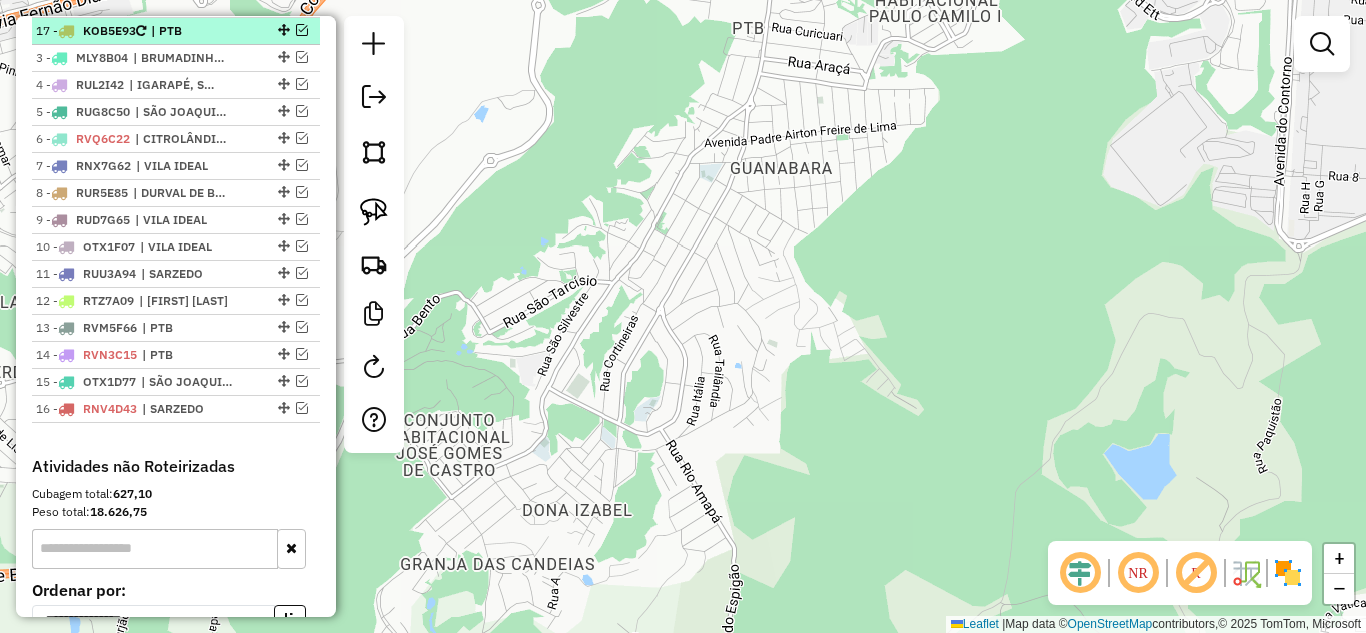 drag, startPoint x: 275, startPoint y: 410, endPoint x: 271, endPoint y: 25, distance: 385.02078 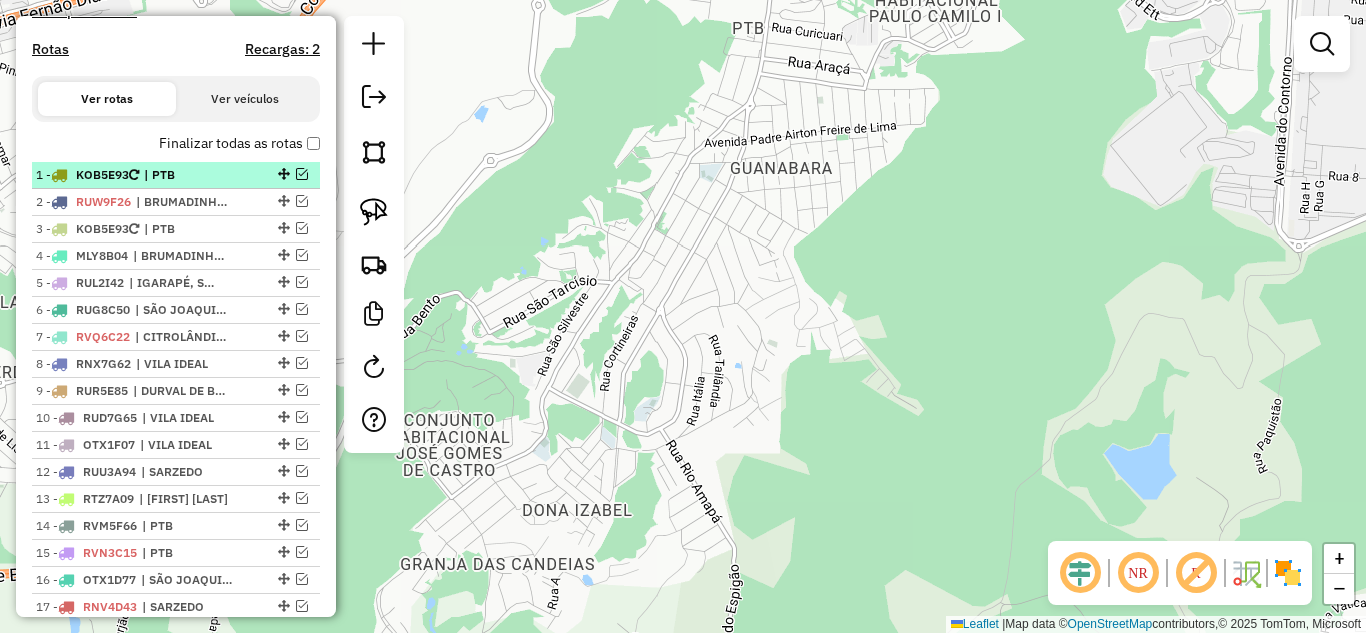 scroll, scrollTop: 626, scrollLeft: 0, axis: vertical 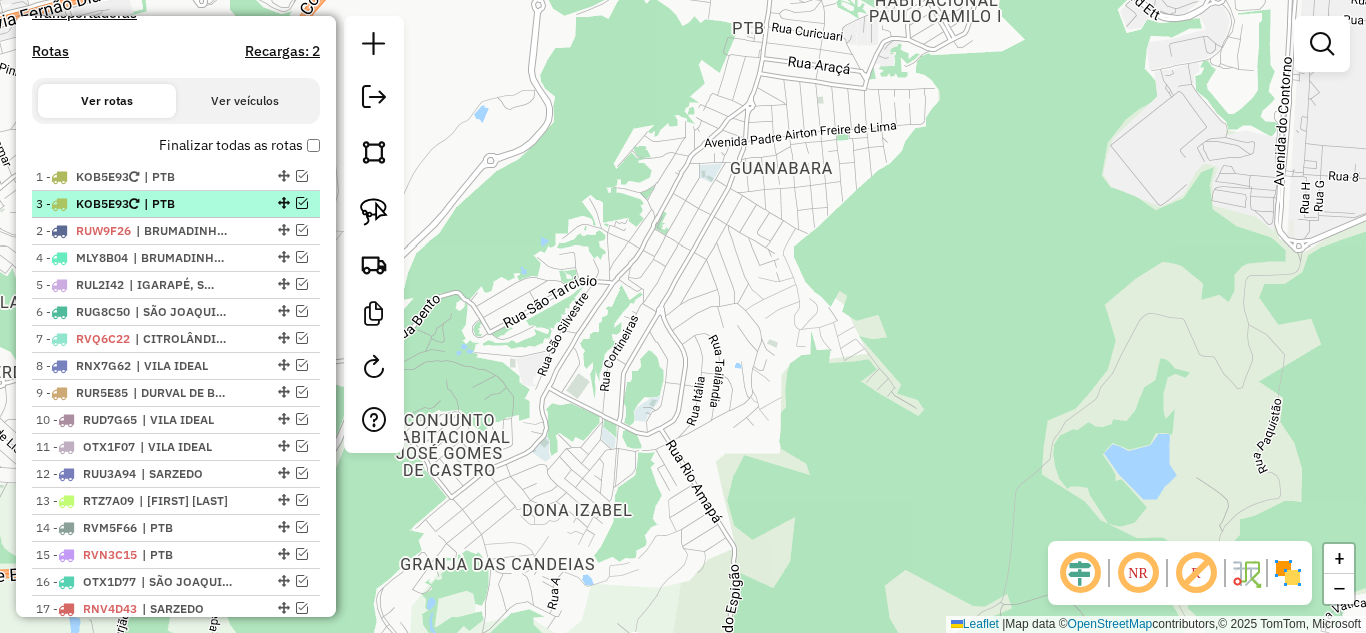 drag, startPoint x: 278, startPoint y: 231, endPoint x: 284, endPoint y: 199, distance: 32.55764 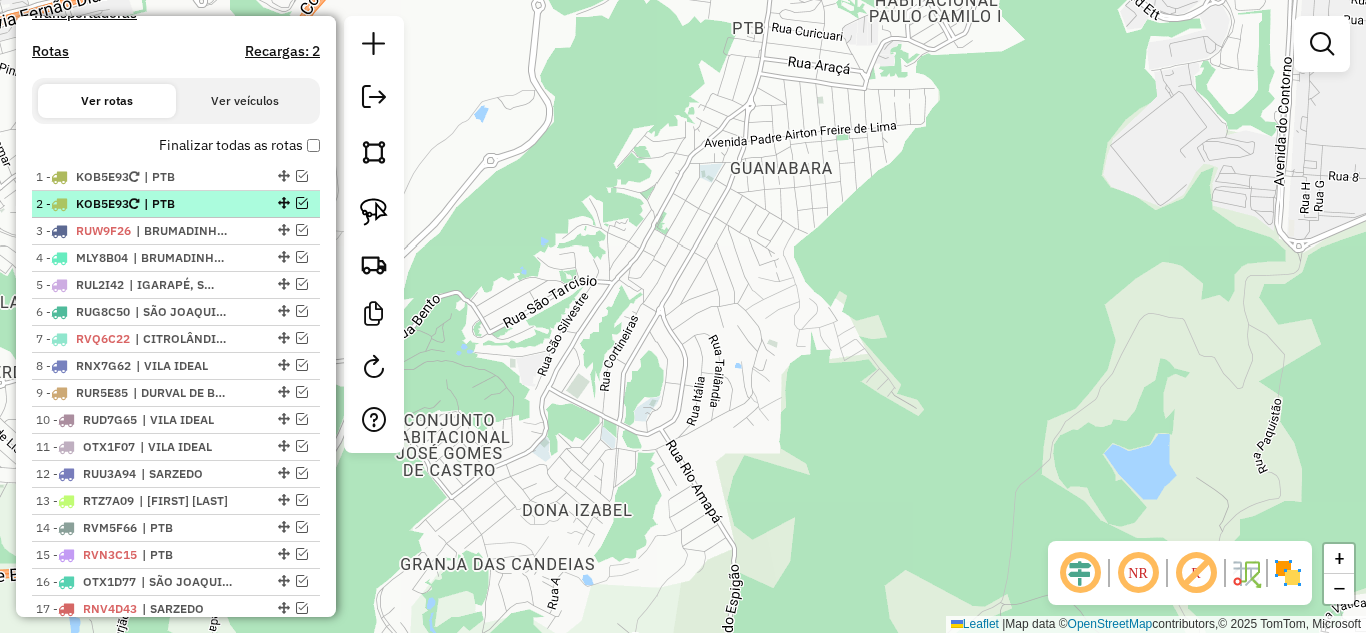click at bounding box center (302, 203) 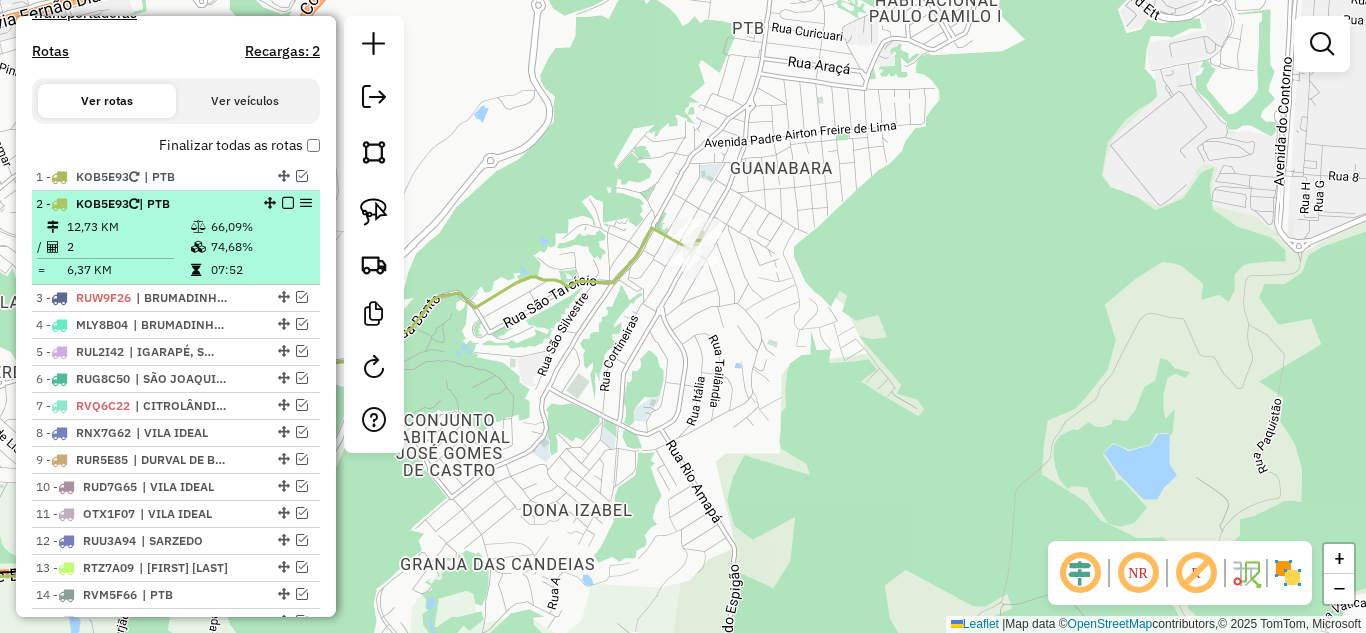 click at bounding box center (288, 203) 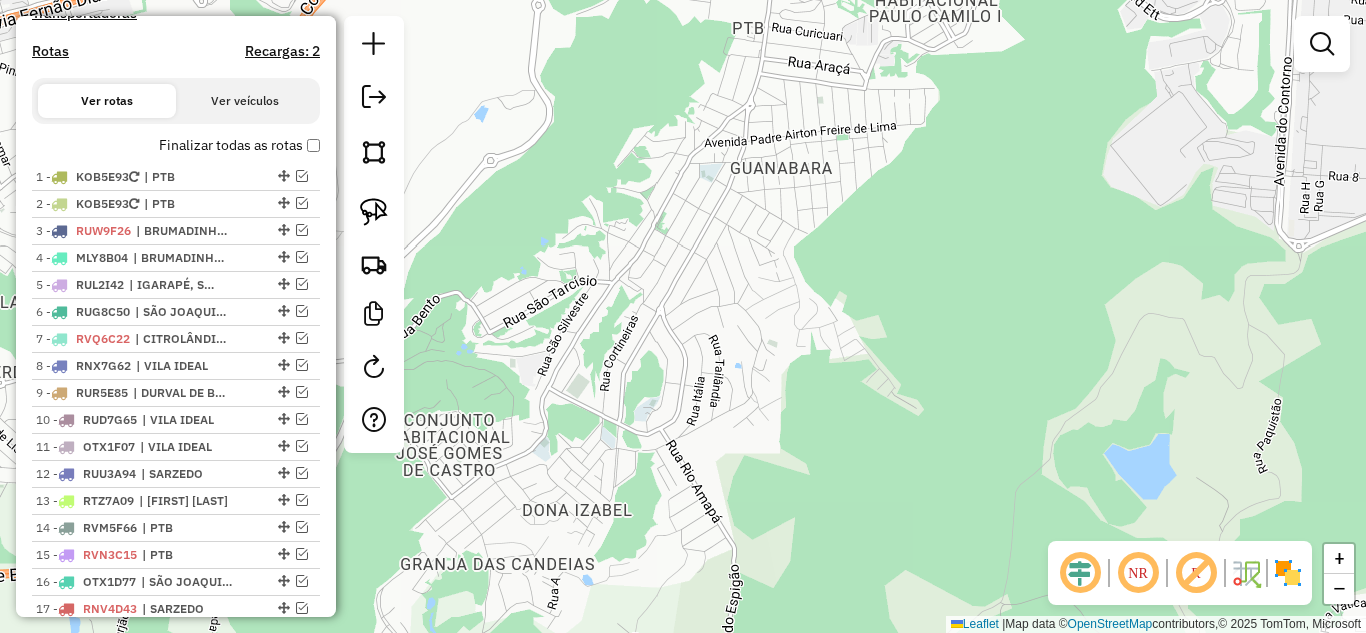 click on "Janela de atendimento Grade de atendimento Capacidade Transportadoras Veículos Cliente Pedidos  Rotas Selecione os dias de semana para filtrar as janelas de atendimento  Seg   Ter   Qua   Qui   Sex   Sáb   Dom  Informe o período da janela de atendimento: De: Até:  Filtrar exatamente a janela do cliente  Considerar janela de atendimento padrão  Selecione os dias de semana para filtrar as grades de atendimento  Seg   Ter   Qua   Qui   Sex   Sáb   Dom   Considerar clientes sem dia de atendimento cadastrado  Clientes fora do dia de atendimento selecionado Filtrar as atividades entre os valores definidos abaixo:  Peso mínimo:   Peso máximo:   Cubagem mínima:   Cubagem máxima:   De:   Até:  Filtrar as atividades entre o tempo de atendimento definido abaixo:  De:   Até:   Considerar capacidade total dos clientes não roteirizados Transportadora: Selecione um ou mais itens Tipo de veículo: Selecione um ou mais itens Veículo: Selecione um ou mais itens Motorista: Selecione um ou mais itens Nome: Rótulo:" 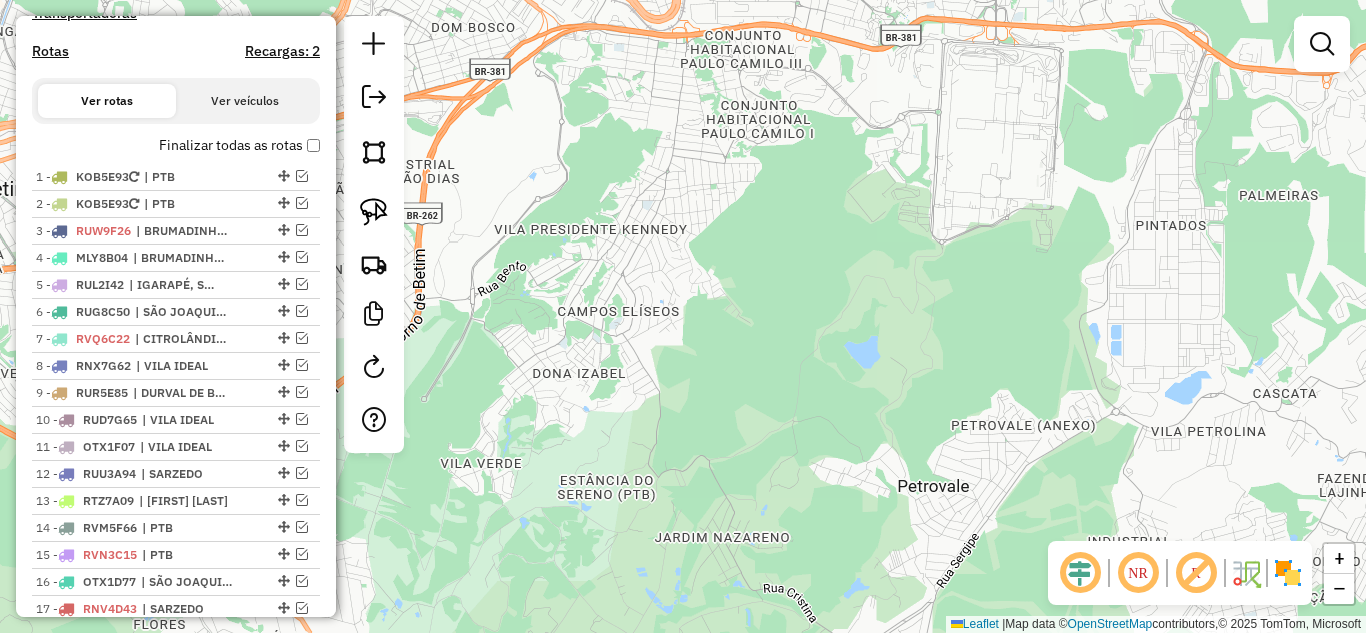 drag, startPoint x: 723, startPoint y: 395, endPoint x: 716, endPoint y: 307, distance: 88.27797 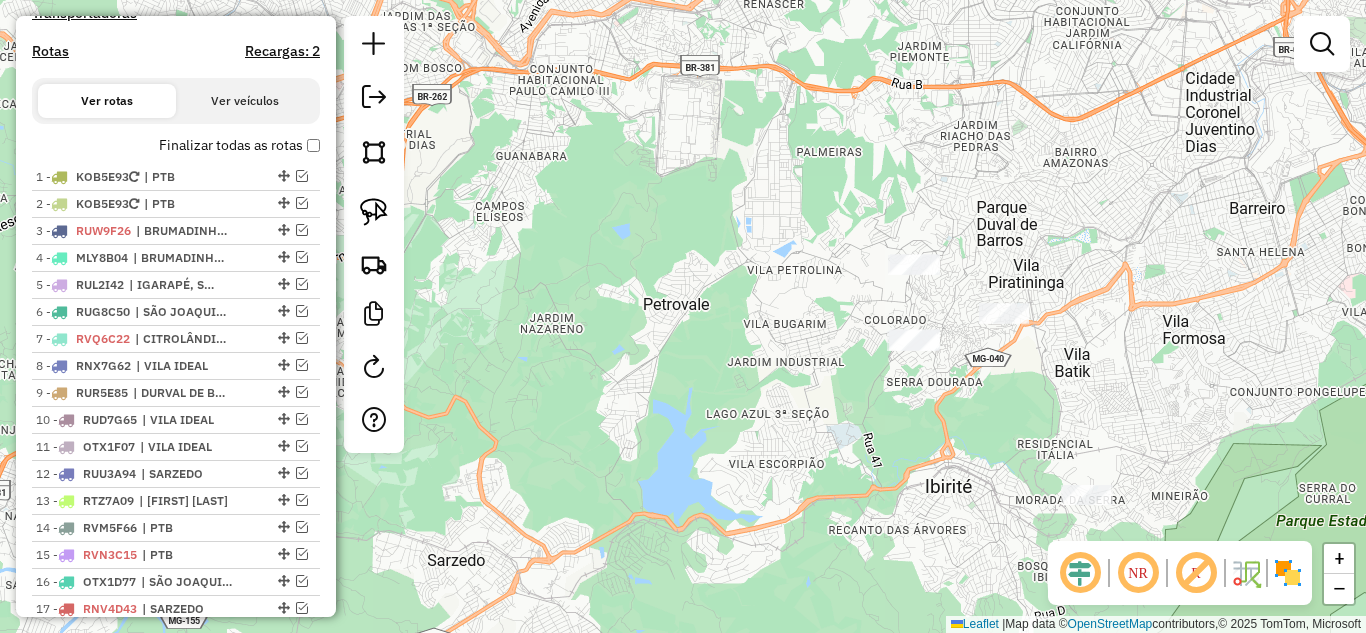 drag, startPoint x: 900, startPoint y: 411, endPoint x: 691, endPoint y: 333, distance: 223.0807 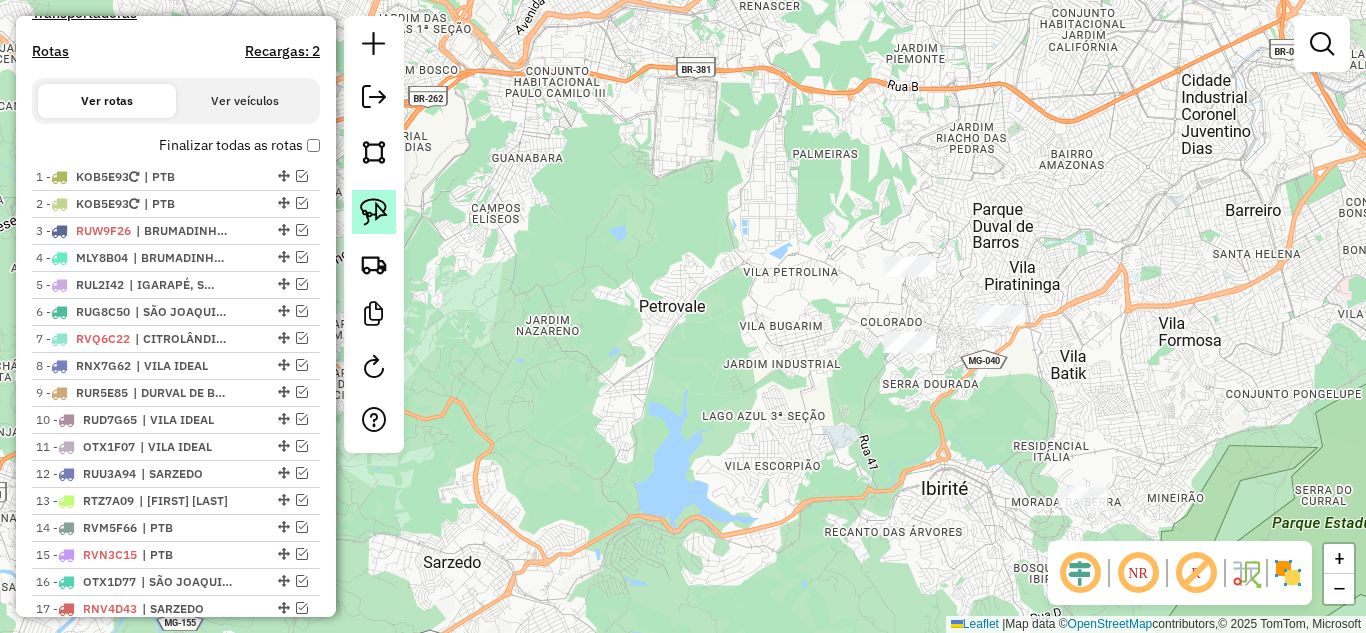 drag, startPoint x: 383, startPoint y: 211, endPoint x: 395, endPoint y: 218, distance: 13.892444 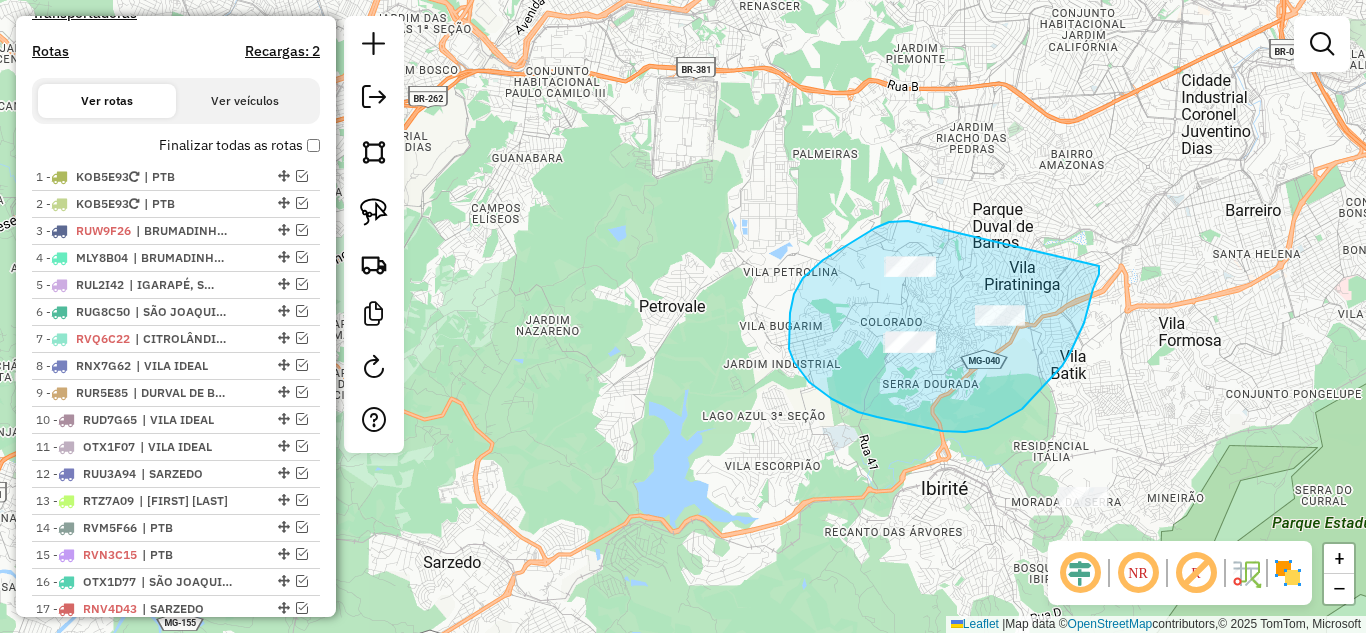 drag, startPoint x: 896, startPoint y: 221, endPoint x: 1075, endPoint y: 259, distance: 182.98907 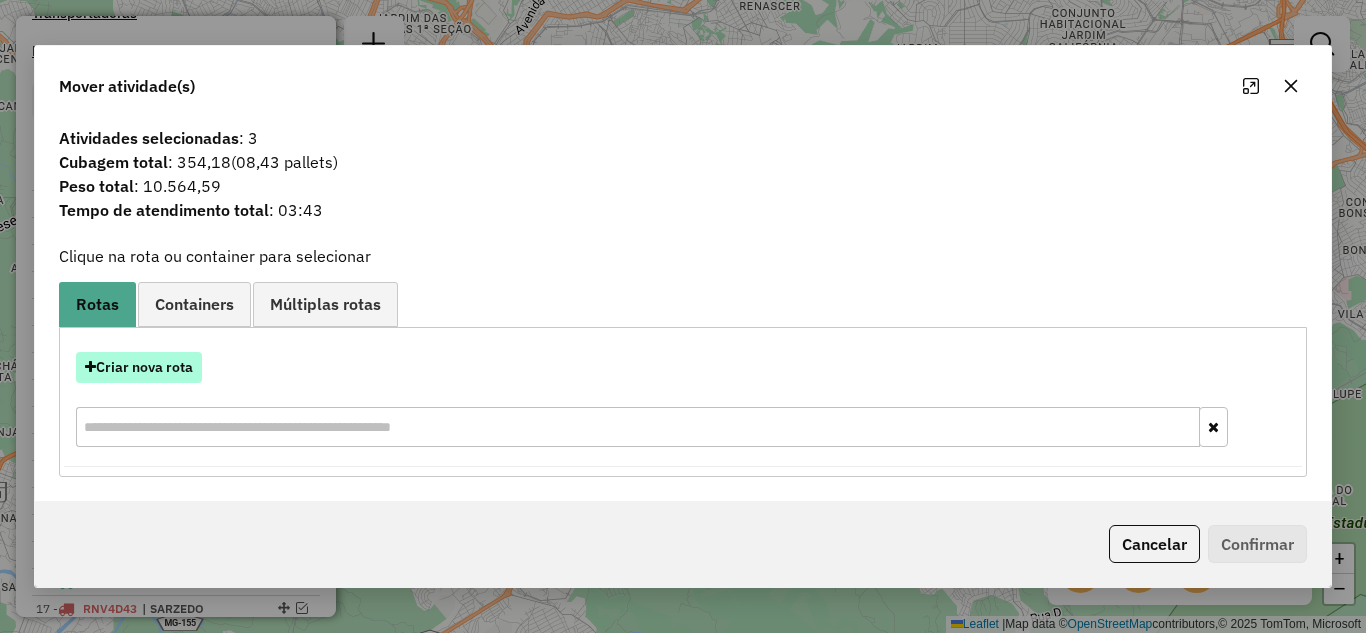 click on "Criar nova rota" at bounding box center [139, 367] 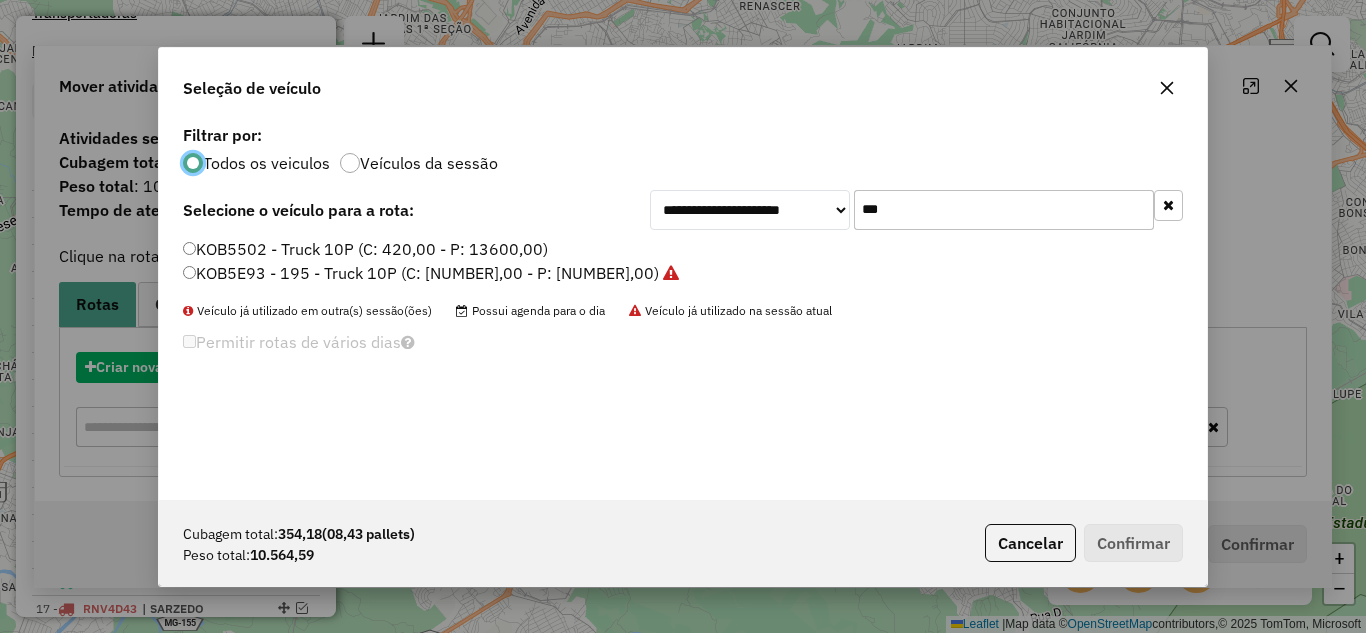 scroll, scrollTop: 11, scrollLeft: 6, axis: both 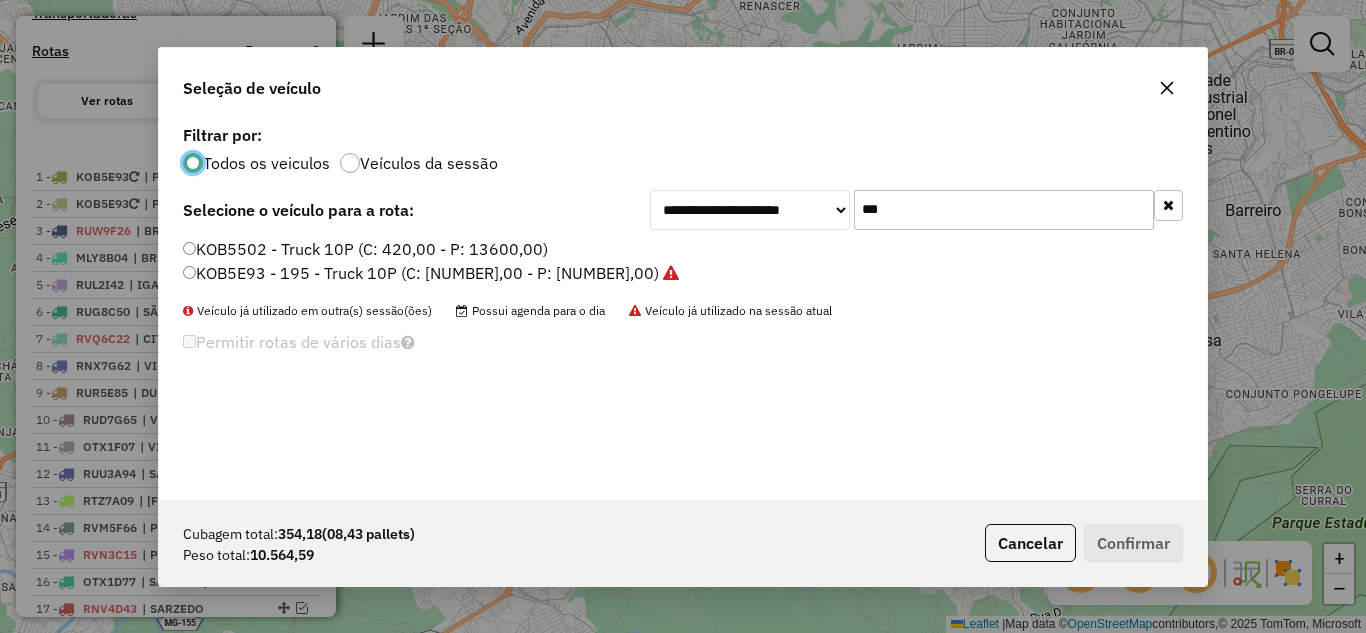 click on "***" 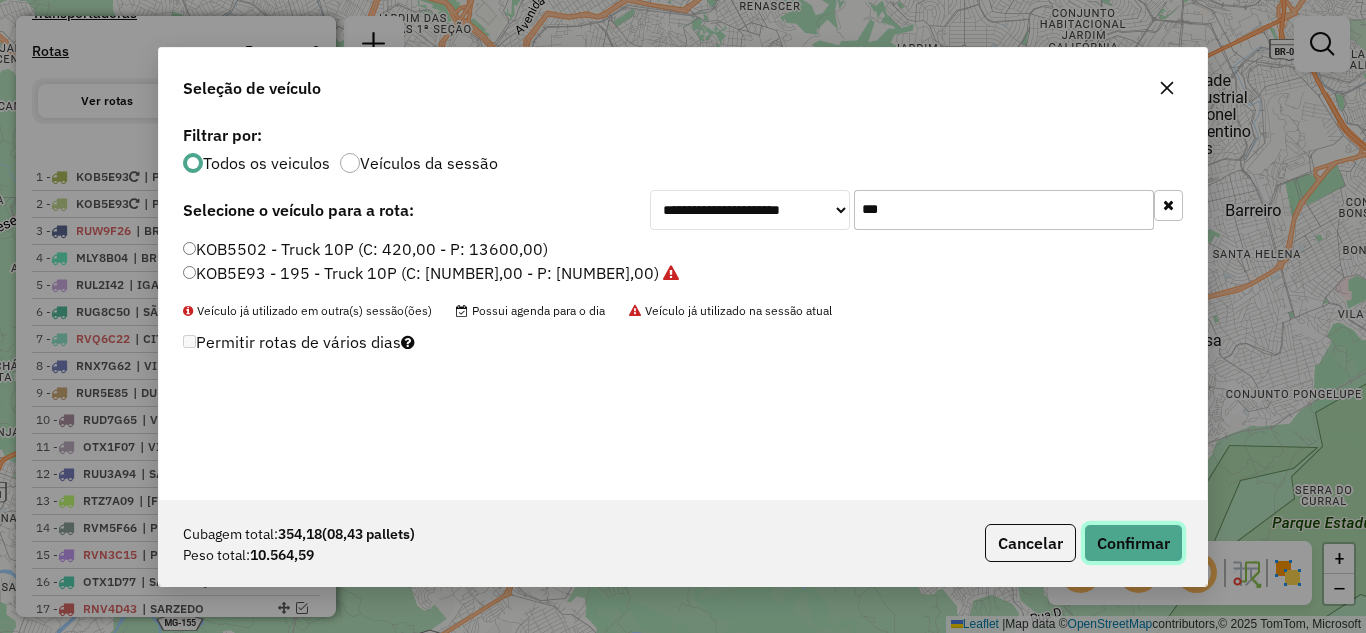 click on "Confirmar" 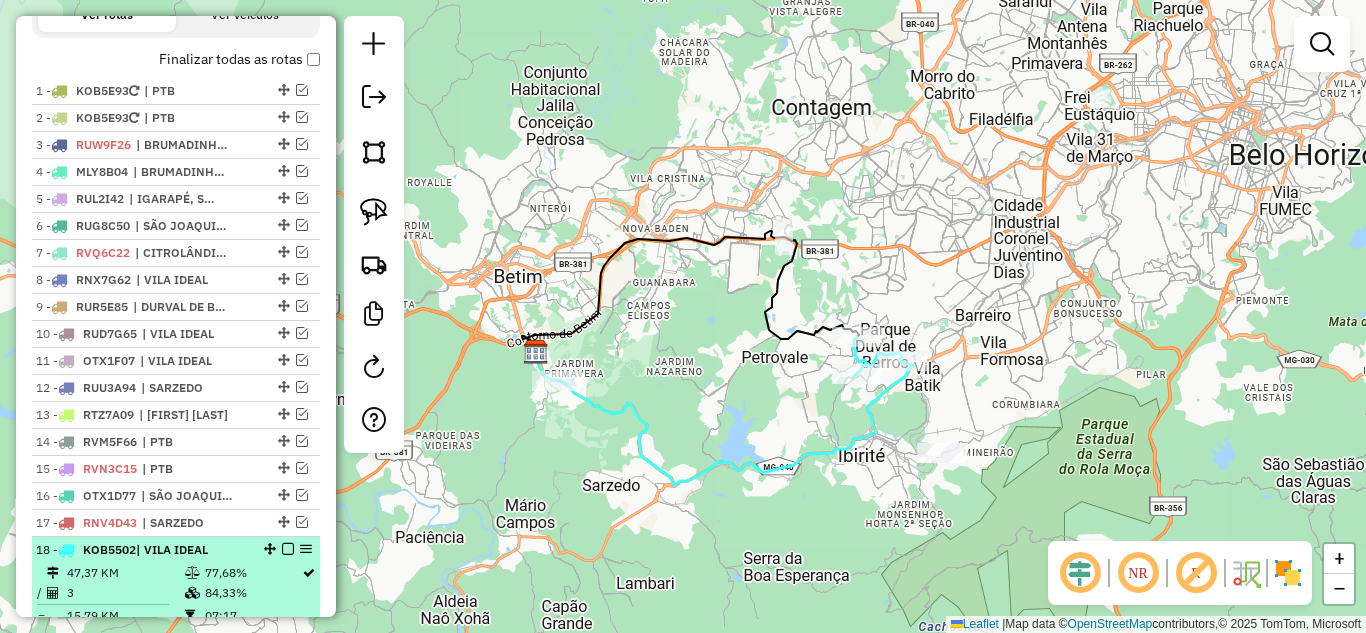 scroll, scrollTop: 826, scrollLeft: 0, axis: vertical 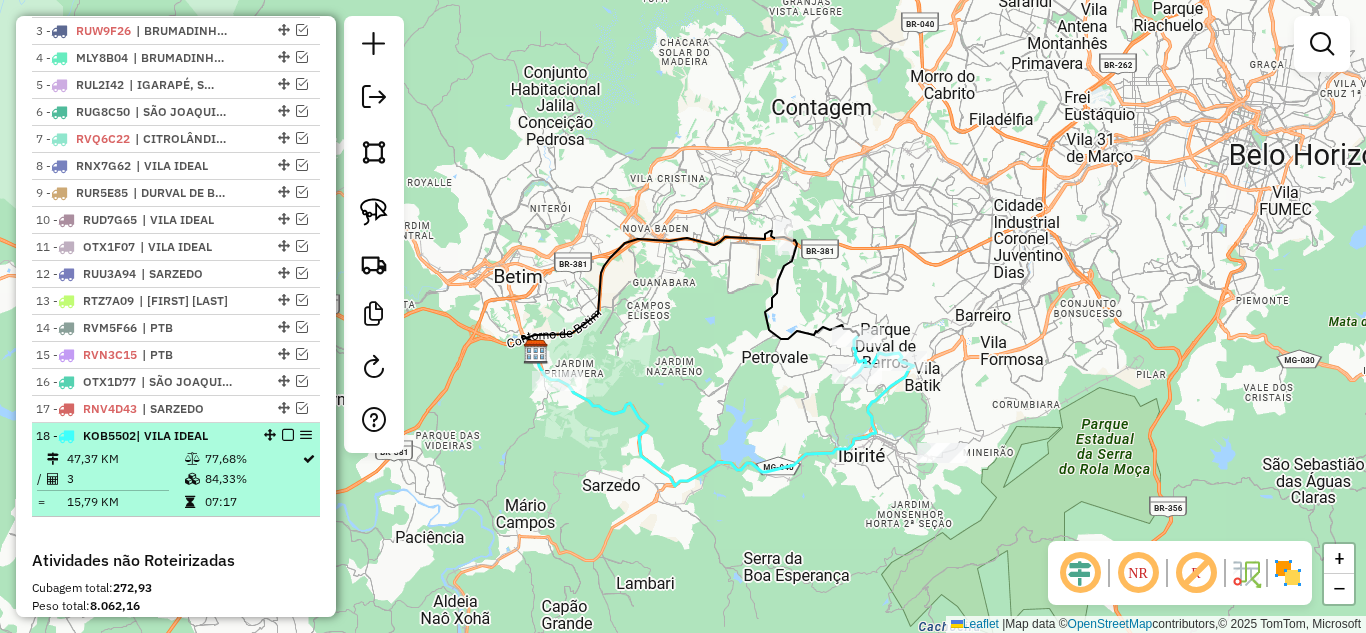 click at bounding box center (288, 435) 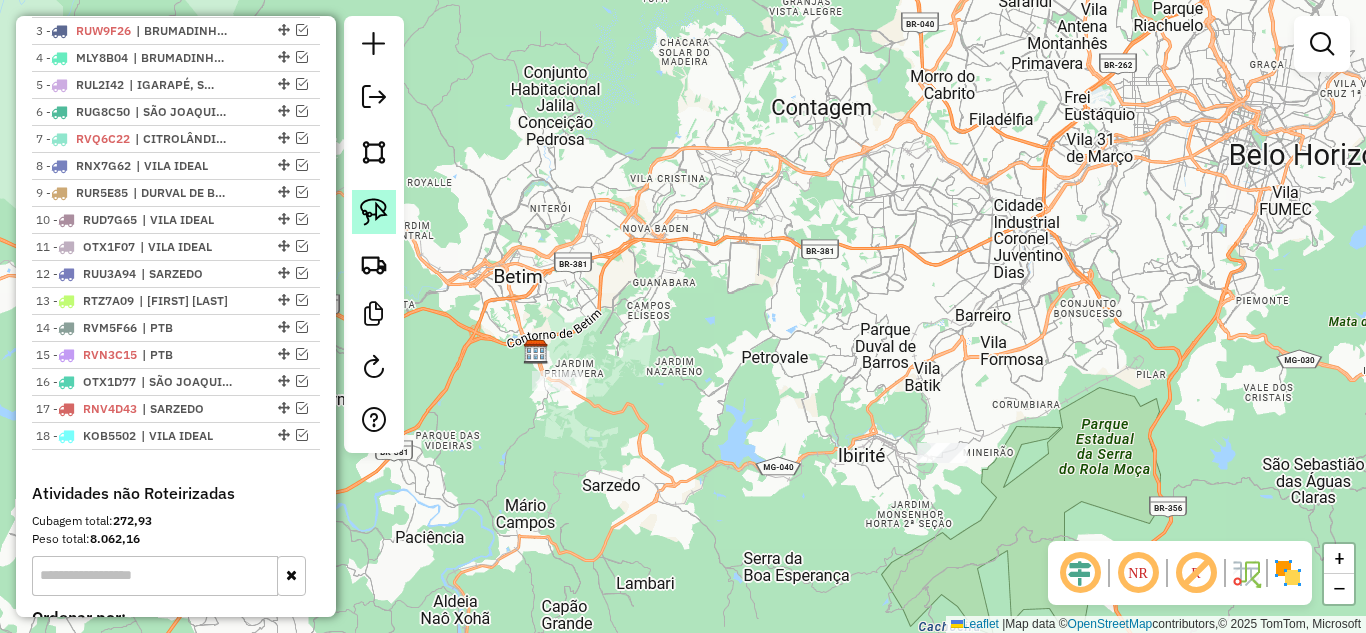click 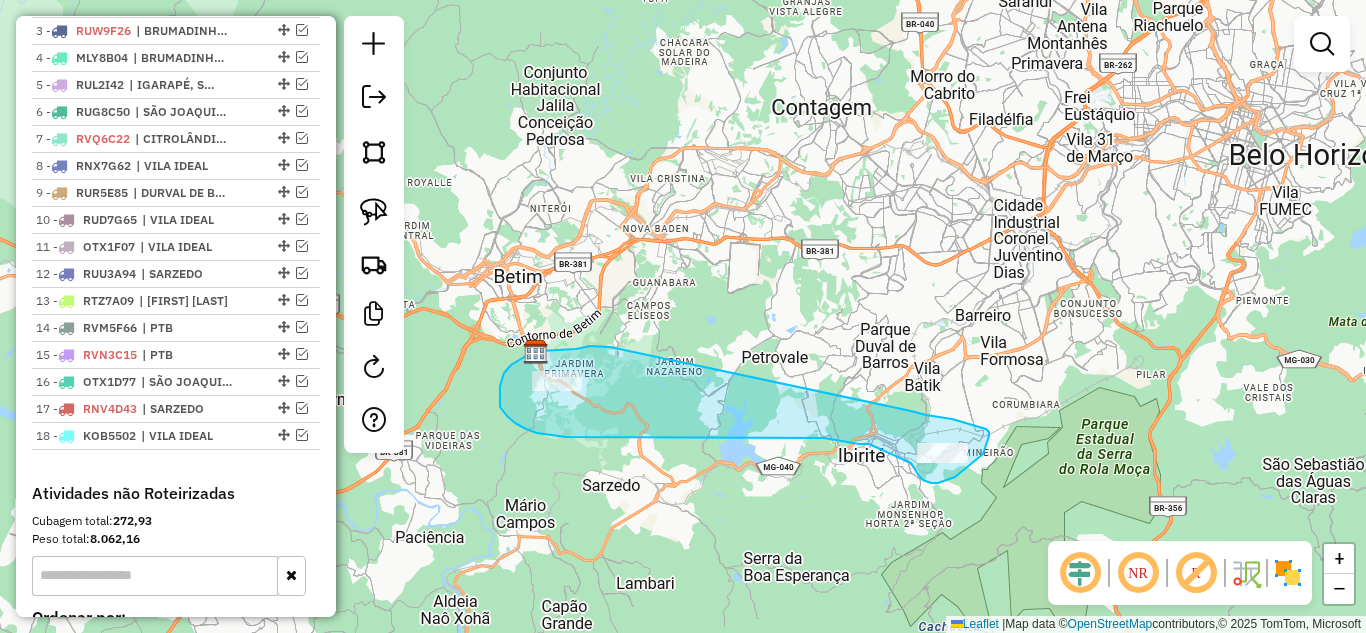 drag, startPoint x: 610, startPoint y: 347, endPoint x: 910, endPoint y: 410, distance: 306.54364 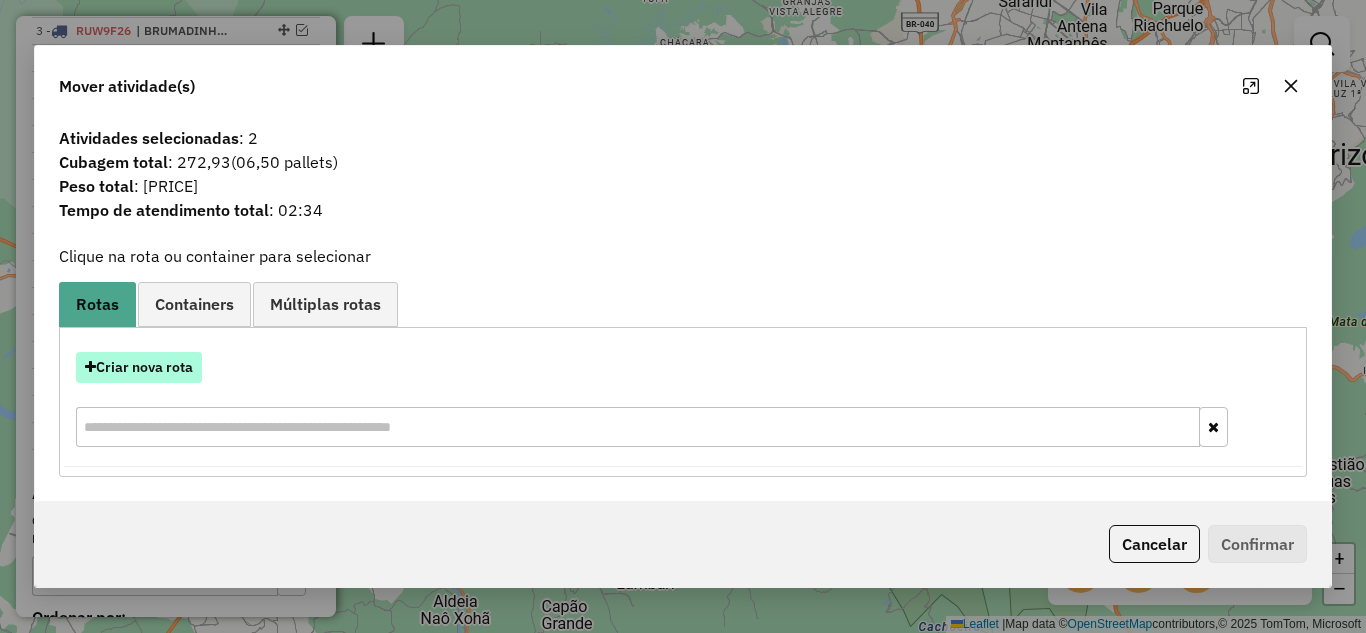 click on "Criar nova rota" at bounding box center [139, 367] 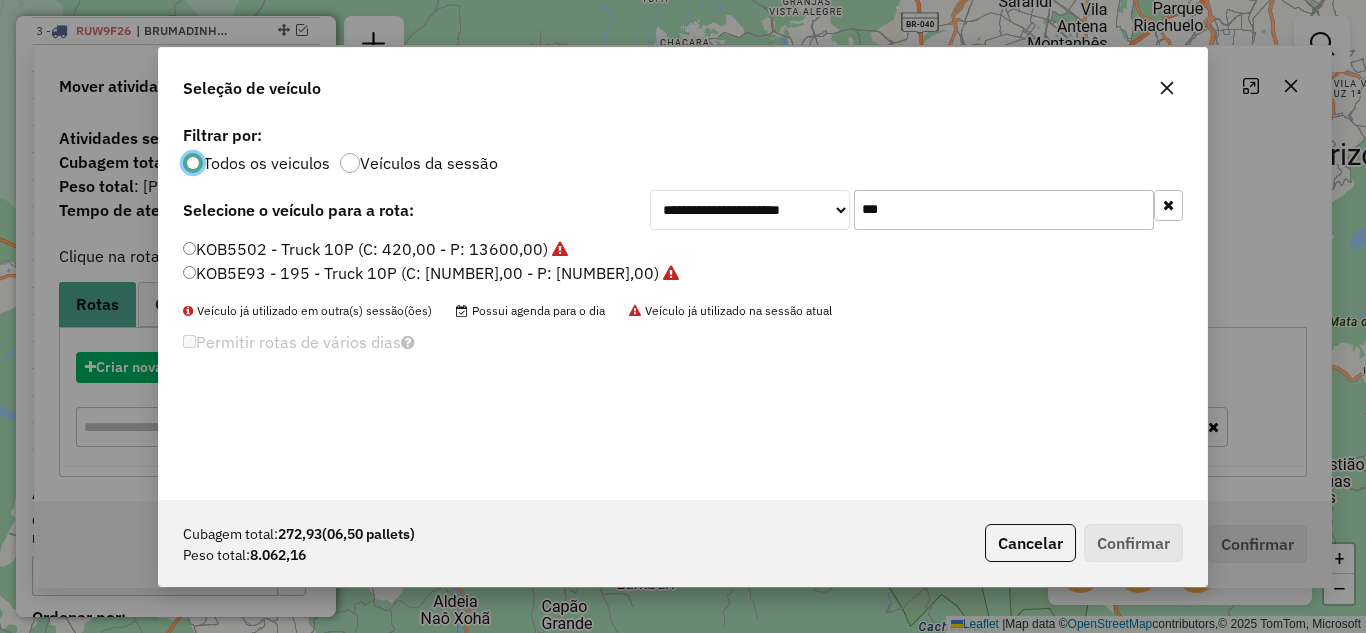 scroll, scrollTop: 11, scrollLeft: 6, axis: both 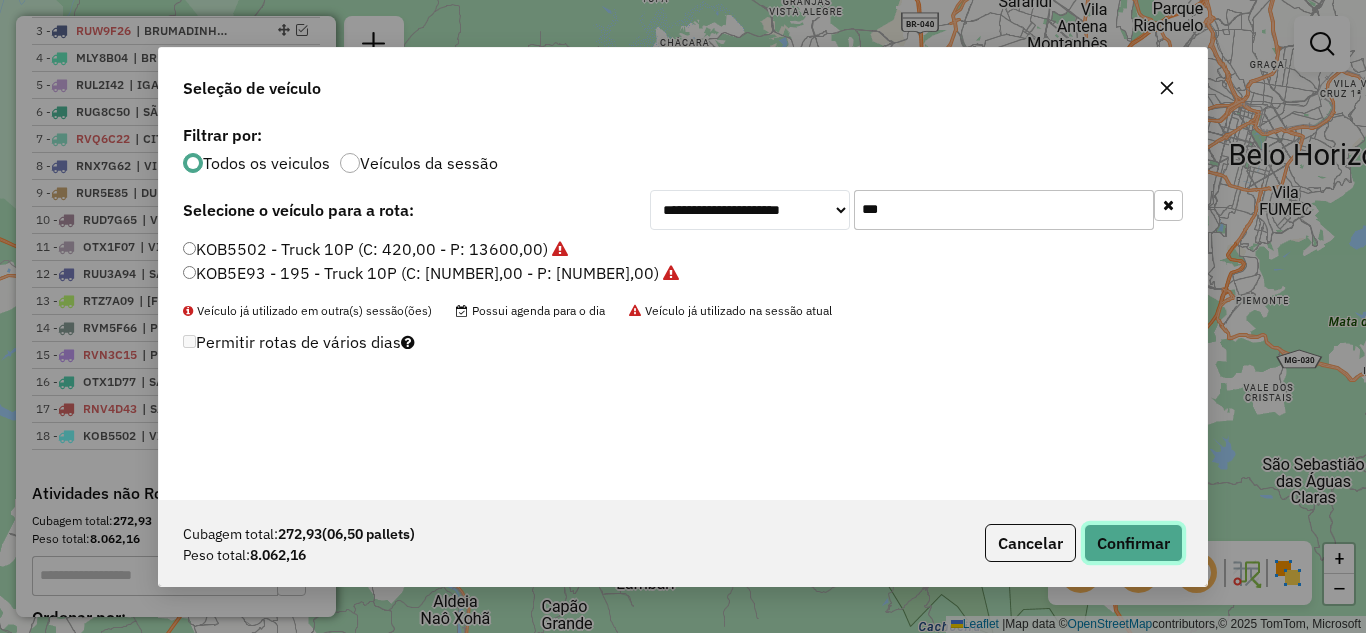 click on "Confirmar" 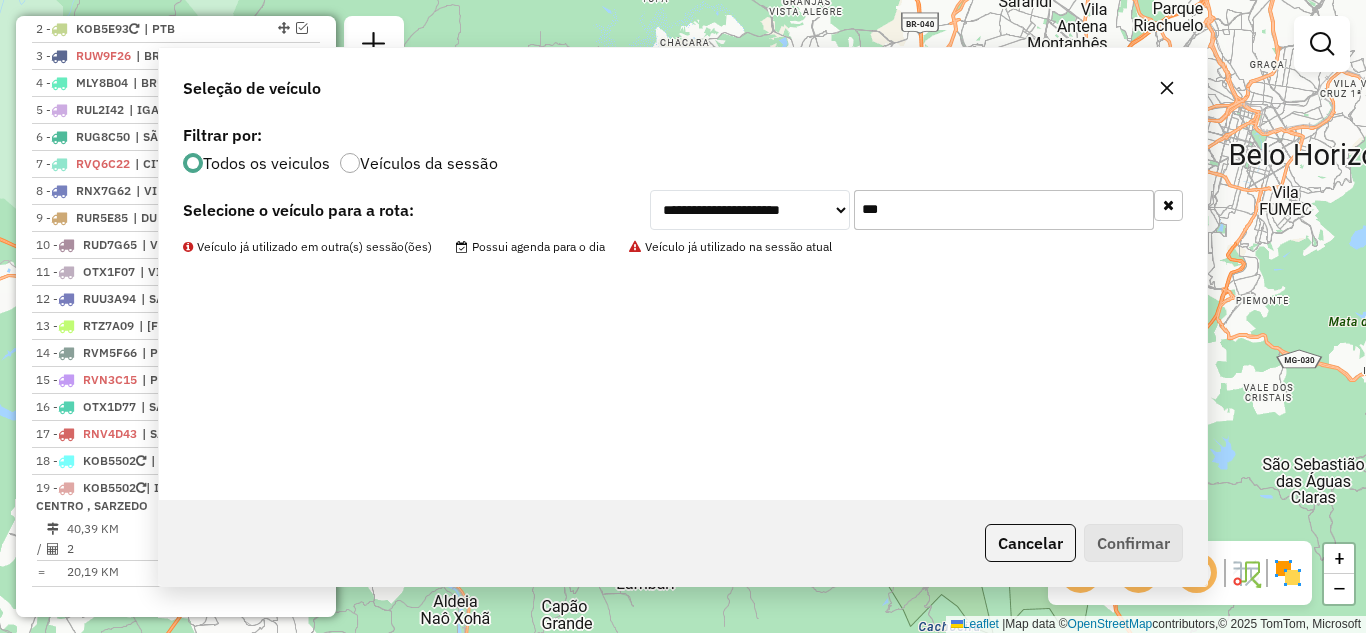 scroll, scrollTop: 851, scrollLeft: 0, axis: vertical 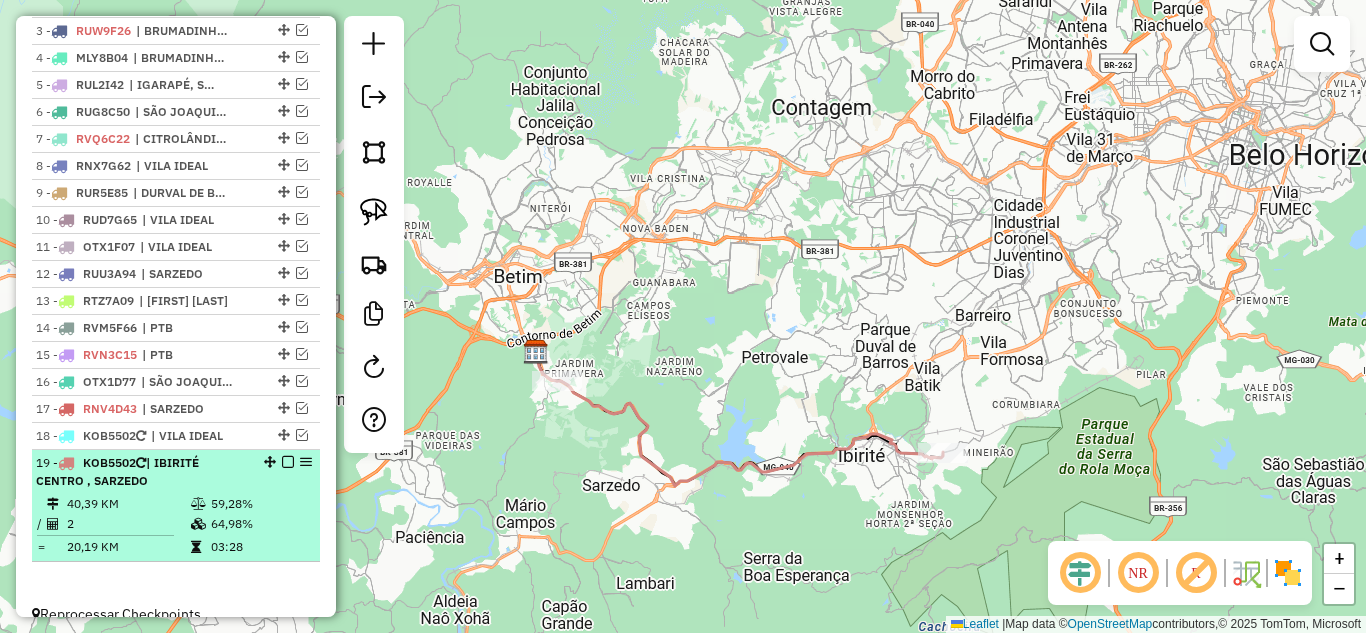 click at bounding box center [288, 462] 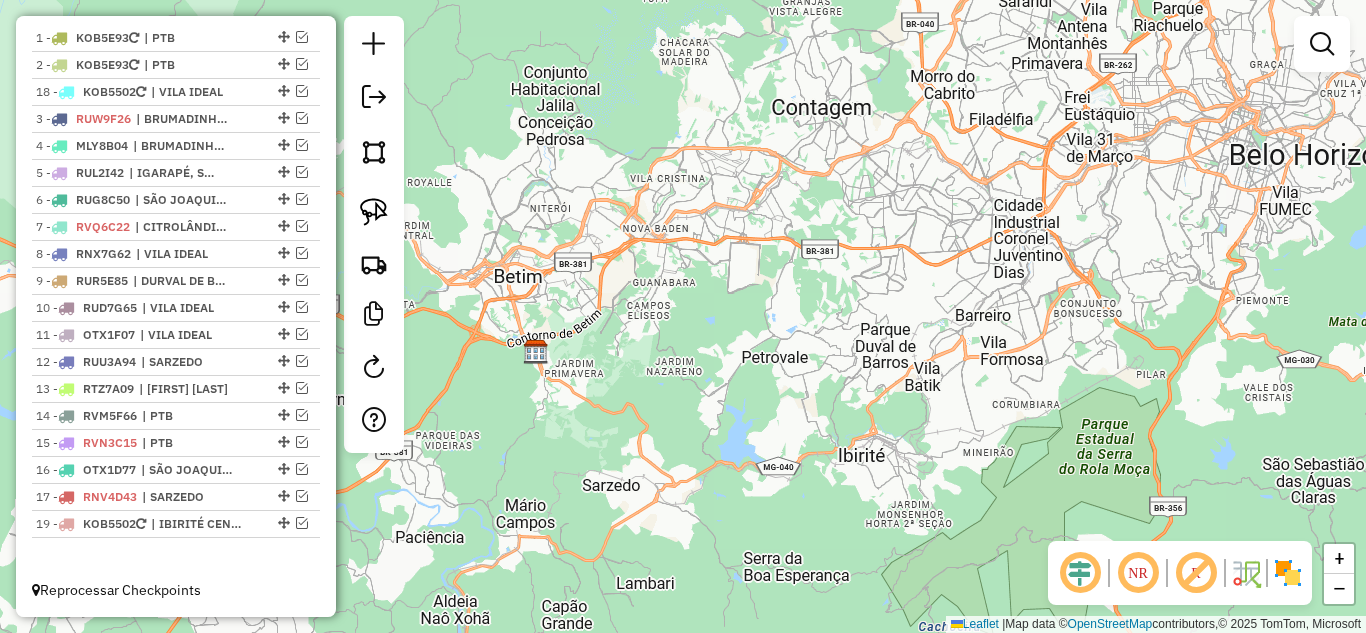 drag, startPoint x: 278, startPoint y: 500, endPoint x: 282, endPoint y: 91, distance: 409.01956 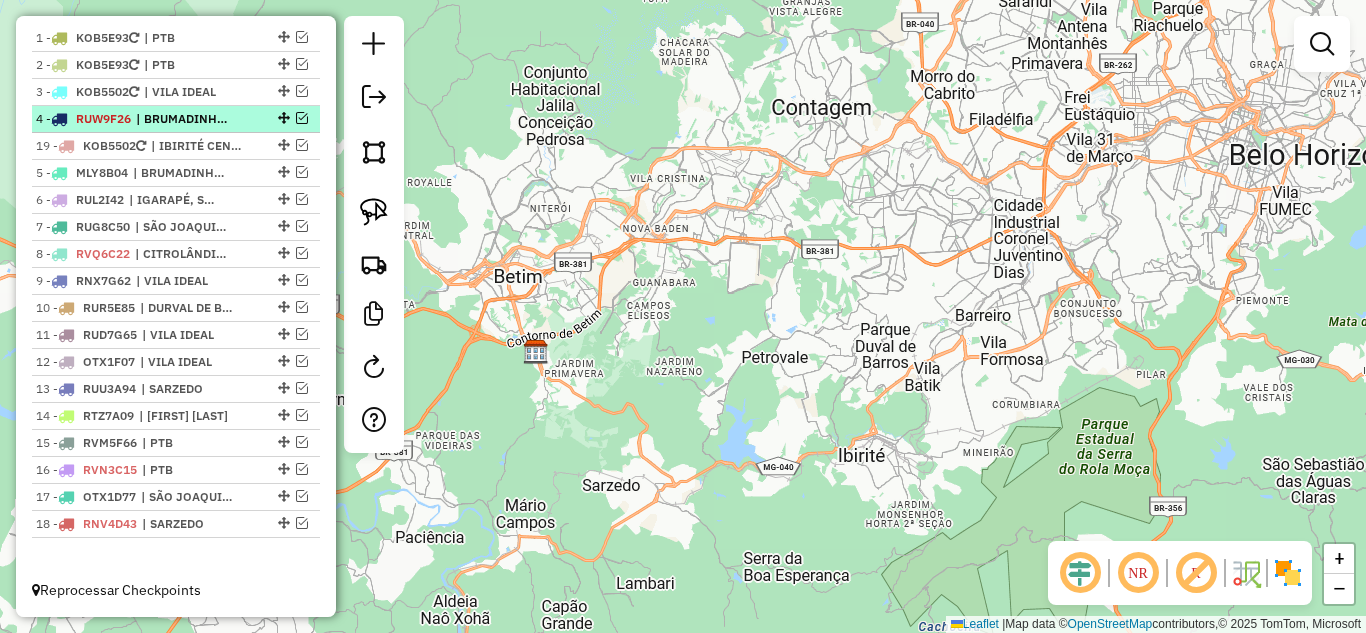 drag, startPoint x: 275, startPoint y: 523, endPoint x: 275, endPoint y: 120, distance: 403 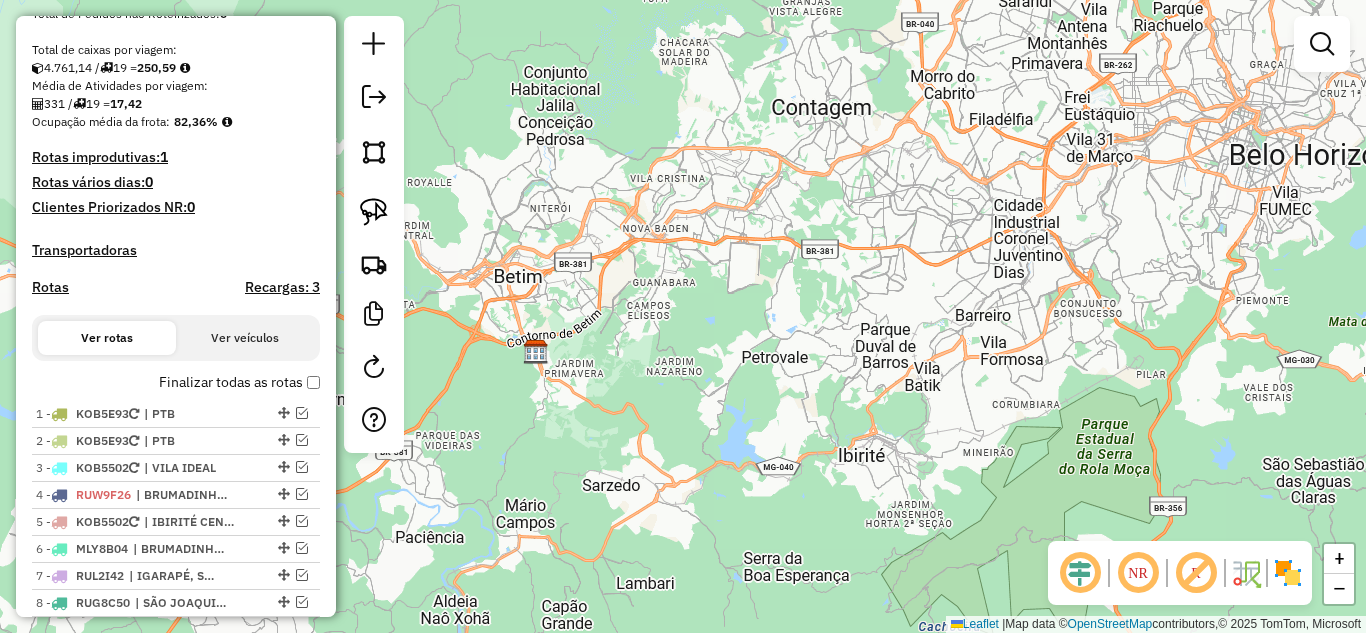 scroll, scrollTop: 390, scrollLeft: 0, axis: vertical 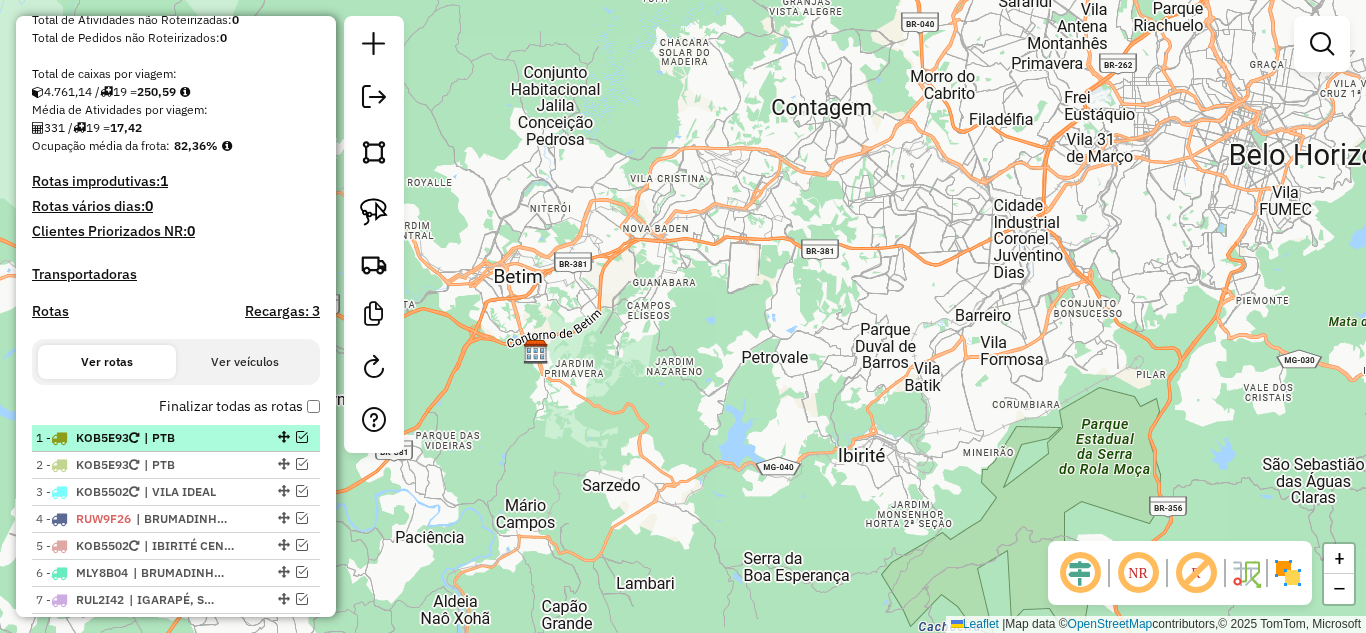 click at bounding box center [302, 437] 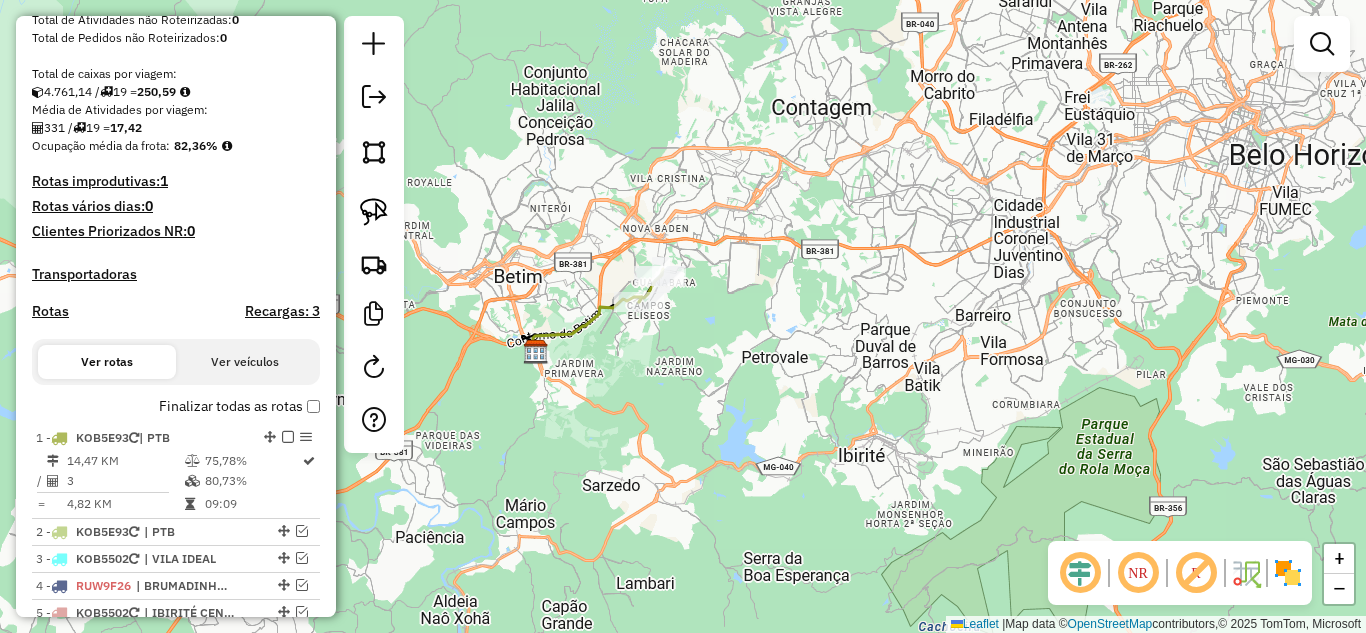 click 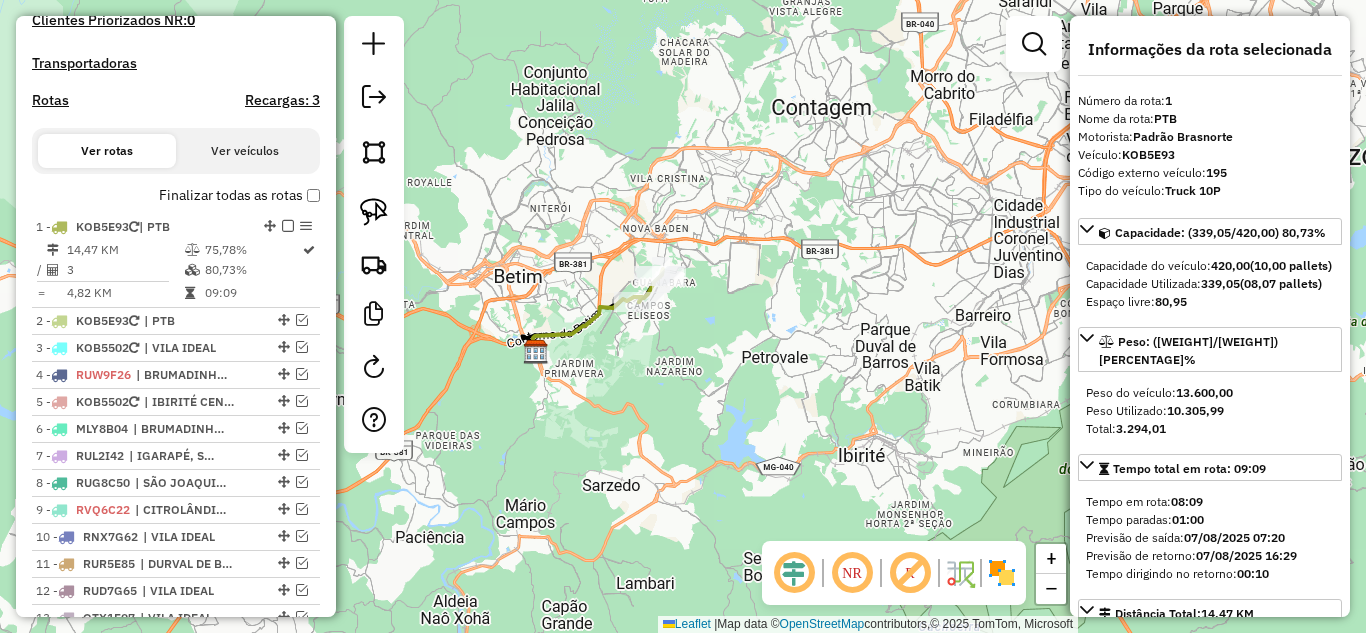 scroll, scrollTop: 599, scrollLeft: 0, axis: vertical 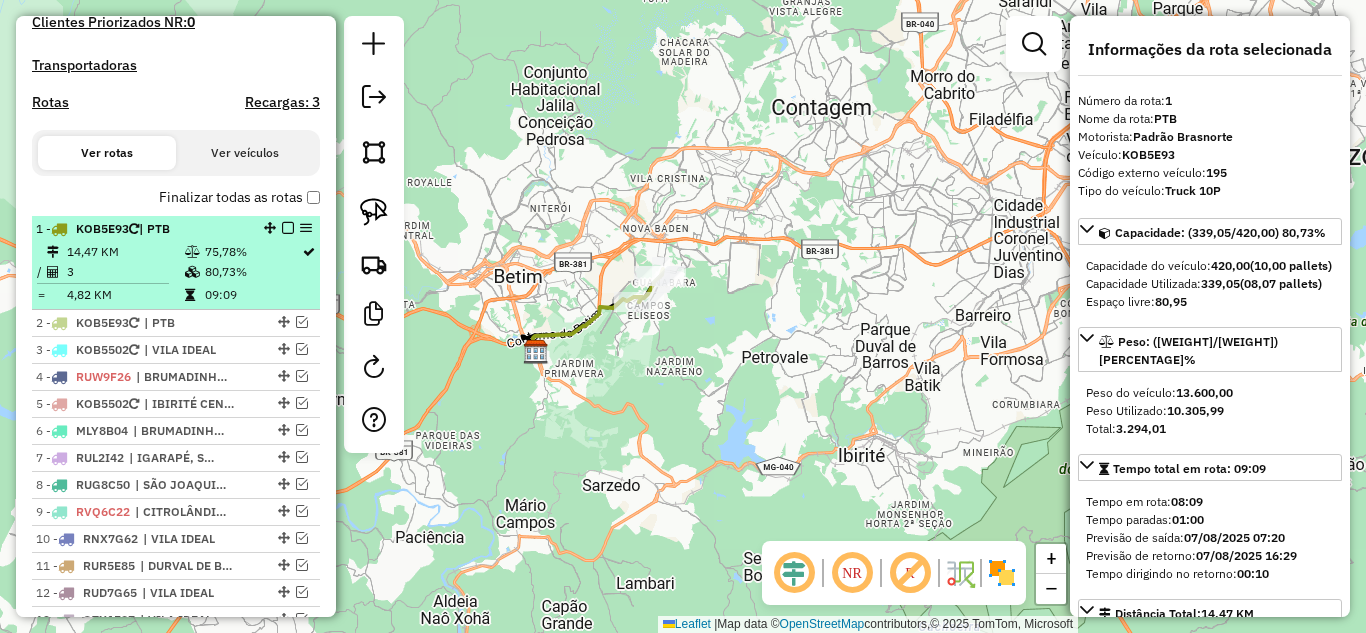 click at bounding box center [288, 228] 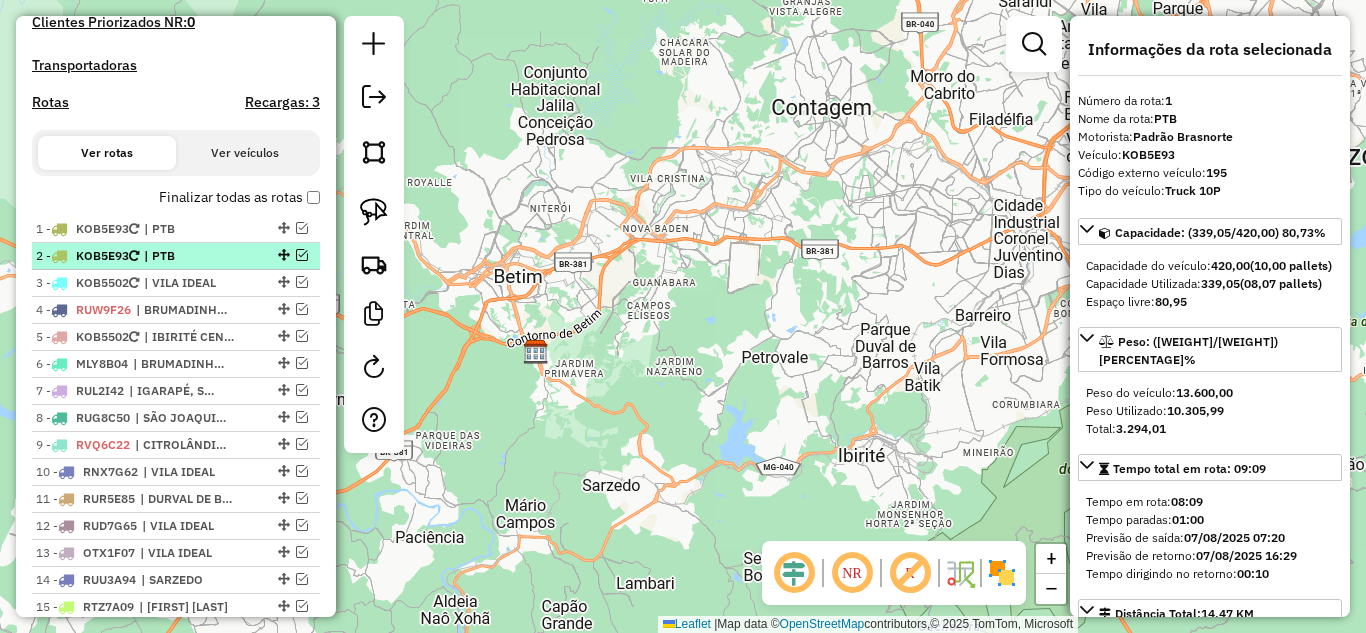 click at bounding box center [302, 255] 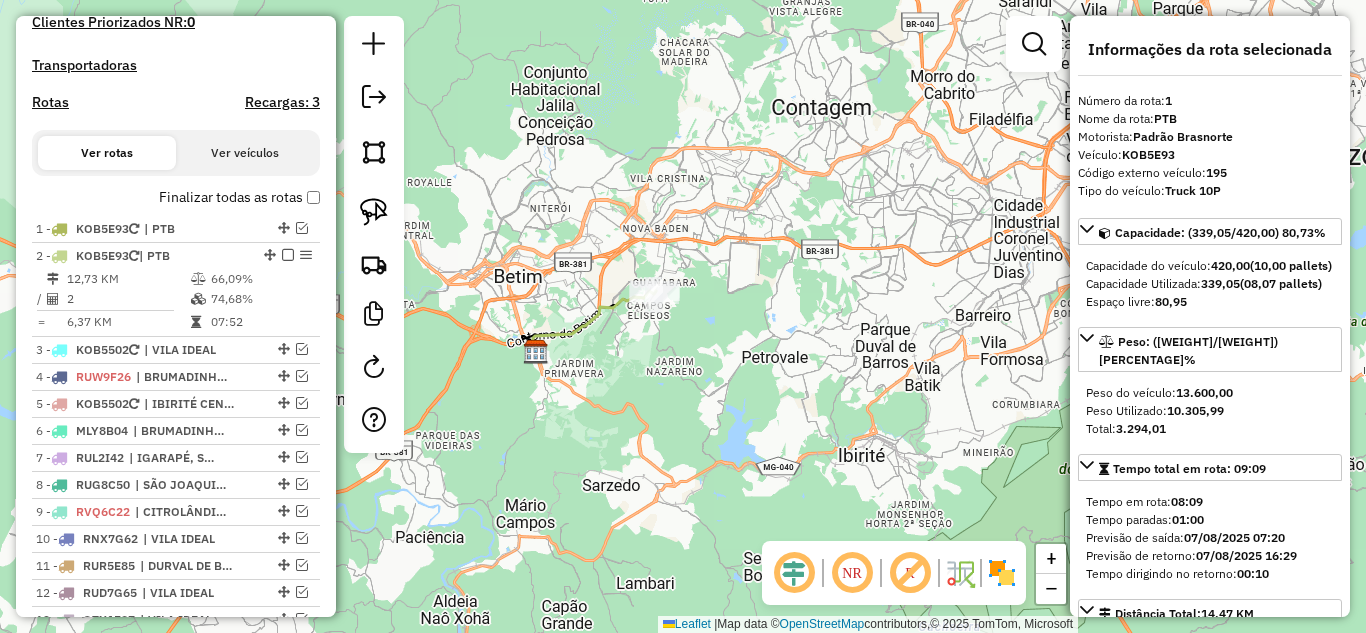 click 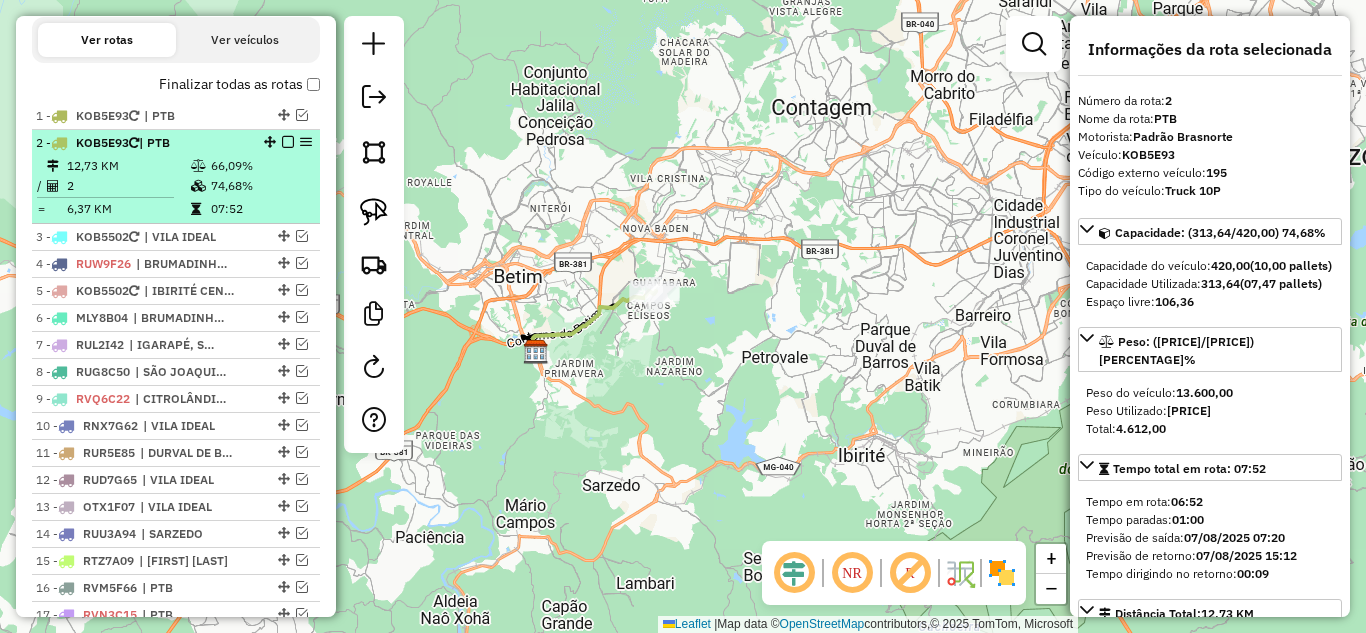 scroll, scrollTop: 626, scrollLeft: 0, axis: vertical 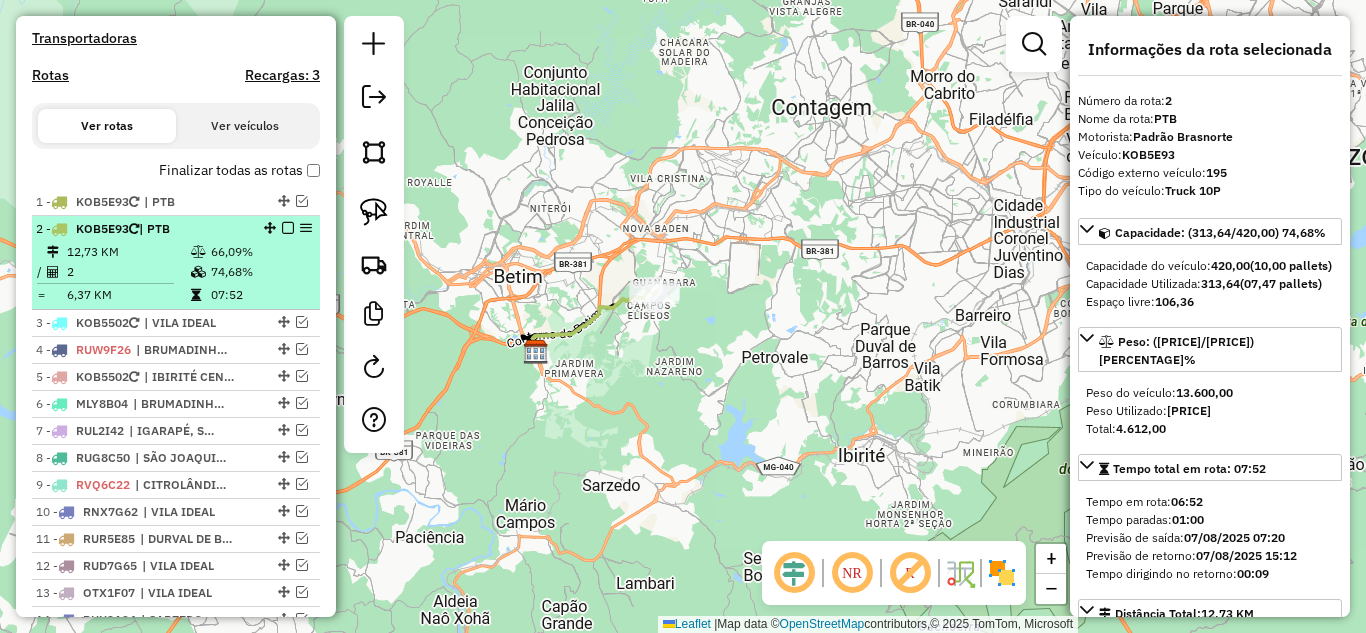 drag, startPoint x: 279, startPoint y: 224, endPoint x: 276, endPoint y: 239, distance: 15.297058 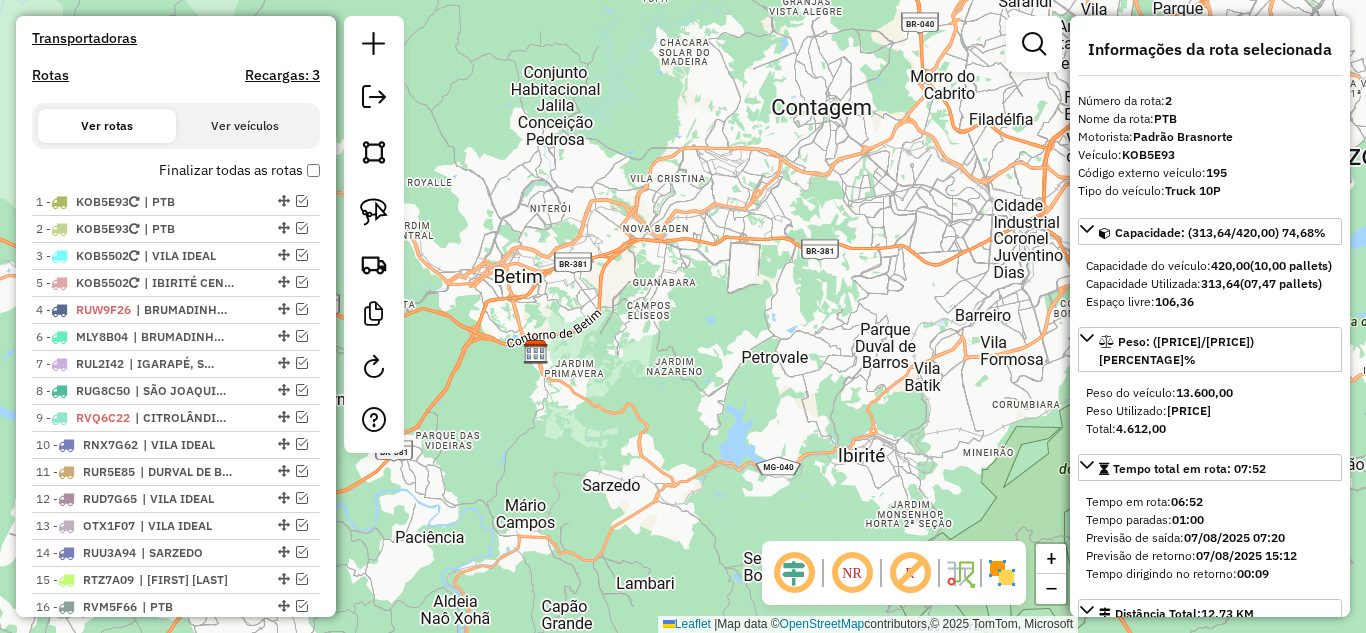 drag, startPoint x: 278, startPoint y: 309, endPoint x: 280, endPoint y: 279, distance: 30.066593 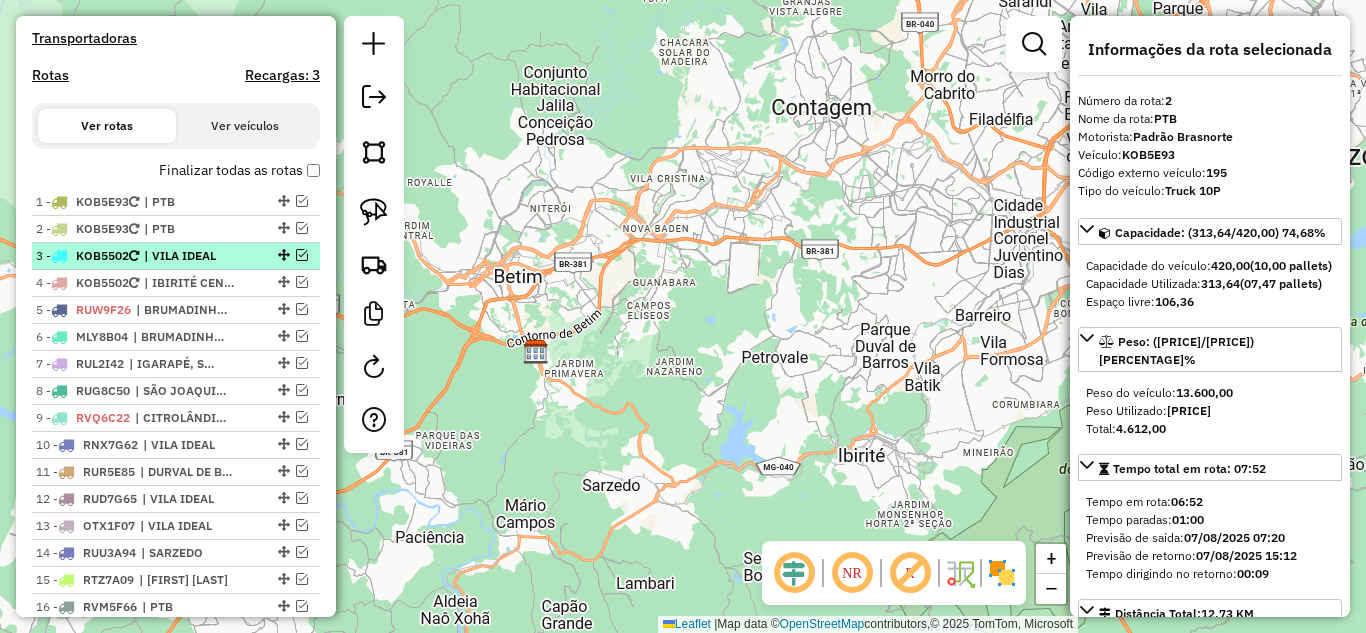 click at bounding box center (302, 255) 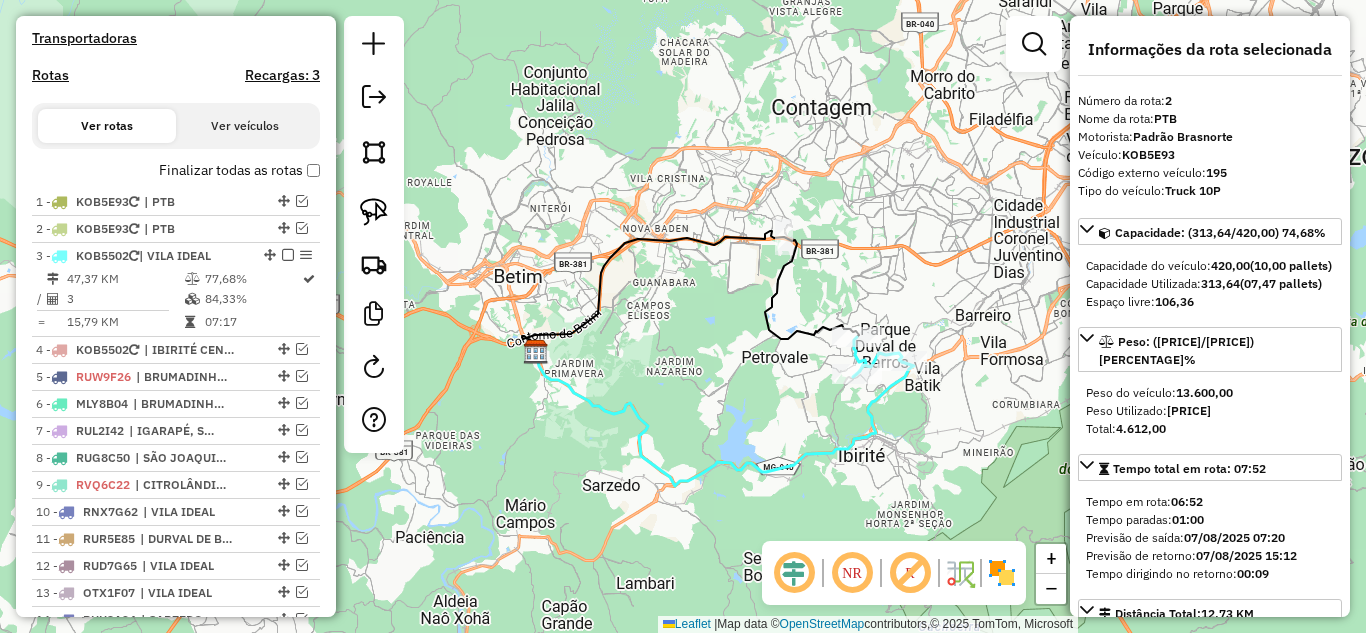 click 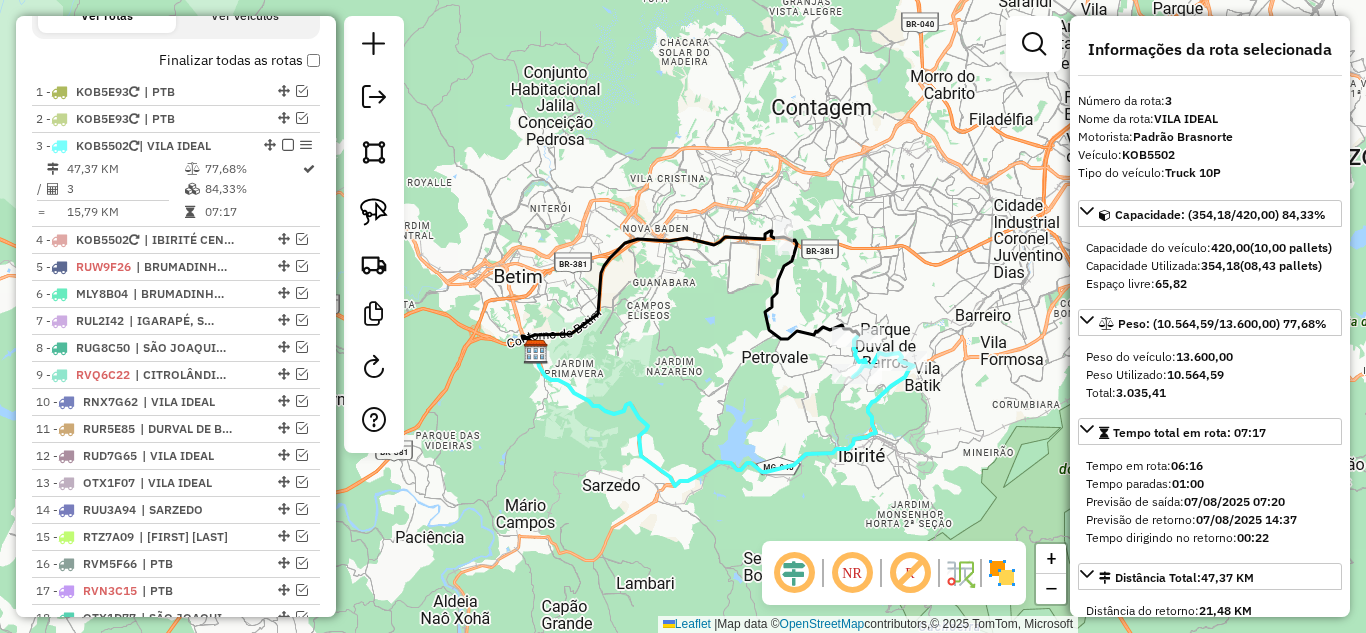 scroll, scrollTop: 853, scrollLeft: 0, axis: vertical 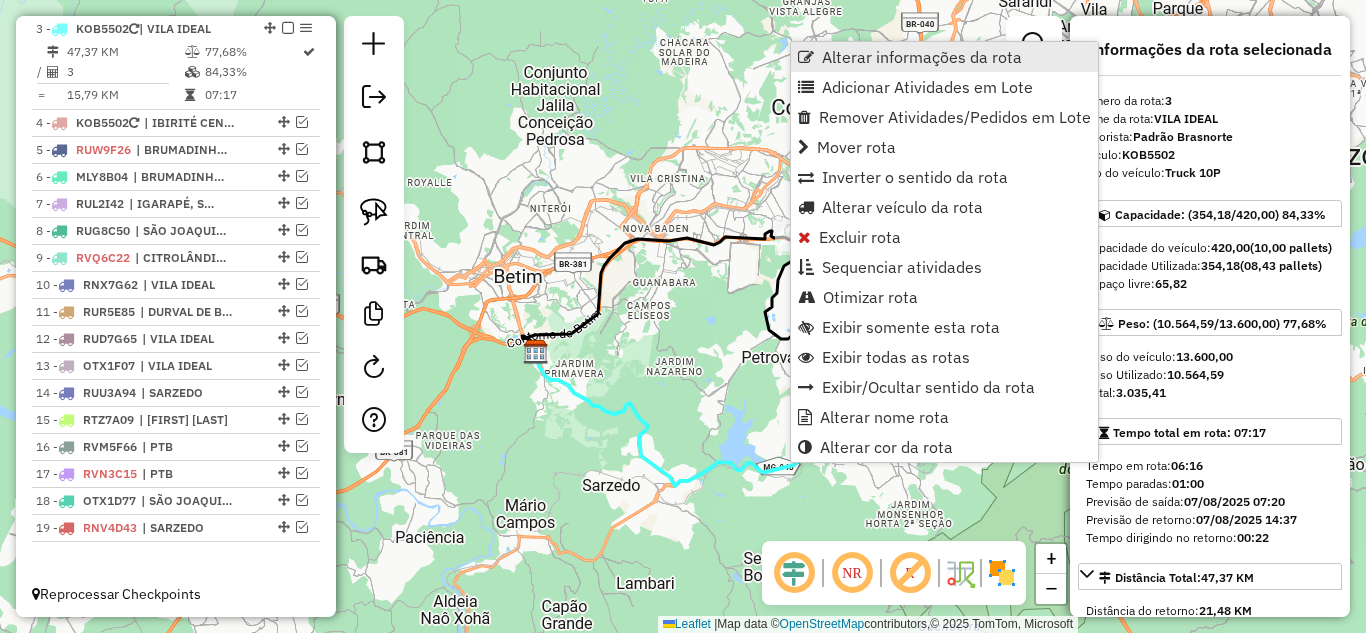 click on "Alterar informações da rota" at bounding box center [922, 57] 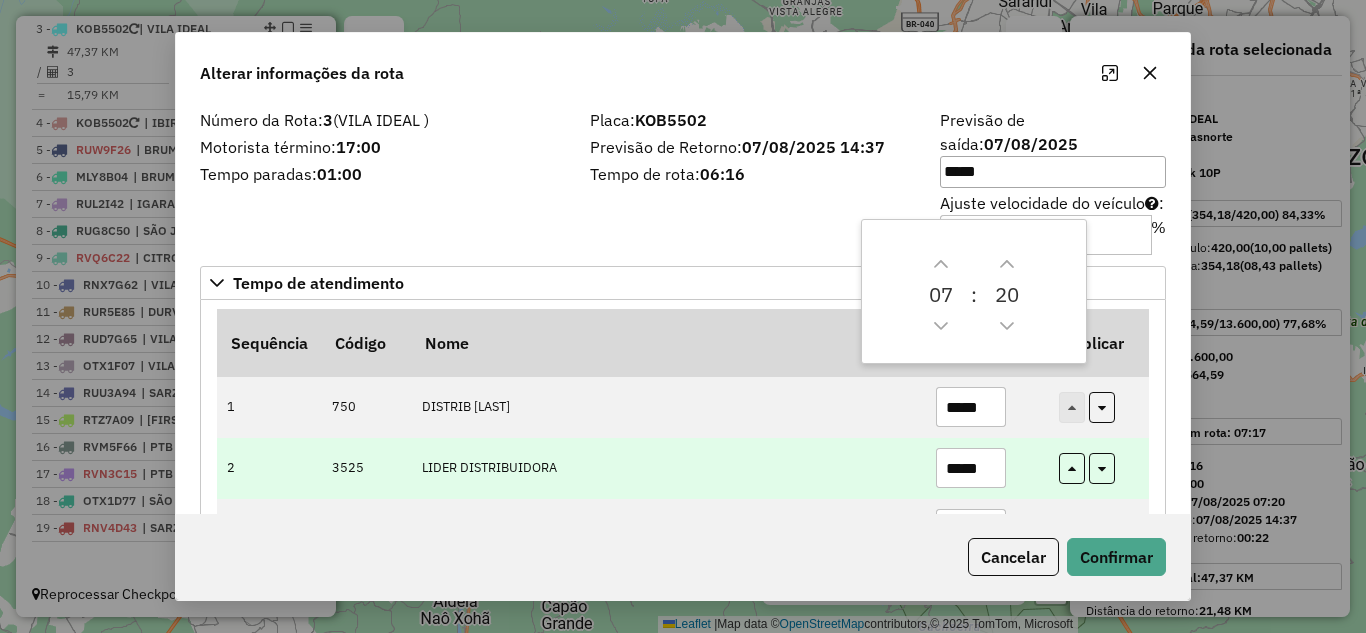 click on "*****" at bounding box center (971, 468) 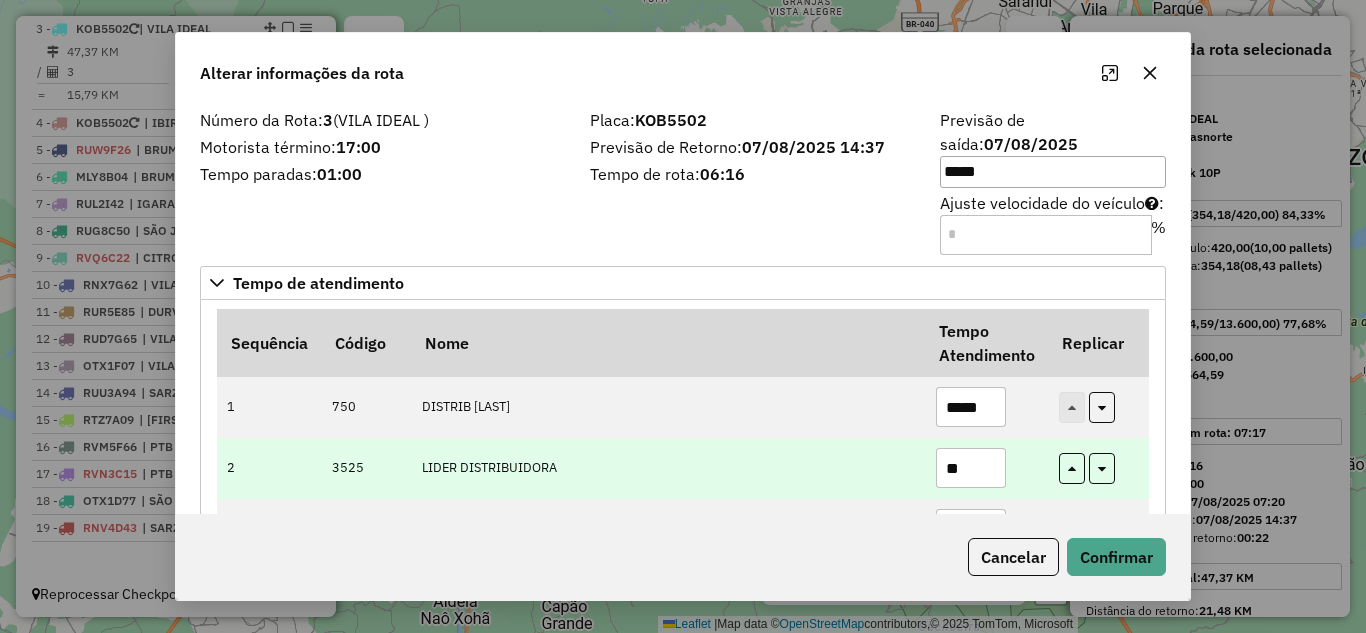 type on "*" 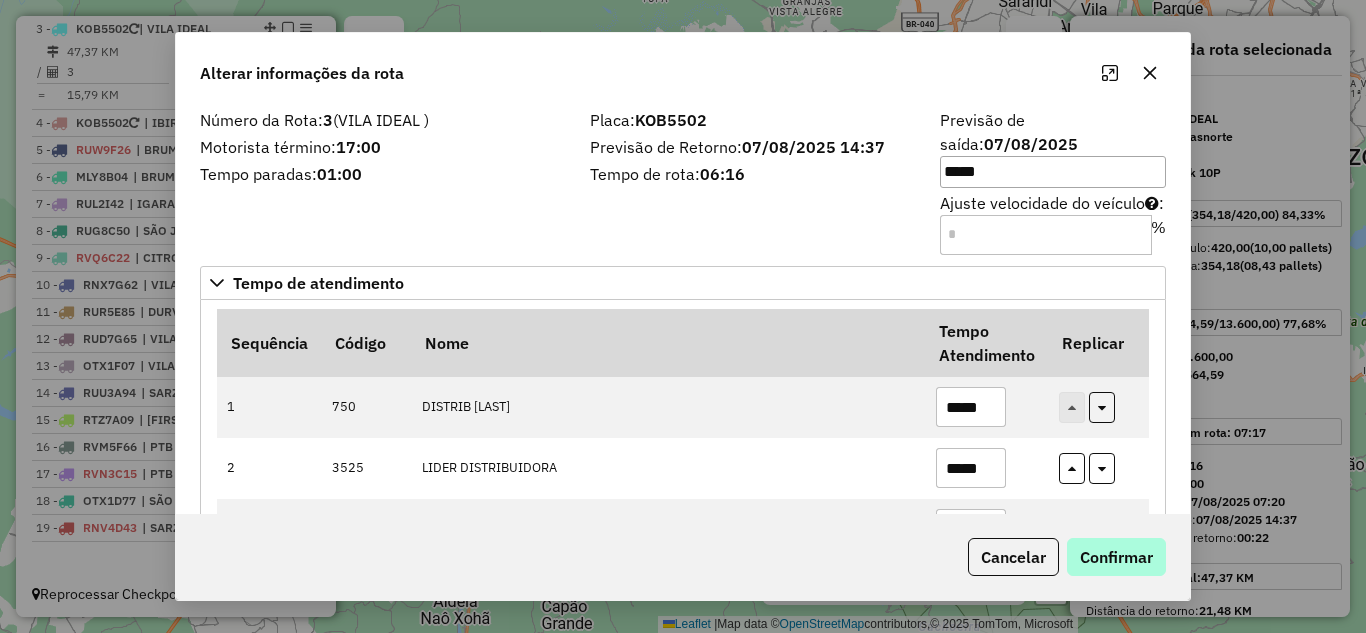 type on "*****" 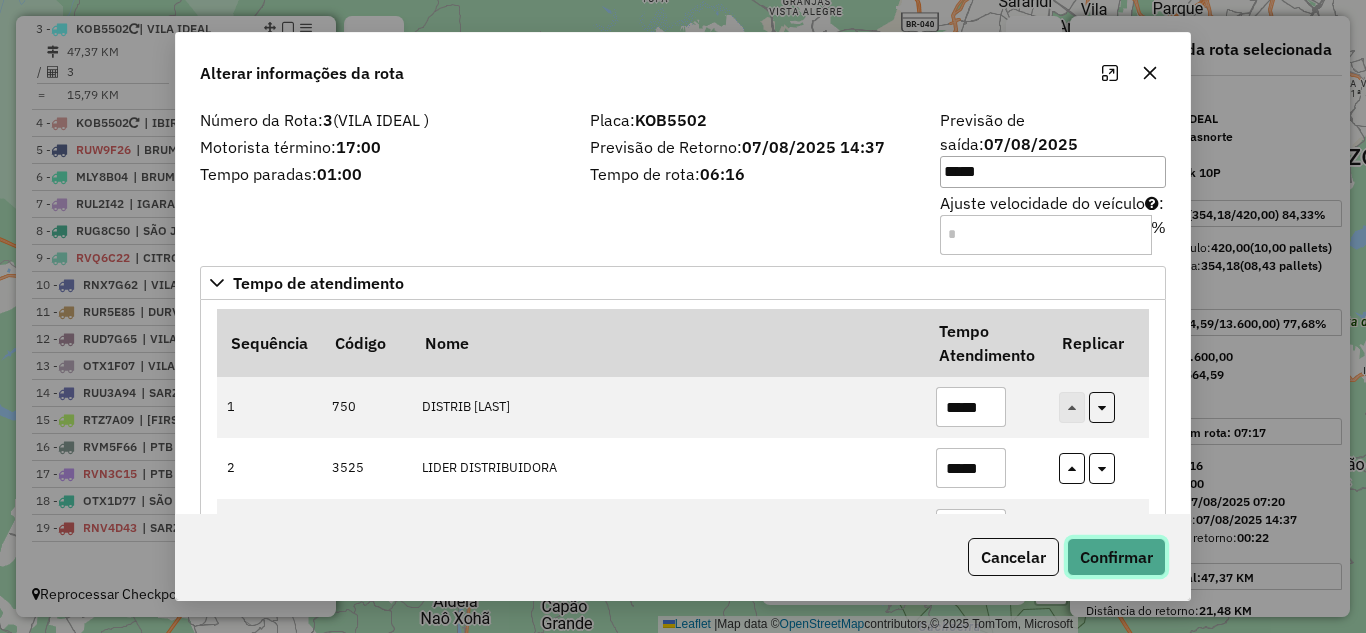 click on "Confirmar" 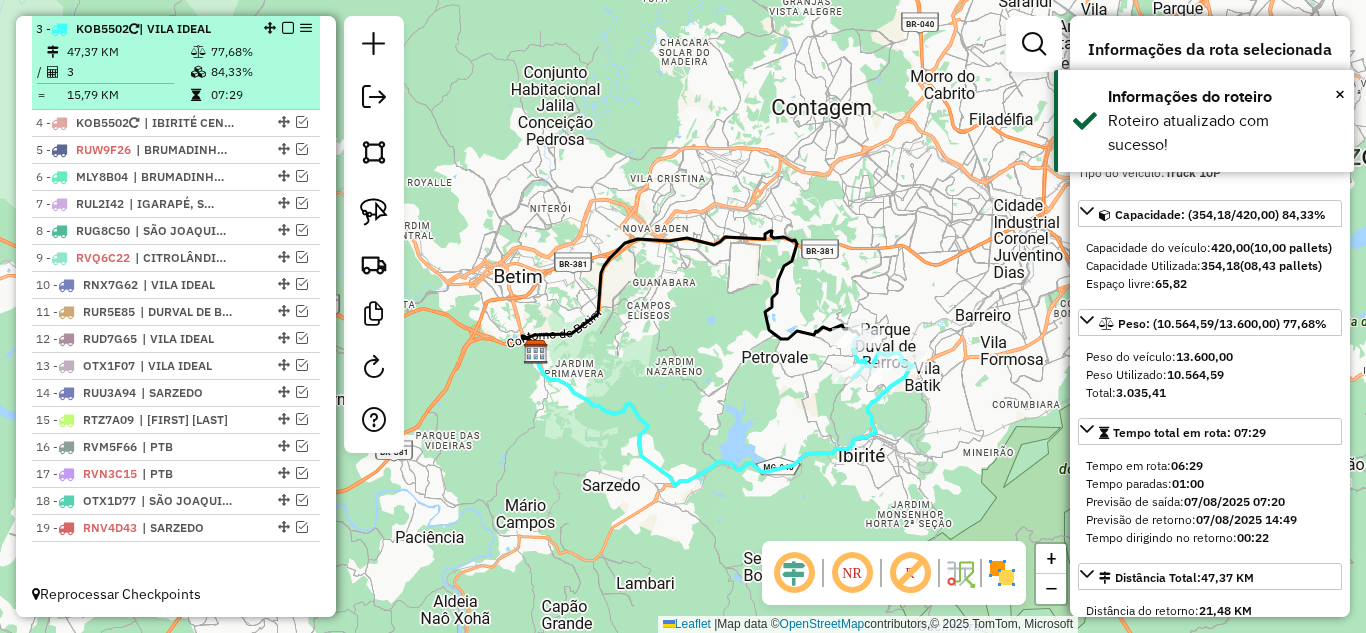 click at bounding box center (288, 28) 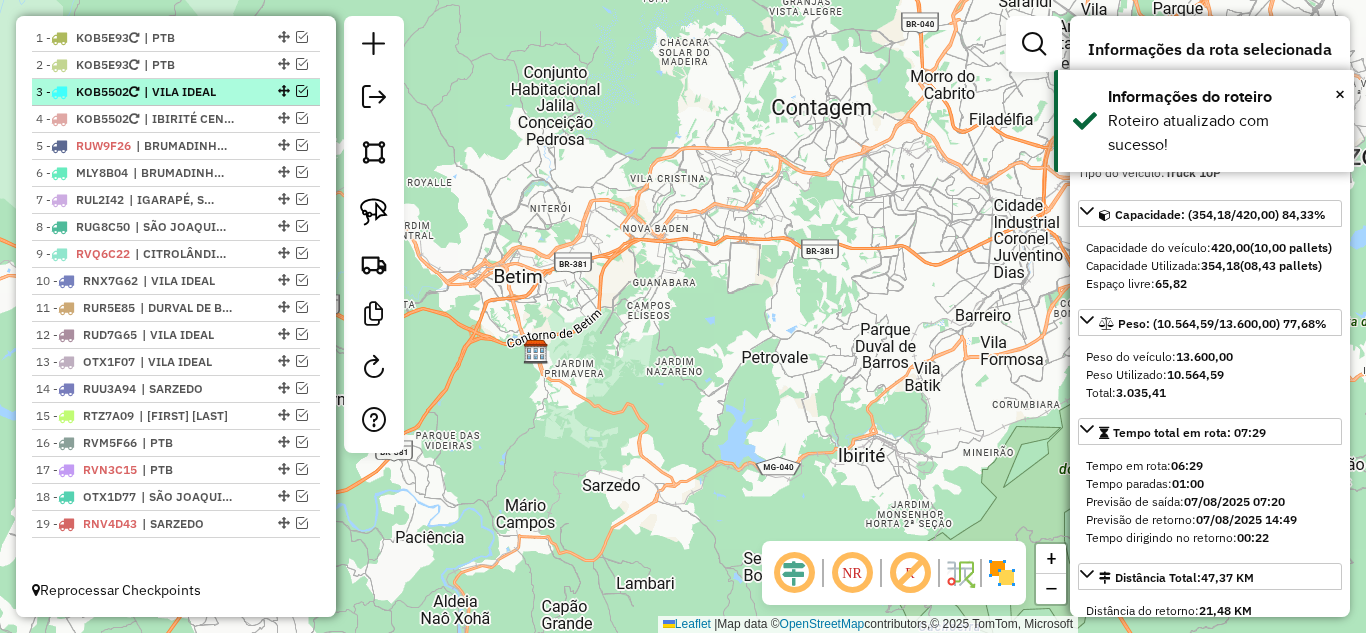 click at bounding box center (302, 91) 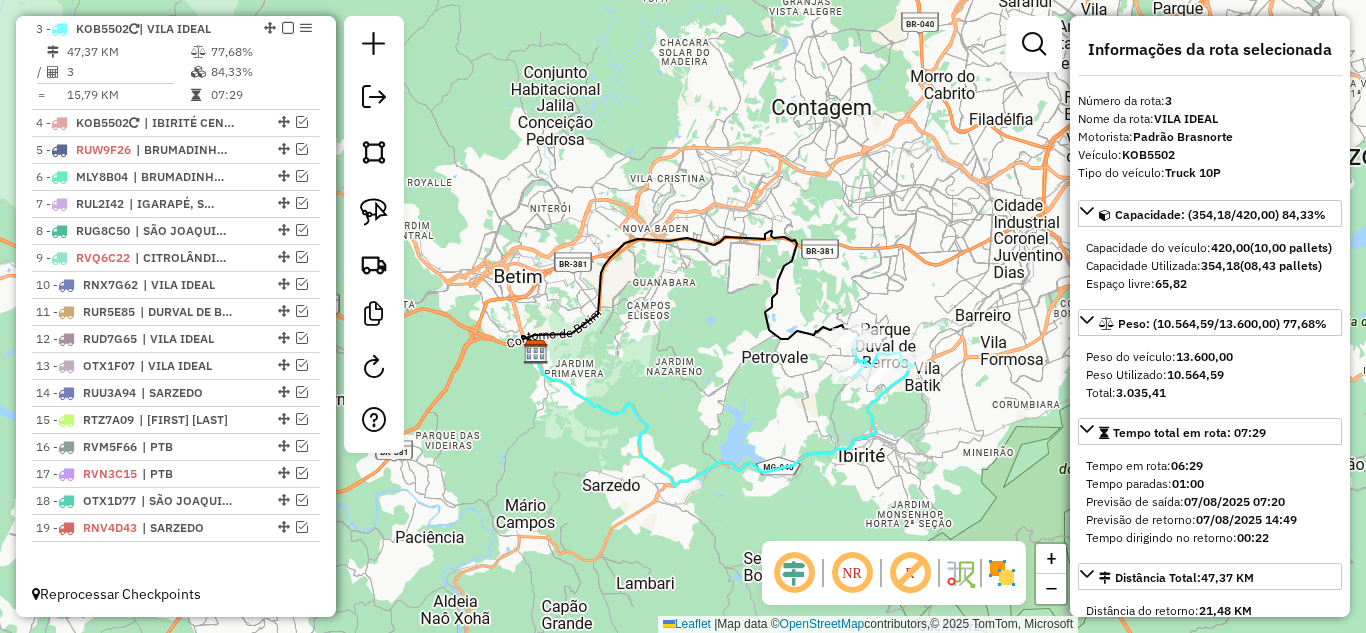 click 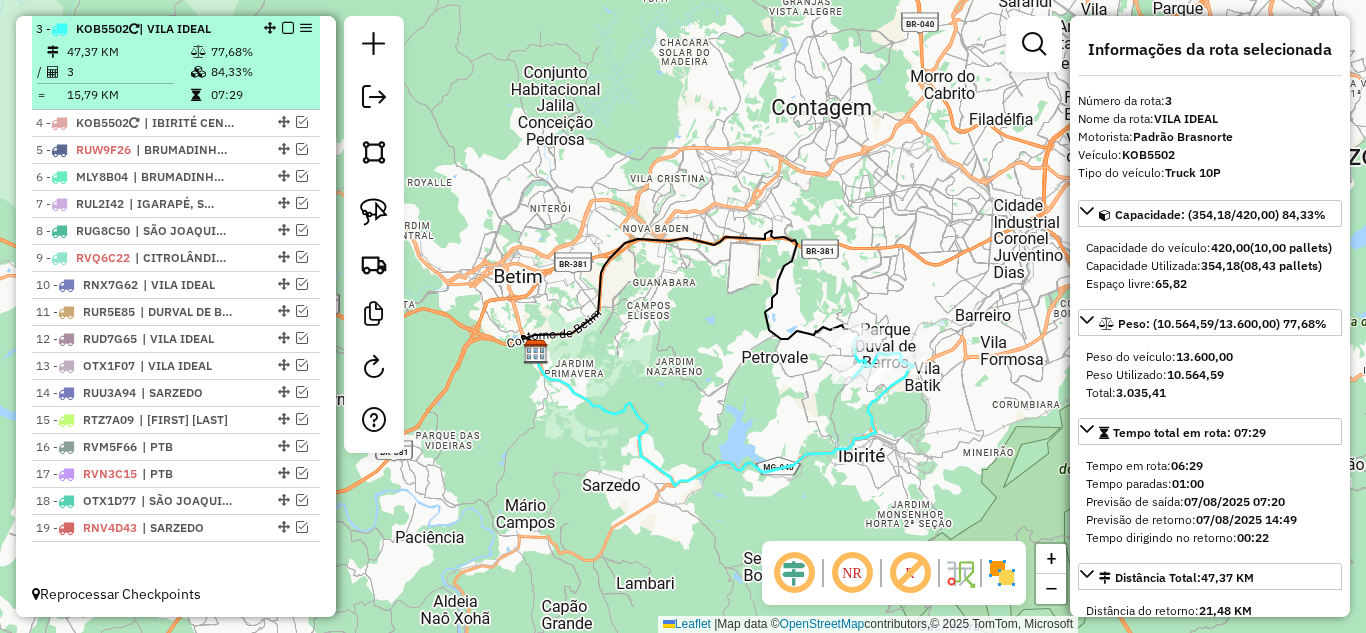 click at bounding box center [288, 28] 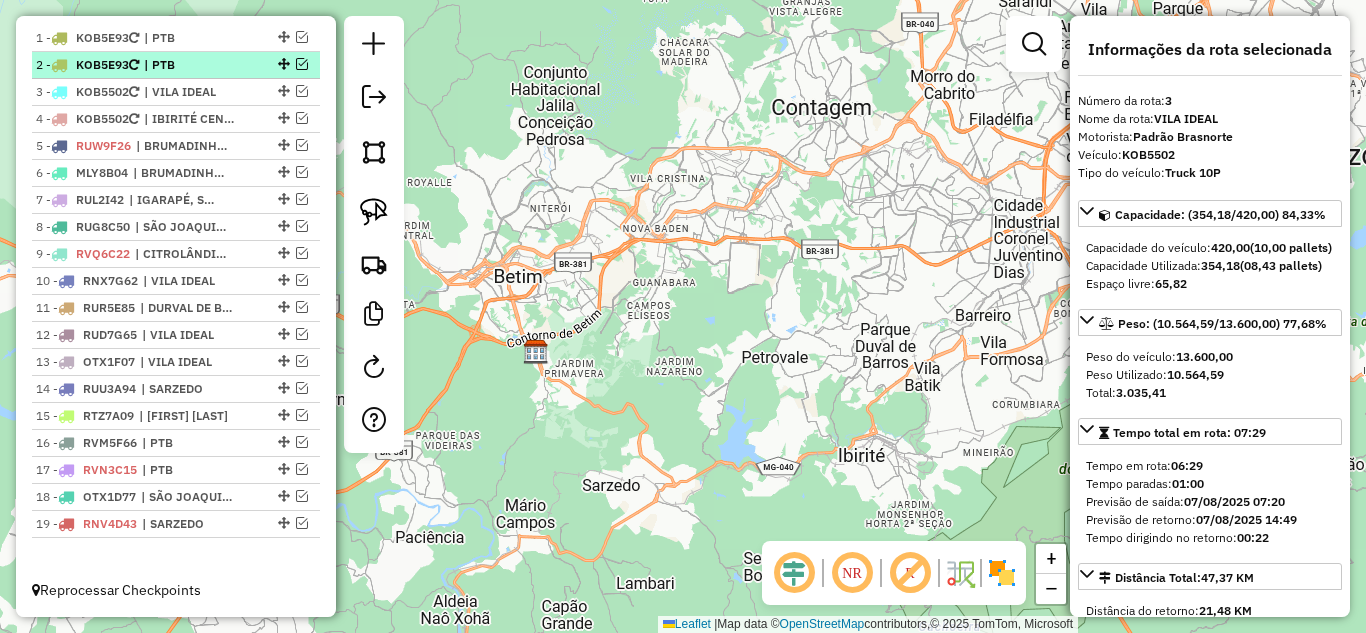 scroll, scrollTop: 790, scrollLeft: 0, axis: vertical 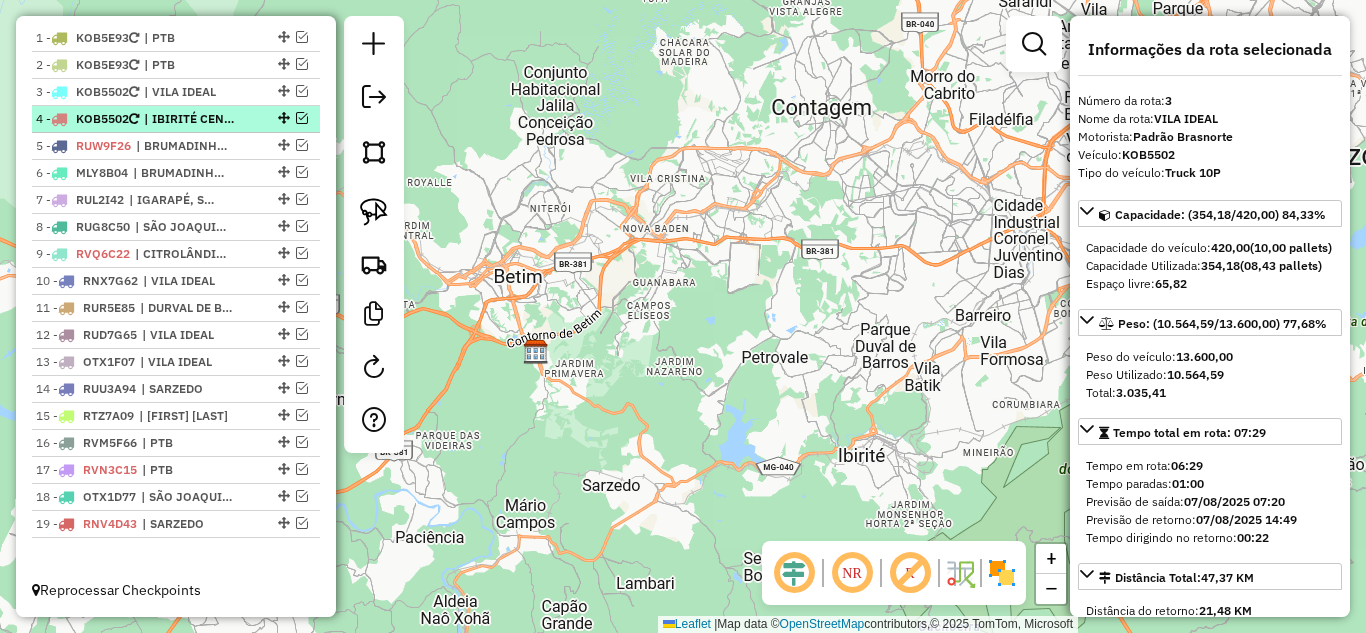 click at bounding box center (302, 118) 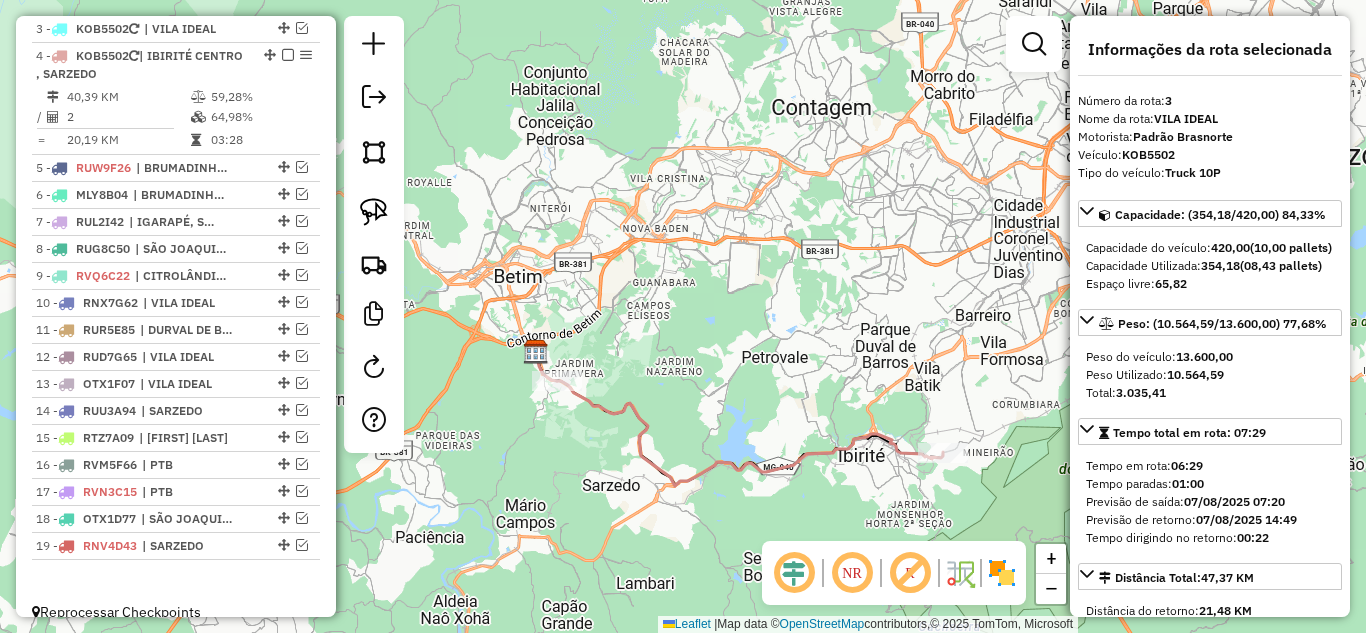 click 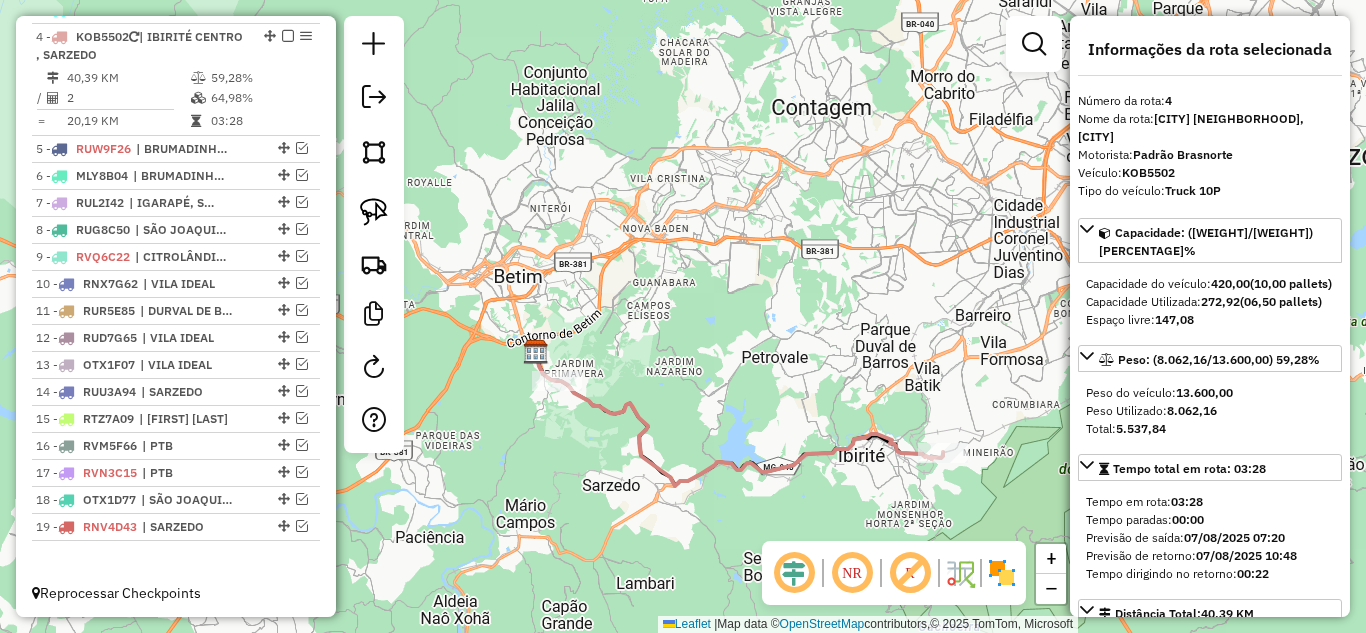 scroll, scrollTop: 875, scrollLeft: 0, axis: vertical 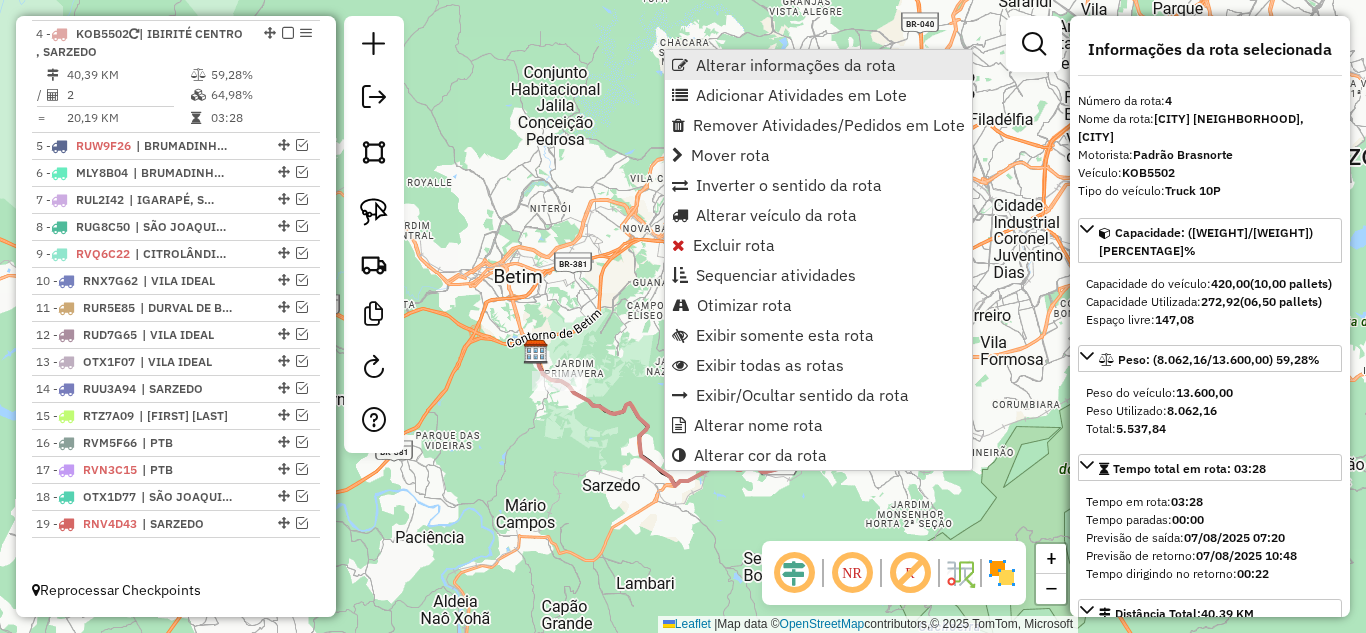 click on "Alterar informações da rota" at bounding box center (796, 65) 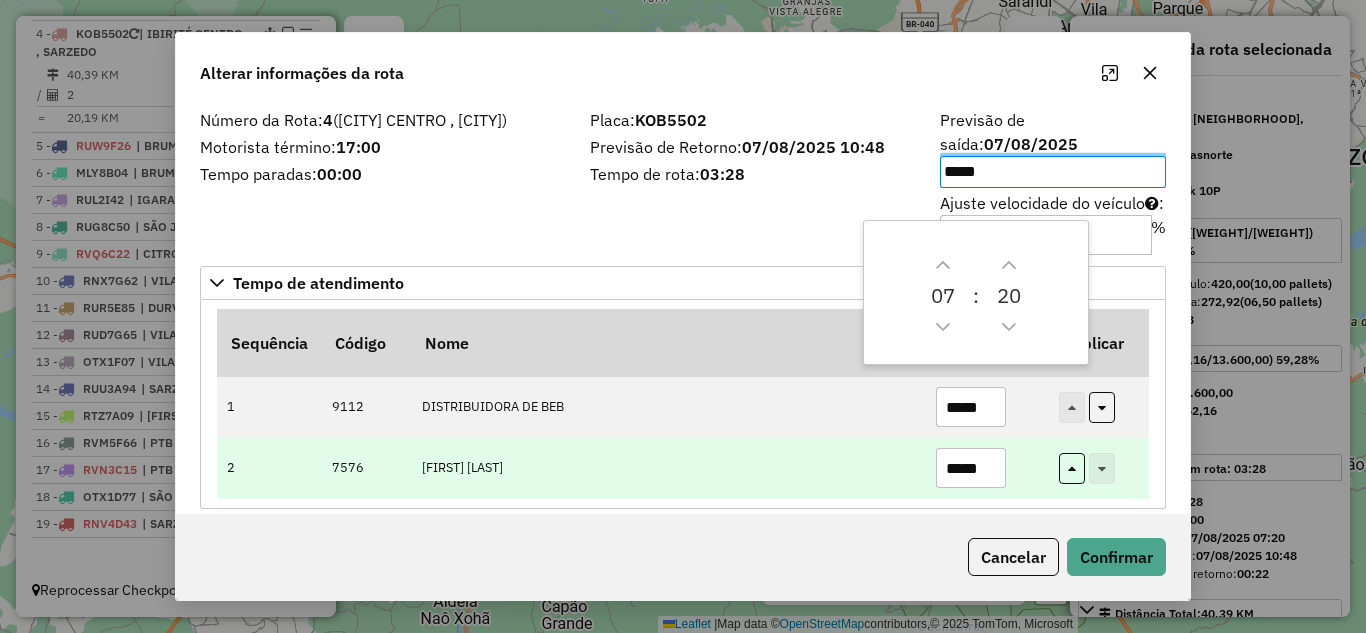 click on "*****" at bounding box center [971, 468] 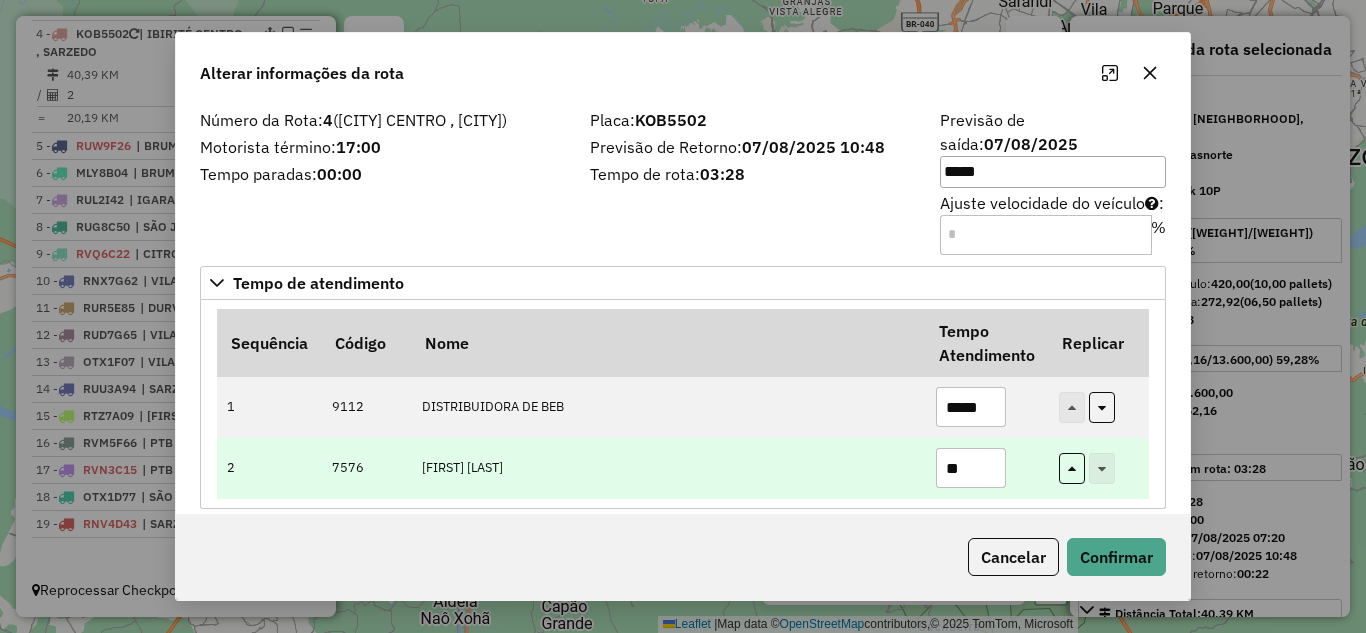 type on "*" 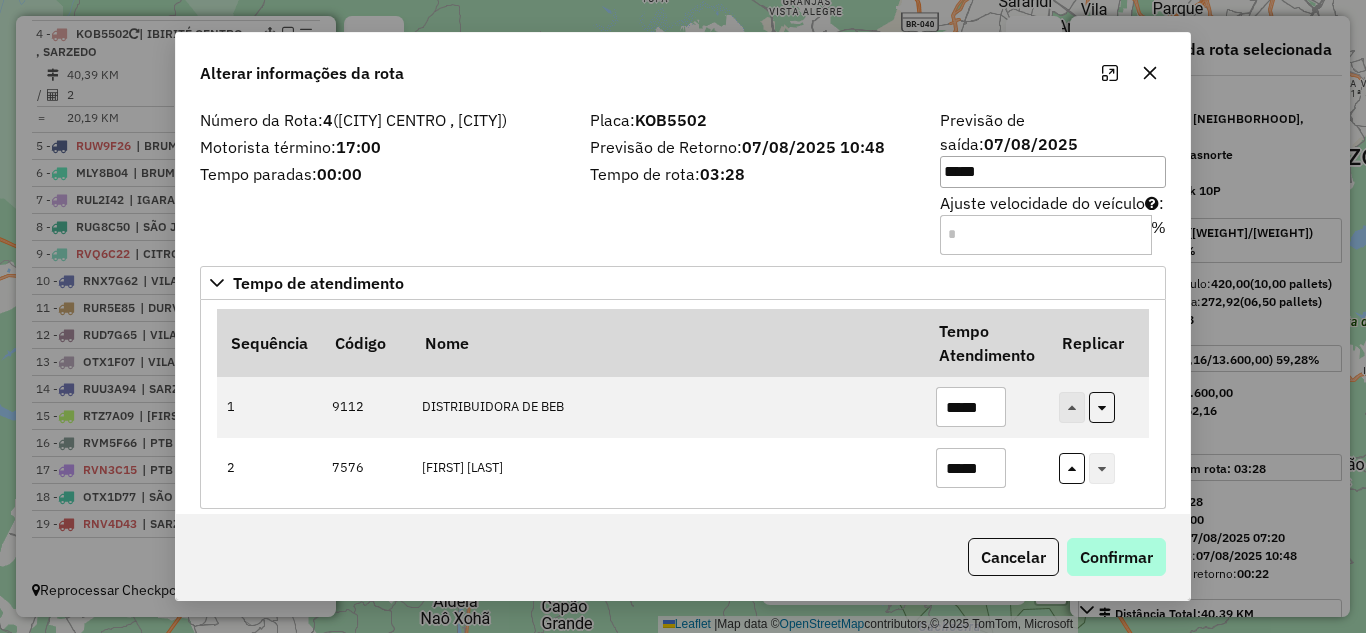 type on "*****" 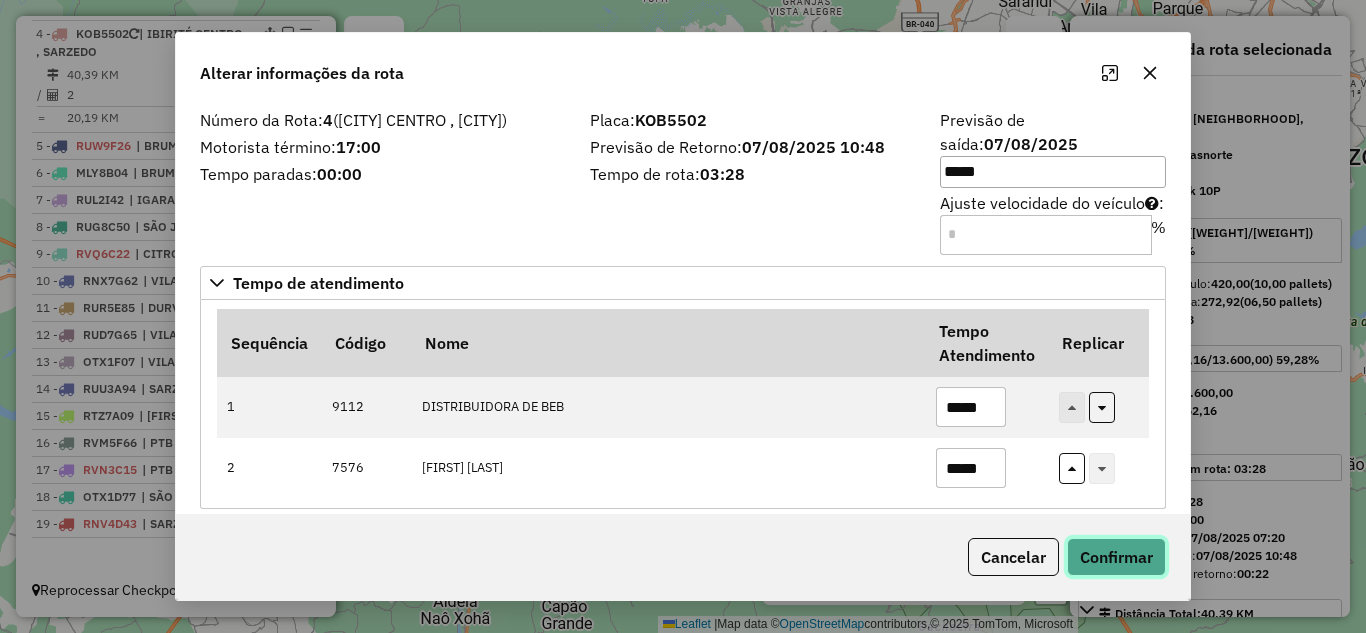 click on "Confirmar" 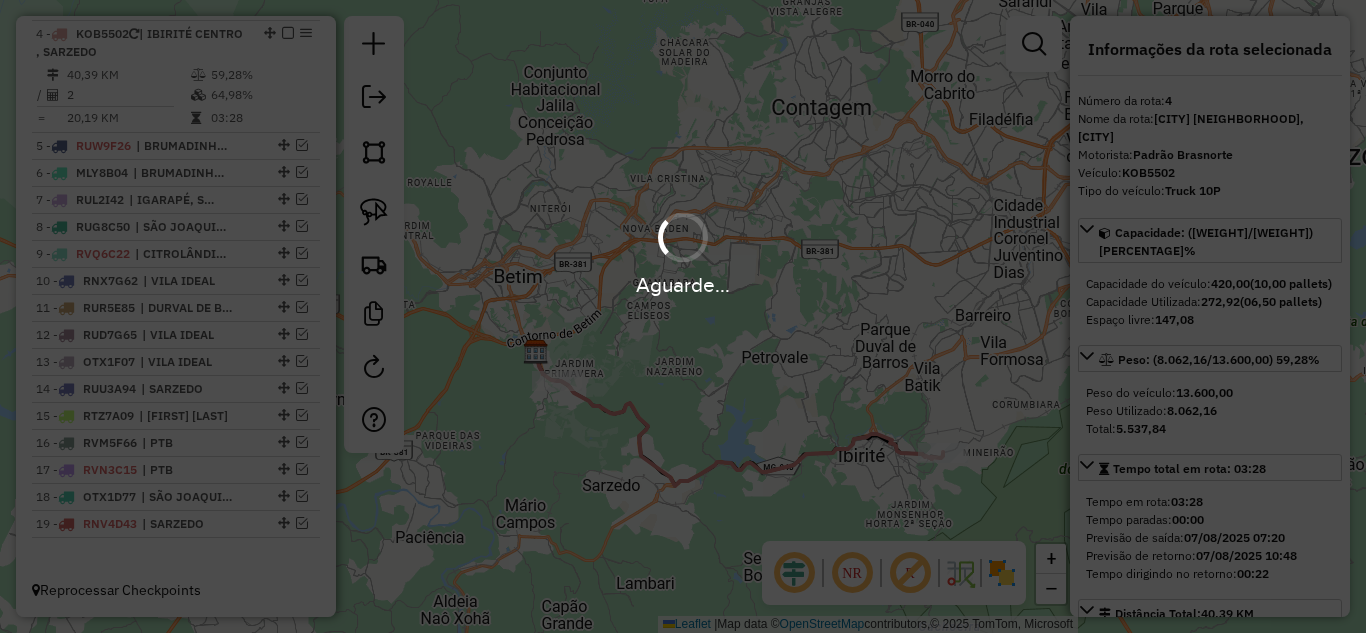 scroll, scrollTop: 850, scrollLeft: 0, axis: vertical 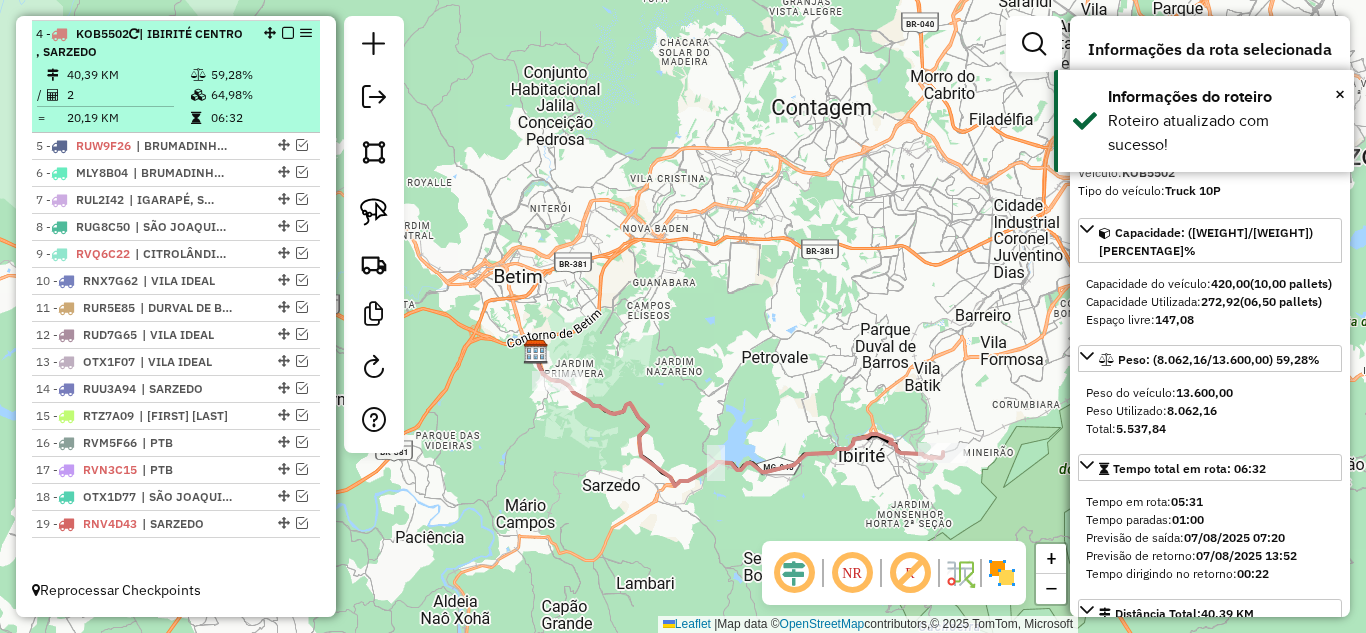 click at bounding box center (288, 33) 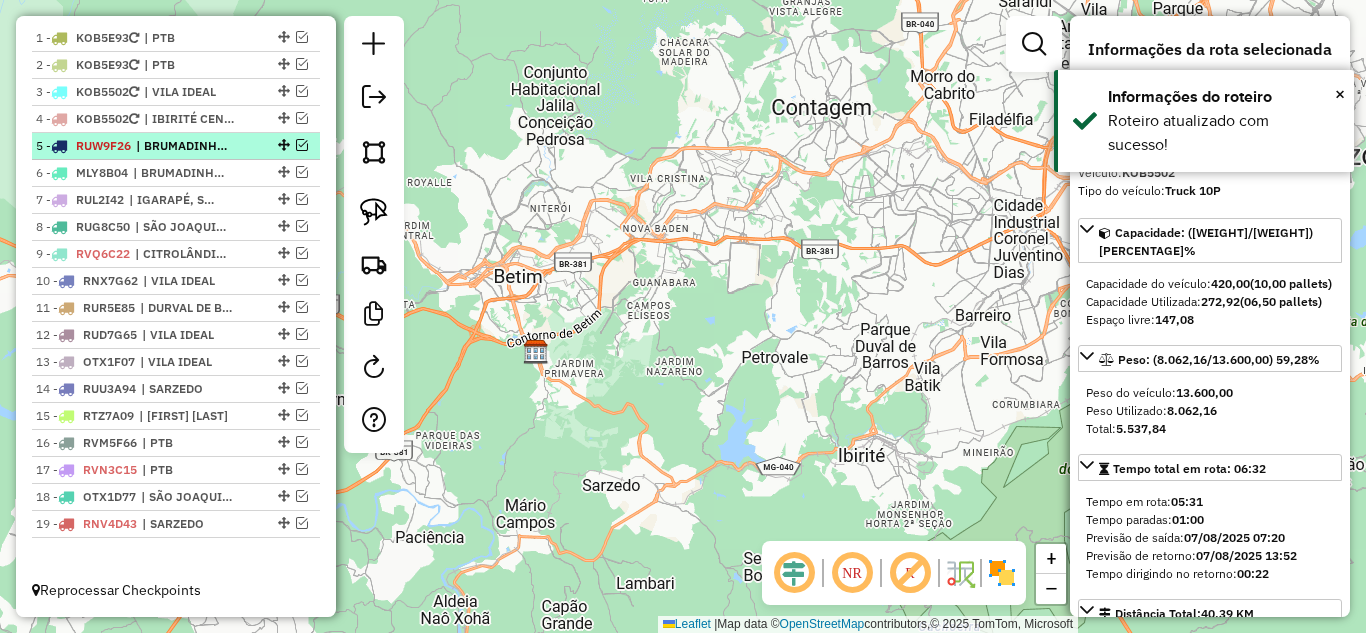 click at bounding box center [302, 145] 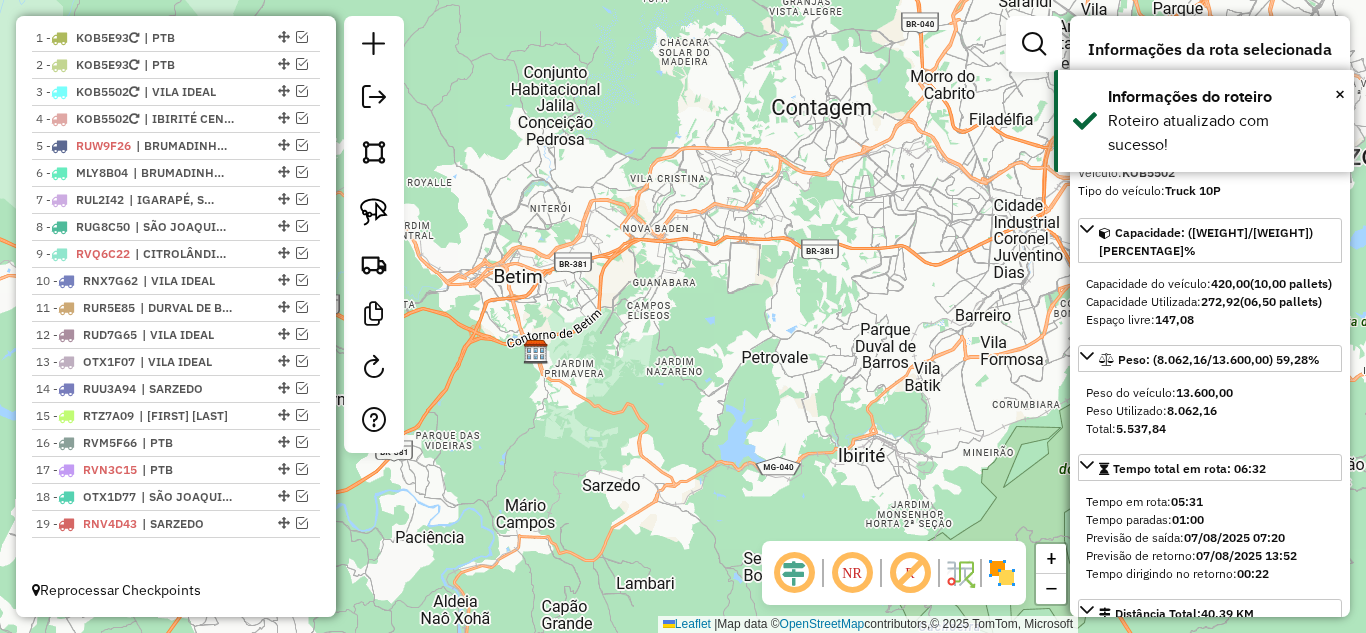 scroll, scrollTop: 850, scrollLeft: 0, axis: vertical 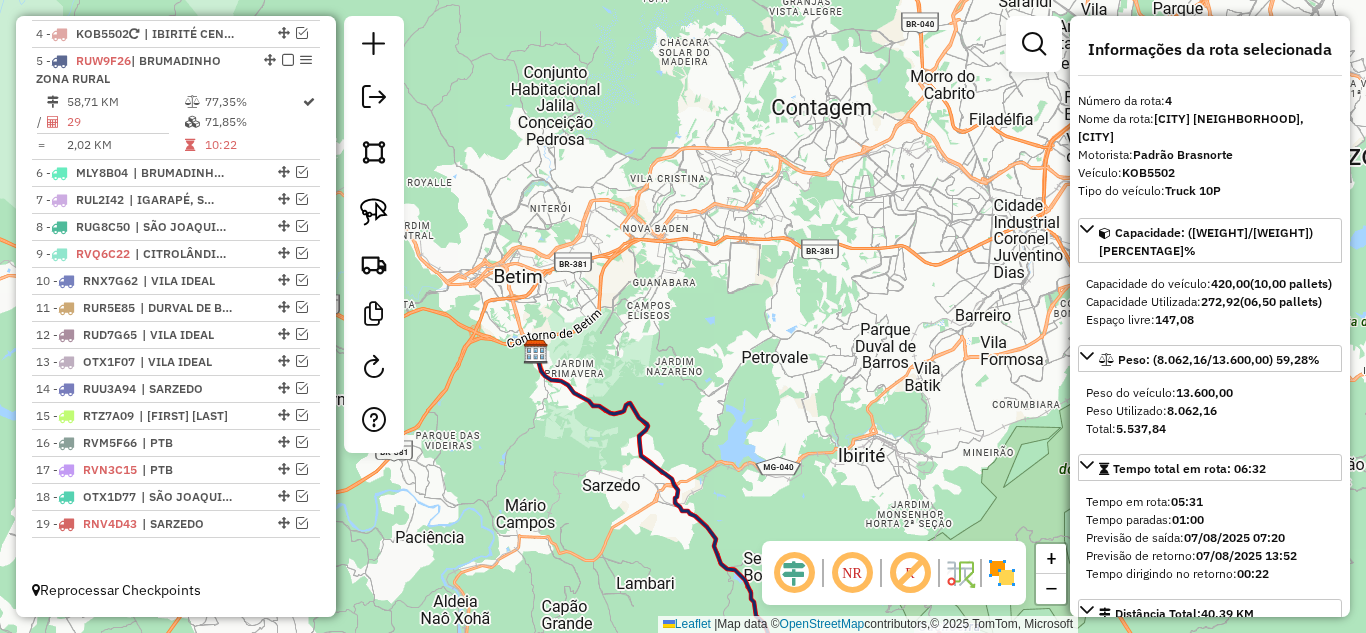 click 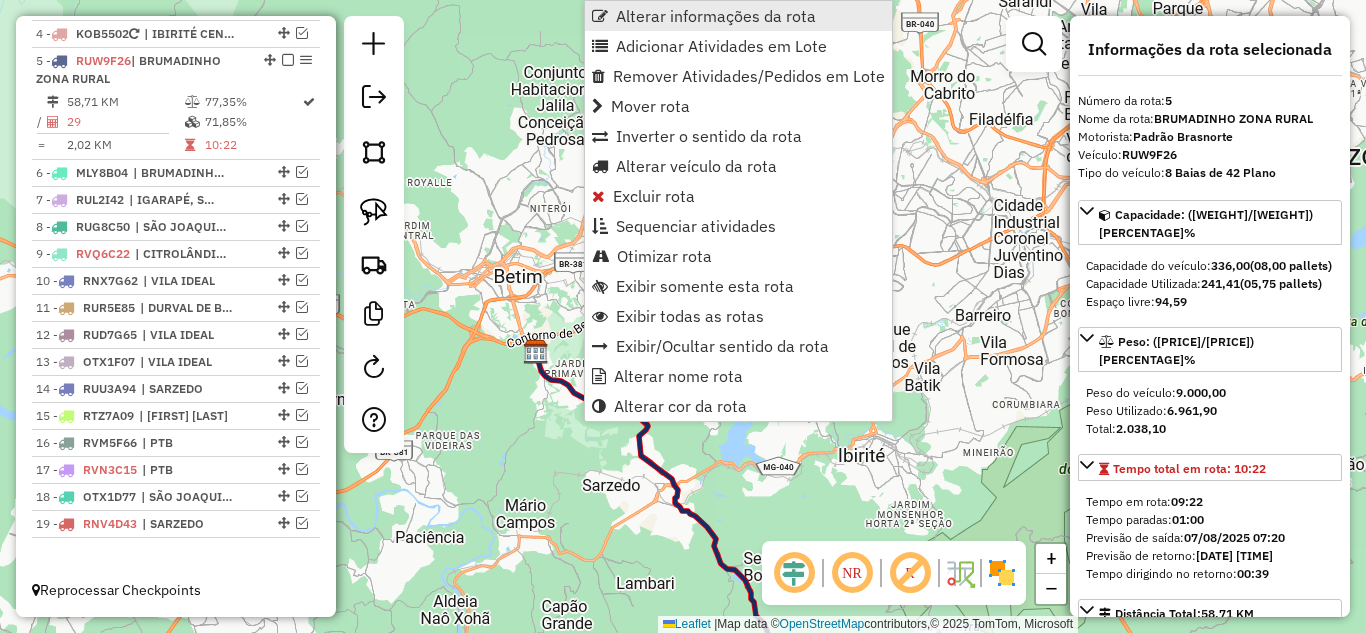 click on "Alterar informações da rota" at bounding box center [716, 16] 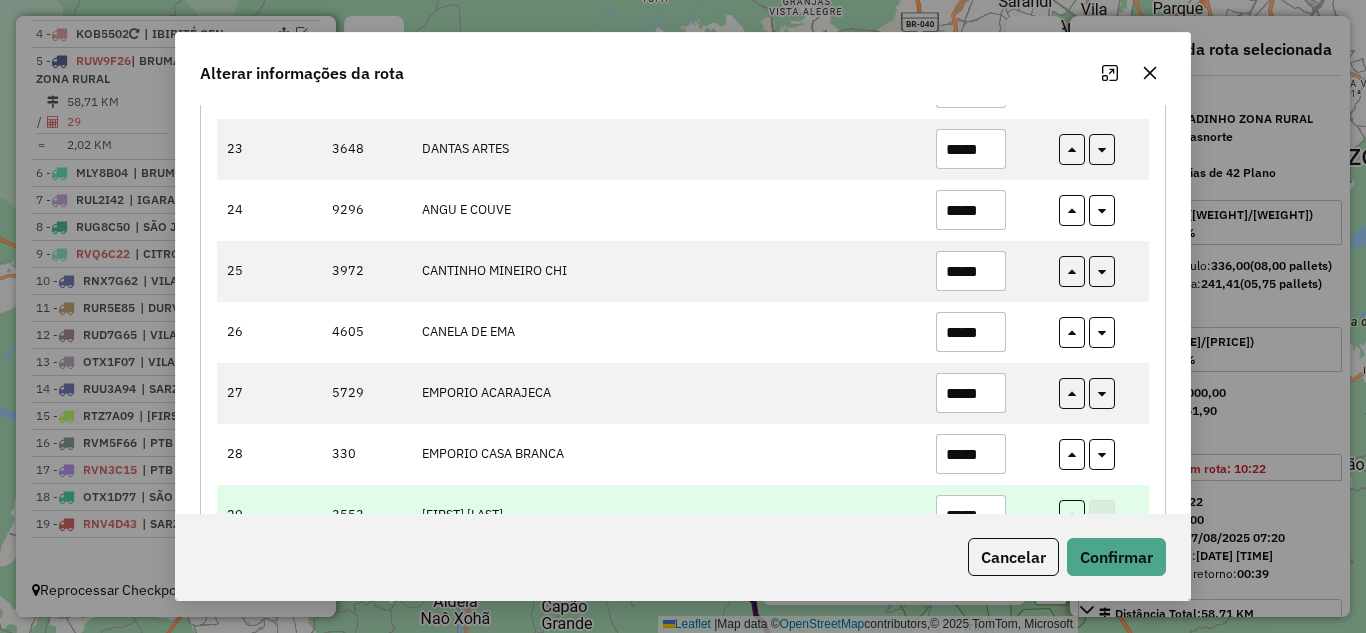 scroll, scrollTop: 1644, scrollLeft: 0, axis: vertical 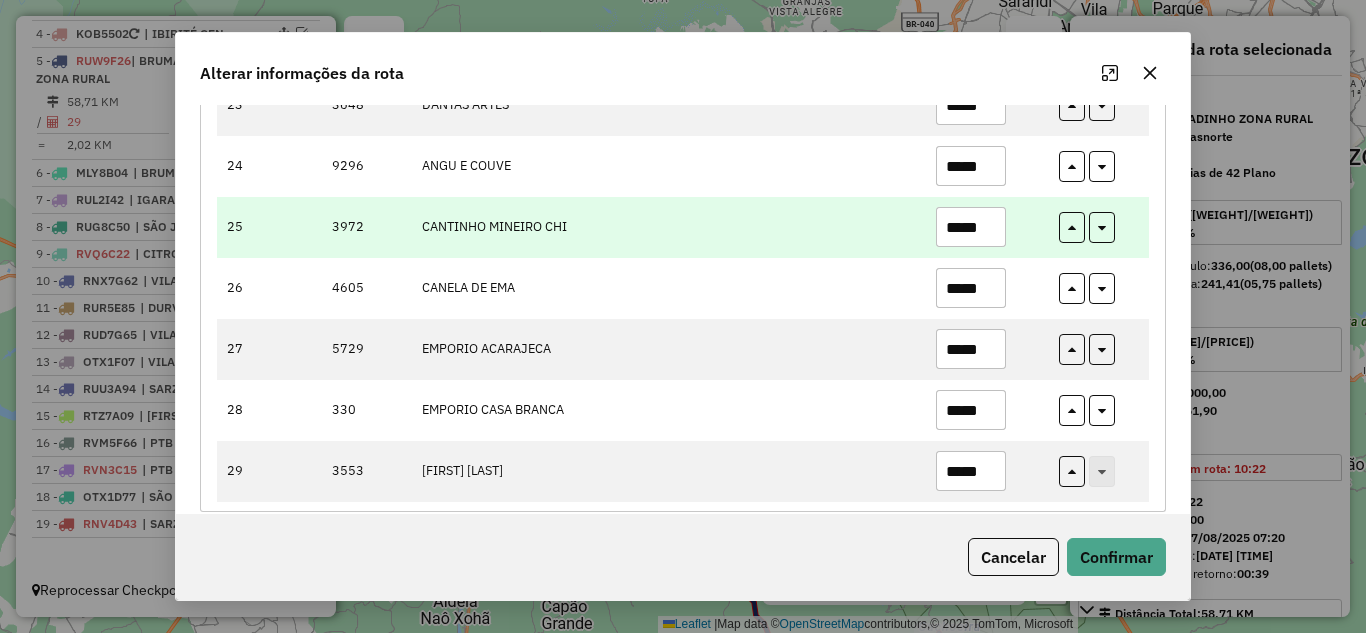 click on "*****" at bounding box center (971, 227) 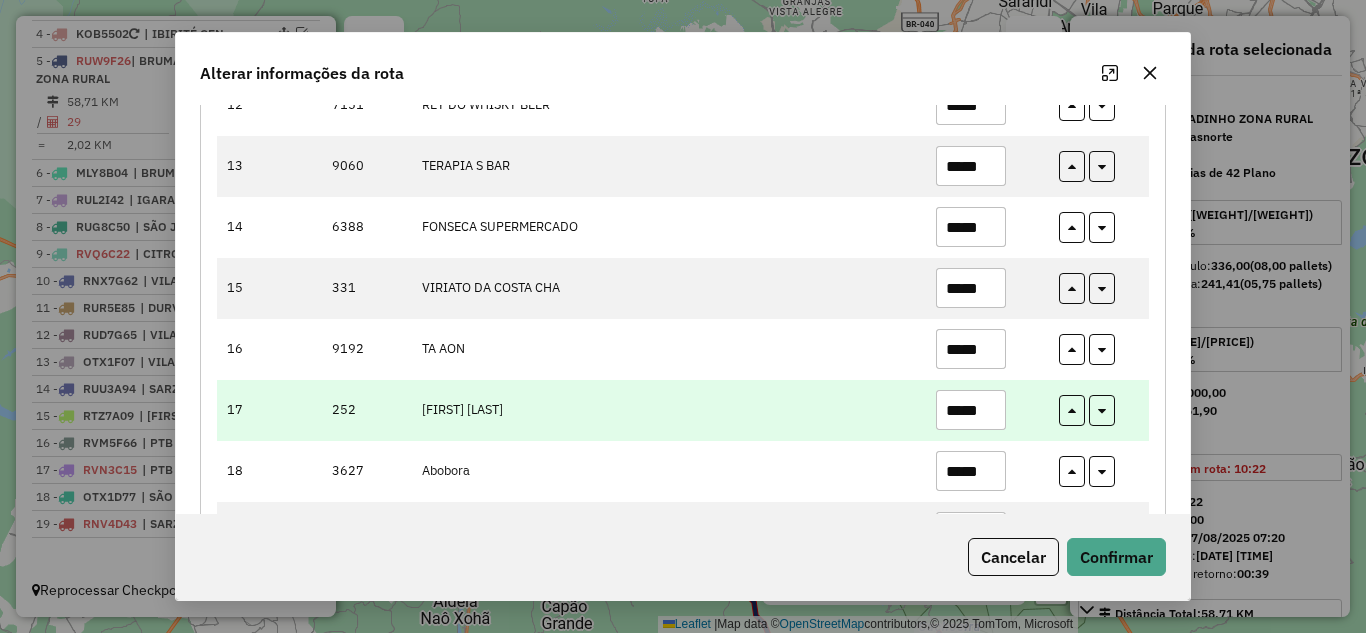 scroll, scrollTop: 944, scrollLeft: 0, axis: vertical 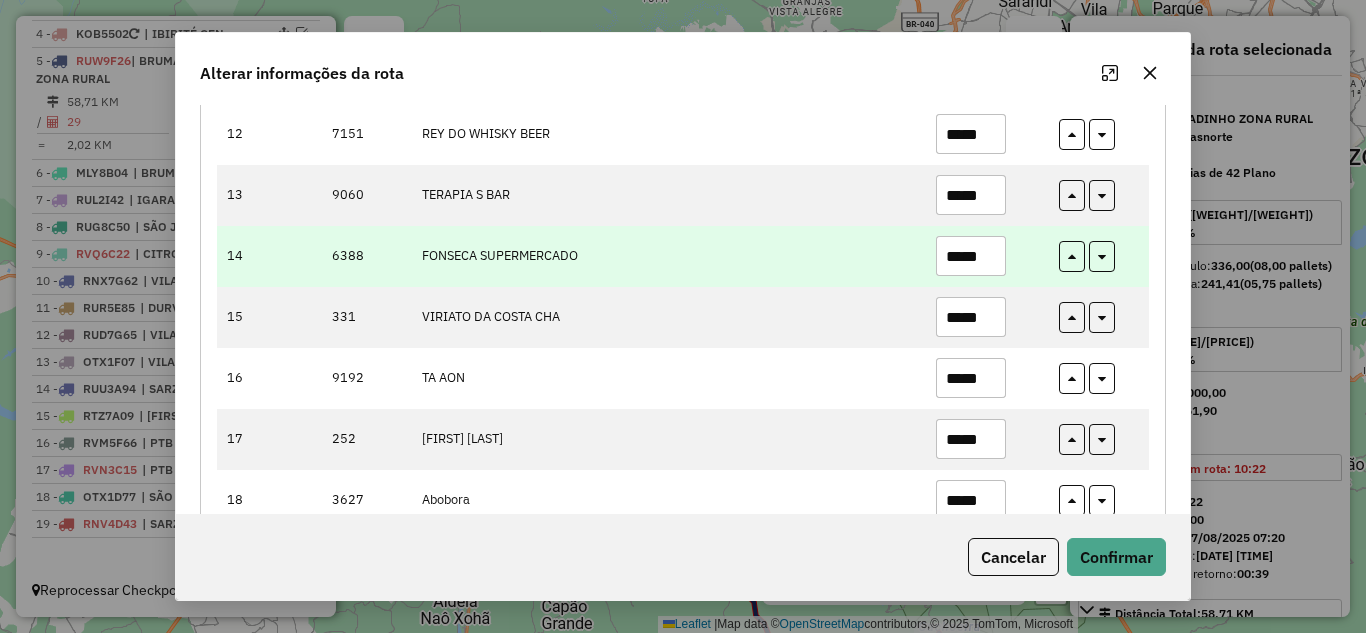 type on "*****" 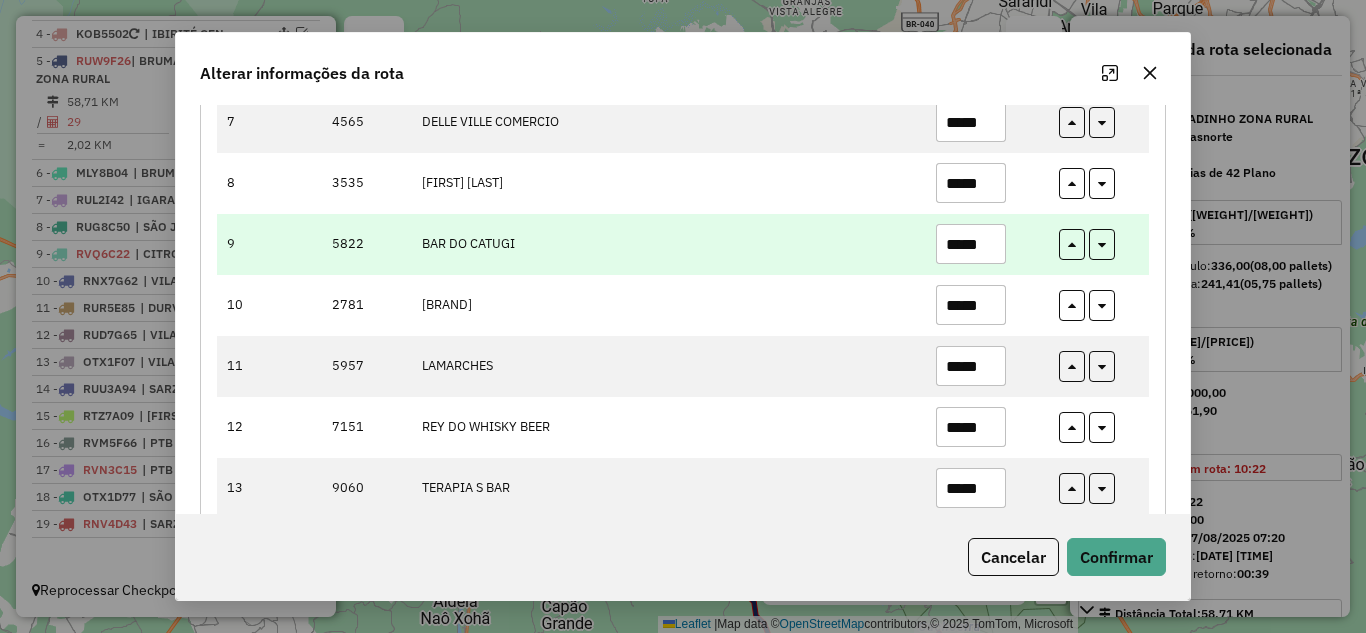scroll, scrollTop: 644, scrollLeft: 0, axis: vertical 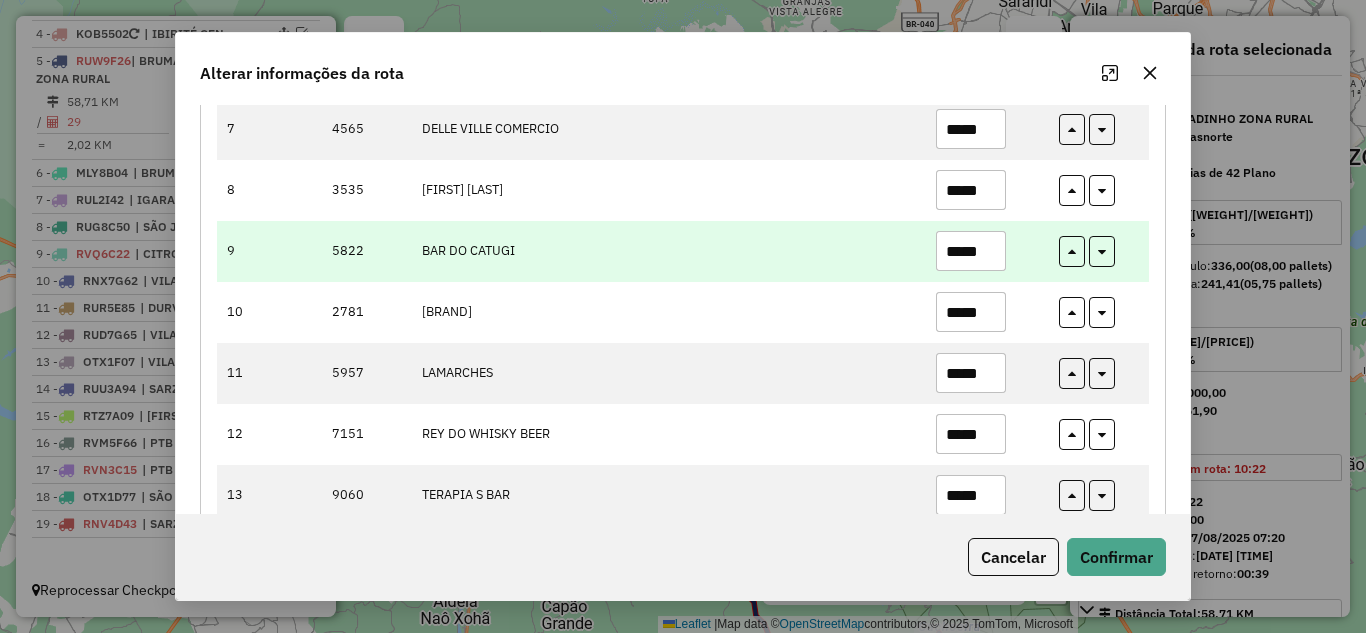 type on "*****" 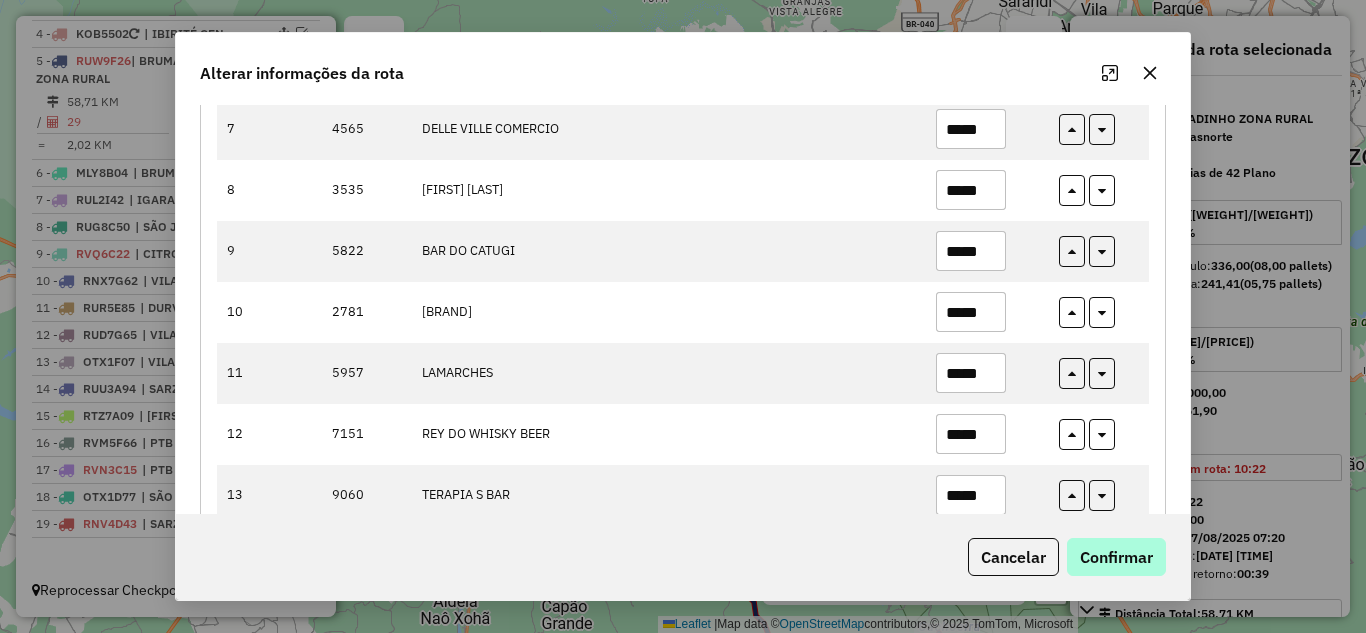 type on "*****" 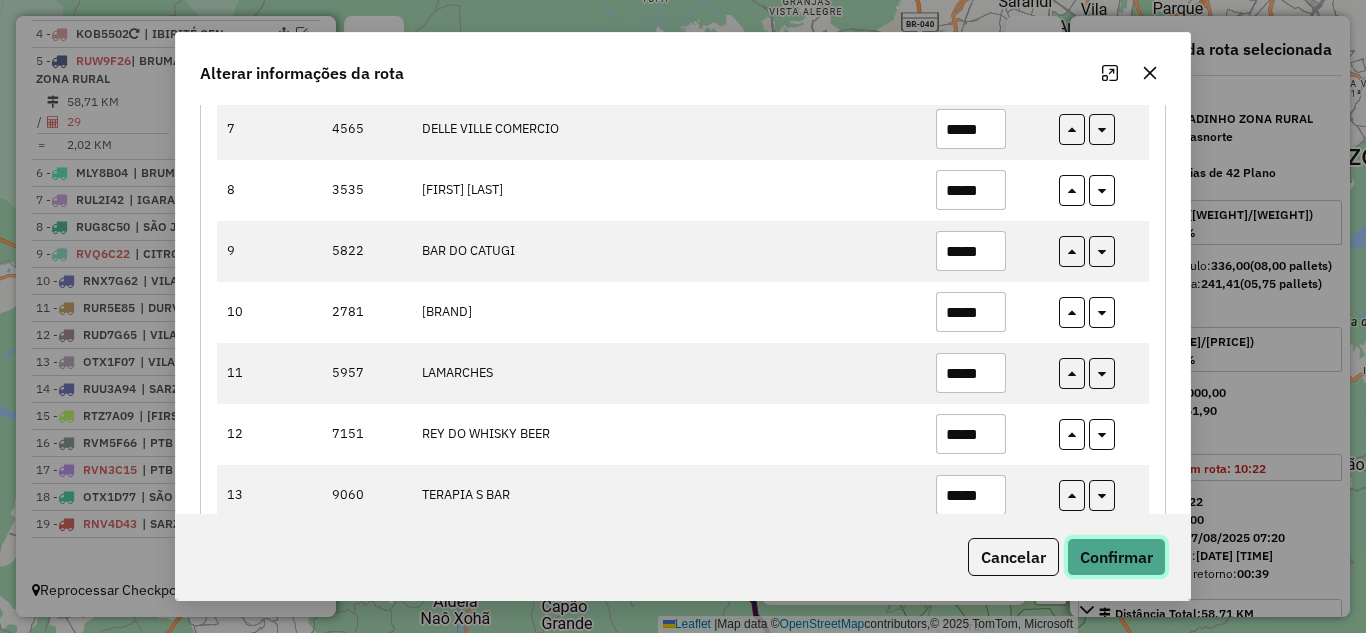 click on "Confirmar" 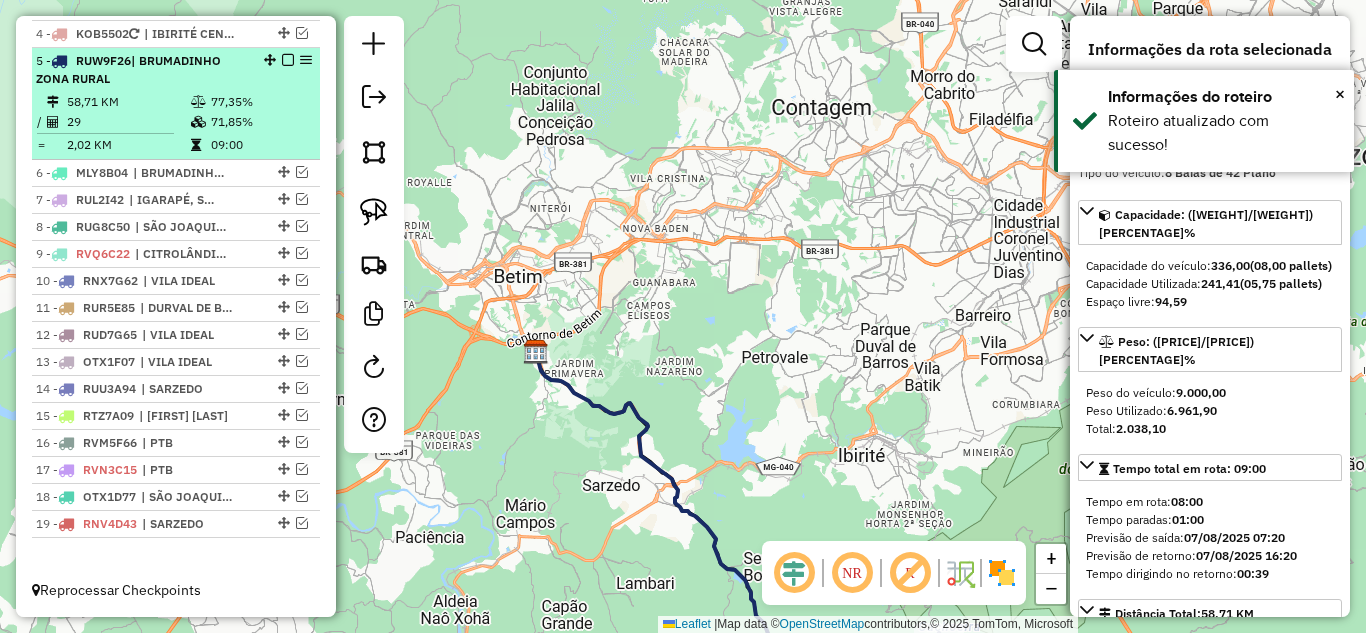 click at bounding box center (288, 60) 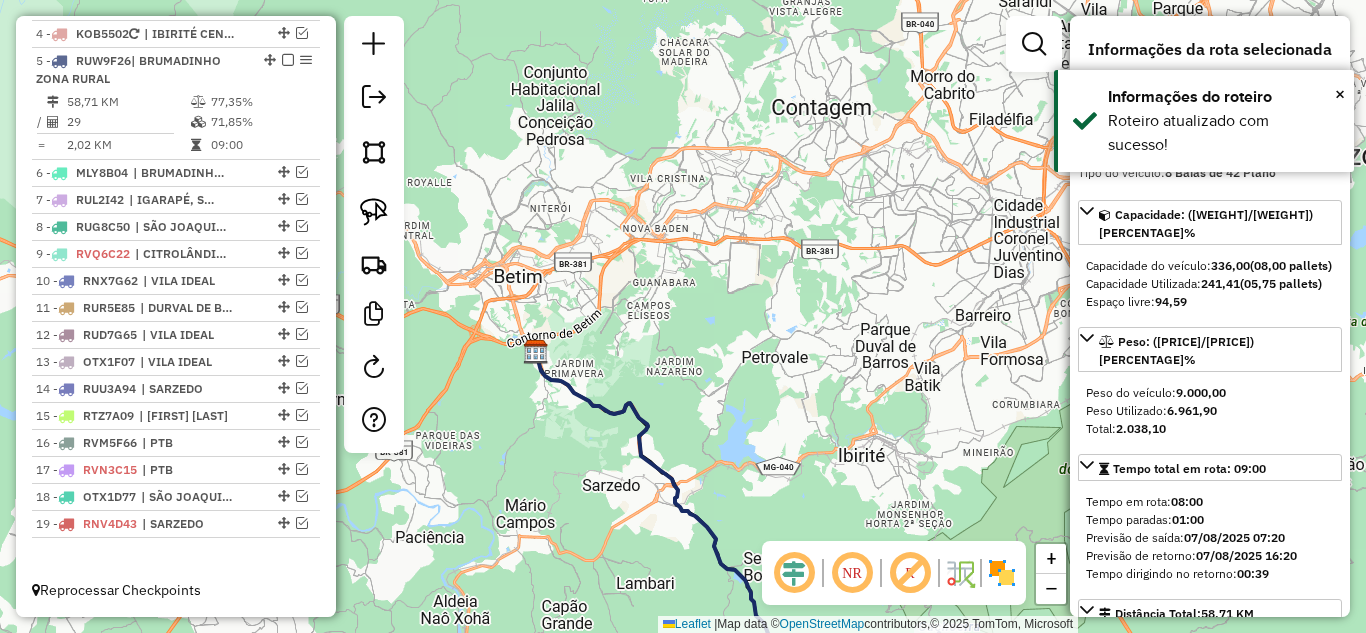 scroll, scrollTop: 765, scrollLeft: 0, axis: vertical 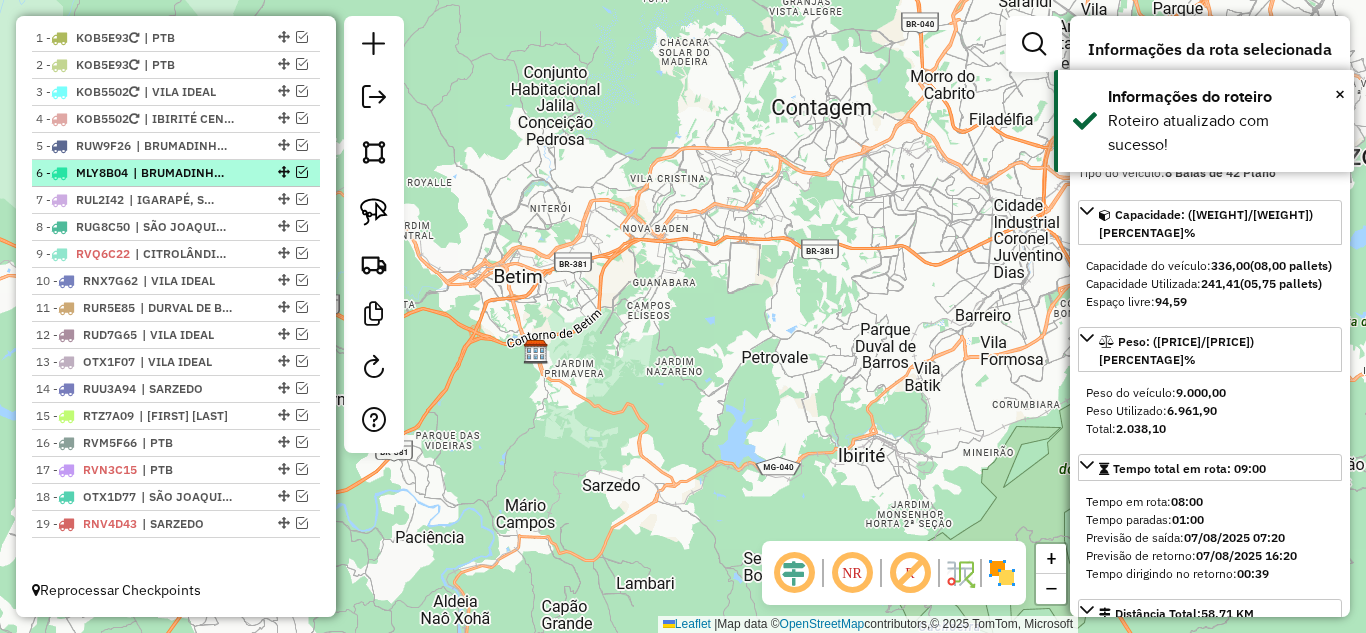 click at bounding box center [302, 172] 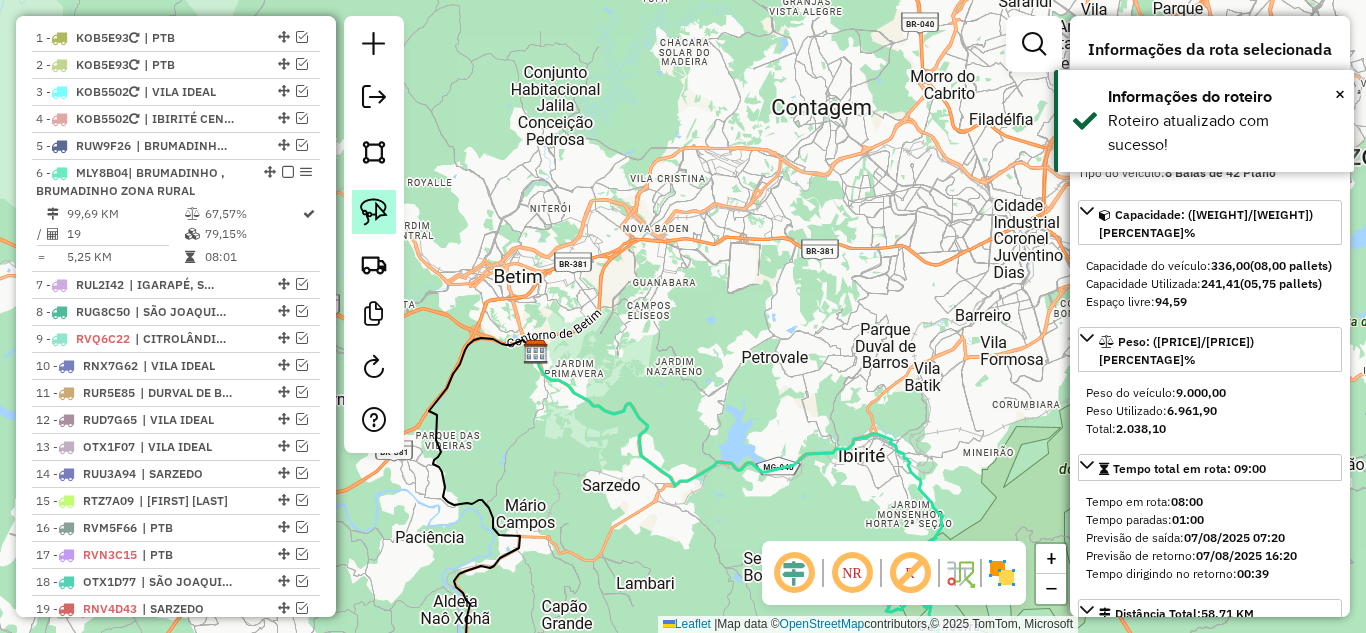 scroll, scrollTop: 850, scrollLeft: 0, axis: vertical 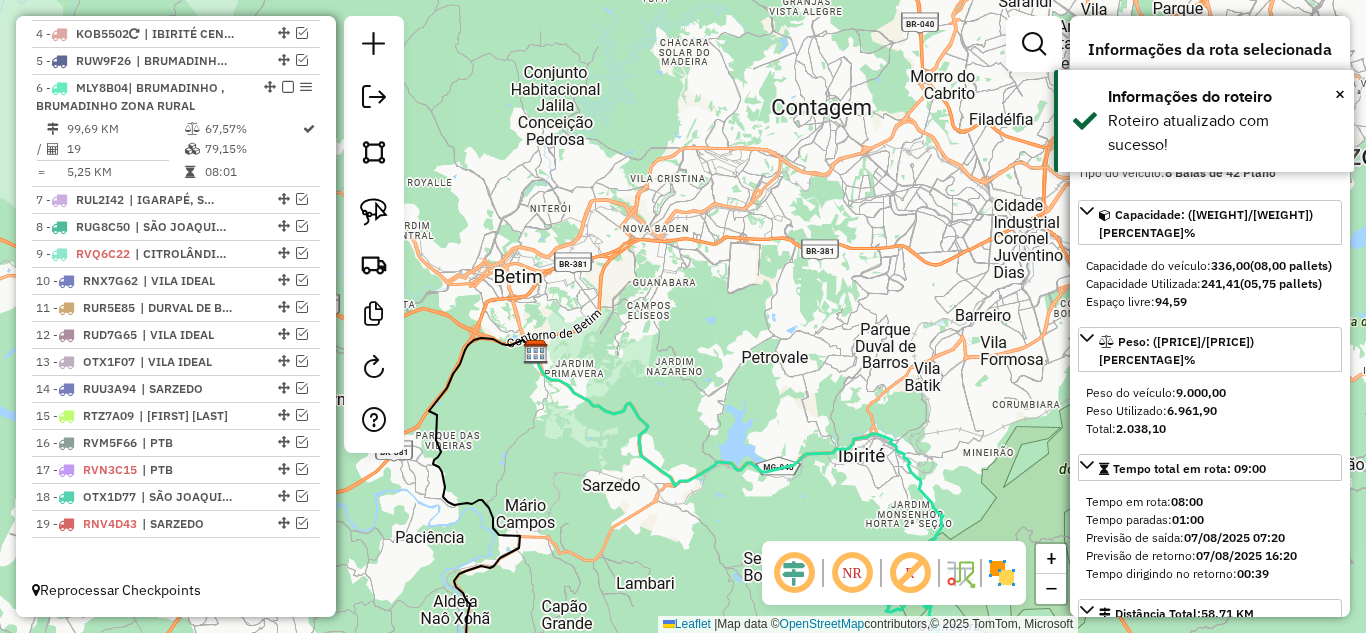 click 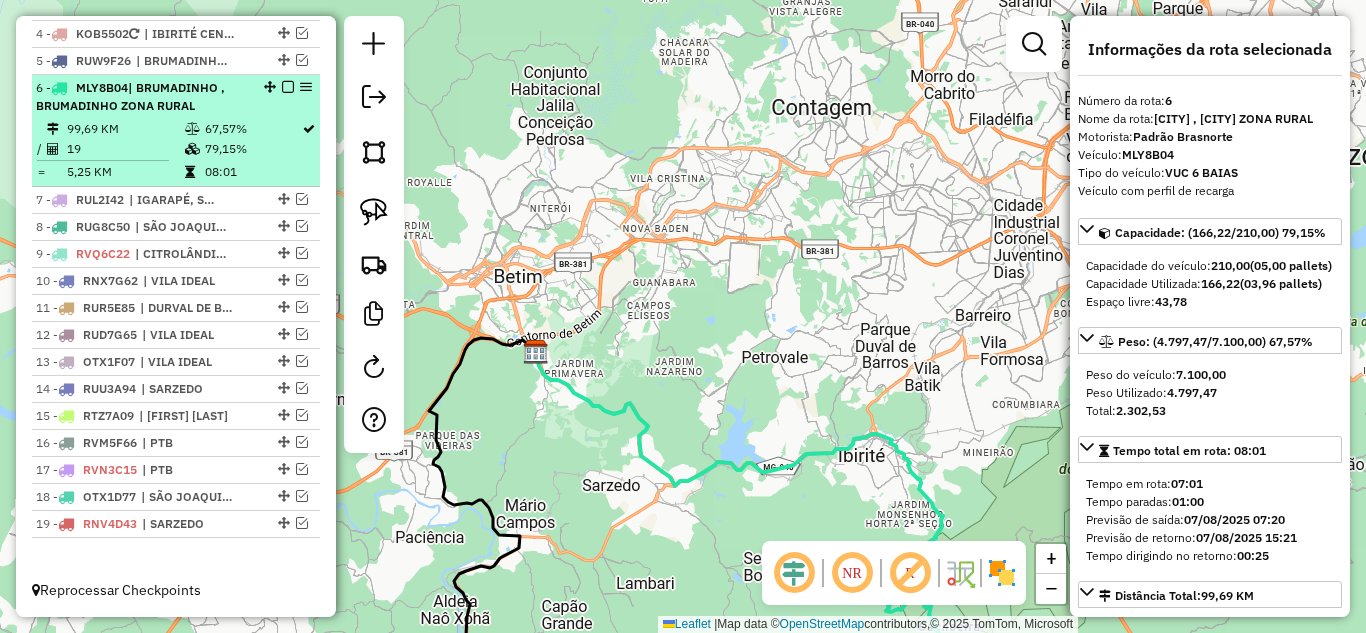 click at bounding box center [288, 87] 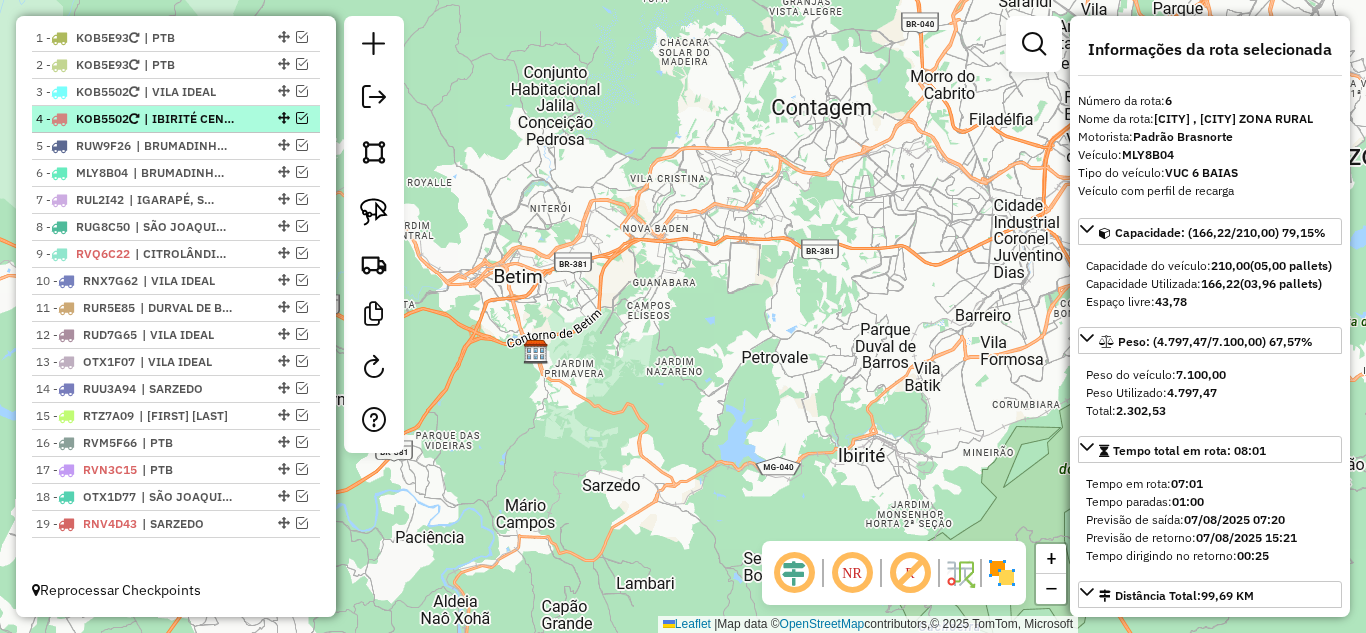 scroll, scrollTop: 765, scrollLeft: 0, axis: vertical 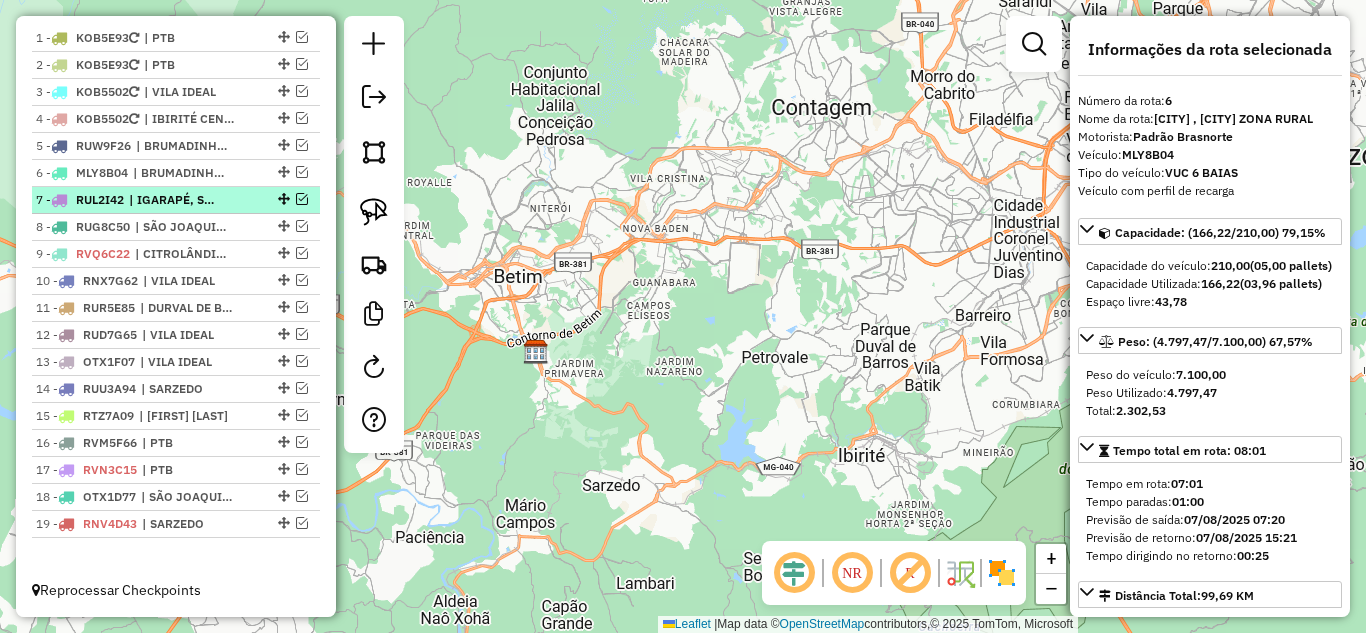 click at bounding box center [302, 199] 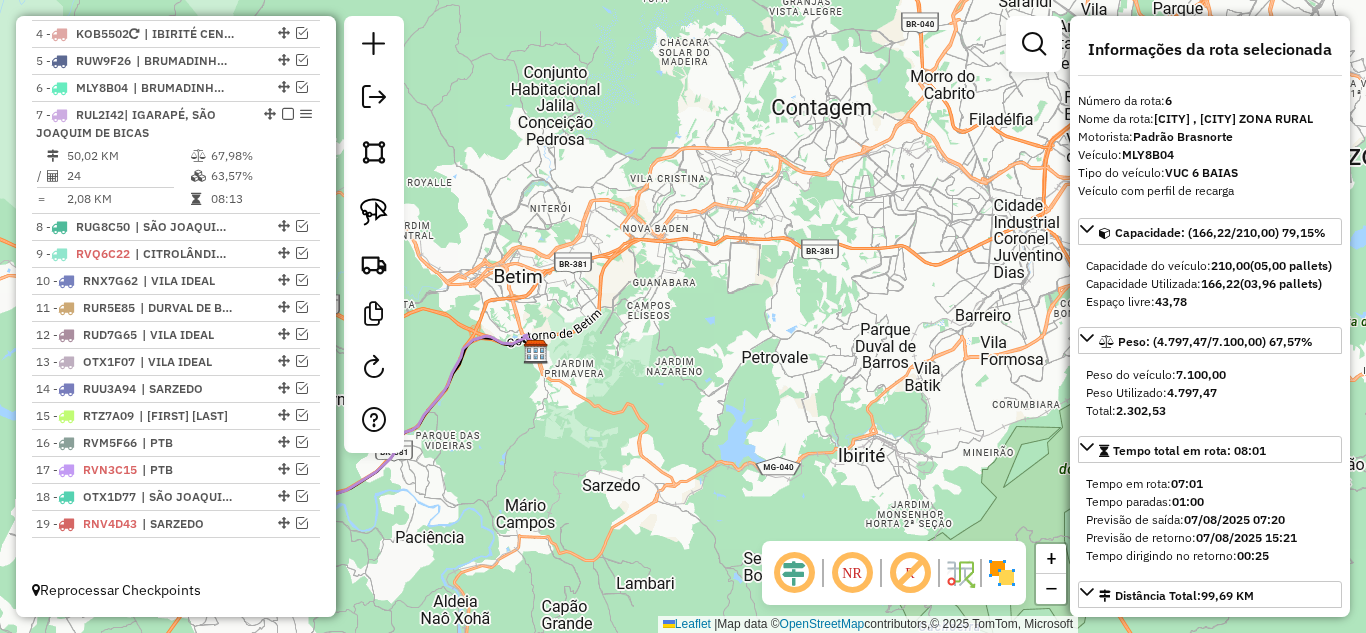 click 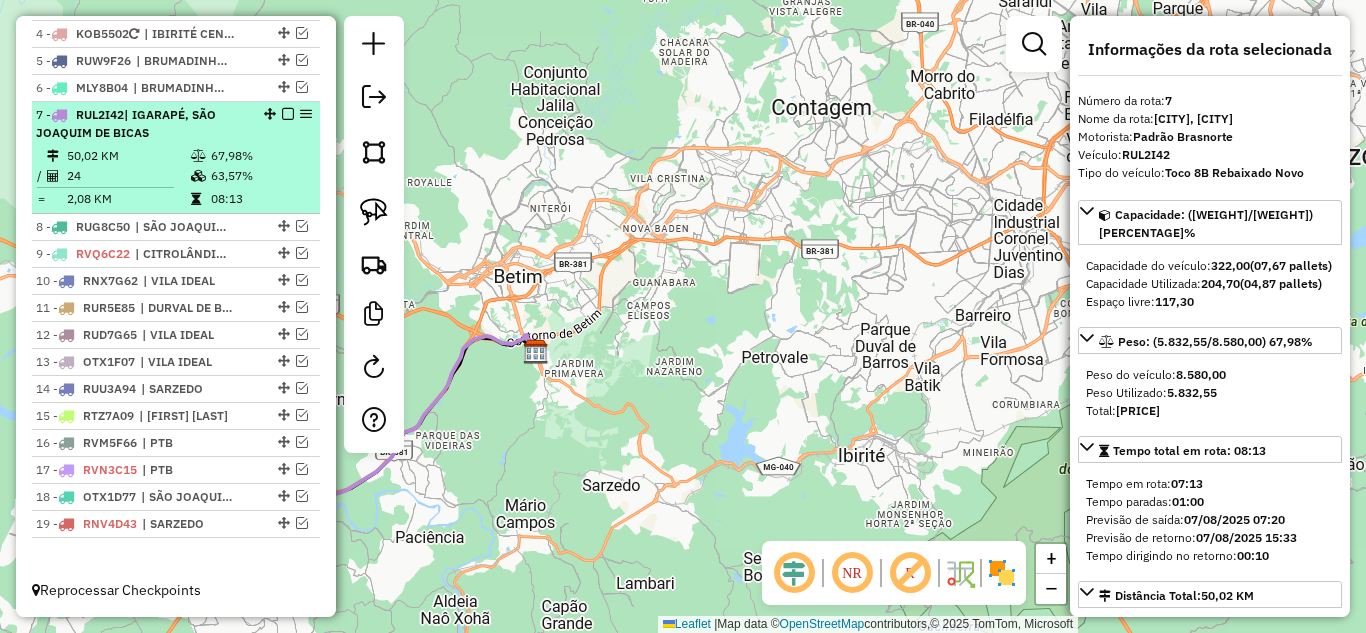 click at bounding box center (288, 114) 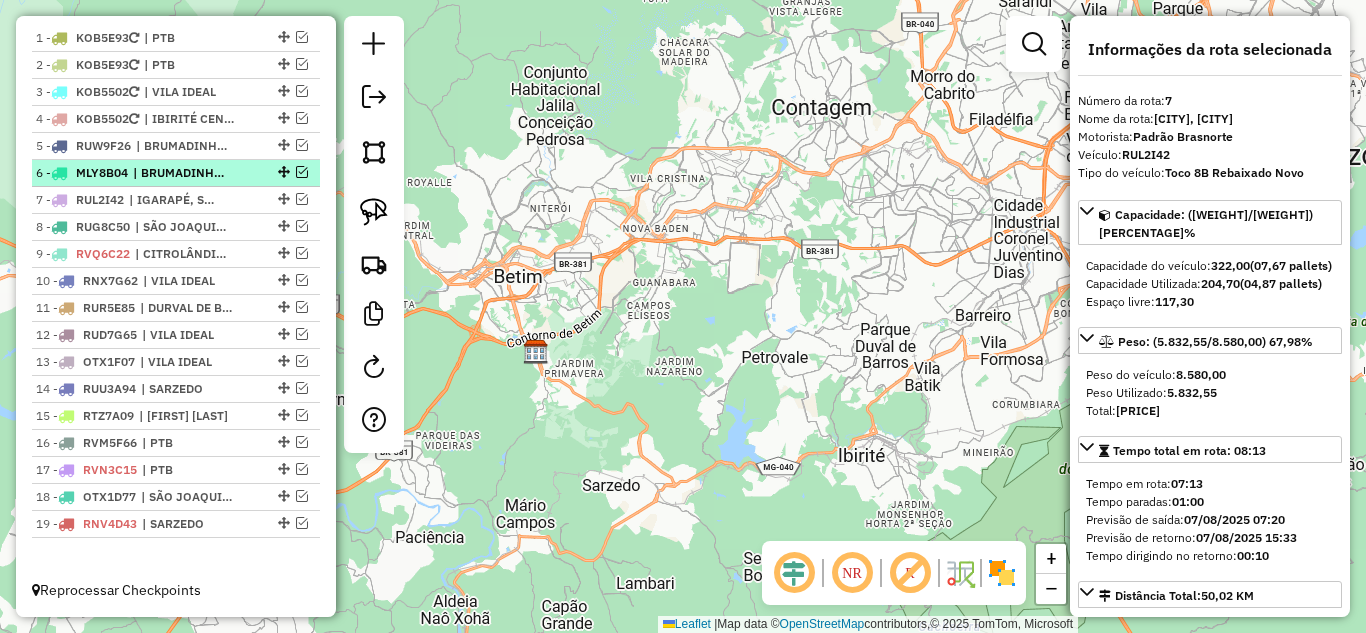 scroll, scrollTop: 765, scrollLeft: 0, axis: vertical 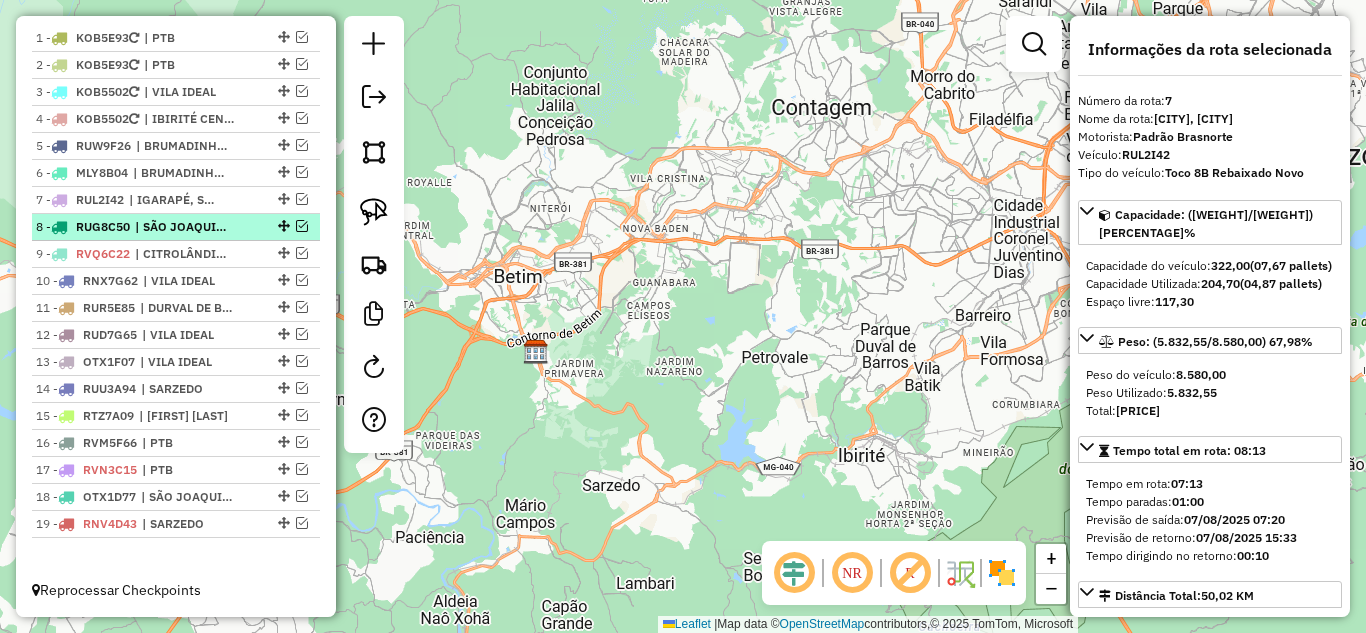 click at bounding box center [302, 226] 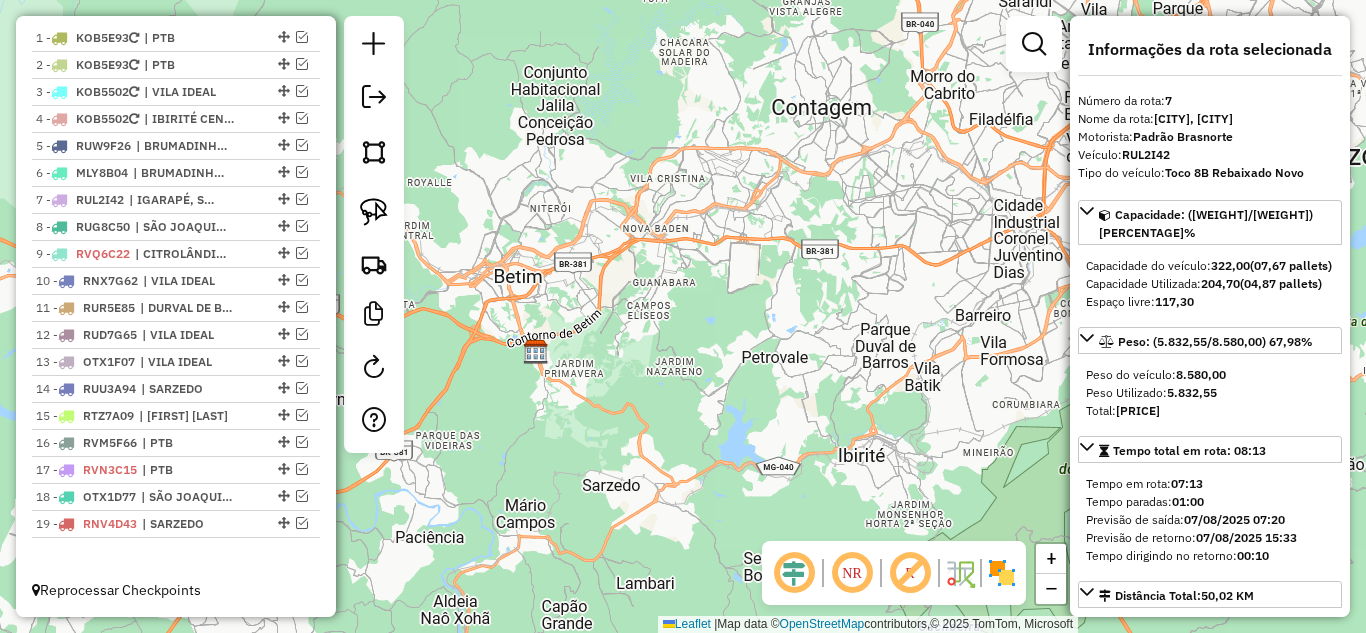 scroll, scrollTop: 850, scrollLeft: 0, axis: vertical 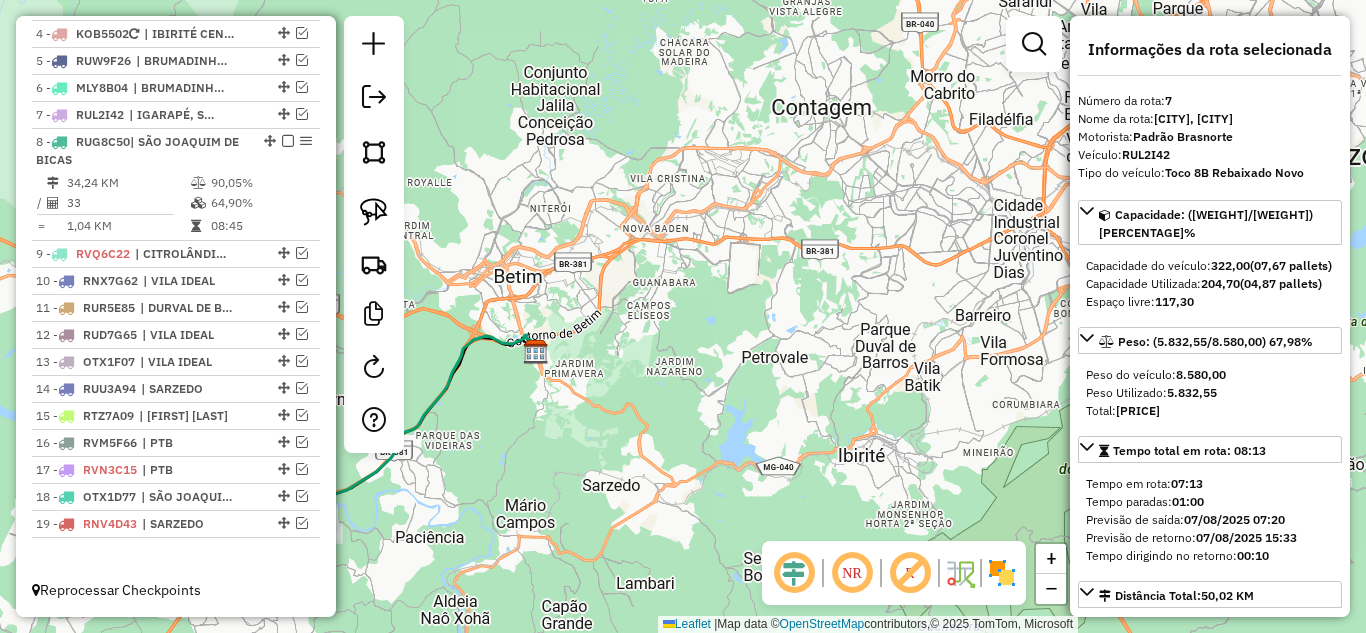 click 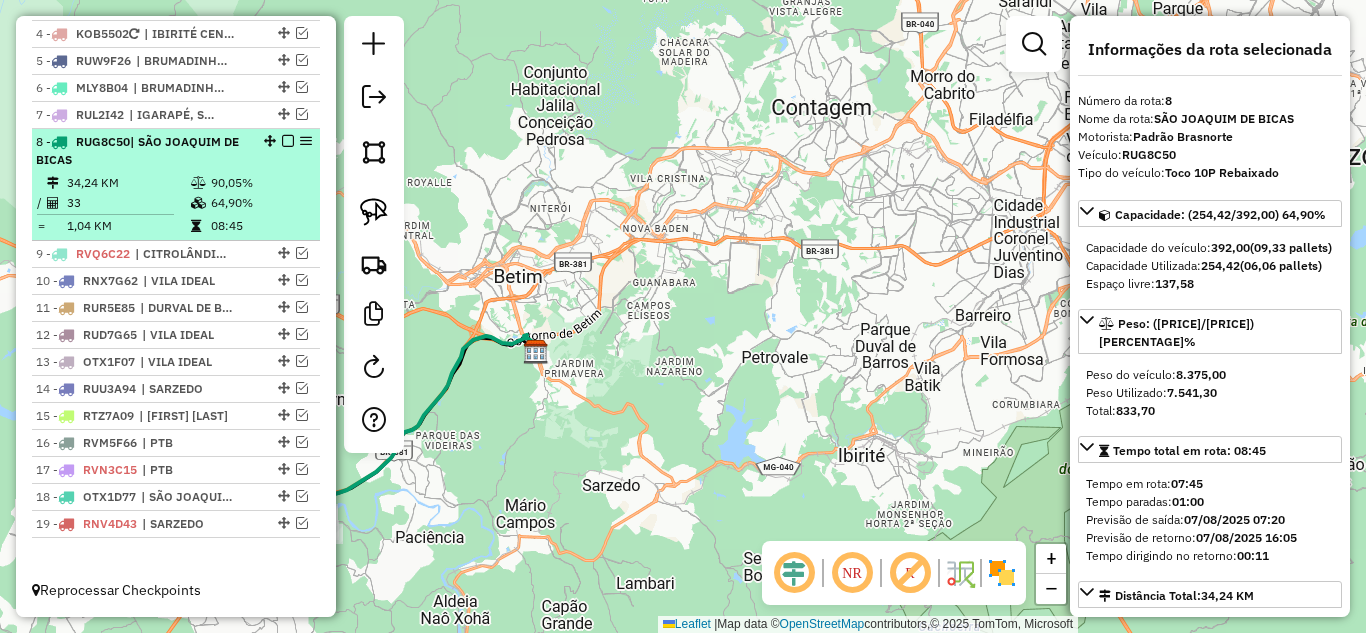 click at bounding box center (288, 141) 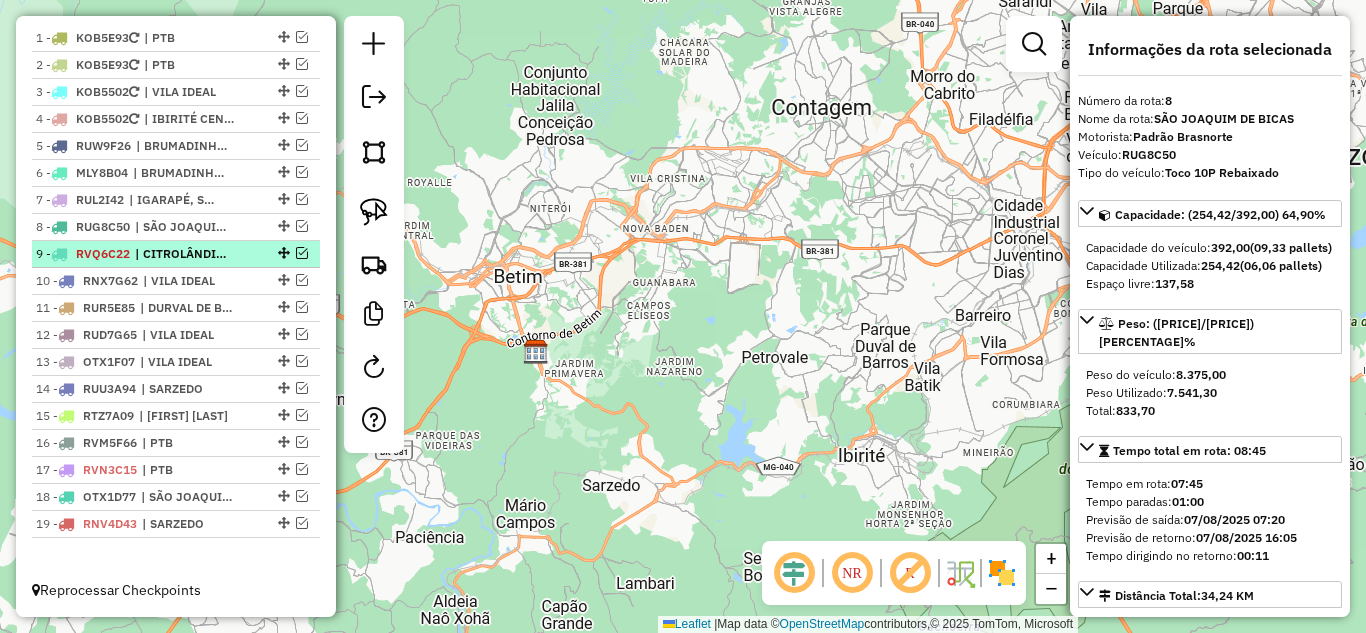 click at bounding box center (302, 253) 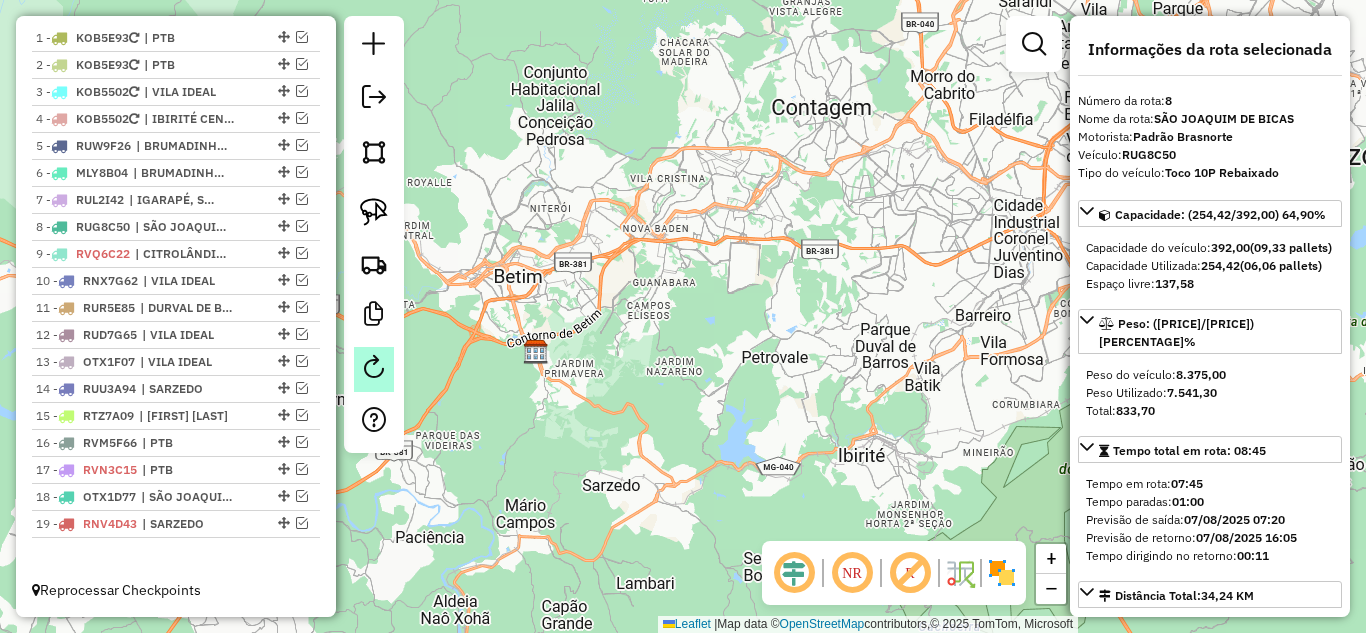 scroll, scrollTop: 850, scrollLeft: 0, axis: vertical 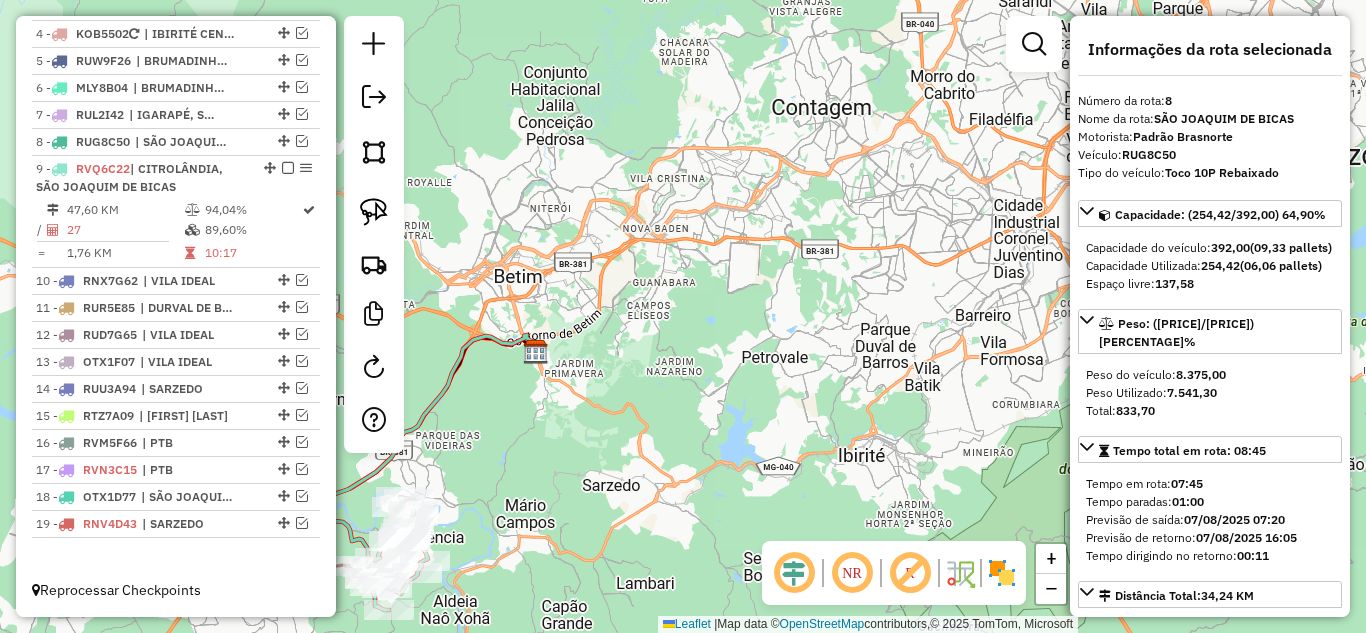 click 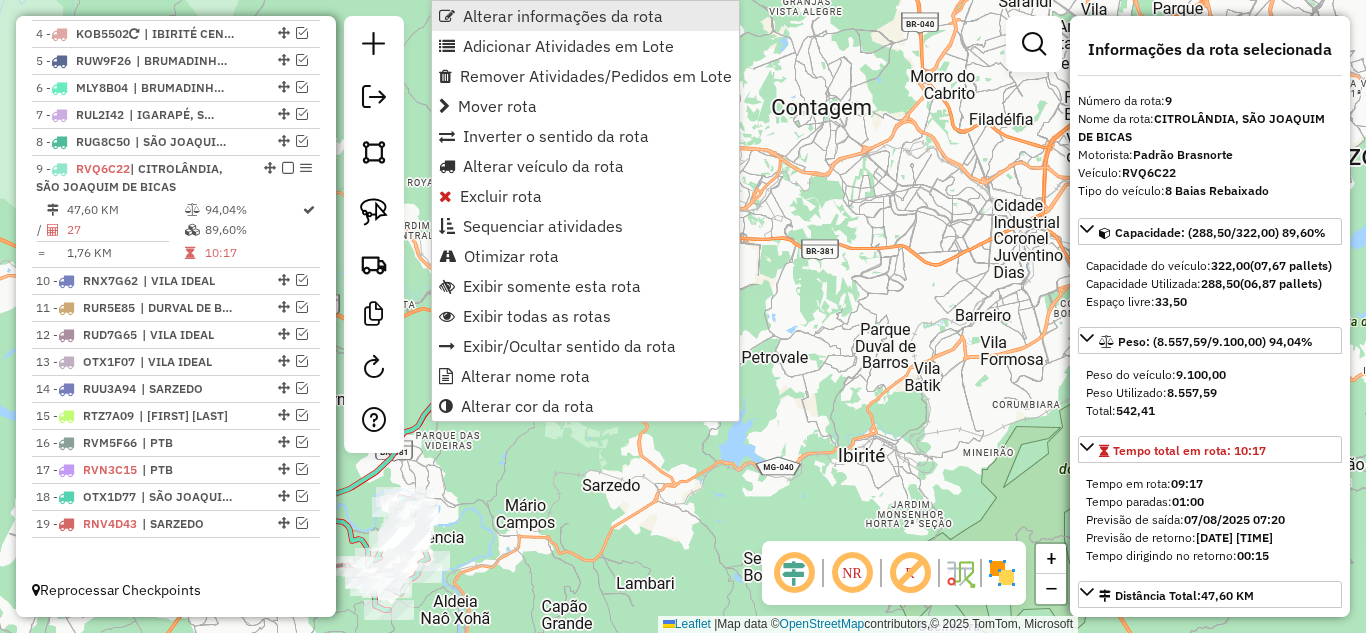 click on "Alterar informações da rota" at bounding box center (563, 16) 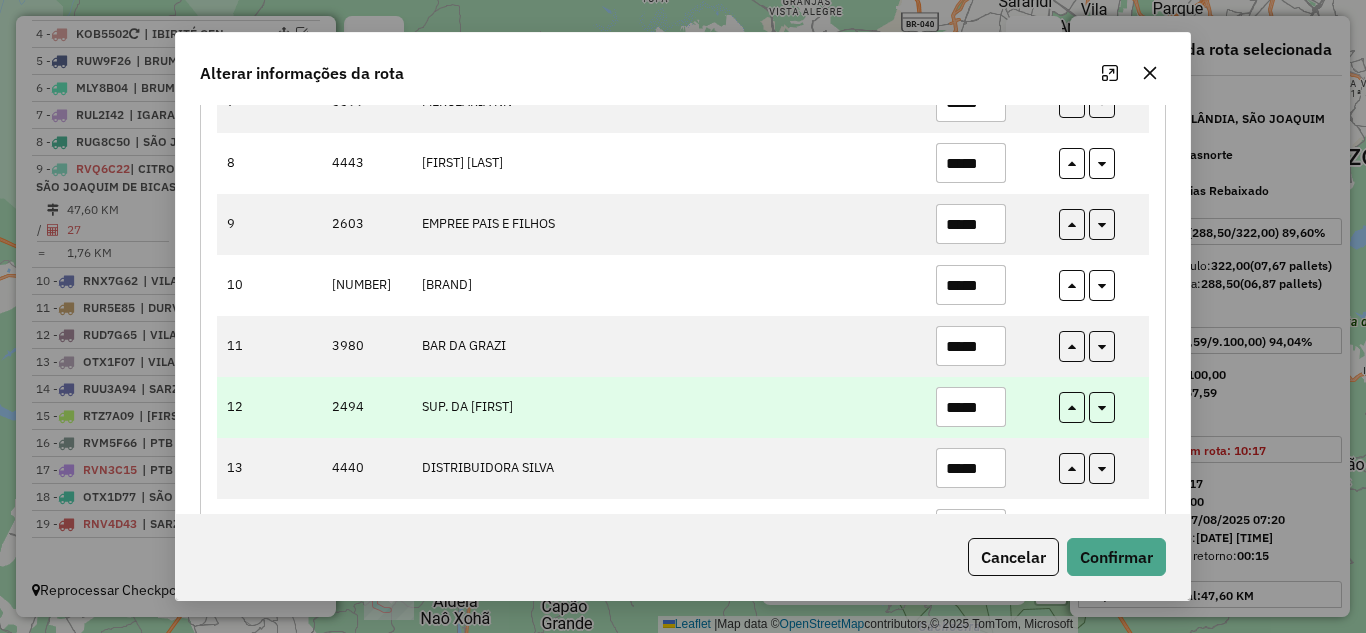 scroll, scrollTop: 700, scrollLeft: 0, axis: vertical 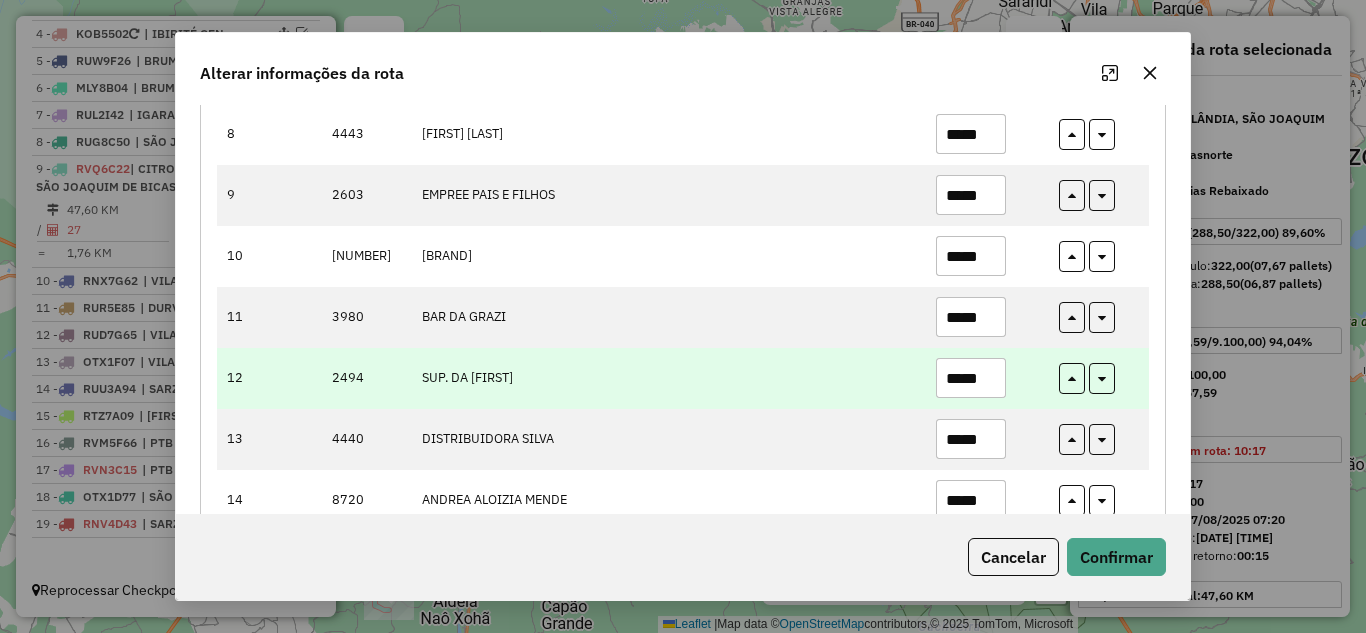 click on "*****" at bounding box center (971, 378) 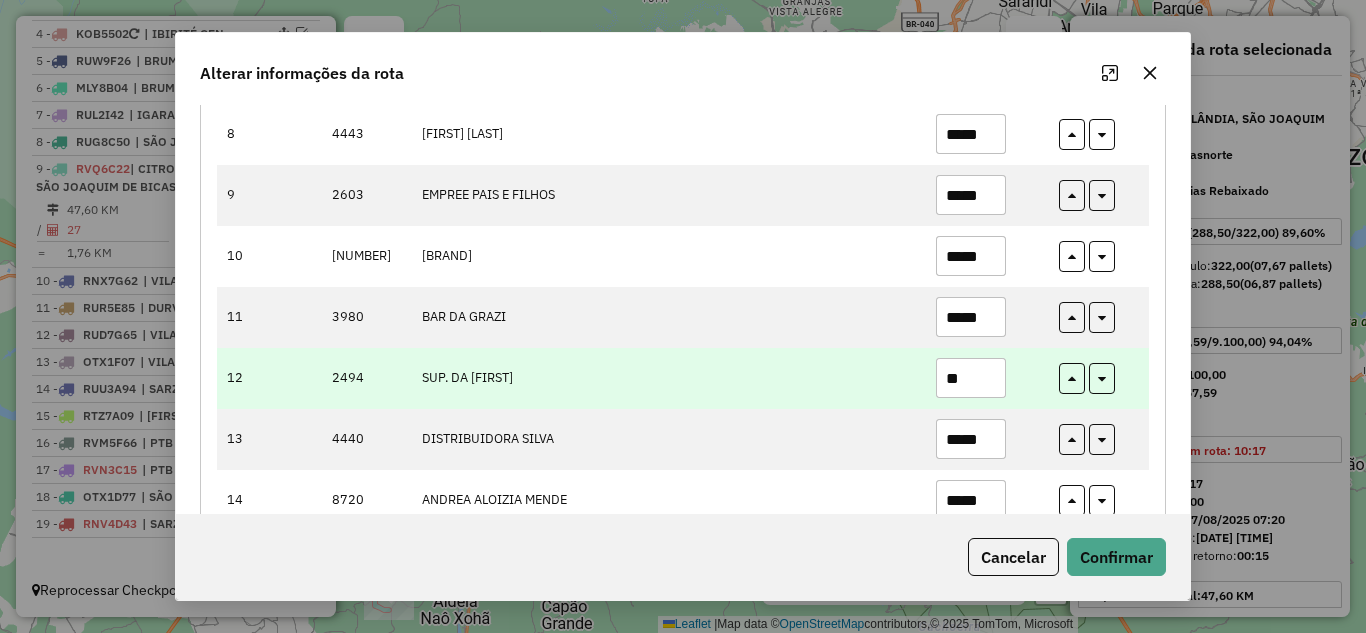 type on "*" 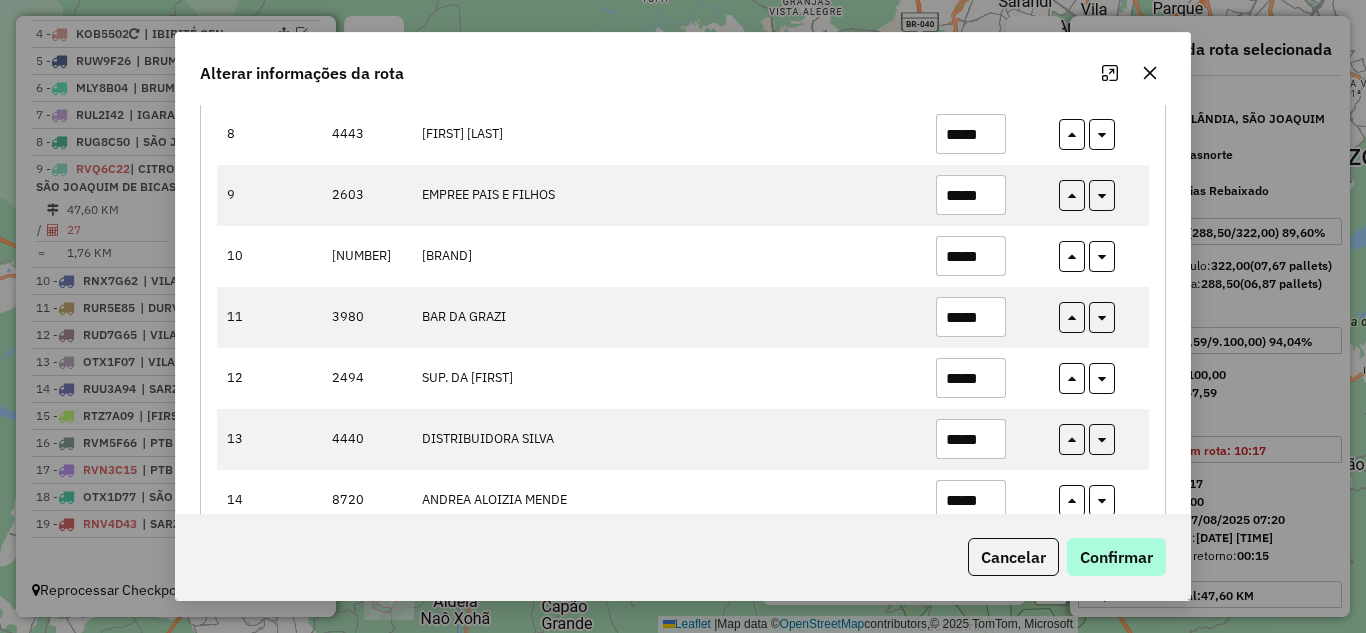 type on "*****" 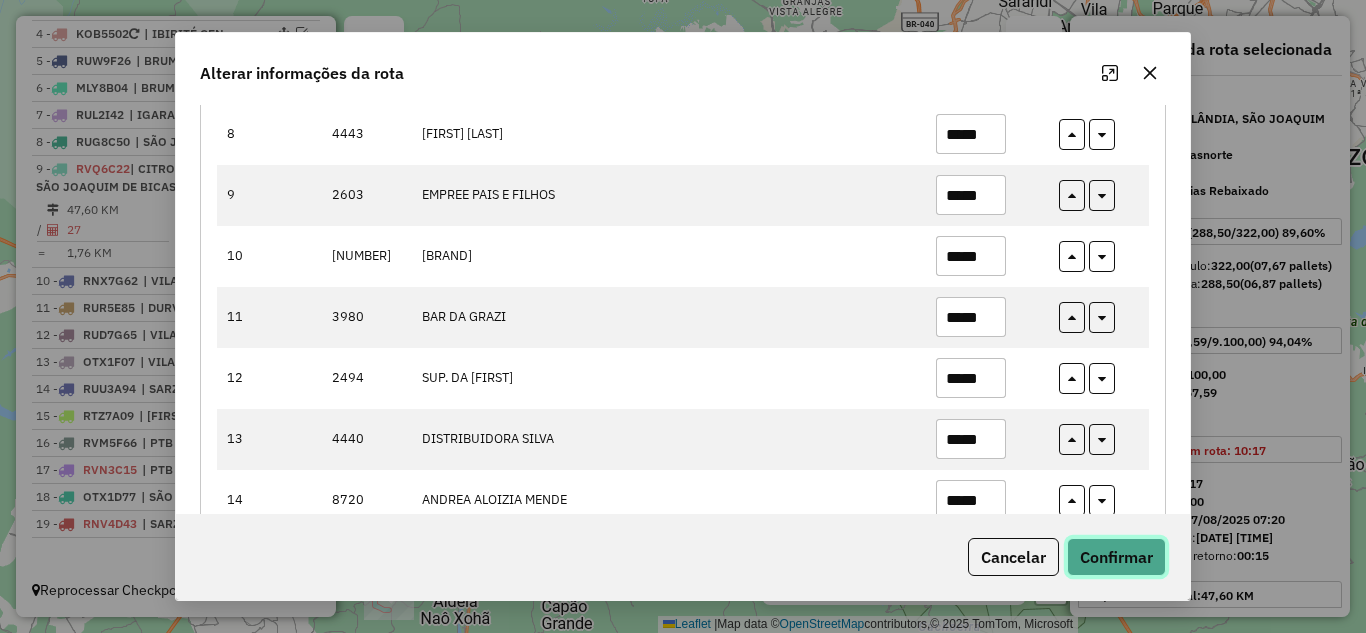 click on "Confirmar" 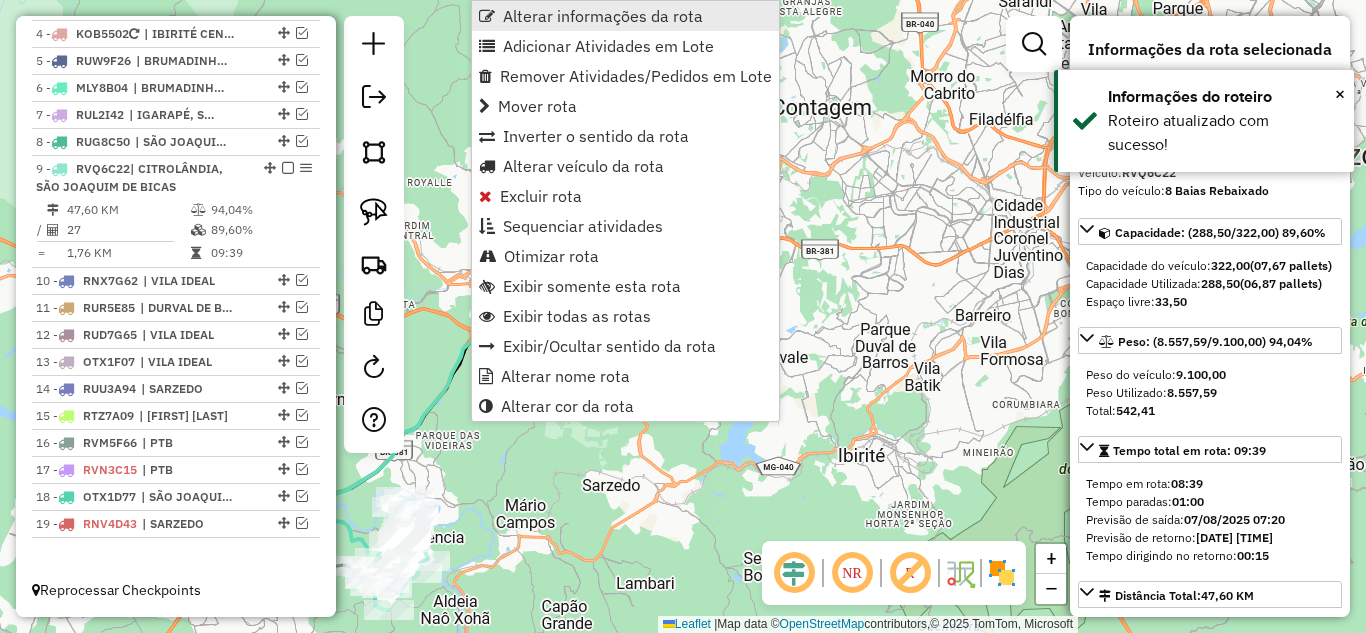 click on "Alterar informações da rota" at bounding box center (603, 16) 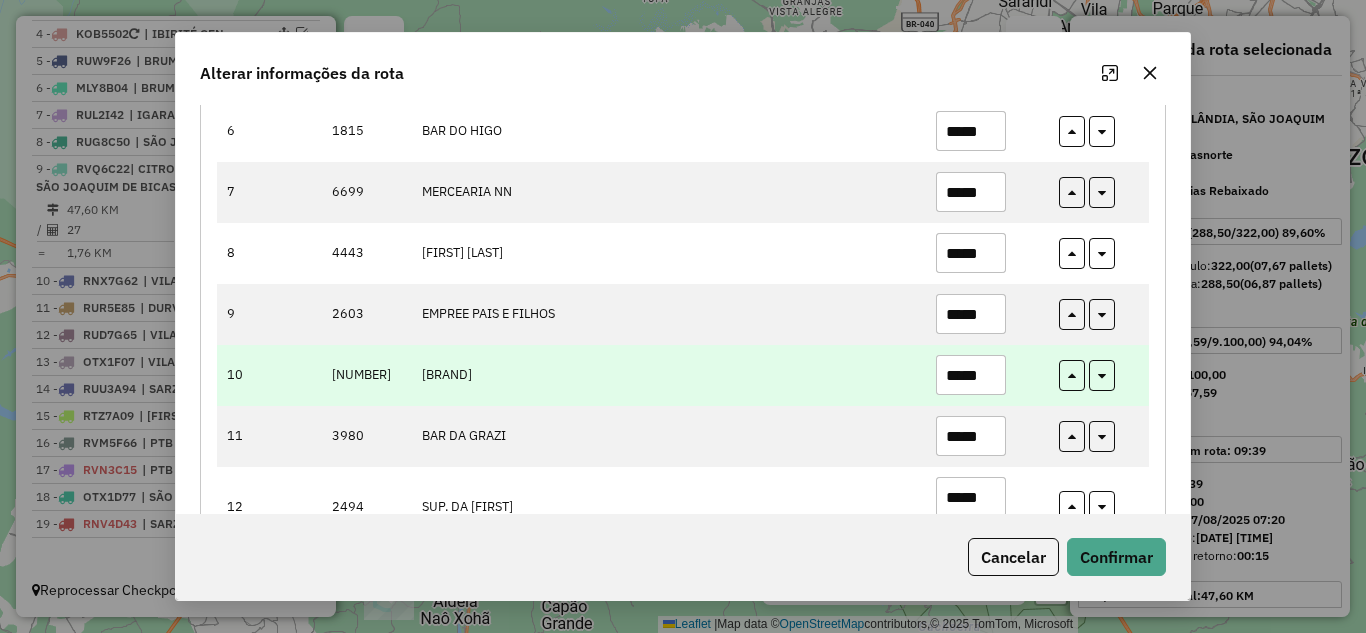 scroll, scrollTop: 700, scrollLeft: 0, axis: vertical 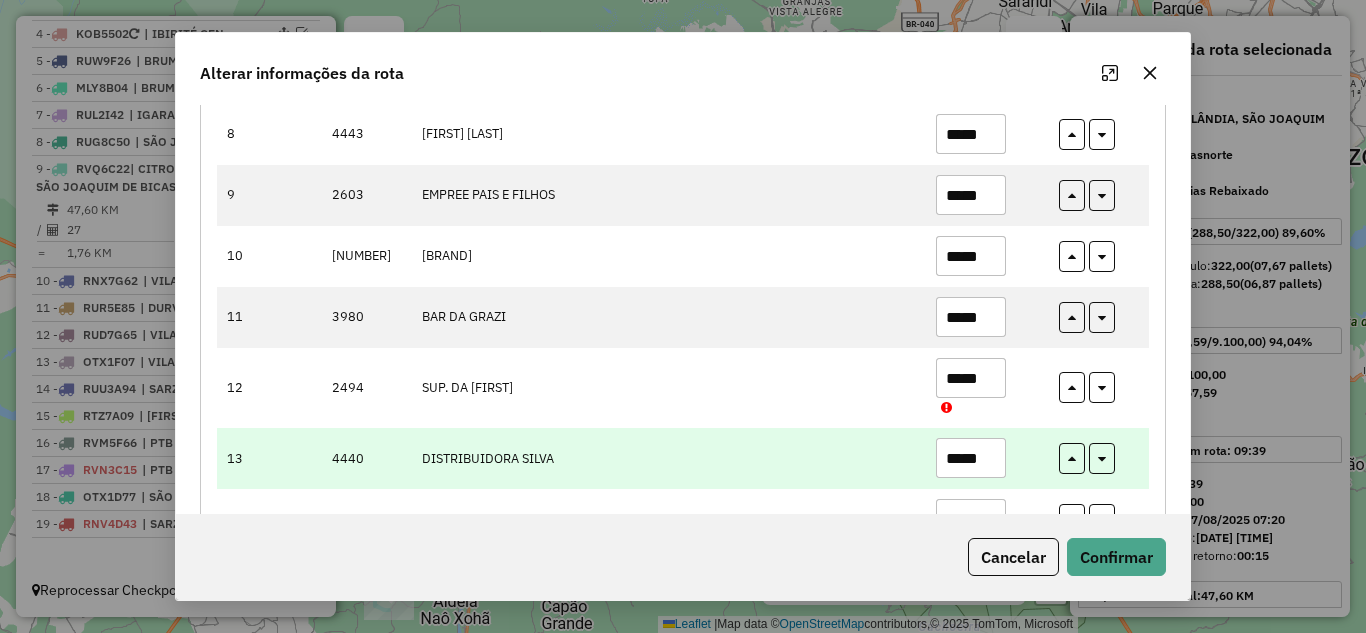 click on "*****" at bounding box center (971, 458) 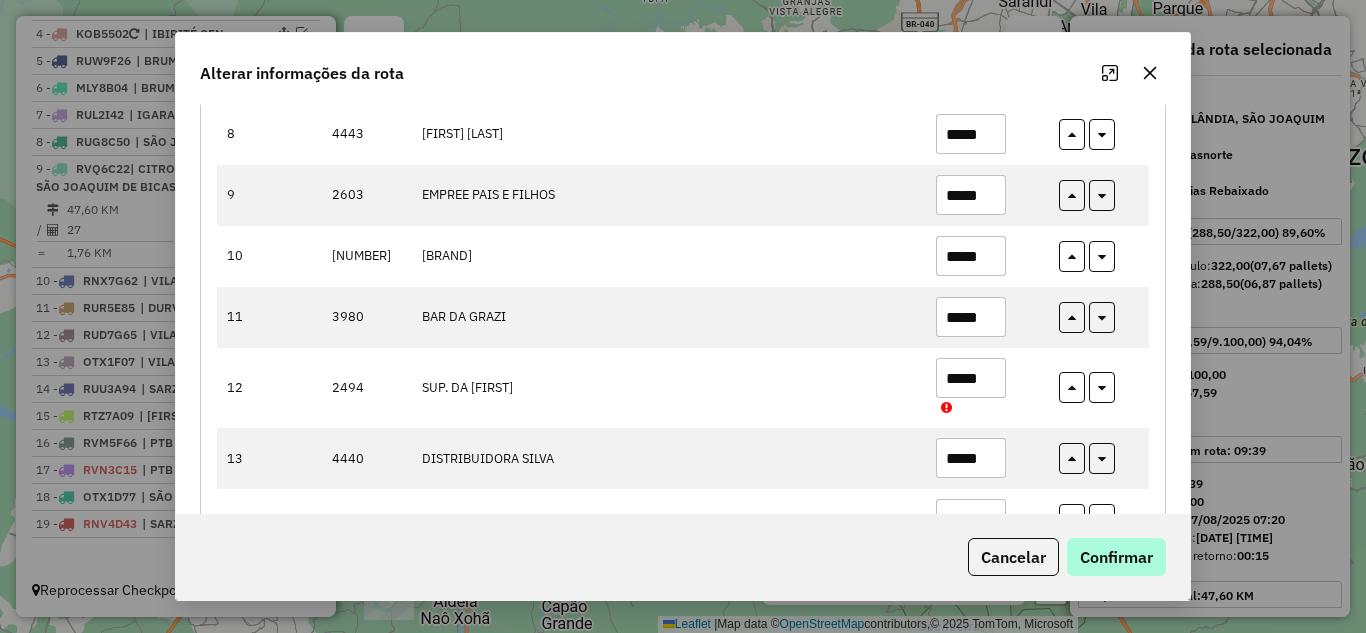 type on "*****" 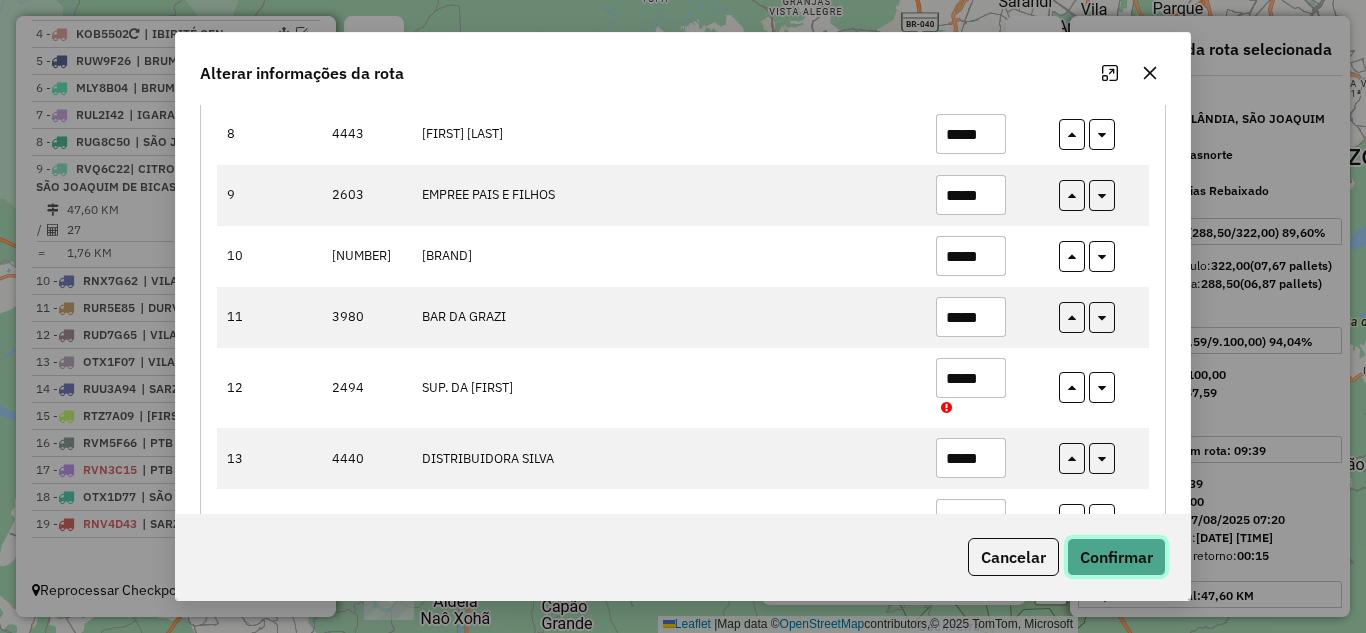 click on "Confirmar" 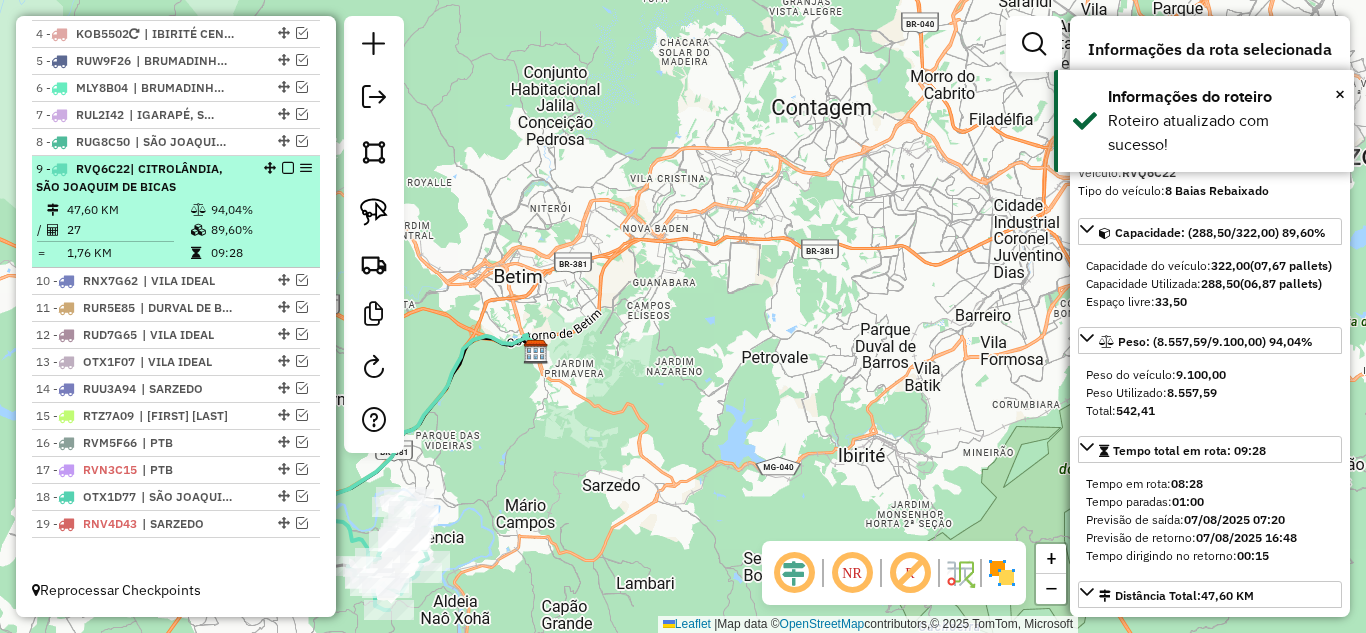 click at bounding box center [288, 168] 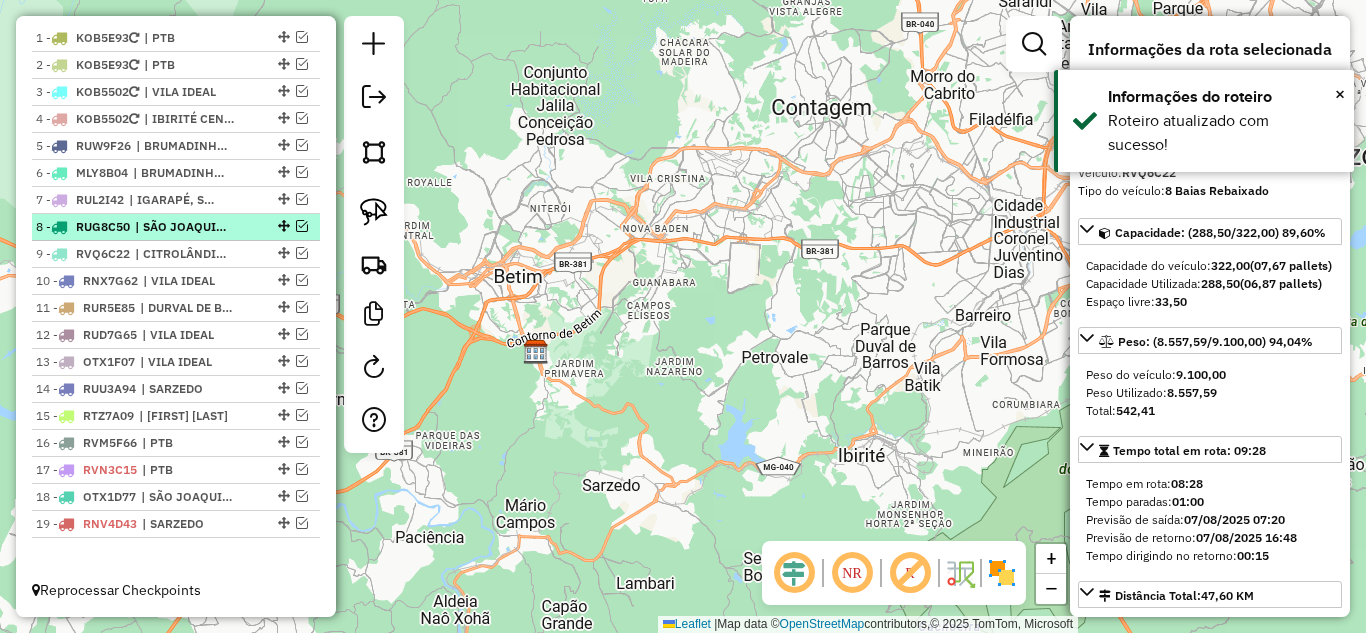 scroll, scrollTop: 765, scrollLeft: 0, axis: vertical 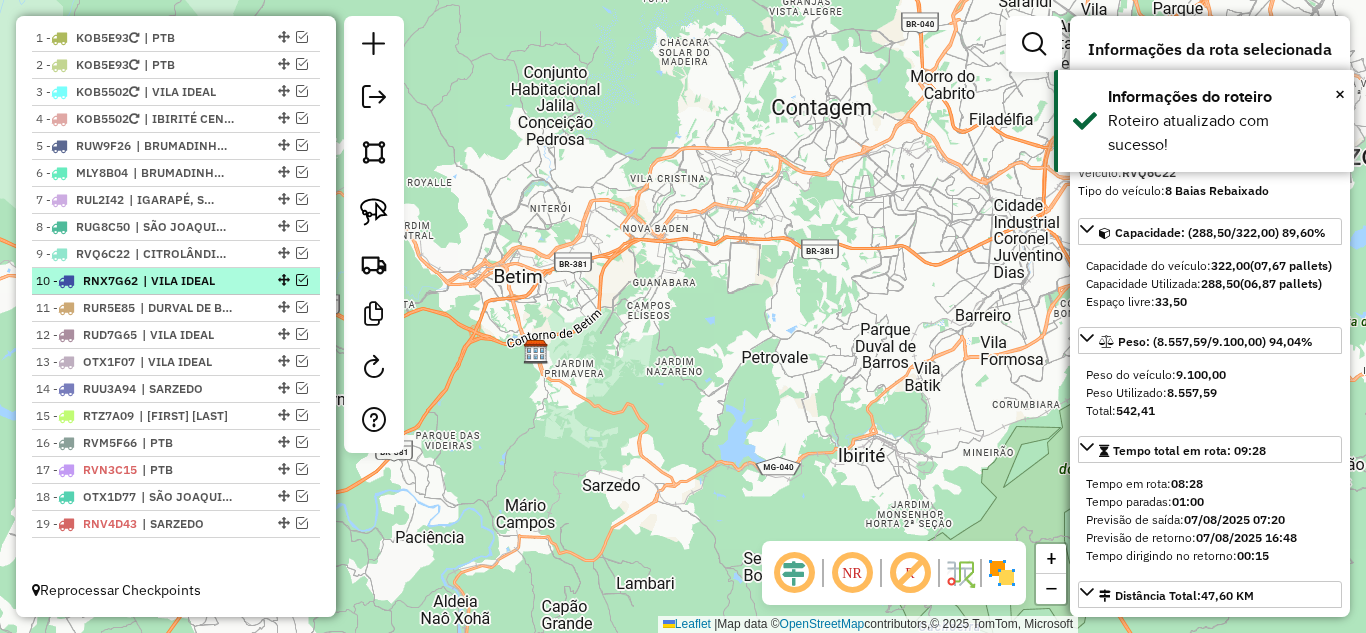 click at bounding box center (302, 280) 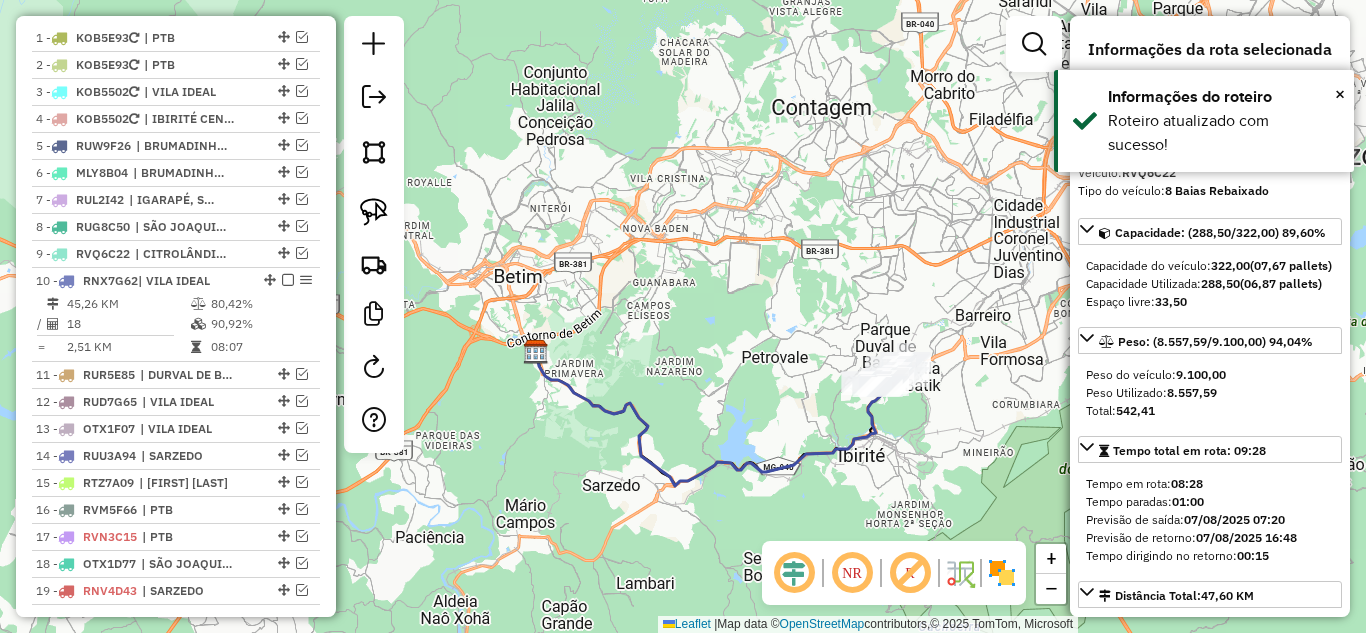 scroll, scrollTop: 832, scrollLeft: 0, axis: vertical 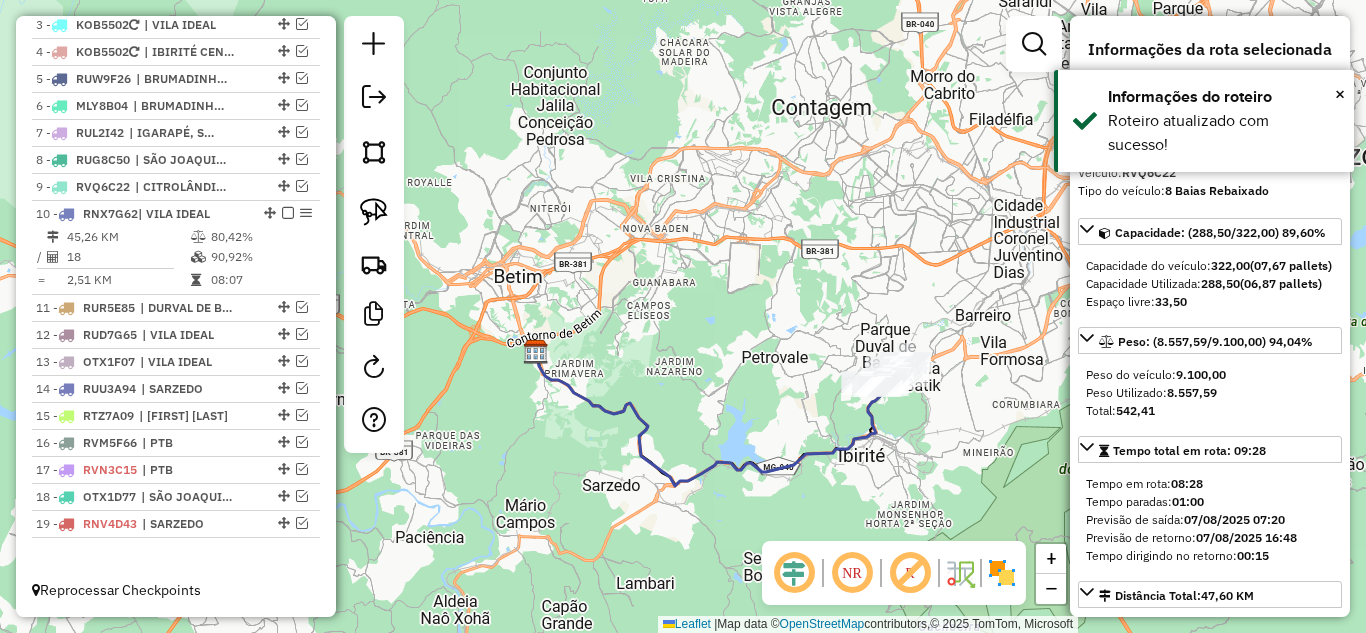 click 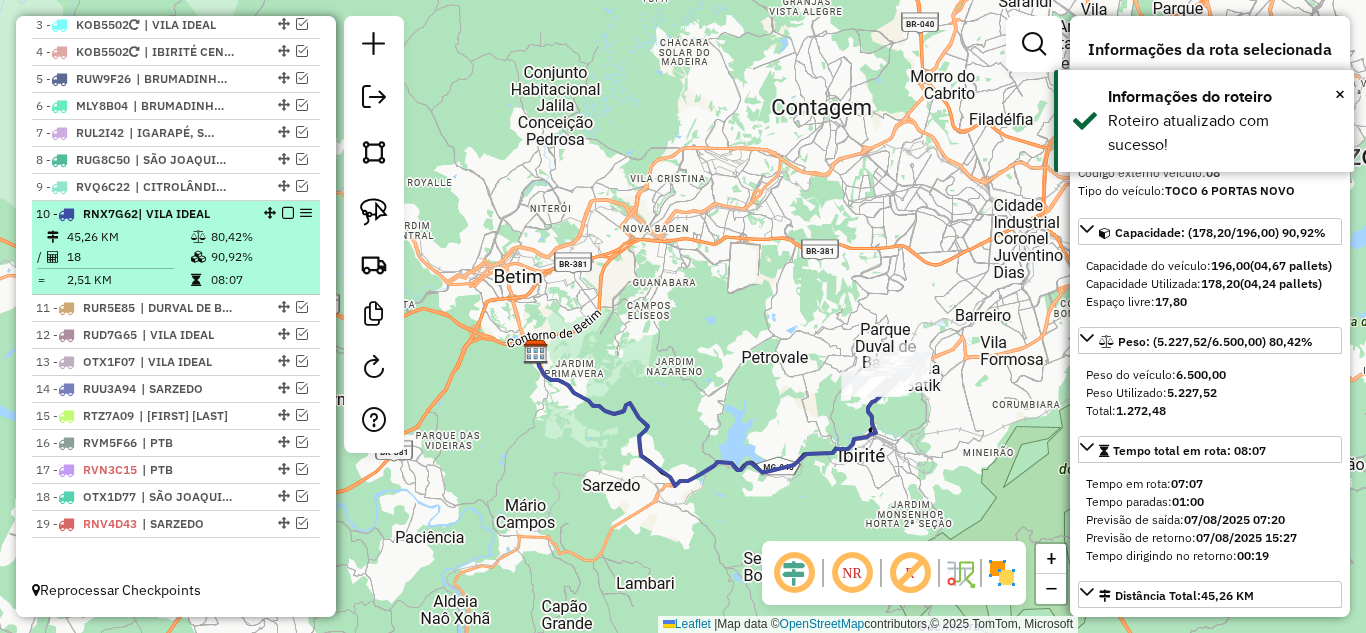 click at bounding box center [288, 213] 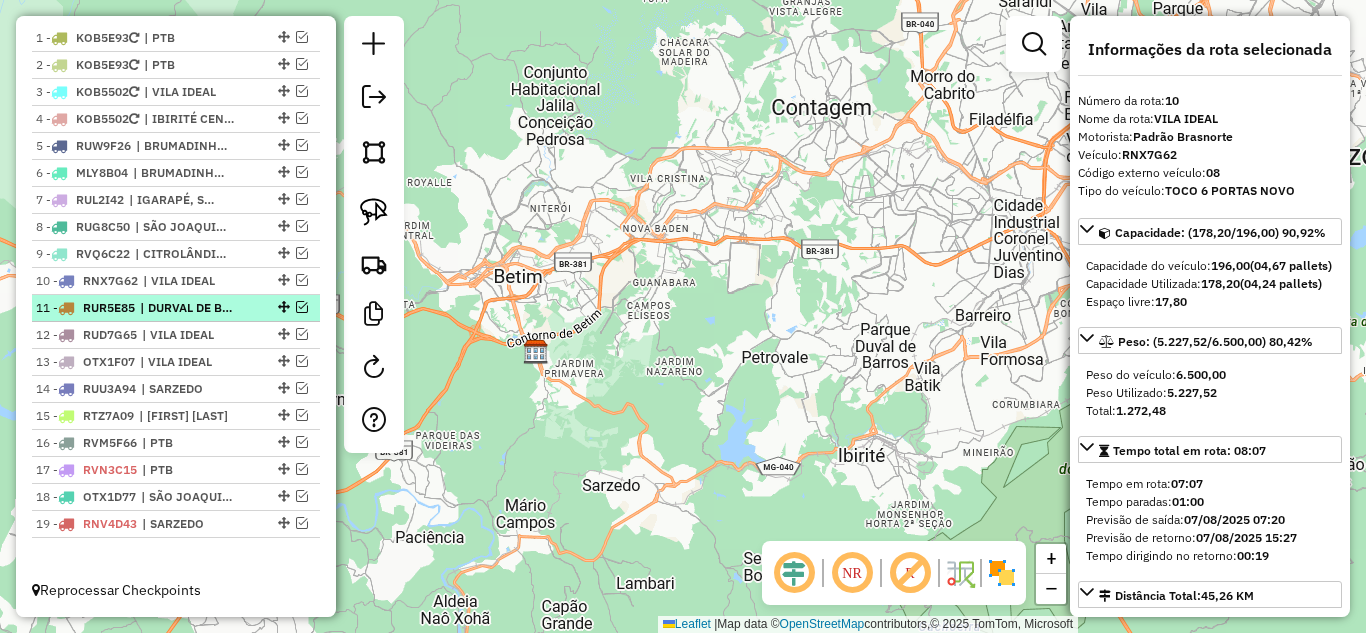 click at bounding box center (302, 307) 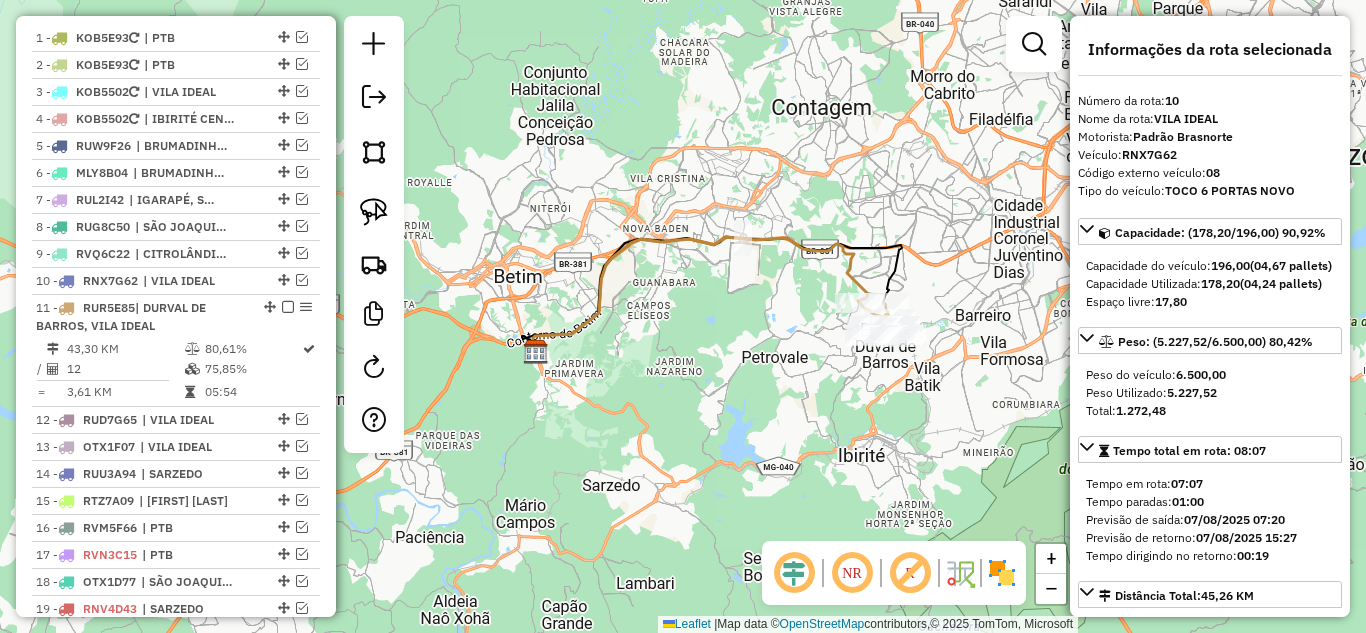 scroll, scrollTop: 850, scrollLeft: 0, axis: vertical 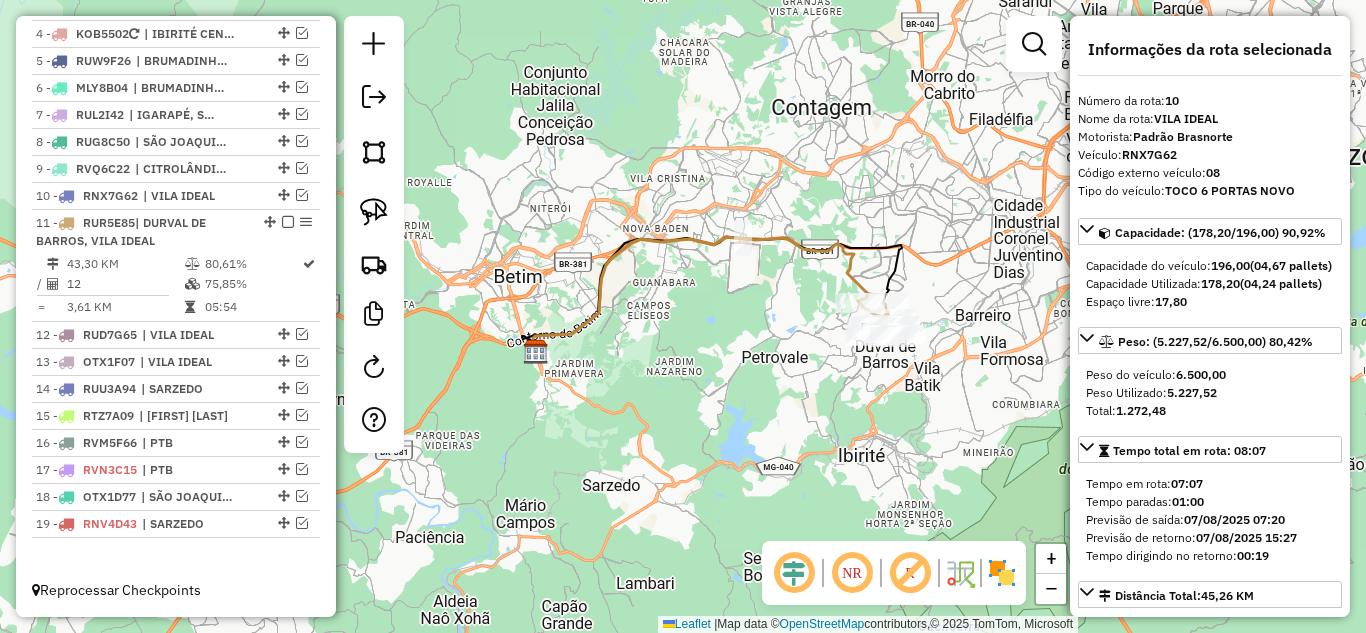 click 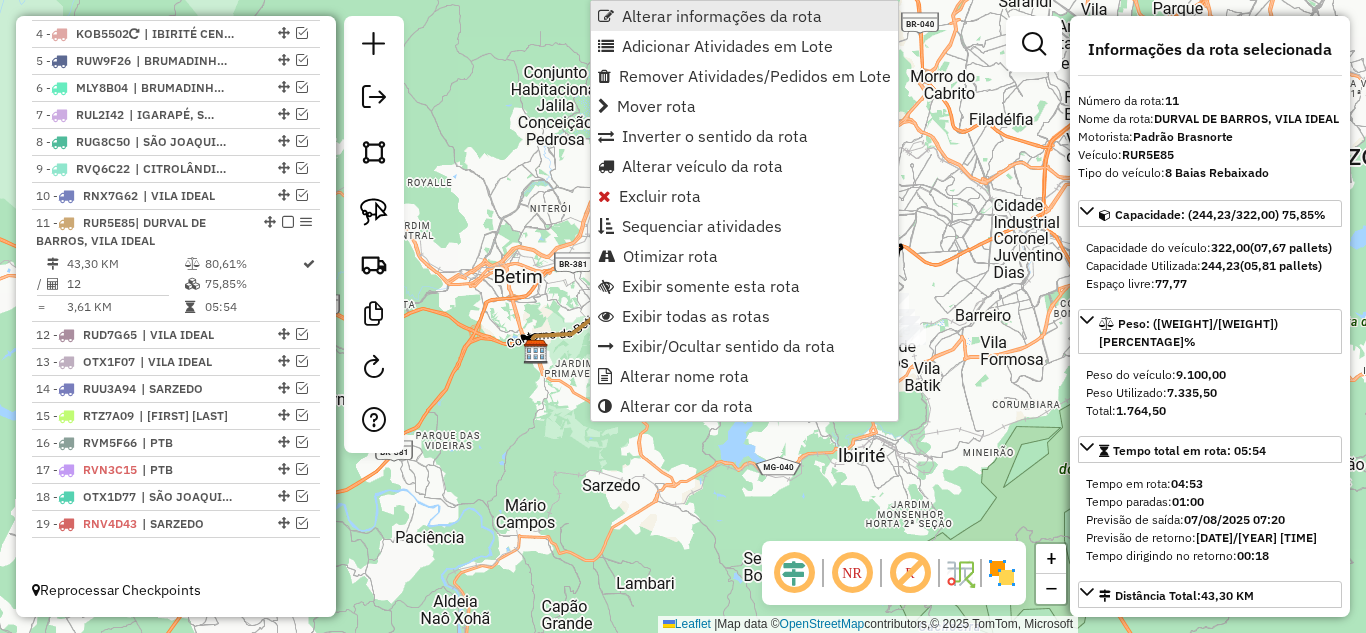 click on "Alterar informações da rota" at bounding box center [722, 16] 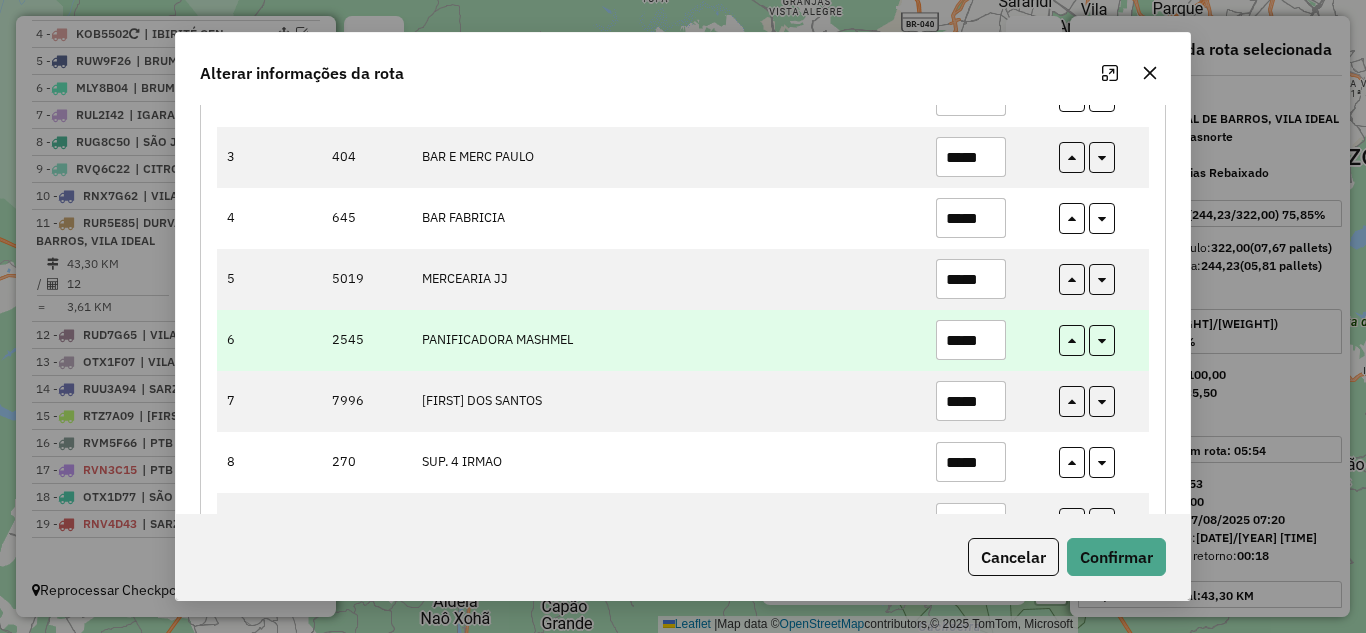 scroll, scrollTop: 400, scrollLeft: 0, axis: vertical 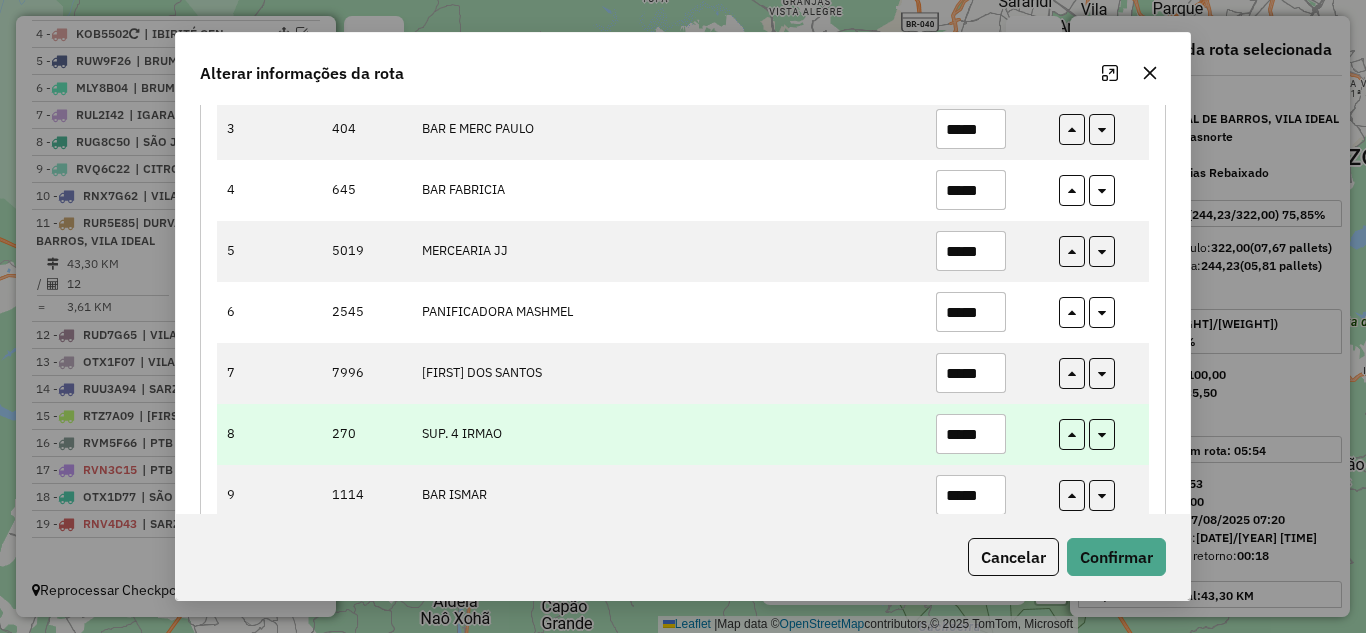click on "*****" at bounding box center [971, 434] 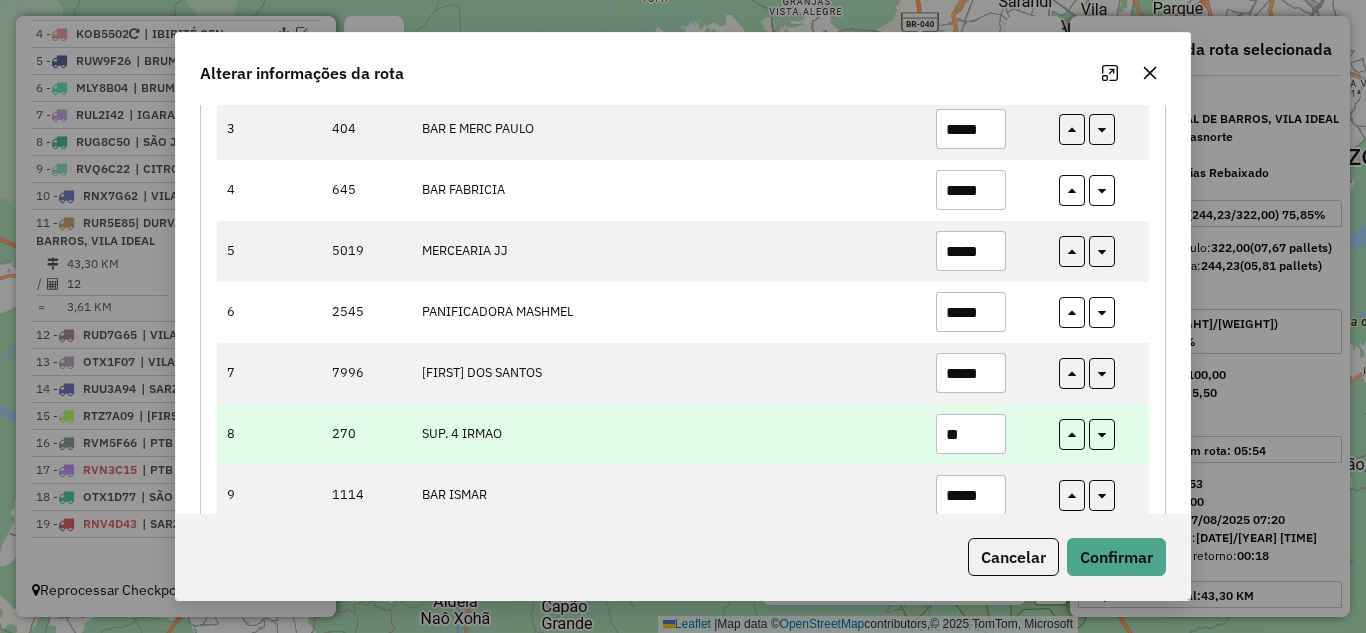 type on "*" 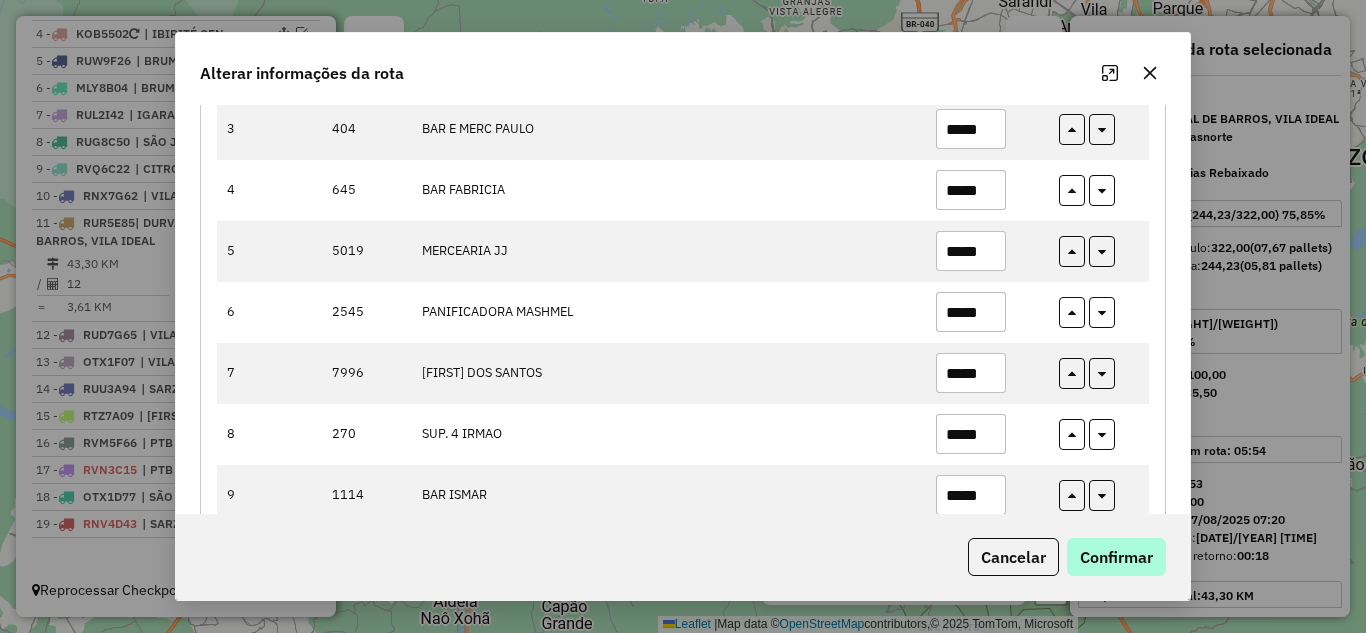 type on "*****" 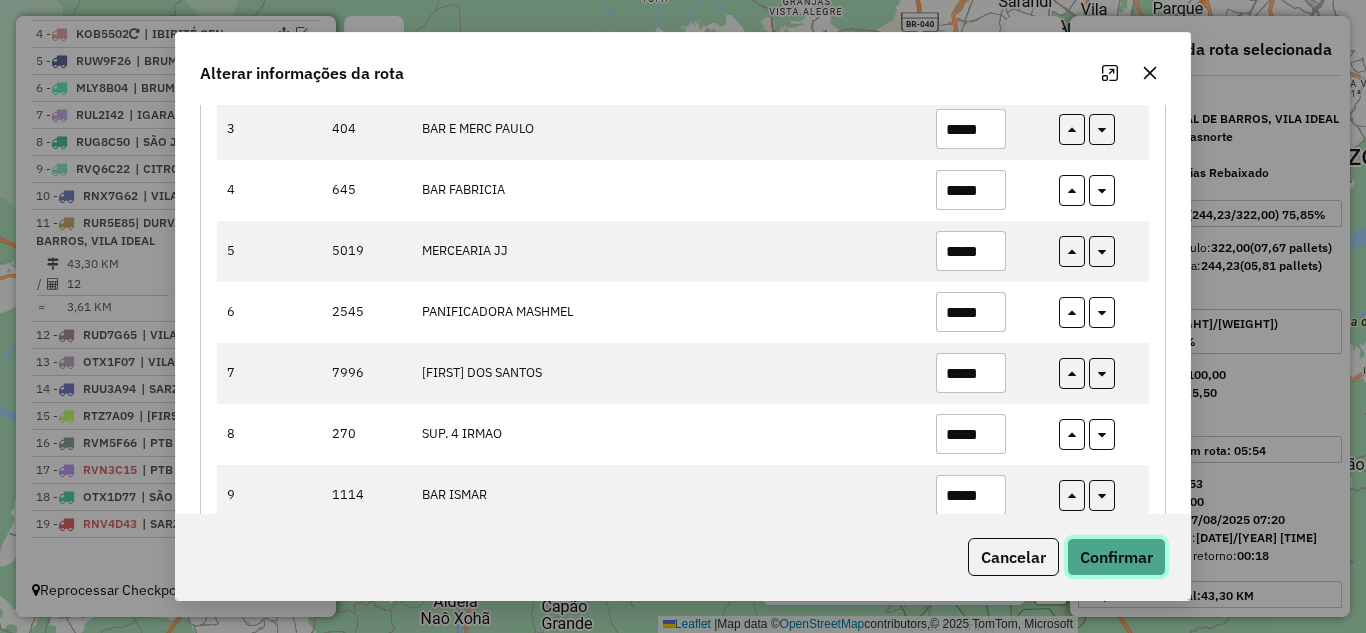 click on "Confirmar" 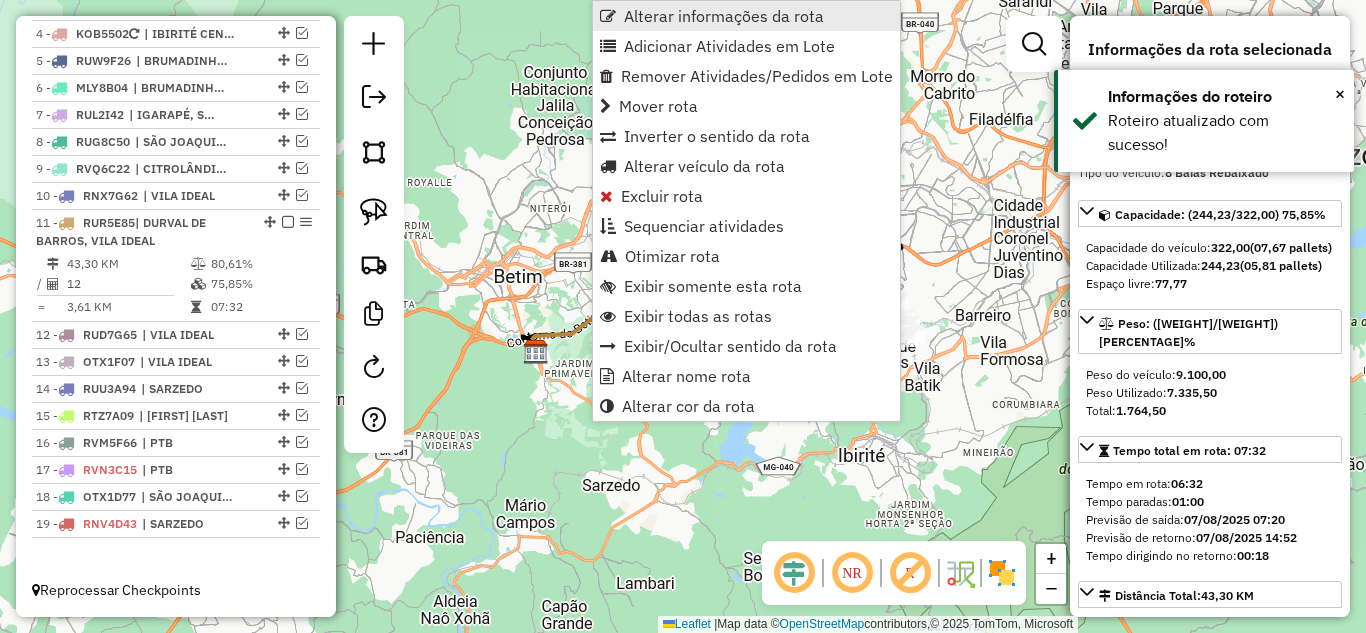 click on "Alterar informações da rota" at bounding box center [724, 16] 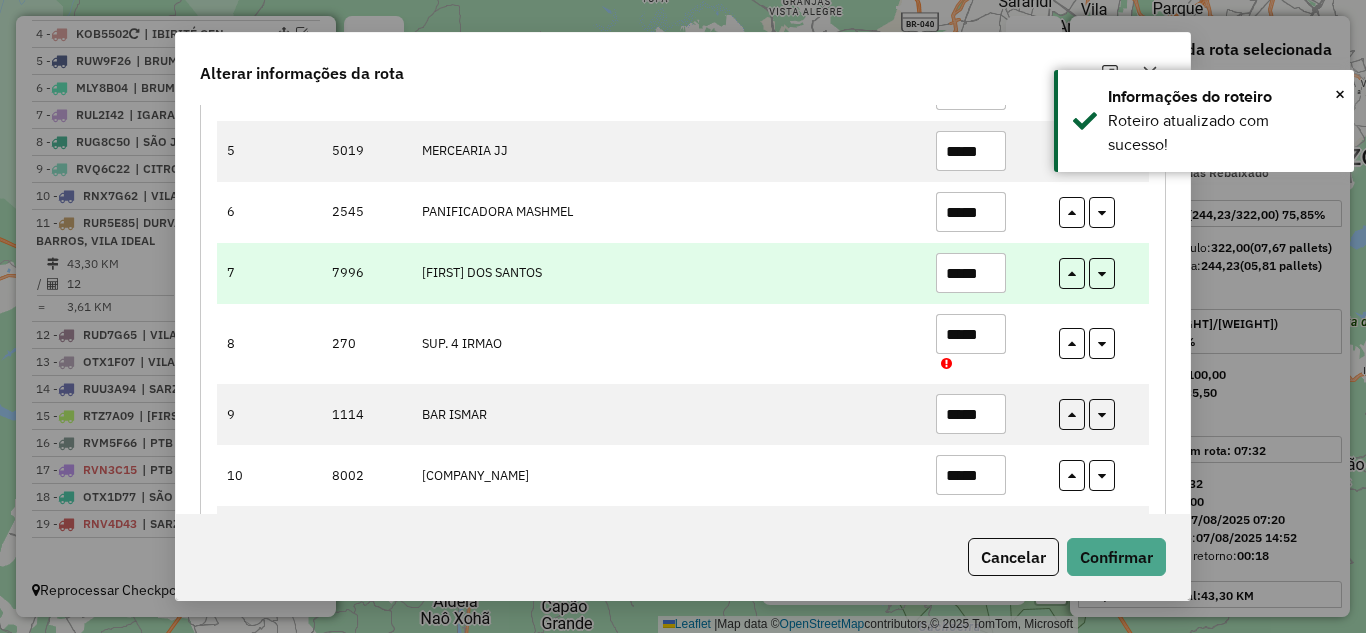 scroll, scrollTop: 626, scrollLeft: 0, axis: vertical 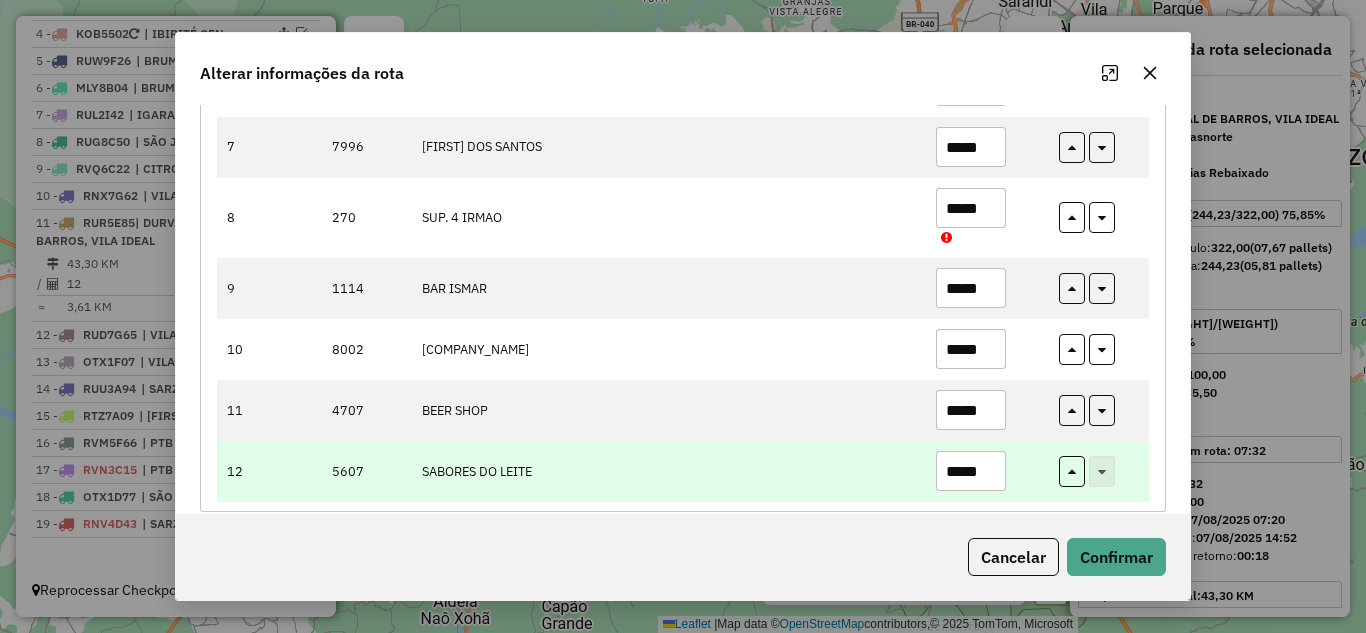 click on "*****" at bounding box center [971, 471] 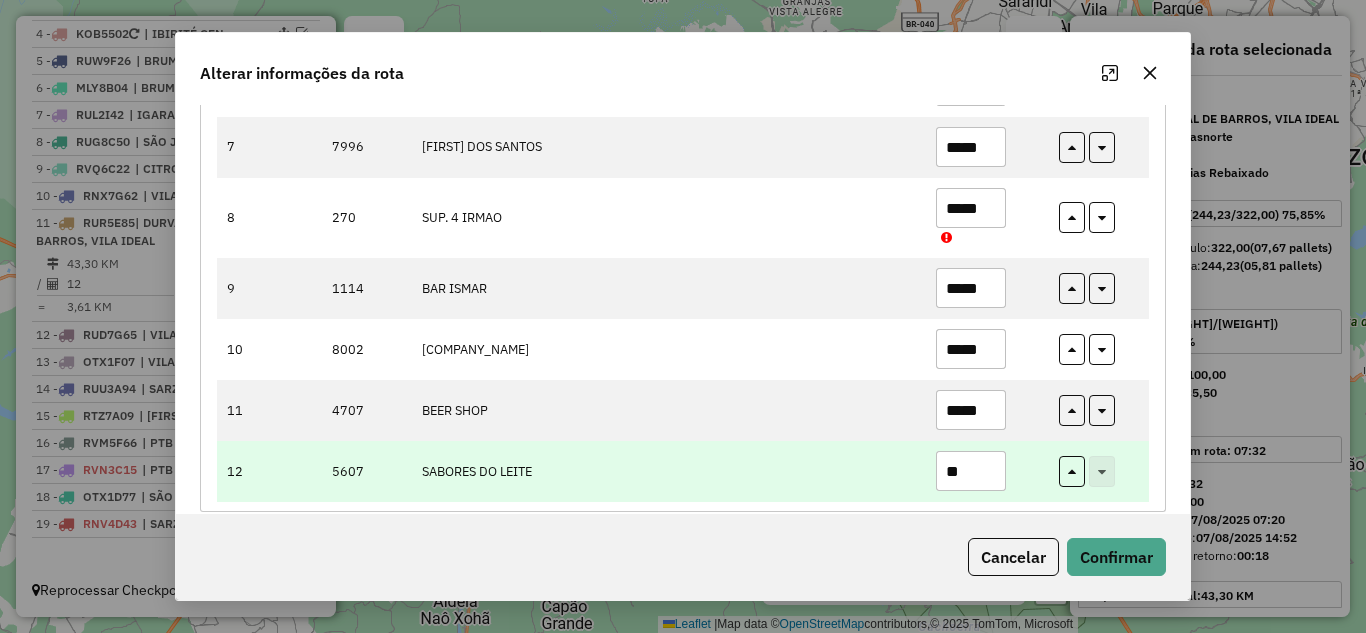 type on "*" 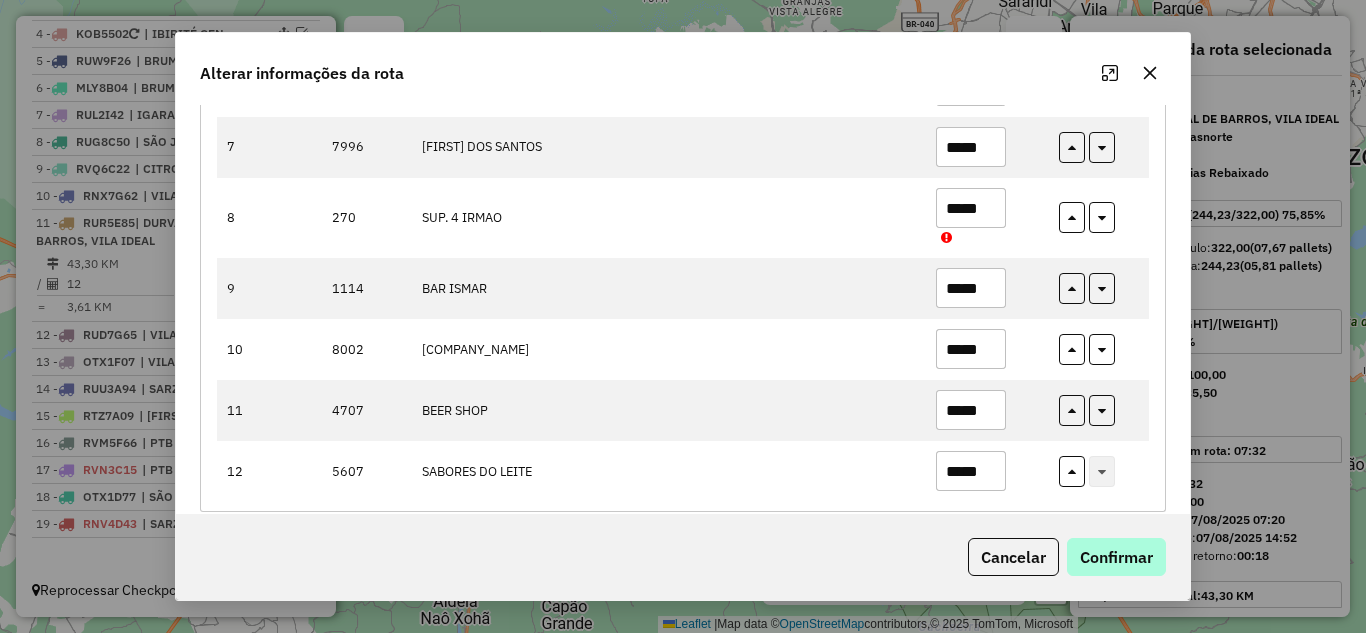 type on "*****" 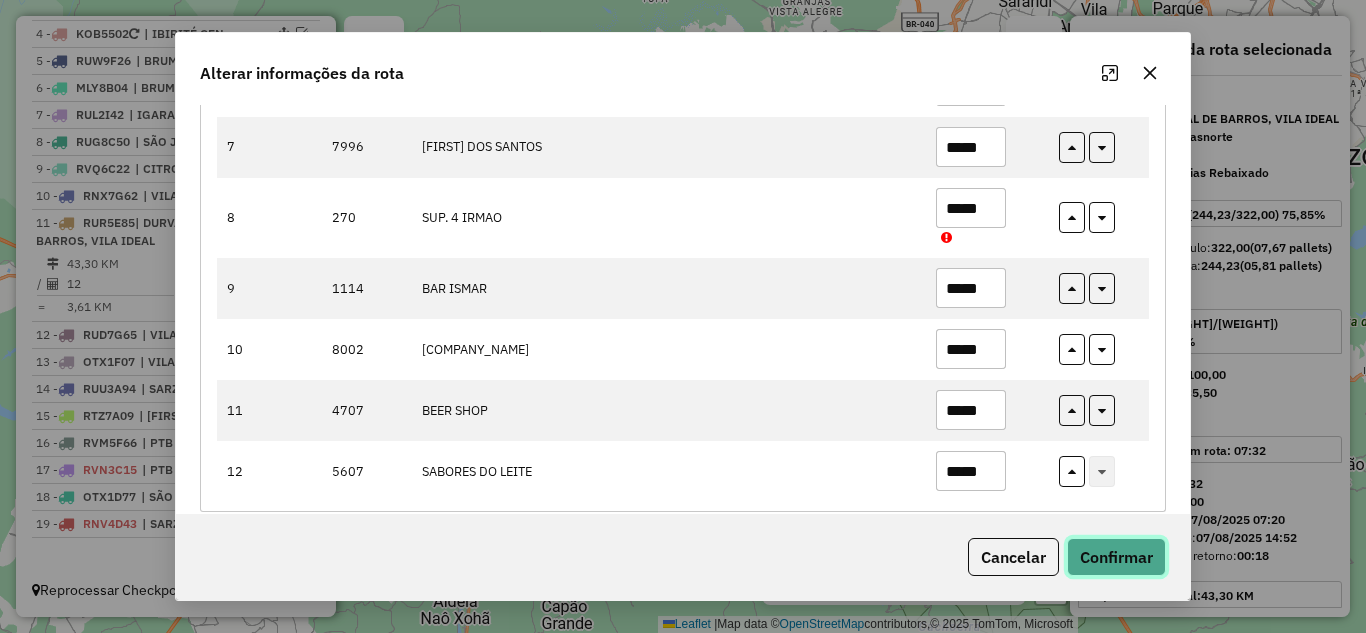 click on "Confirmar" 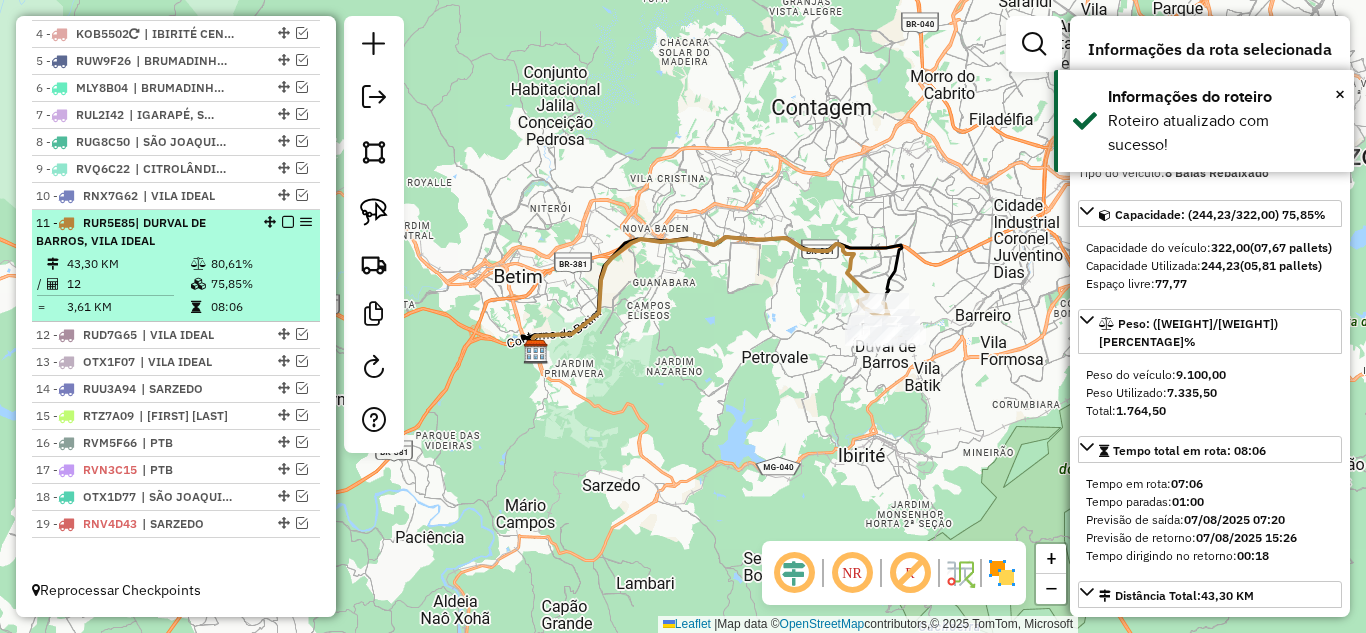 click at bounding box center [288, 222] 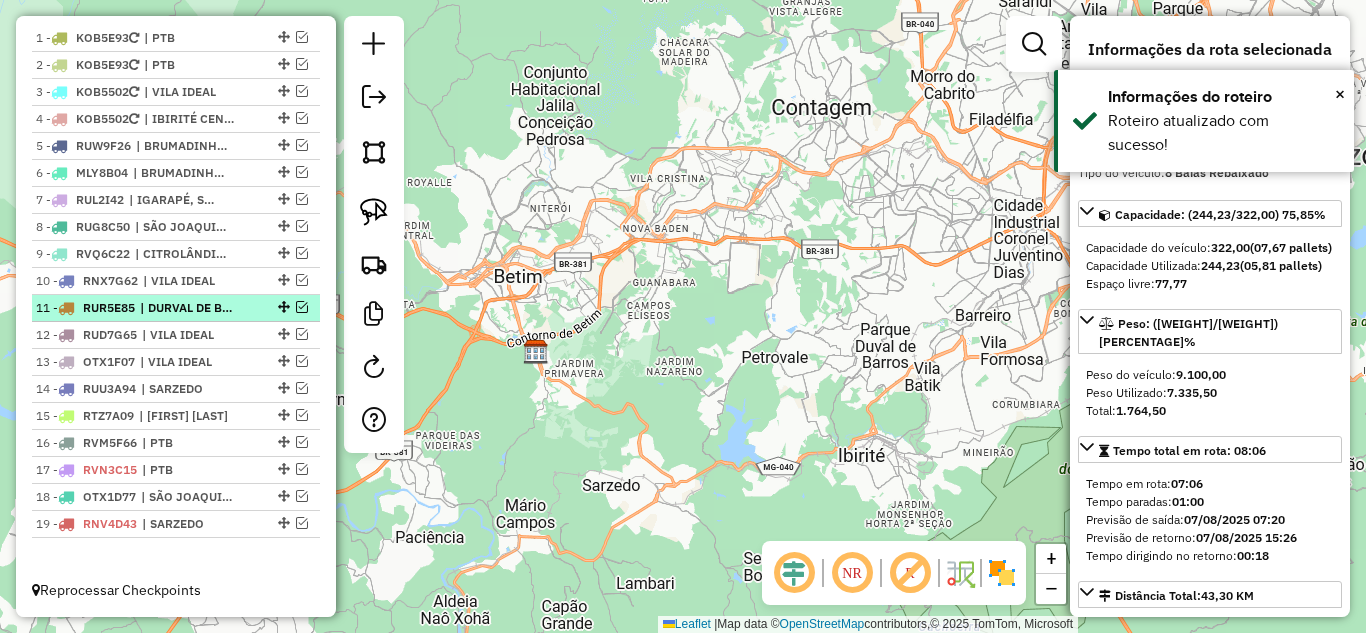 scroll, scrollTop: 765, scrollLeft: 0, axis: vertical 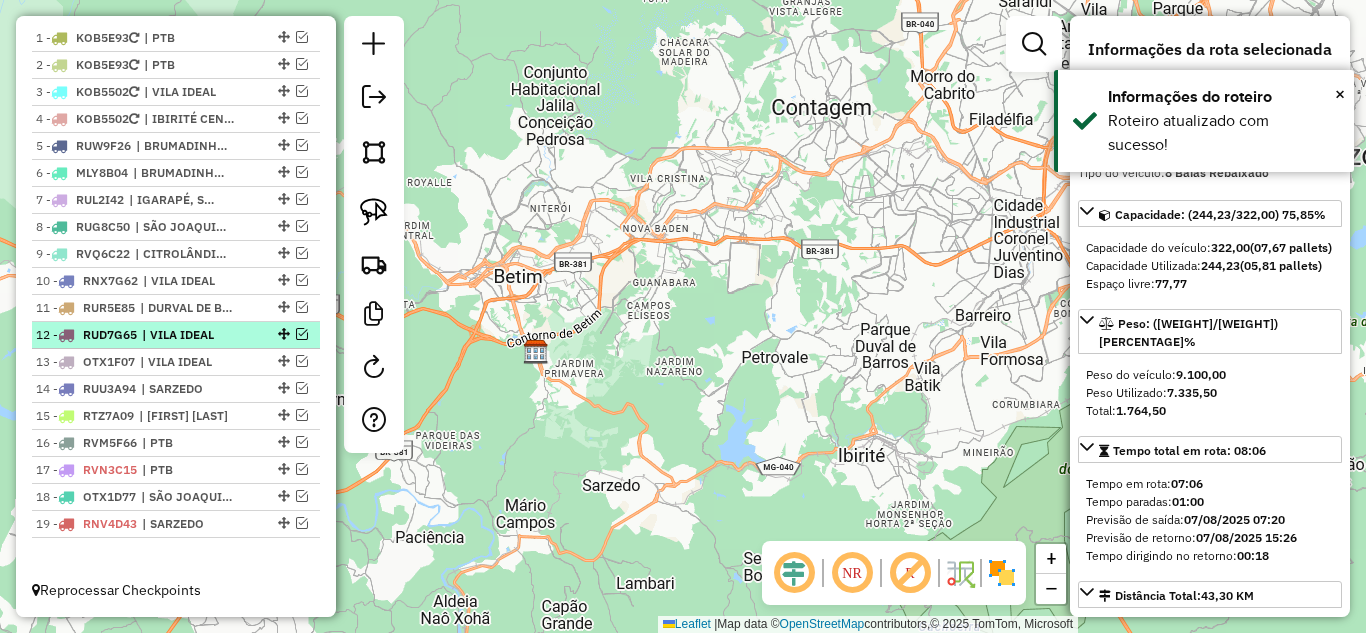 click at bounding box center (302, 334) 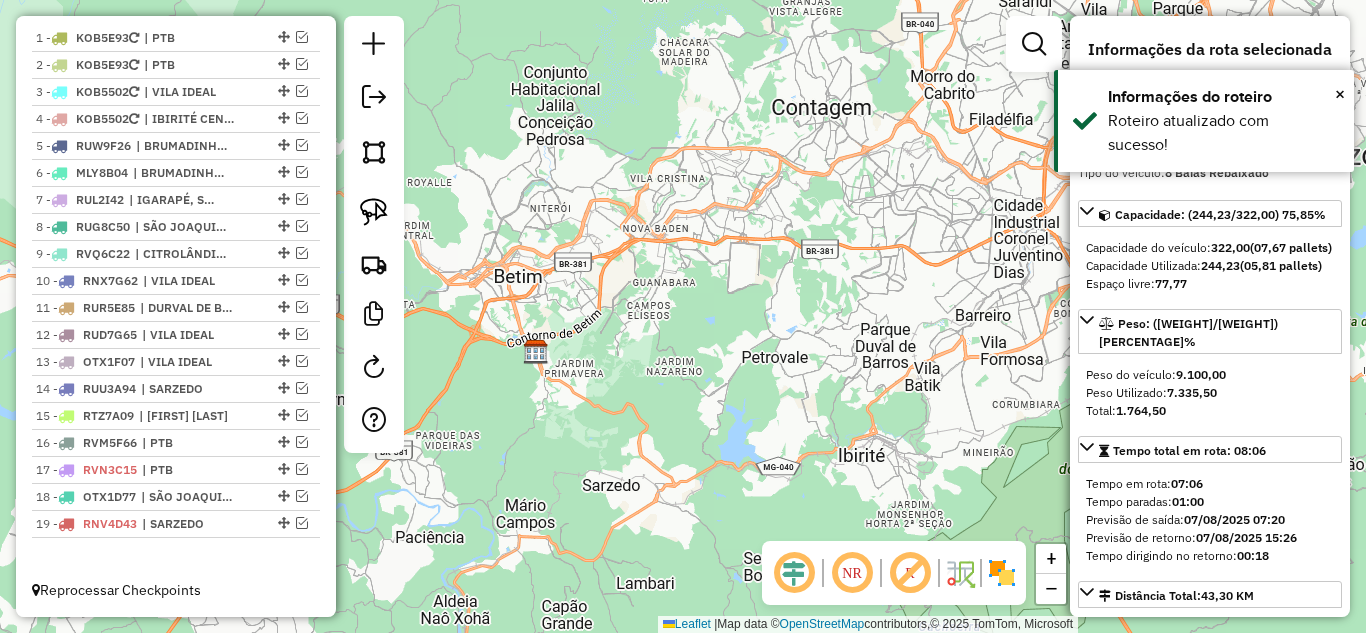 scroll, scrollTop: 832, scrollLeft: 0, axis: vertical 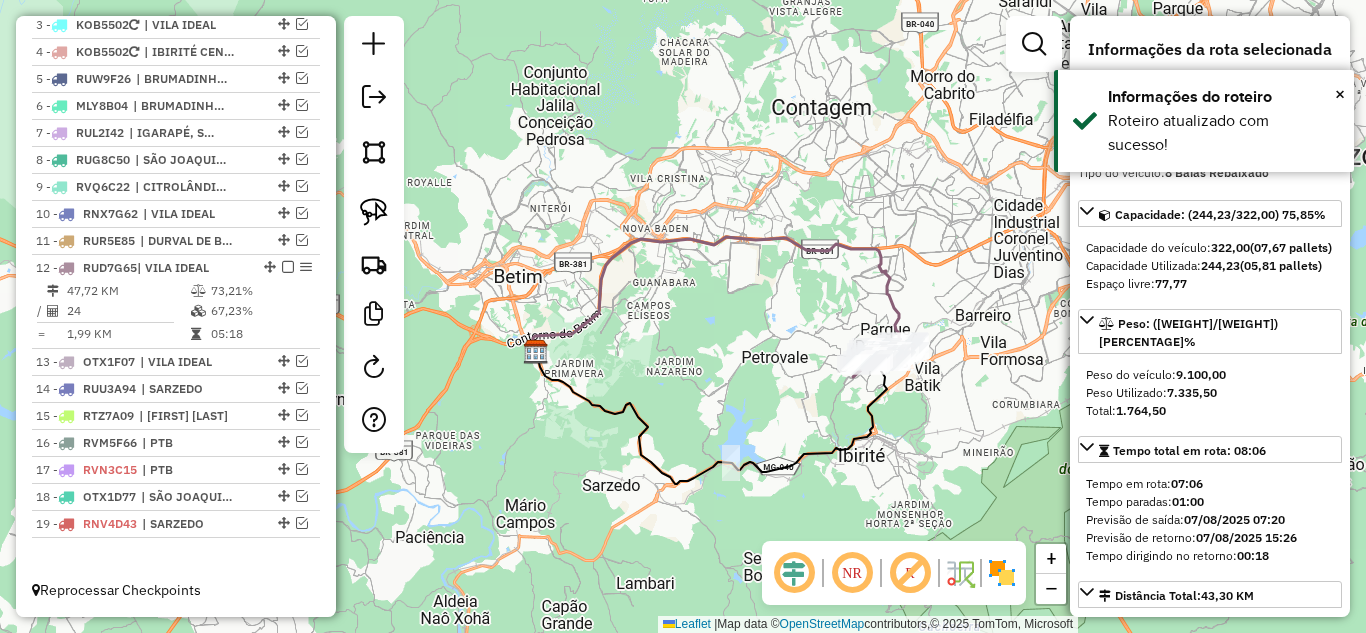 click 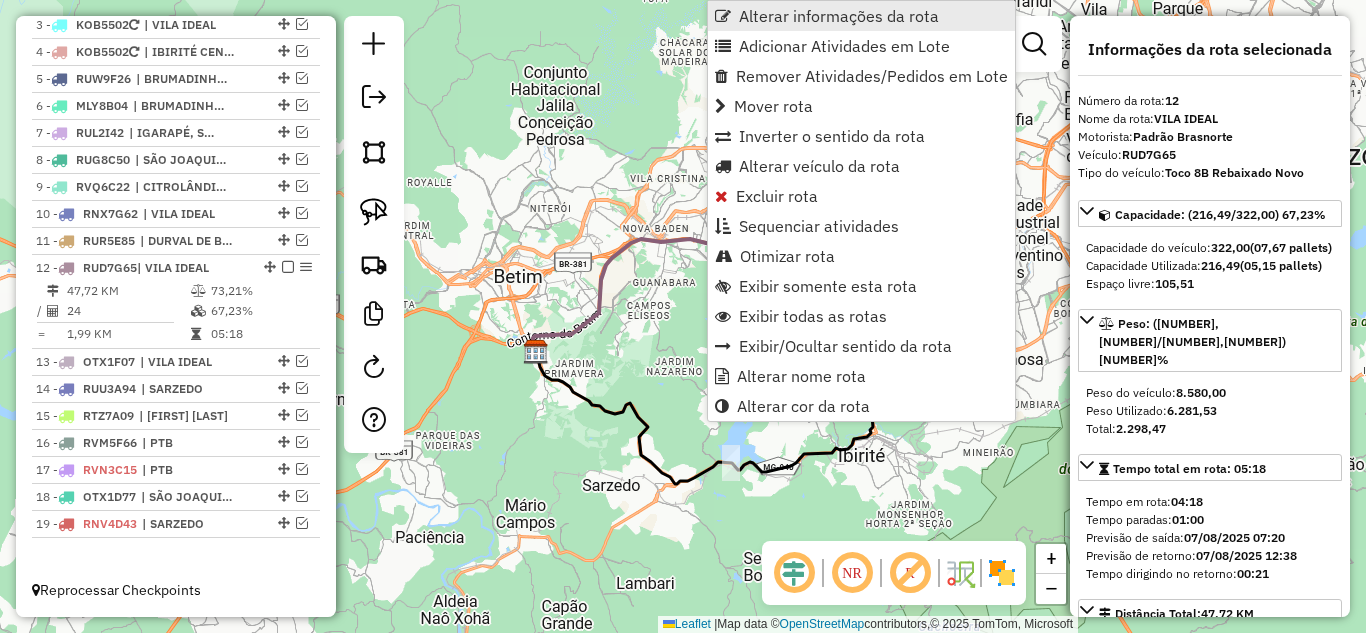 click on "Alterar informações da rota" at bounding box center [839, 16] 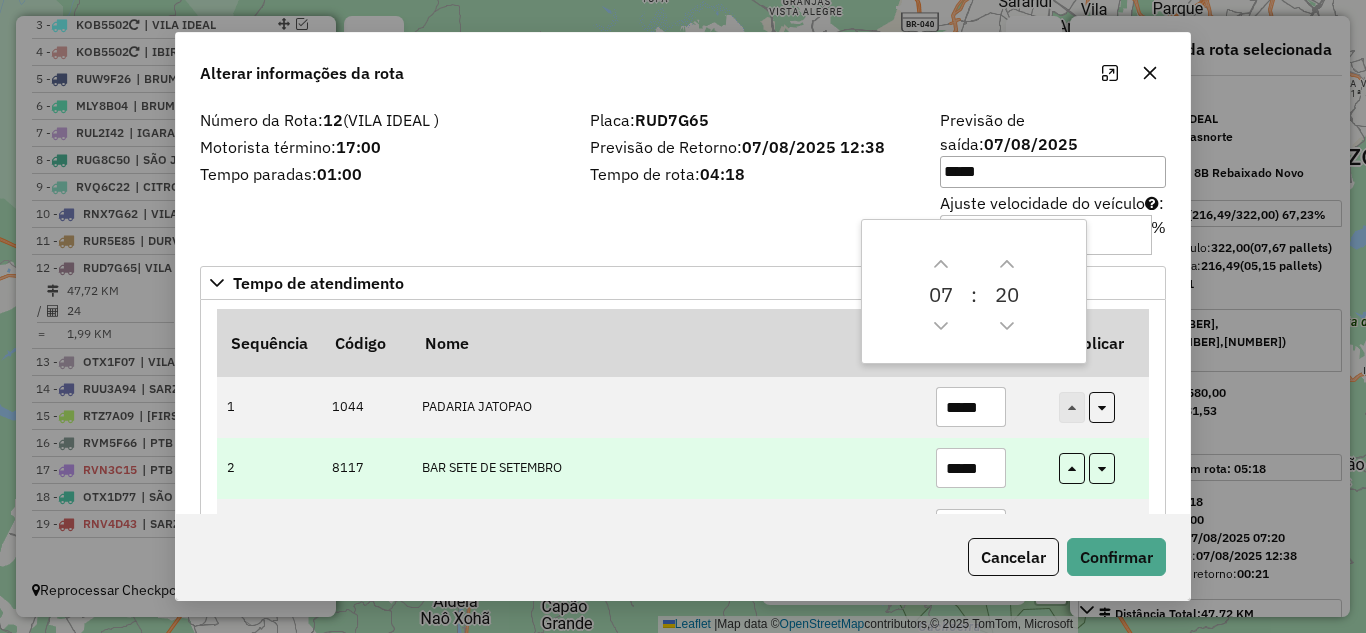 click on "*****" at bounding box center [971, 468] 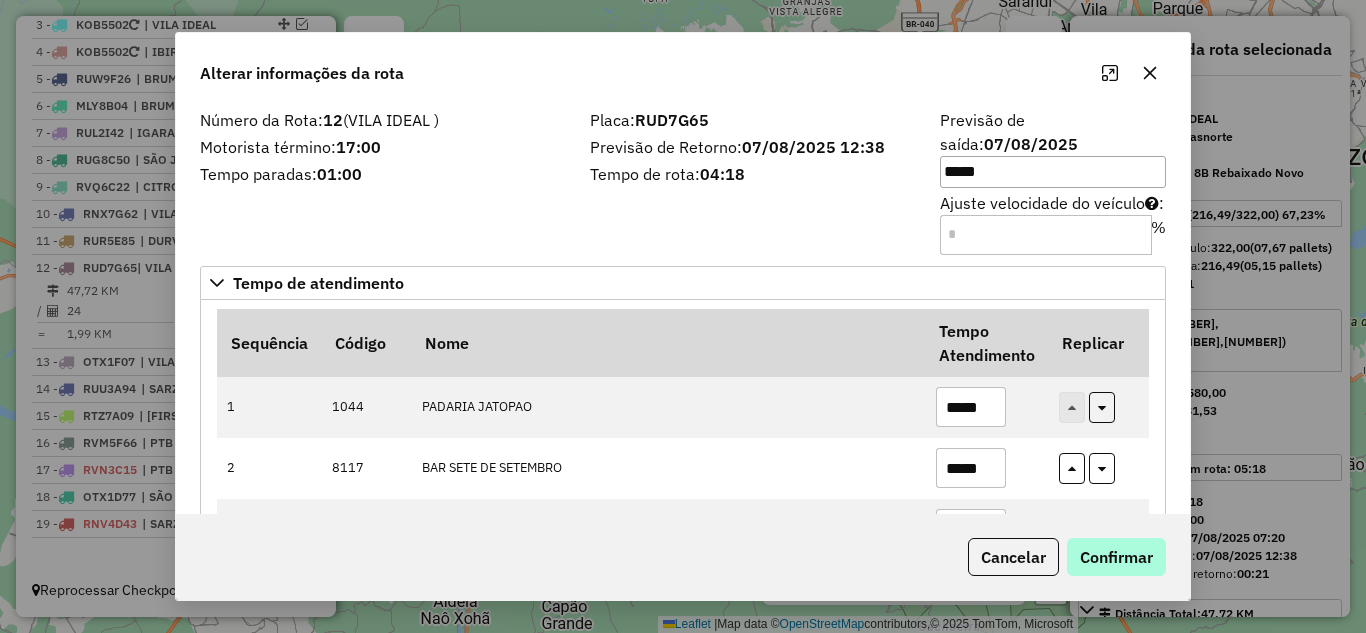 type on "*****" 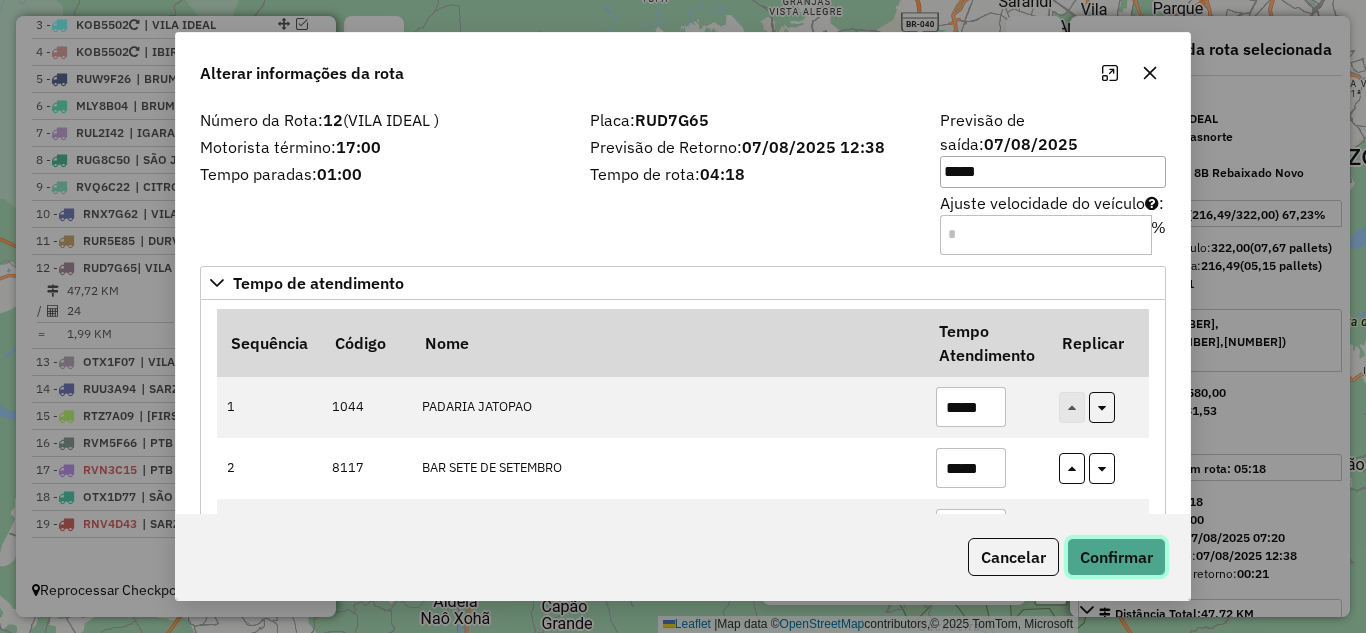click on "Confirmar" 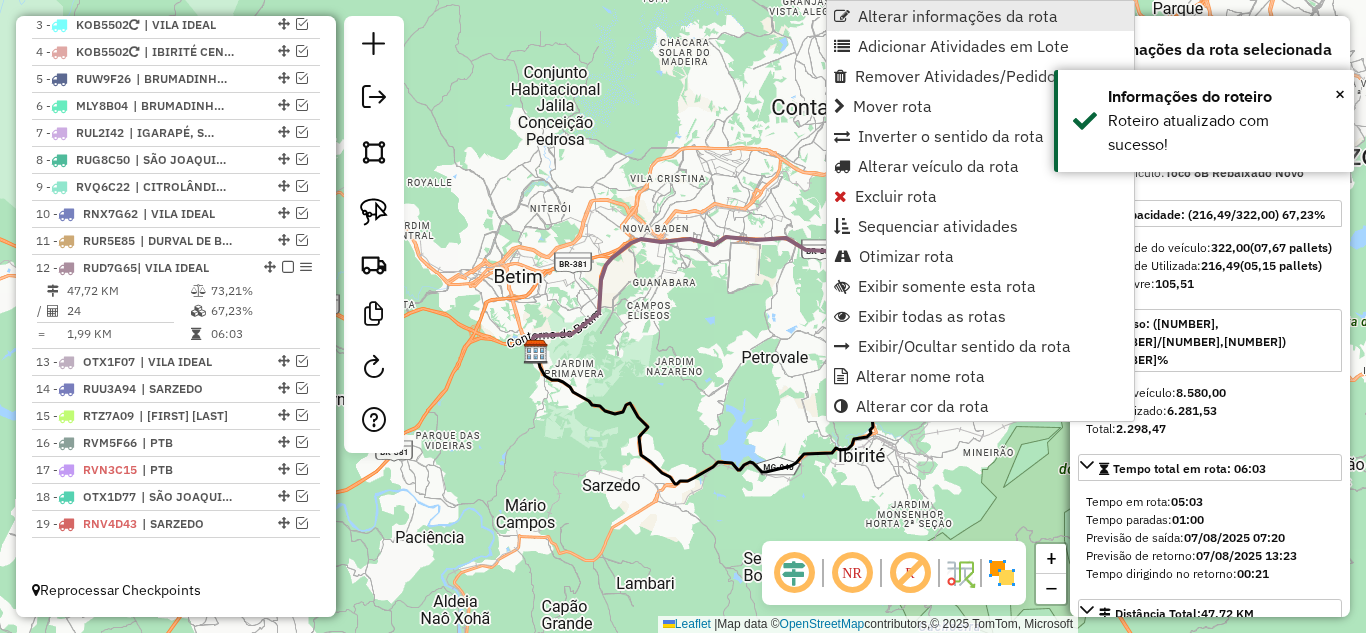click on "Alterar informações da rota" at bounding box center [958, 16] 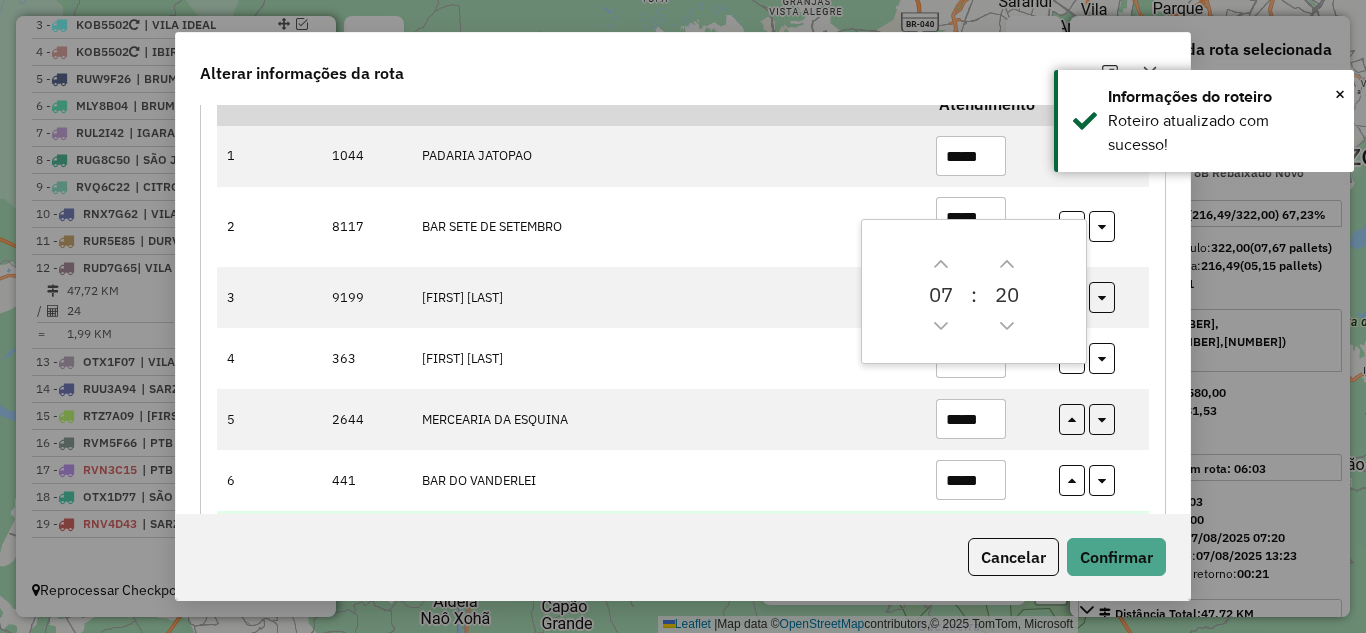 scroll, scrollTop: 400, scrollLeft: 0, axis: vertical 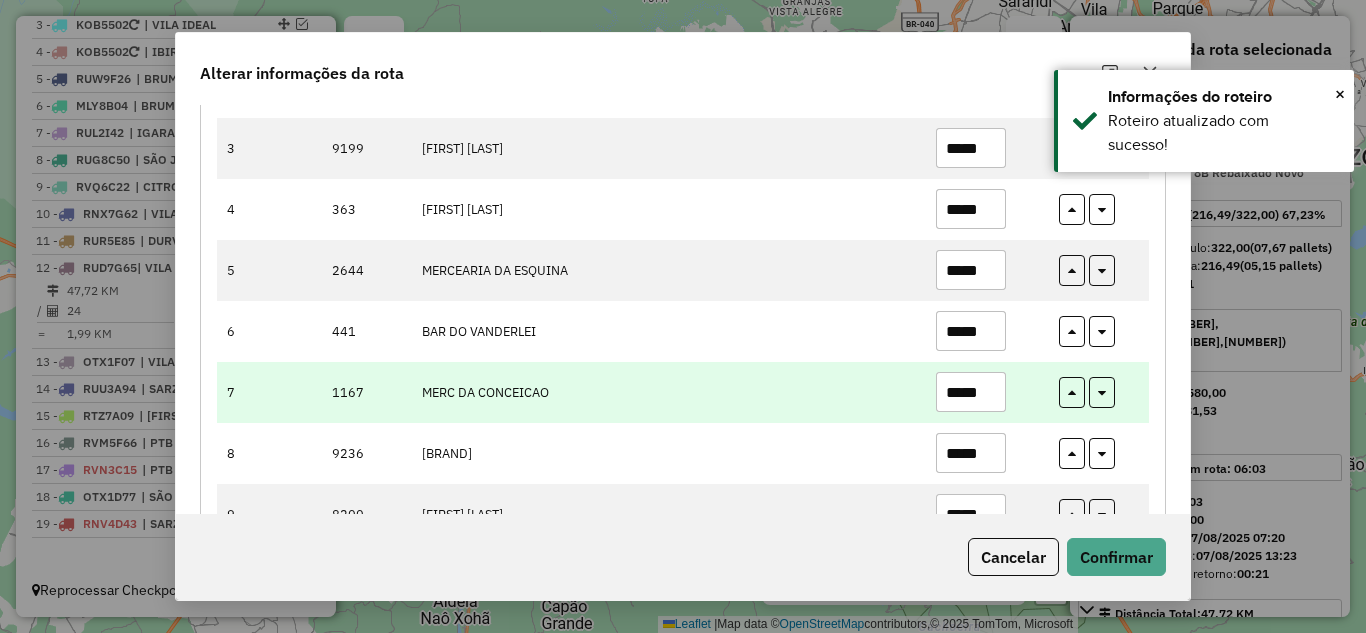 click on "*****" at bounding box center [971, 392] 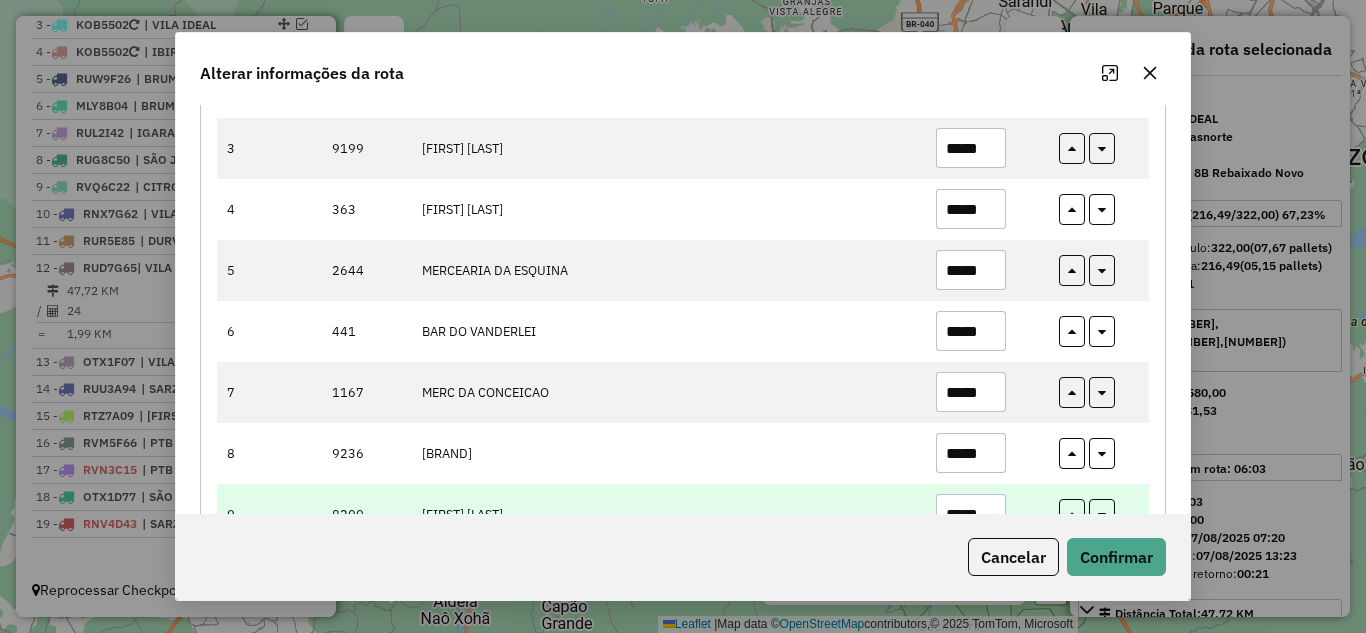 type on "*****" 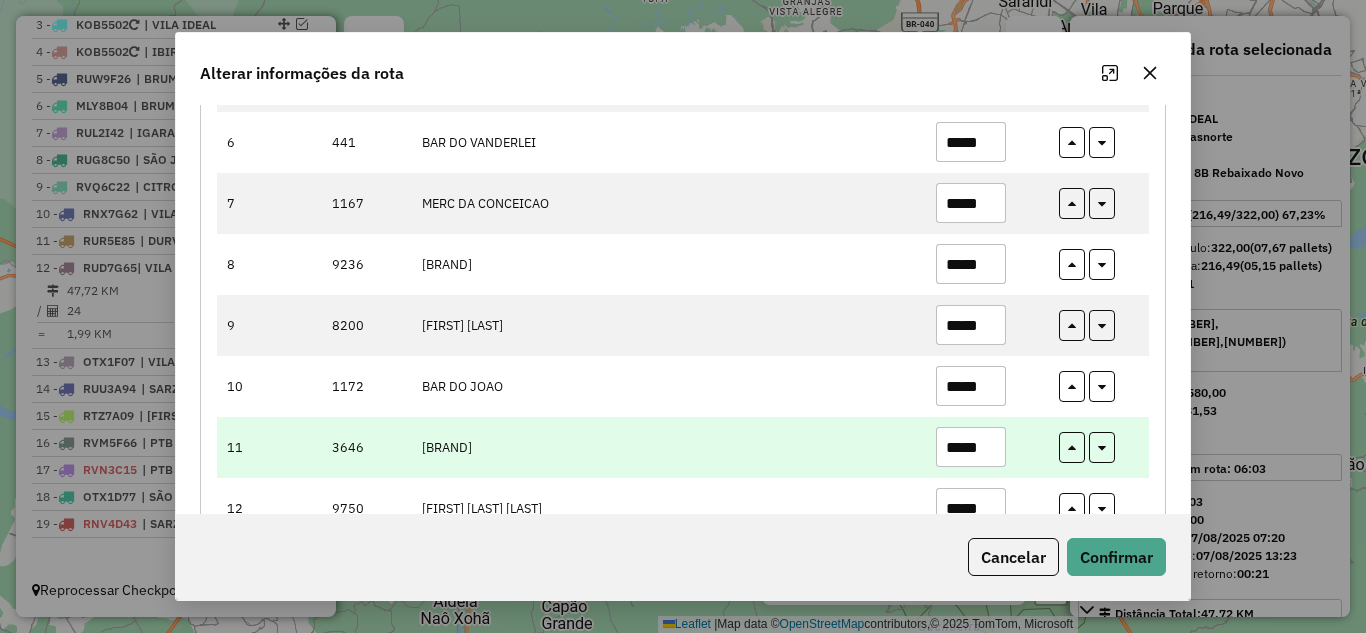 scroll, scrollTop: 600, scrollLeft: 0, axis: vertical 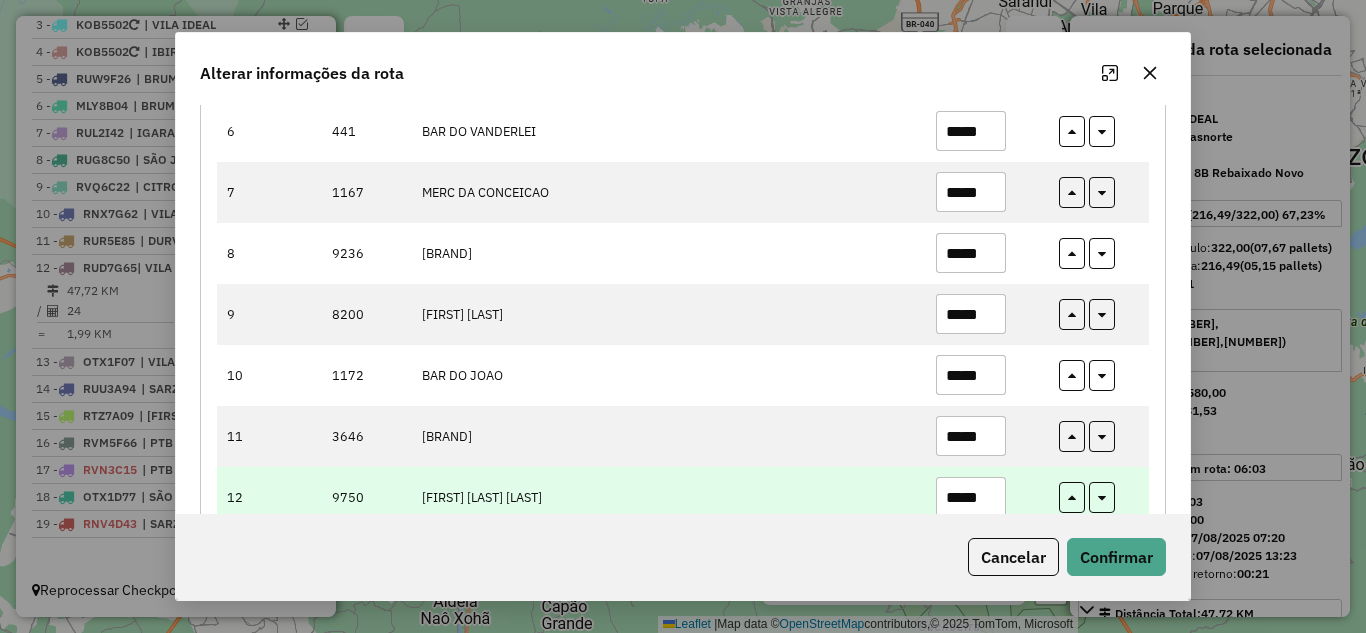 type on "*****" 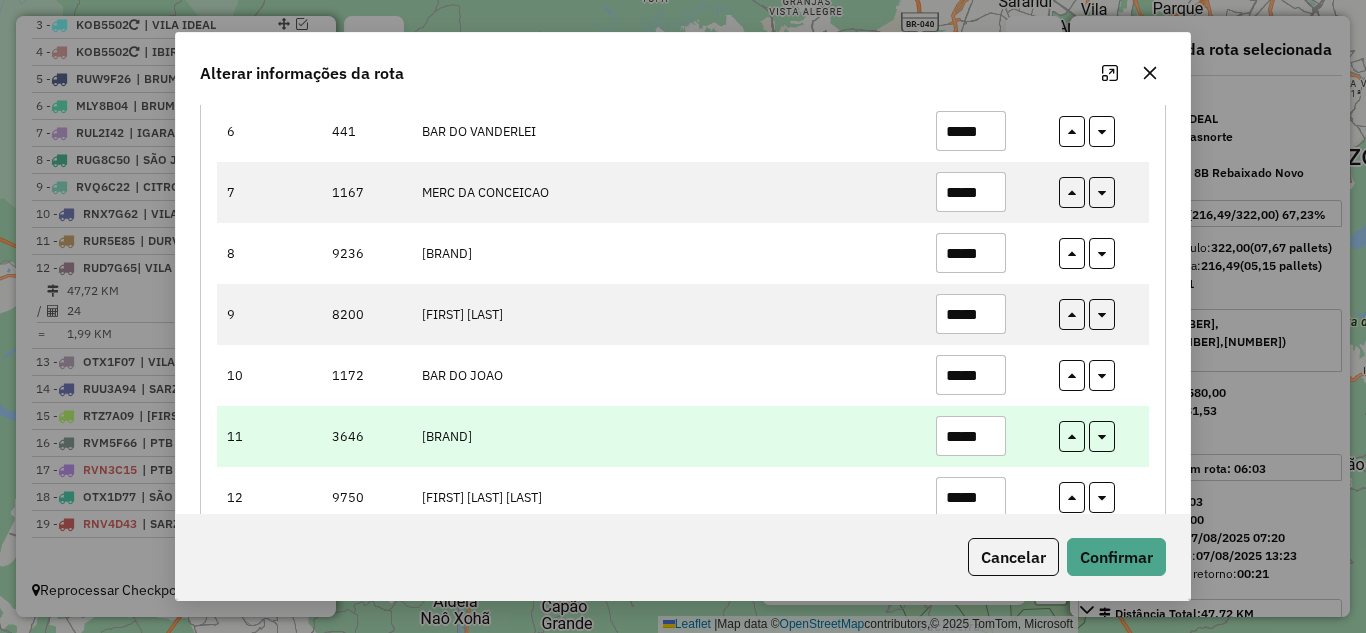 type on "*****" 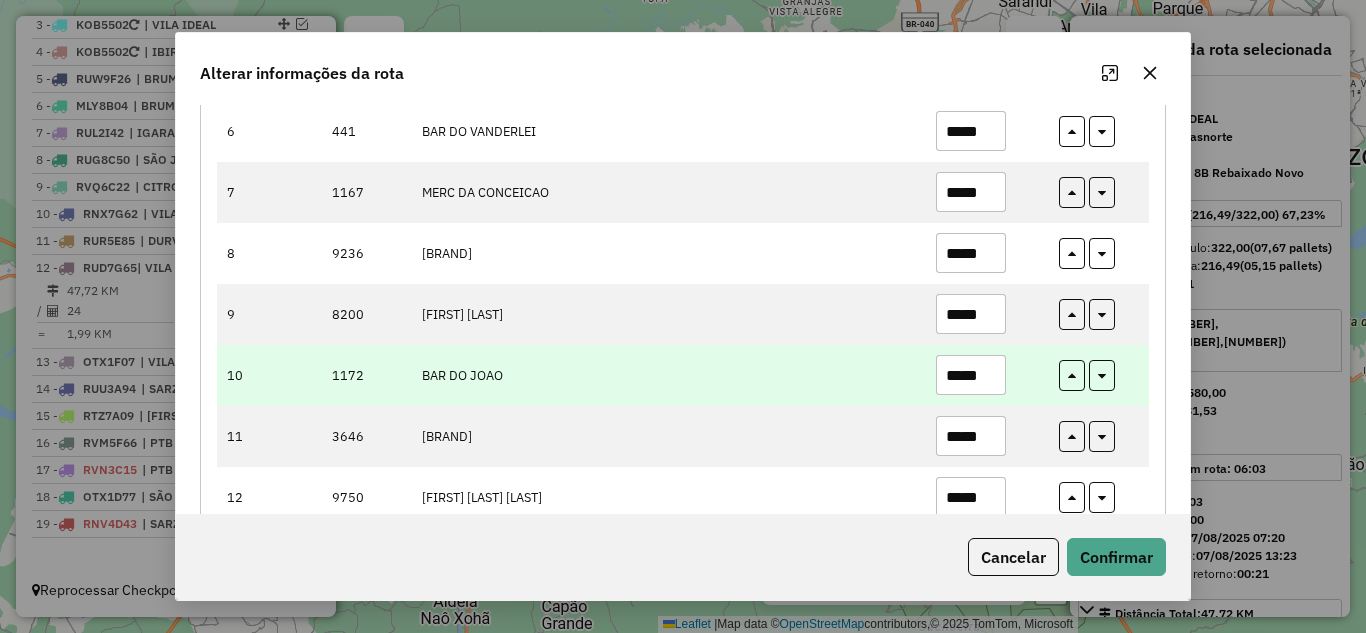 type on "*****" 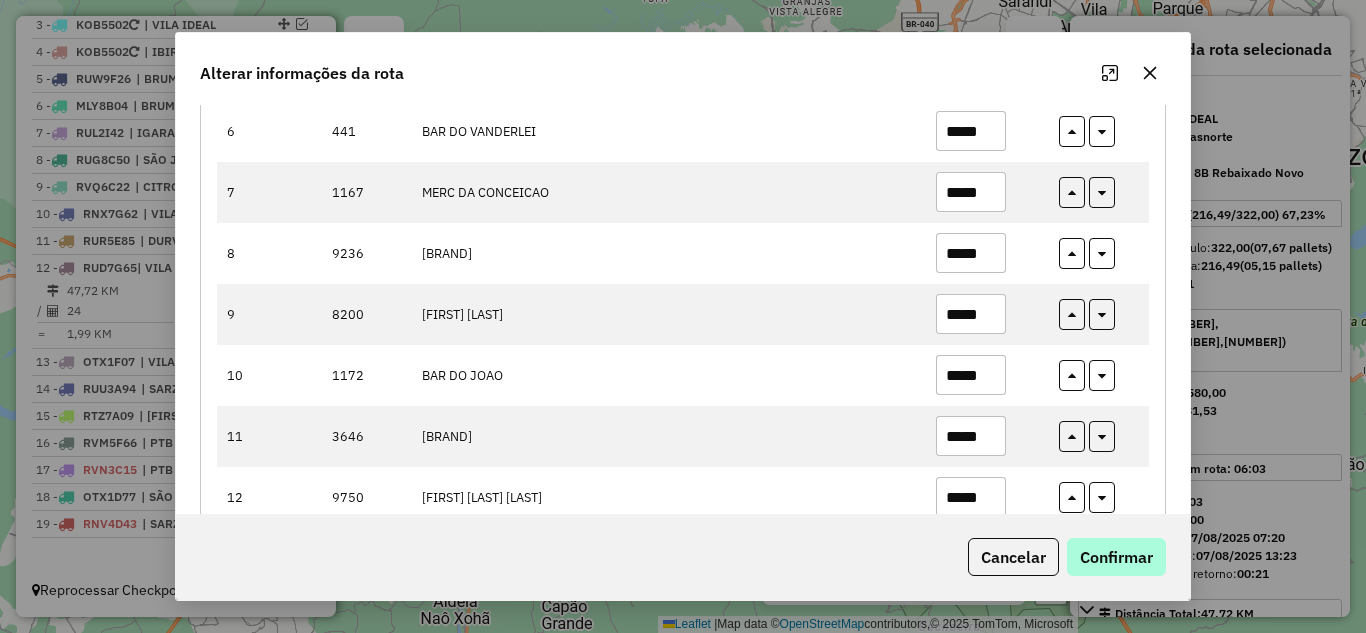 type on "*****" 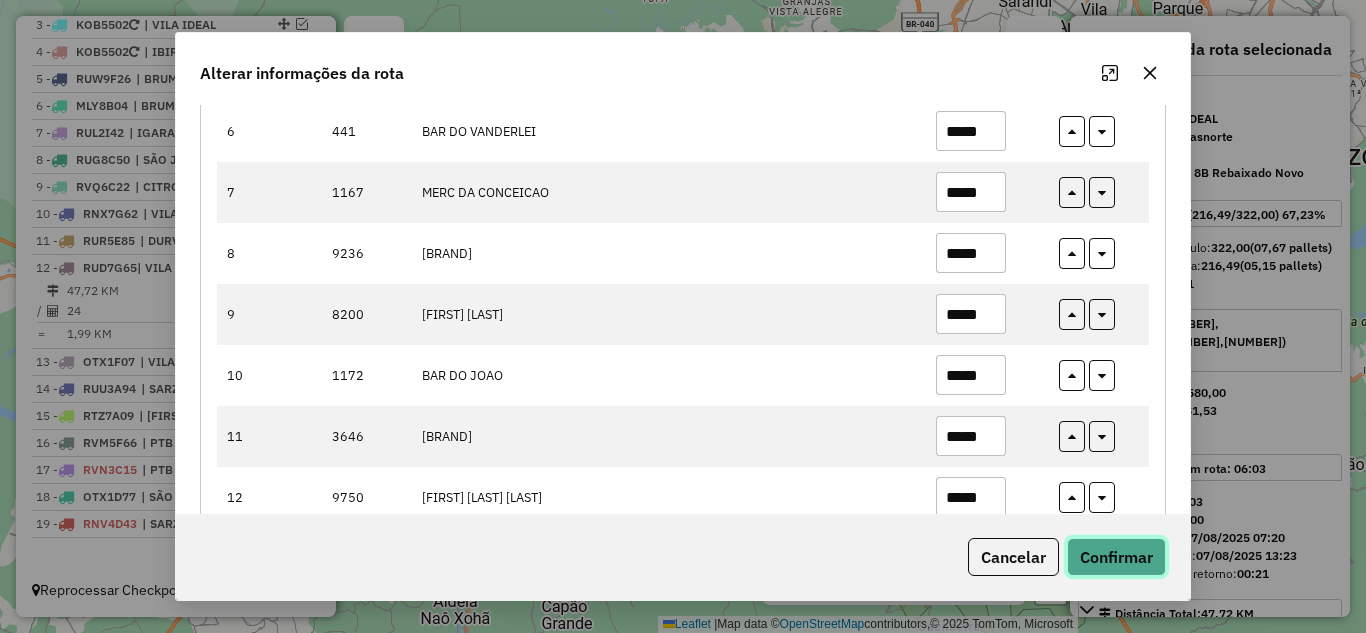 drag, startPoint x: 1111, startPoint y: 561, endPoint x: 983, endPoint y: 524, distance: 133.24039 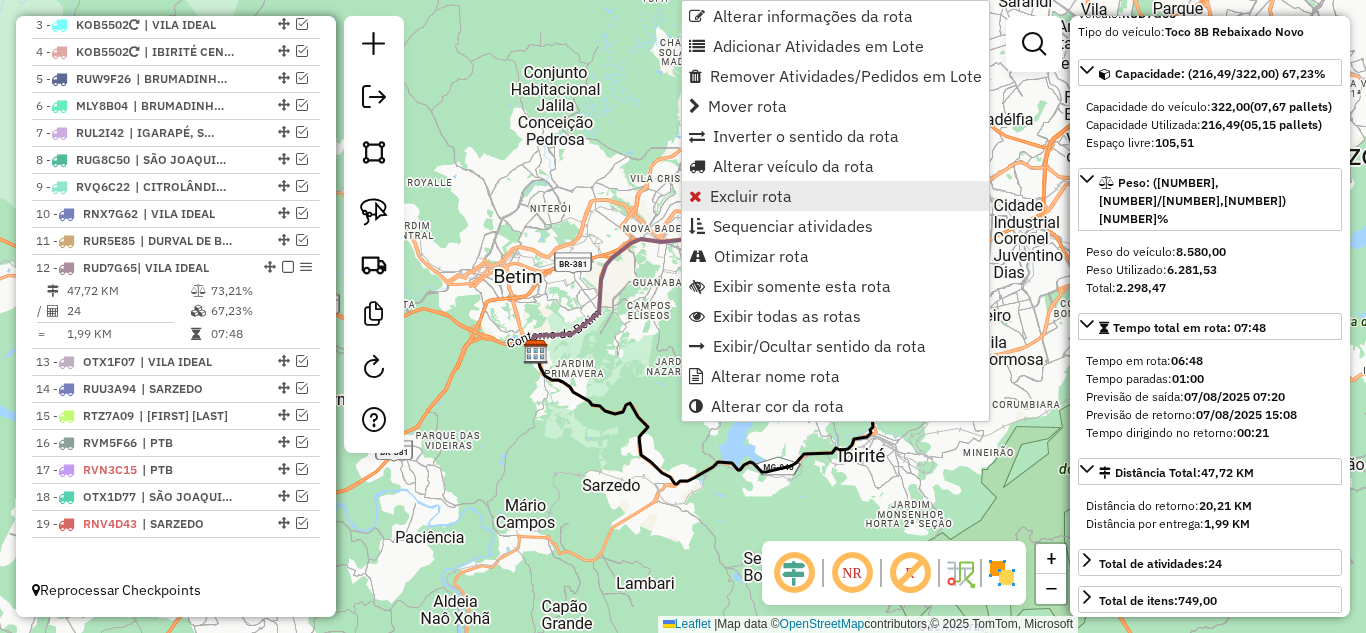 scroll, scrollTop: 0, scrollLeft: 0, axis: both 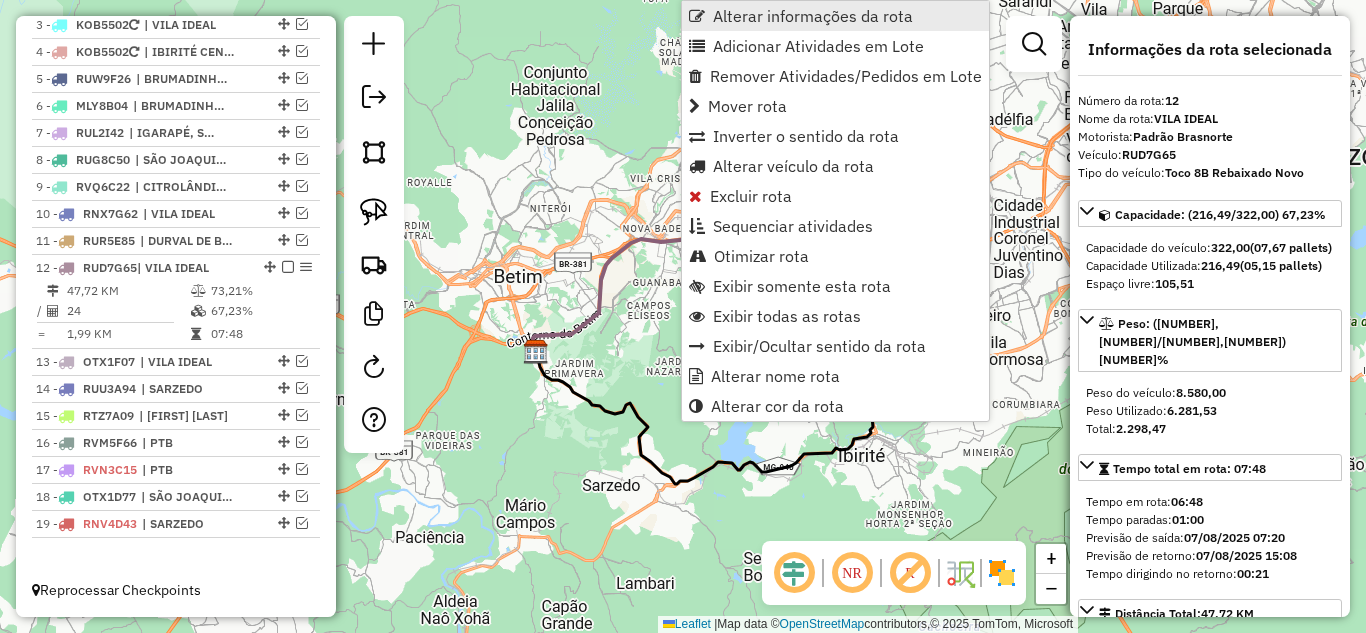 click on "Alterar informações da rota" at bounding box center (813, 16) 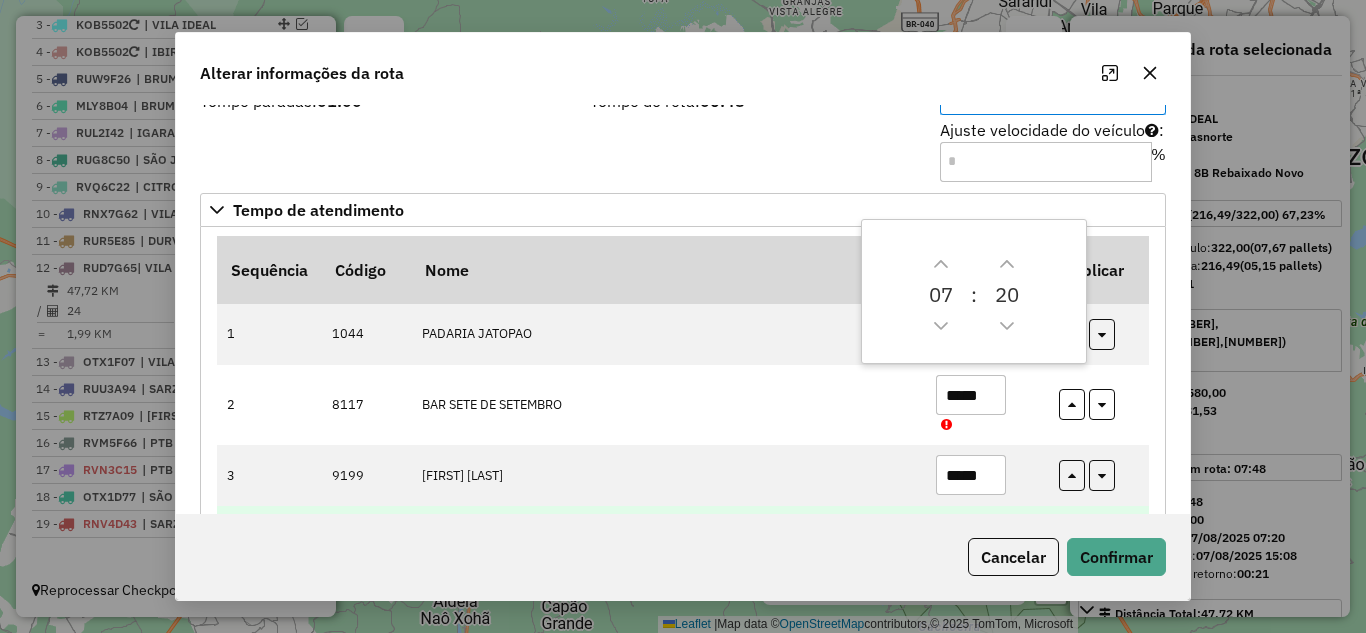 scroll, scrollTop: 200, scrollLeft: 0, axis: vertical 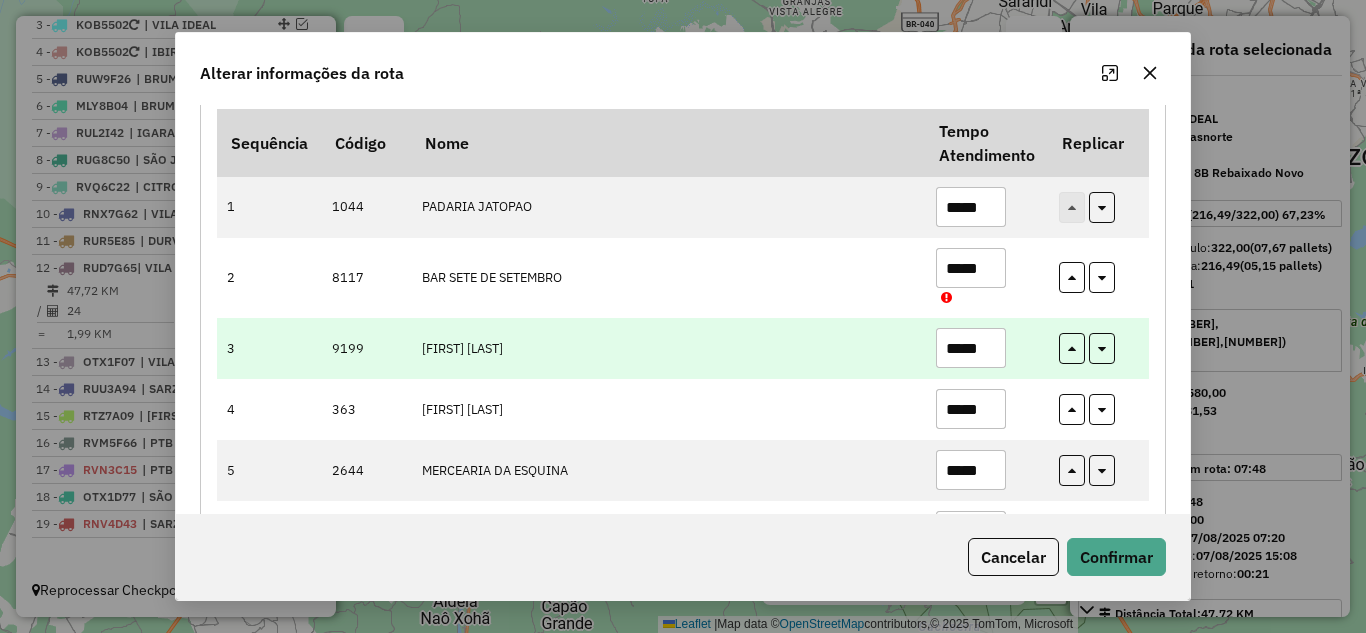 click on "*****" at bounding box center (971, 348) 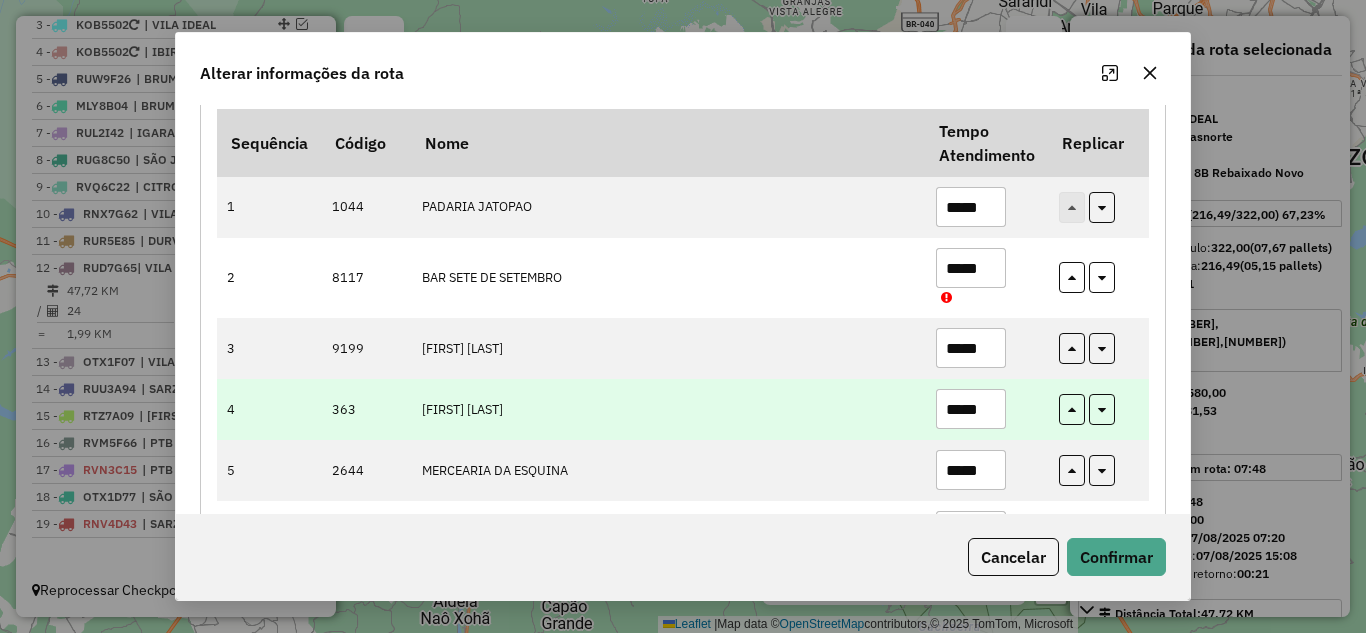 click on "*****" at bounding box center [971, 409] 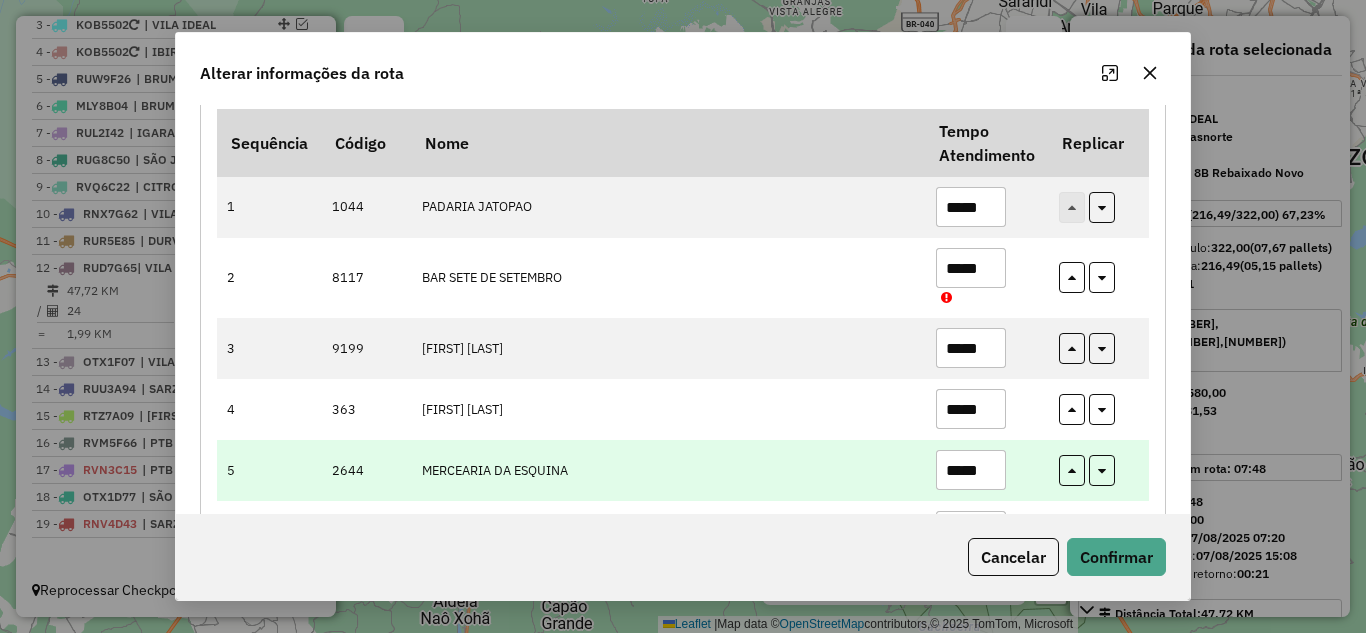 type on "*****" 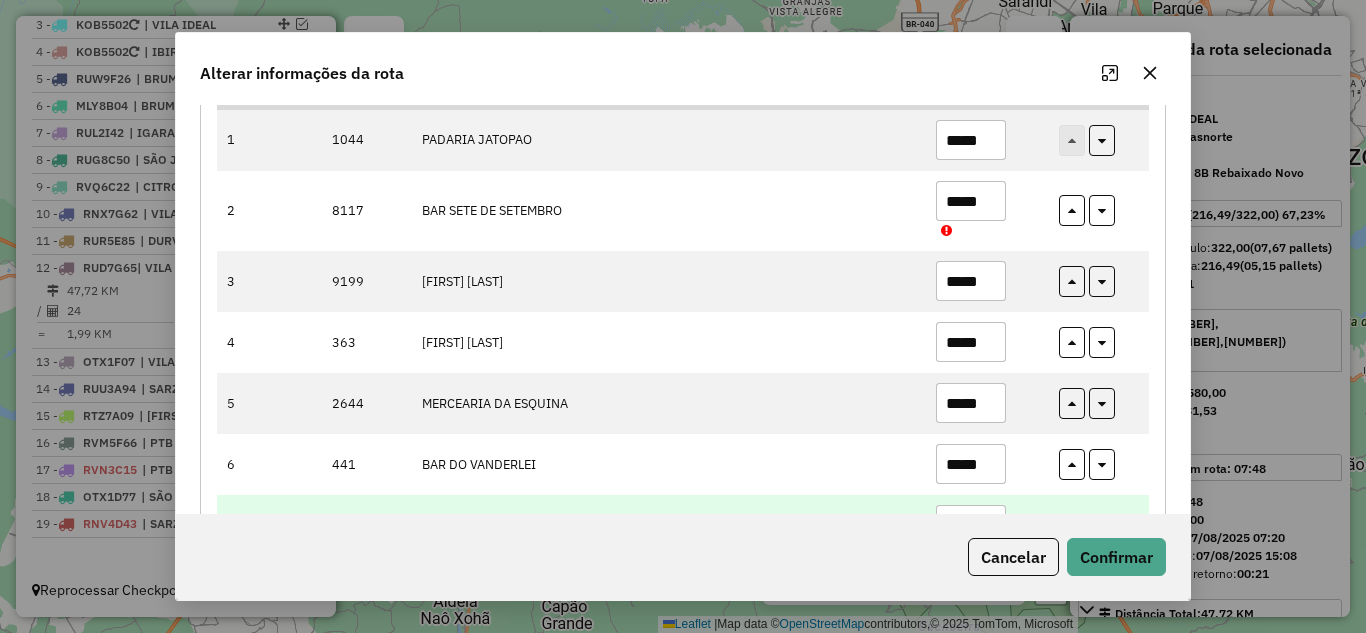 scroll, scrollTop: 300, scrollLeft: 0, axis: vertical 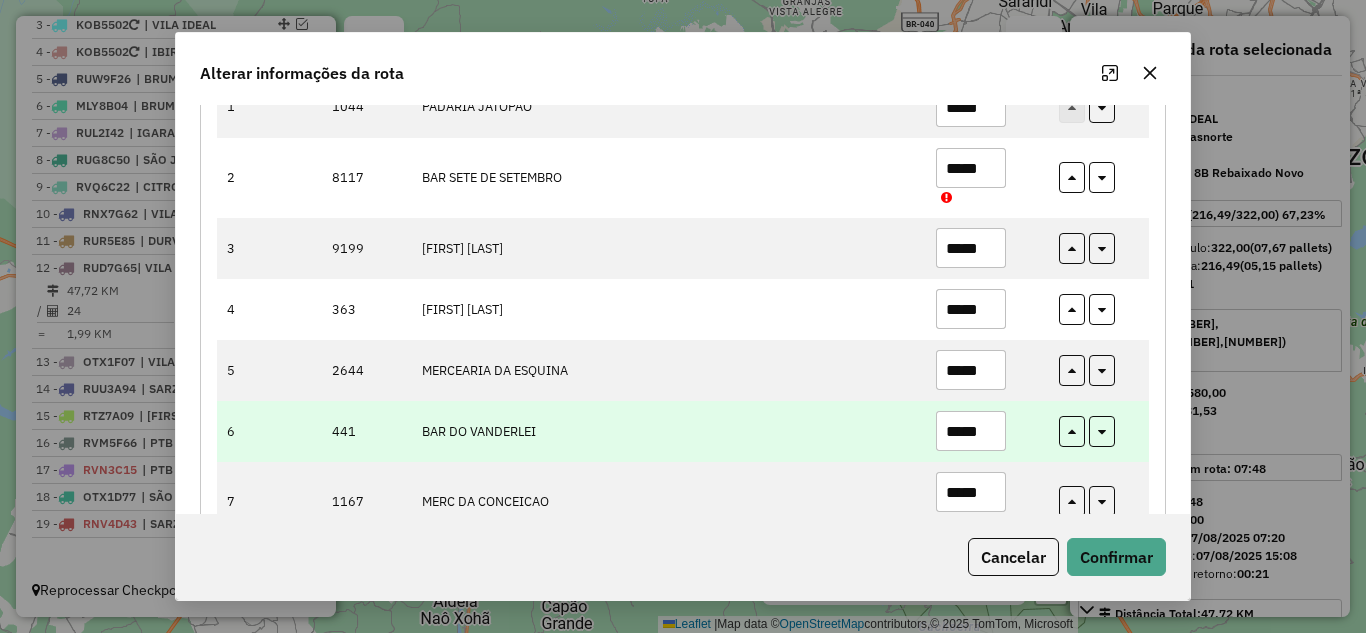 type on "*****" 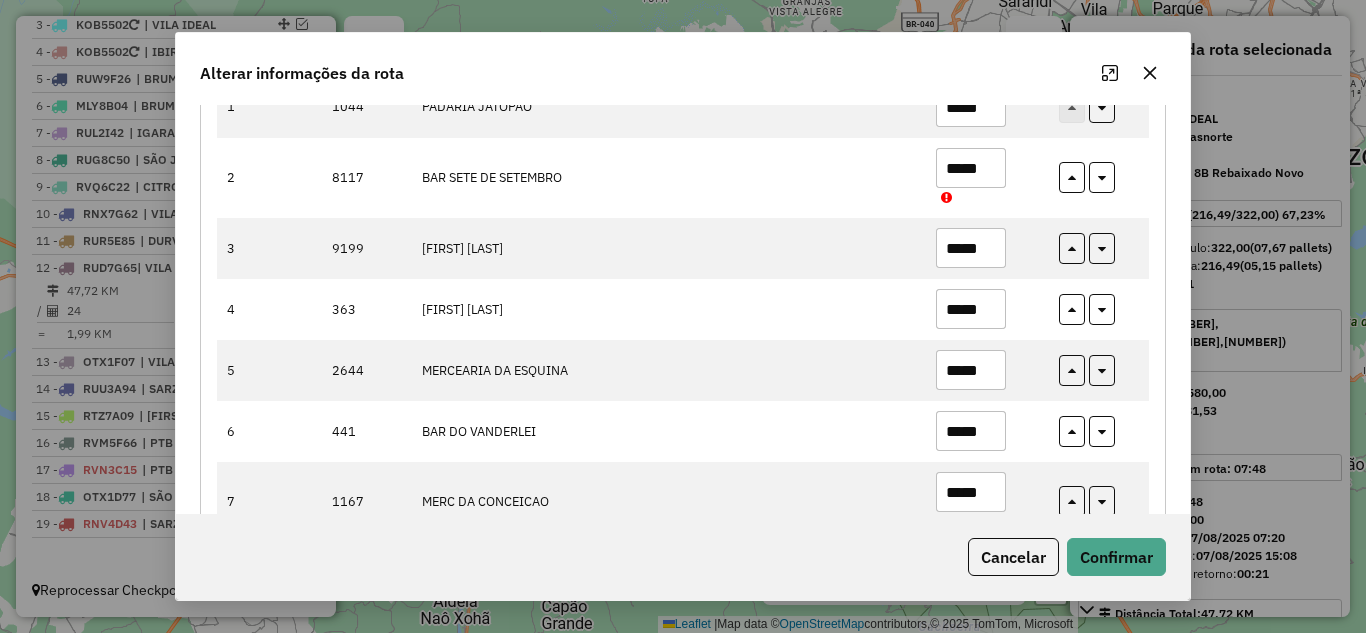 type on "*****" 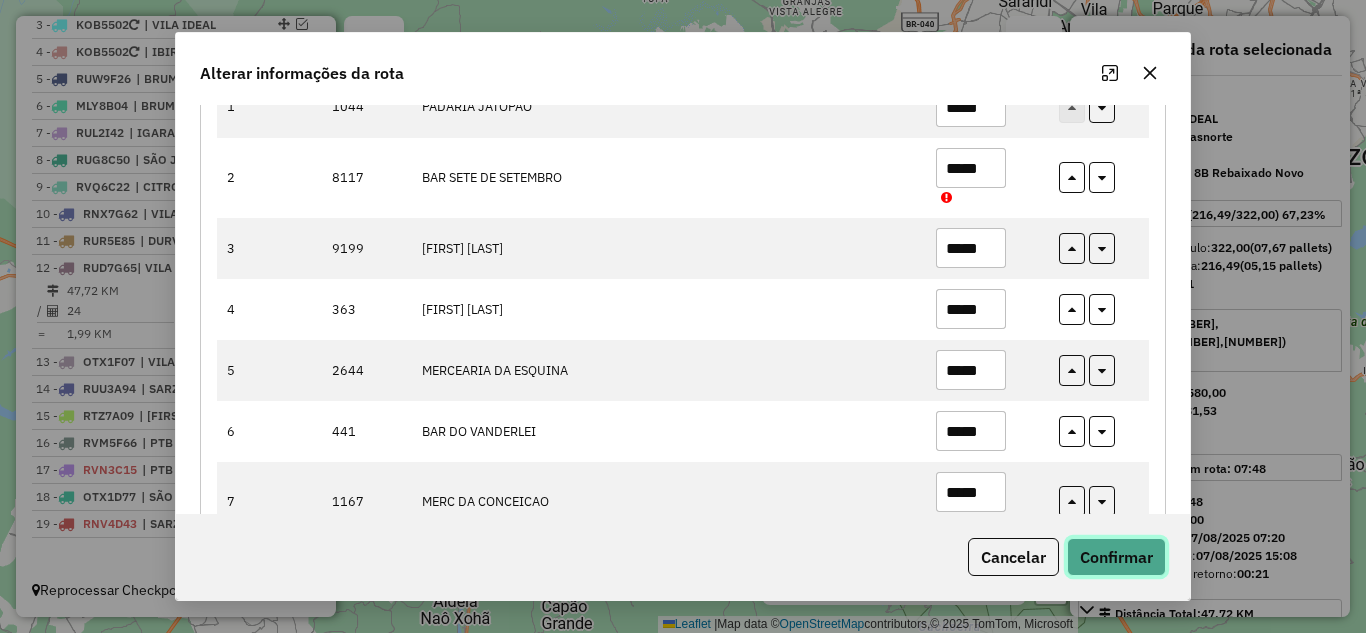 drag, startPoint x: 1125, startPoint y: 561, endPoint x: 1111, endPoint y: 563, distance: 14.142136 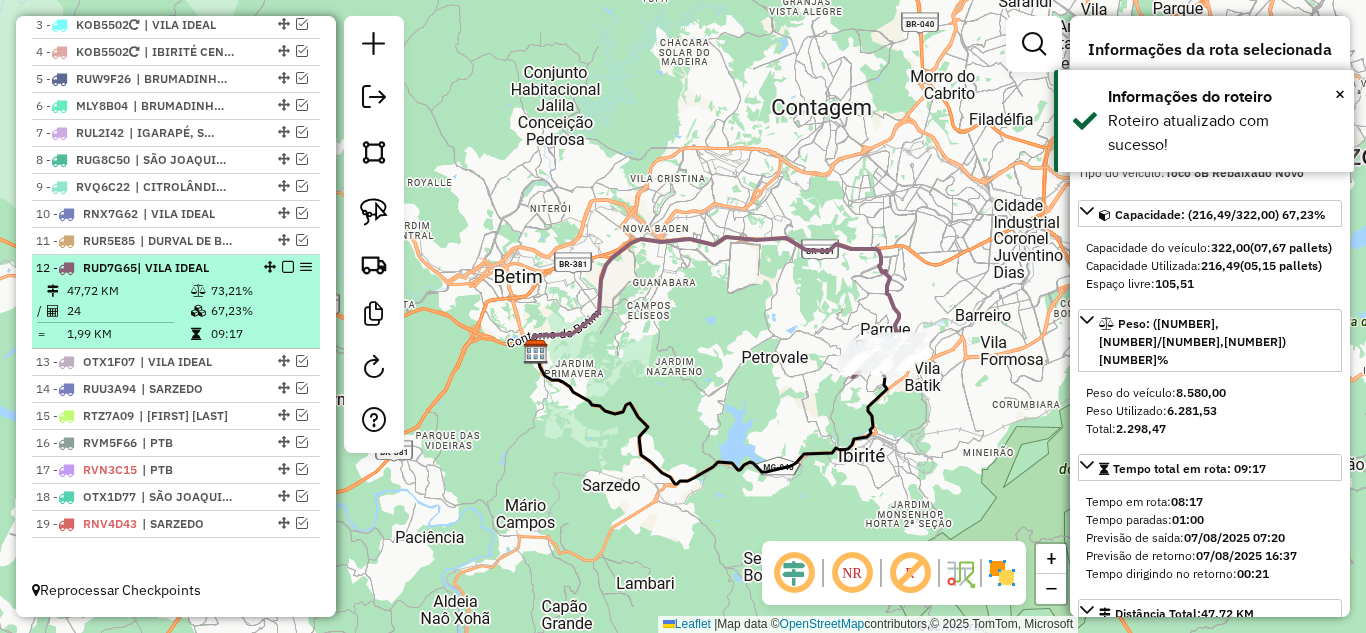 click at bounding box center (288, 267) 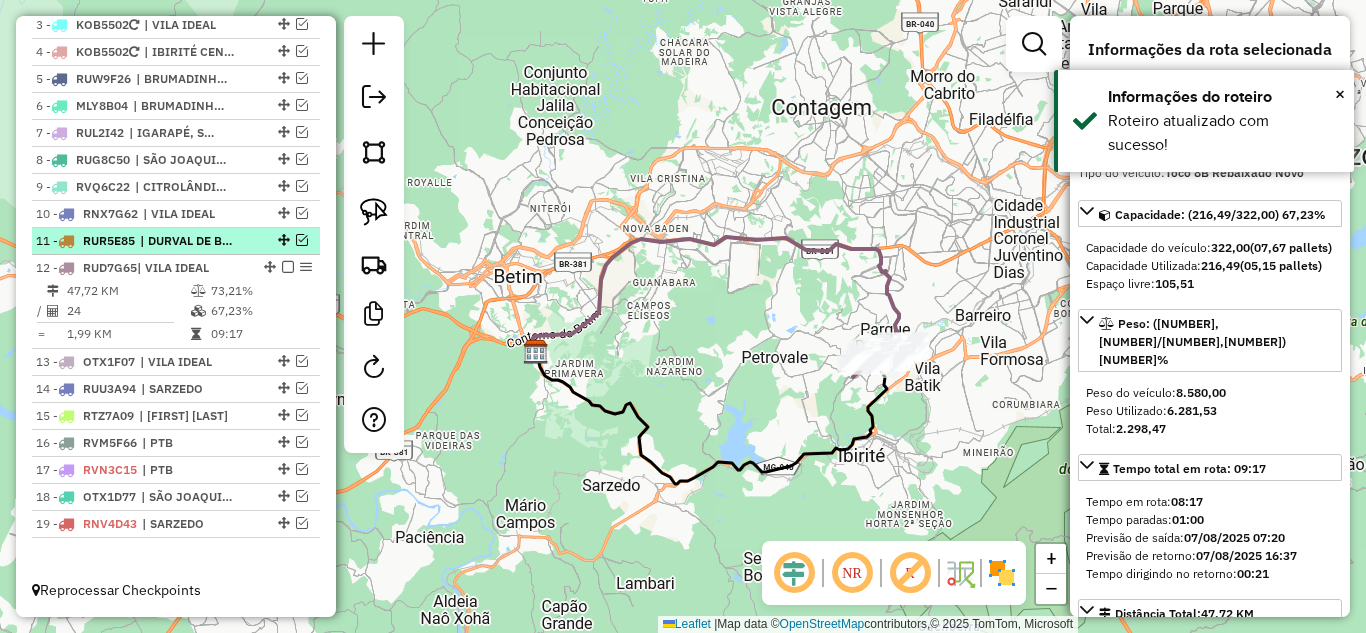 scroll, scrollTop: 765, scrollLeft: 0, axis: vertical 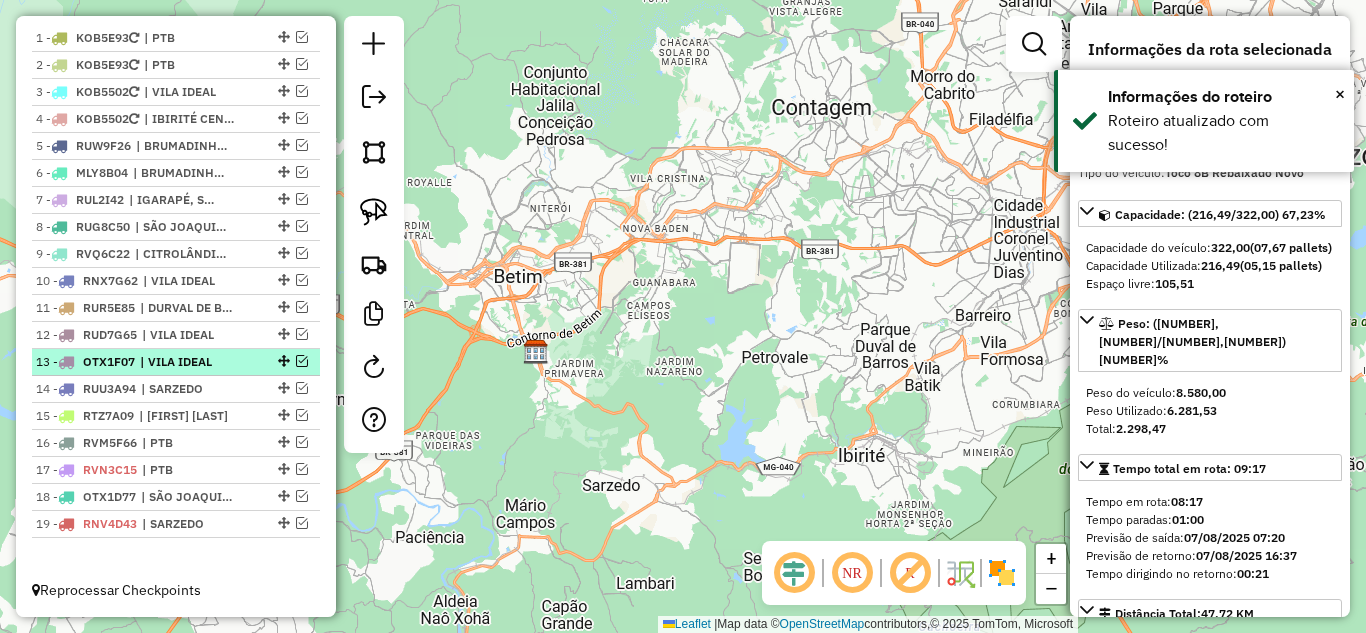 click at bounding box center (302, 361) 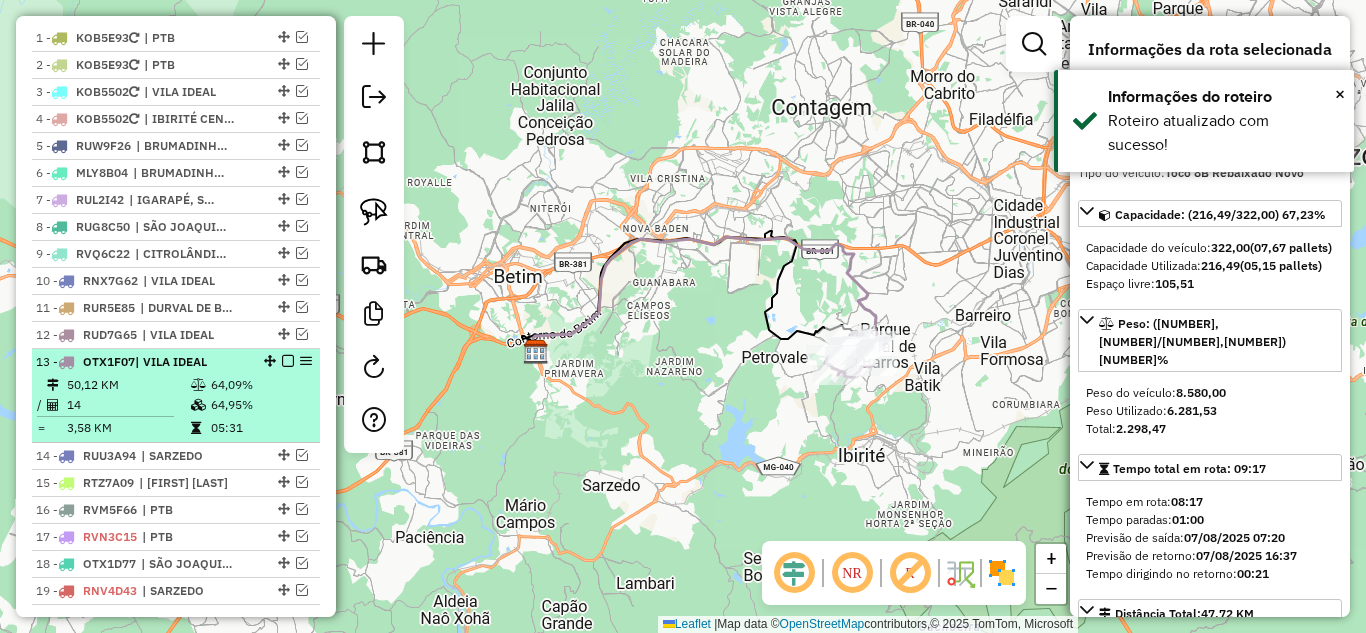 scroll, scrollTop: 832, scrollLeft: 0, axis: vertical 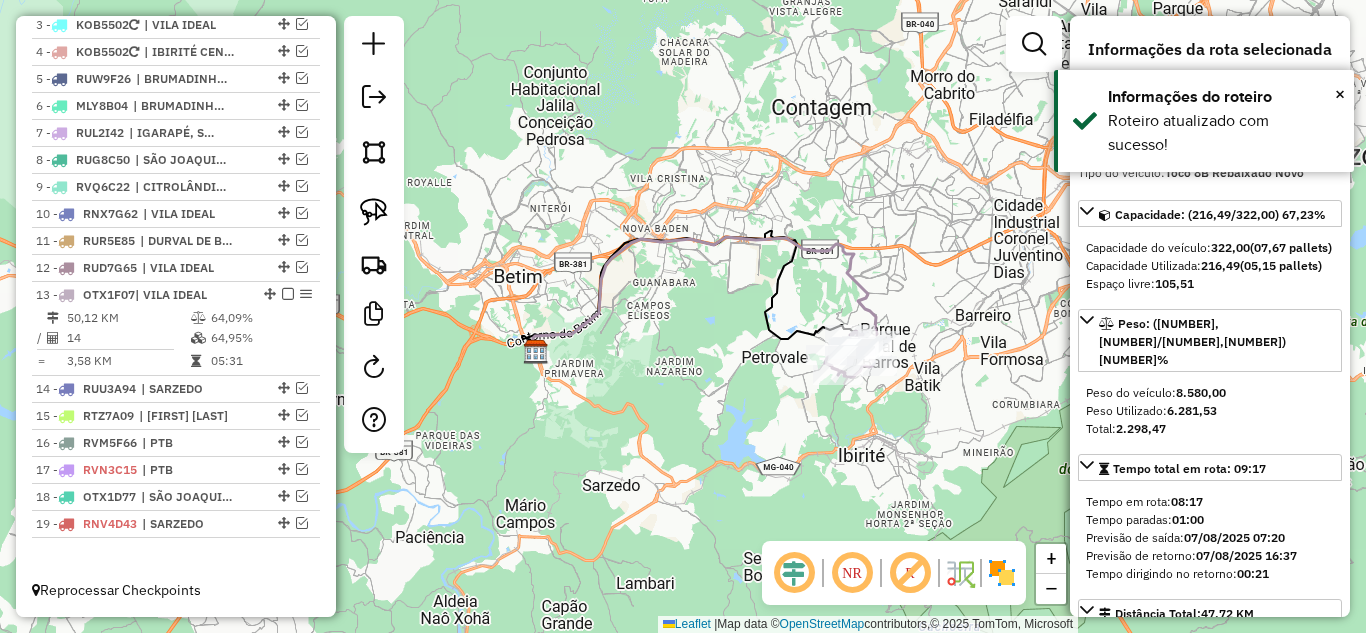 click 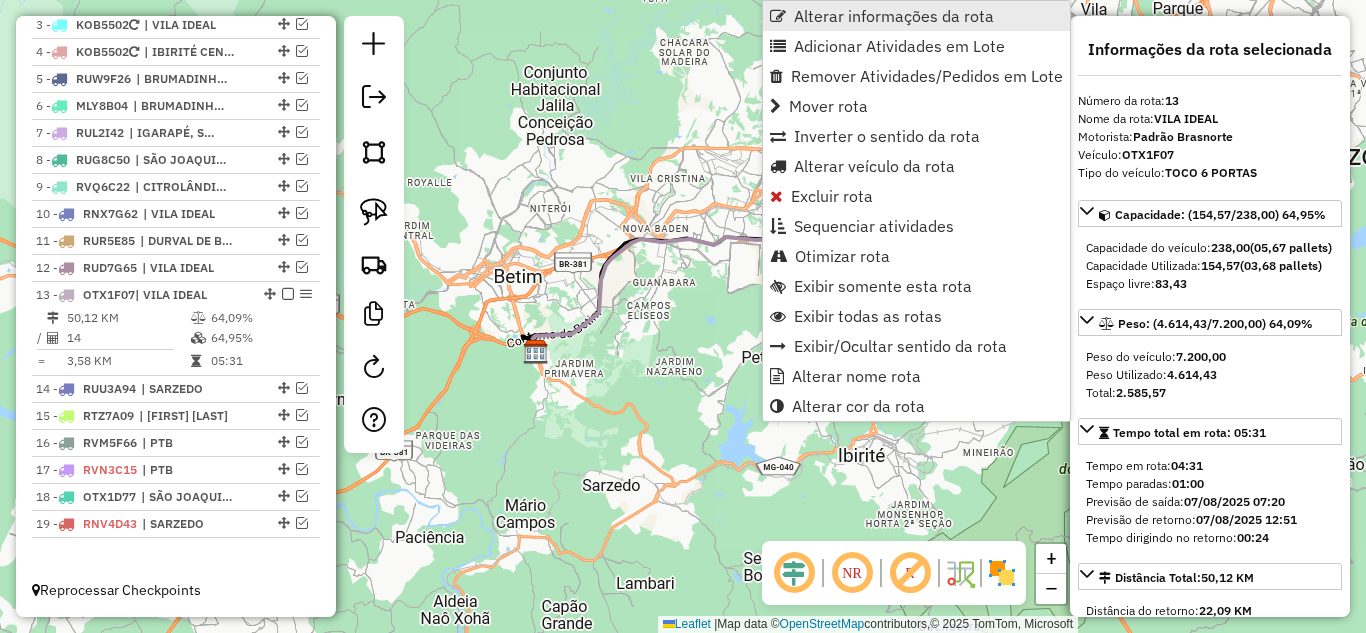 click on "Alterar informações da rota" at bounding box center (894, 16) 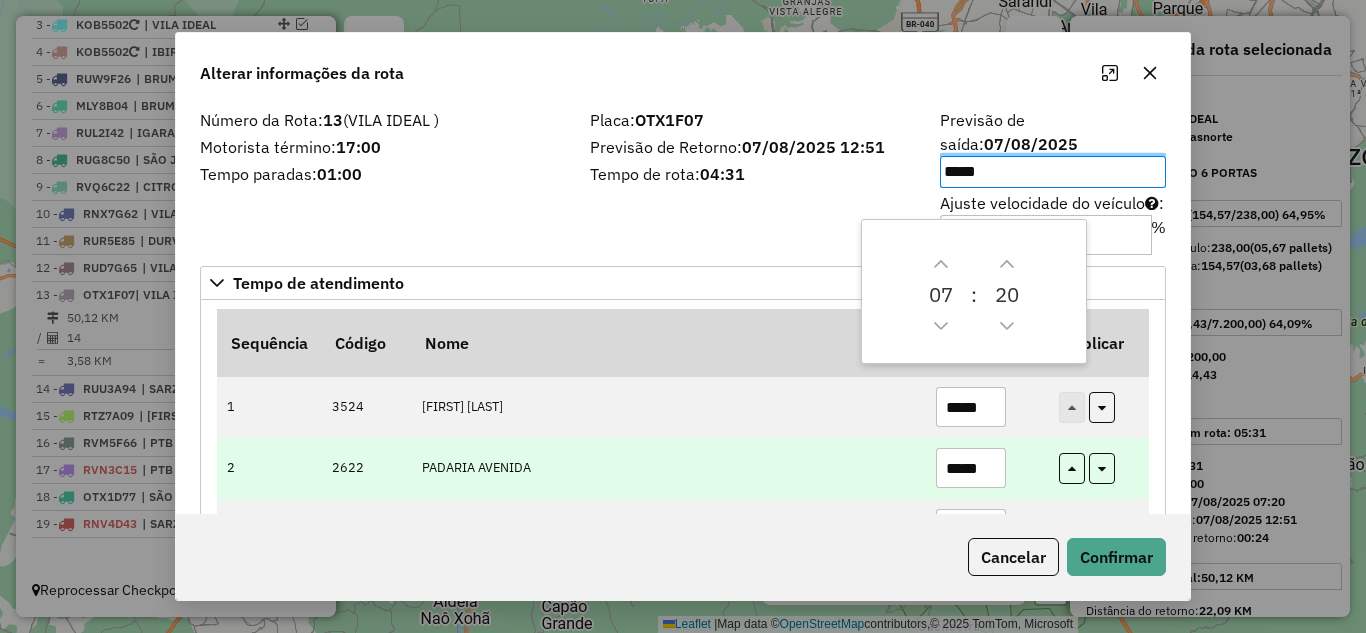 click on "*****" at bounding box center (971, 468) 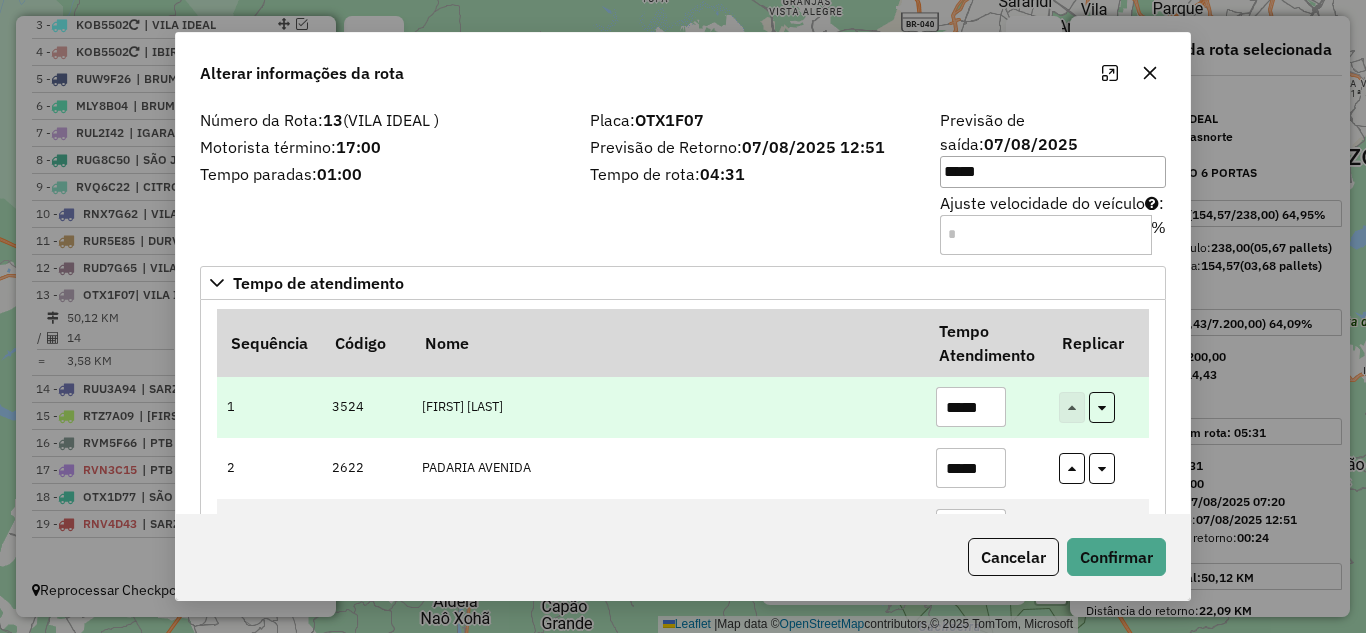type on "*****" 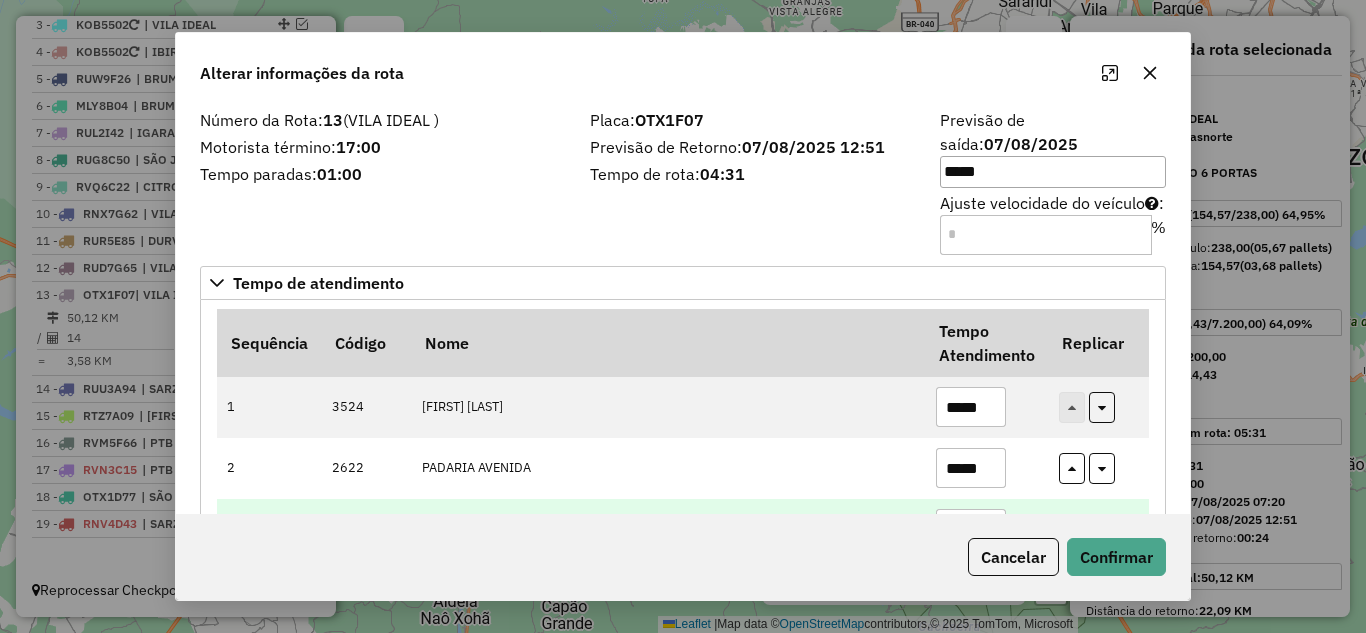 scroll, scrollTop: 100, scrollLeft: 0, axis: vertical 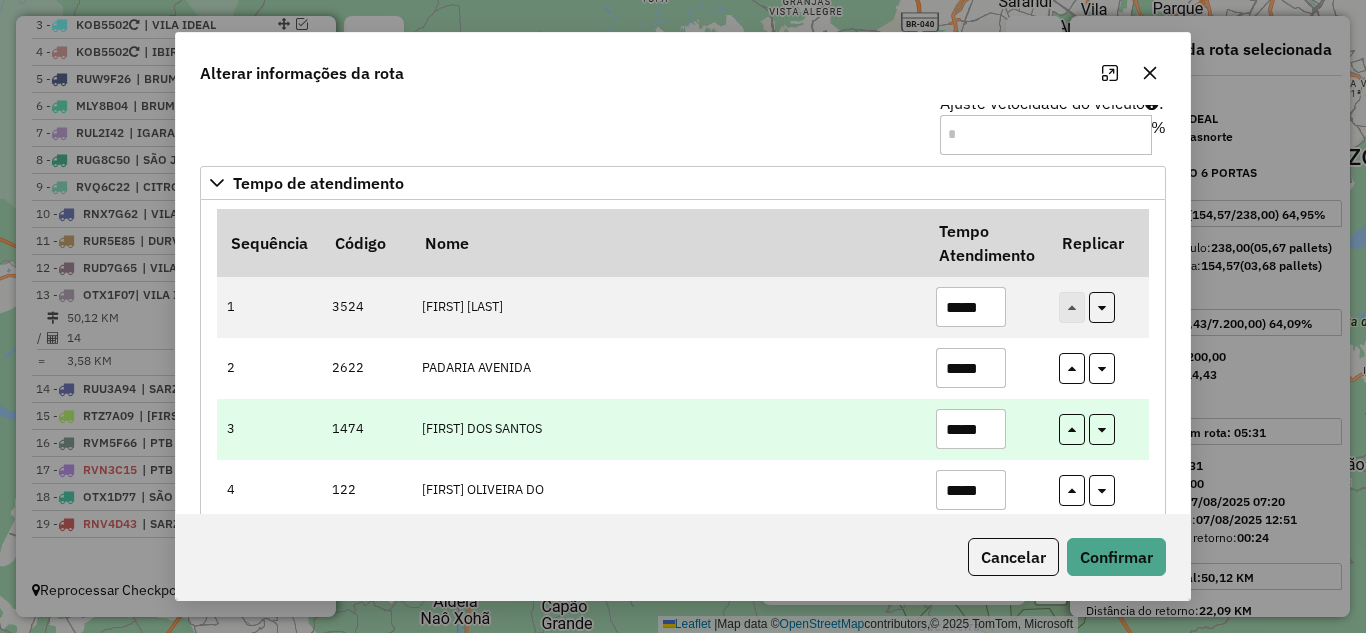 type on "*****" 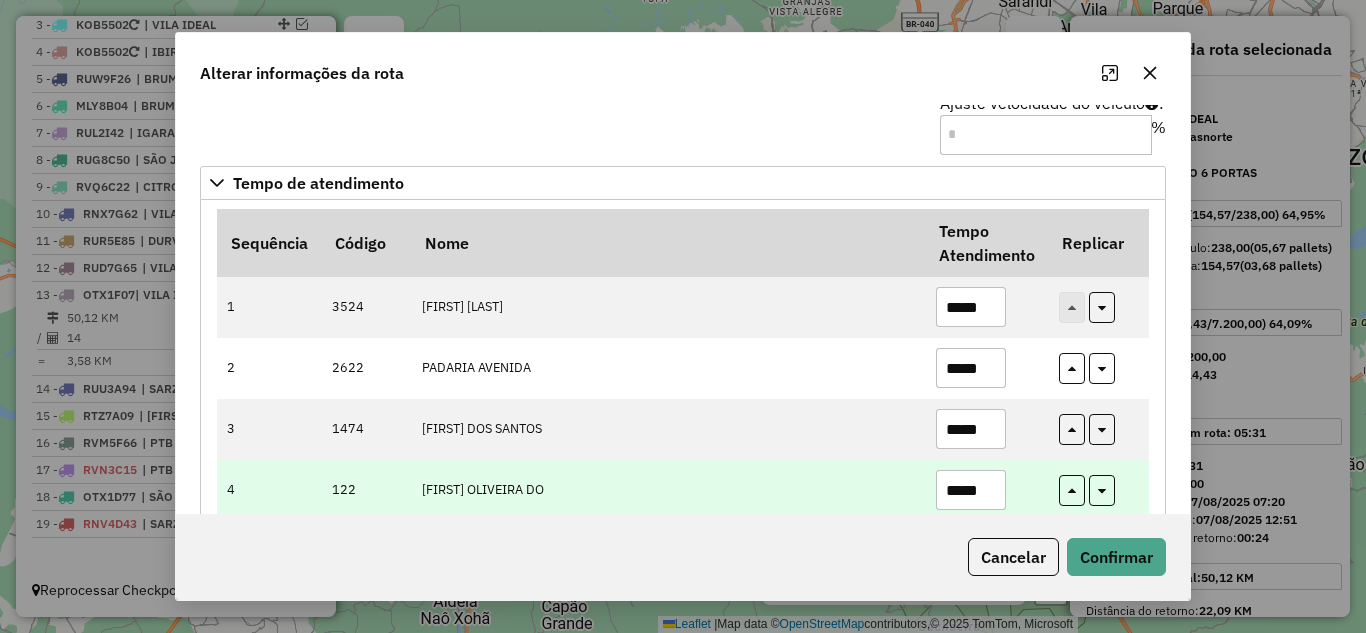 type on "*****" 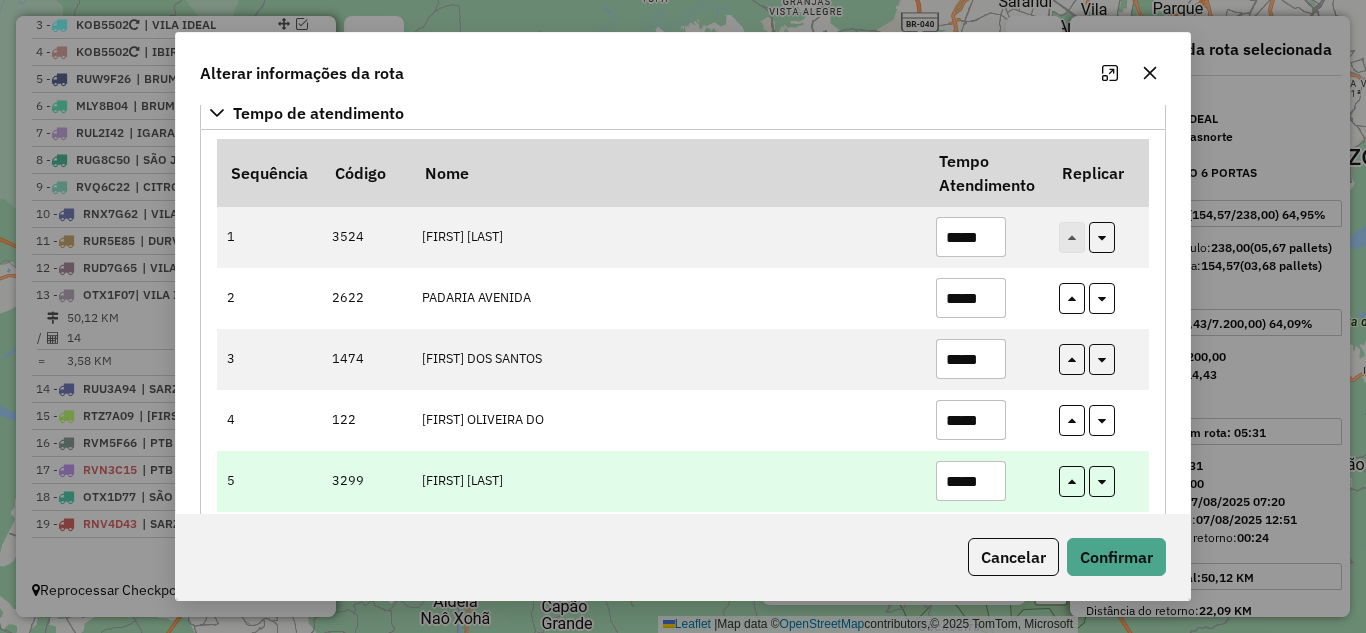 scroll, scrollTop: 200, scrollLeft: 0, axis: vertical 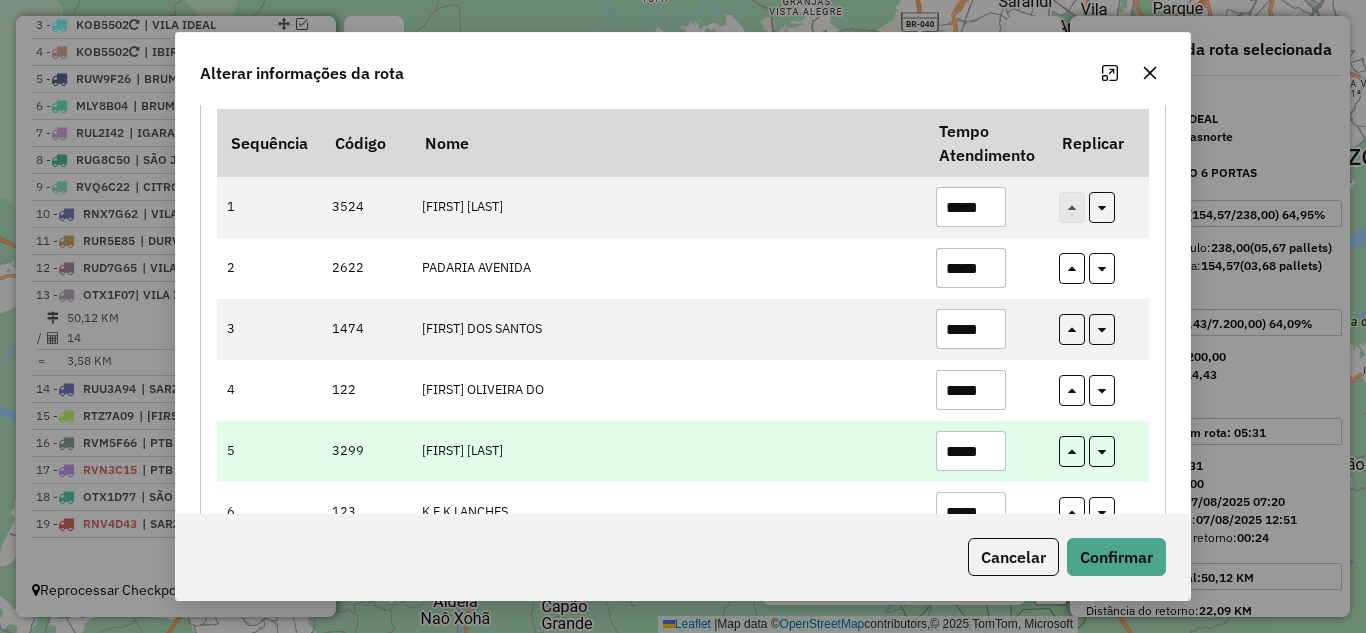 type on "*****" 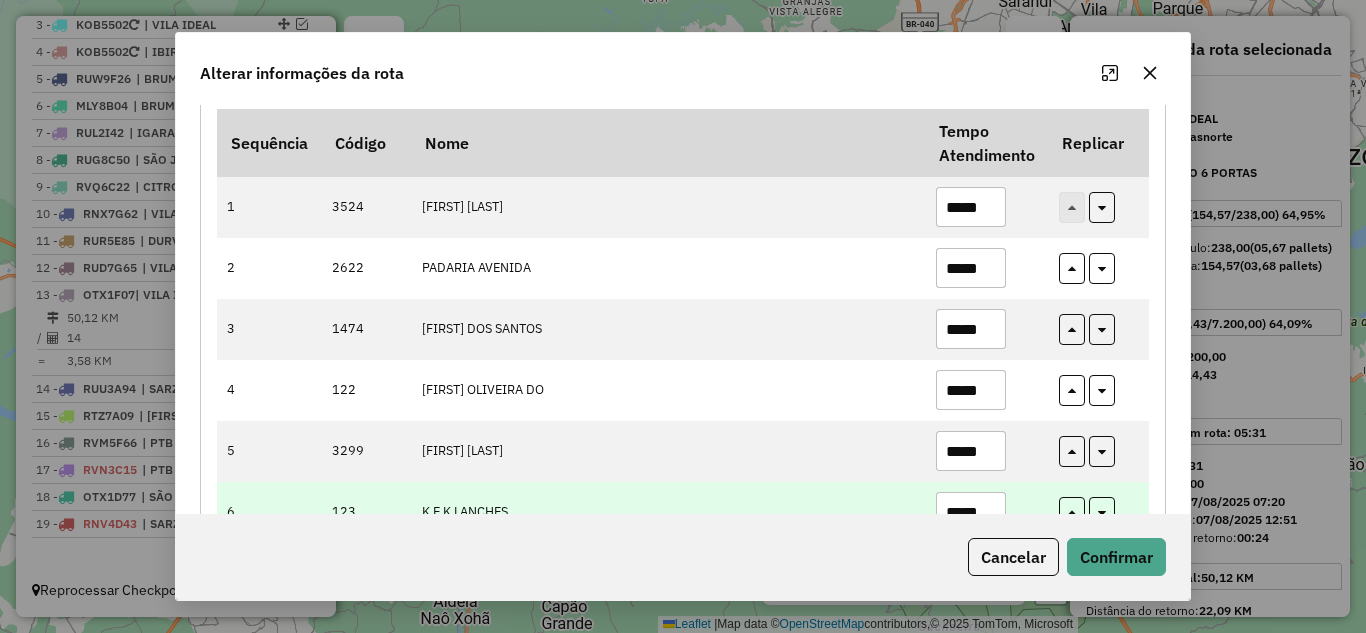 type on "*****" 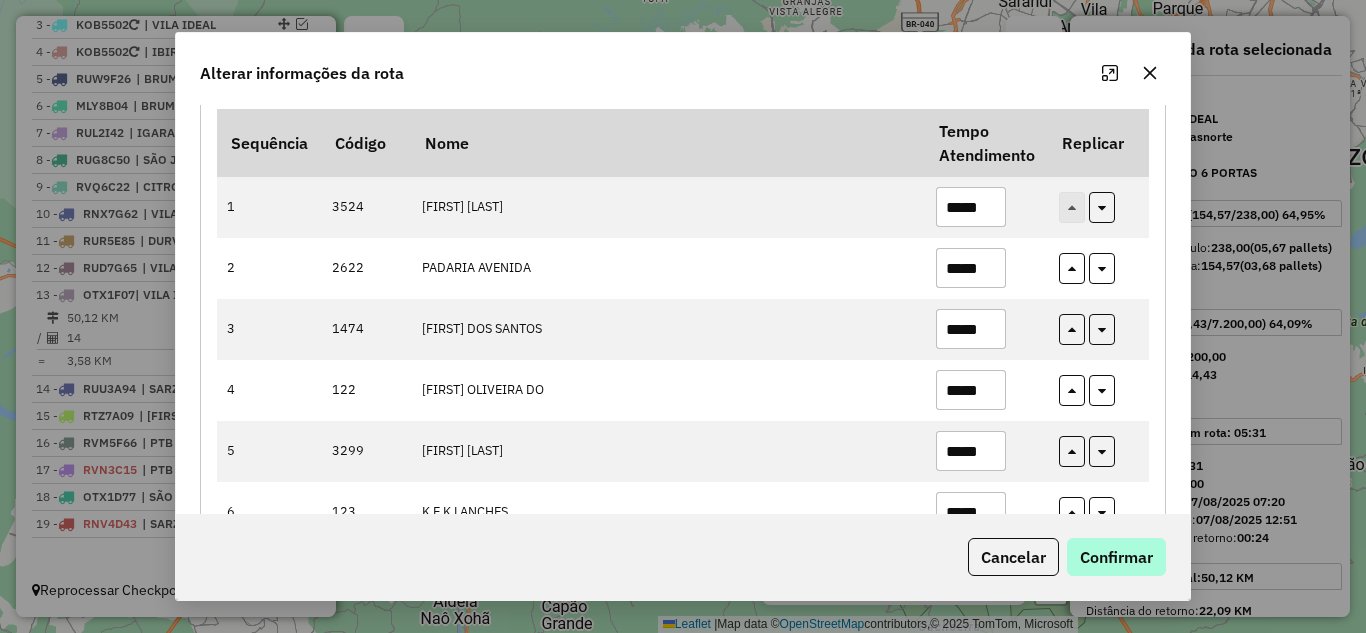 type on "*****" 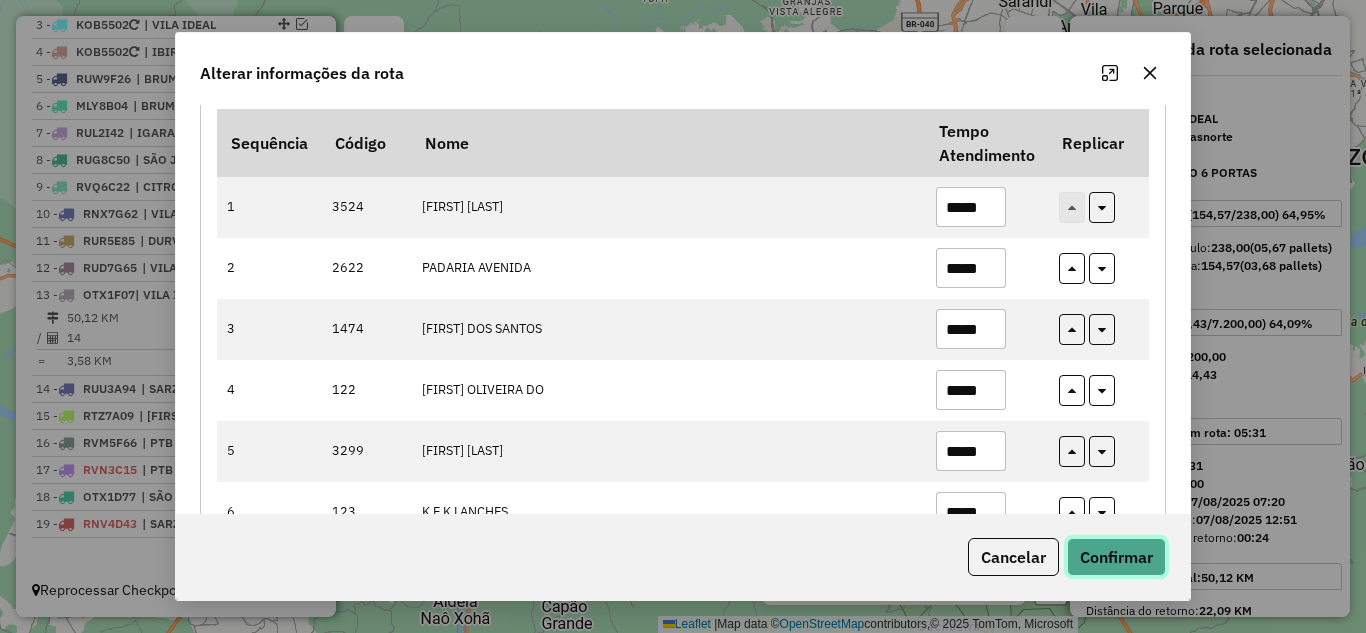 click on "Confirmar" 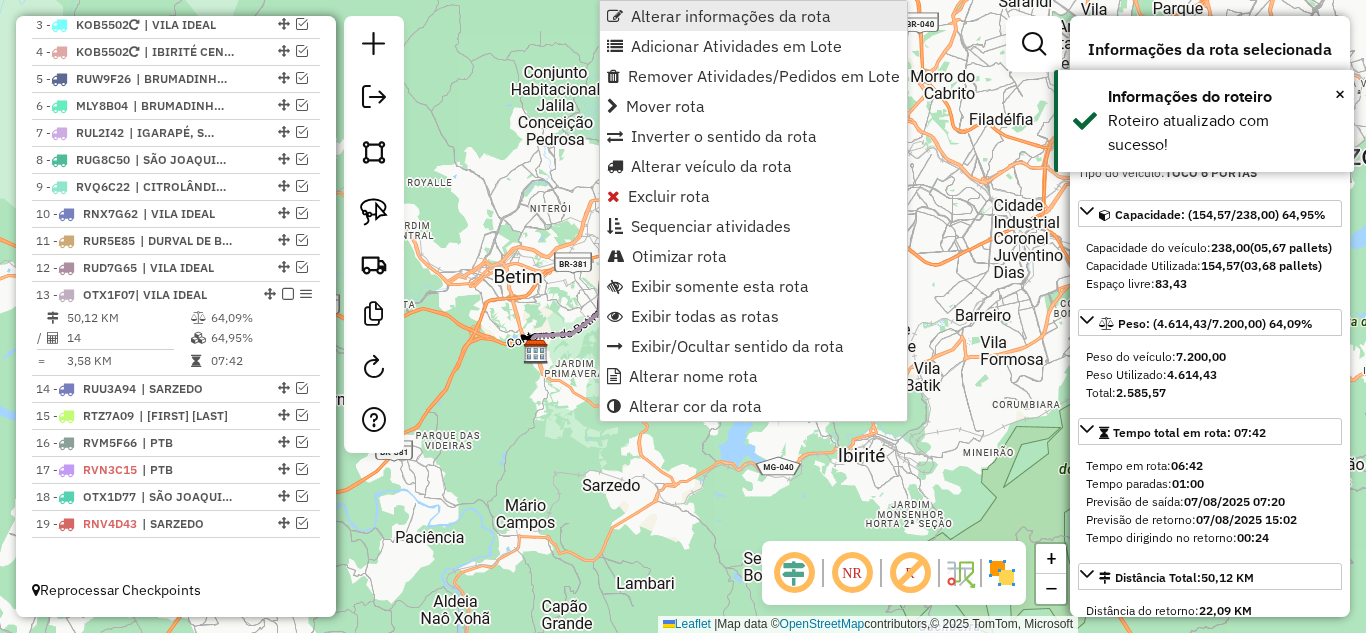 click on "Alterar informações da rota" at bounding box center (753, 16) 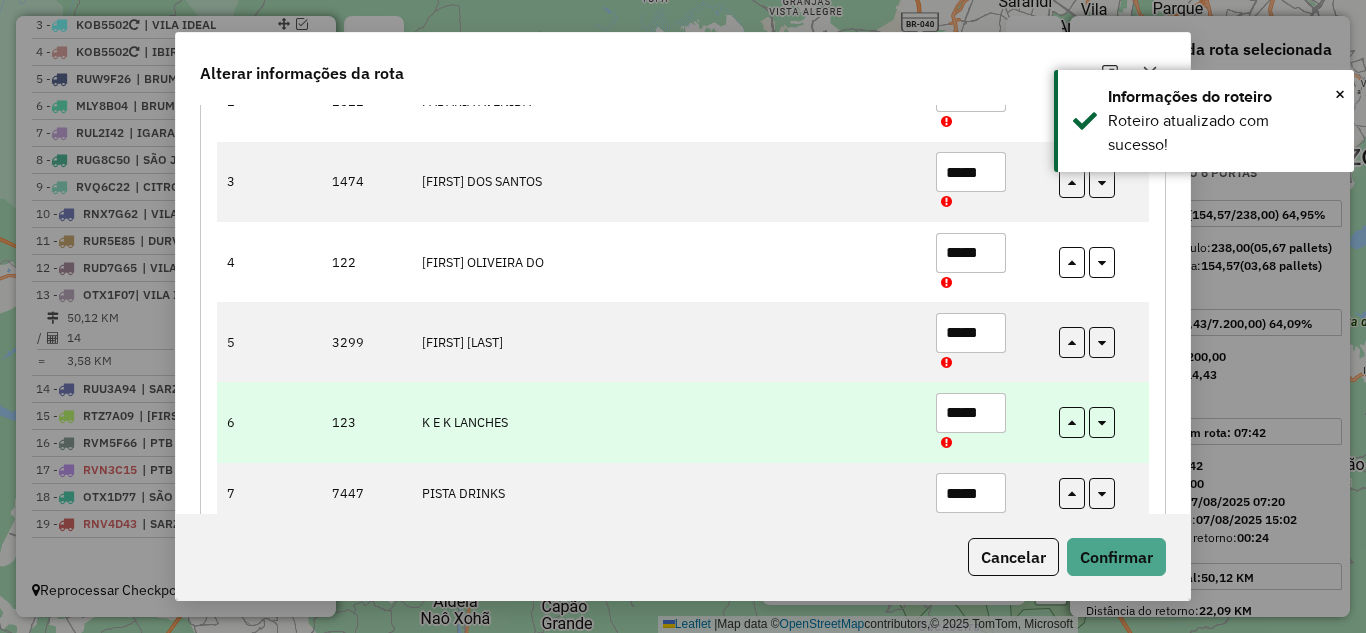 scroll, scrollTop: 400, scrollLeft: 0, axis: vertical 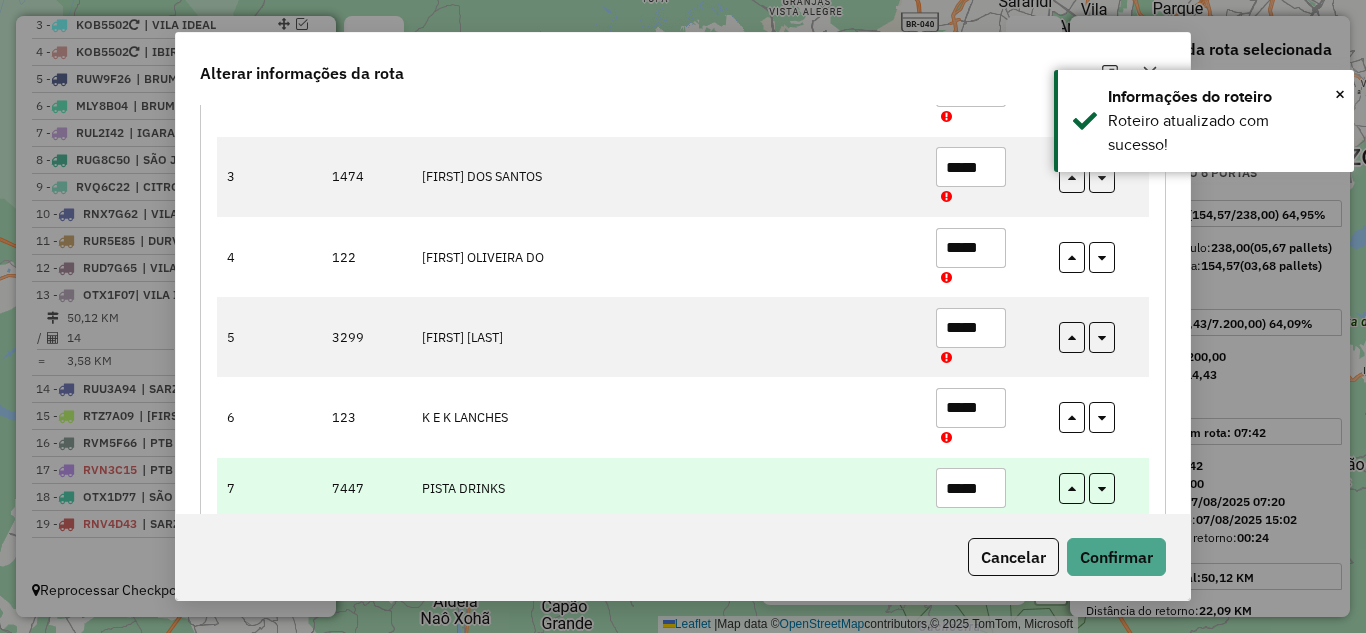 click on "*****" at bounding box center [971, 488] 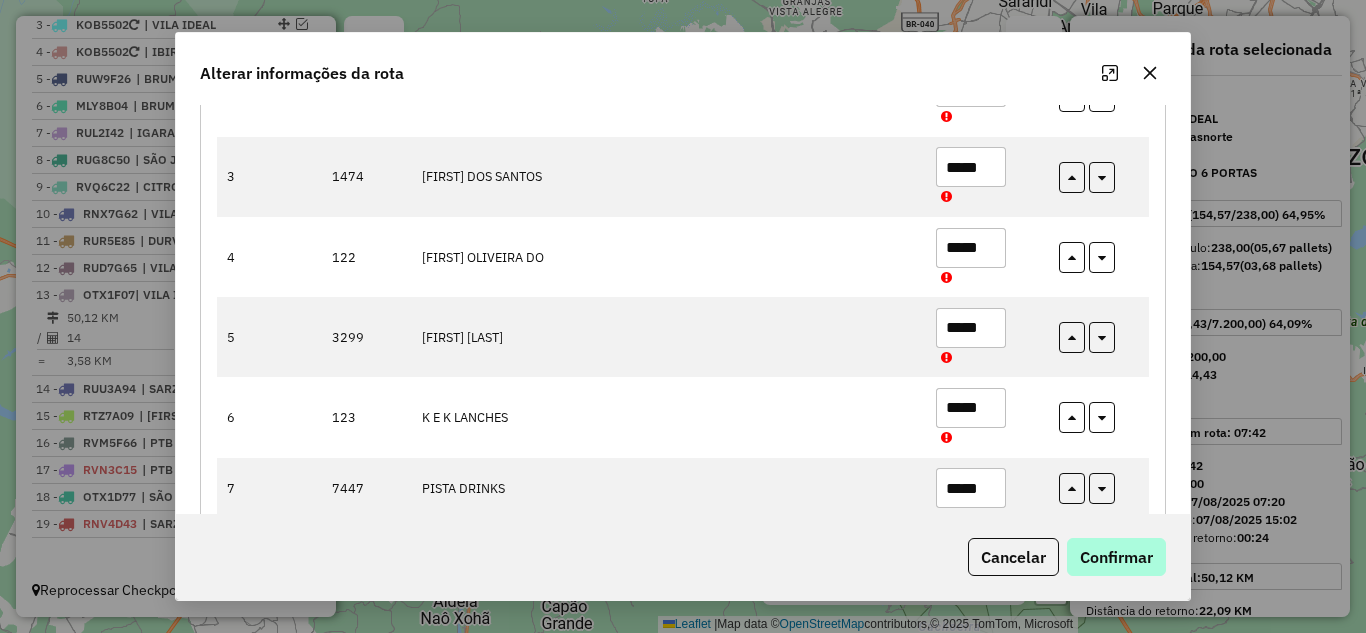 type on "*****" 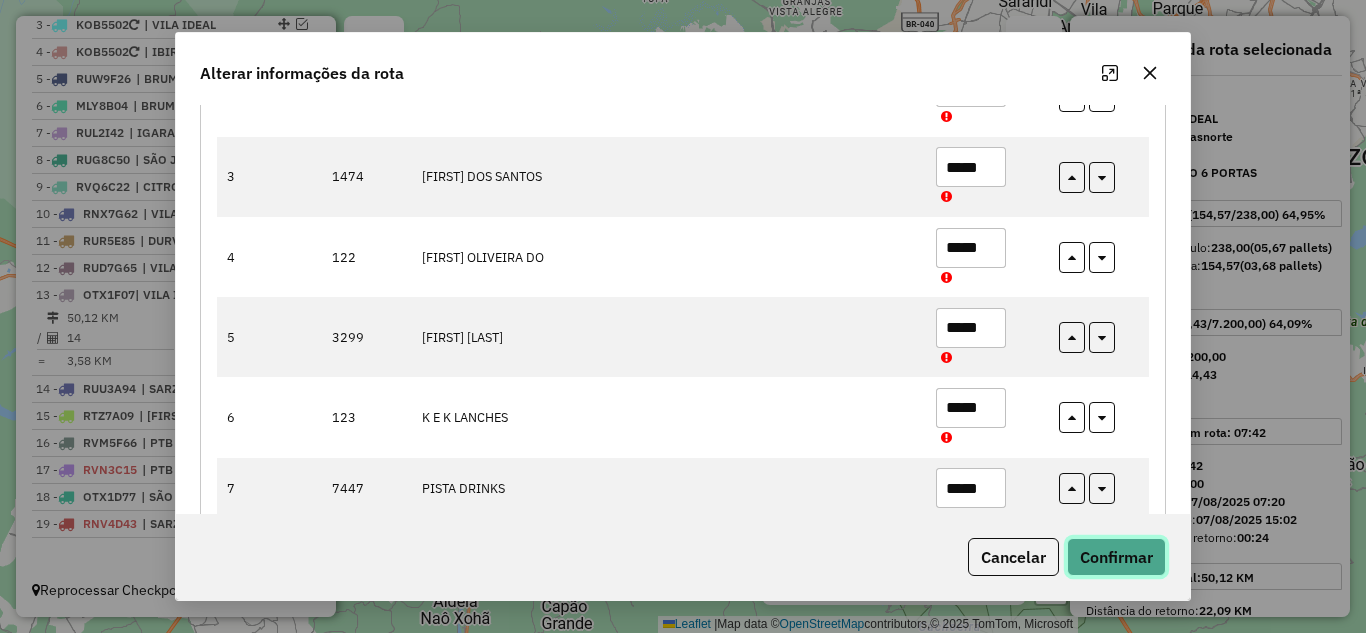 click on "Confirmar" 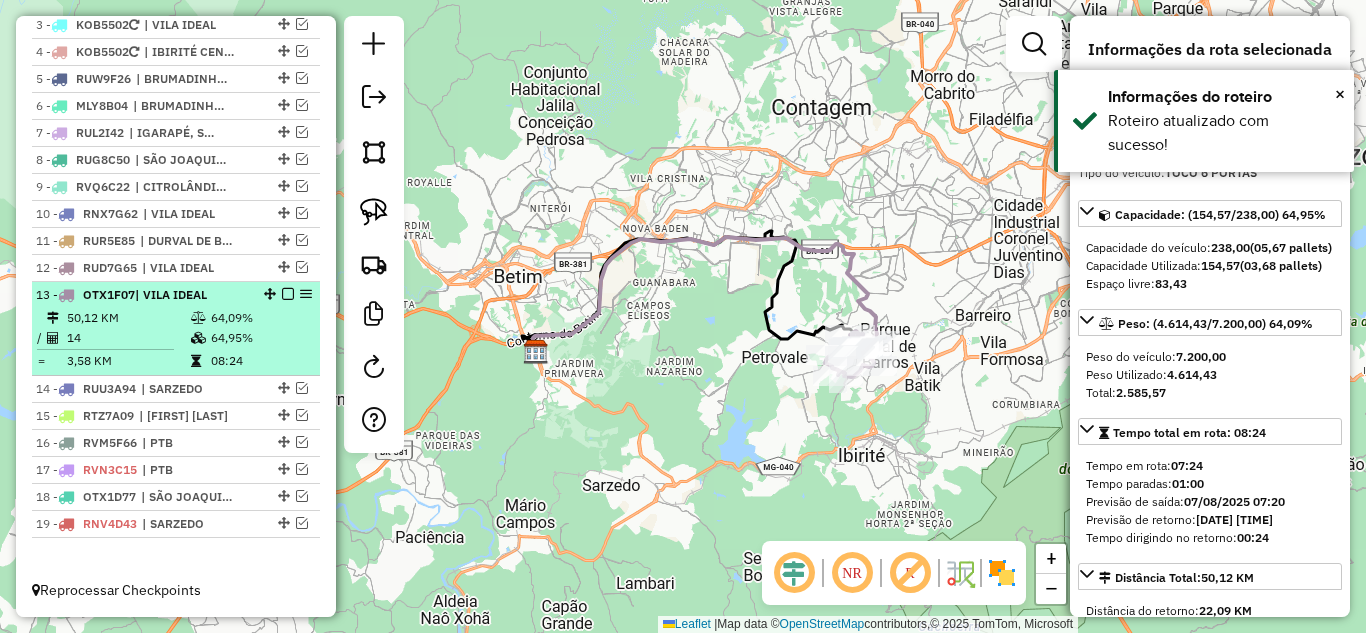 click at bounding box center [288, 294] 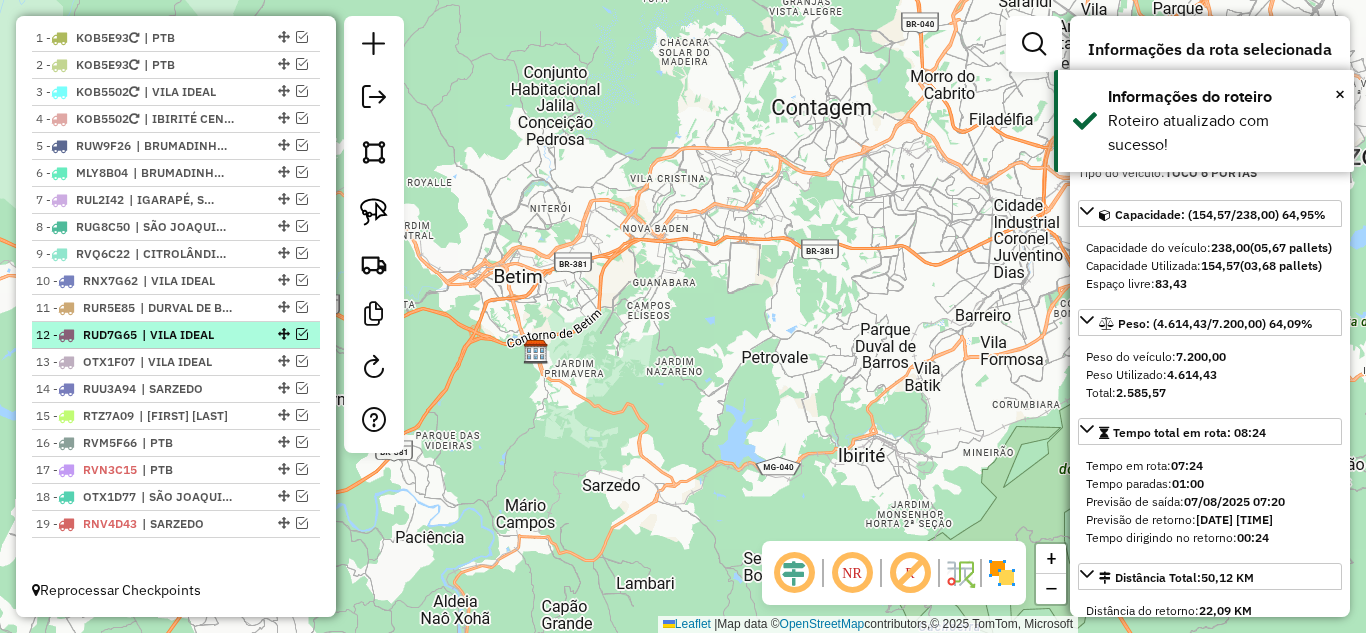 scroll, scrollTop: 765, scrollLeft: 0, axis: vertical 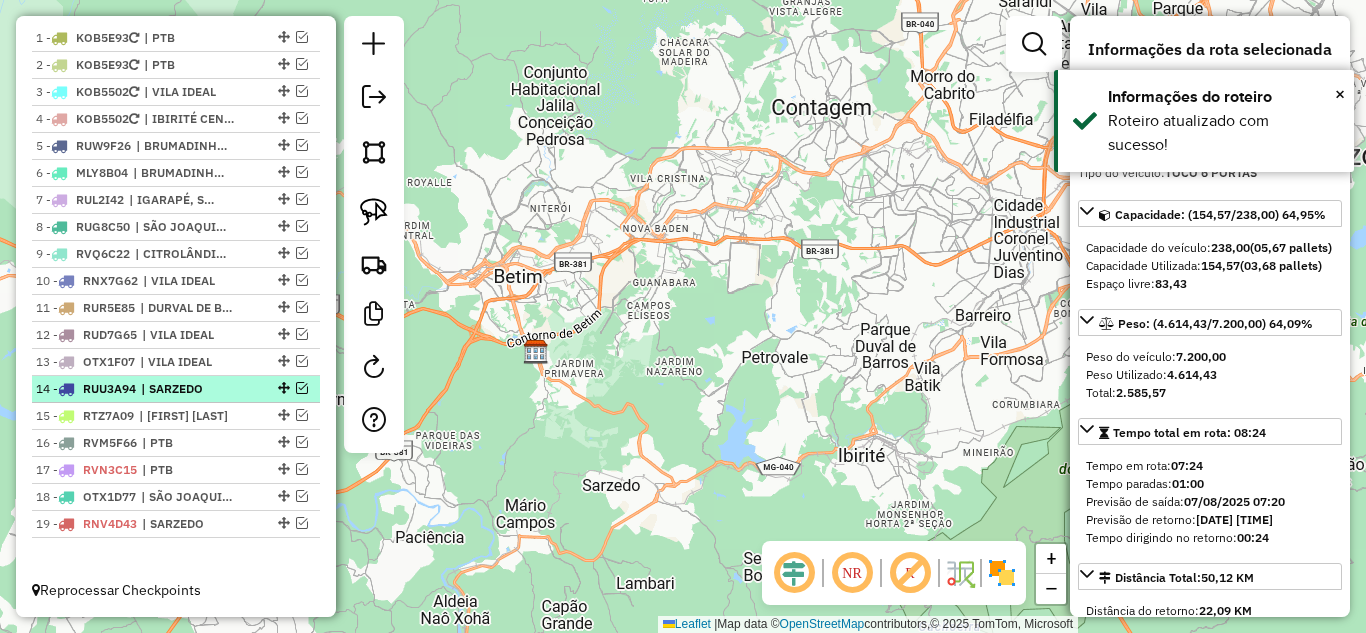 click at bounding box center [302, 388] 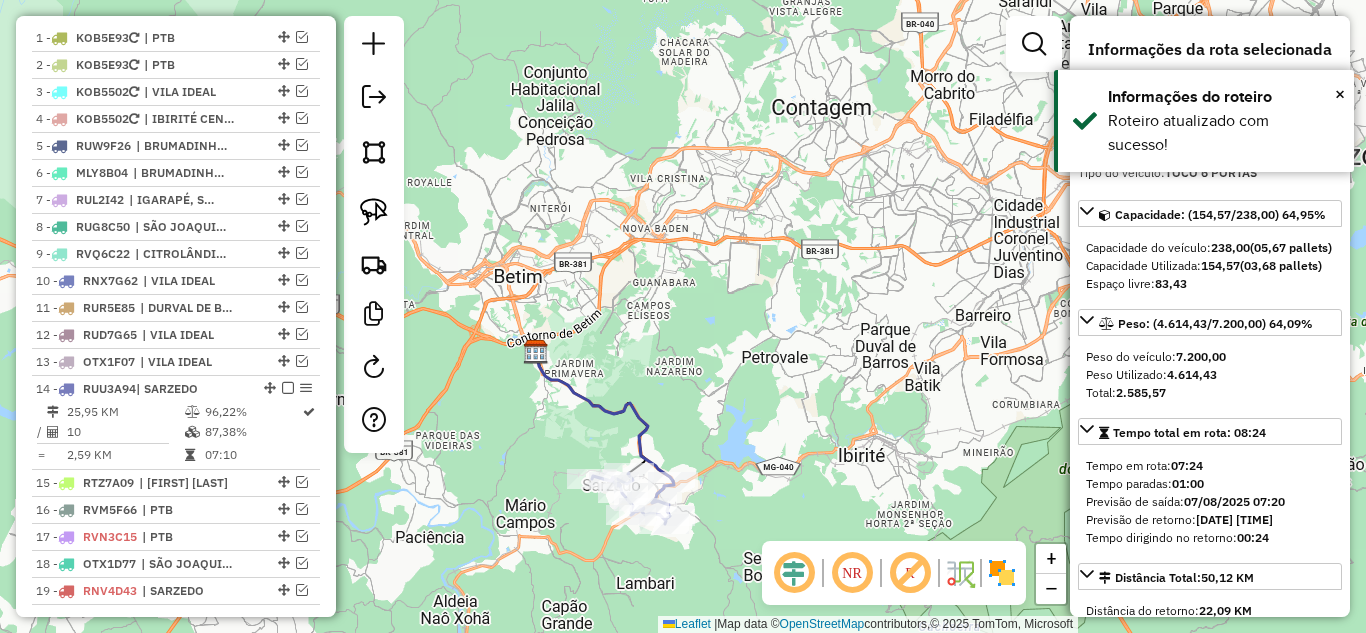 scroll, scrollTop: 832, scrollLeft: 0, axis: vertical 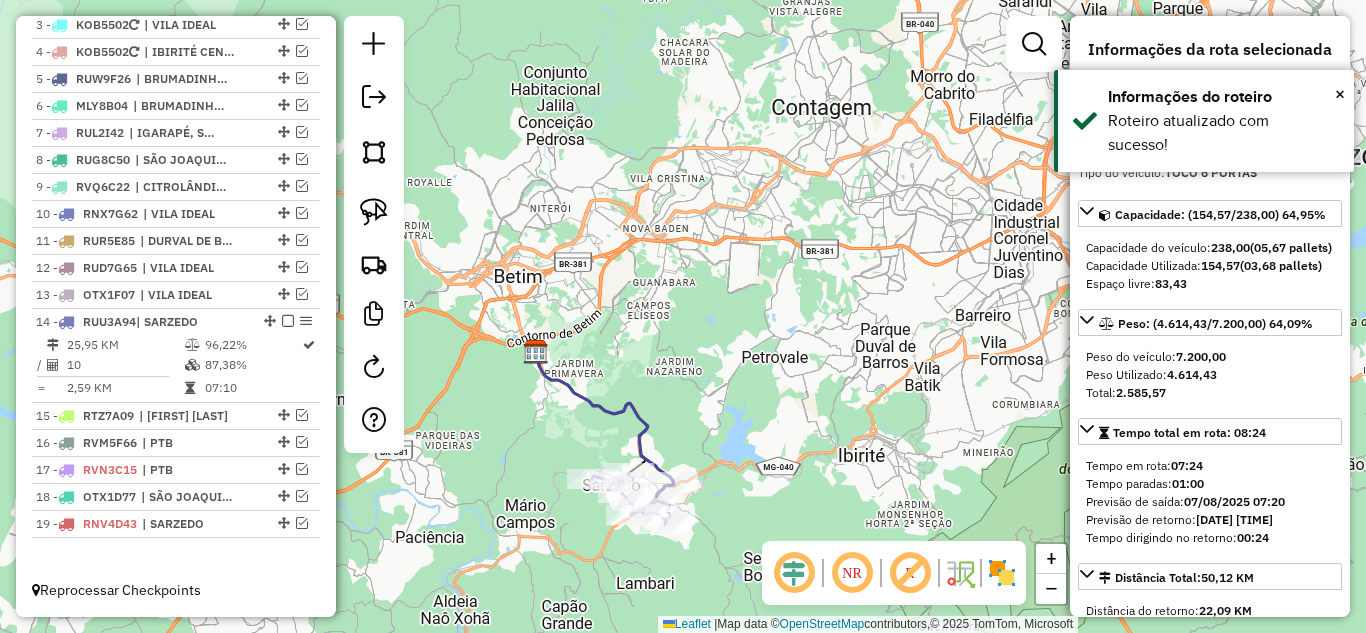 click 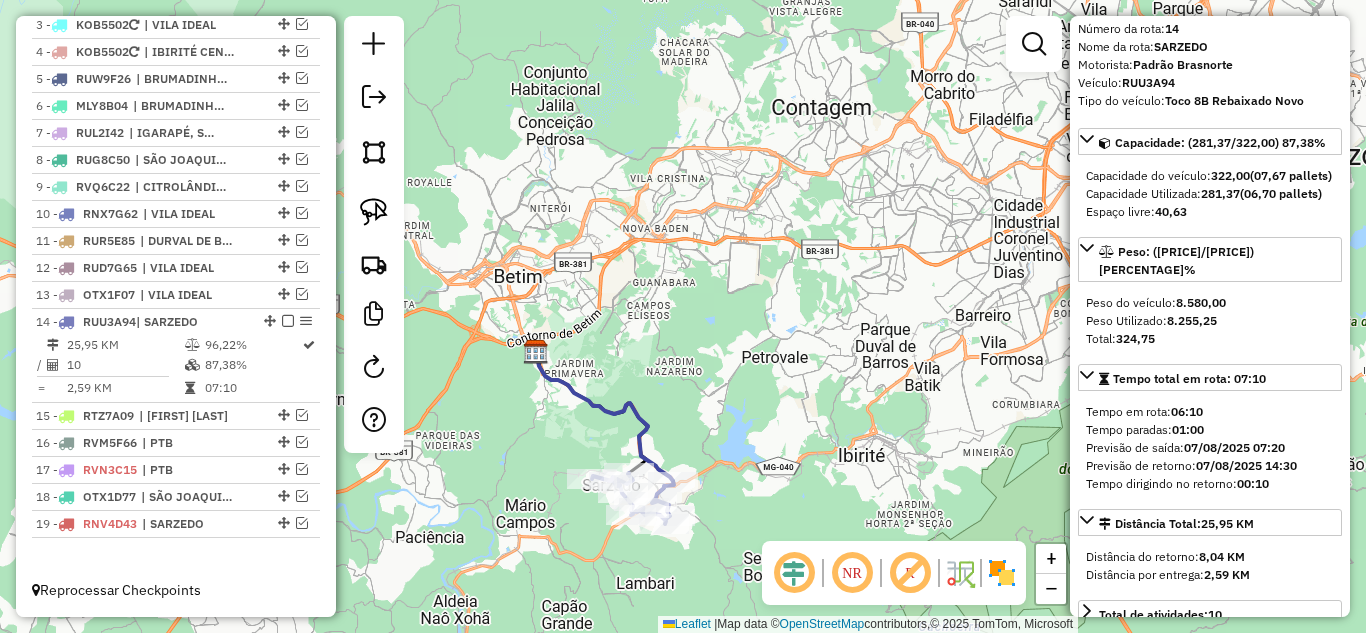scroll, scrollTop: 100, scrollLeft: 0, axis: vertical 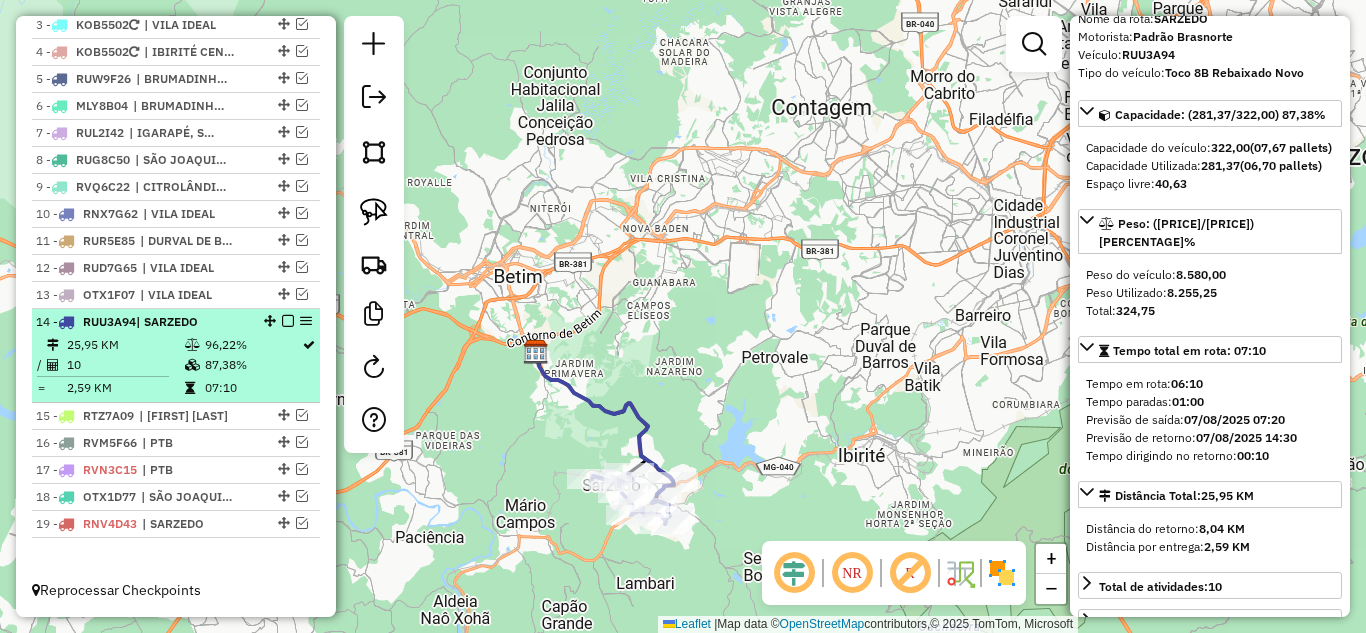 click at bounding box center [288, 321] 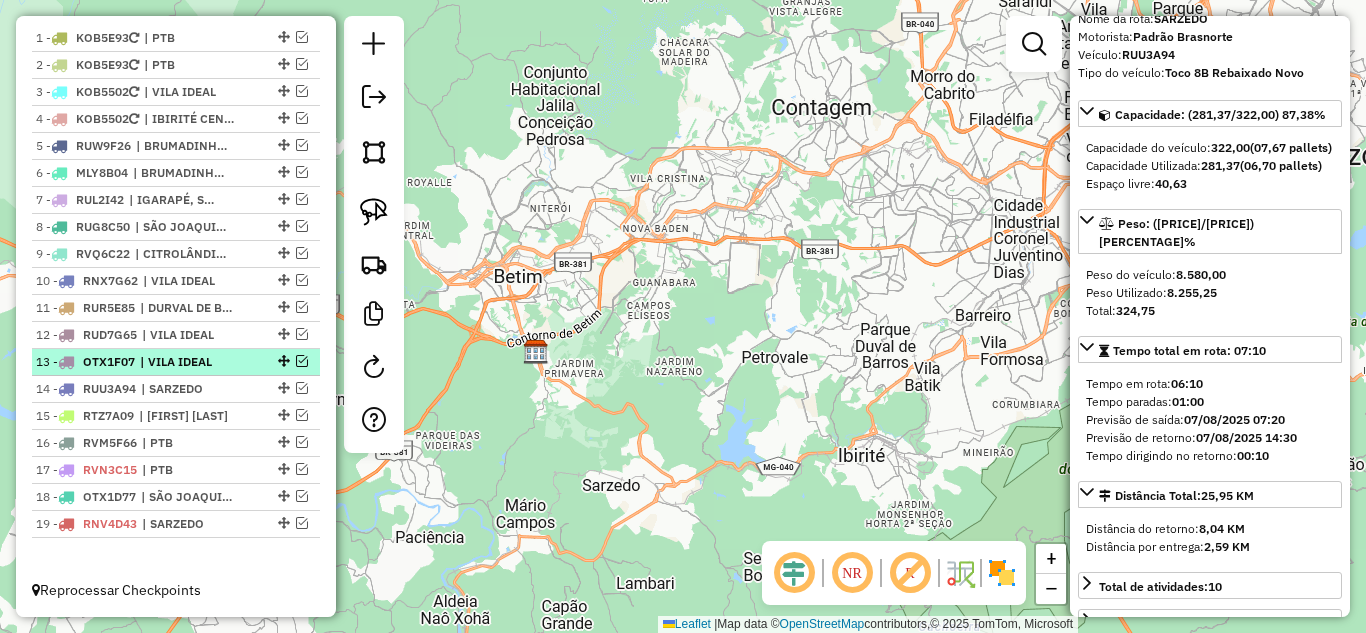 scroll, scrollTop: 765, scrollLeft: 0, axis: vertical 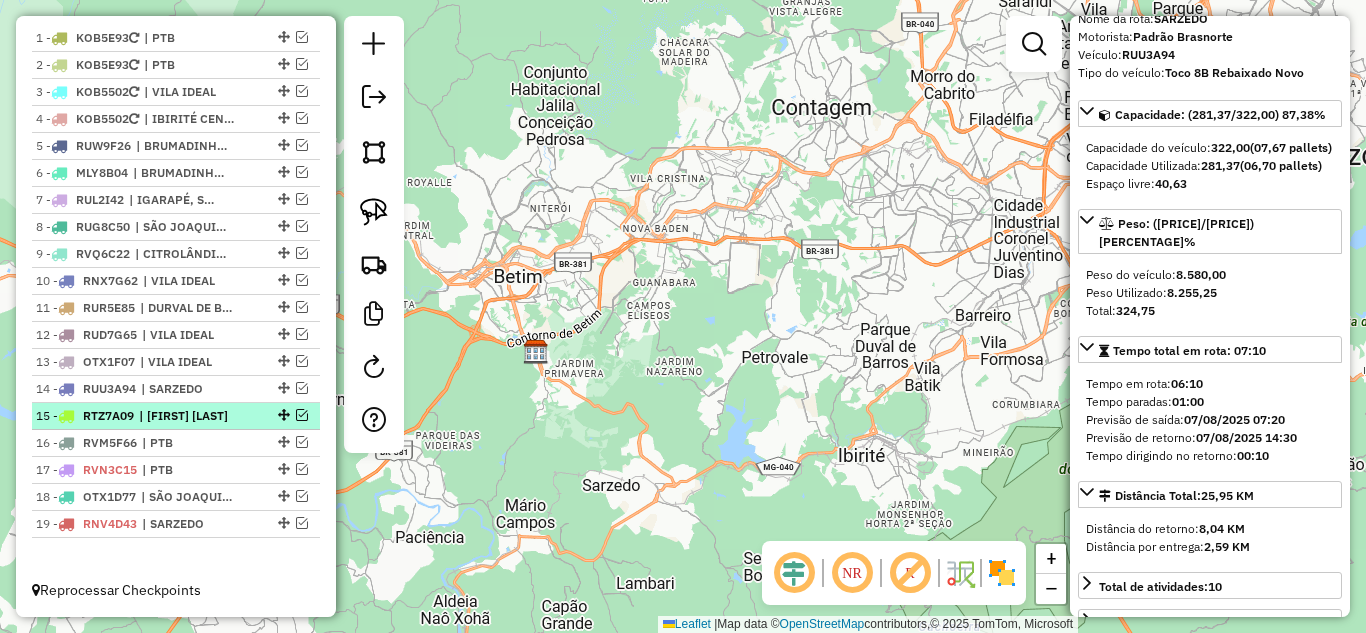 click at bounding box center [302, 415] 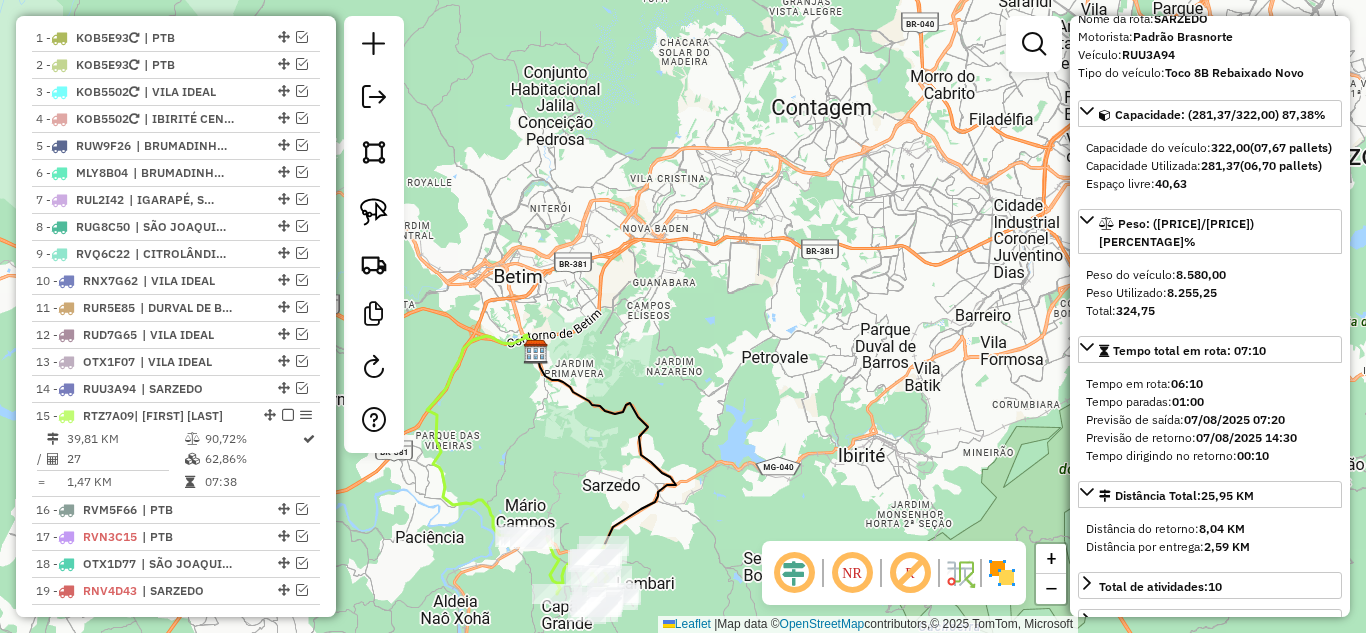scroll, scrollTop: 832, scrollLeft: 0, axis: vertical 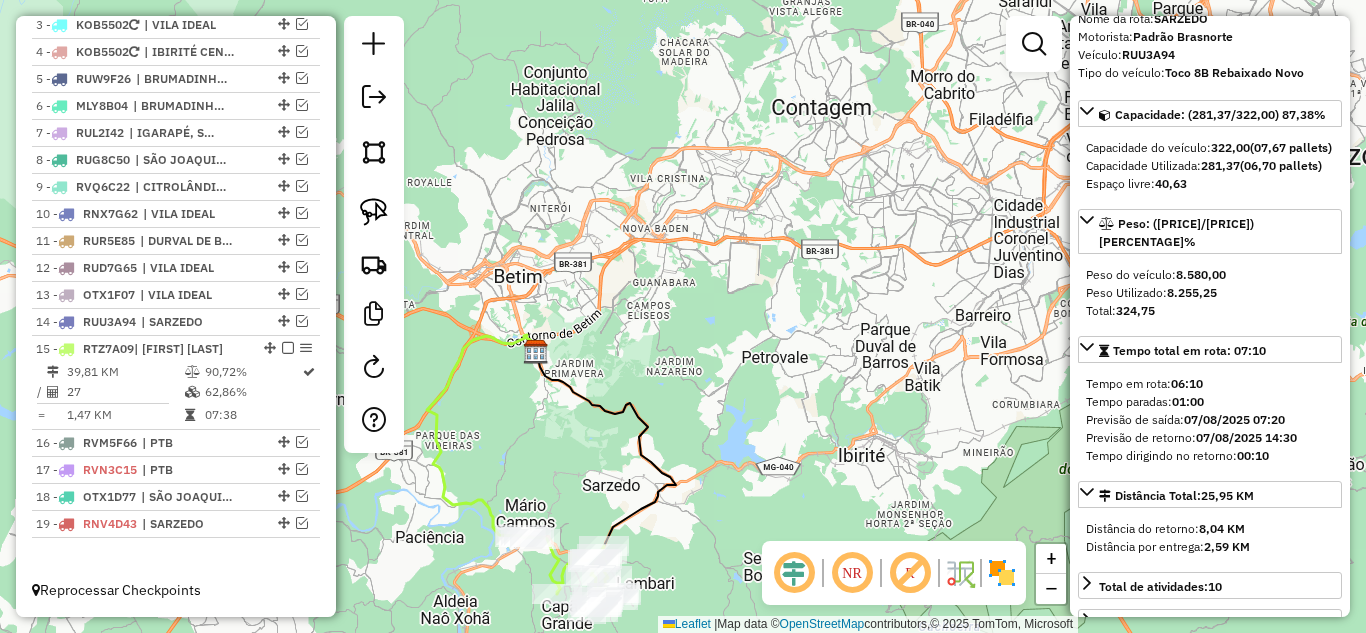 click 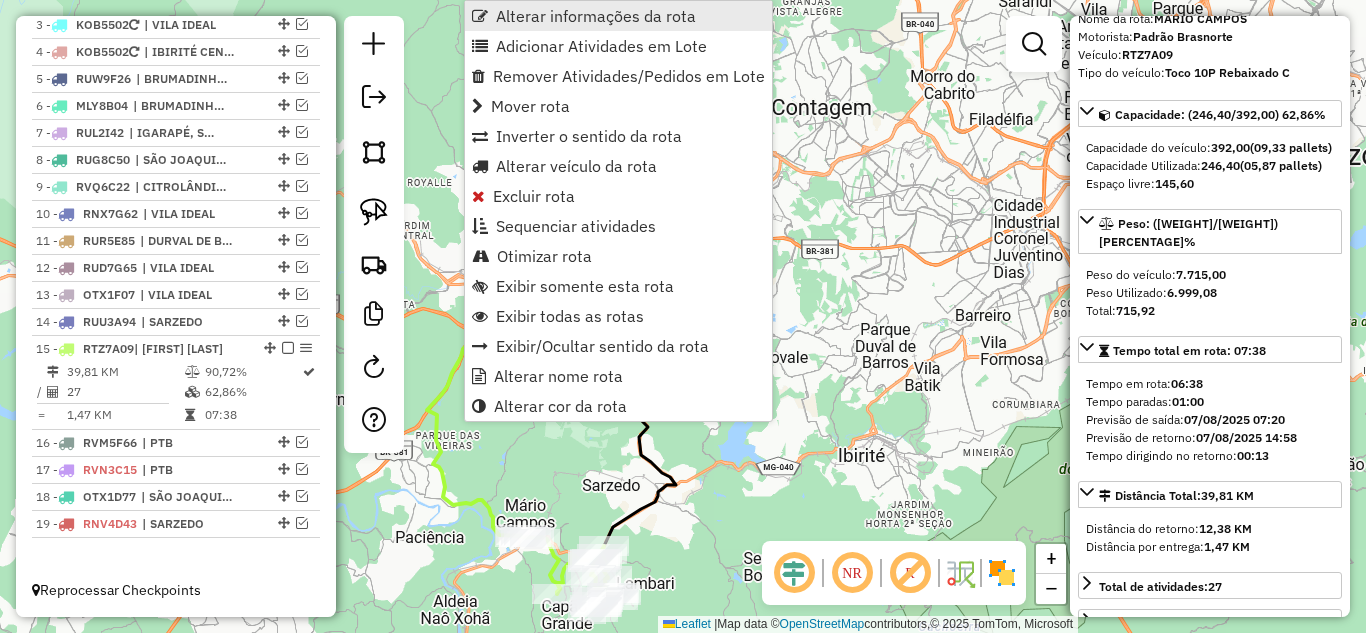 click on "Alterar informações da rota" at bounding box center (596, 16) 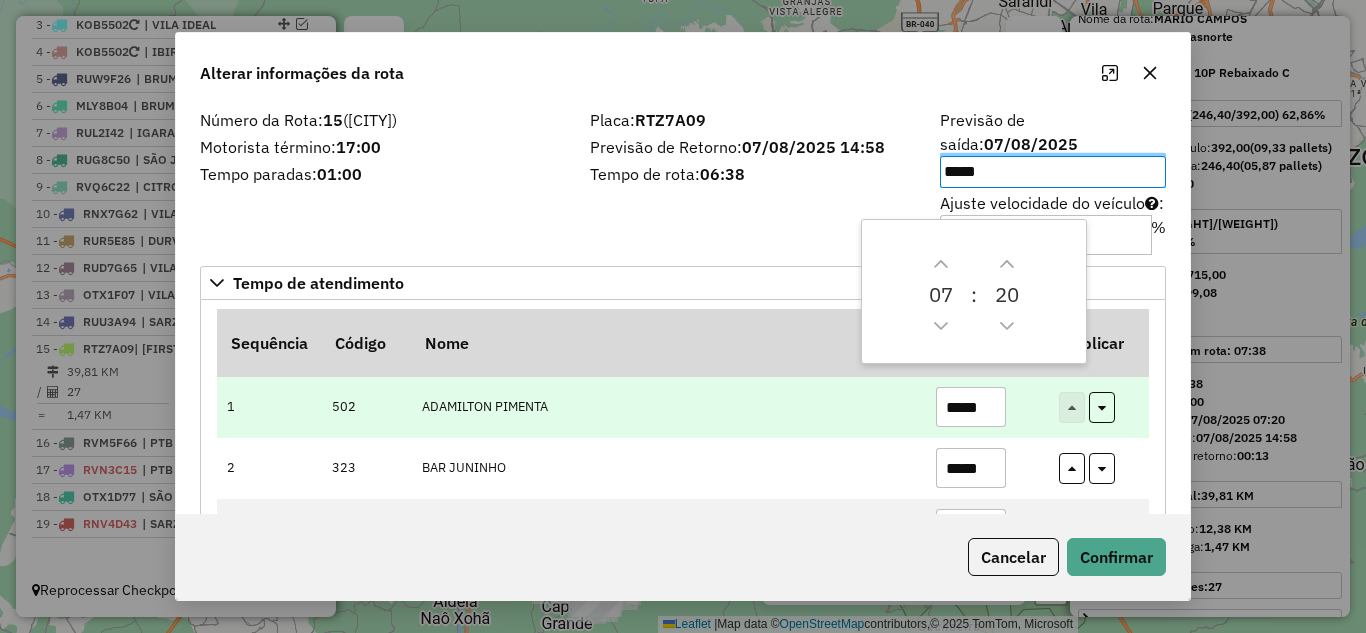 click on "*****" at bounding box center (971, 407) 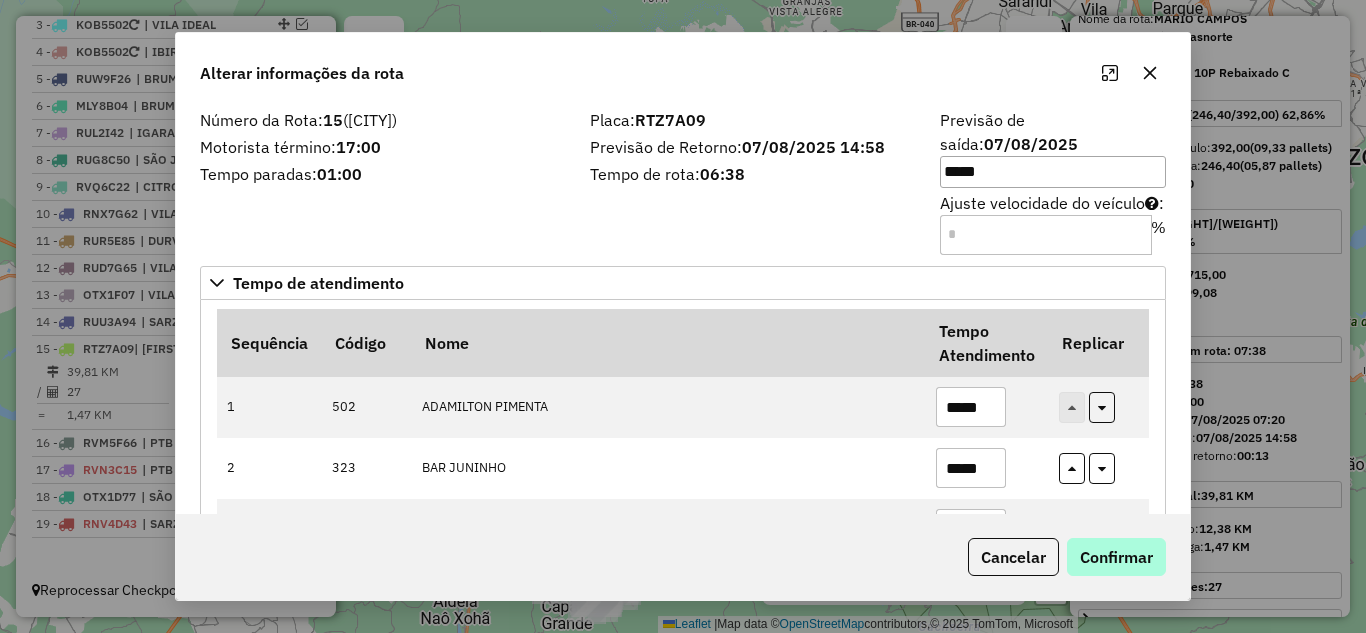 type on "*****" 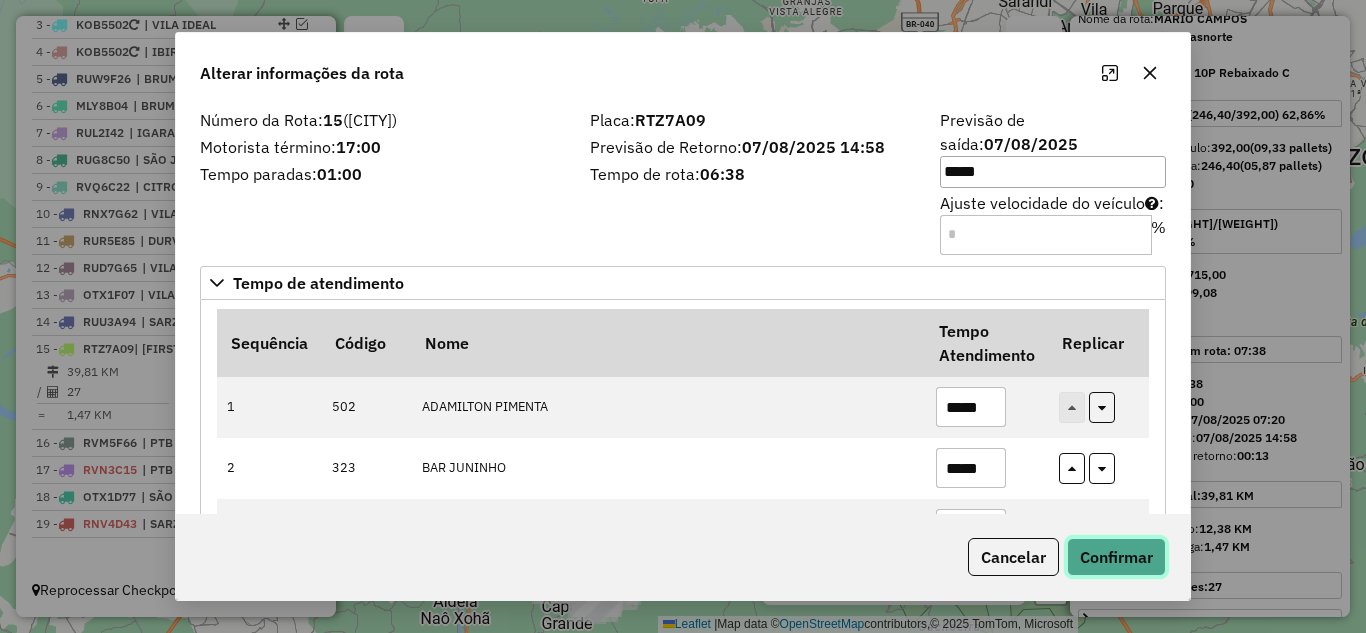 click on "Confirmar" 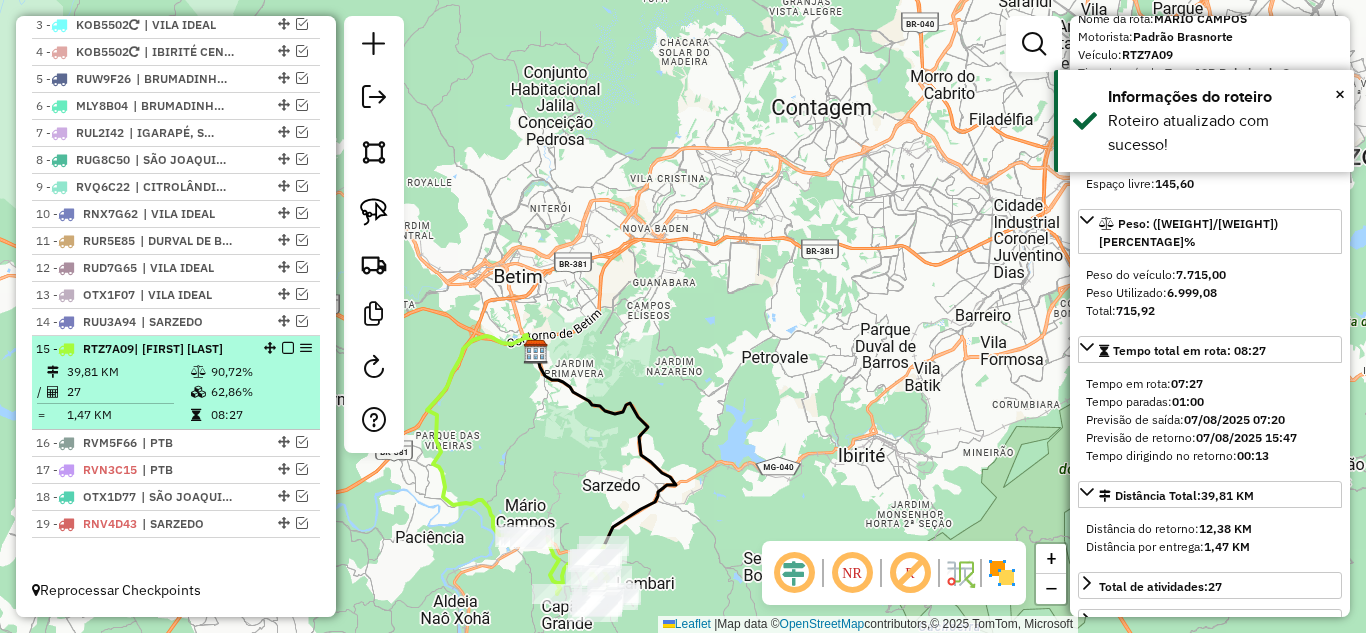 click at bounding box center [288, 348] 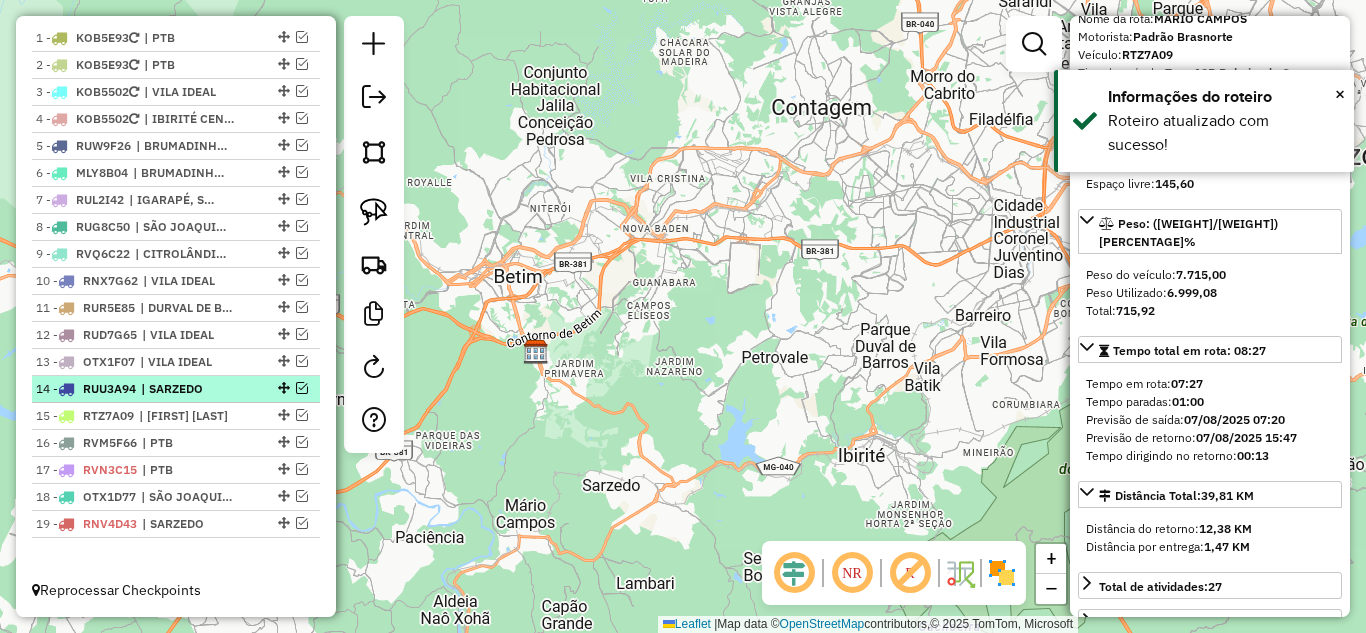 scroll, scrollTop: 765, scrollLeft: 0, axis: vertical 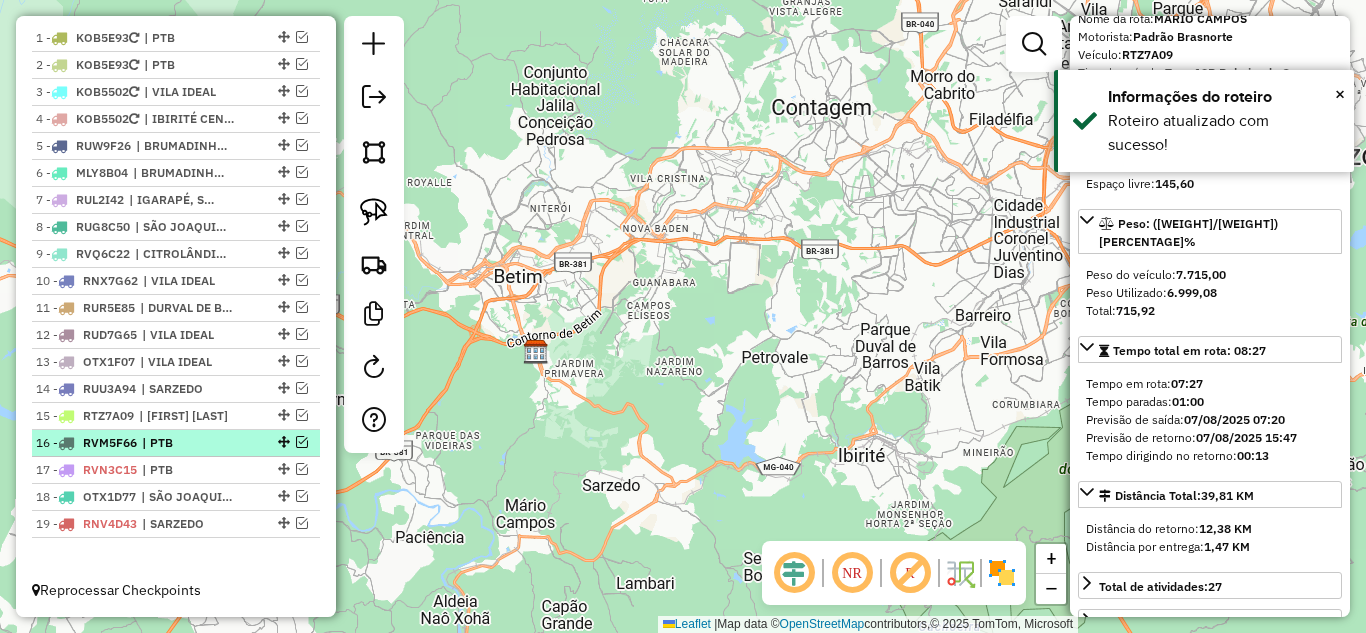 click at bounding box center [302, 442] 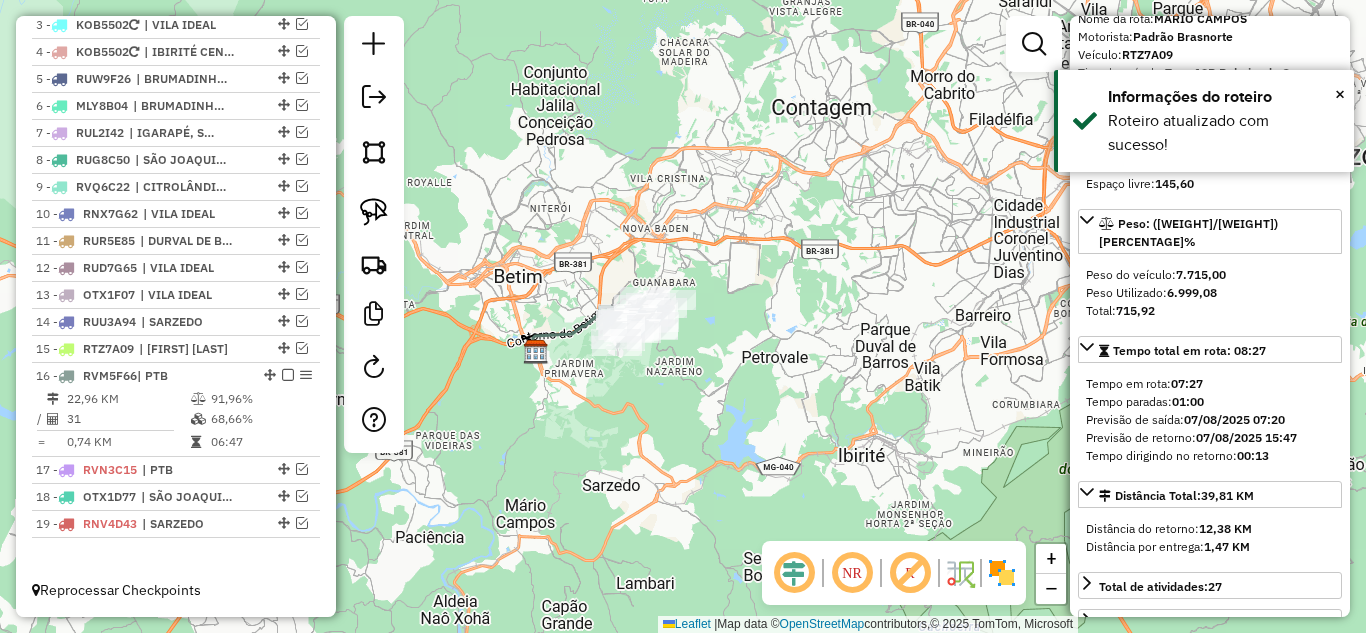 click 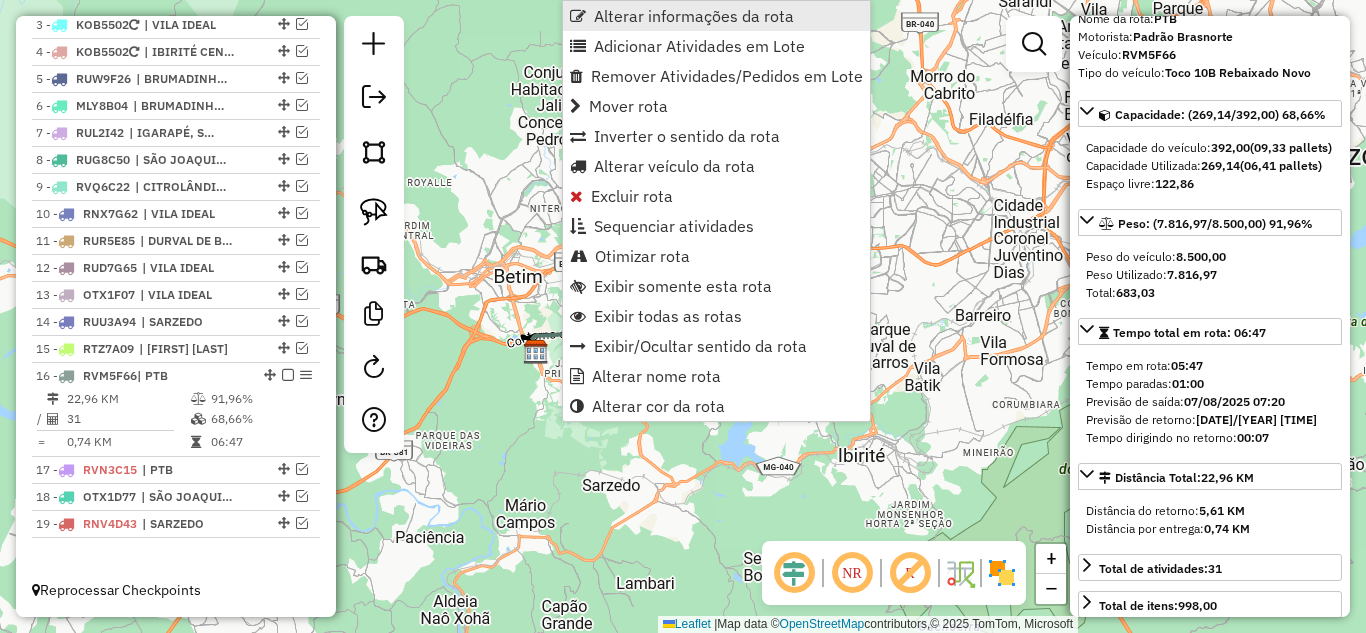 click on "Alterar informações da rota" at bounding box center (694, 16) 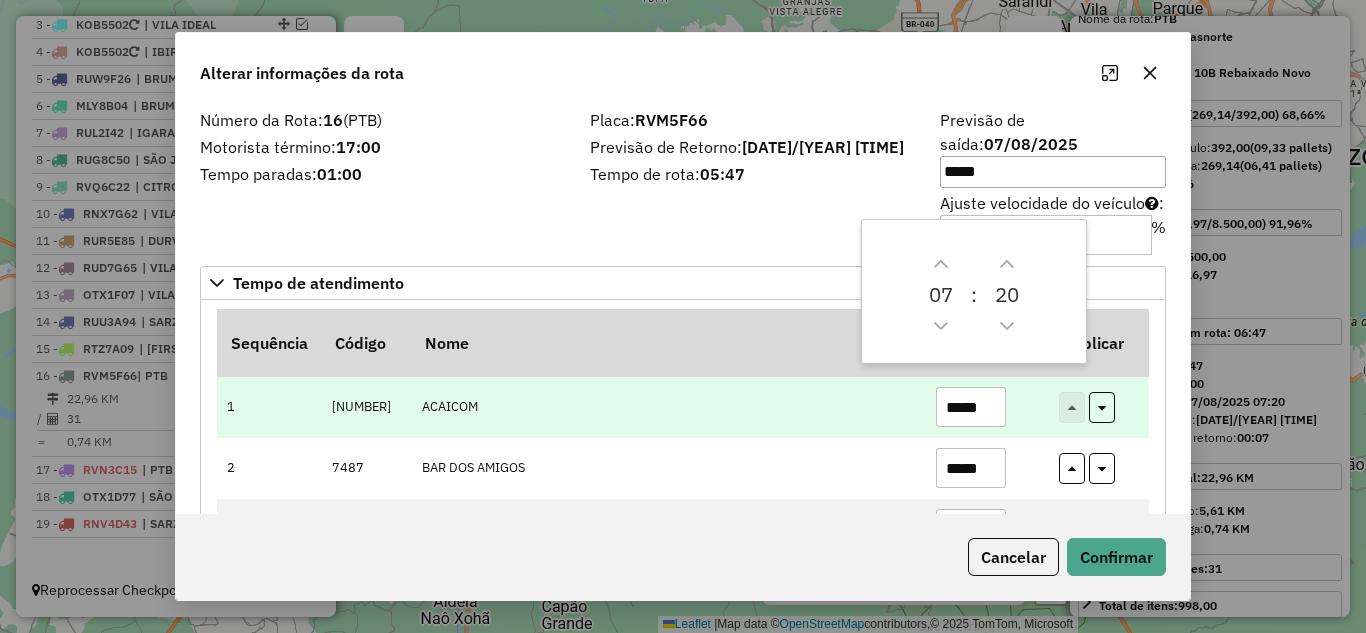 click on "*****" at bounding box center [971, 407] 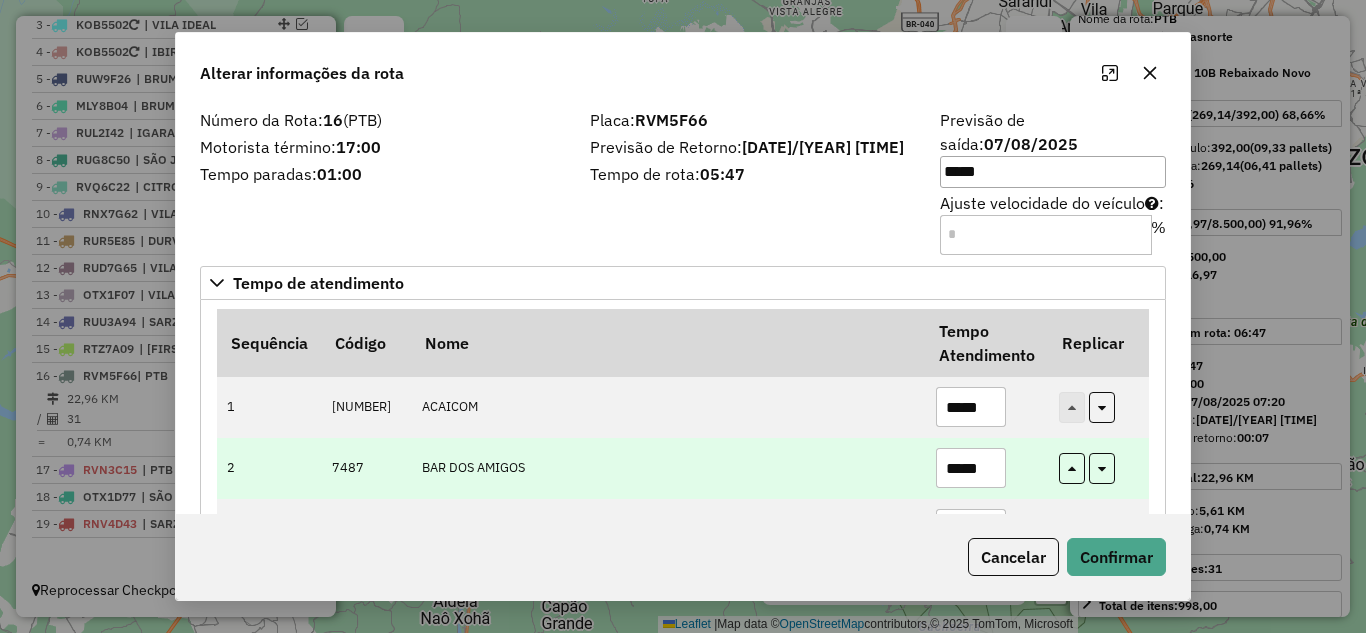 type on "*****" 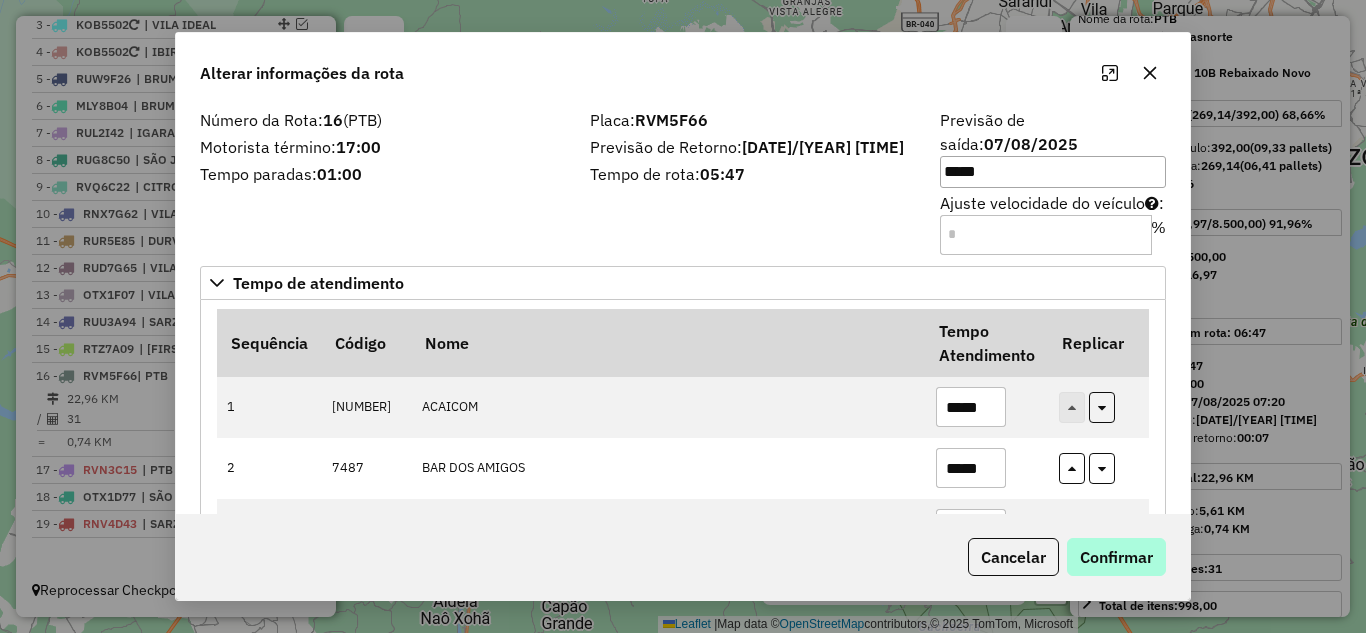 type on "*****" 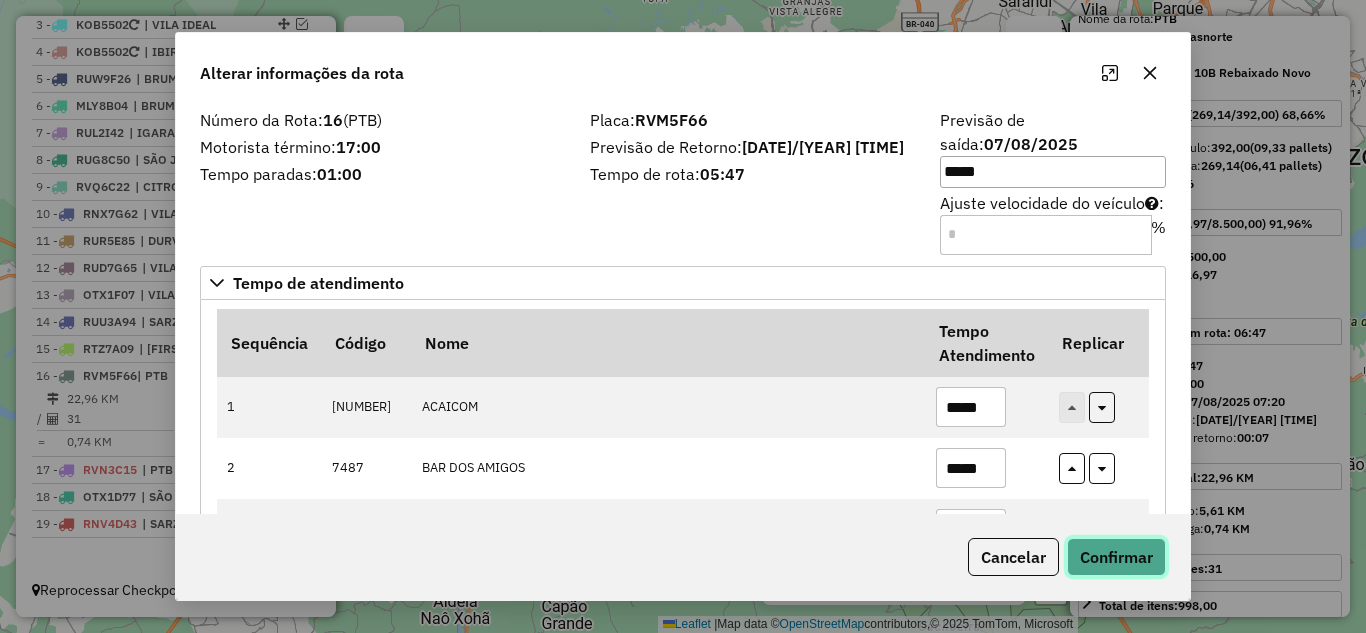 drag, startPoint x: 1154, startPoint y: 551, endPoint x: 1133, endPoint y: 555, distance: 21.377558 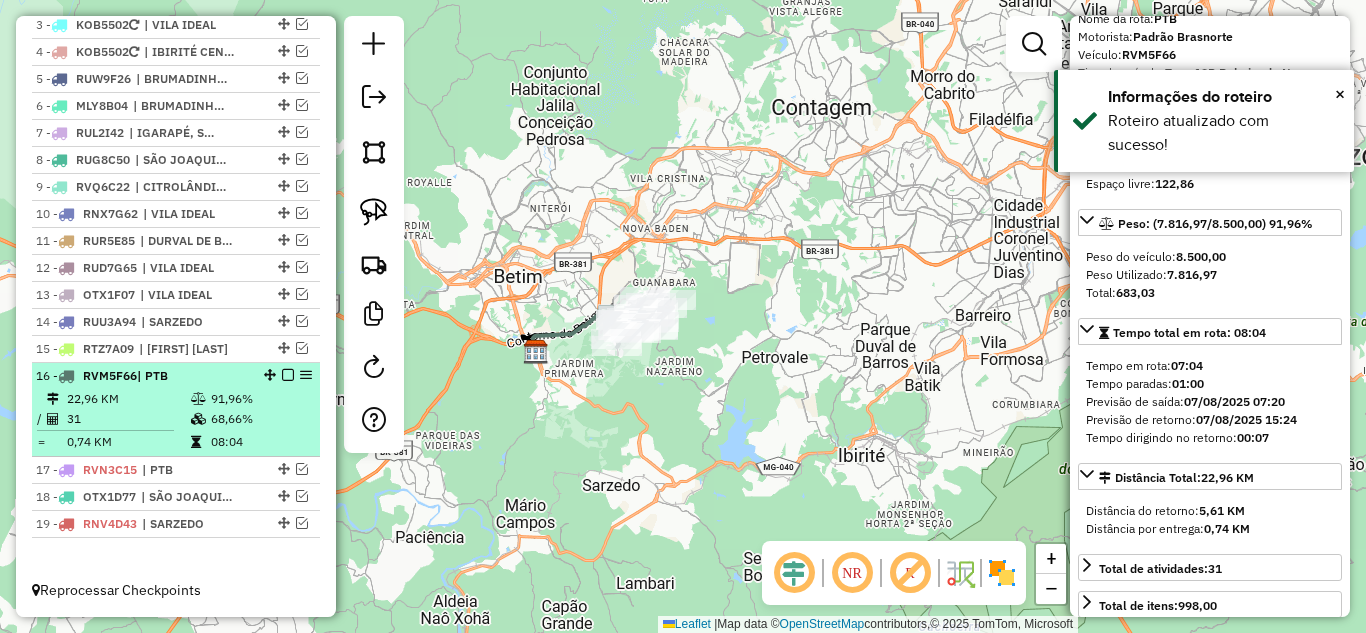 click at bounding box center [288, 375] 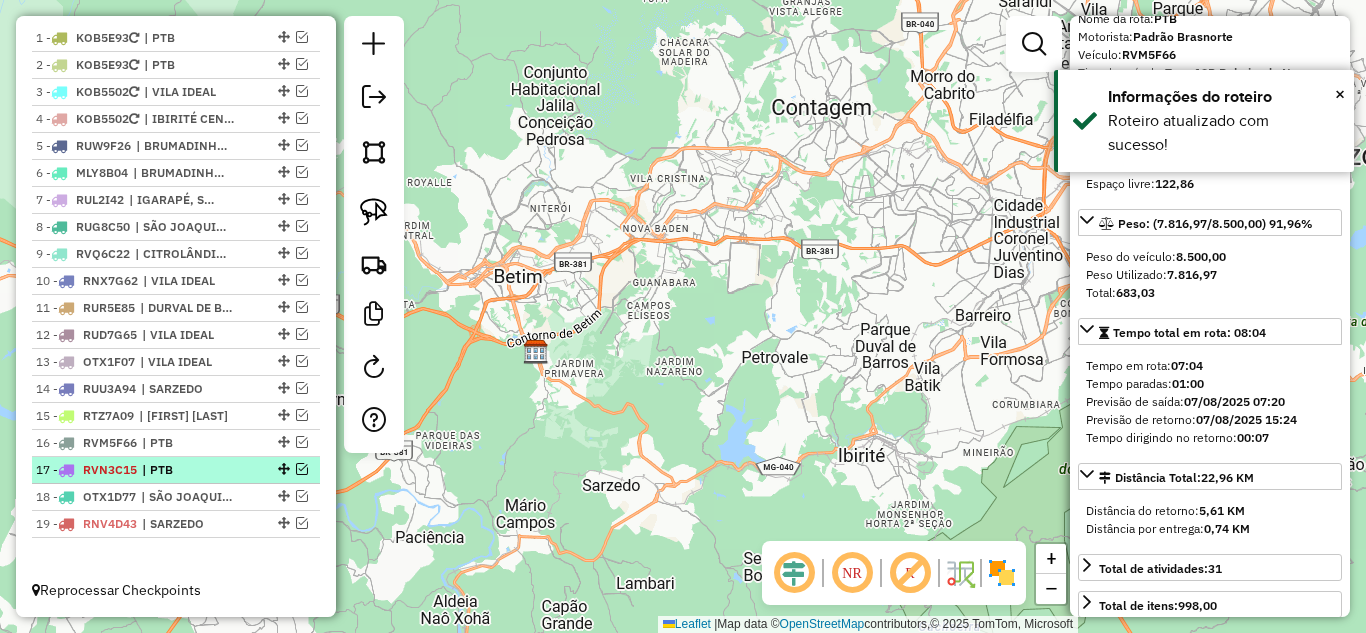 click at bounding box center (302, 469) 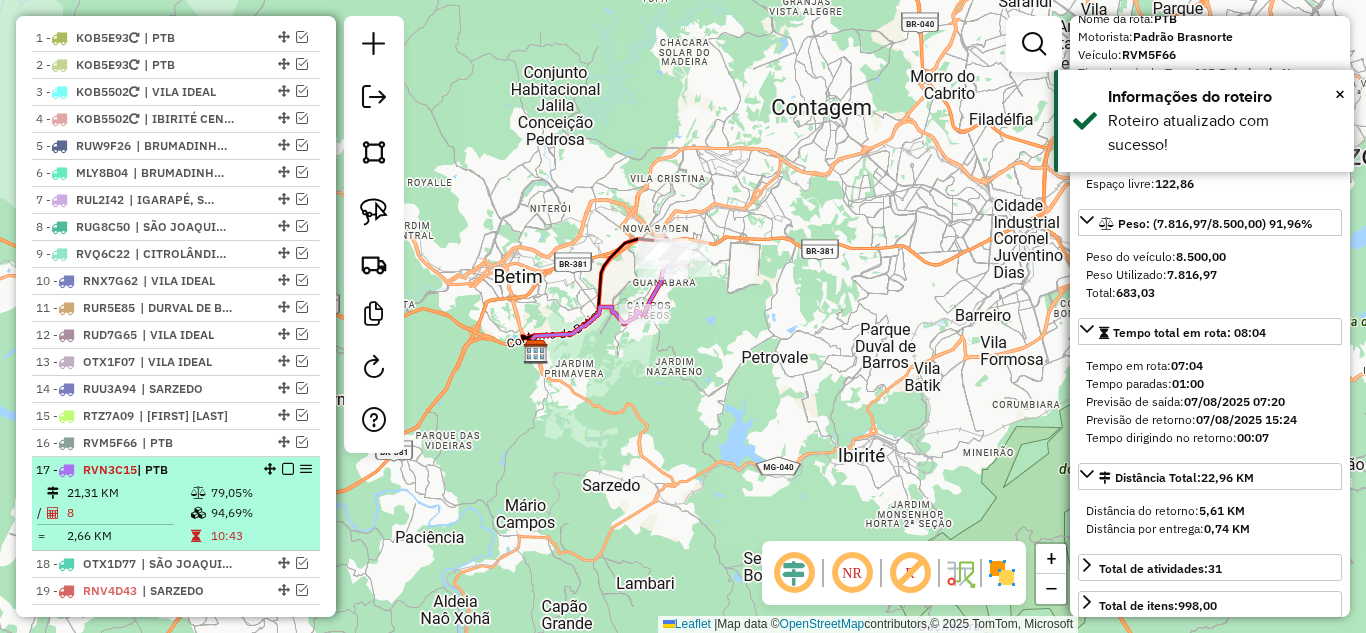 scroll, scrollTop: 832, scrollLeft: 0, axis: vertical 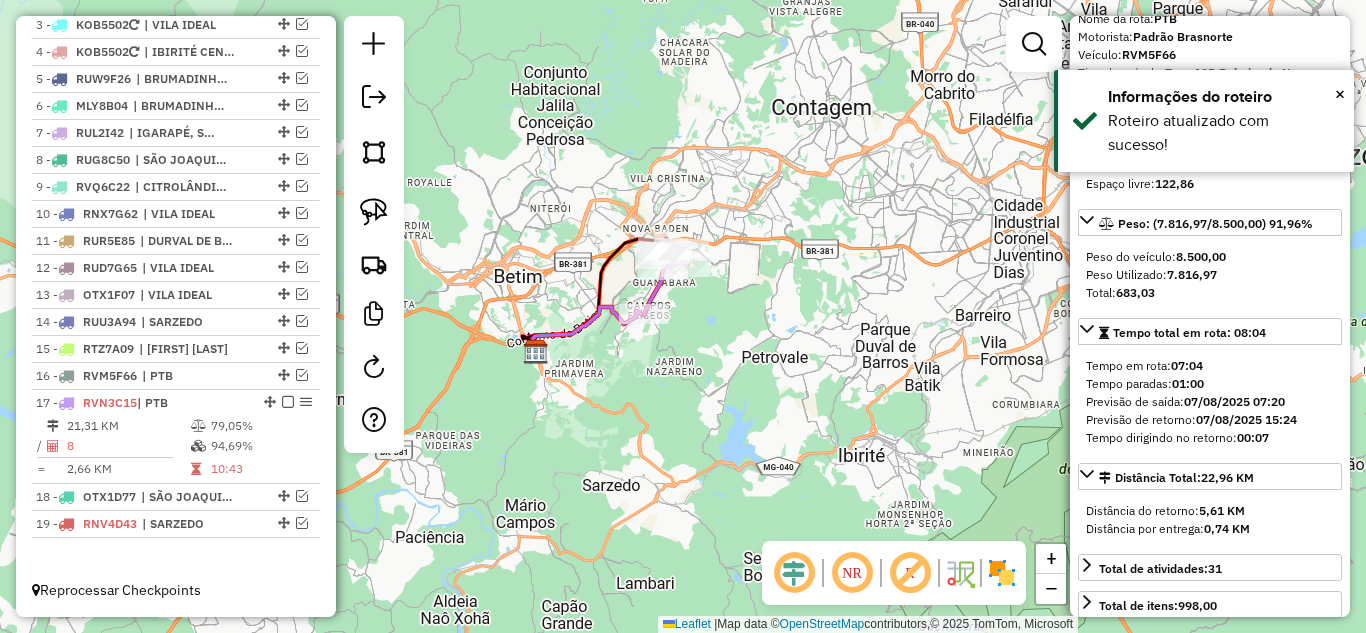click 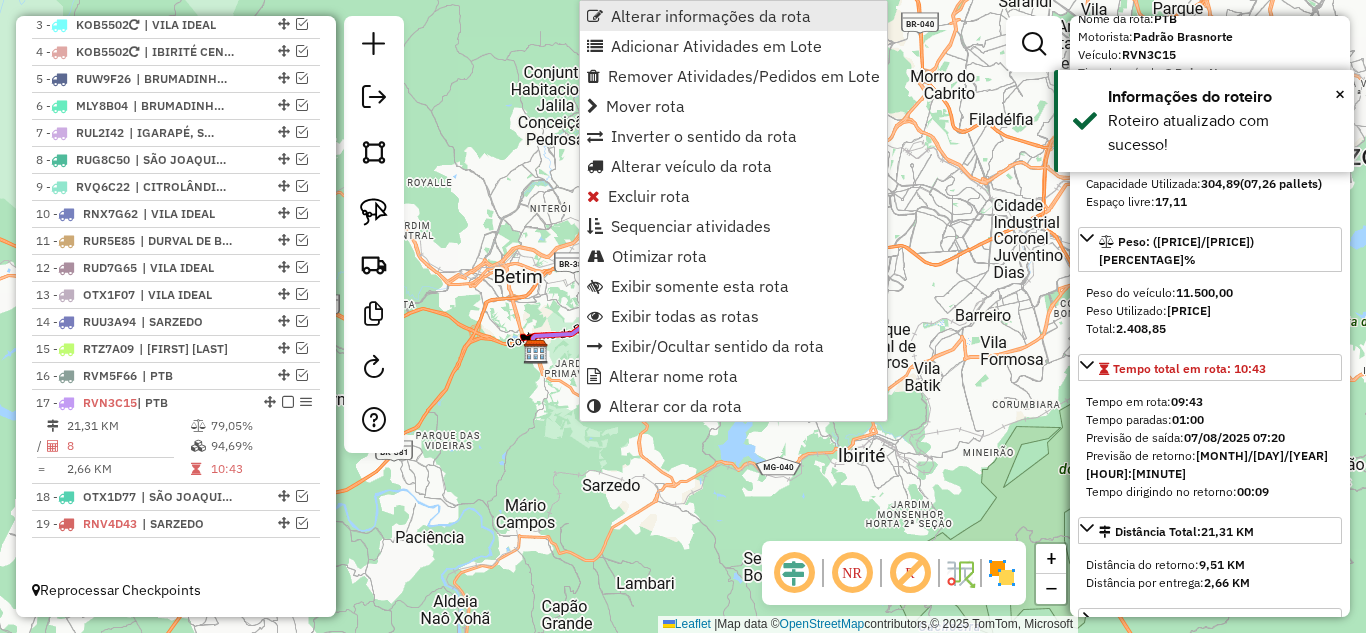 click on "Alterar informações da rota" at bounding box center [711, 16] 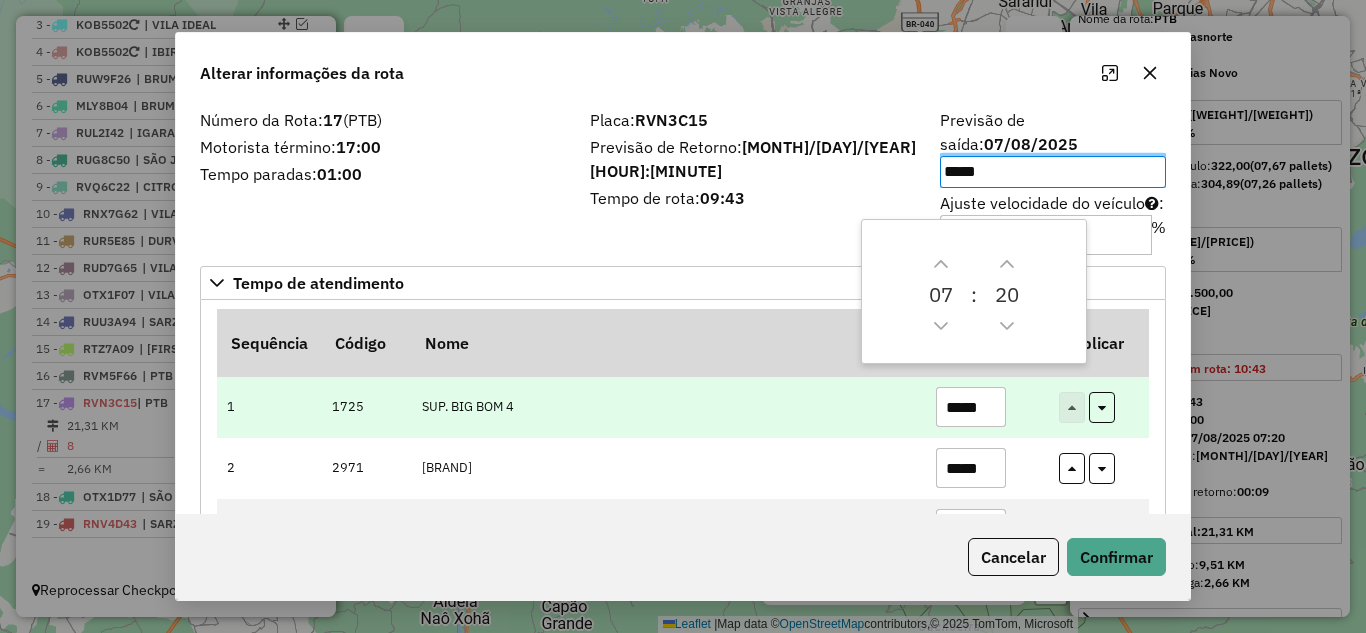 click on "*****" at bounding box center (971, 407) 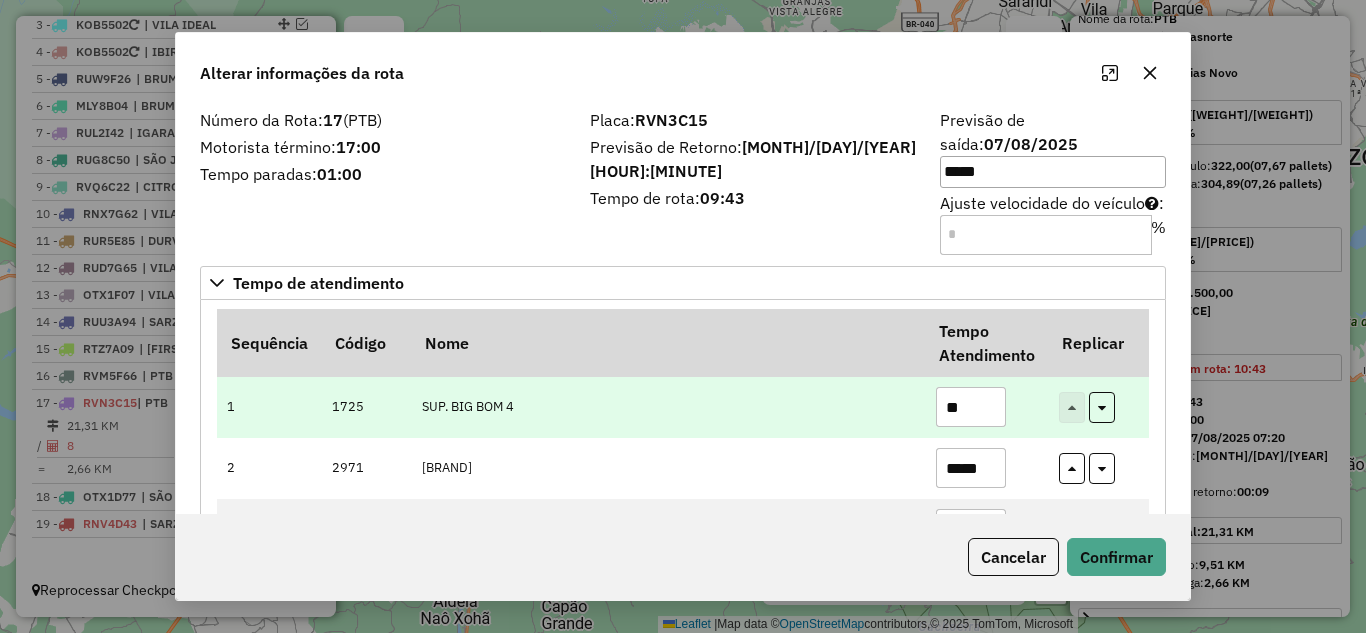 type on "*" 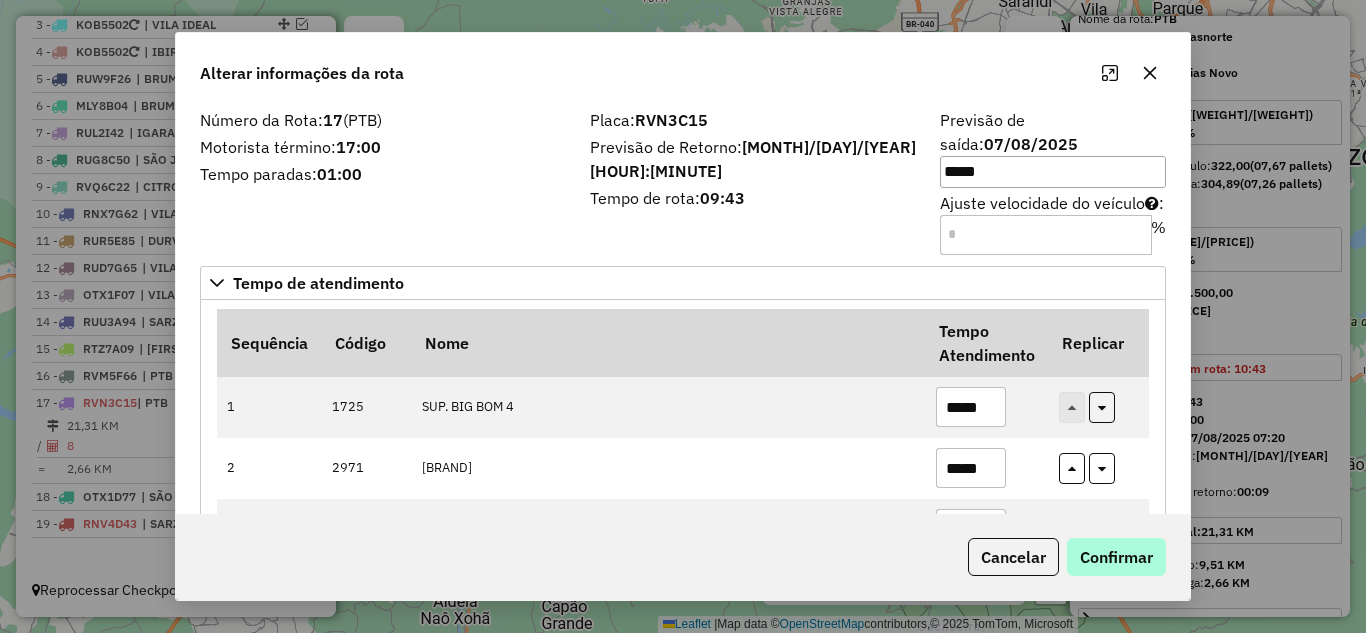 type on "*****" 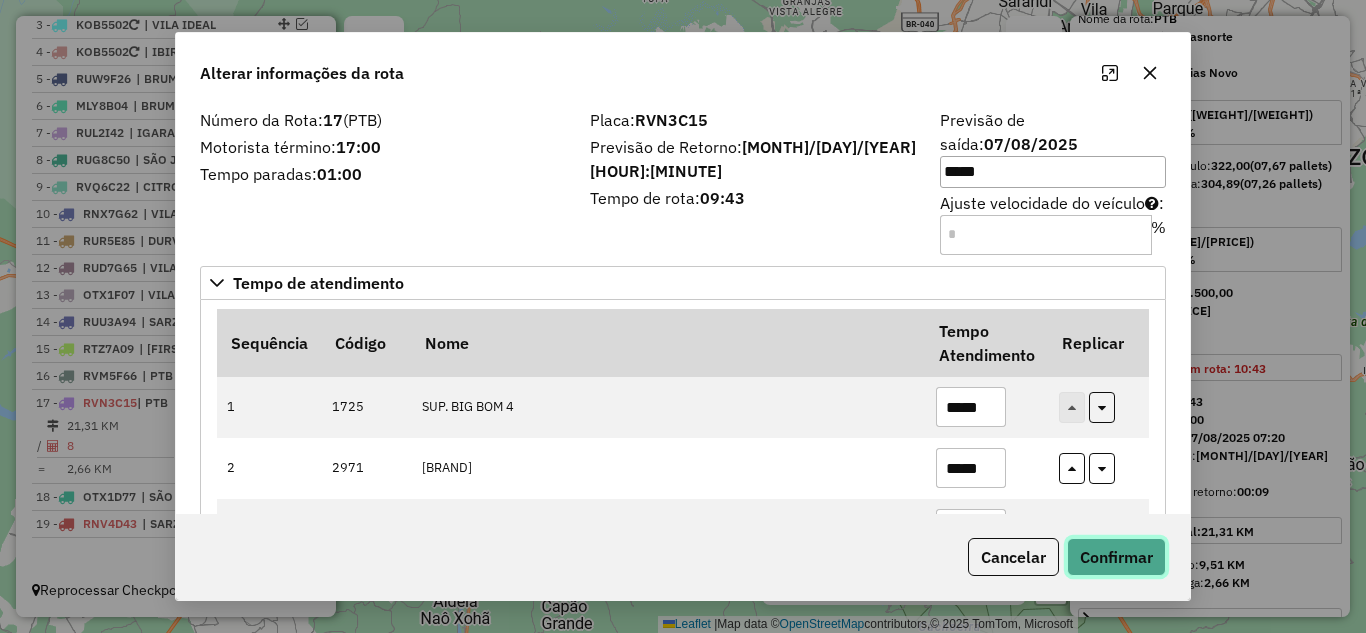 click on "Confirmar" 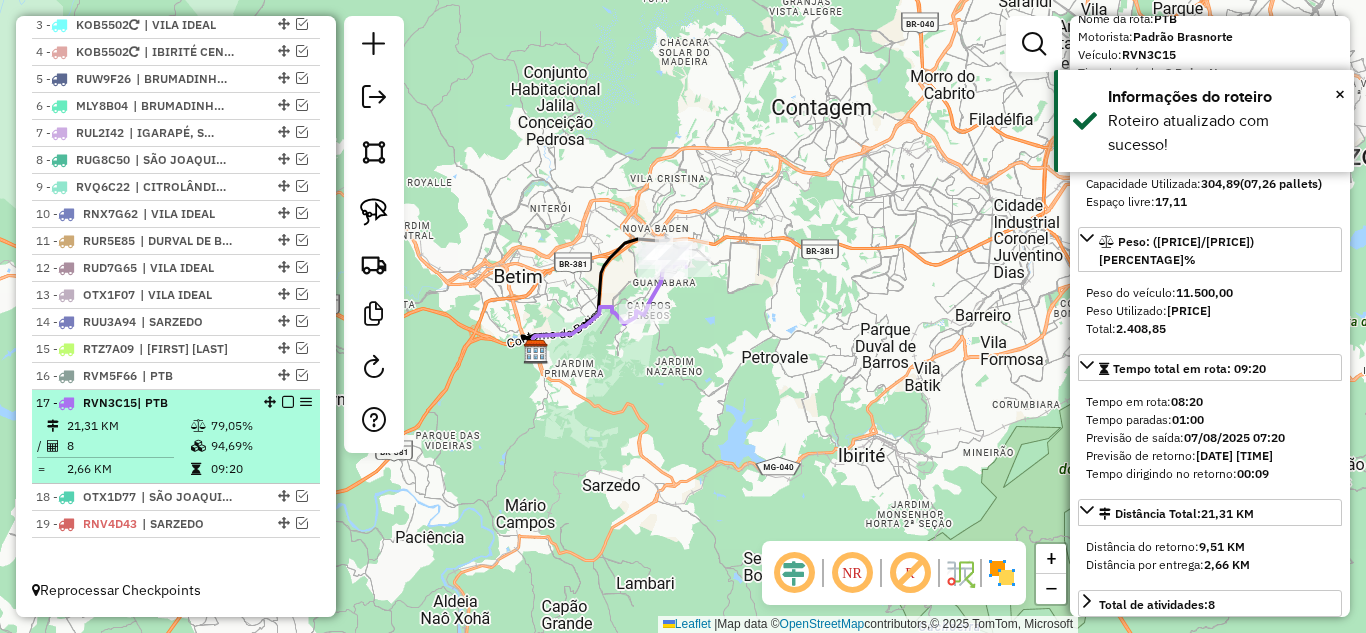 click at bounding box center (288, 402) 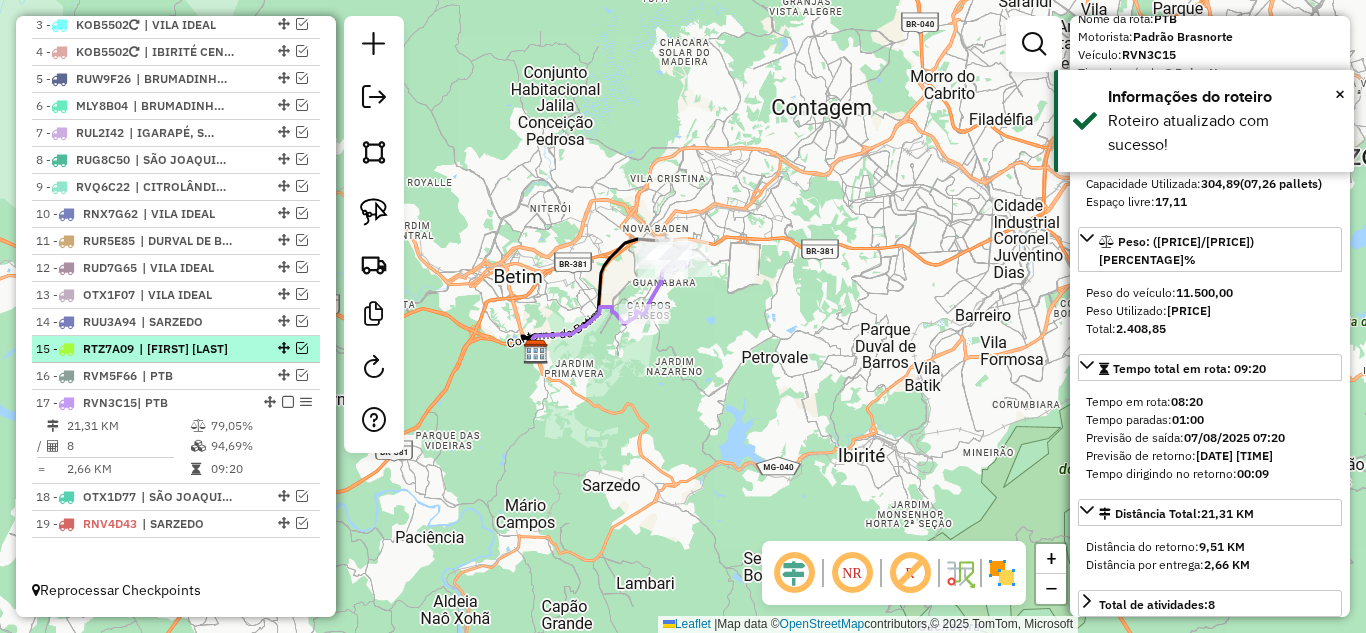 scroll, scrollTop: 765, scrollLeft: 0, axis: vertical 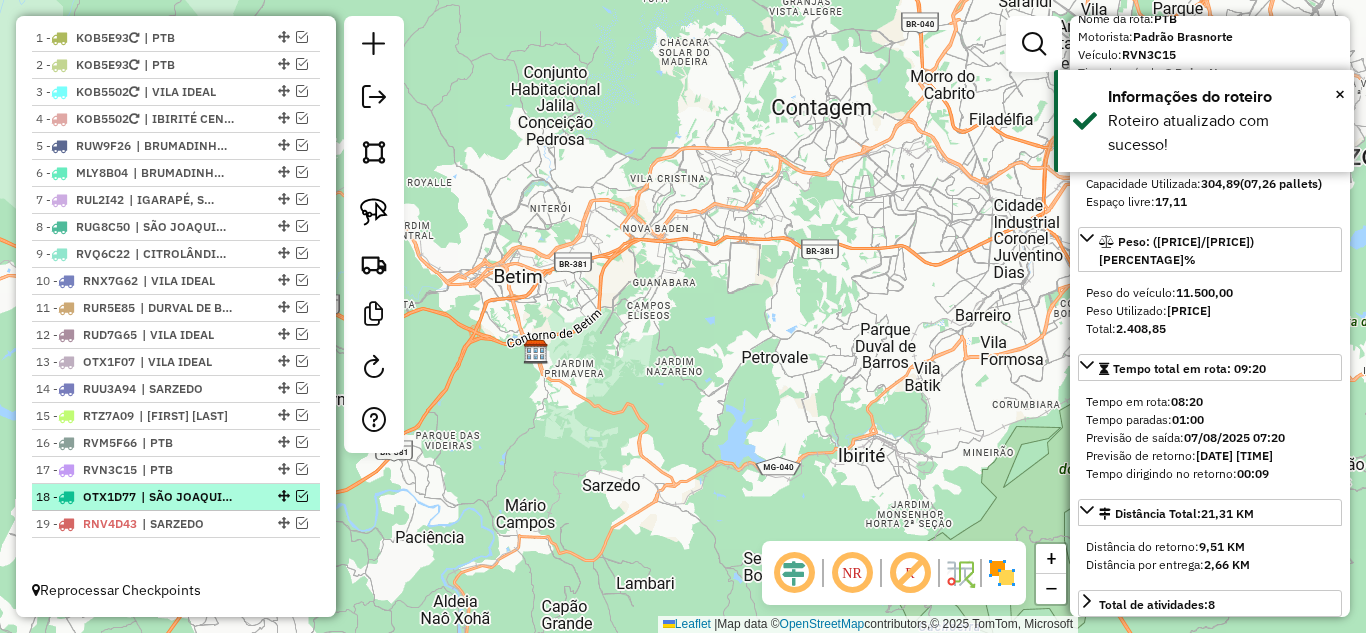 click at bounding box center (302, 496) 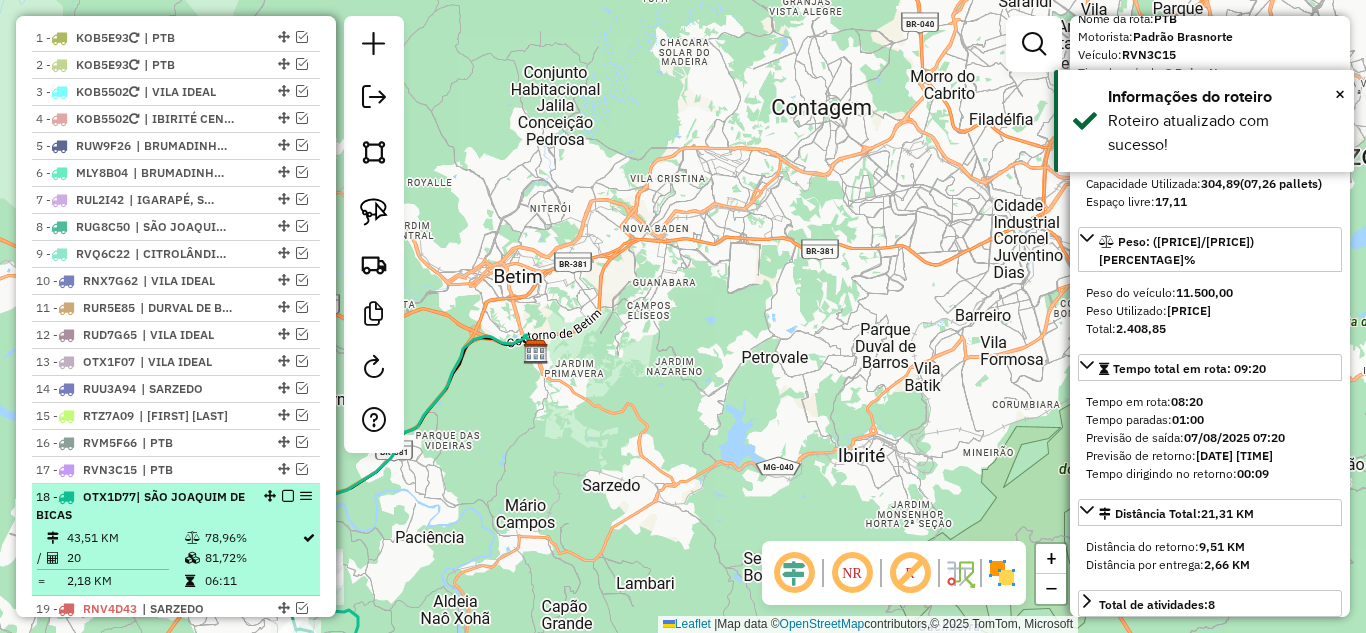 scroll, scrollTop: 850, scrollLeft: 0, axis: vertical 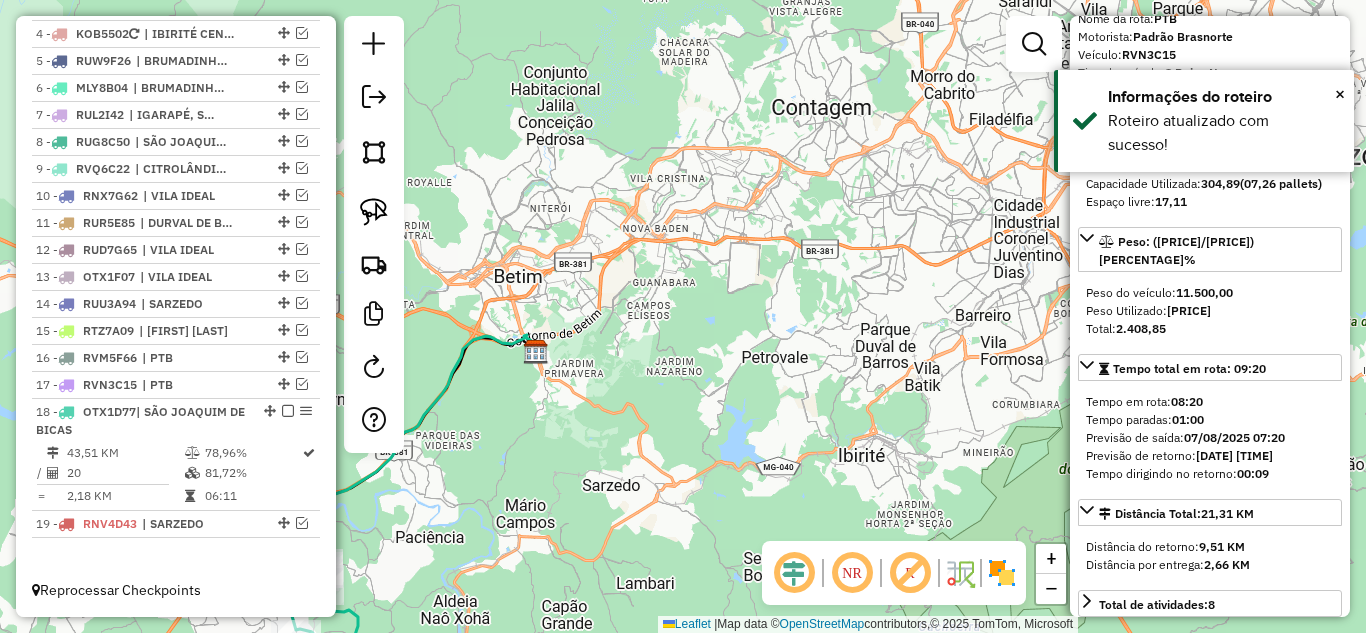 click 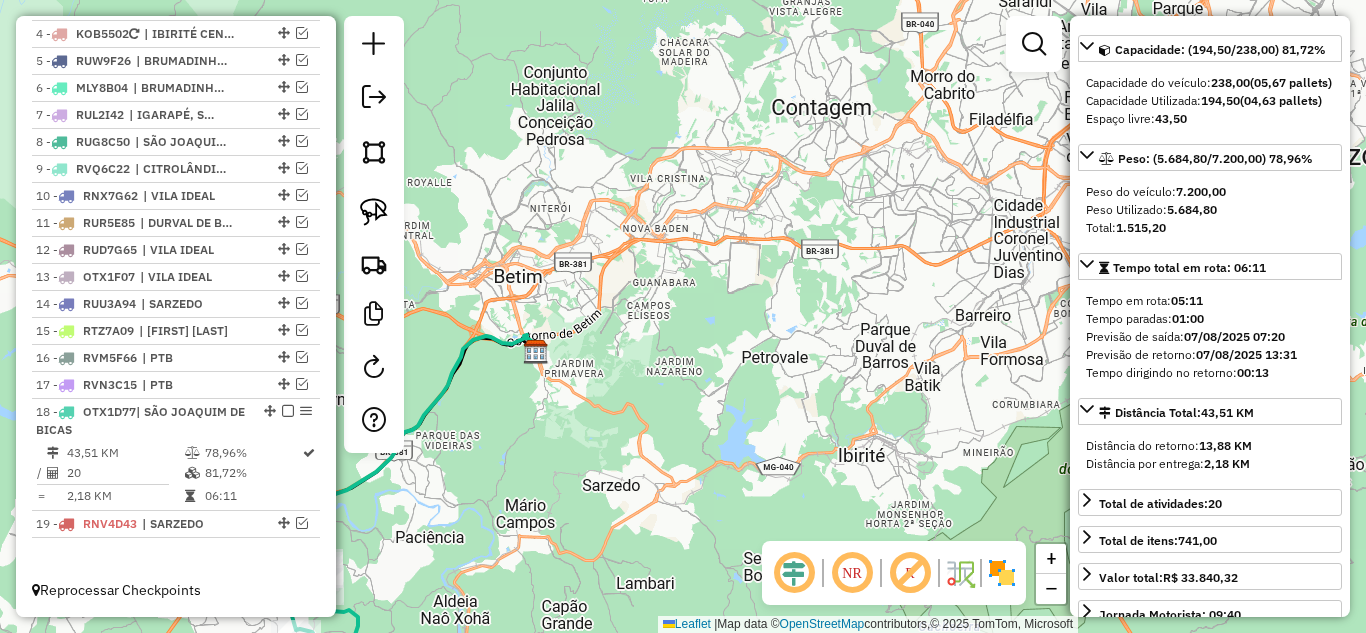 scroll, scrollTop: 200, scrollLeft: 0, axis: vertical 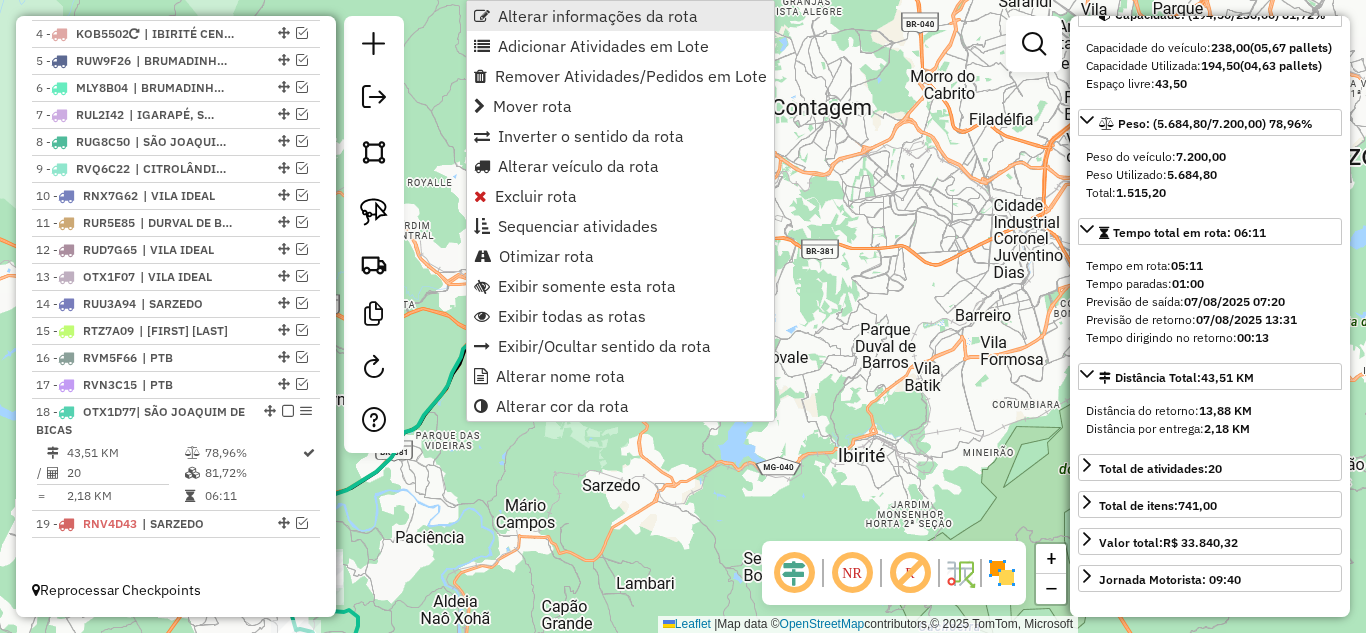 click on "Alterar informações da rota" at bounding box center (598, 16) 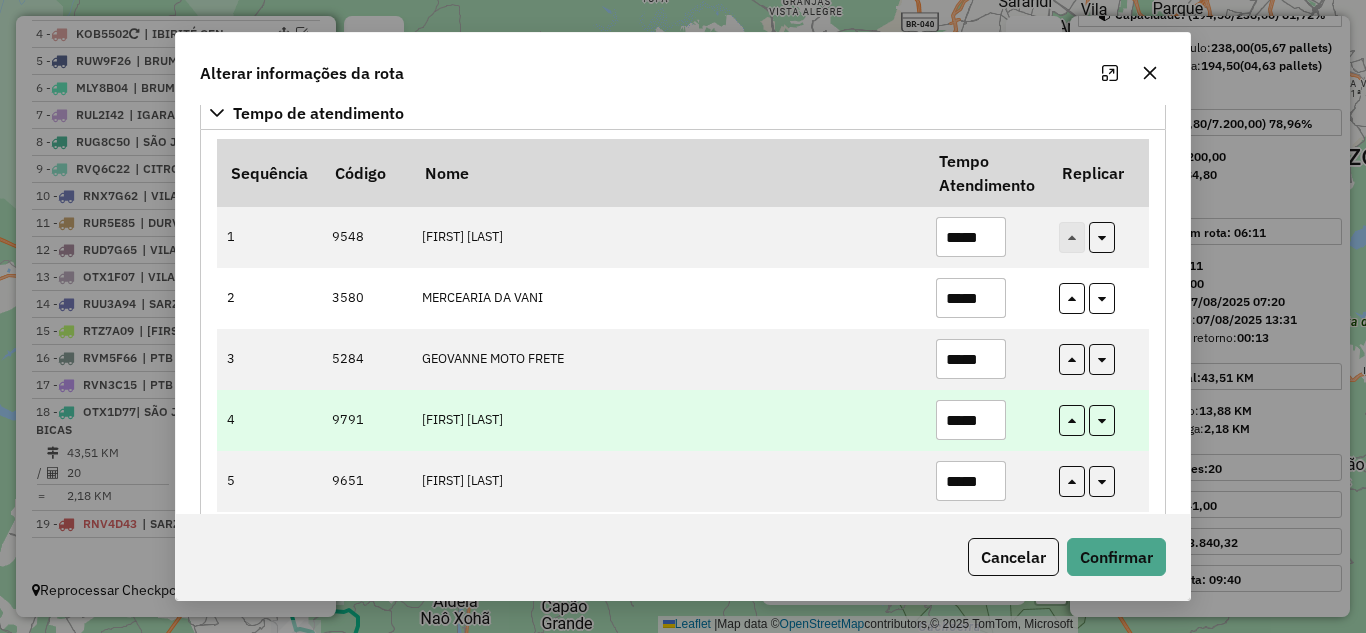 scroll, scrollTop: 200, scrollLeft: 0, axis: vertical 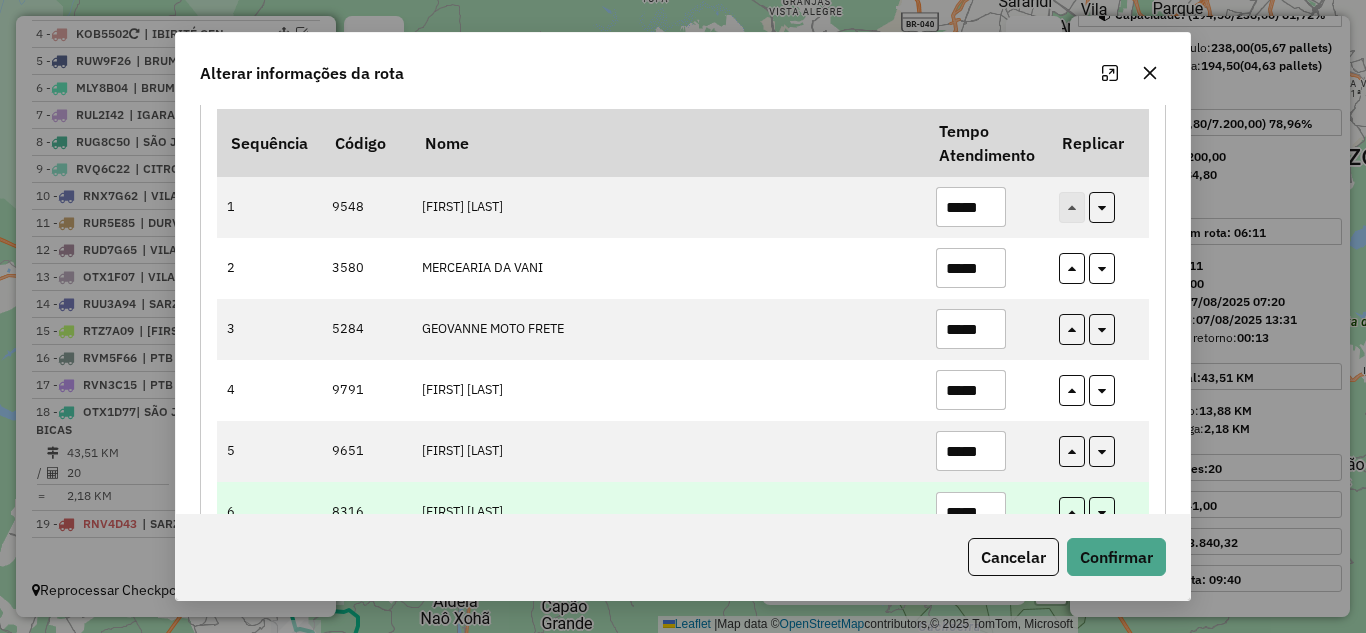 click on "*****" at bounding box center [971, 512] 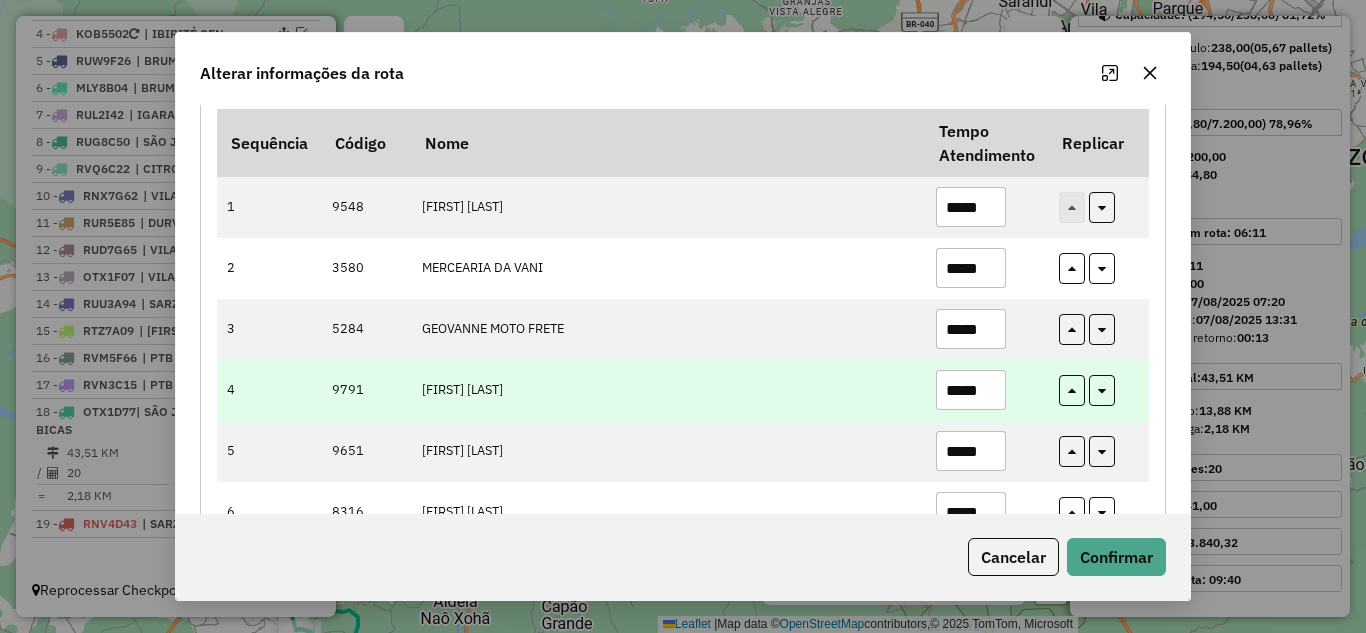 type on "*****" 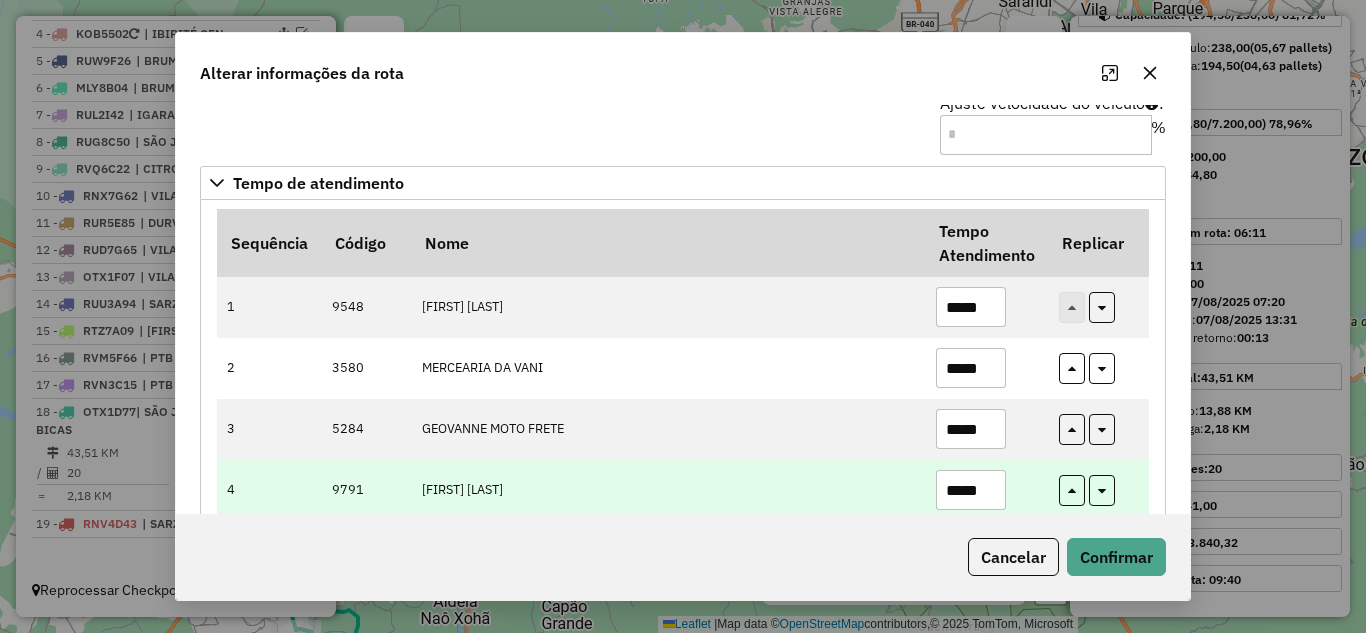 type on "*****" 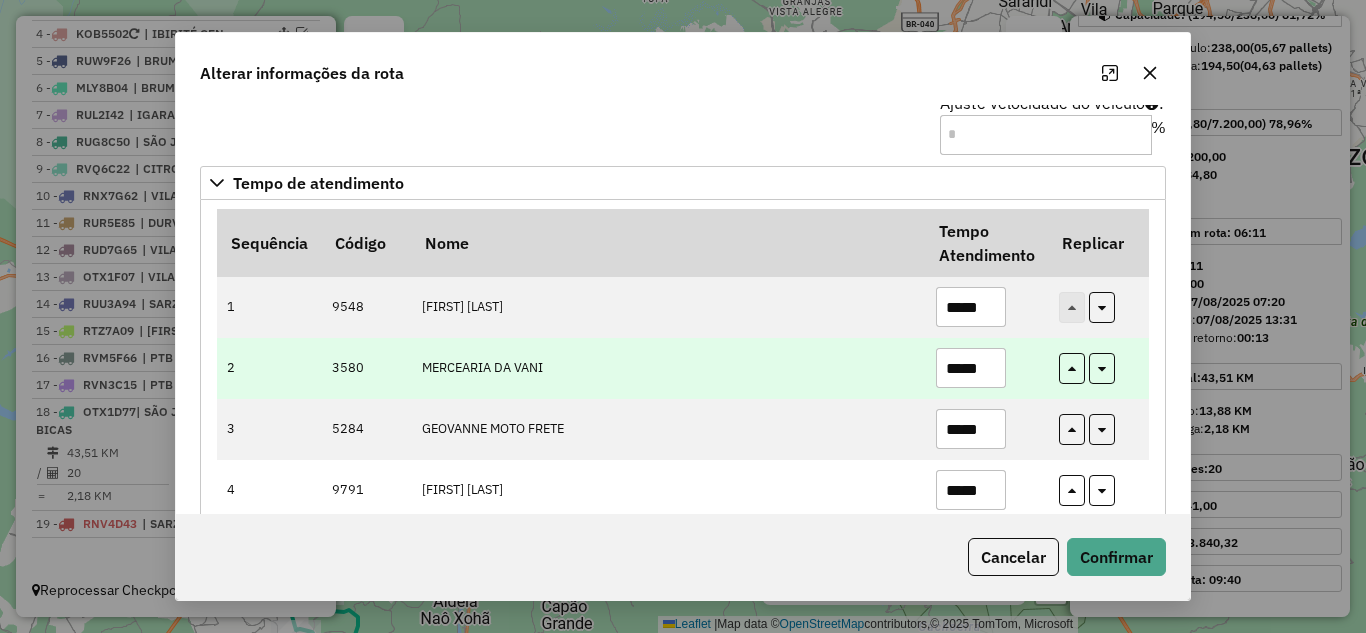 click on "*****" at bounding box center (971, 368) 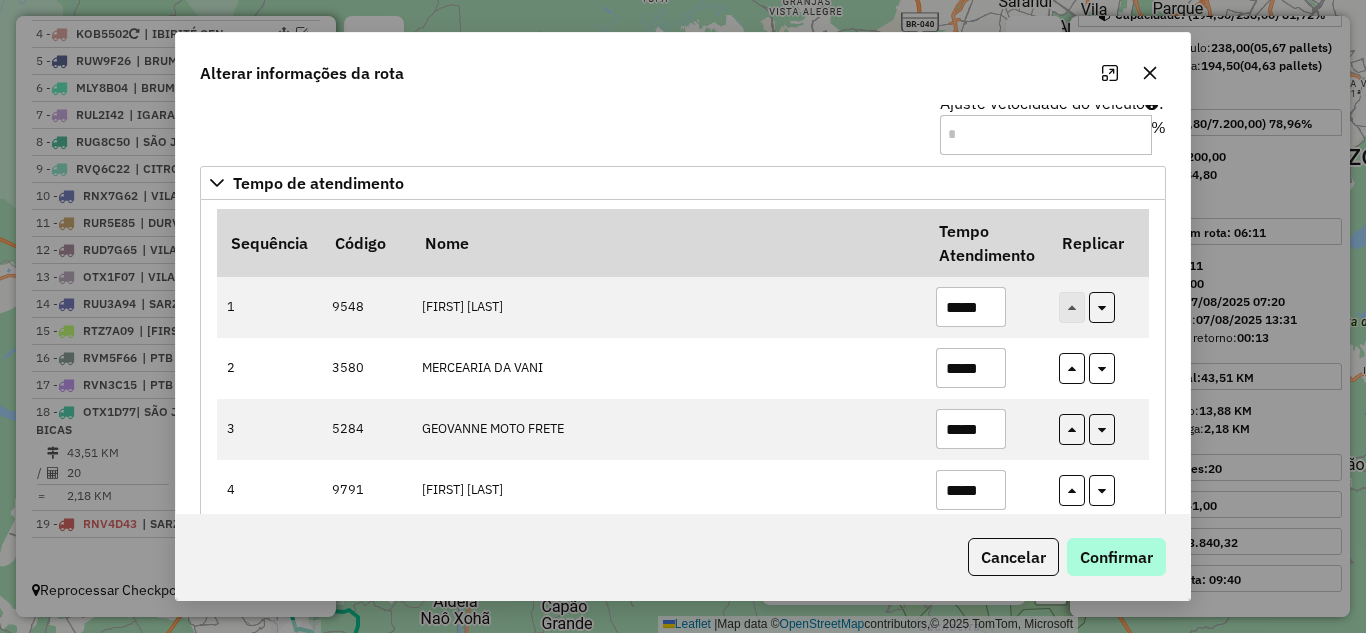 type on "*****" 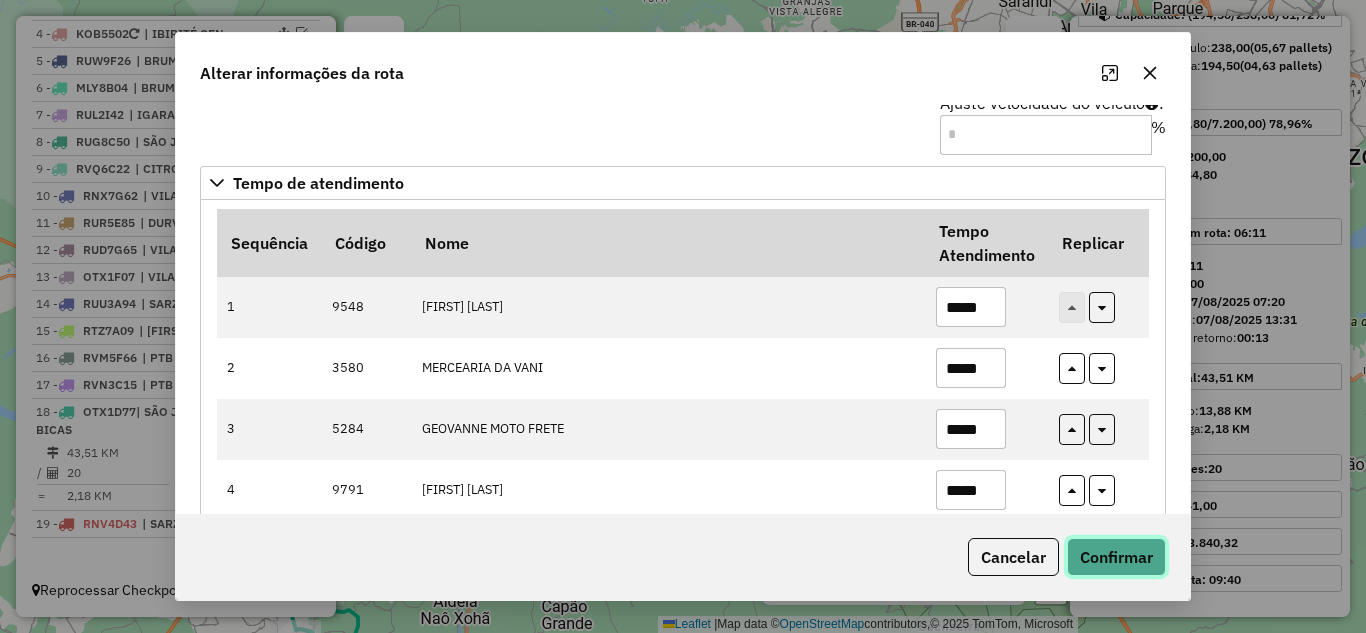 click on "Confirmar" 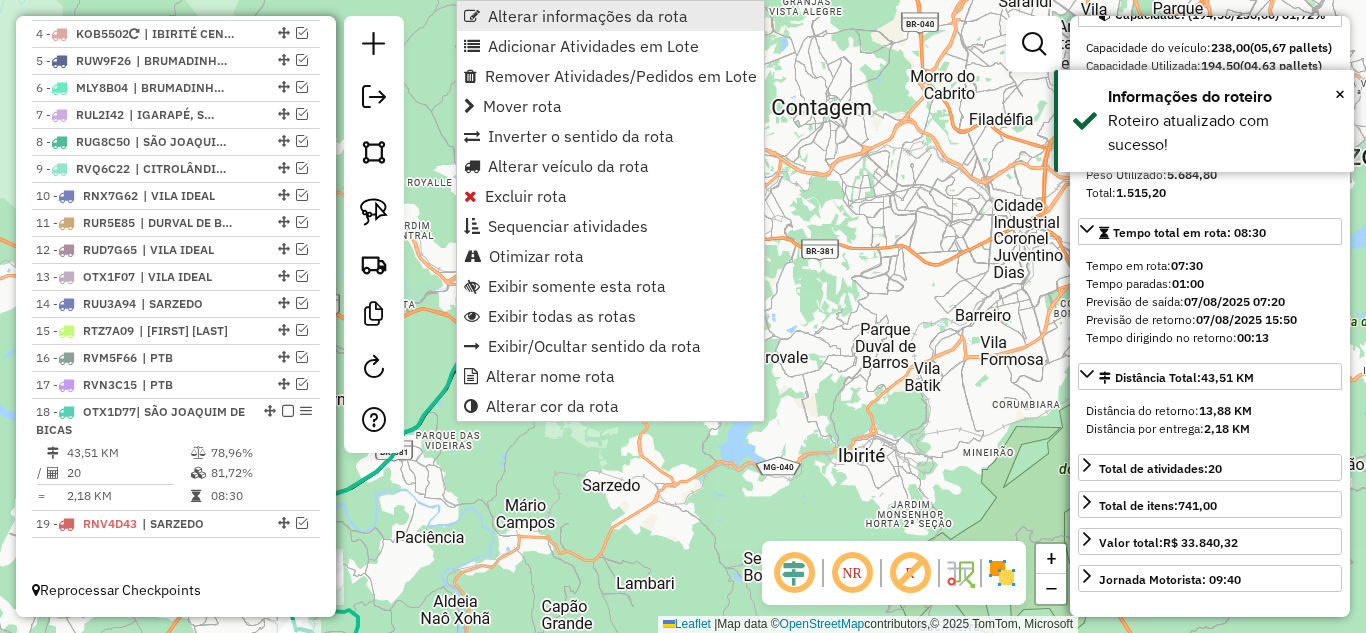 click on "Alterar informações da rota" at bounding box center (588, 16) 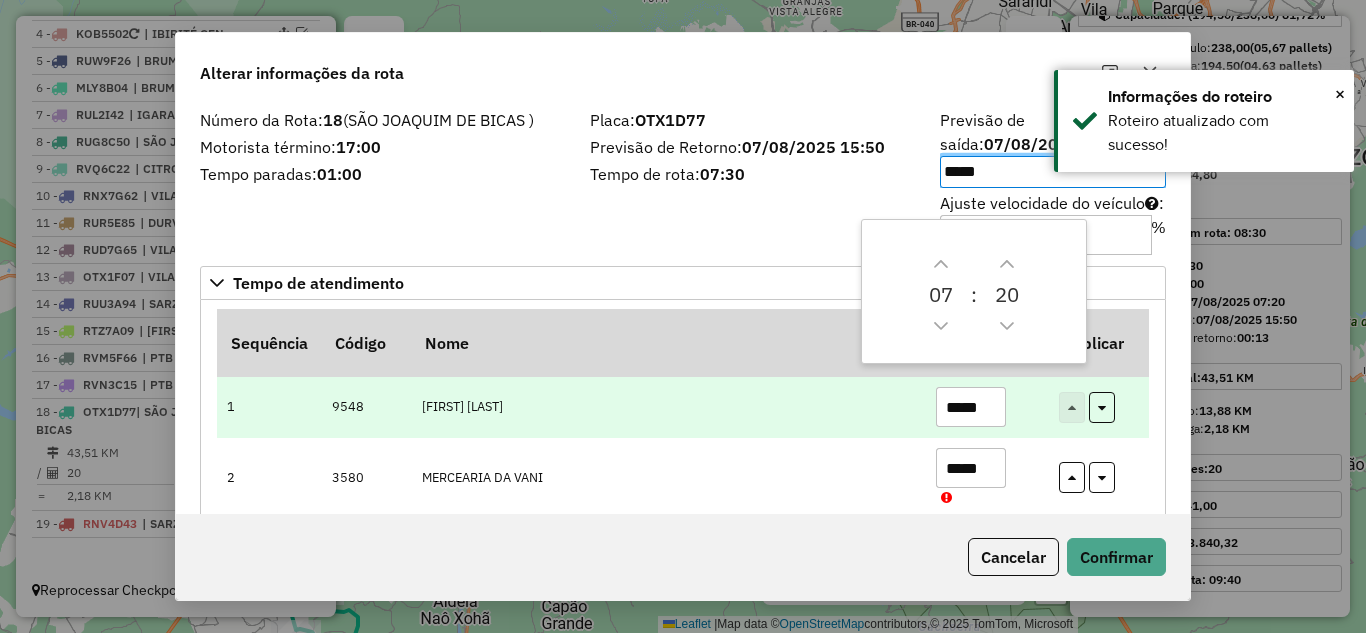 click on "*****" at bounding box center [971, 407] 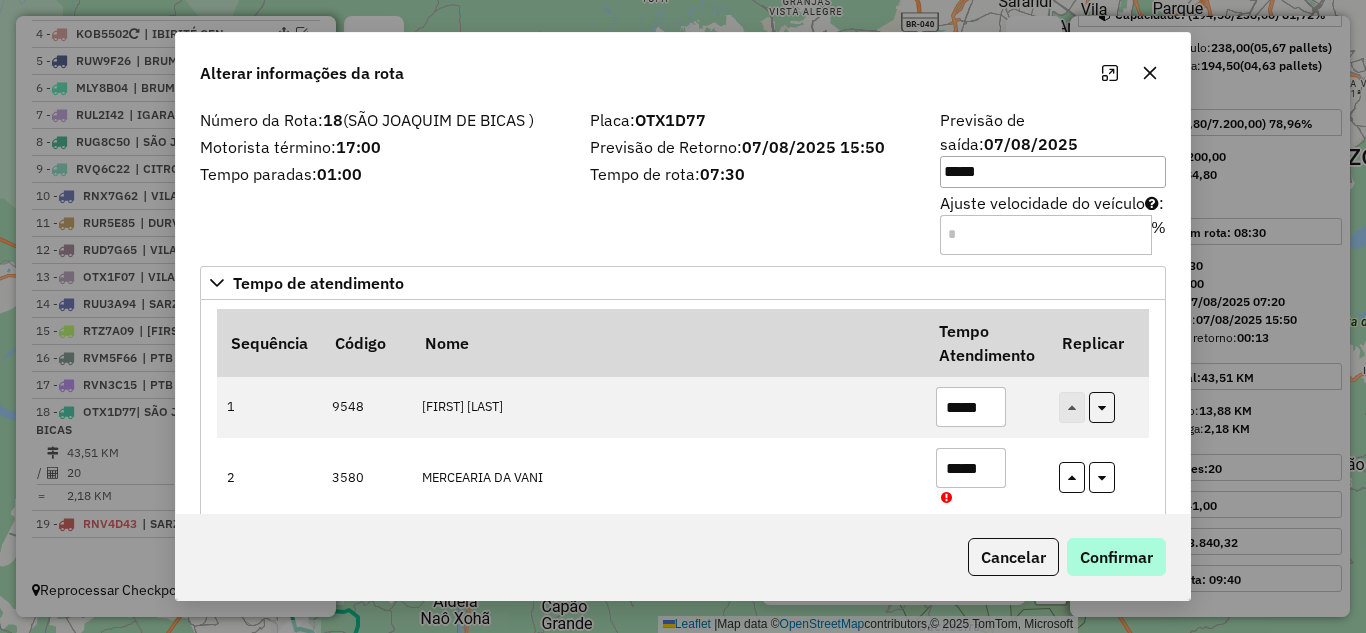 type on "*****" 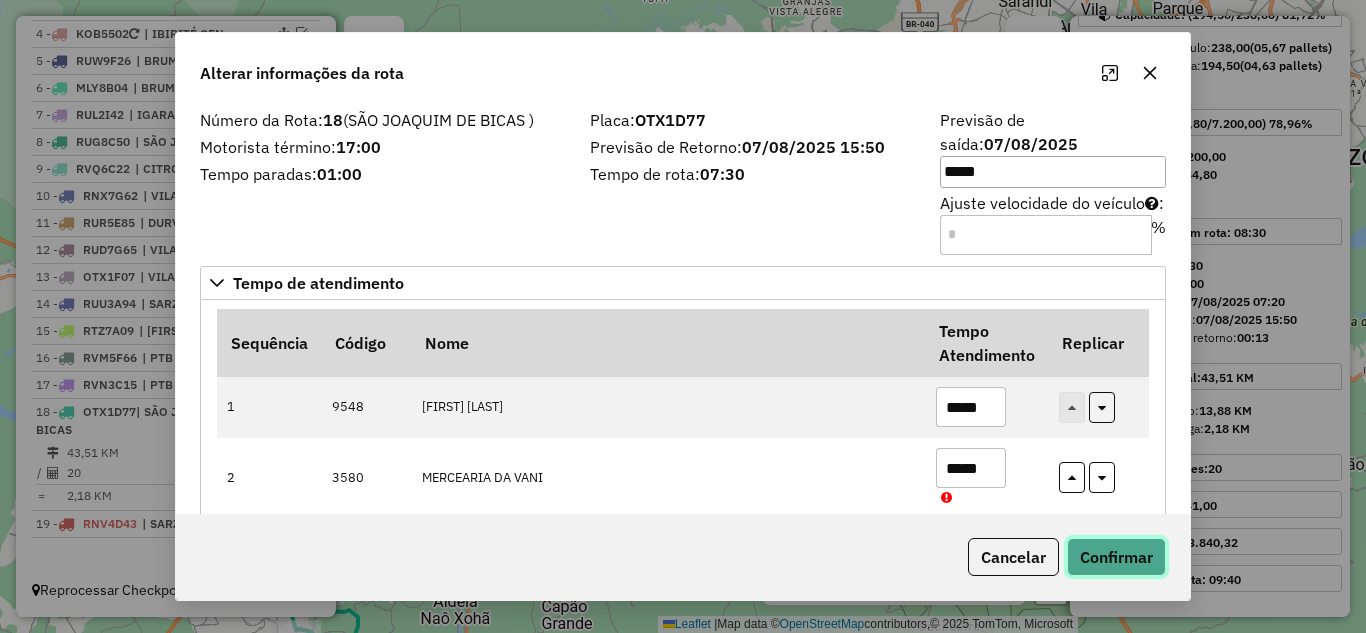 click on "Confirmar" 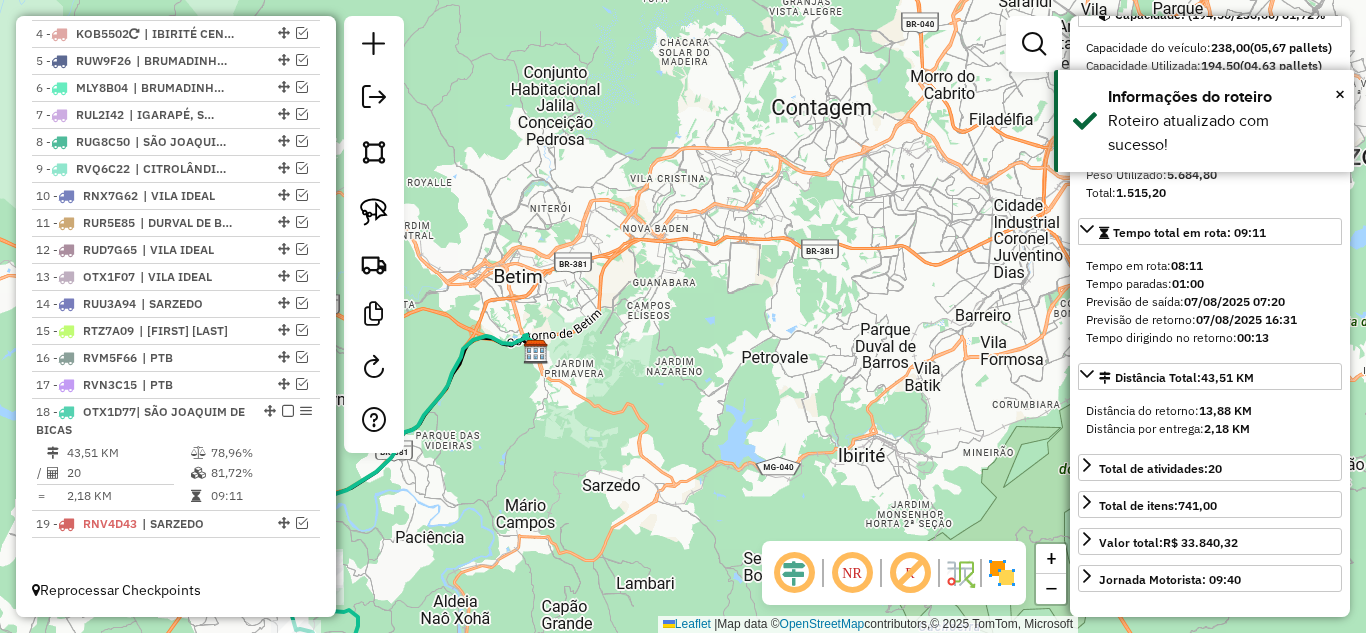 click 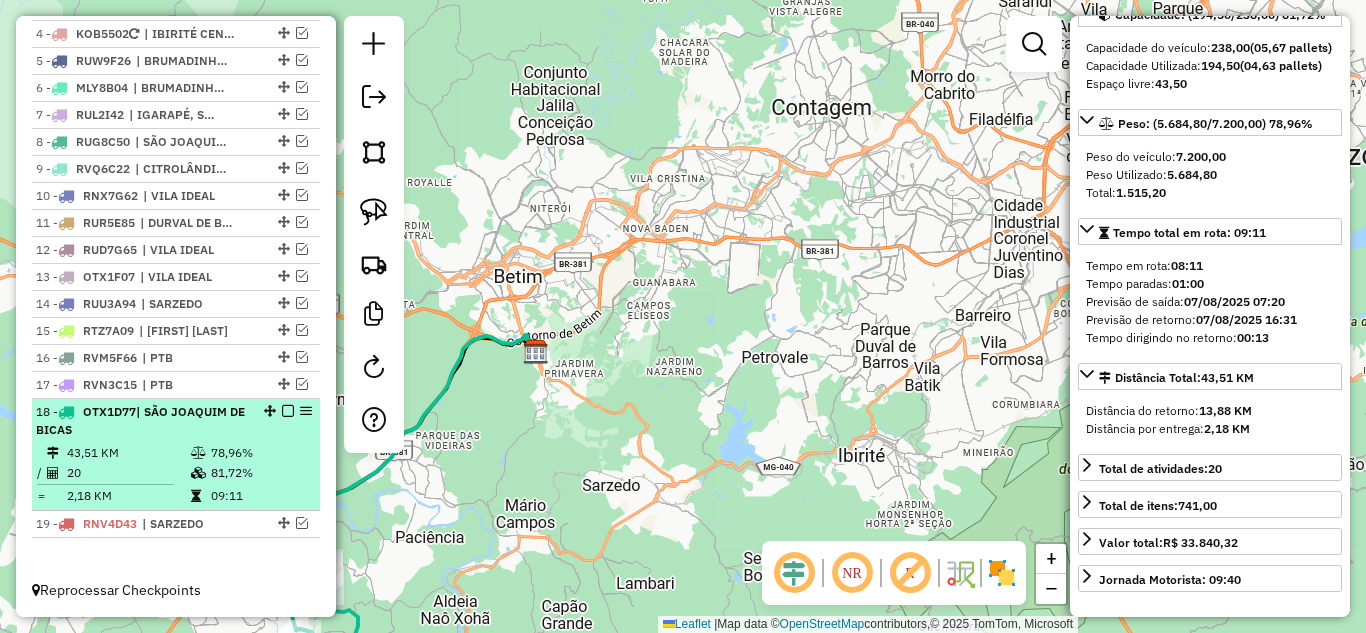 click at bounding box center [288, 411] 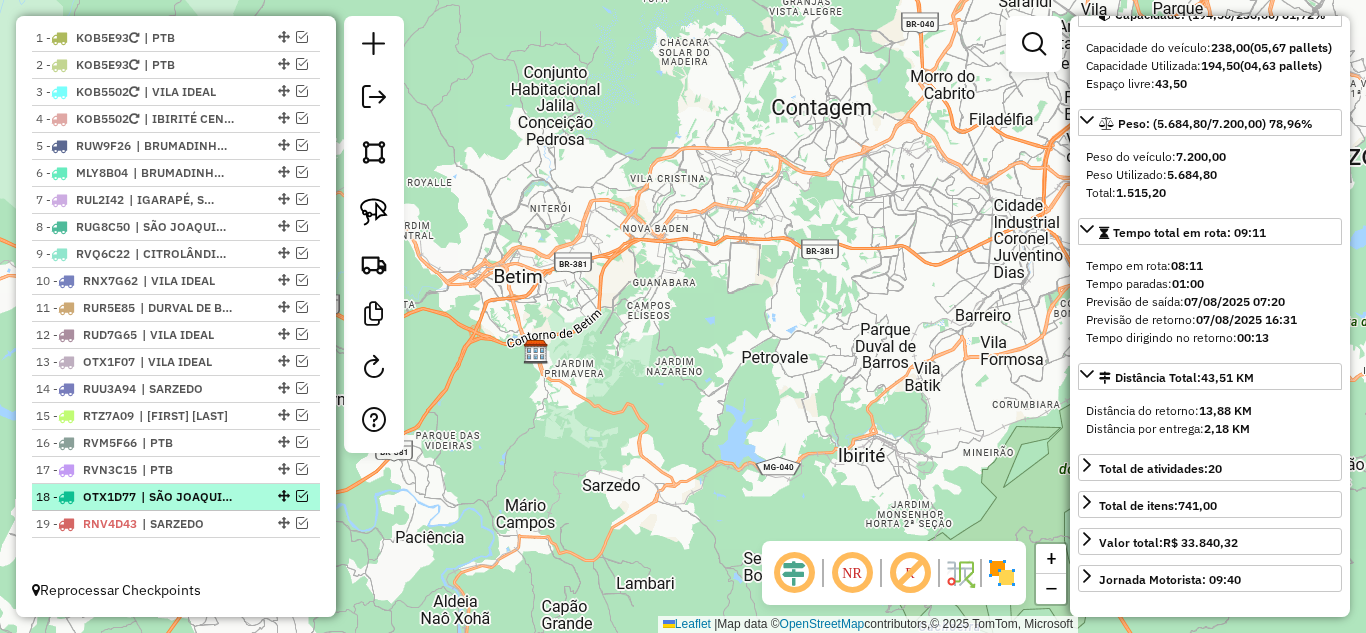 scroll, scrollTop: 765, scrollLeft: 0, axis: vertical 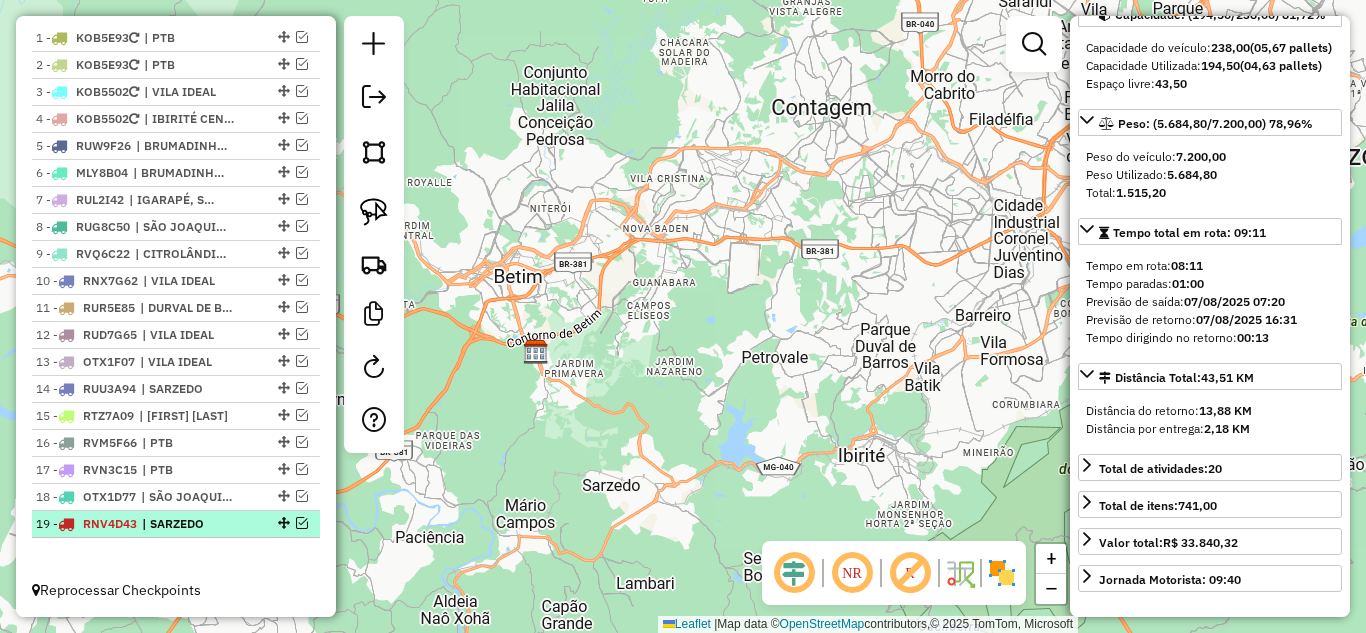 click at bounding box center [302, 523] 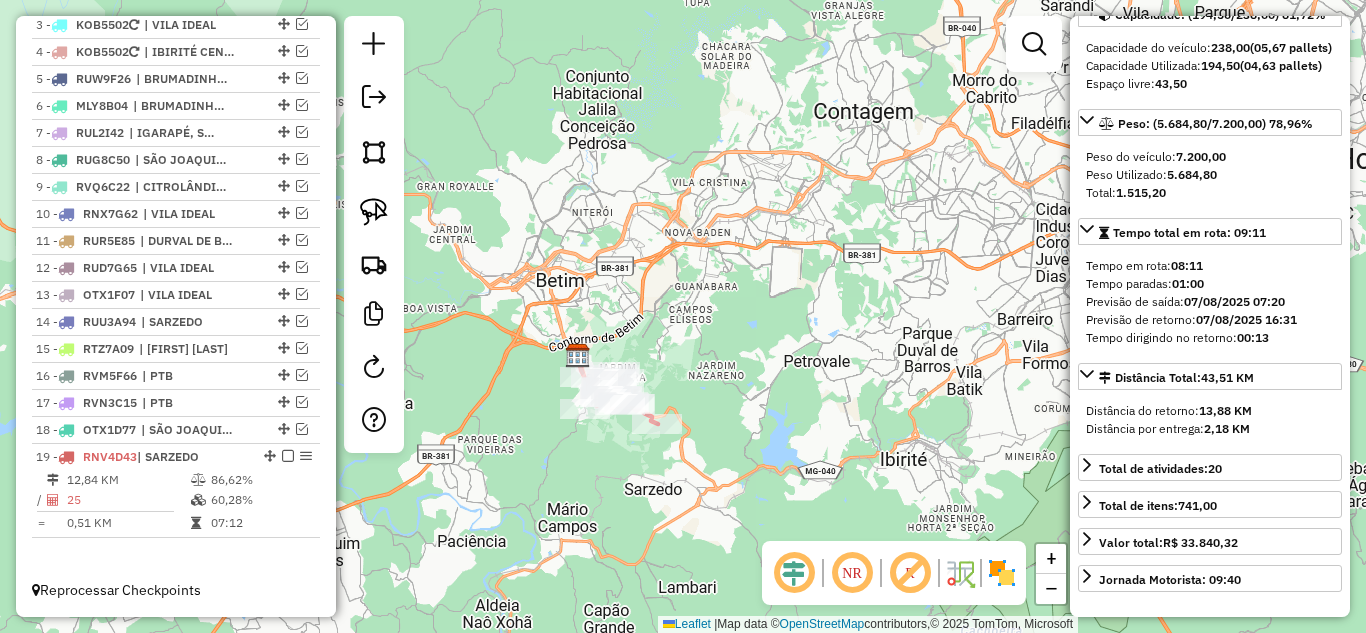 drag, startPoint x: 452, startPoint y: 531, endPoint x: 553, endPoint y: 525, distance: 101.17806 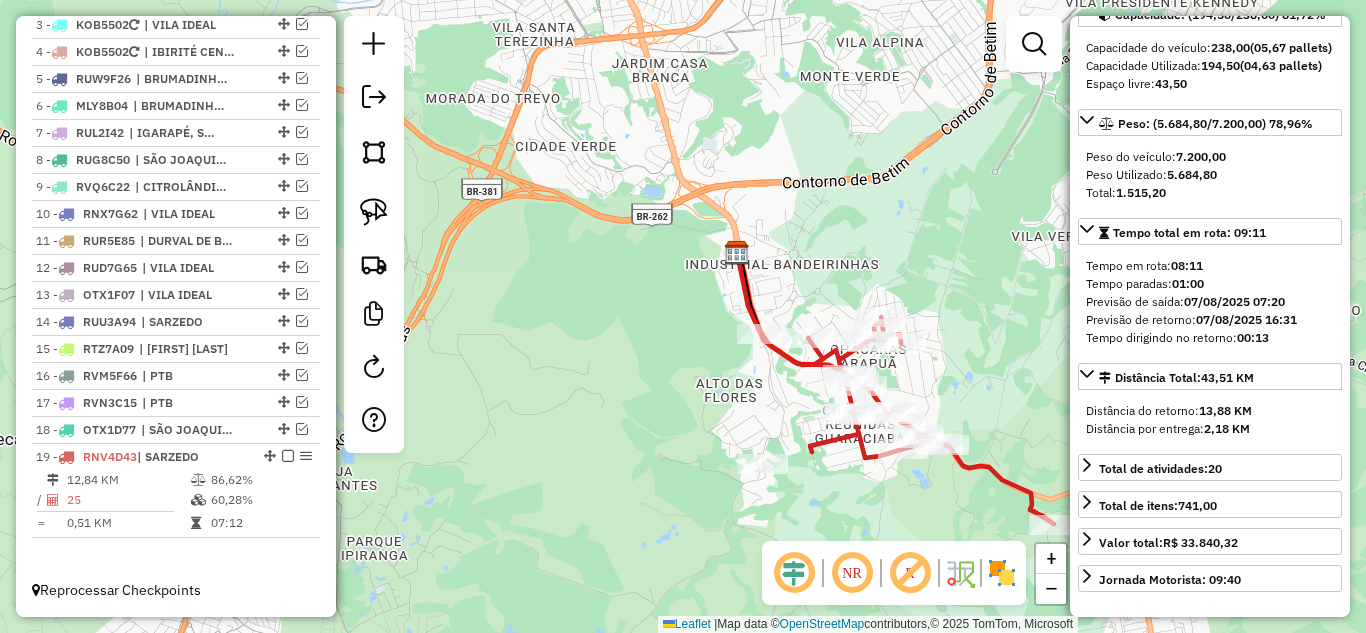click 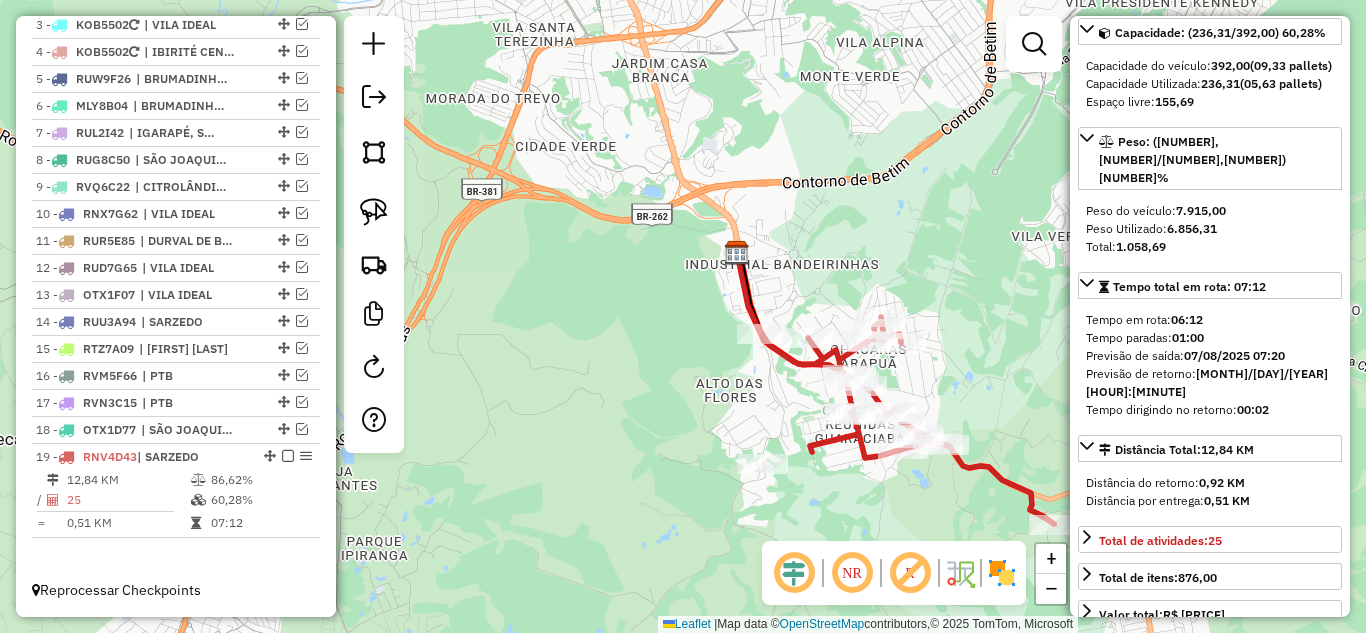 scroll, scrollTop: 218, scrollLeft: 0, axis: vertical 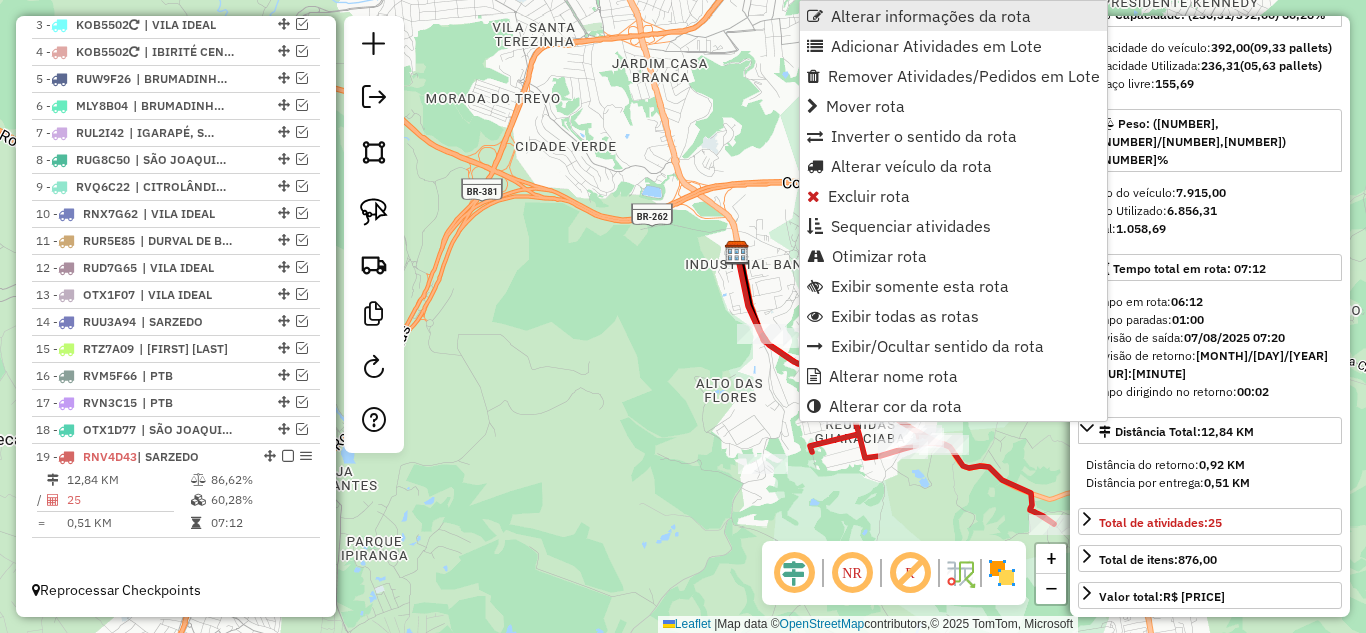 click on "Alterar informações da rota" at bounding box center (953, 16) 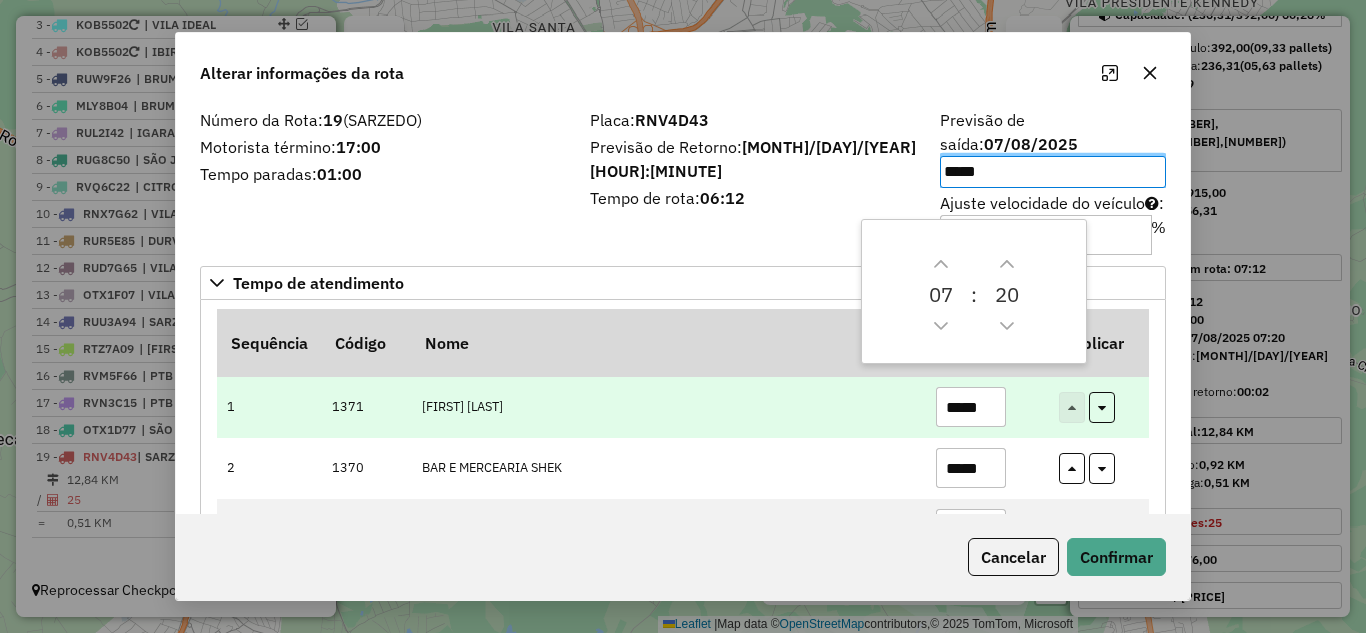 click on "*****" at bounding box center [971, 407] 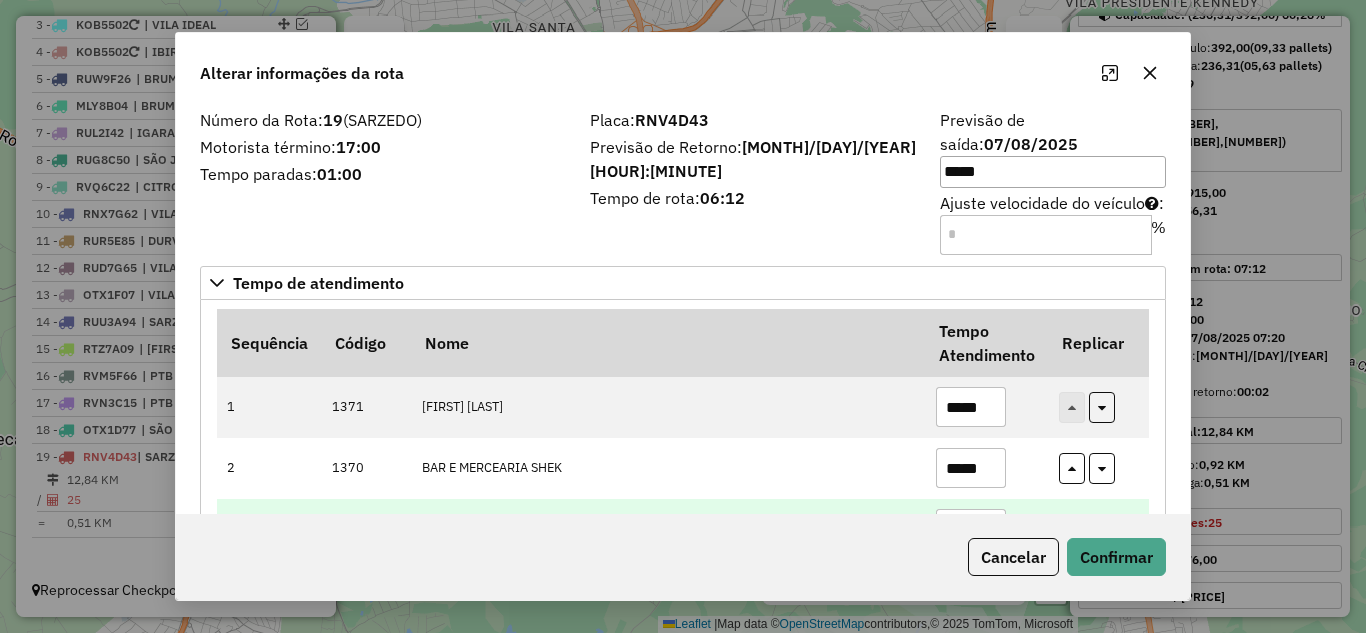 scroll, scrollTop: 100, scrollLeft: 0, axis: vertical 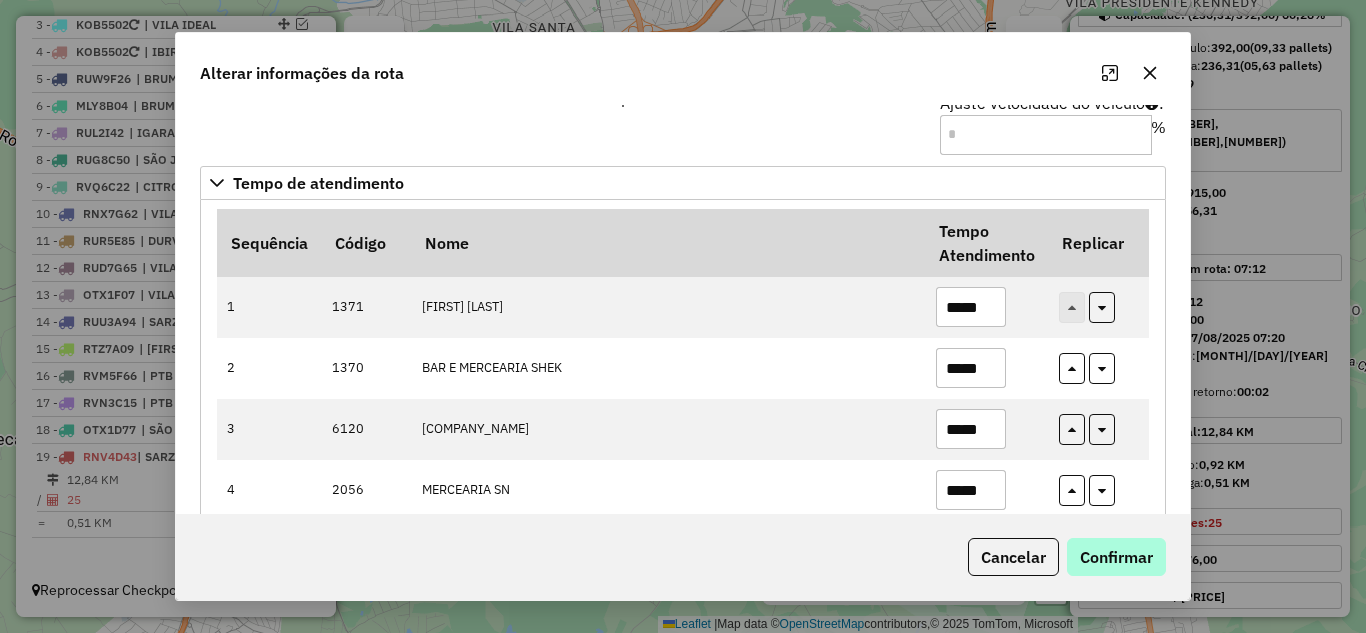 type on "*****" 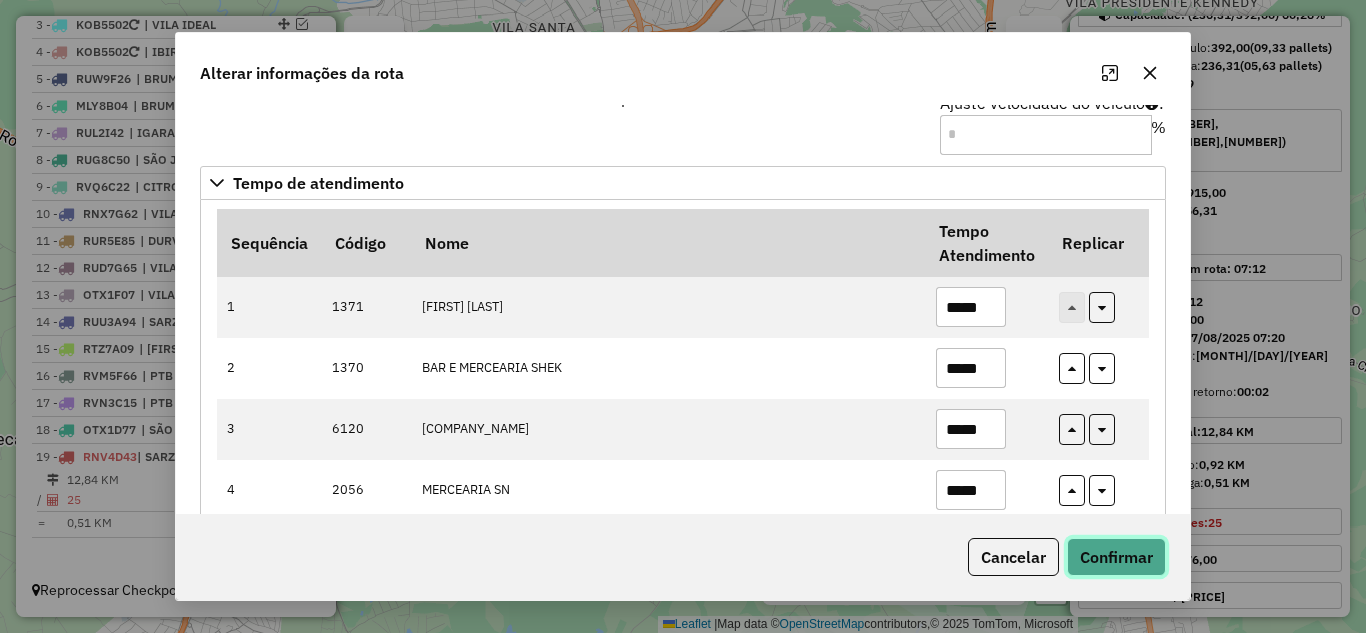 click on "Confirmar" 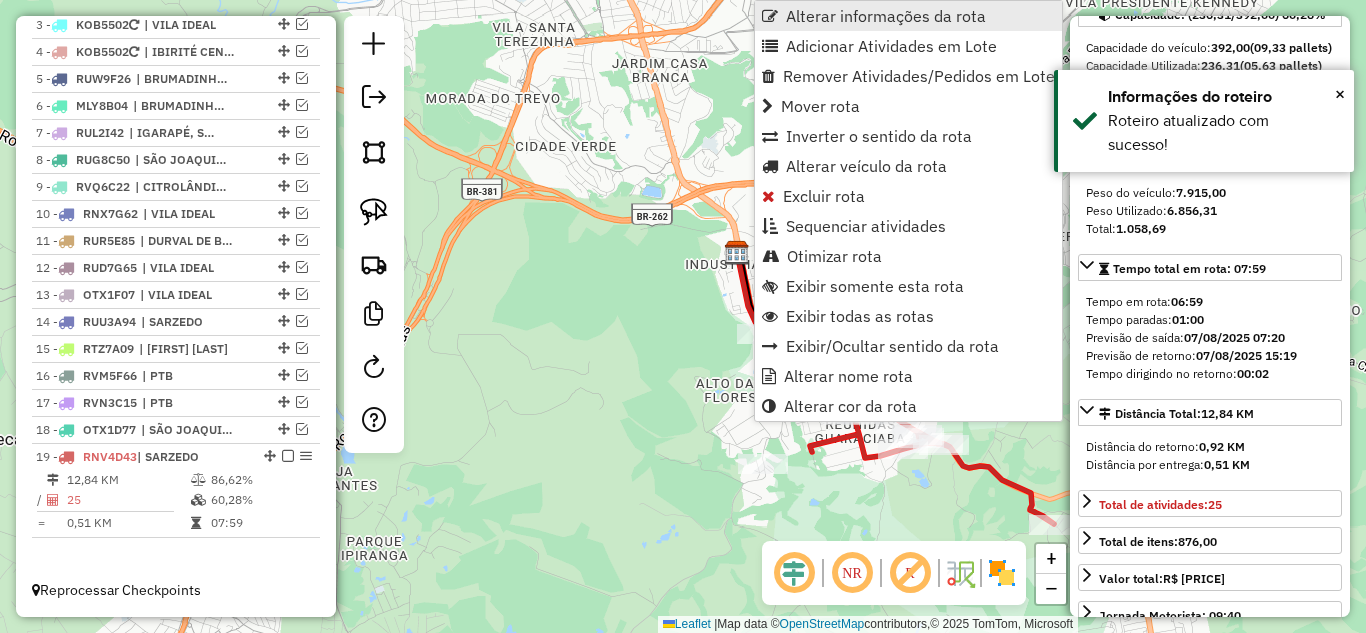 click on "Alterar informações da rota" at bounding box center (886, 16) 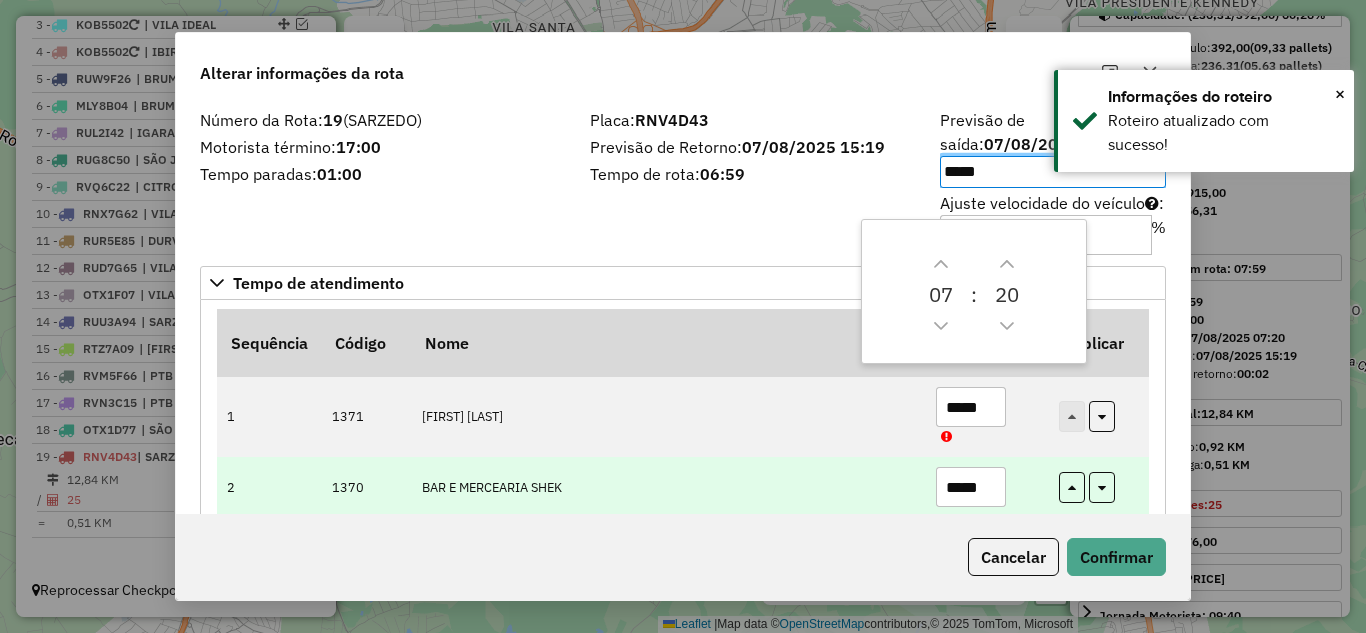 click on "*****" at bounding box center [971, 487] 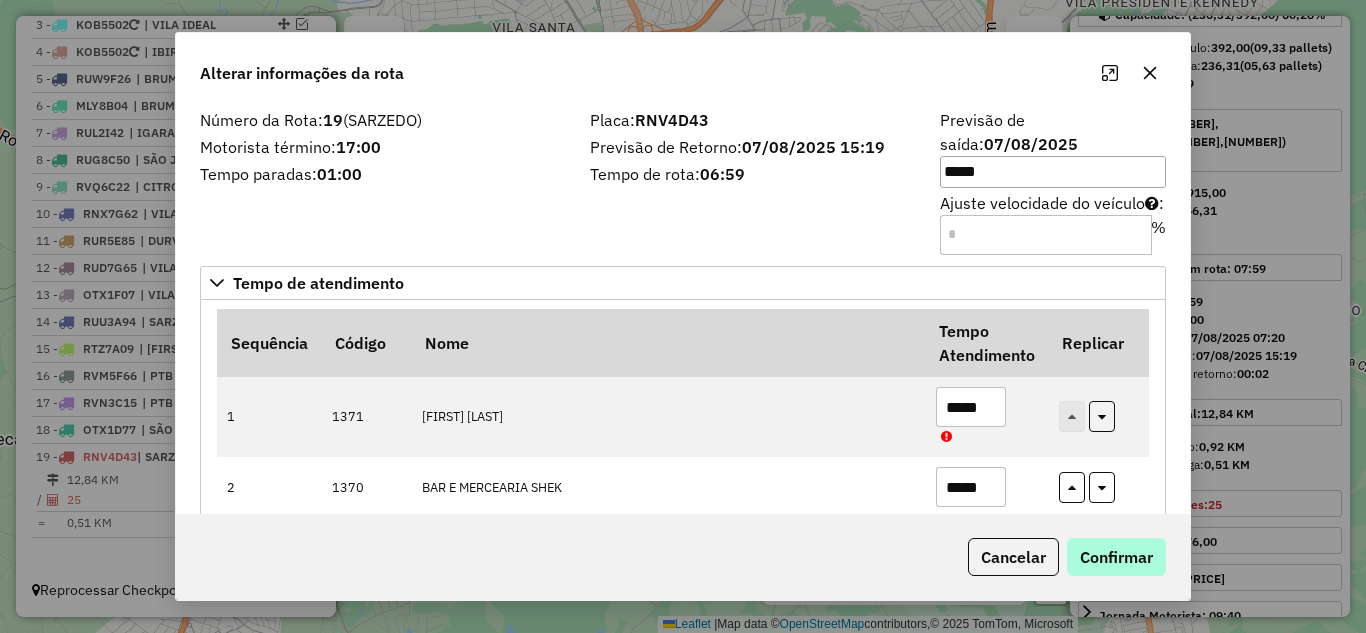 type on "*****" 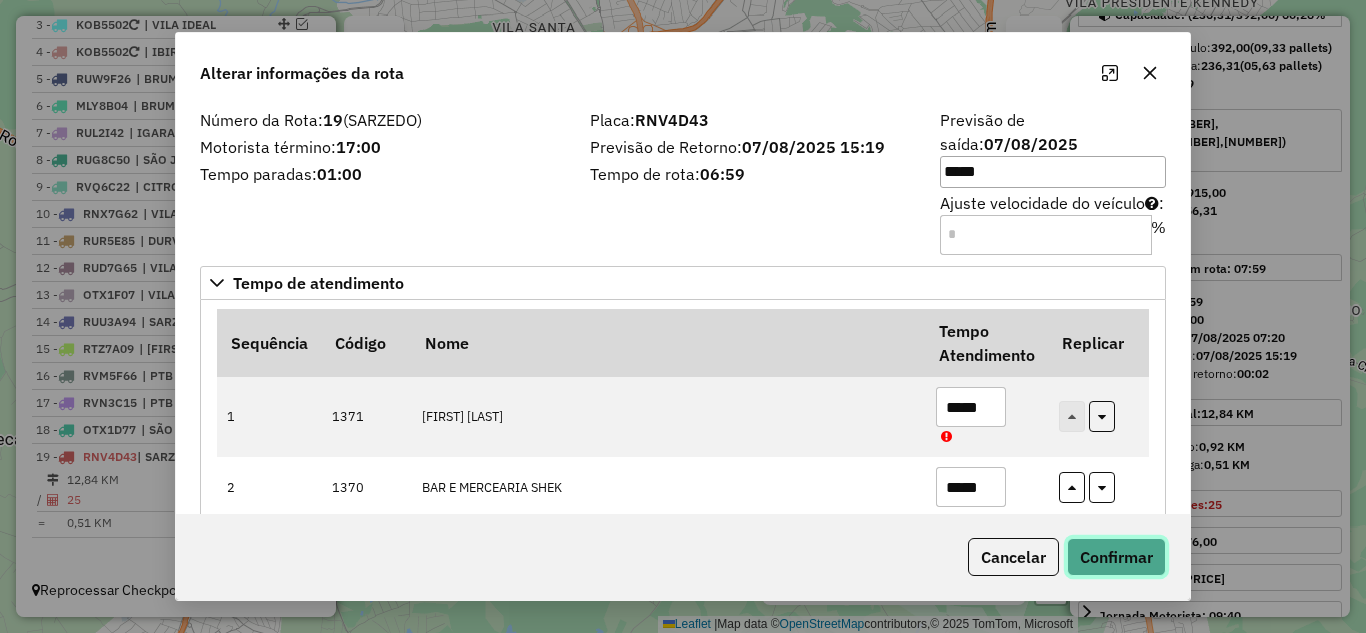 click on "Confirmar" 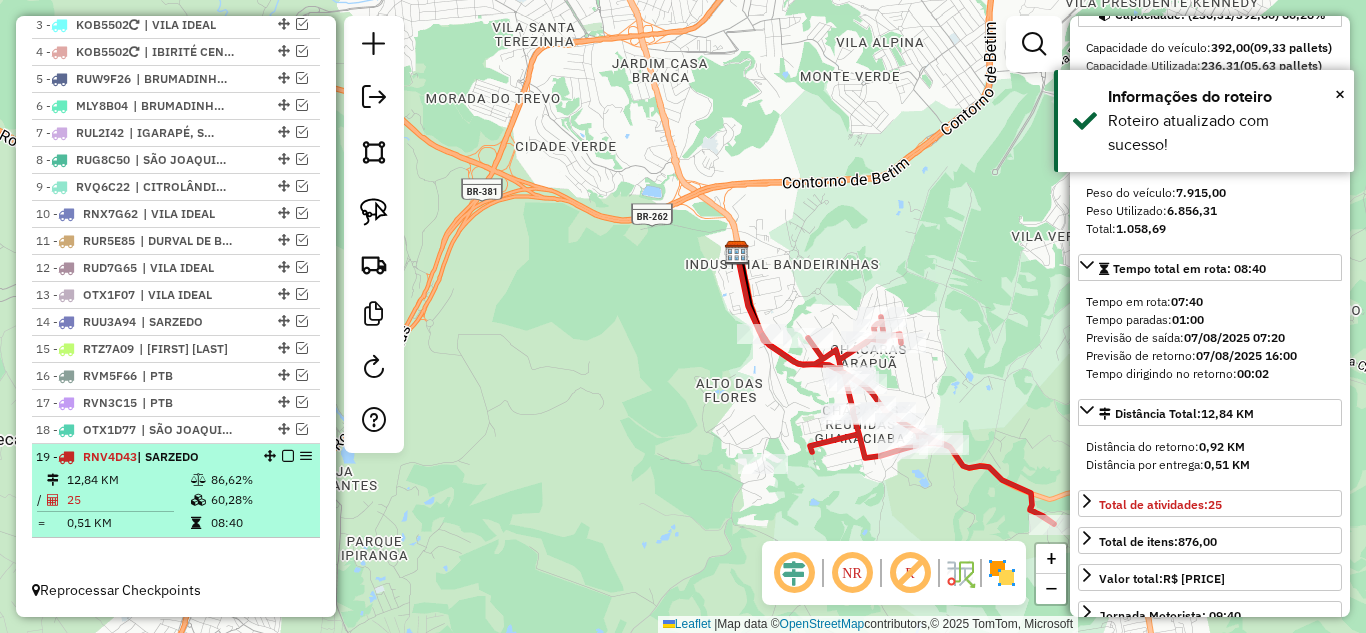 click at bounding box center (288, 456) 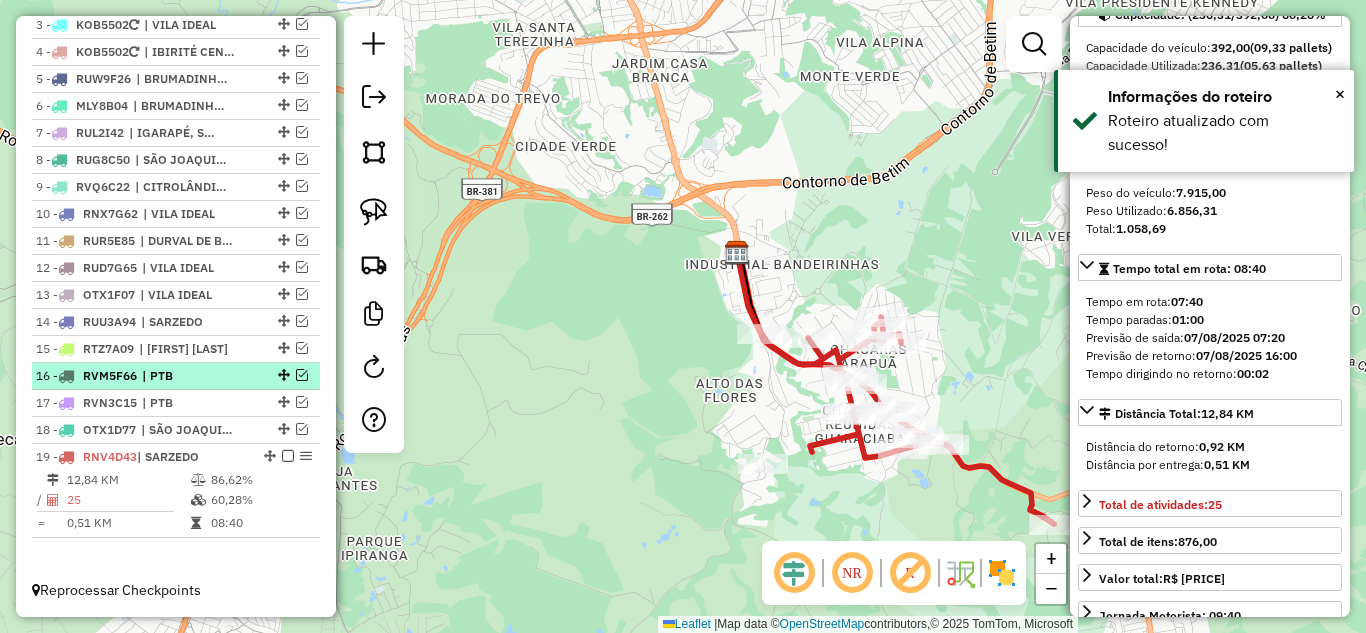 scroll, scrollTop: 765, scrollLeft: 0, axis: vertical 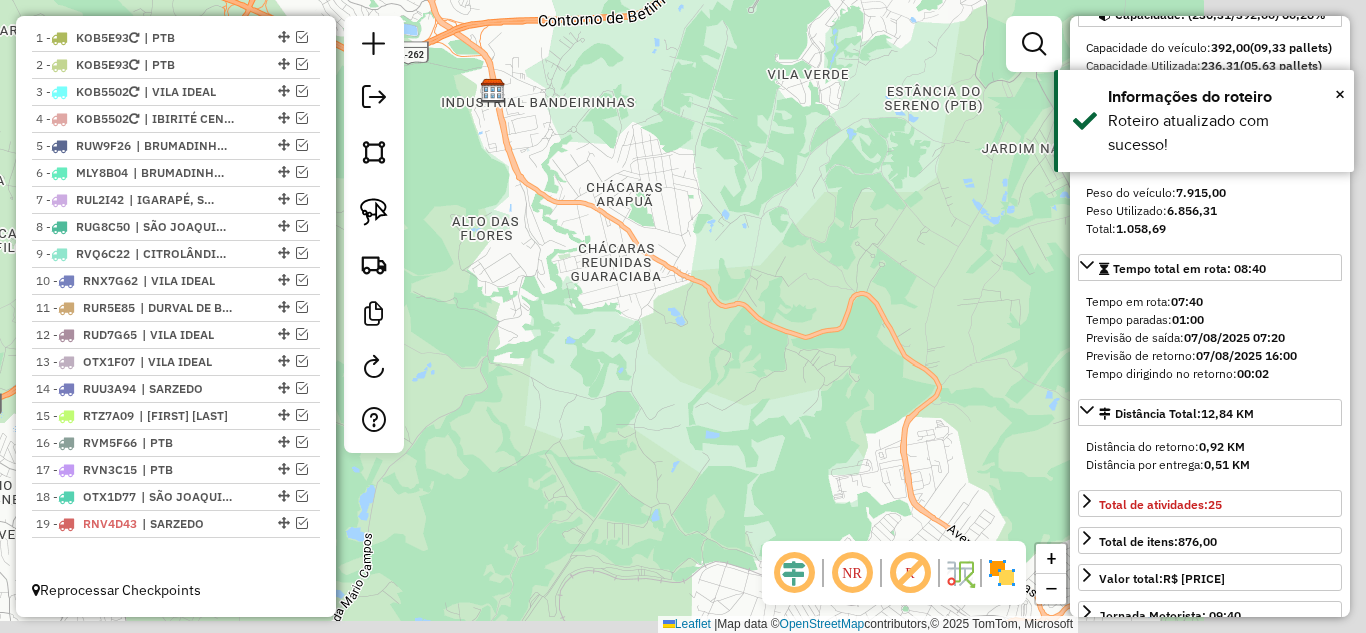 drag, startPoint x: 396, startPoint y: 312, endPoint x: 557, endPoint y: 330, distance: 162.00308 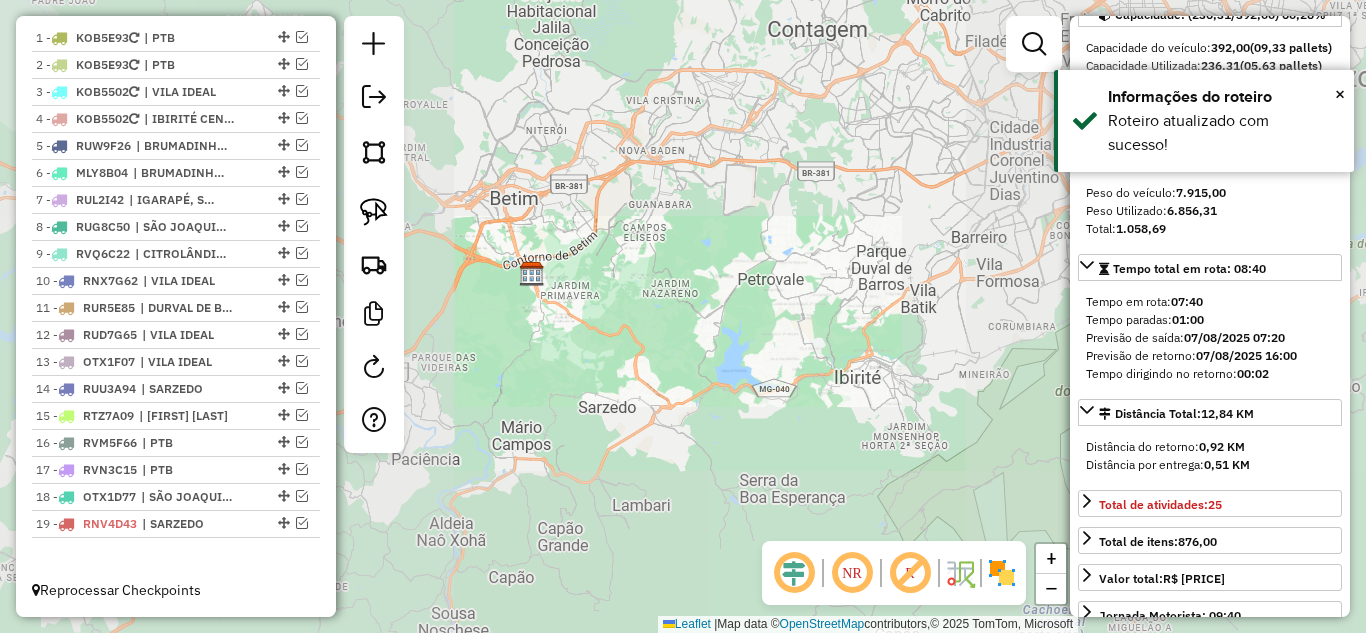 click on "Janela de atendimento Grade de atendimento Capacidade Transportadoras Veículos Cliente Pedidos  Rotas Selecione os dias de semana para filtrar as janelas de atendimento  Seg   Ter   Qua   Qui   Sex   Sáb   Dom  Informe o período da janela de atendimento: De: Até:  Filtrar exatamente a janela do cliente  Considerar janela de atendimento padrão  Selecione os dias de semana para filtrar as grades de atendimento  Seg   Ter   Qua   Qui   Sex   Sáb   Dom   Considerar clientes sem dia de atendimento cadastrado  Clientes fora do dia de atendimento selecionado Filtrar as atividades entre os valores definidos abaixo:  Peso mínimo:   Peso máximo:   Cubagem mínima:   Cubagem máxima:   De:   Até:  Filtrar as atividades entre o tempo de atendimento definido abaixo:  De:   Até:   Considerar capacidade total dos clientes não roteirizados Transportadora: Selecione um ou mais itens Tipo de veículo: Selecione um ou mais itens Veículo: Selecione um ou mais itens Motorista: Selecione um ou mais itens Nome: Rótulo:" 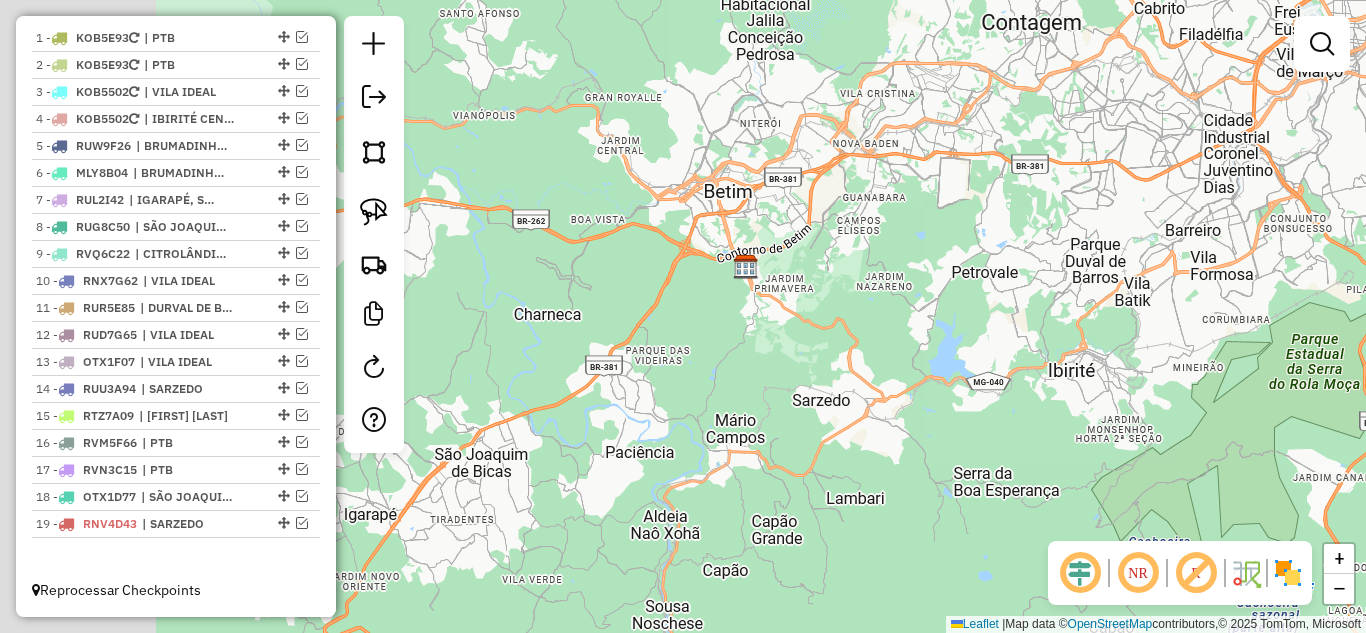 drag, startPoint x: 700, startPoint y: 333, endPoint x: 540, endPoint y: 202, distance: 206.78732 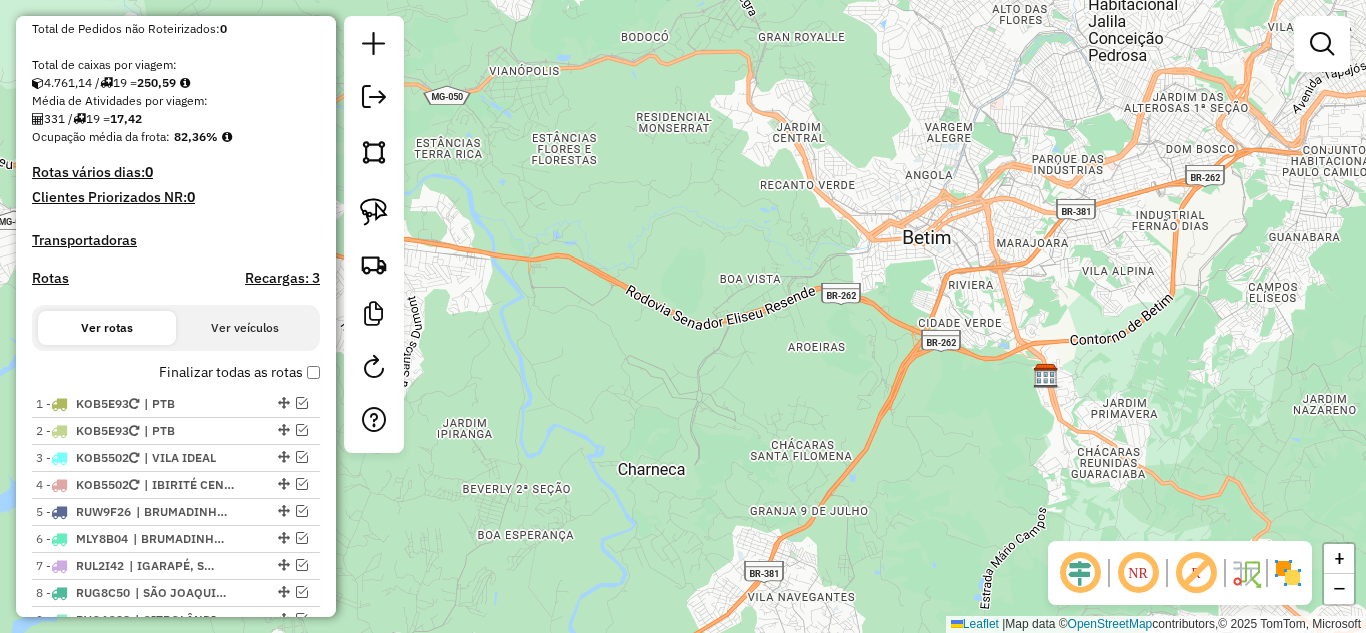 scroll, scrollTop: 365, scrollLeft: 0, axis: vertical 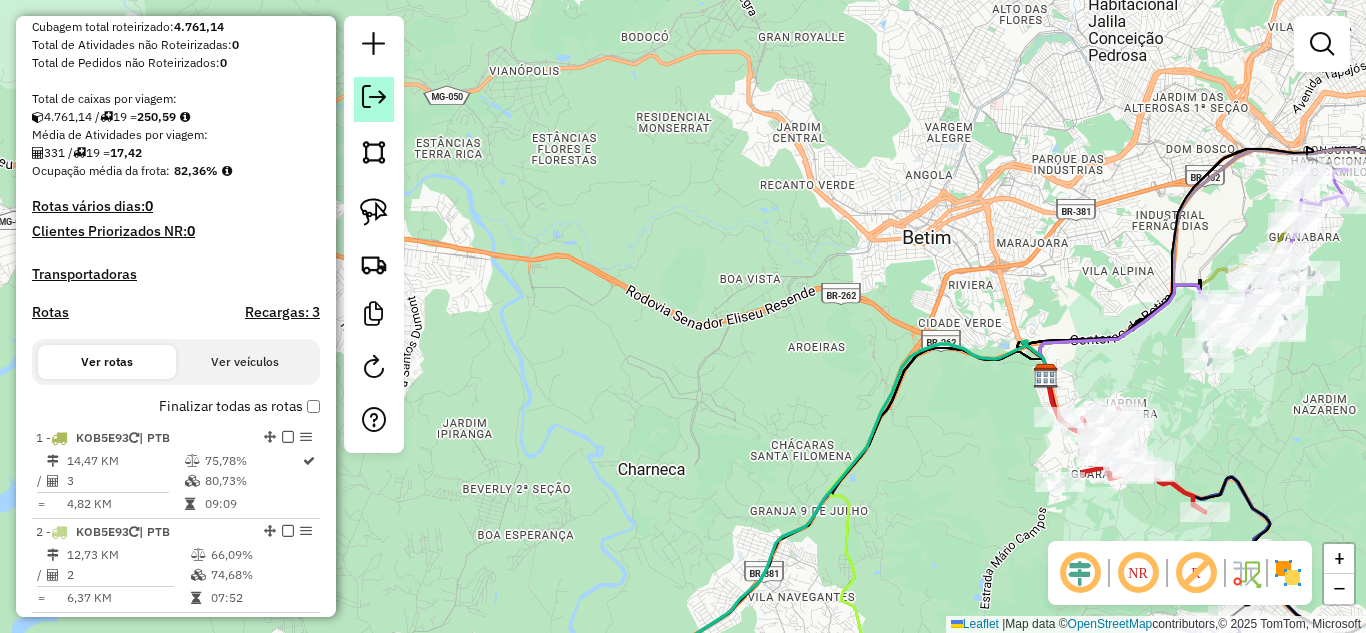 click 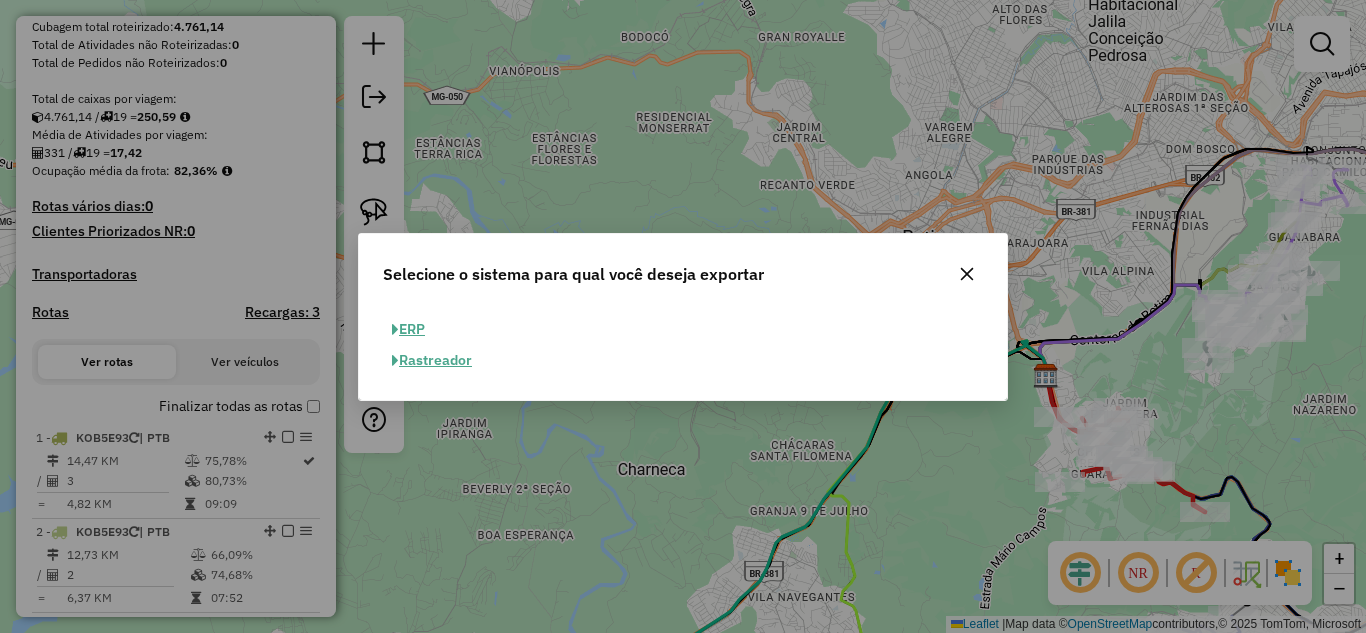 click on "ERP" 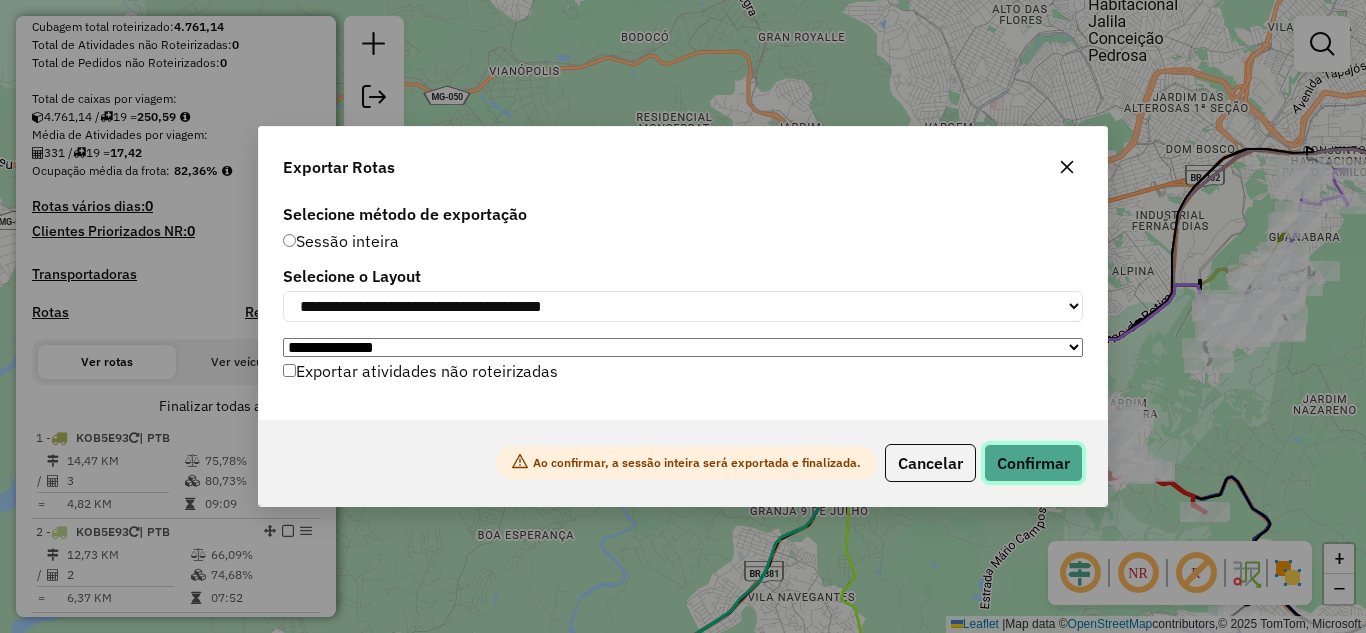 click on "Confirmar" 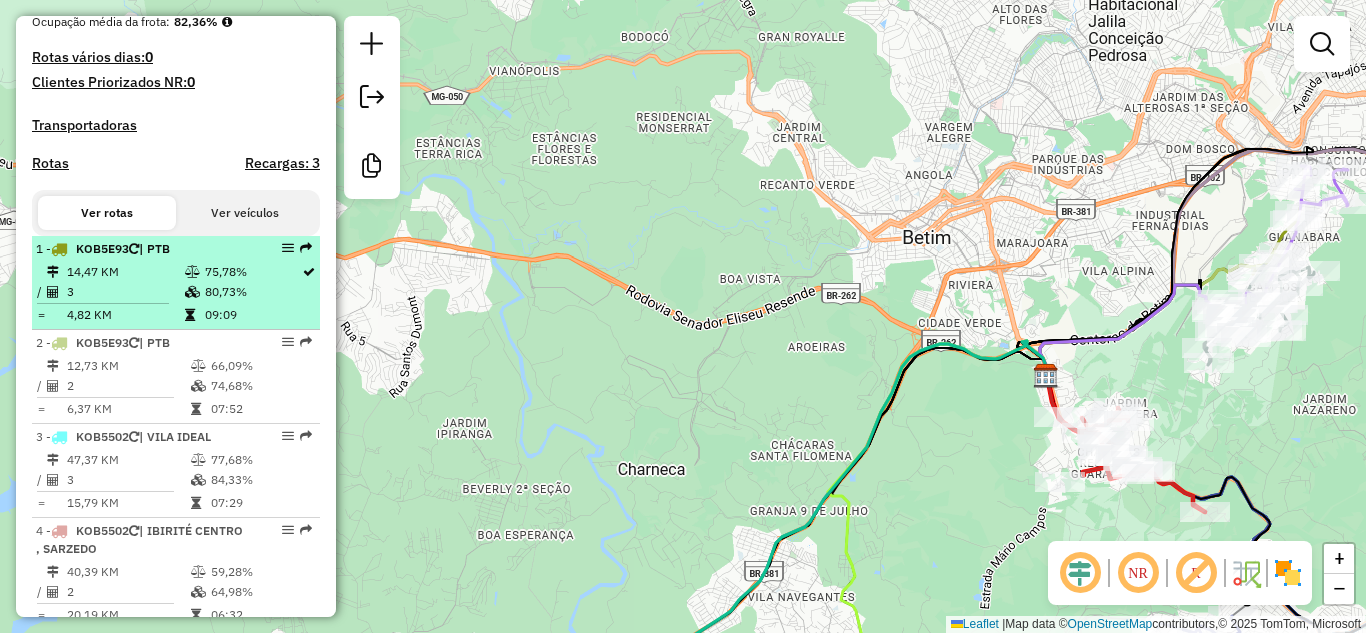 scroll, scrollTop: 600, scrollLeft: 0, axis: vertical 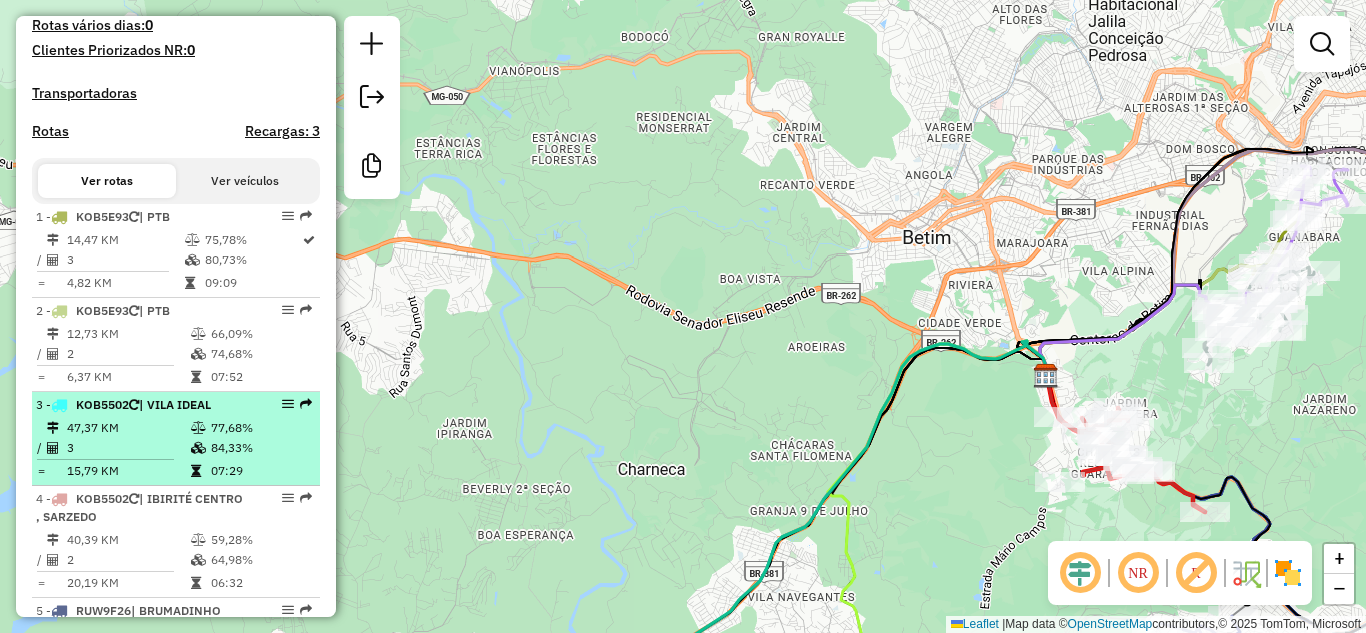 click on "47,37 KM" at bounding box center (128, 428) 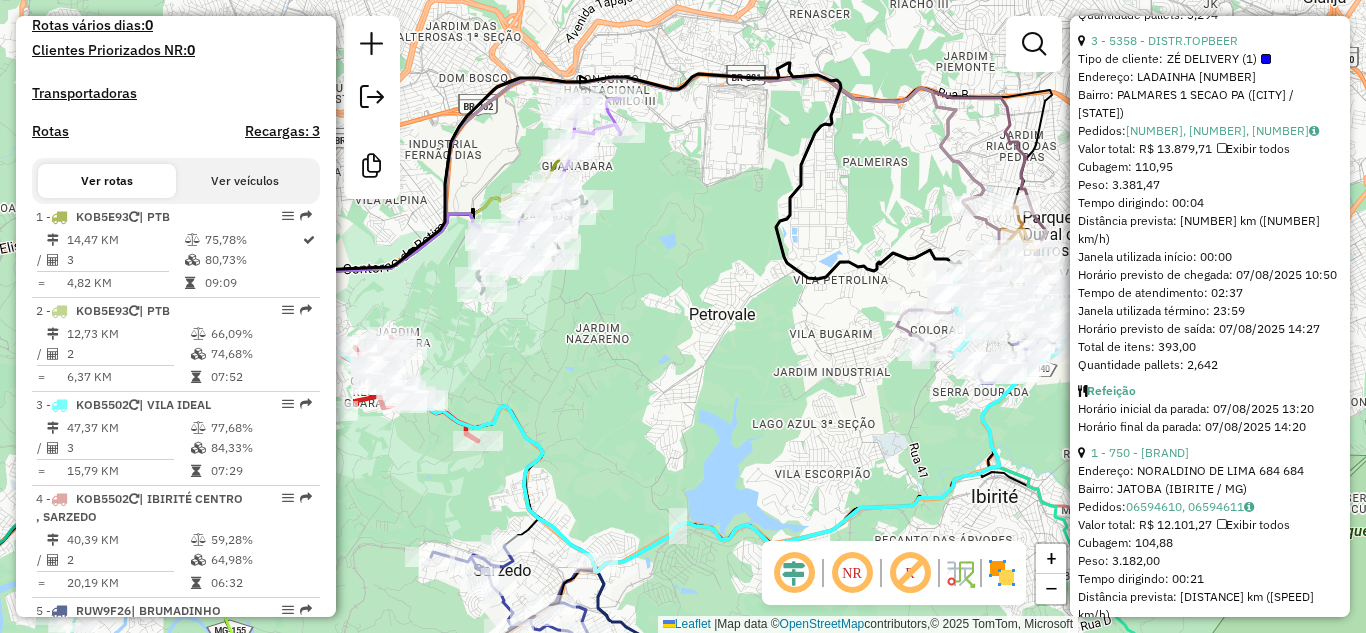 scroll, scrollTop: 1300, scrollLeft: 0, axis: vertical 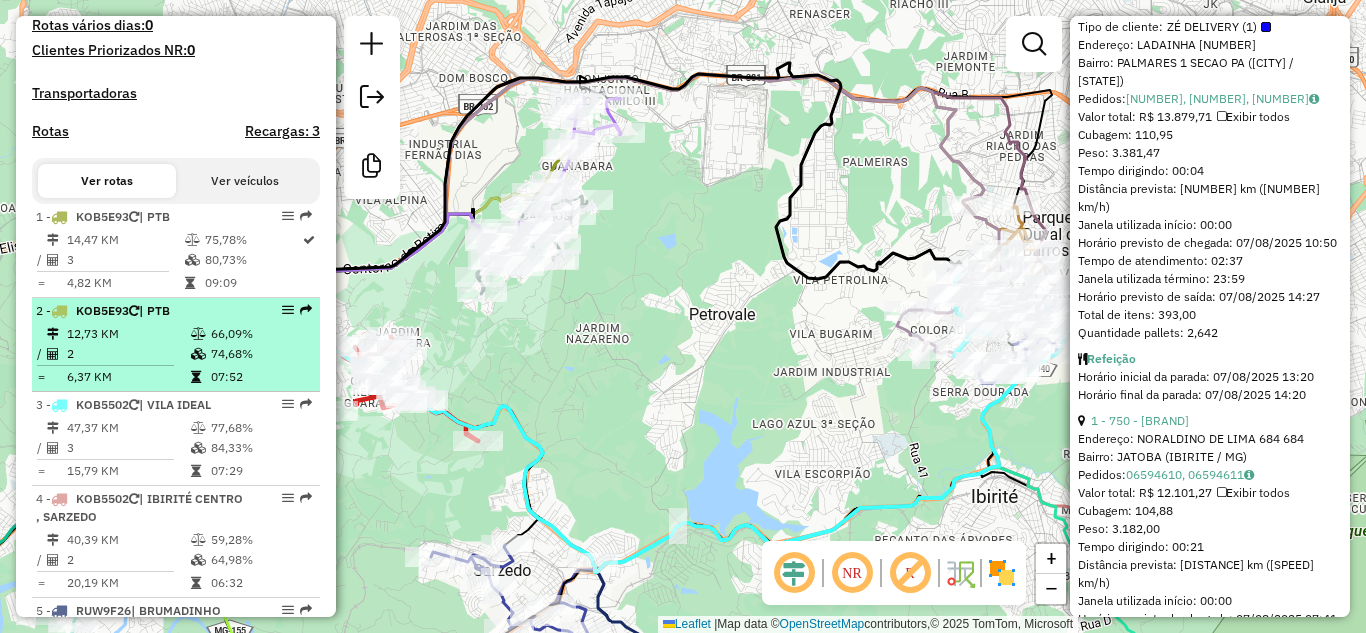 click on "12,73 KM" at bounding box center (128, 334) 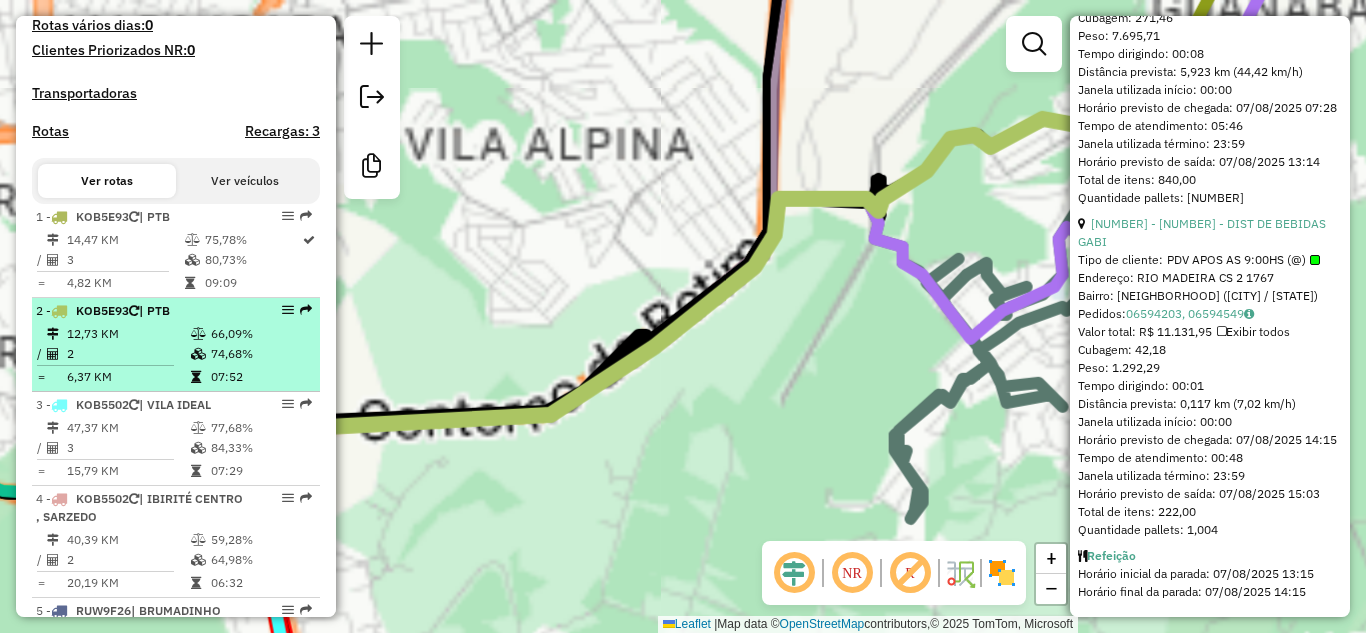 scroll, scrollTop: 1157, scrollLeft: 0, axis: vertical 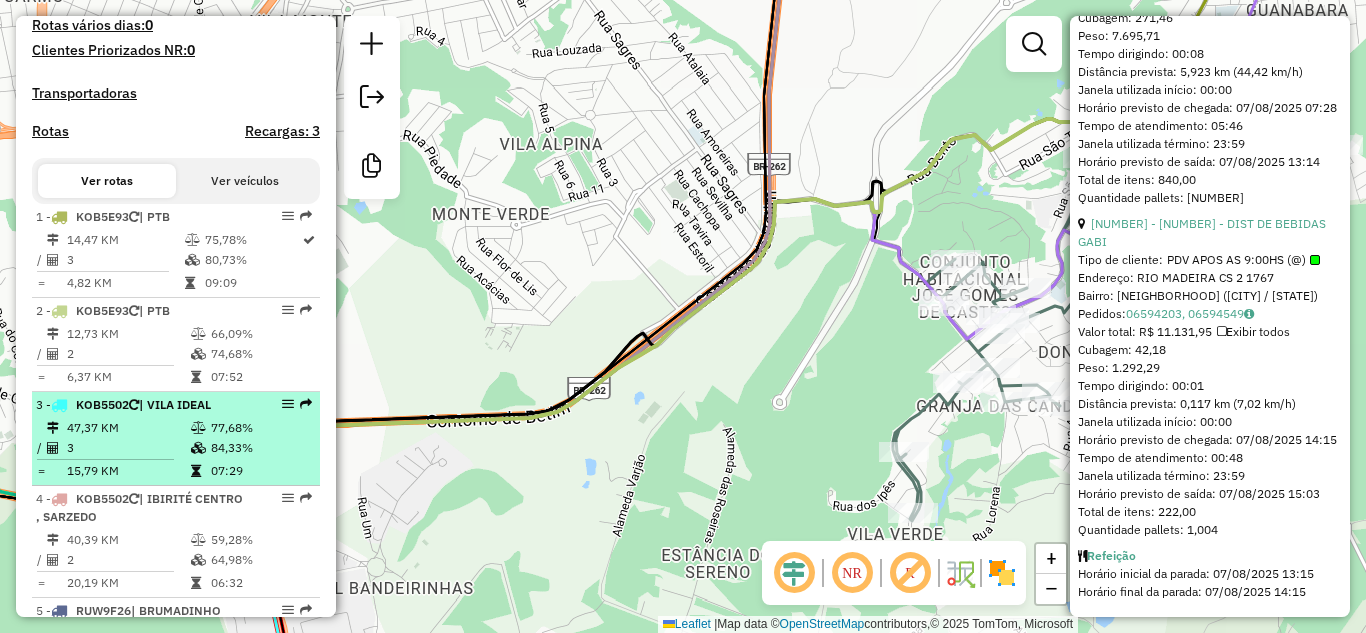 click on "47,37 KM" at bounding box center (128, 428) 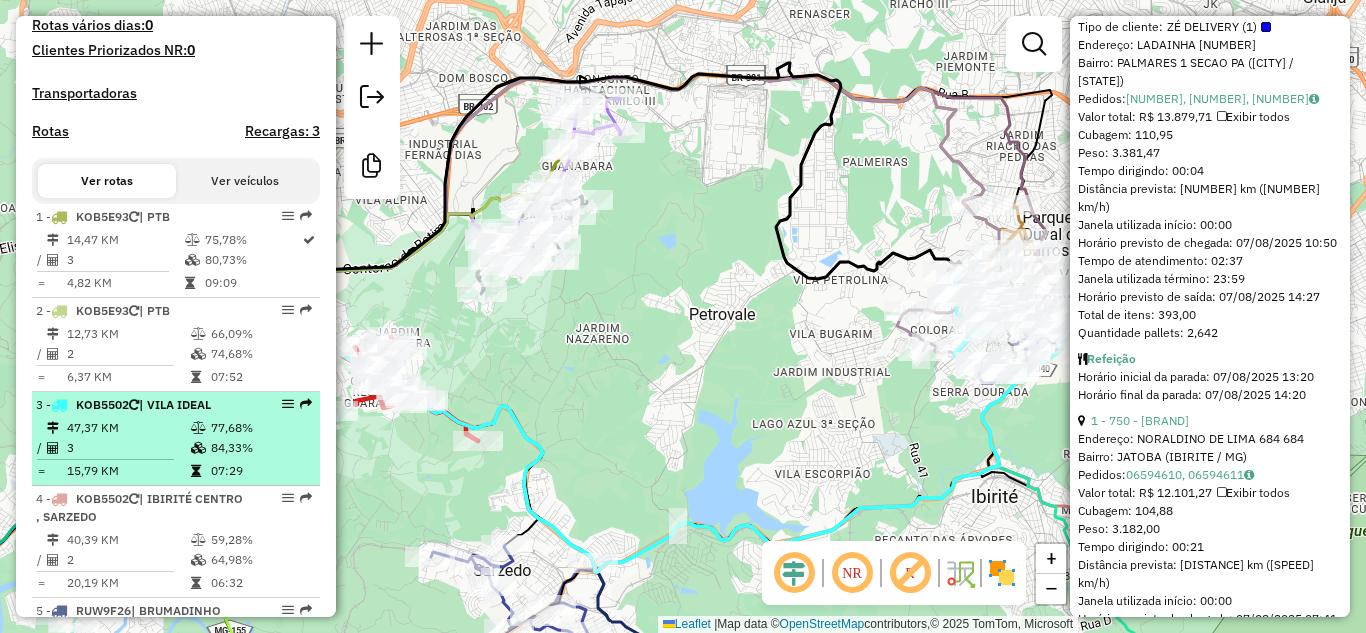 click on "47,37 KM" at bounding box center [128, 428] 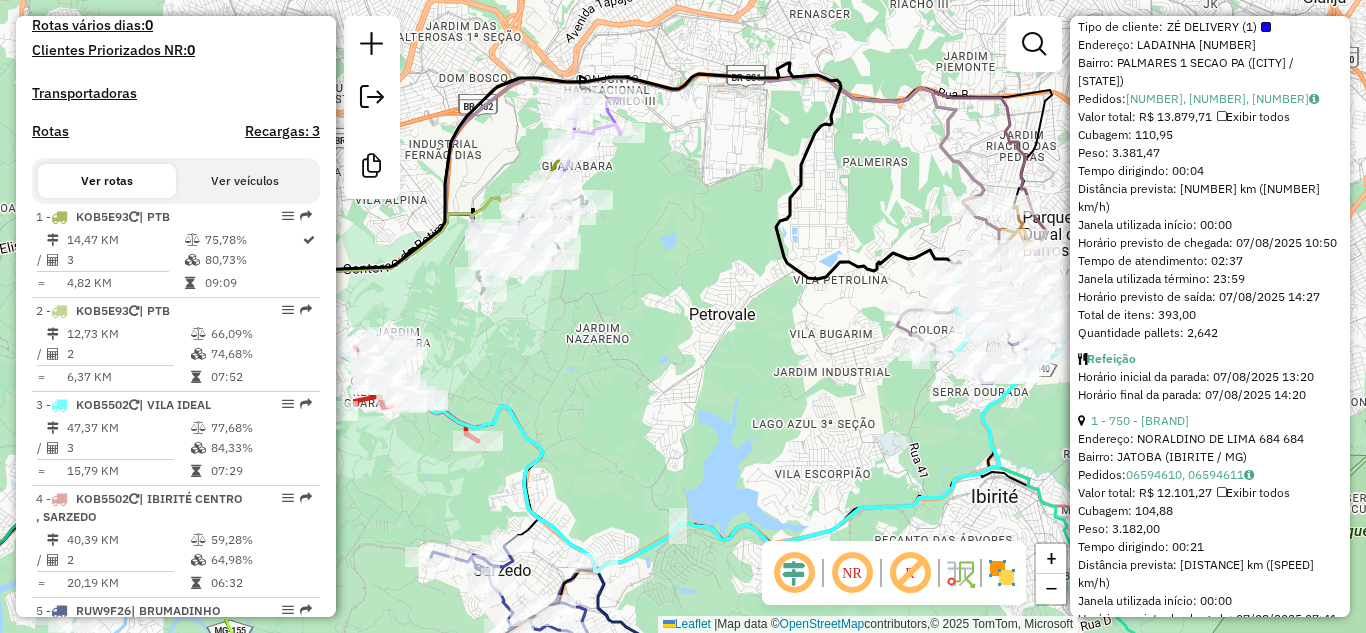 drag, startPoint x: 796, startPoint y: 441, endPoint x: 799, endPoint y: 421, distance: 20.22375 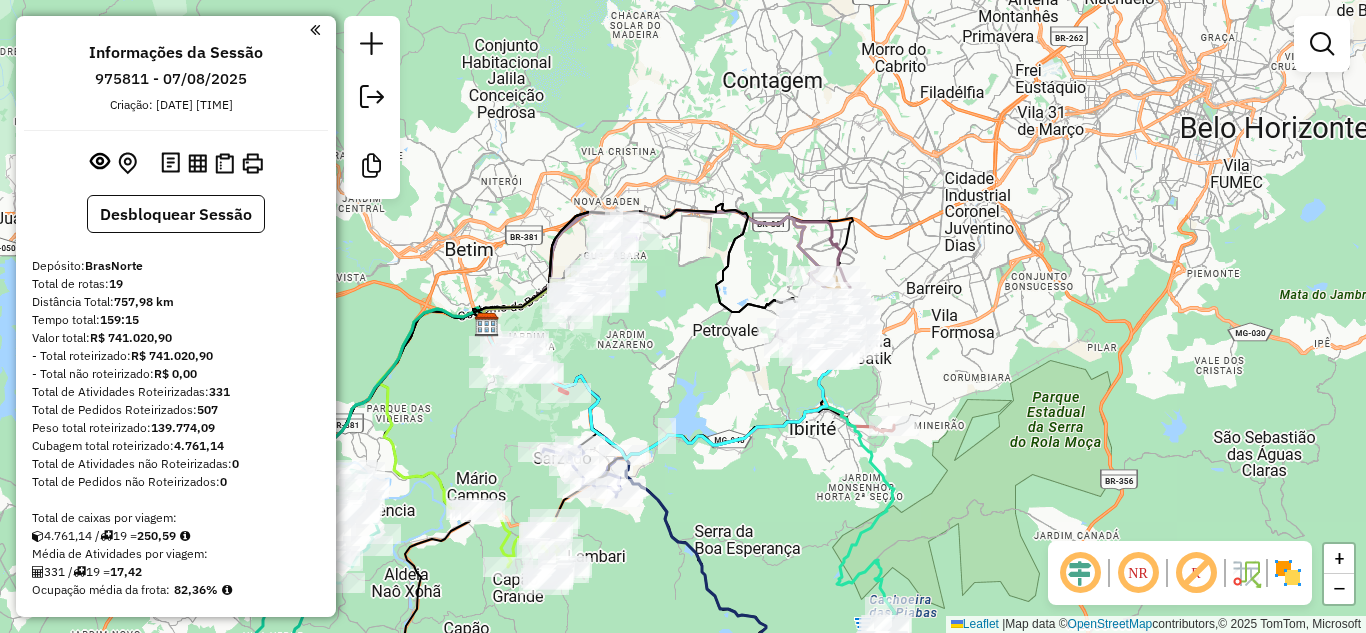 scroll, scrollTop: 200, scrollLeft: 0, axis: vertical 